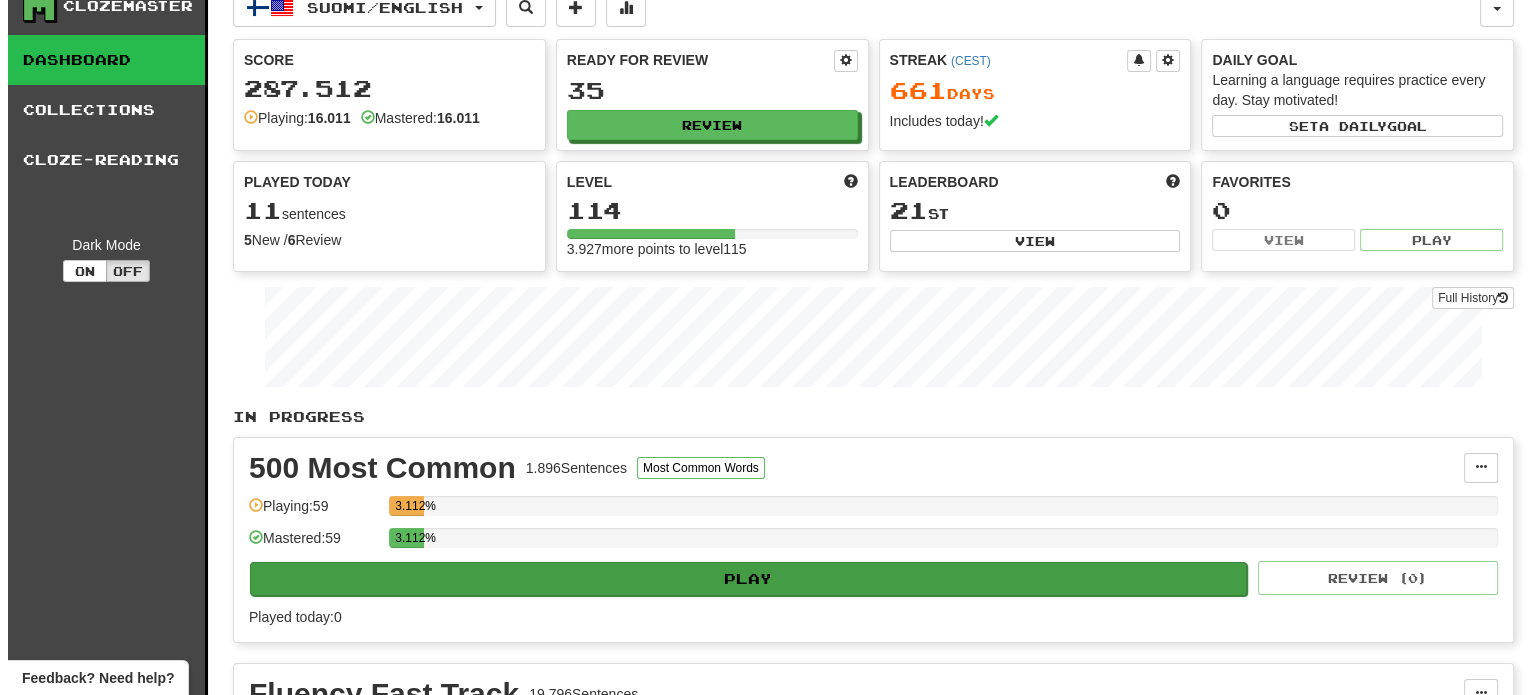 scroll, scrollTop: 200, scrollLeft: 0, axis: vertical 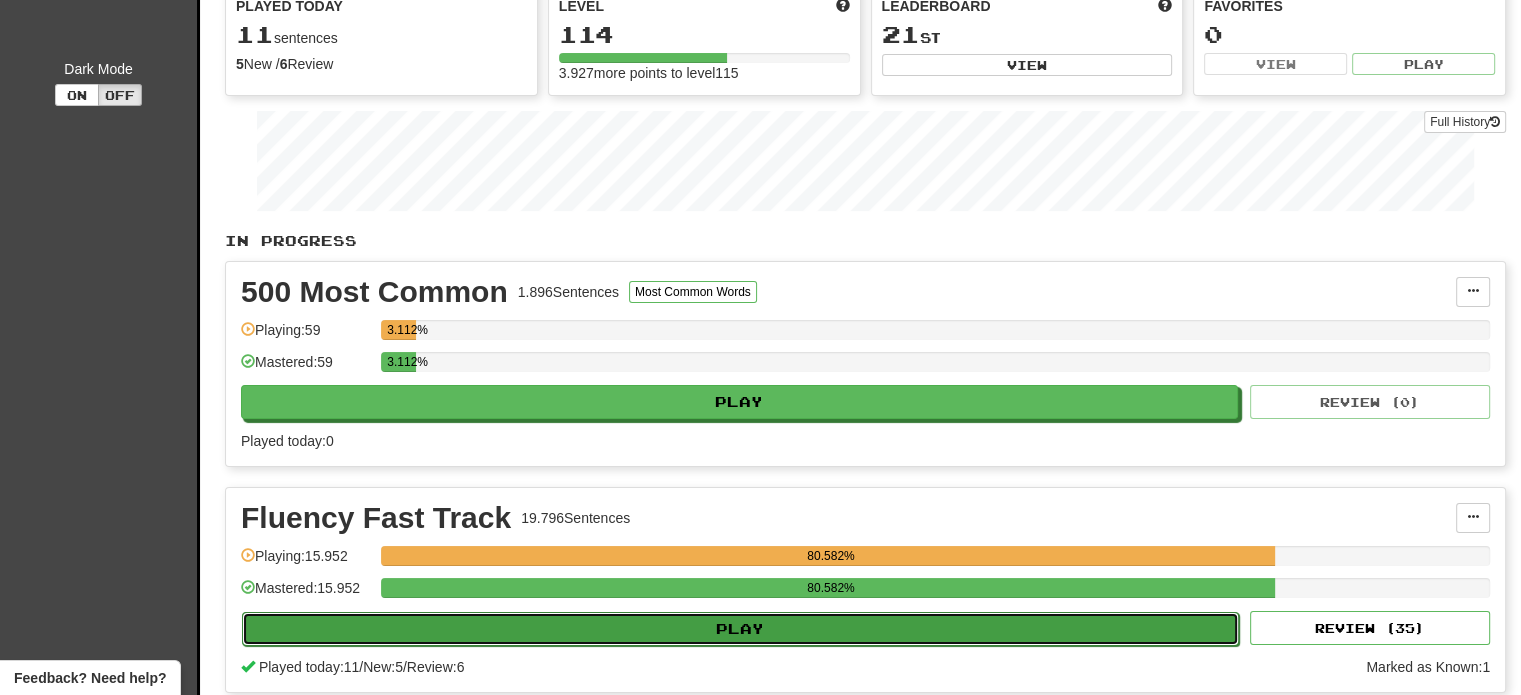 click on "Play" at bounding box center (740, 629) 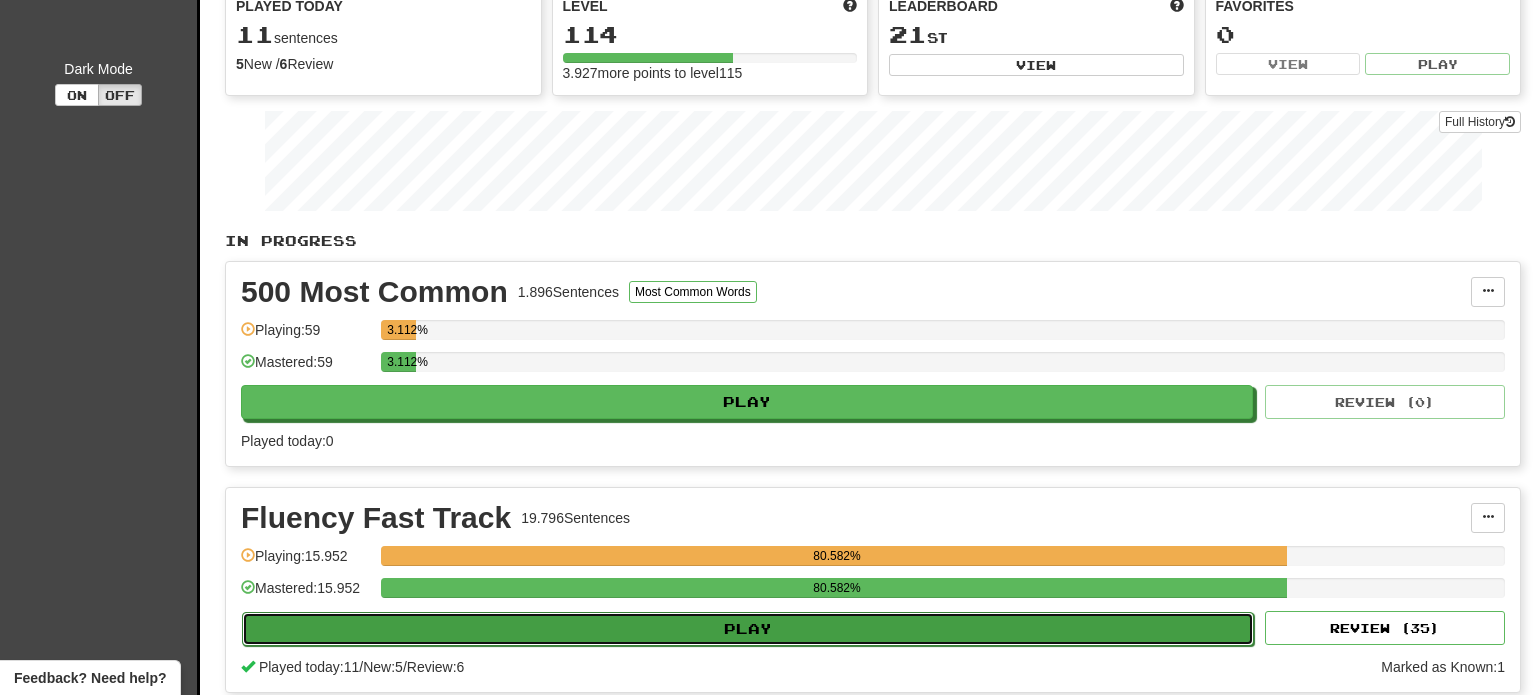 select on "**" 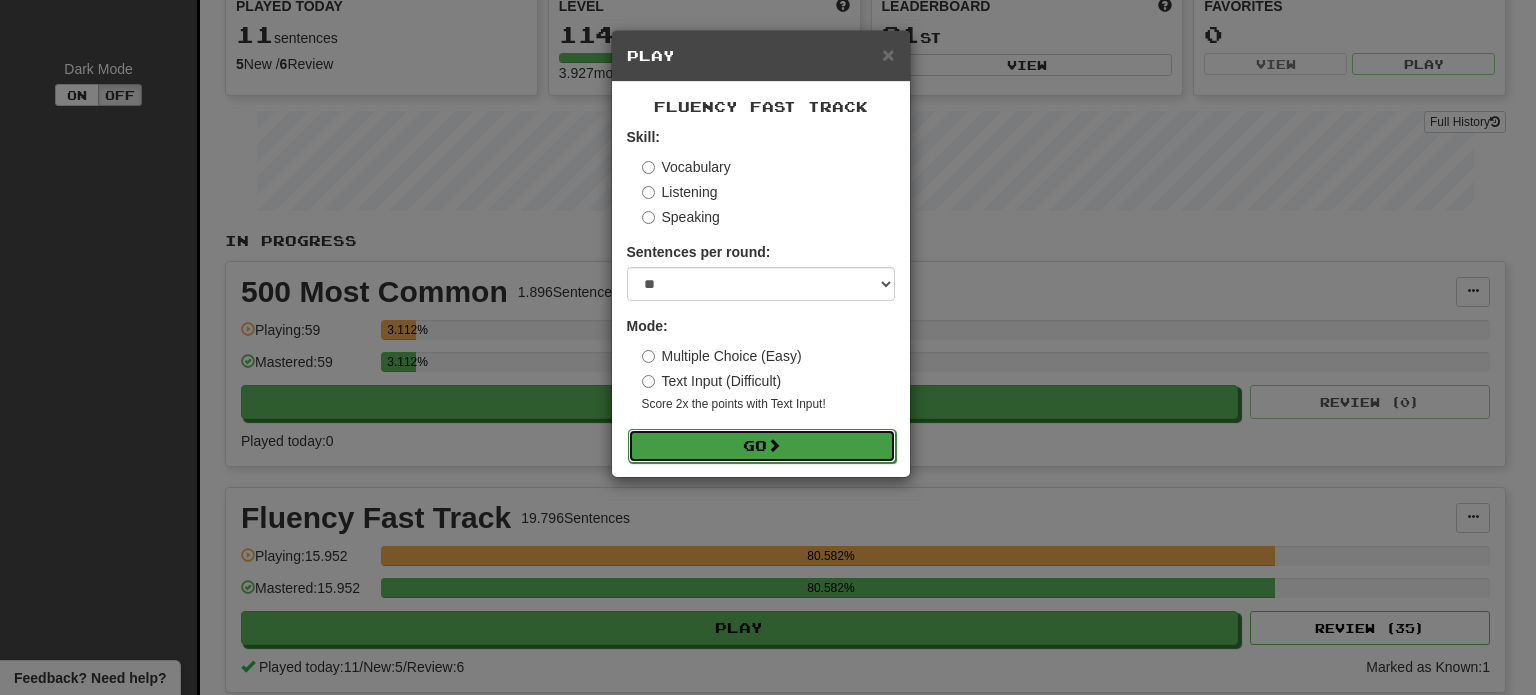 click on "Go" at bounding box center [762, 446] 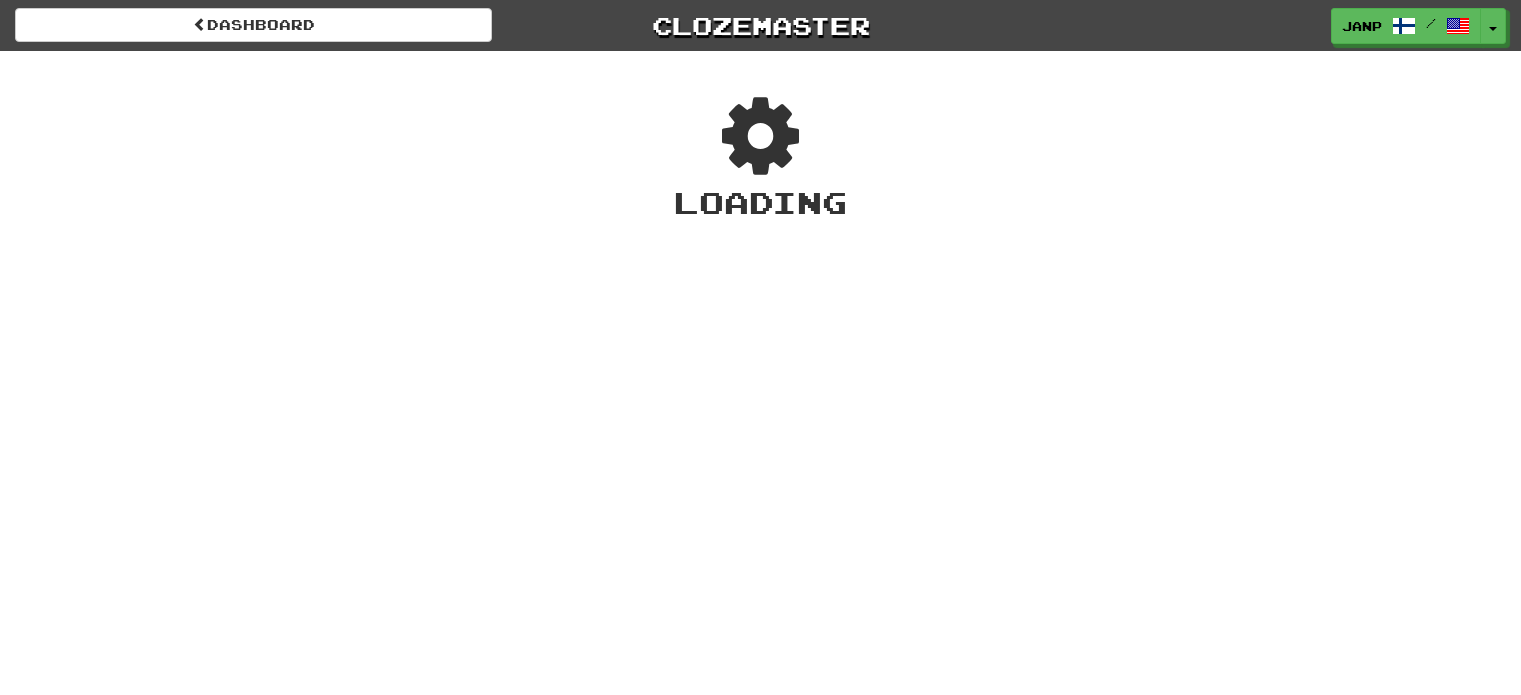 scroll, scrollTop: 0, scrollLeft: 0, axis: both 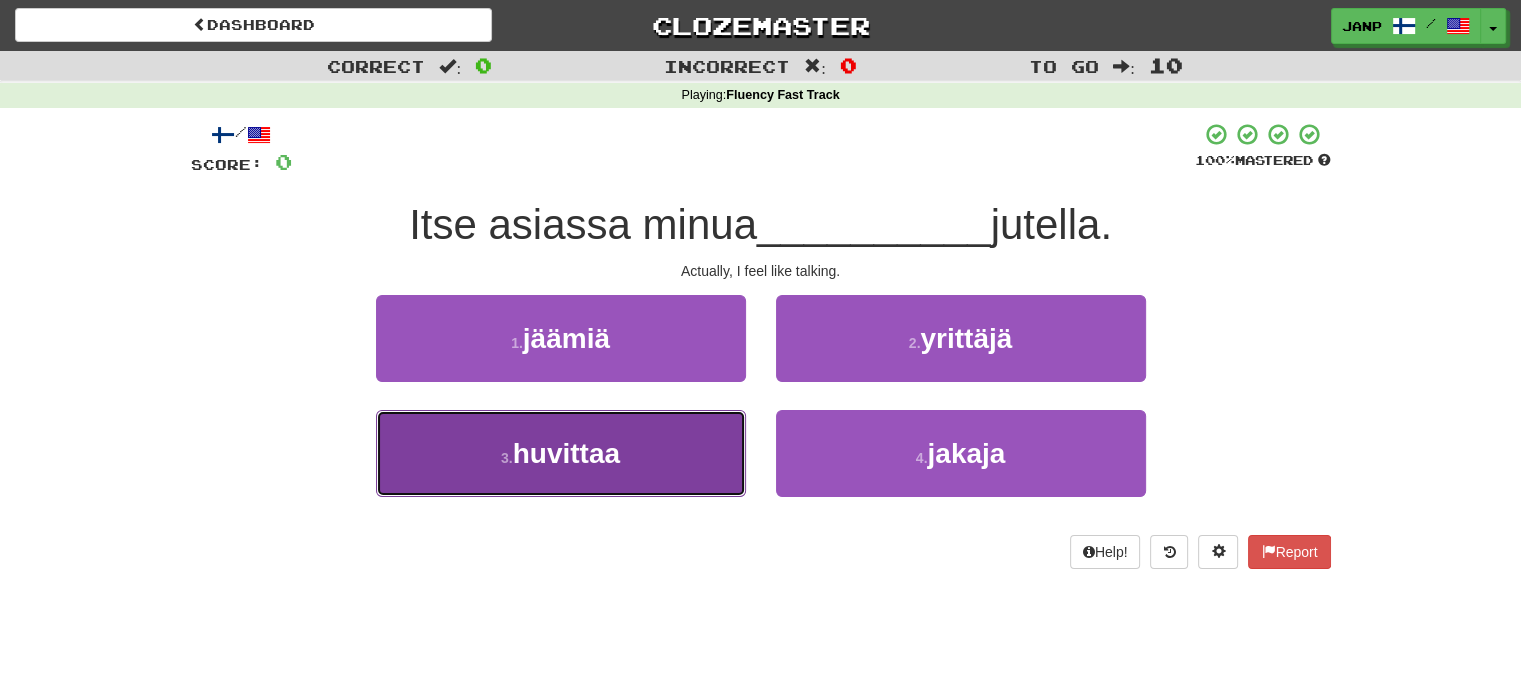 click on "3 .  huvittaa" at bounding box center (561, 453) 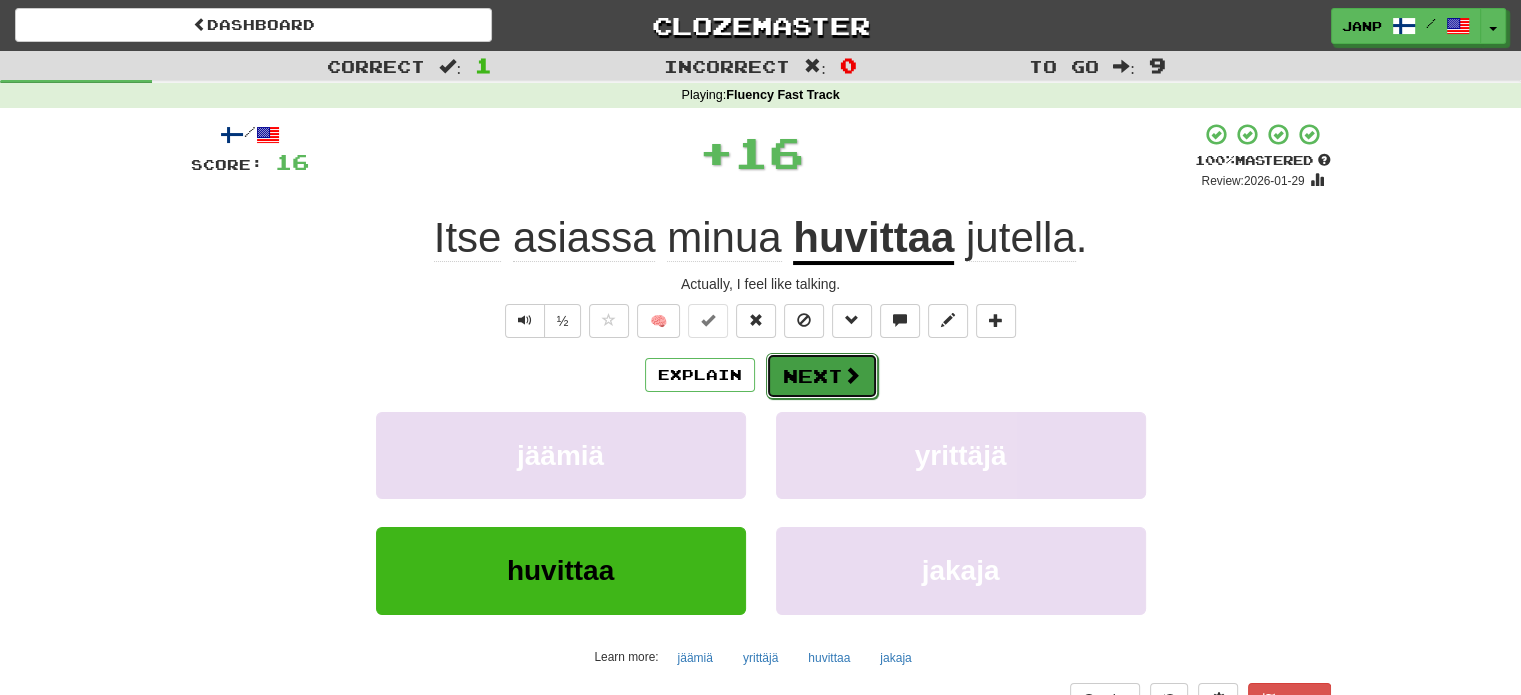 click on "Next" at bounding box center [822, 376] 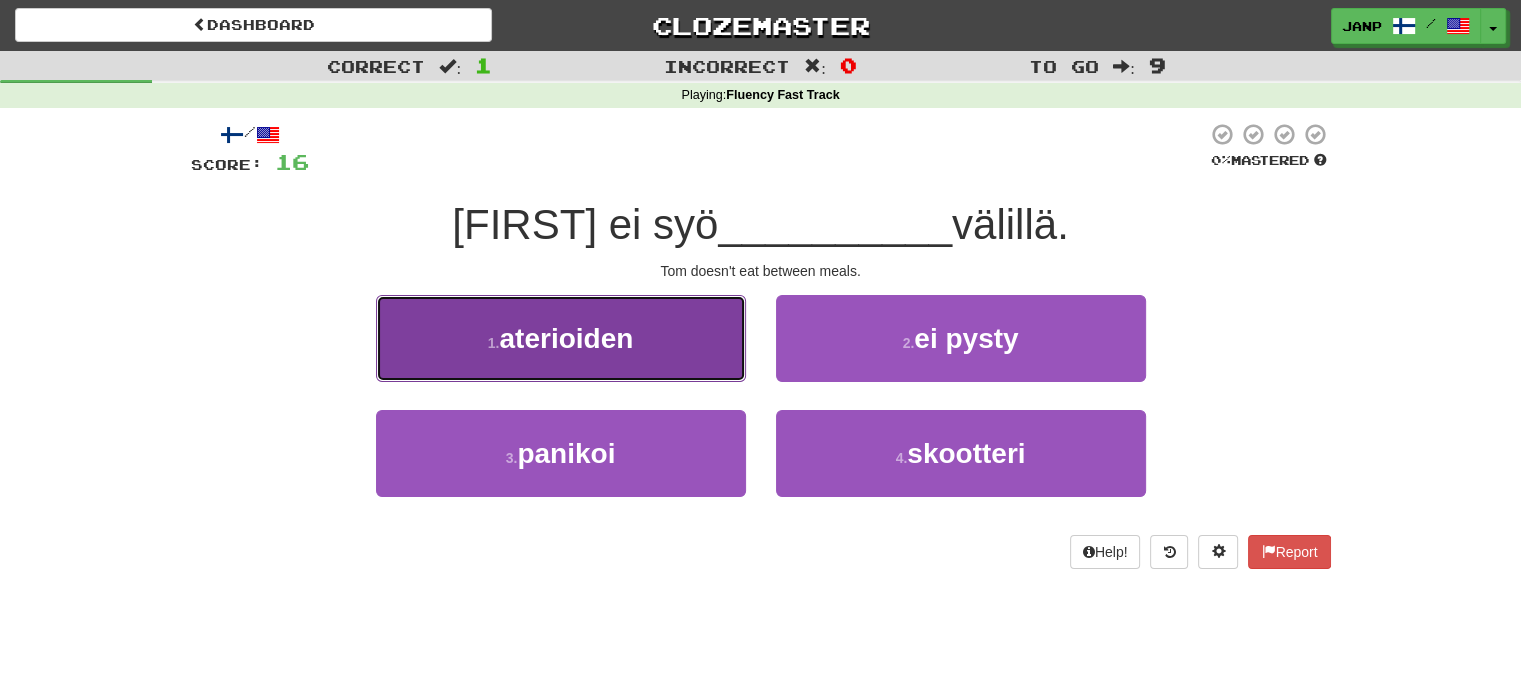 click on "1 .  aterioiden" at bounding box center (561, 338) 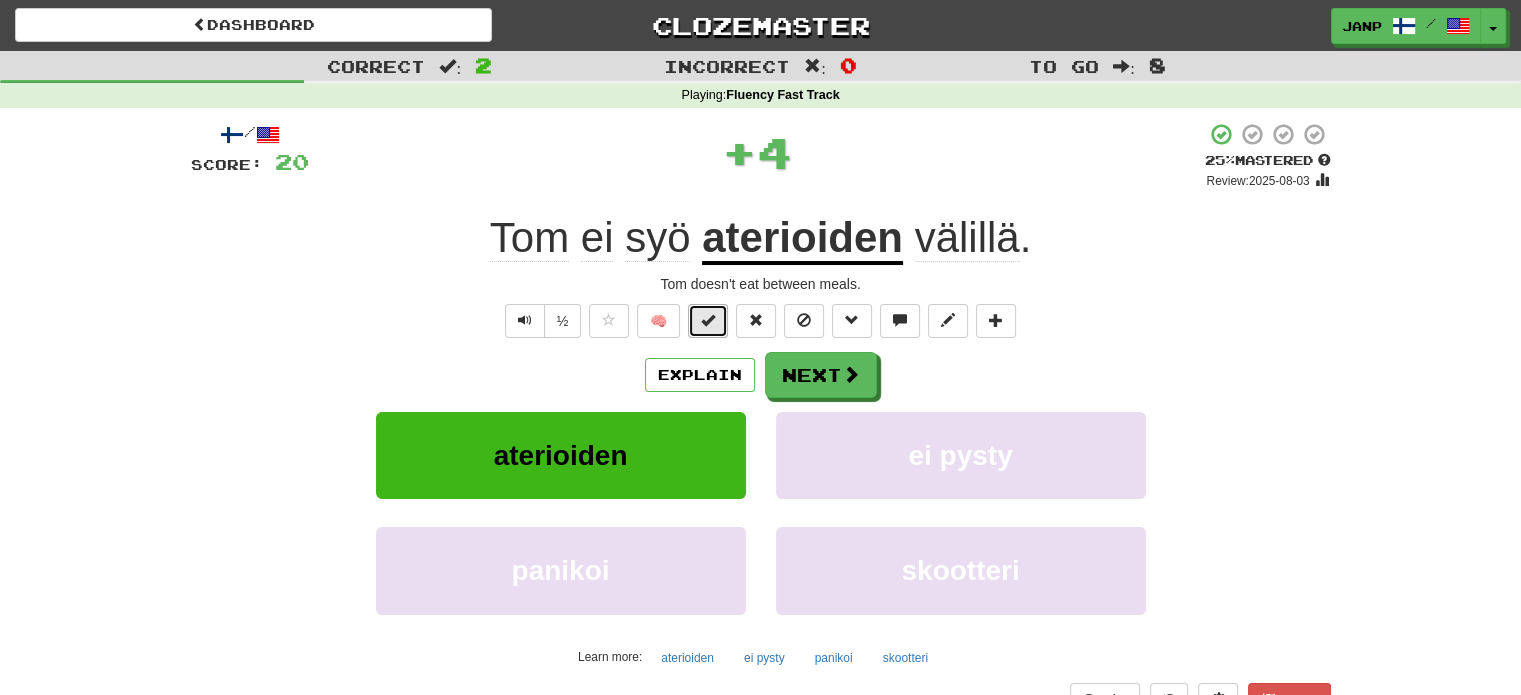 click at bounding box center [708, 321] 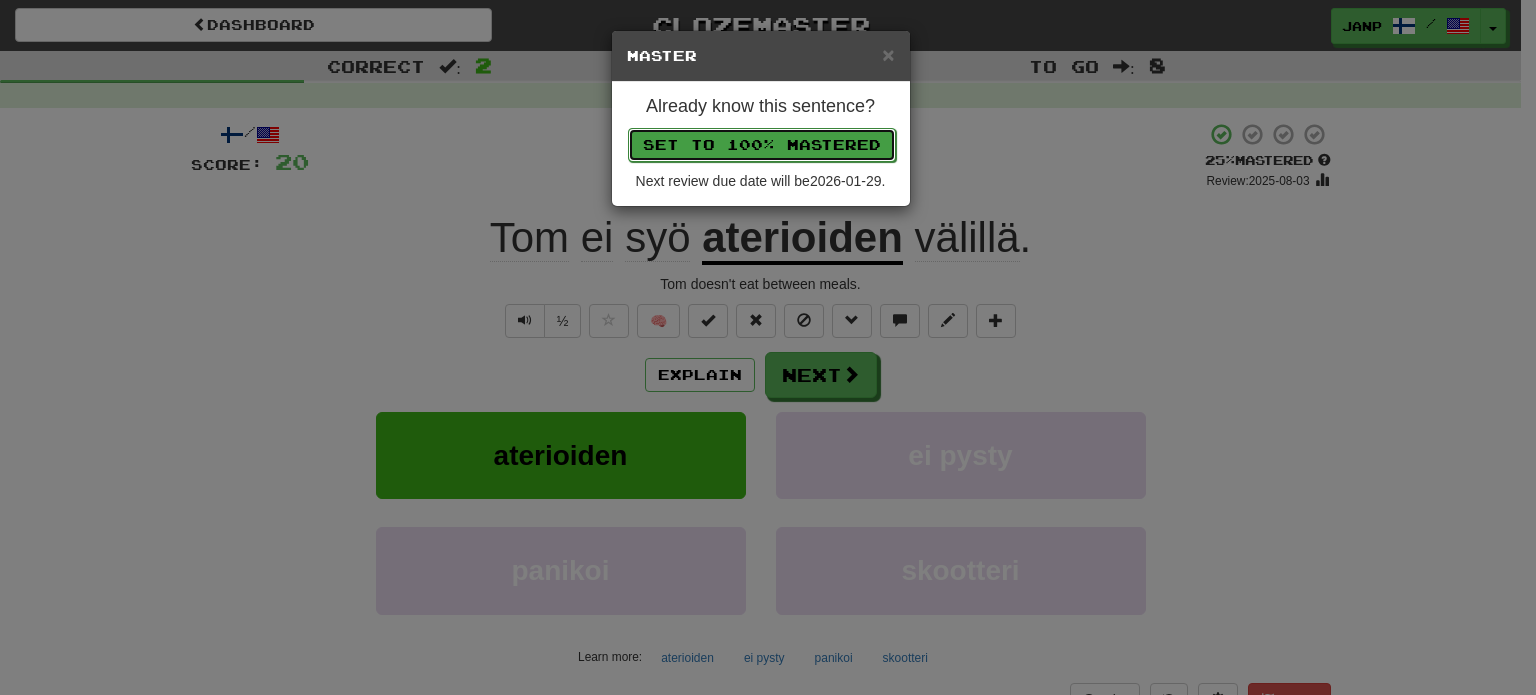 click on "Set to 100% Mastered" at bounding box center (762, 145) 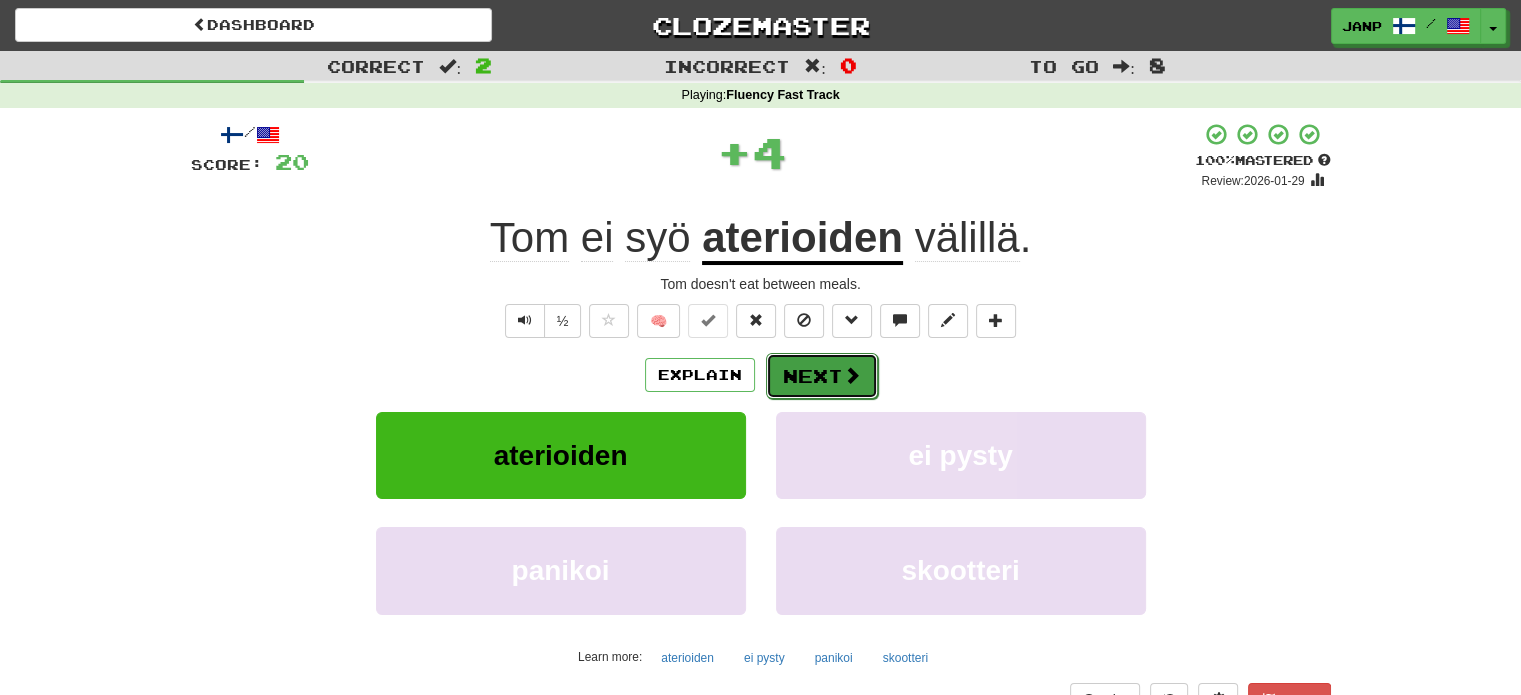 click on "Next" at bounding box center [822, 376] 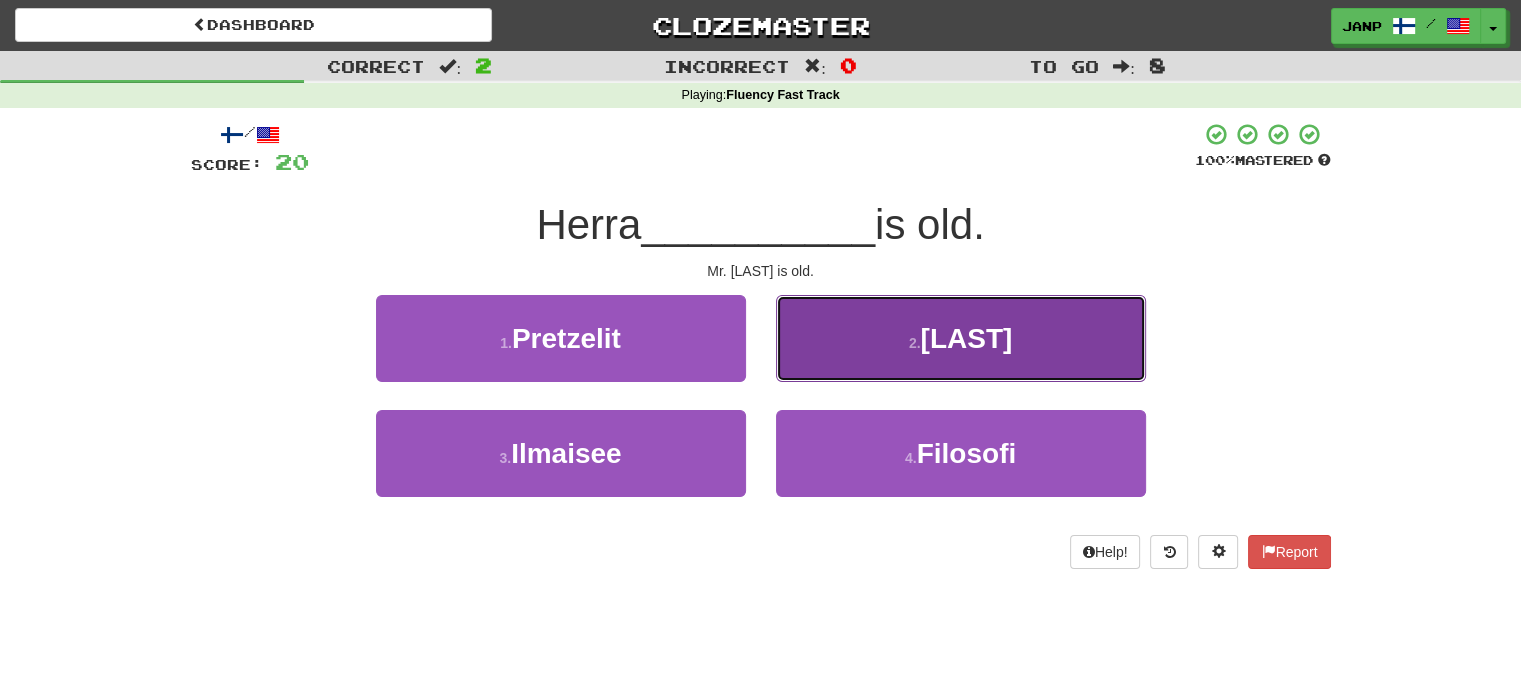 click on "2 .  Young" at bounding box center [961, 338] 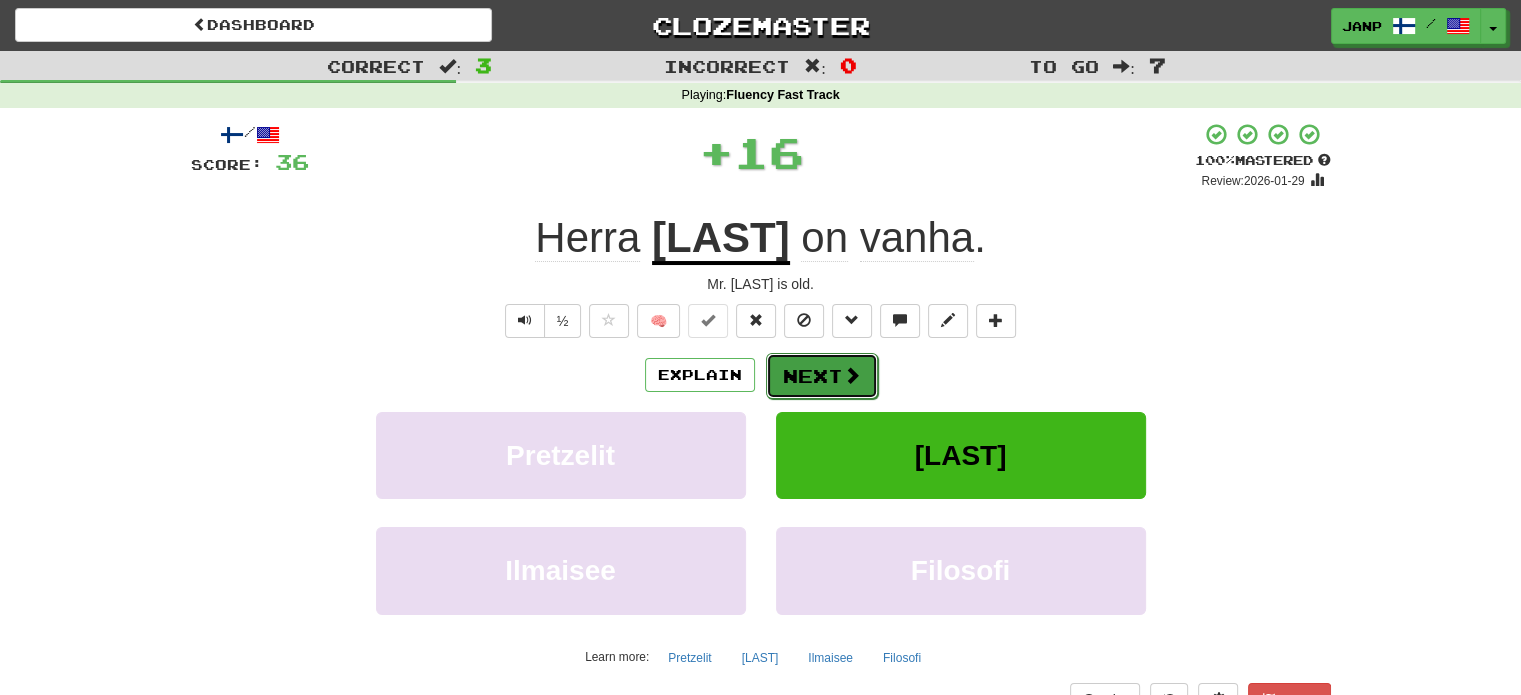 click on "Next" at bounding box center [822, 376] 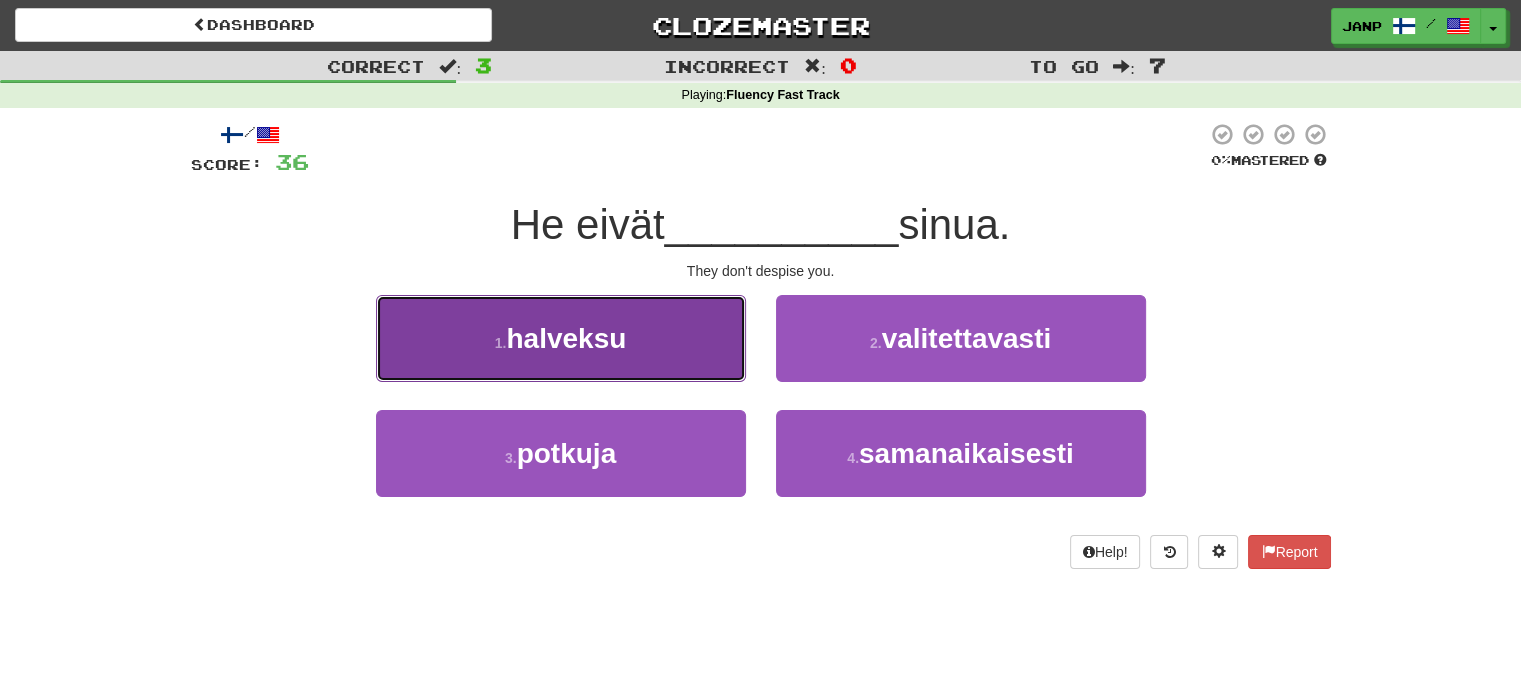 click on "1 .  halveksu" at bounding box center (561, 338) 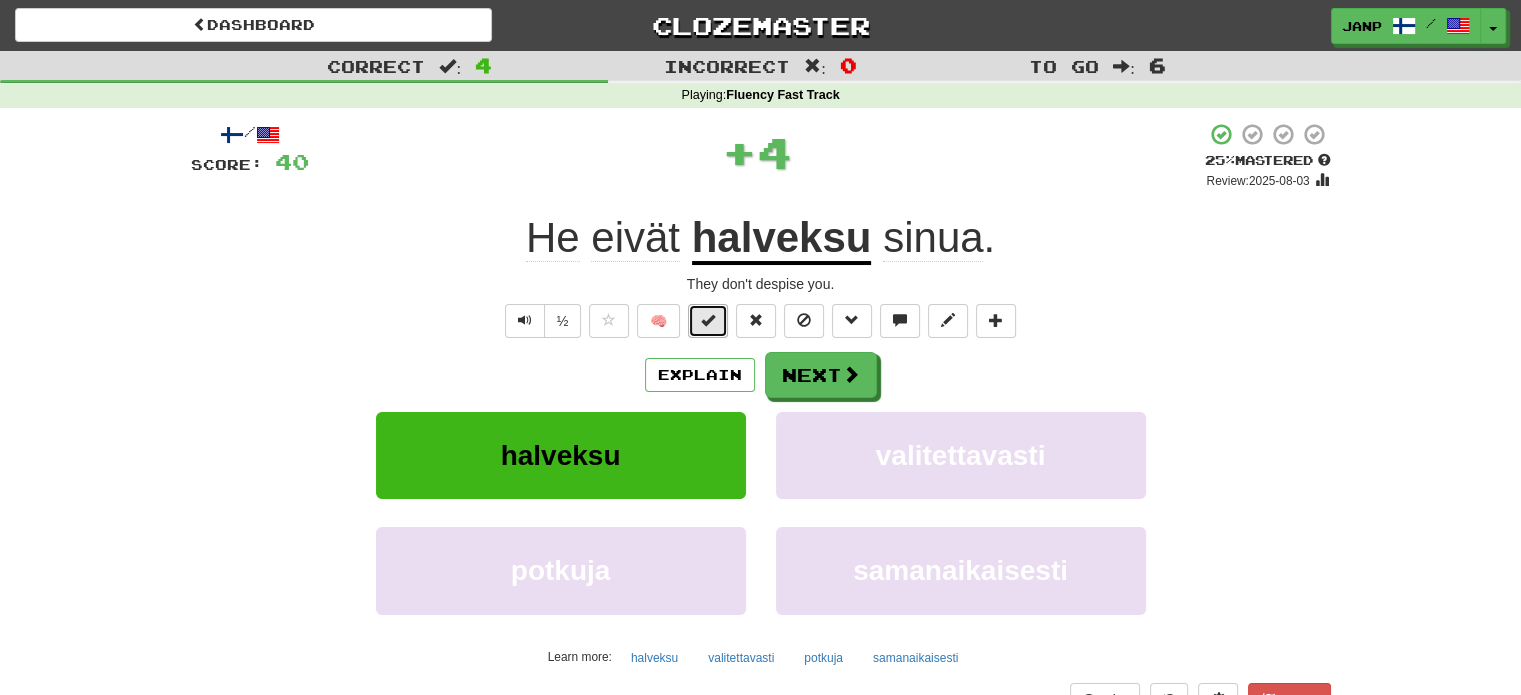 click at bounding box center (708, 320) 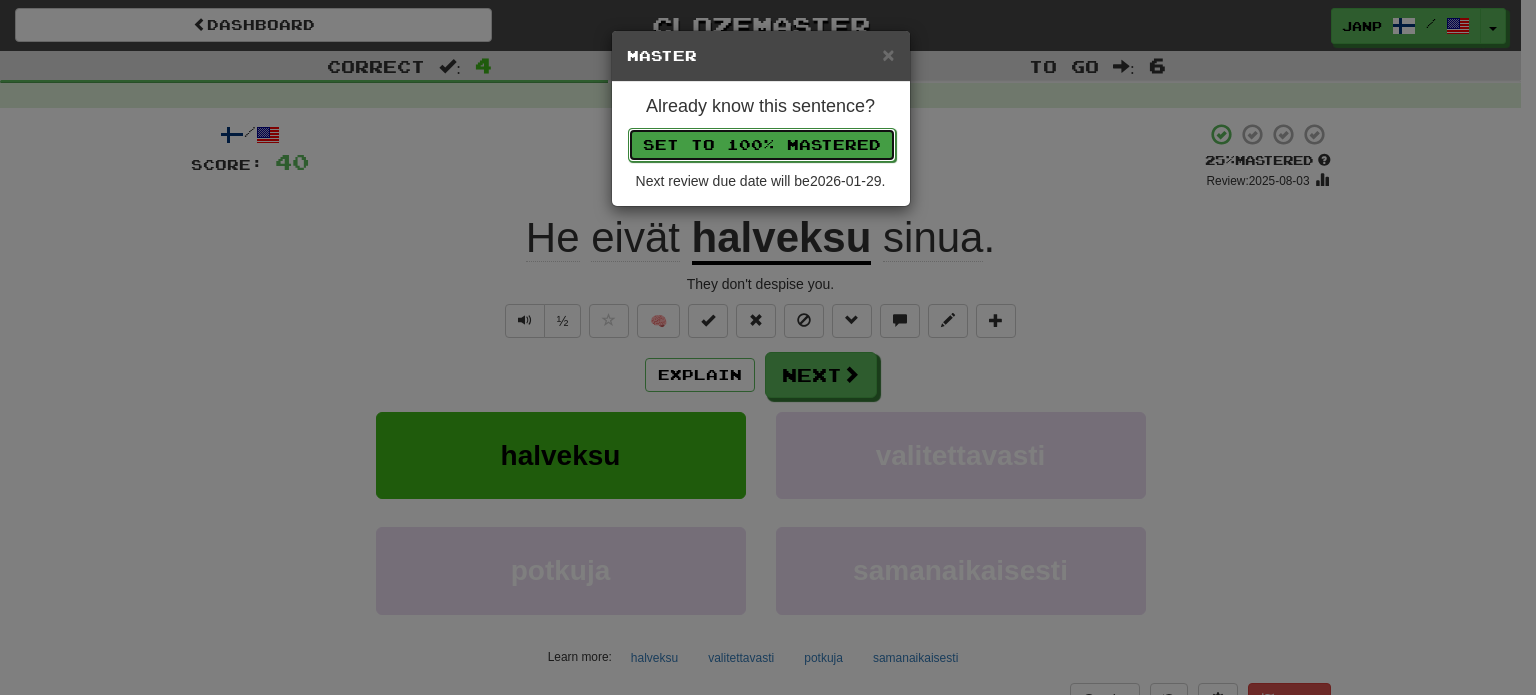 click on "Set to 100% Mastered" at bounding box center [762, 145] 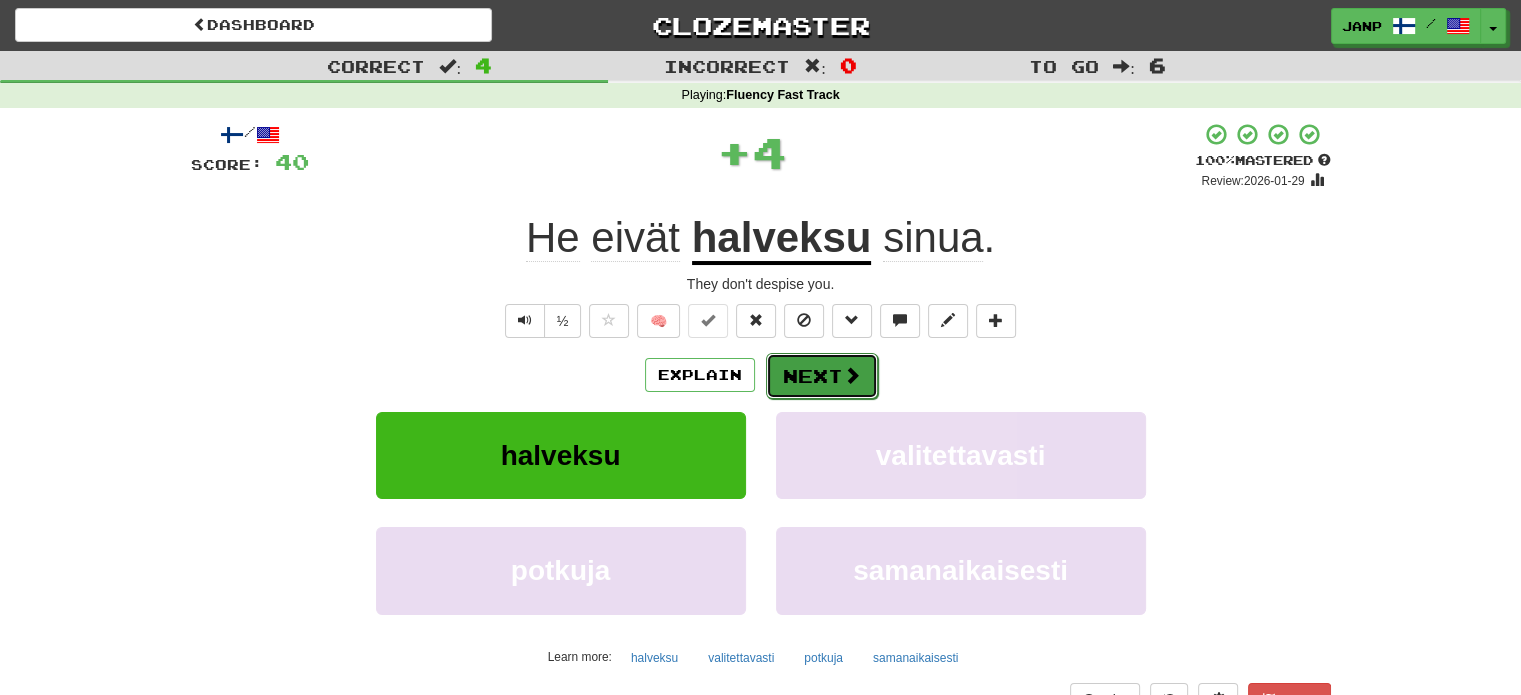 click at bounding box center [852, 375] 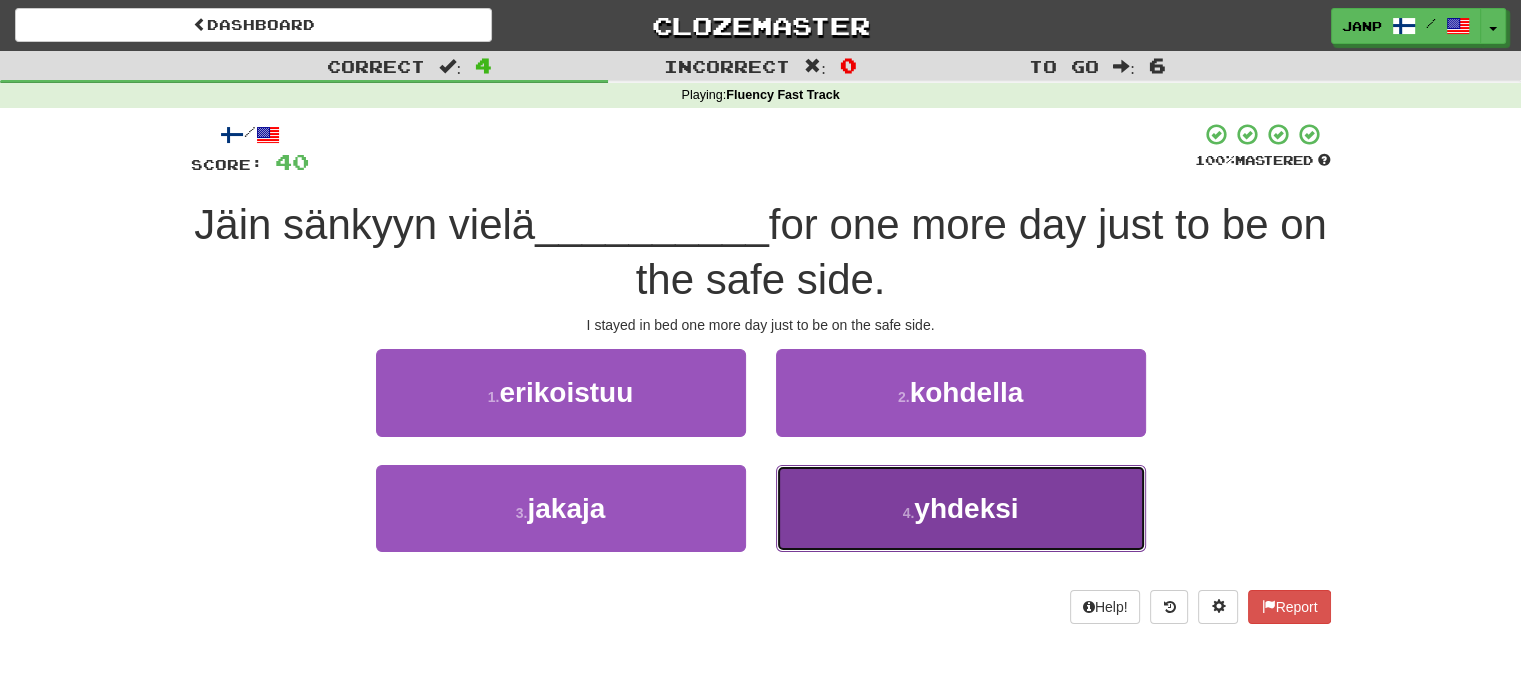 click on "4 .  yhdeksi" at bounding box center (961, 508) 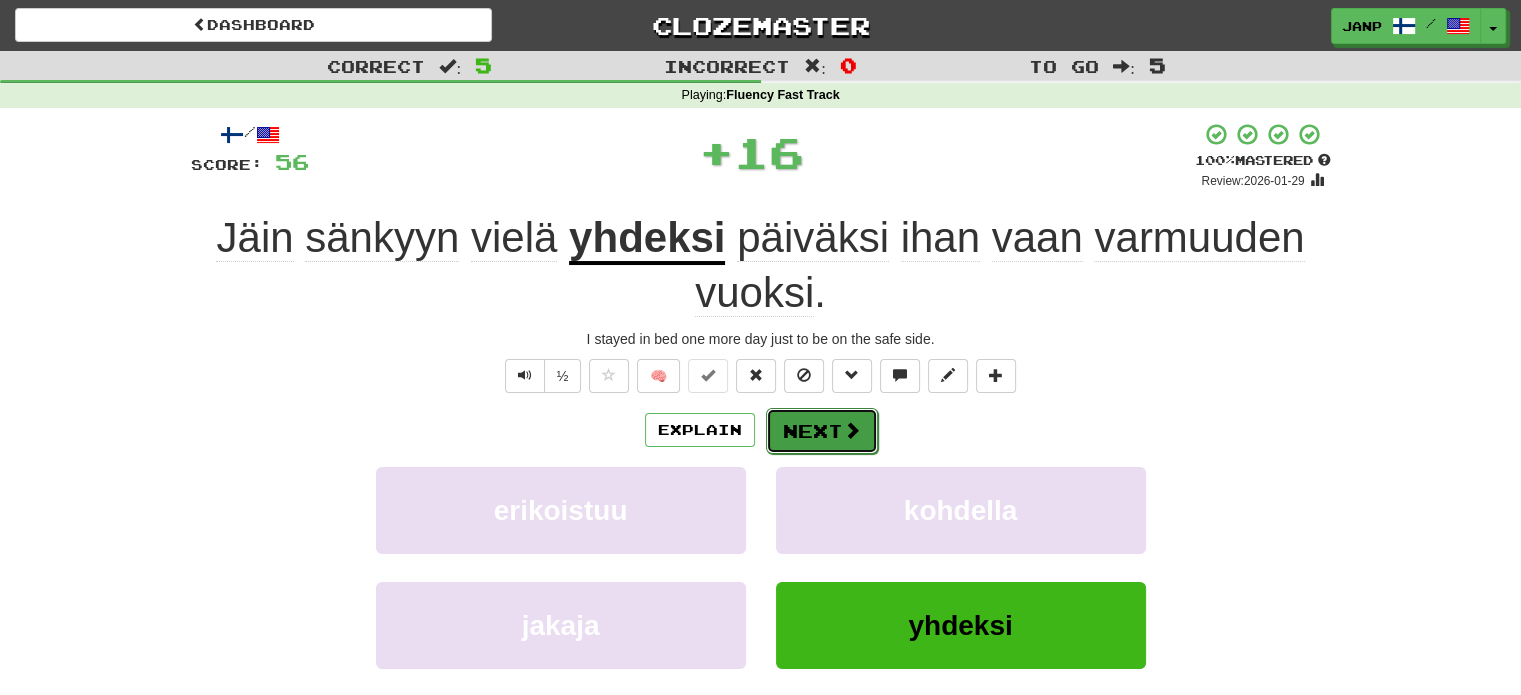 click on "Next" at bounding box center [822, 431] 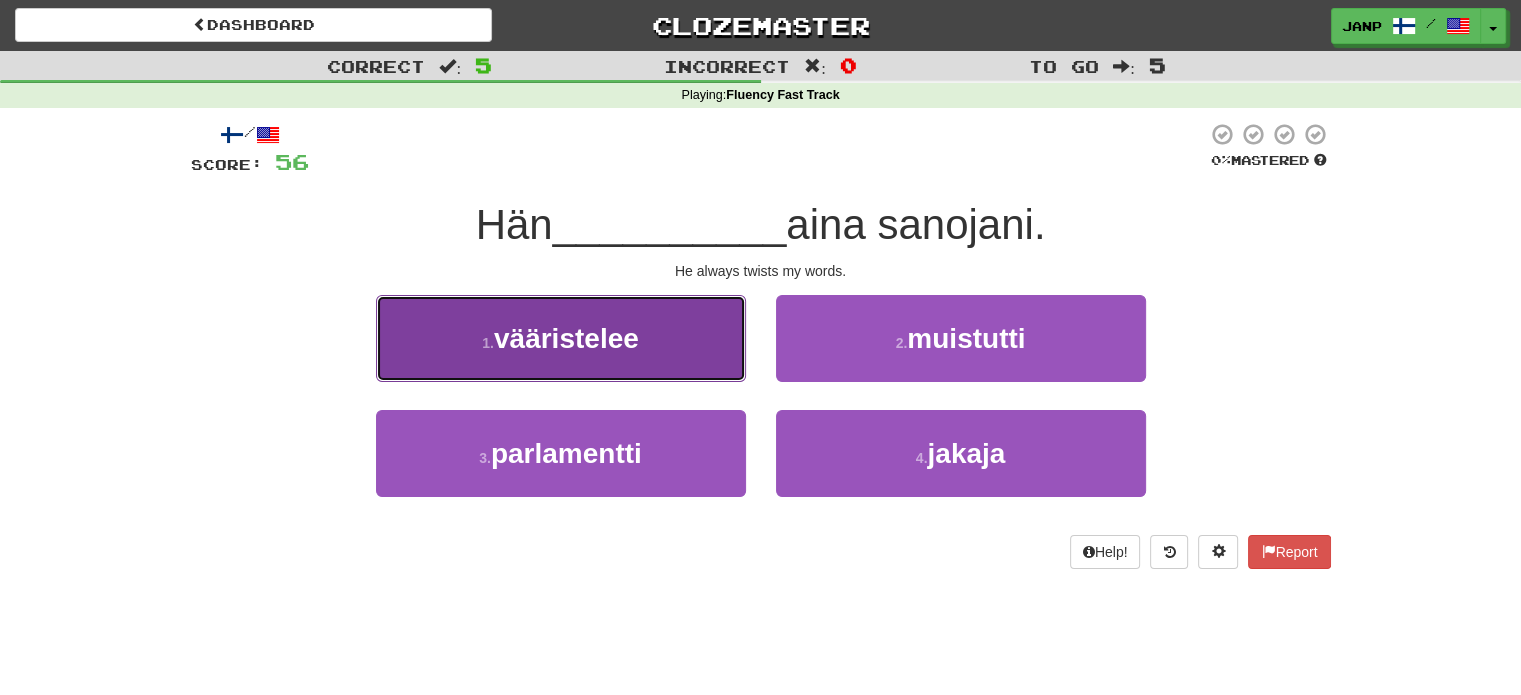 click on "1 .  vääristelee" at bounding box center [561, 338] 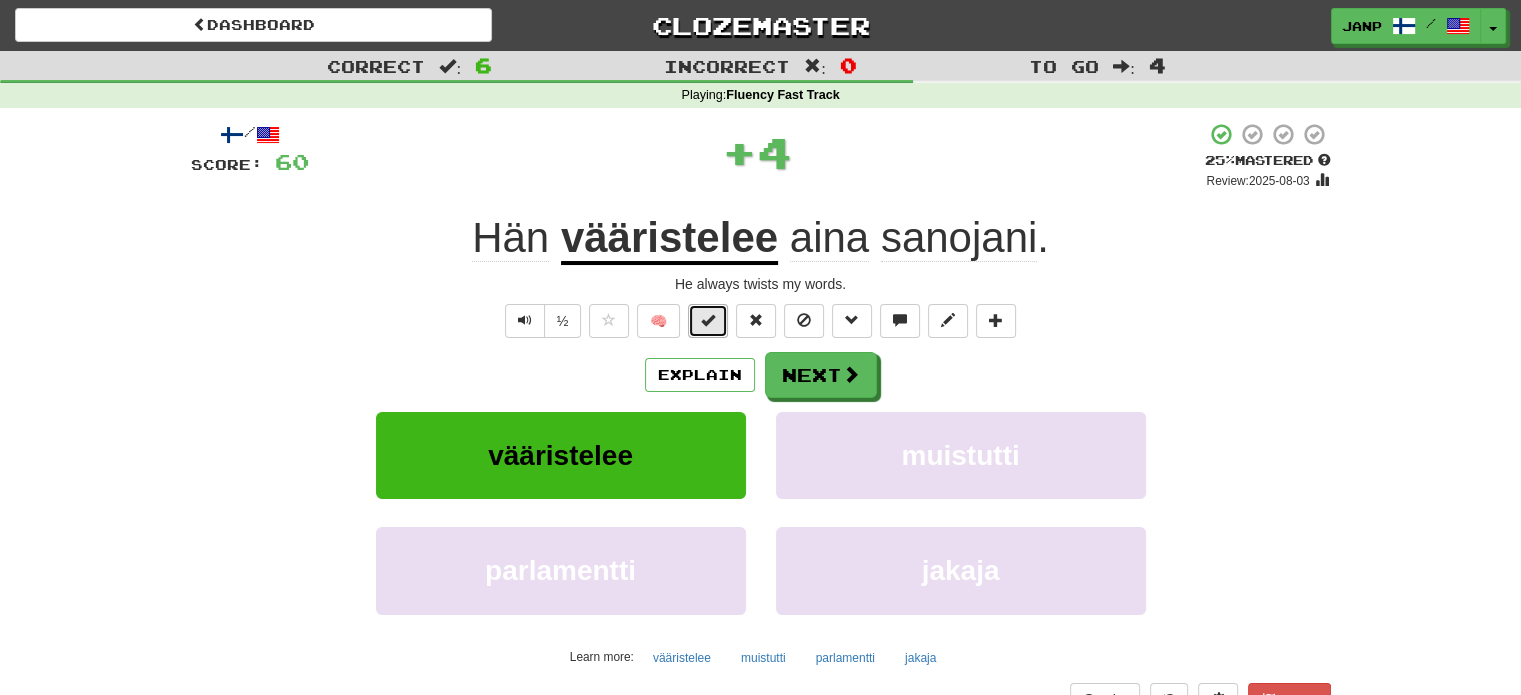click at bounding box center (708, 321) 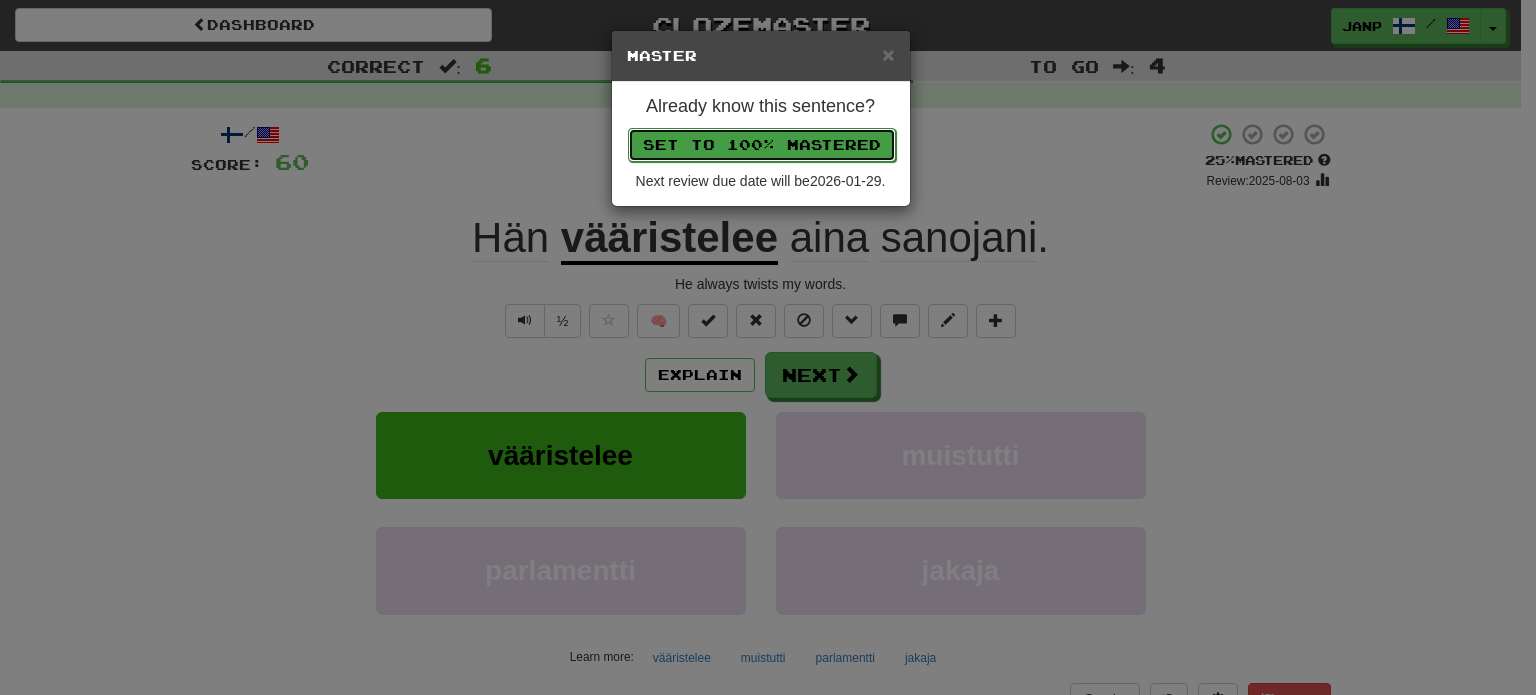 click on "Set to 100% Mastered" at bounding box center [762, 145] 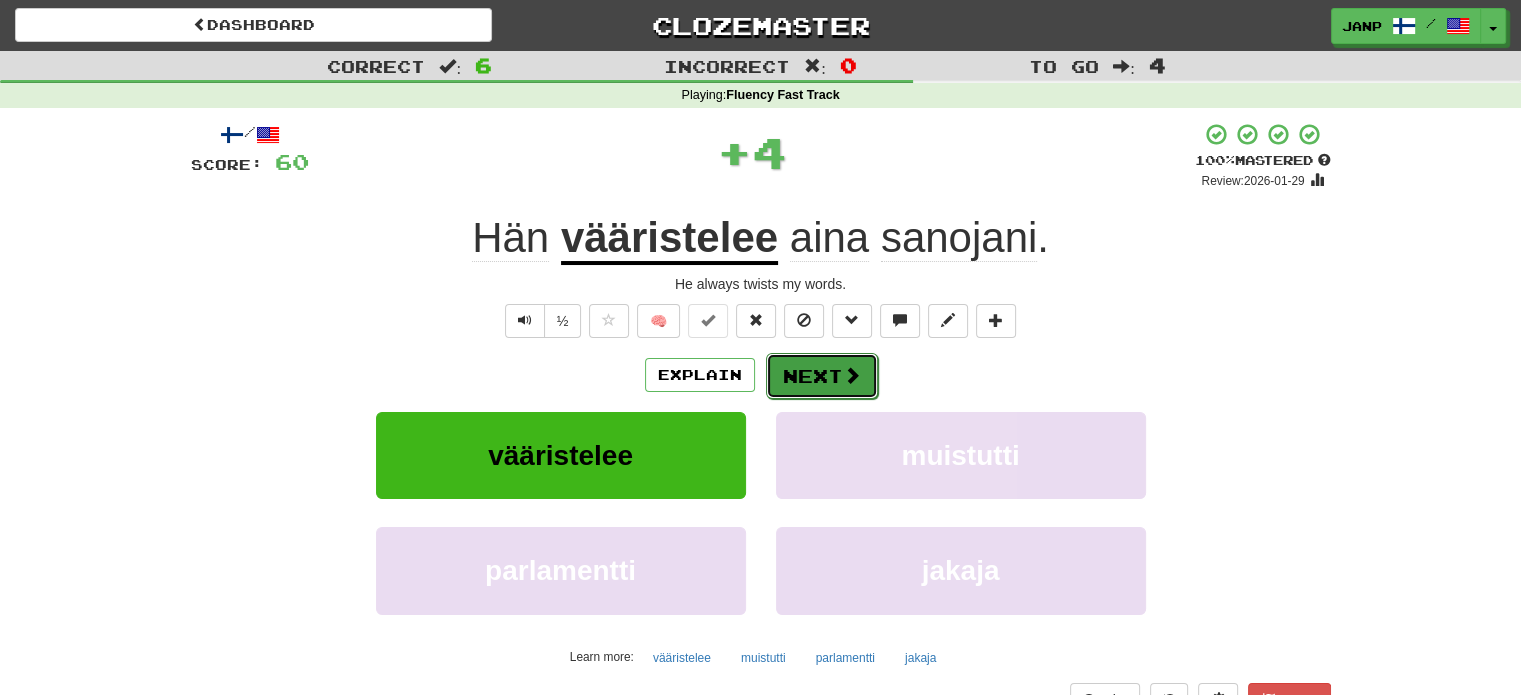click at bounding box center (852, 375) 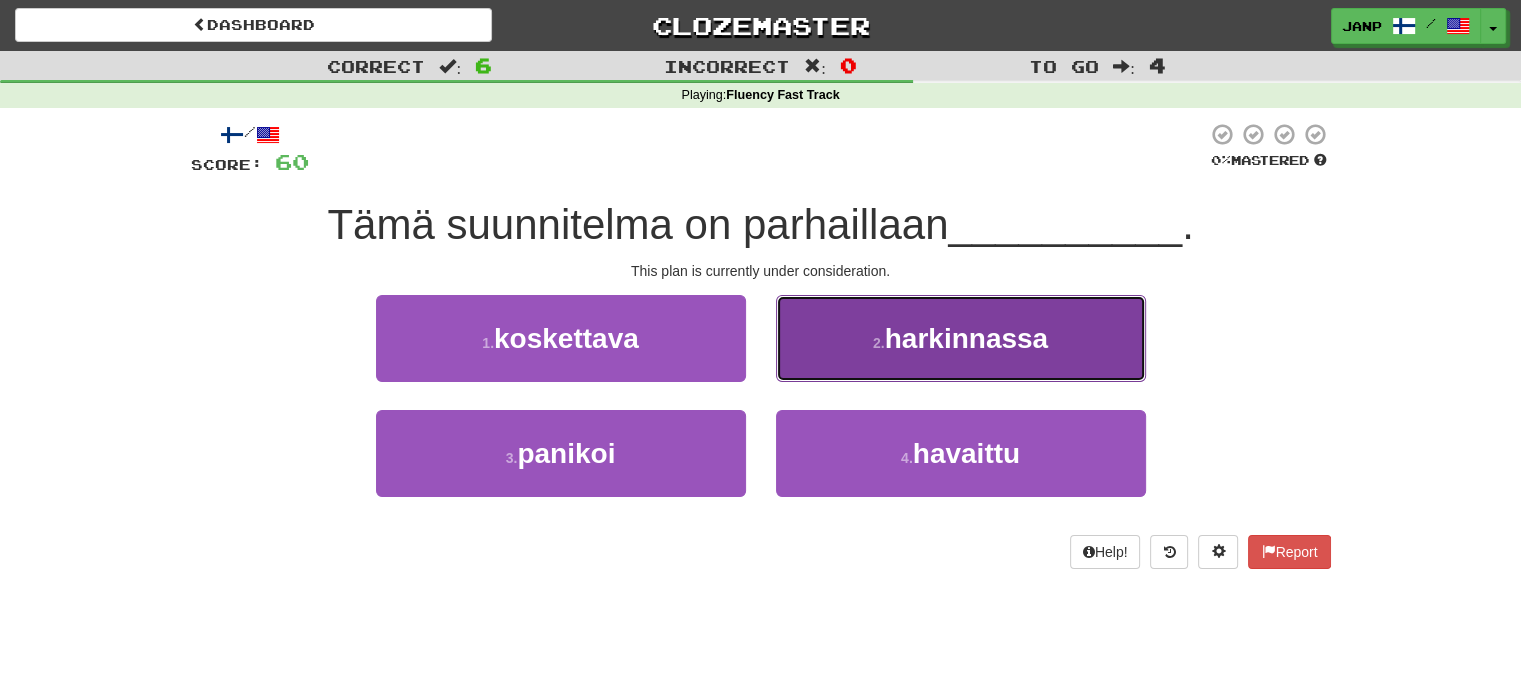 click on "2 ." at bounding box center [879, 343] 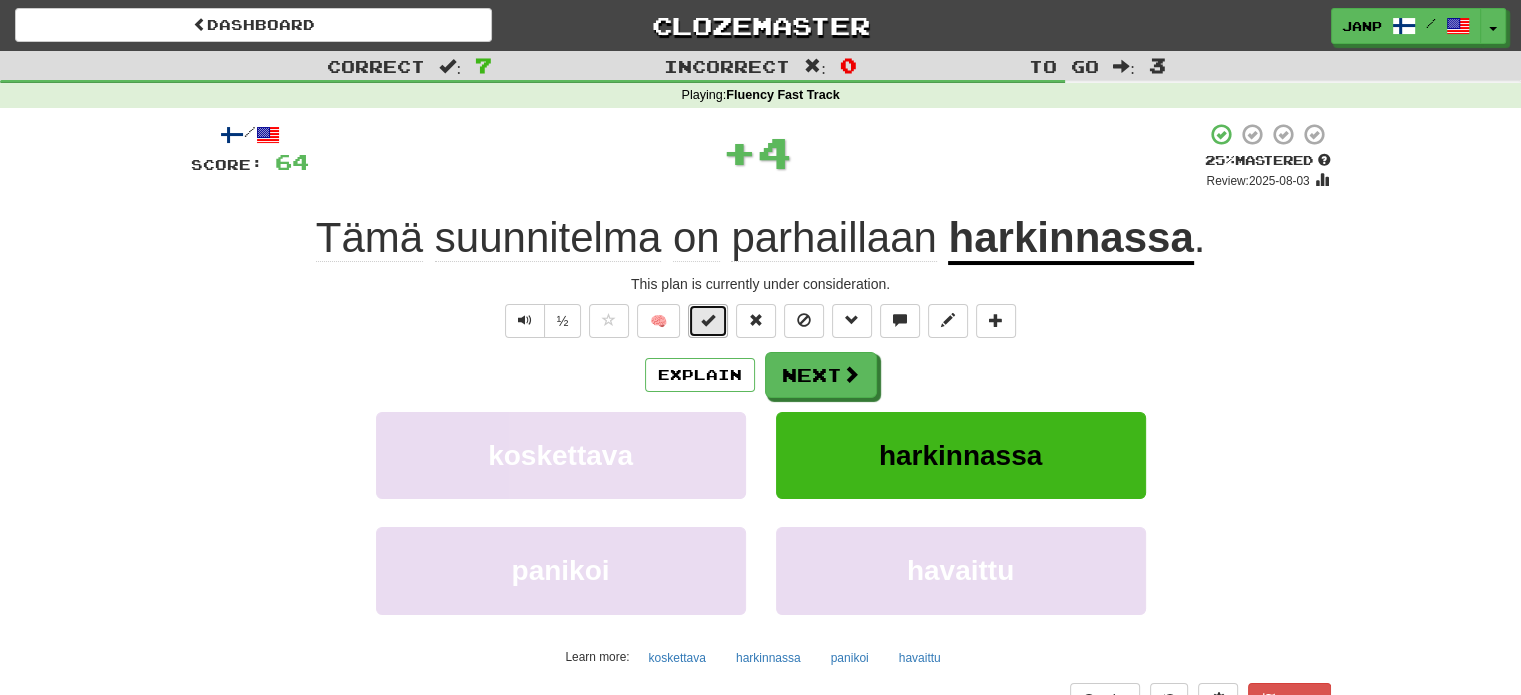 click at bounding box center [708, 321] 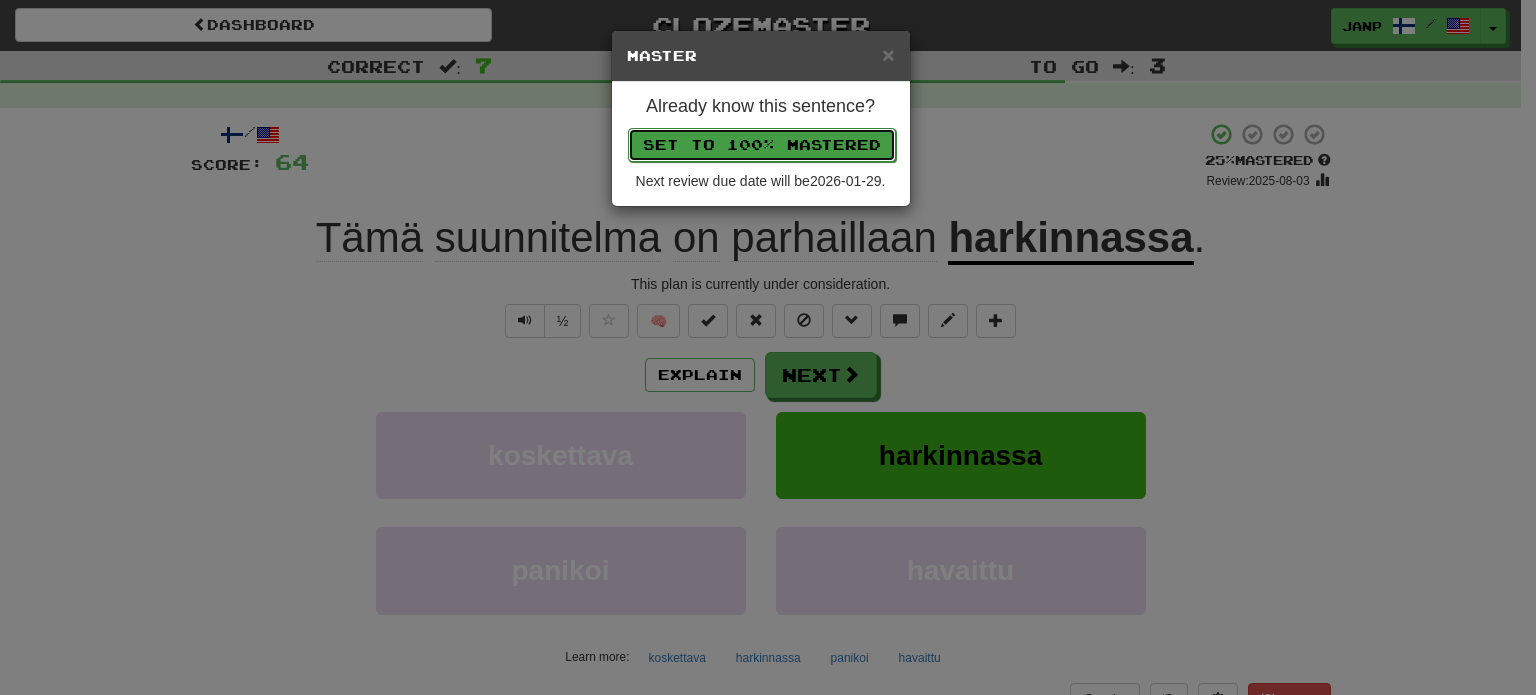 click on "Set to 100% Mastered" at bounding box center [762, 145] 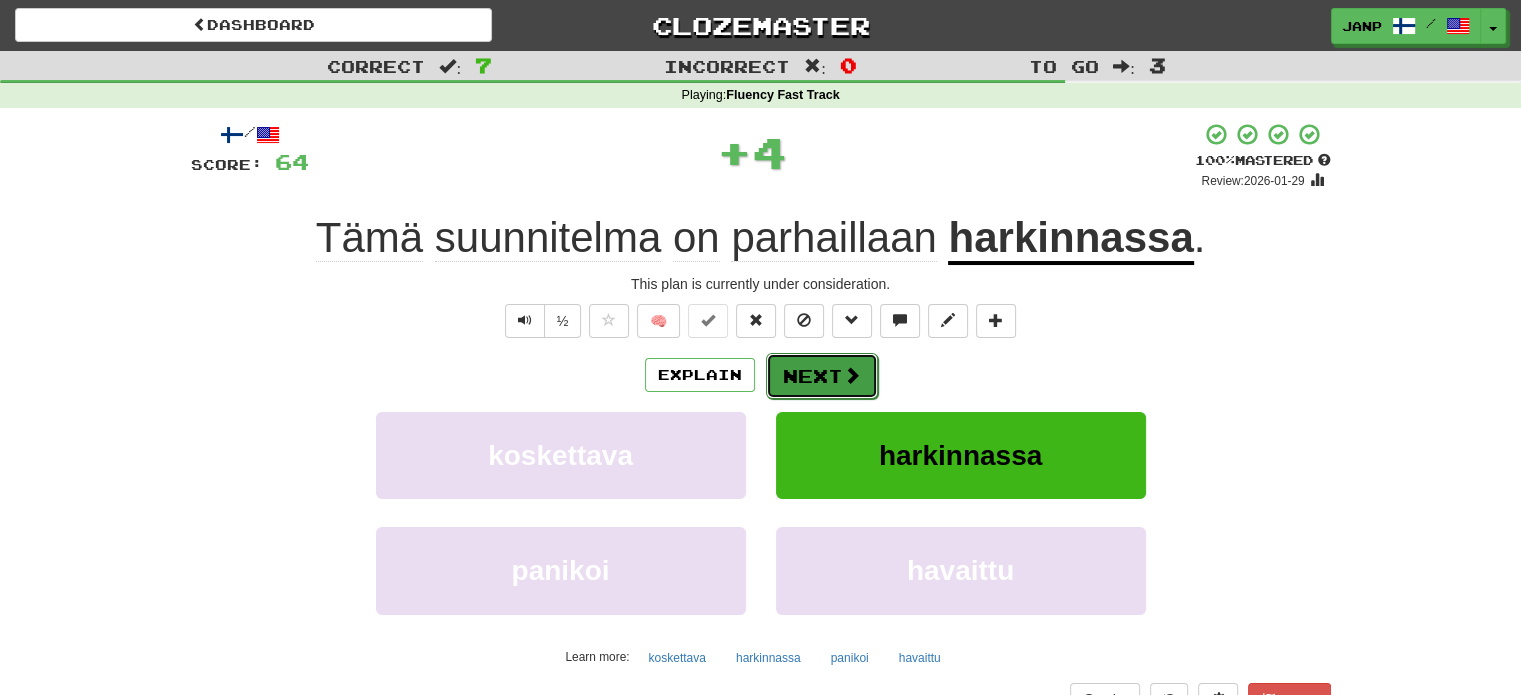 click on "Next" at bounding box center (822, 376) 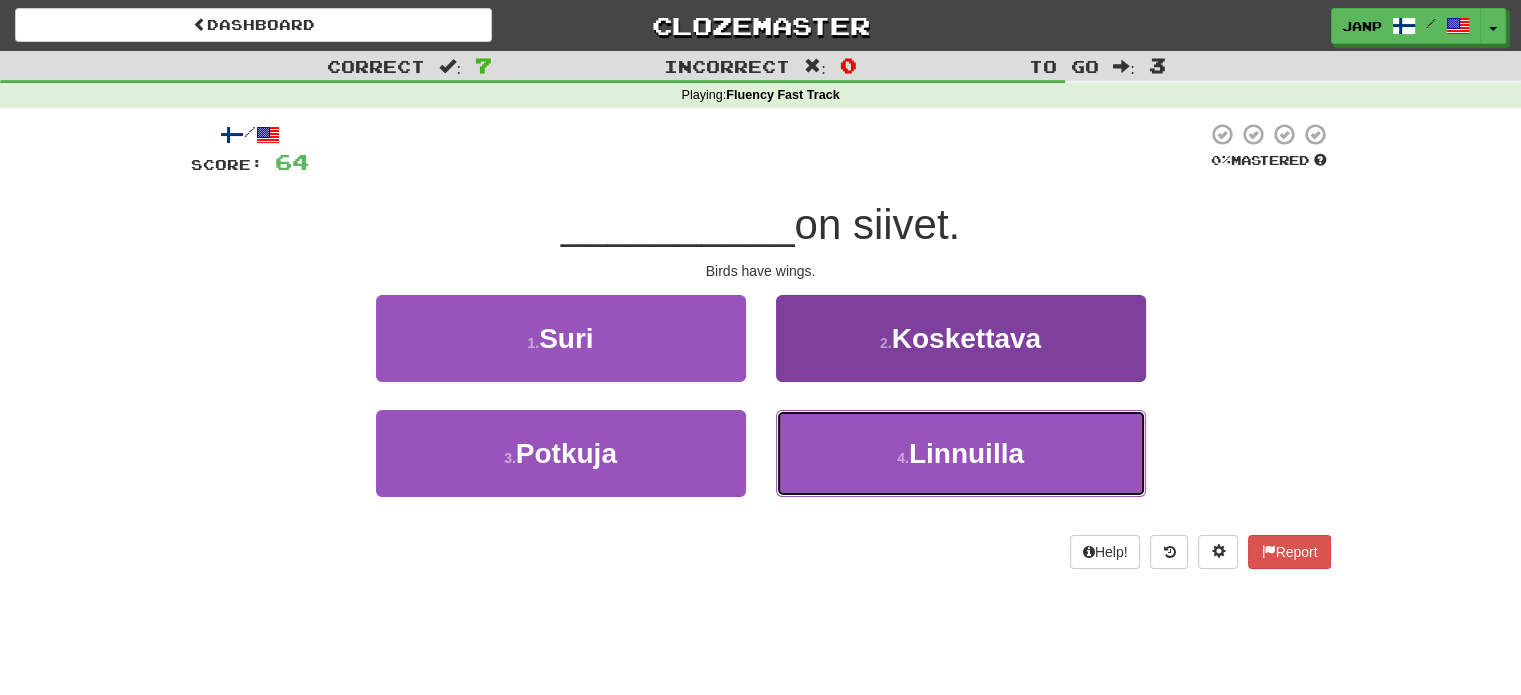 drag, startPoint x: 822, startPoint y: 441, endPoint x: 838, endPoint y: 433, distance: 17.888544 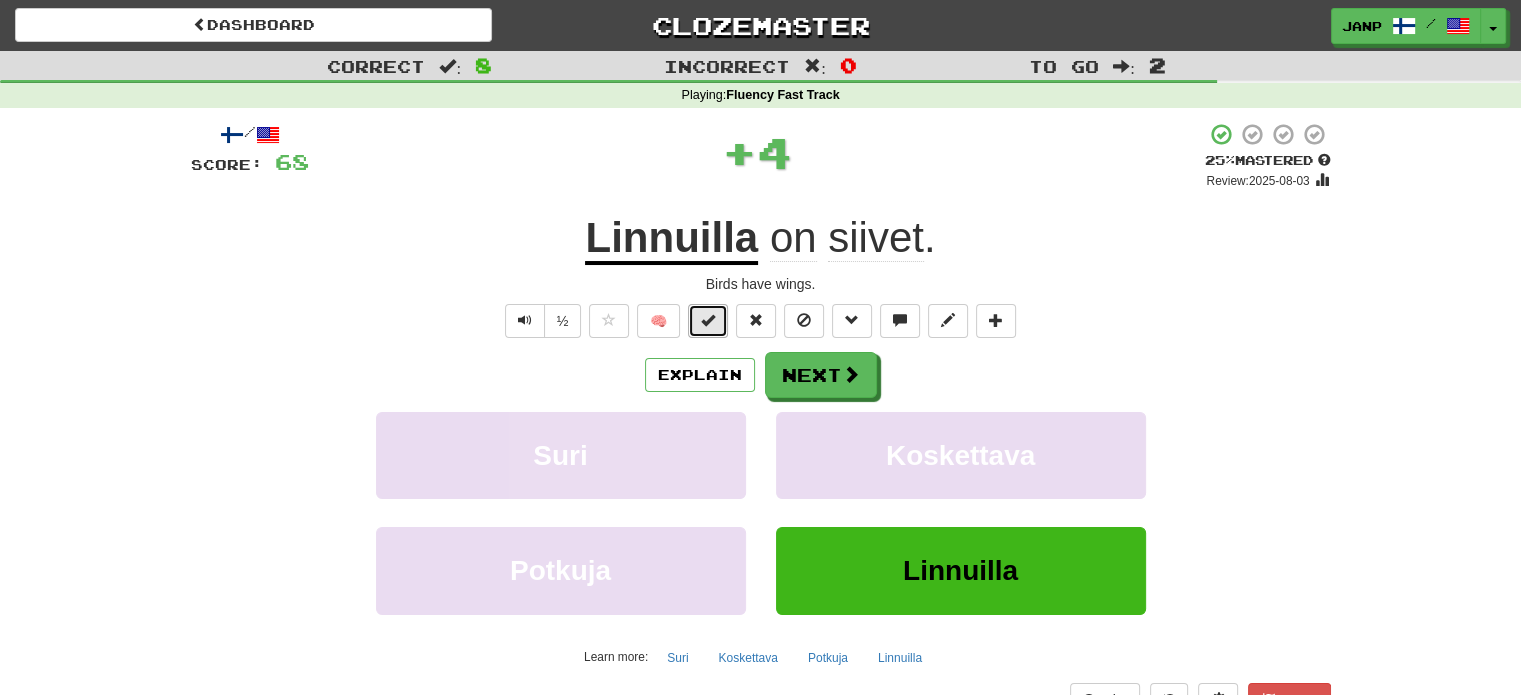 click at bounding box center (708, 321) 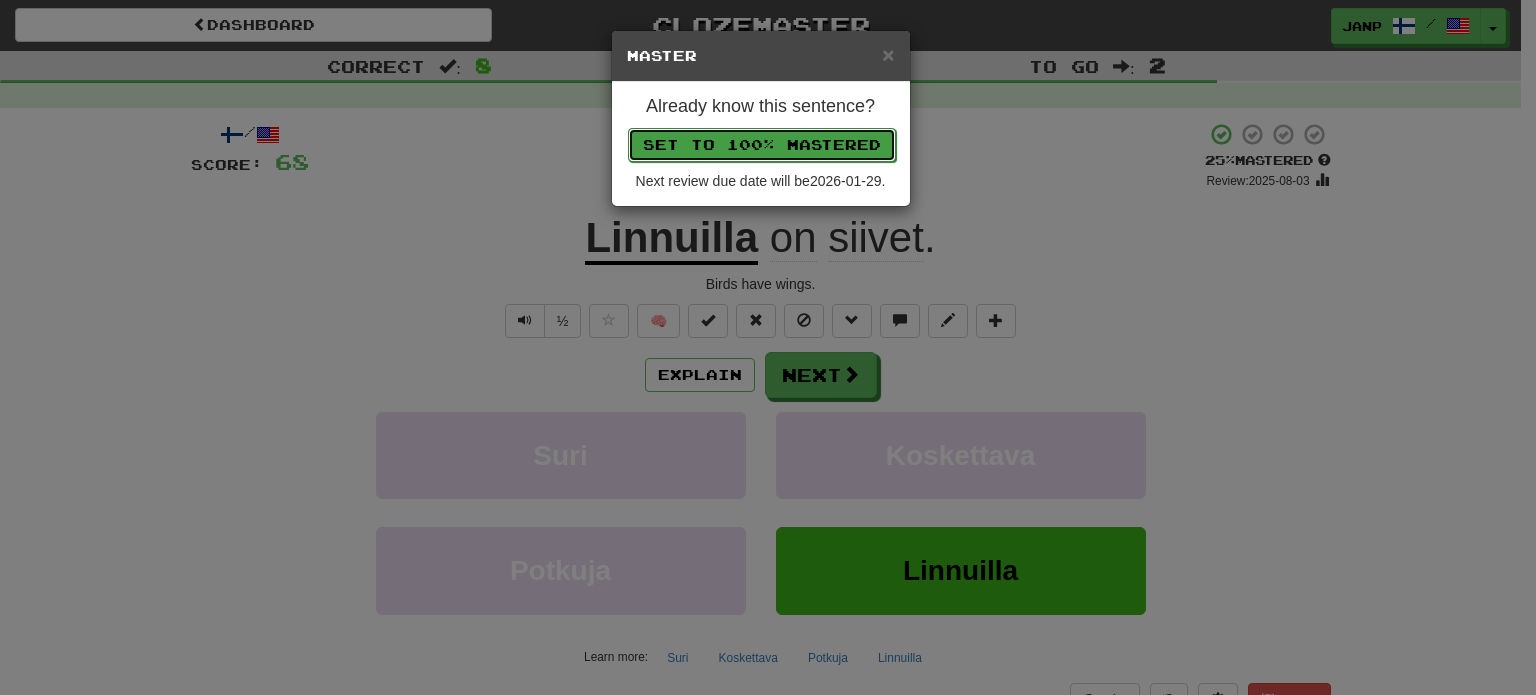 click on "Set to 100% Mastered" at bounding box center [762, 145] 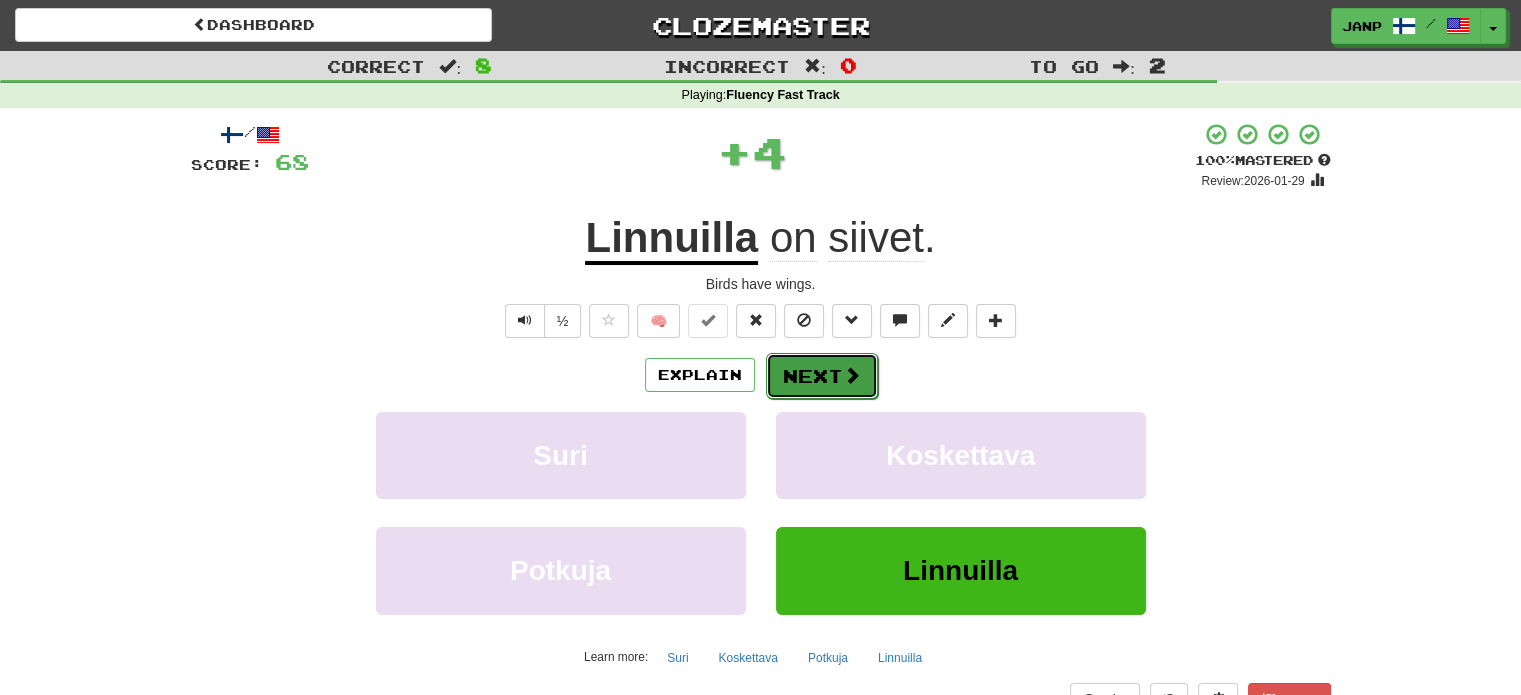 click at bounding box center (852, 375) 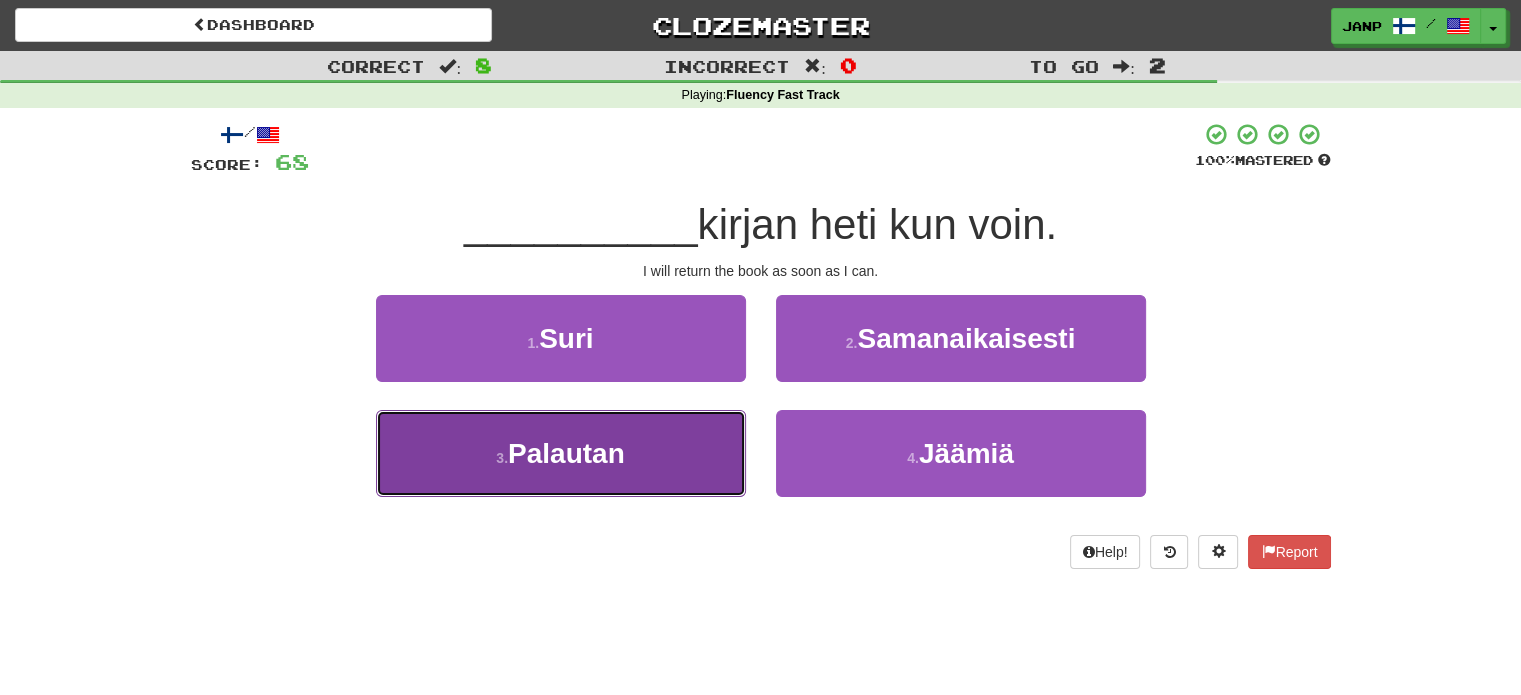 click on "3 .  Palautan" at bounding box center [561, 453] 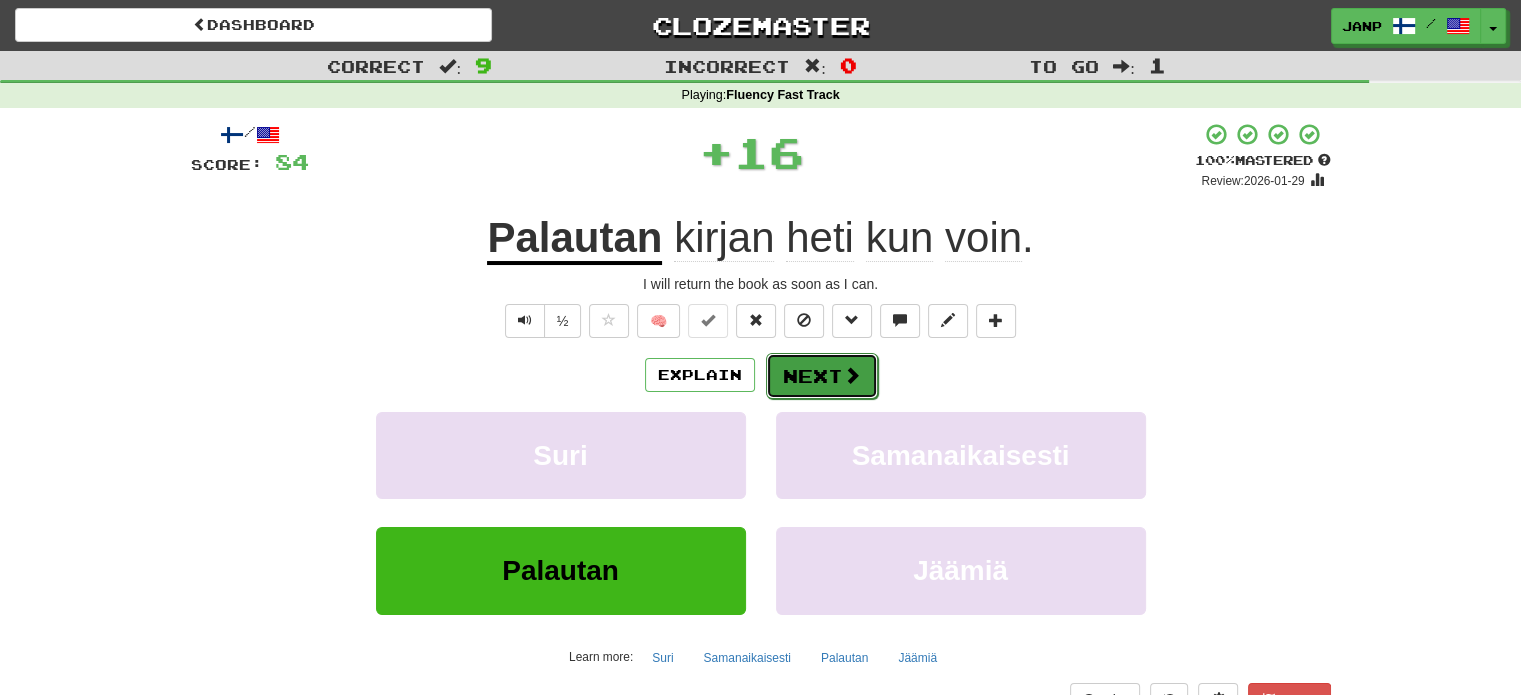click on "Next" at bounding box center [822, 376] 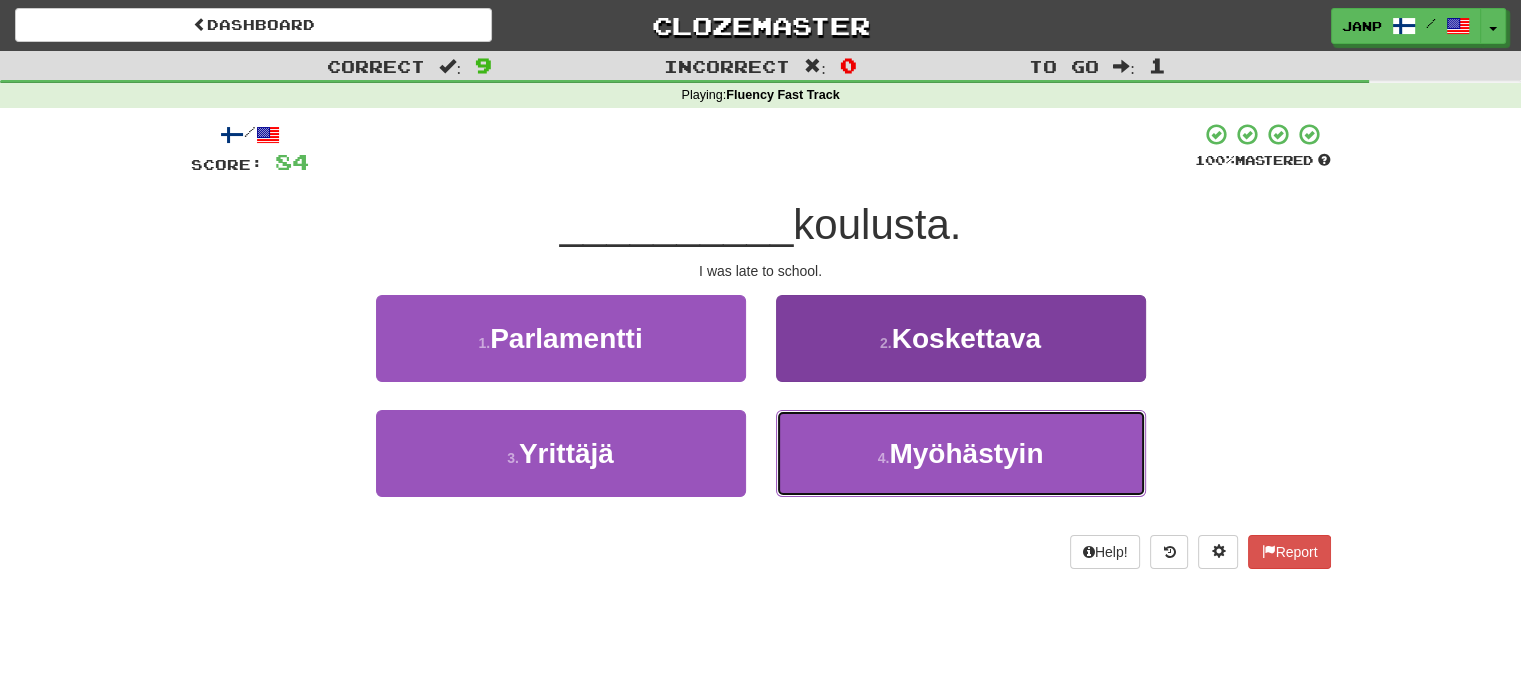 drag, startPoint x: 837, startPoint y: 447, endPoint x: 845, endPoint y: 420, distance: 28.160255 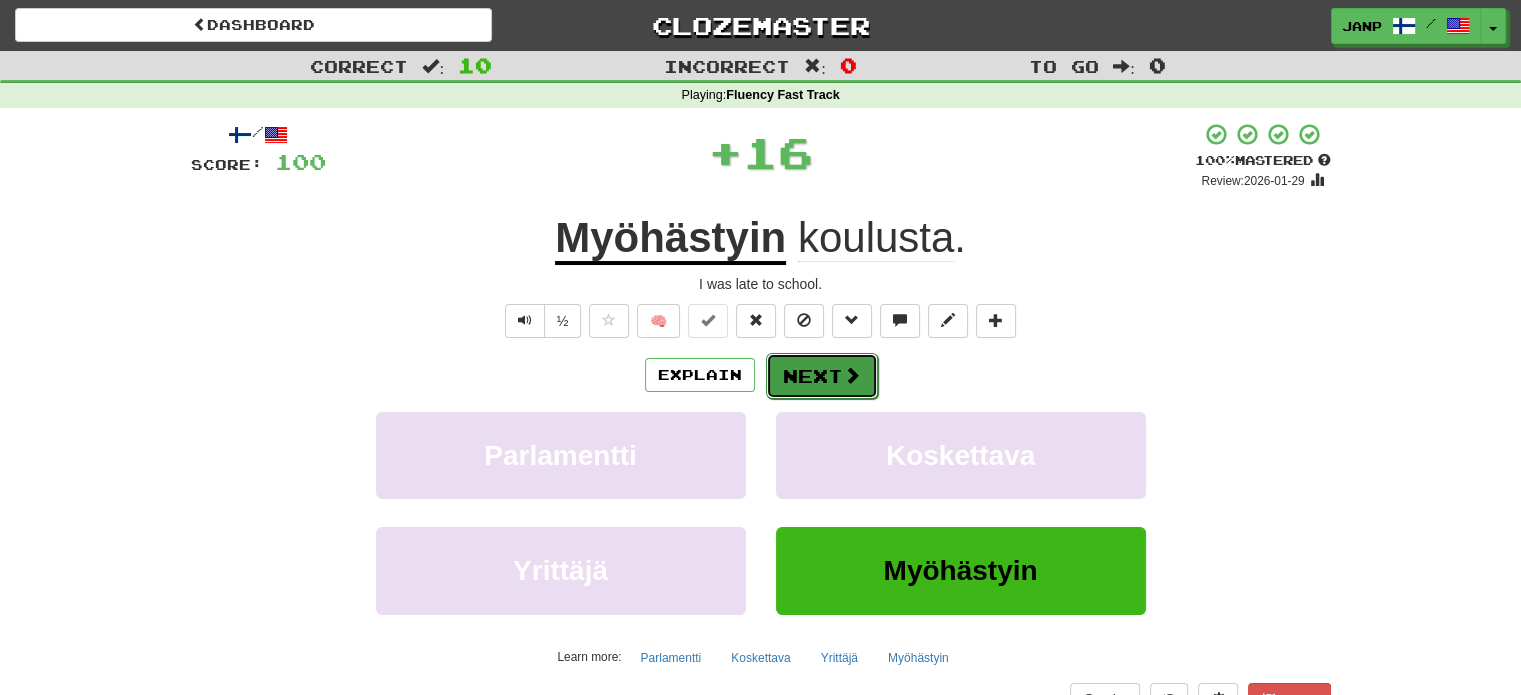 click on "Next" at bounding box center [822, 376] 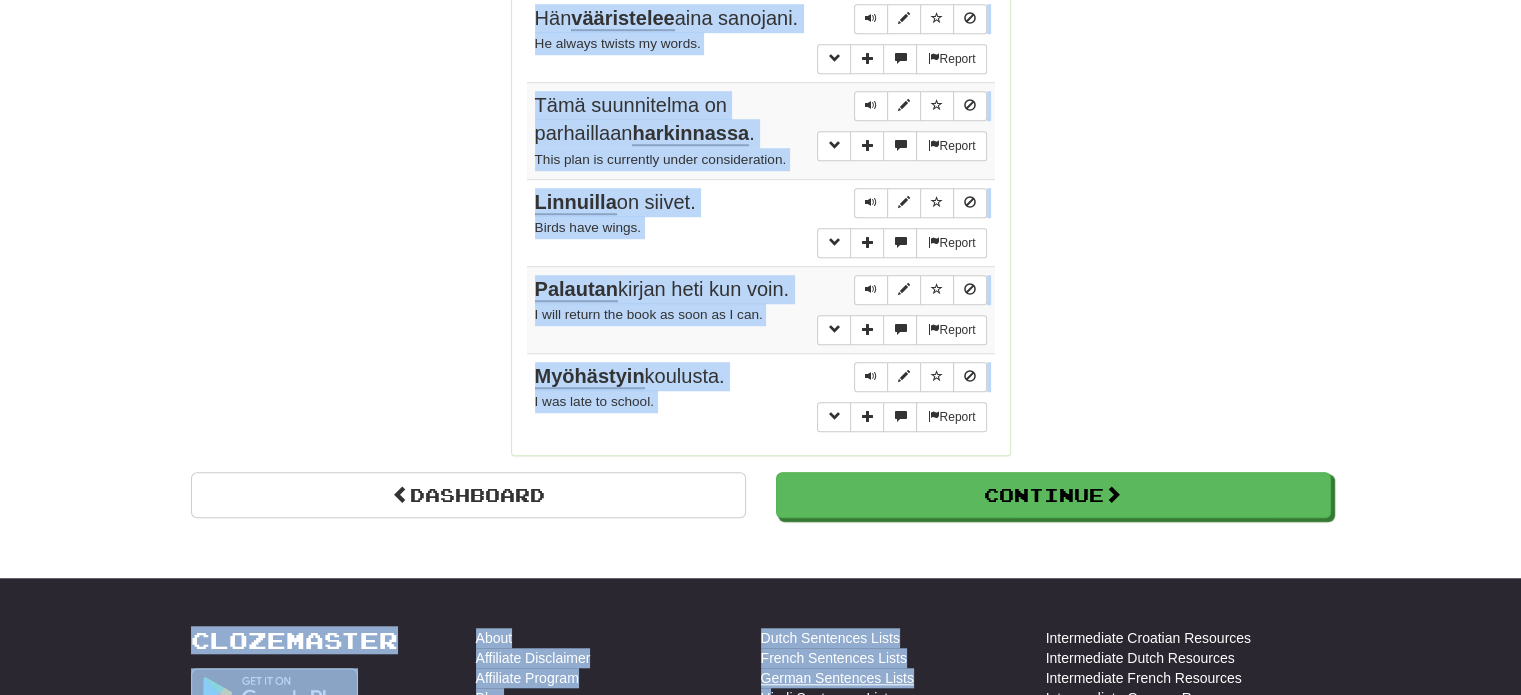 scroll, scrollTop: 1627, scrollLeft: 0, axis: vertical 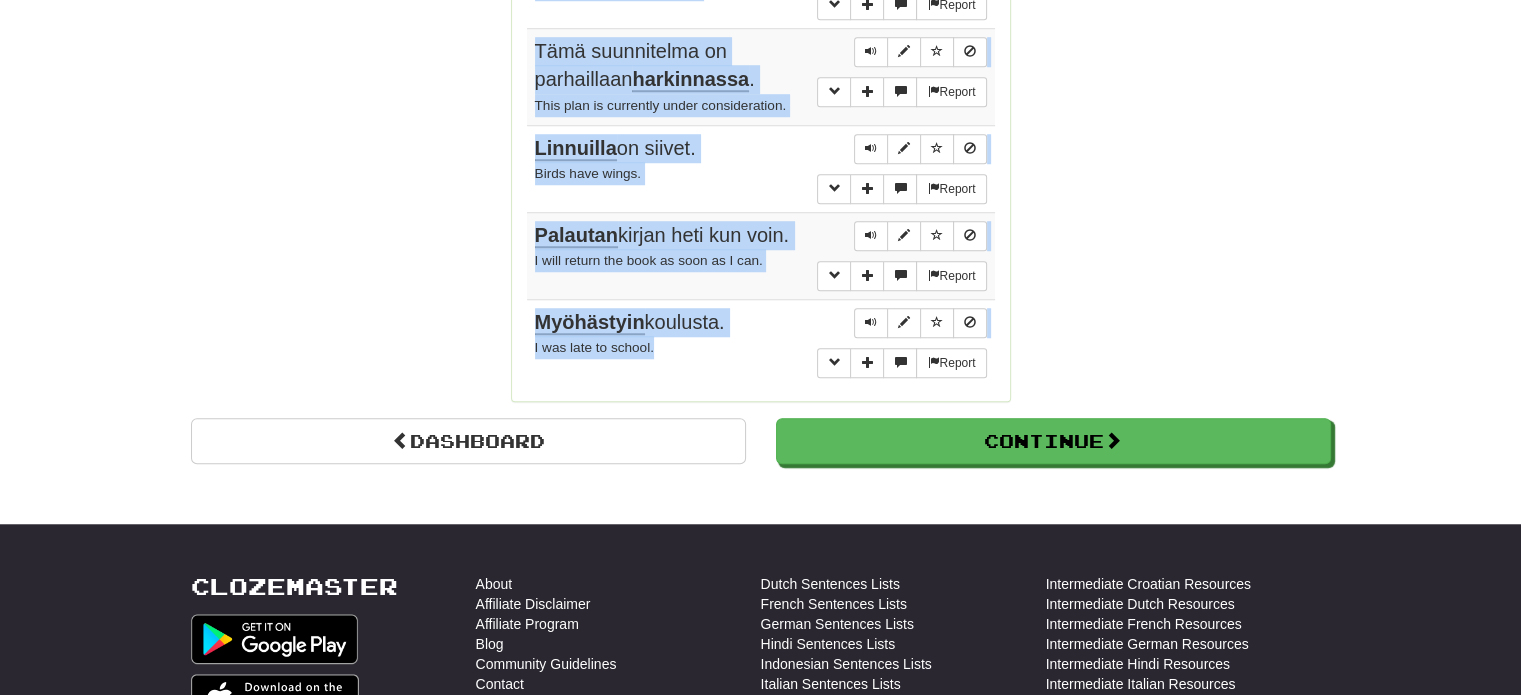 drag, startPoint x: 536, startPoint y: 187, endPoint x: 750, endPoint y: 350, distance: 269.00745 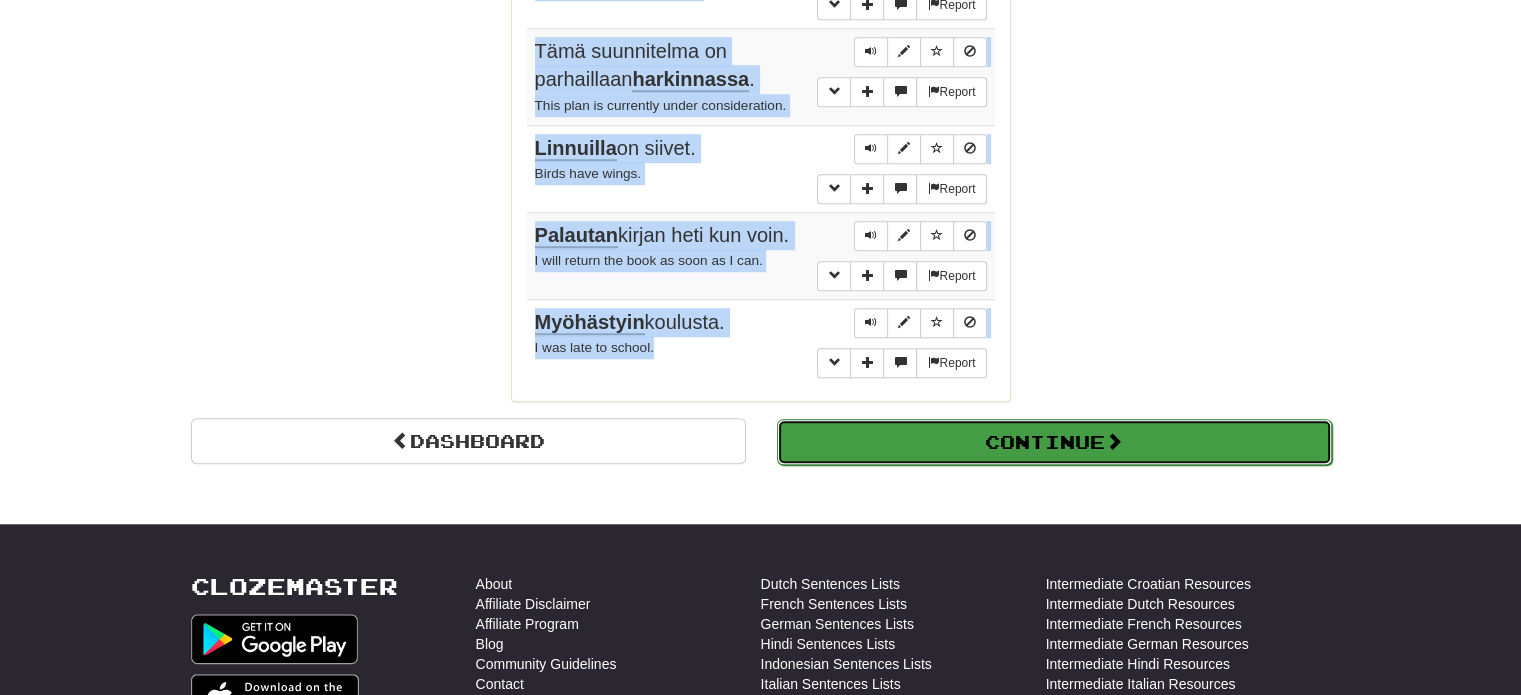 click on "Continue" at bounding box center [1054, 442] 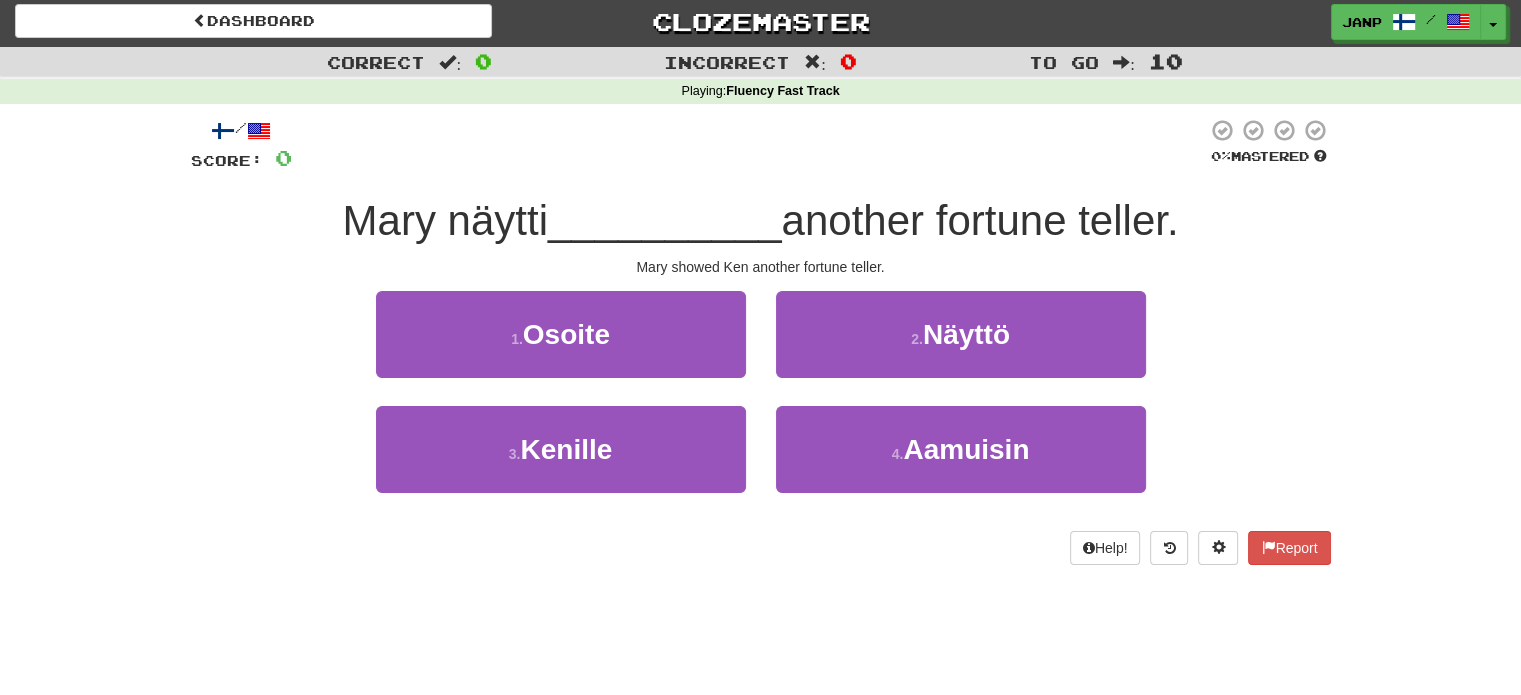 scroll, scrollTop: 0, scrollLeft: 0, axis: both 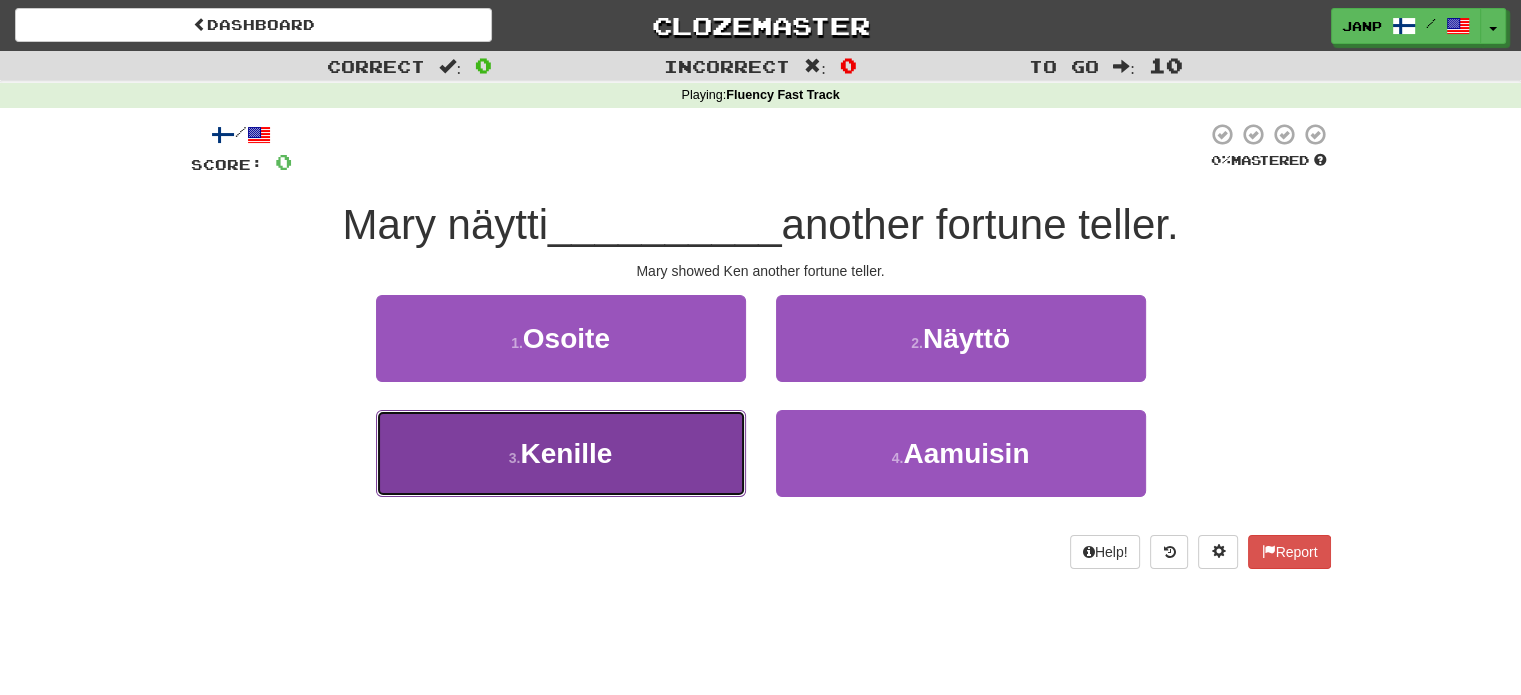 click on "3 .  Kenille" at bounding box center [561, 453] 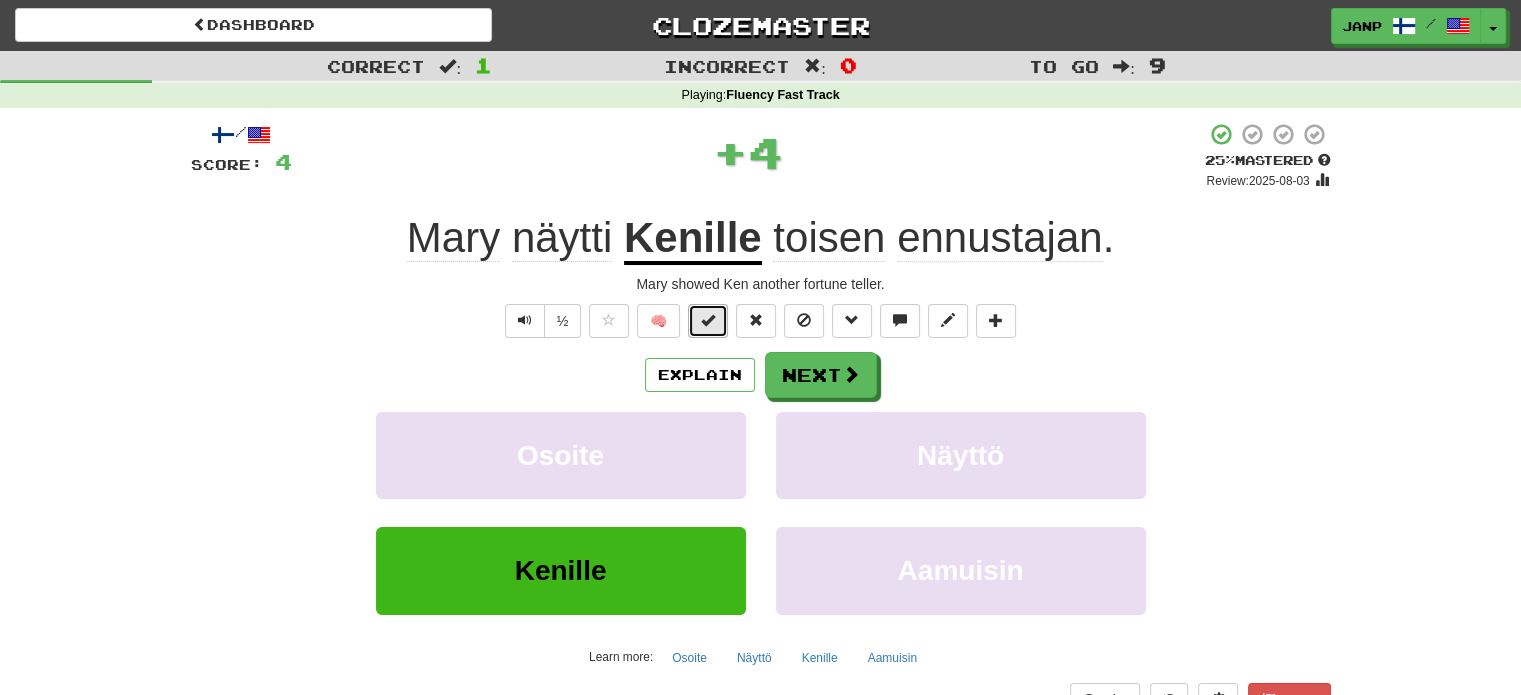 click at bounding box center [708, 321] 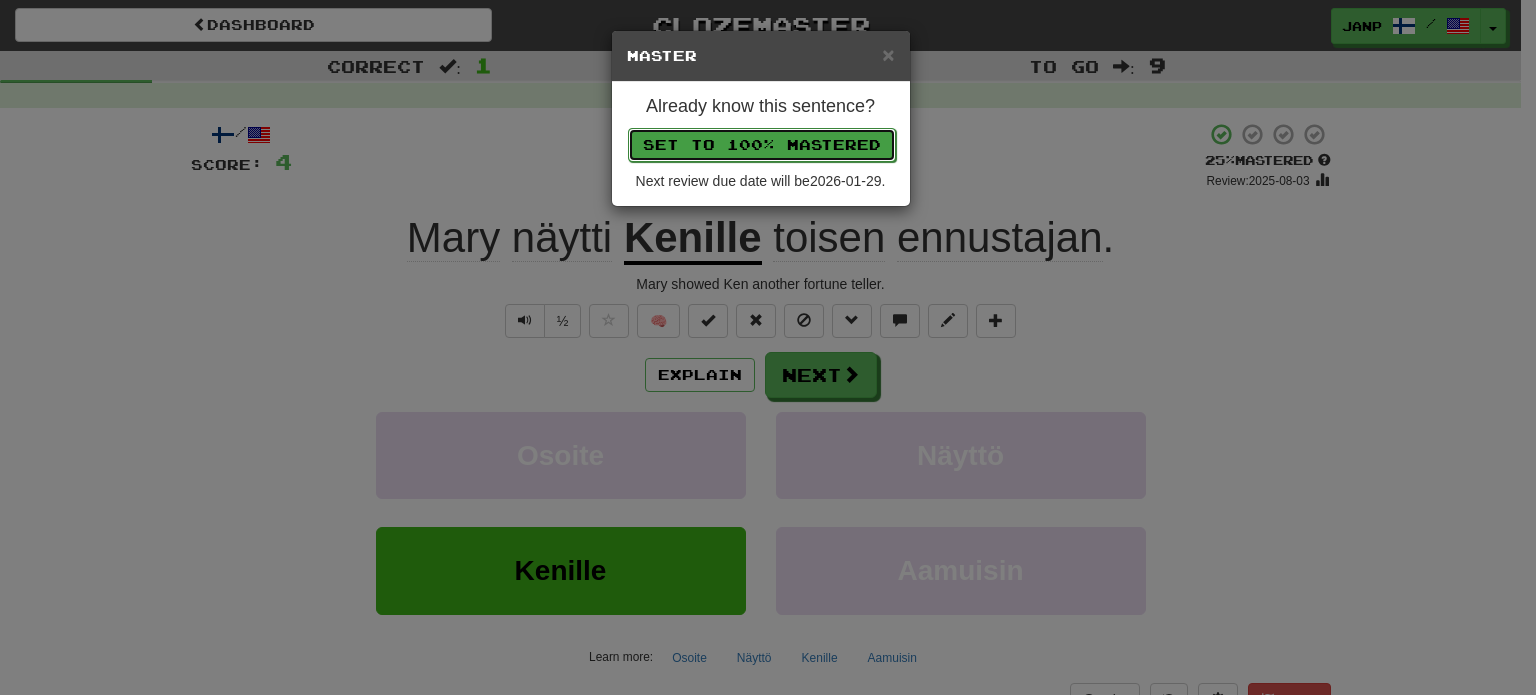 click on "Set to 100% Mastered" at bounding box center (762, 145) 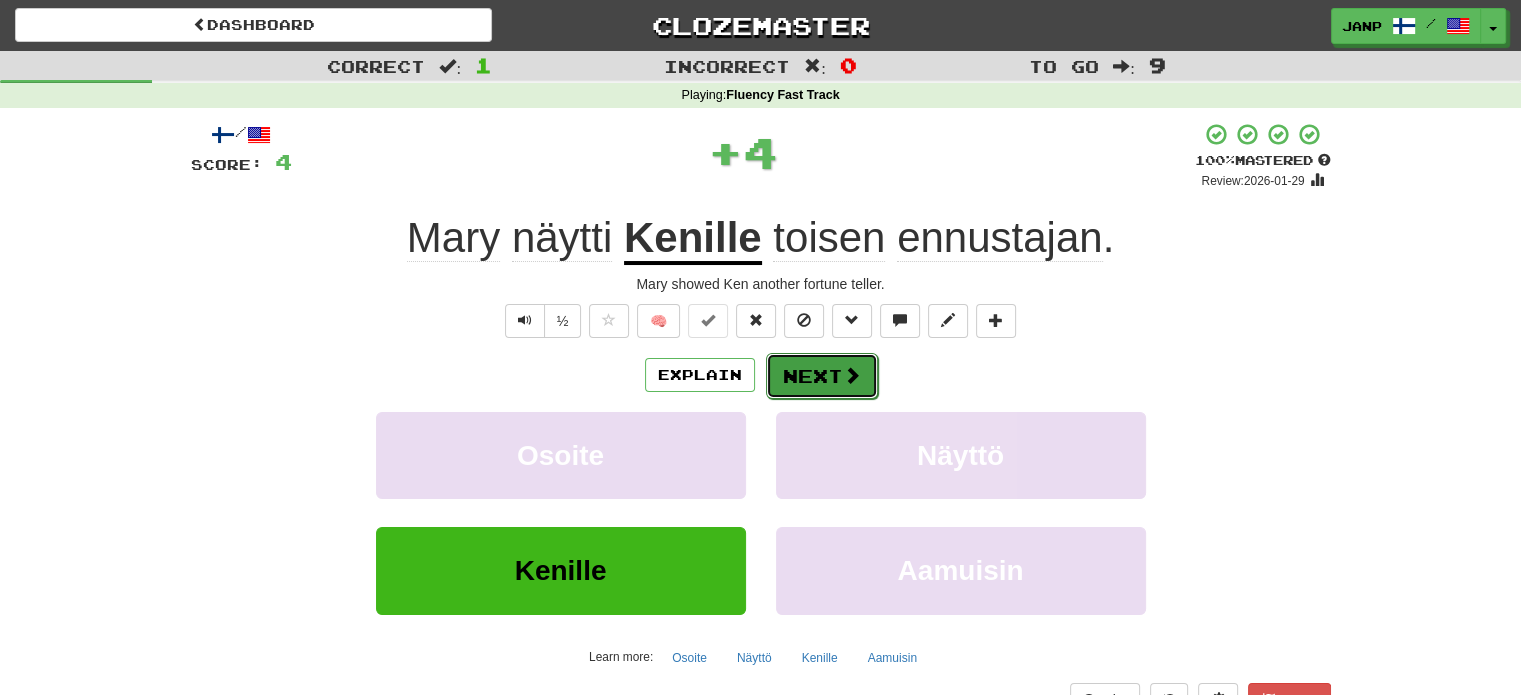 click on "Next" at bounding box center (822, 376) 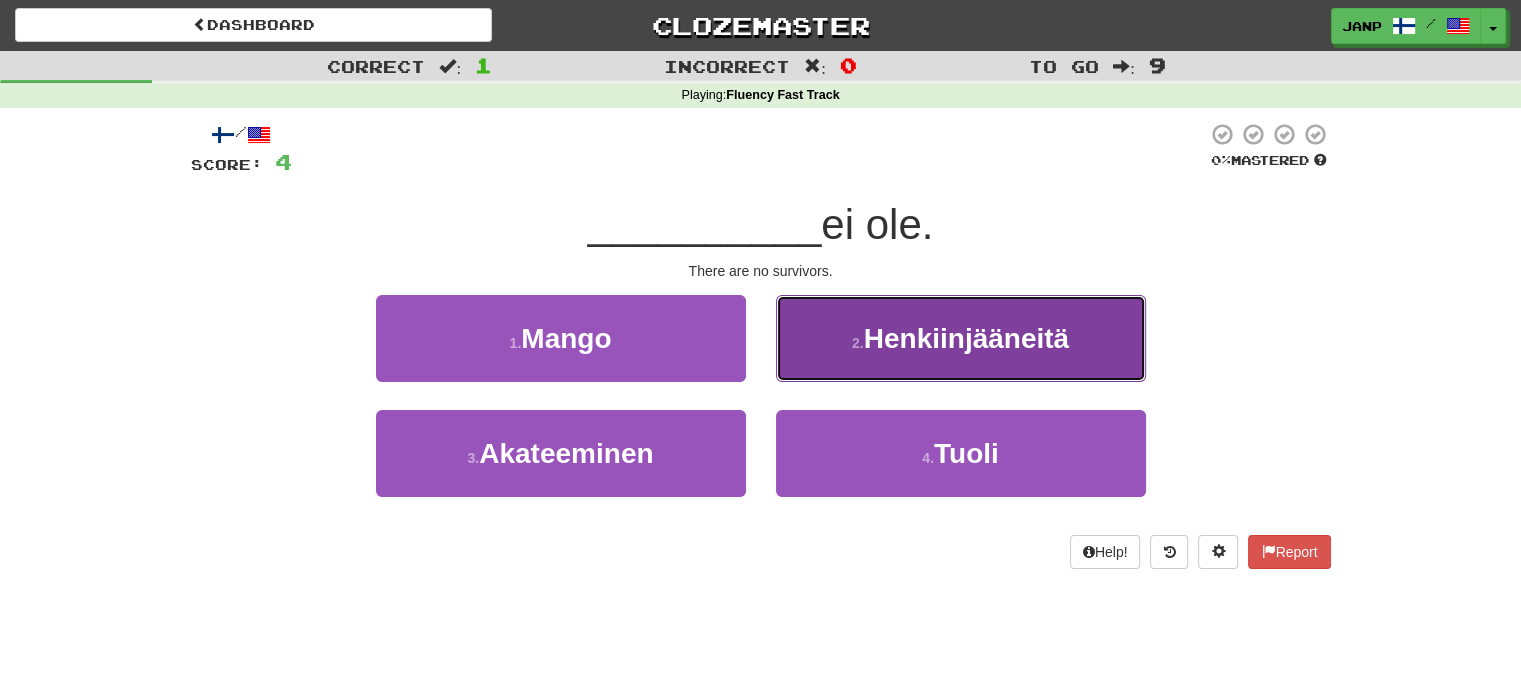 click on "2 ." at bounding box center [858, 343] 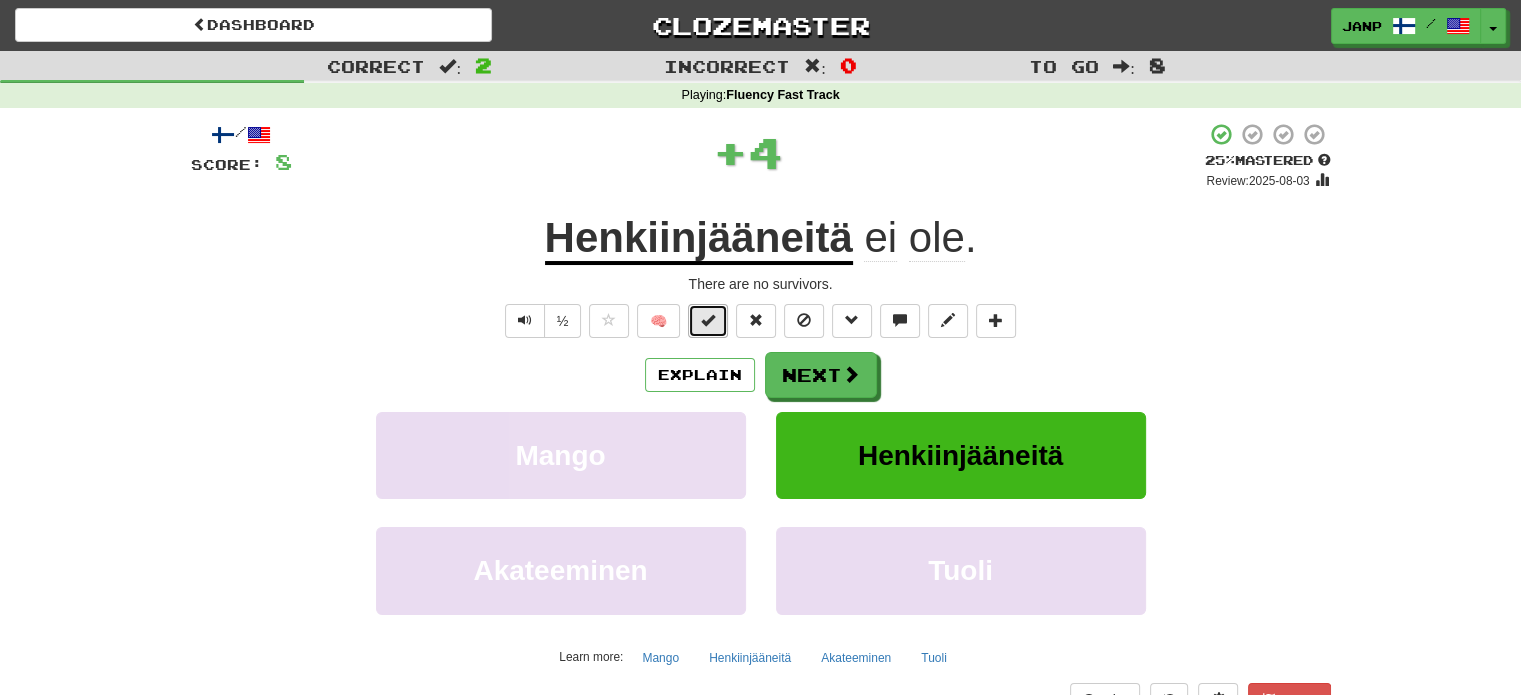 click at bounding box center (708, 321) 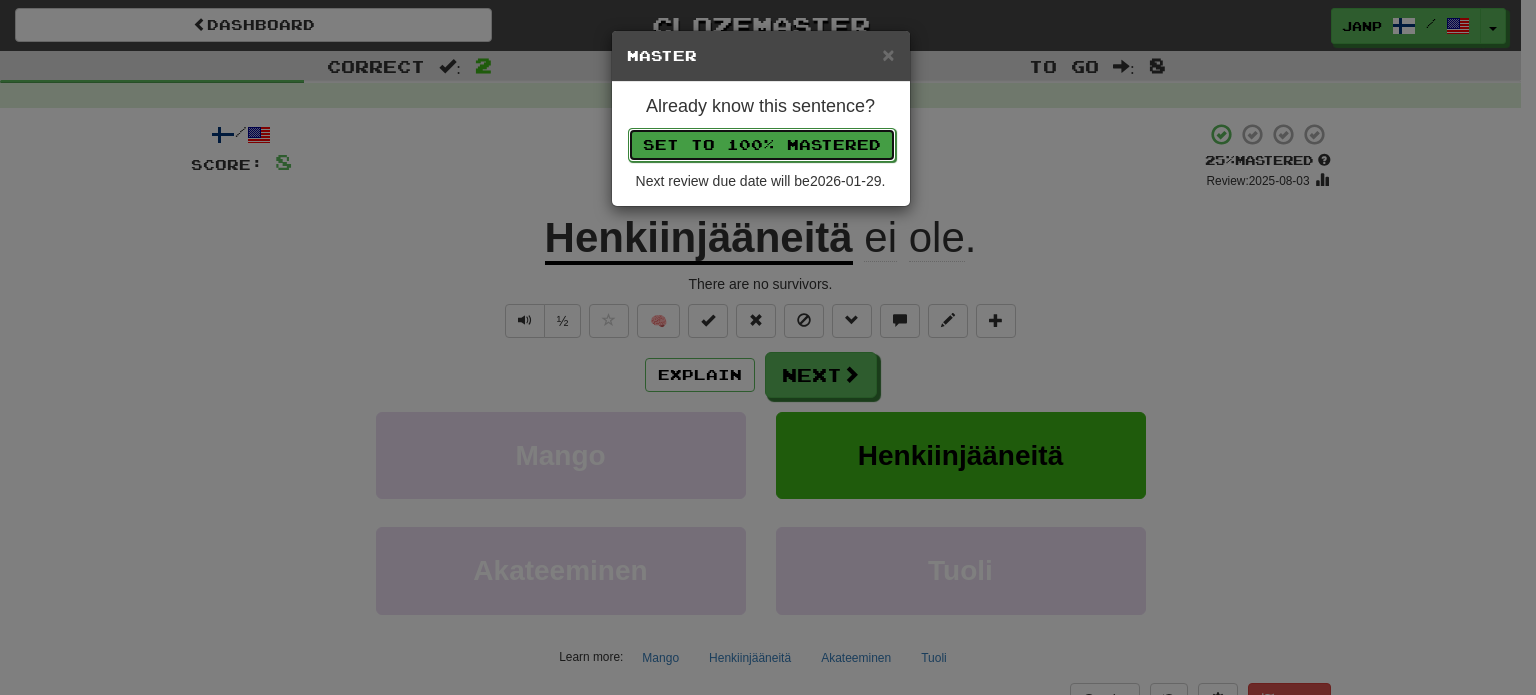 click on "Set to 100% Mastered" at bounding box center [762, 145] 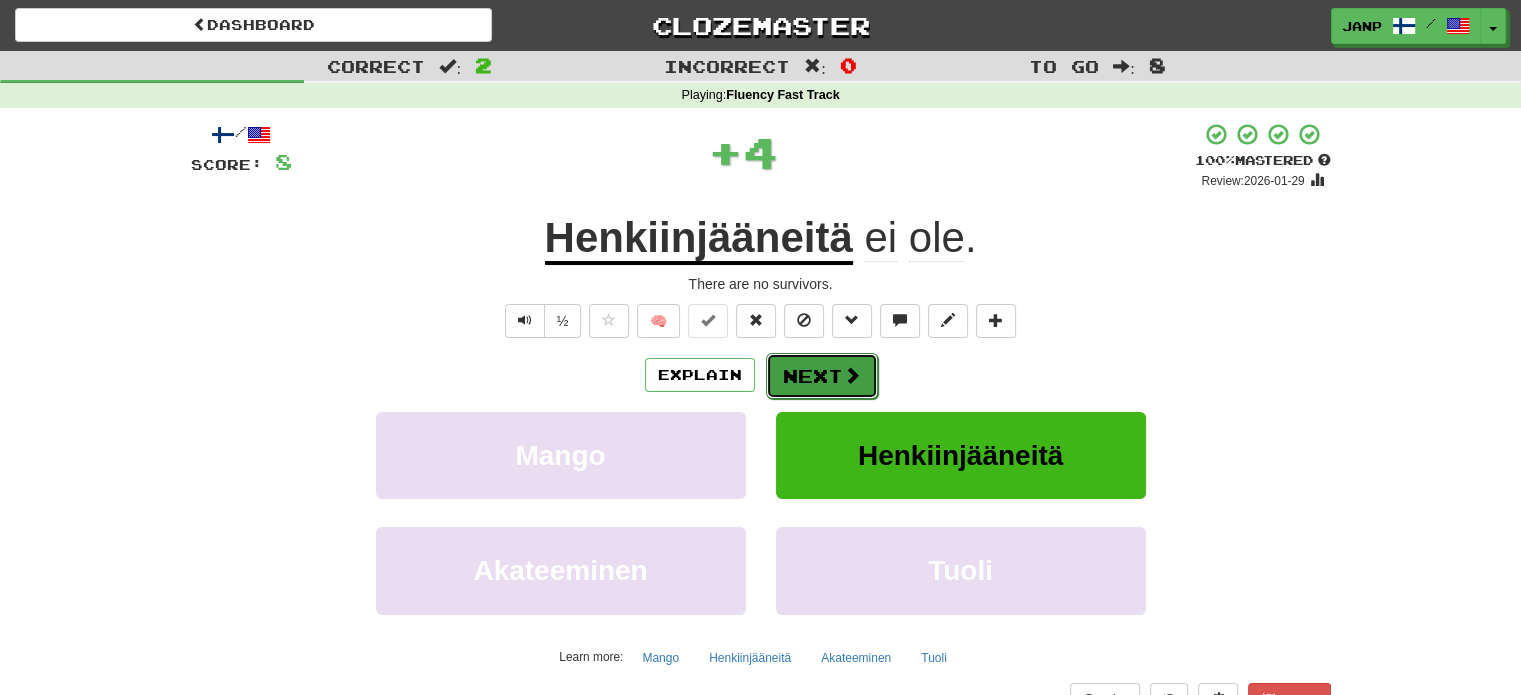 click at bounding box center [852, 375] 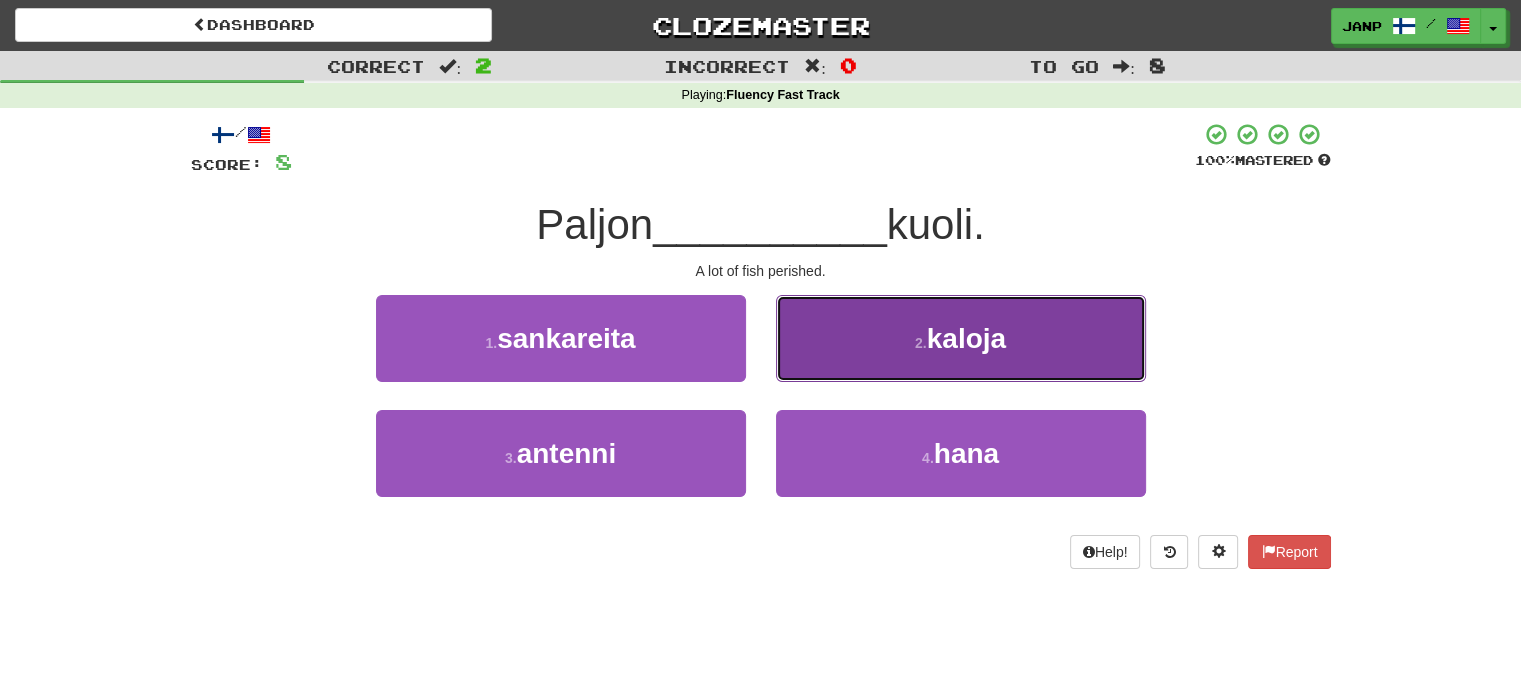 click on "2 .  kaloja" at bounding box center (961, 338) 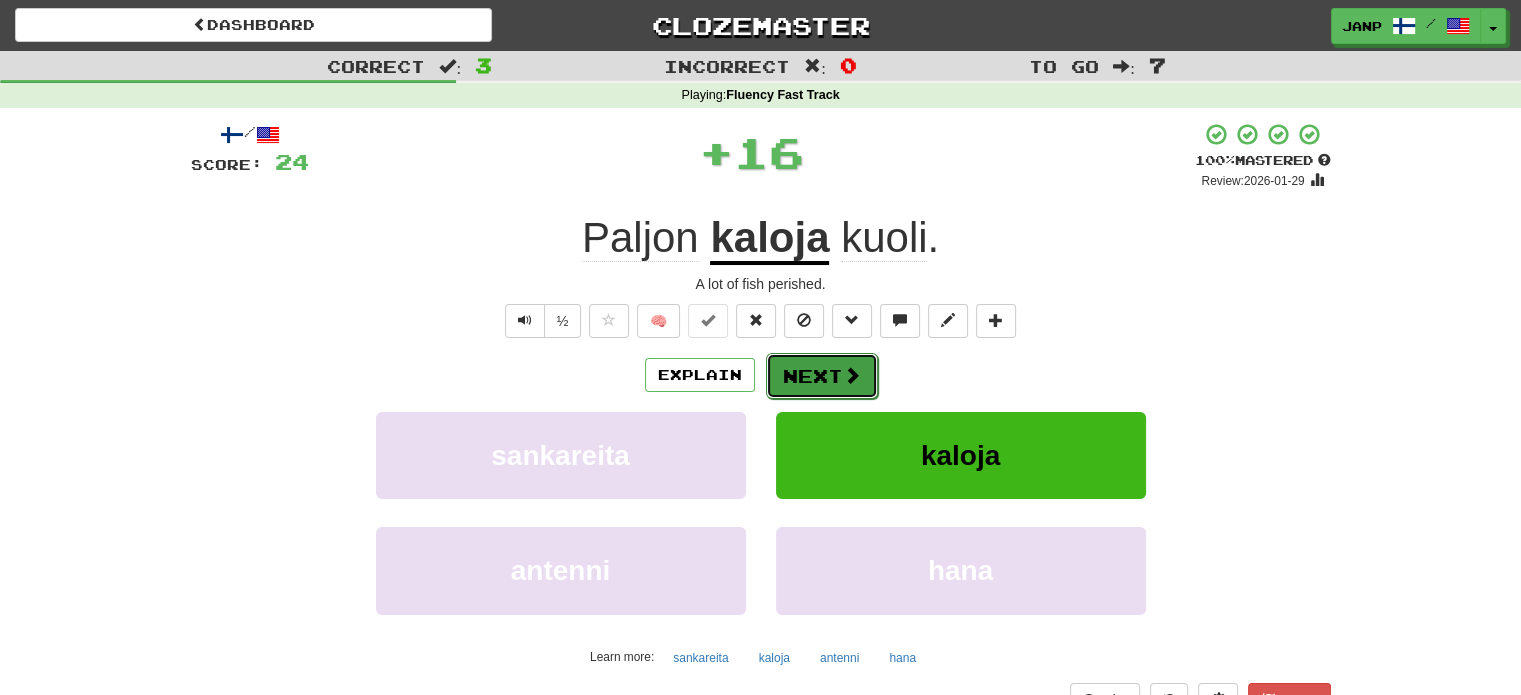 click on "Next" at bounding box center (822, 376) 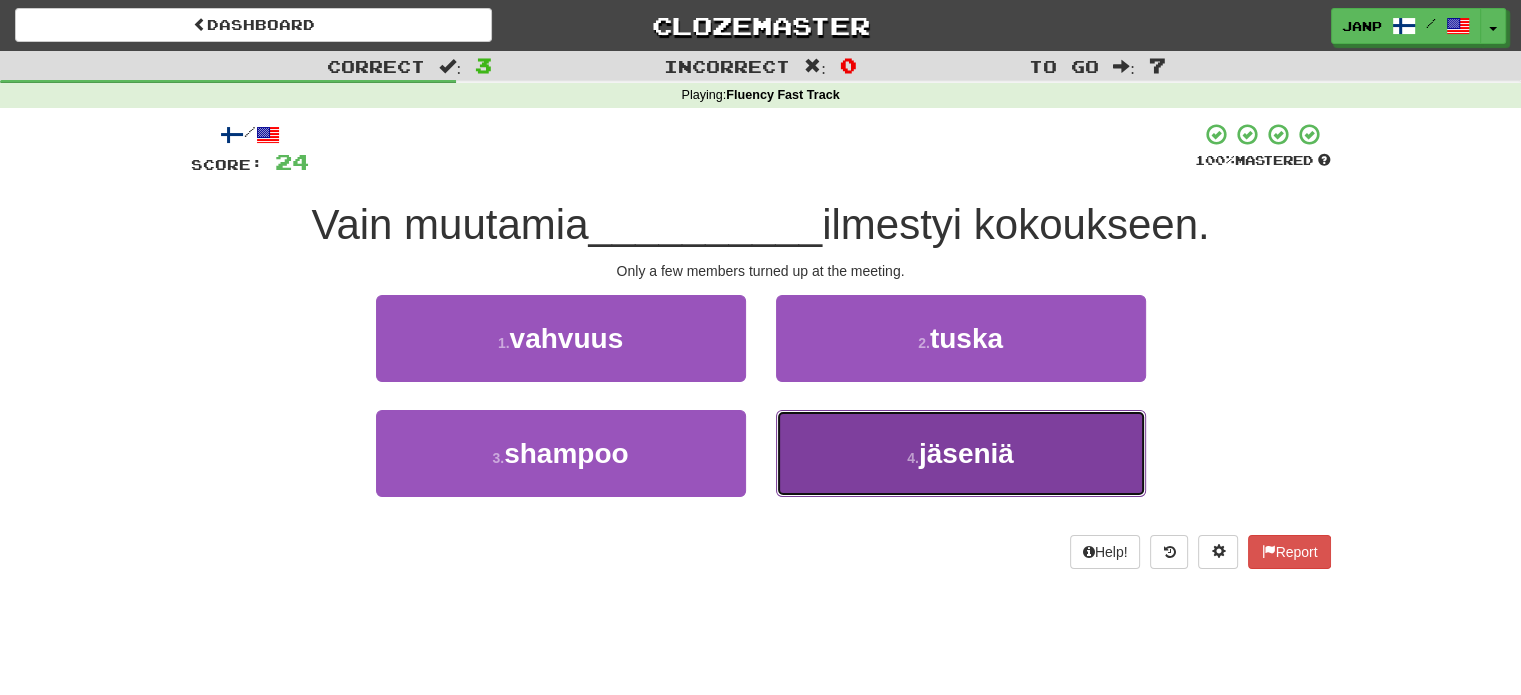 click on "4 .  jäseniä" at bounding box center [961, 453] 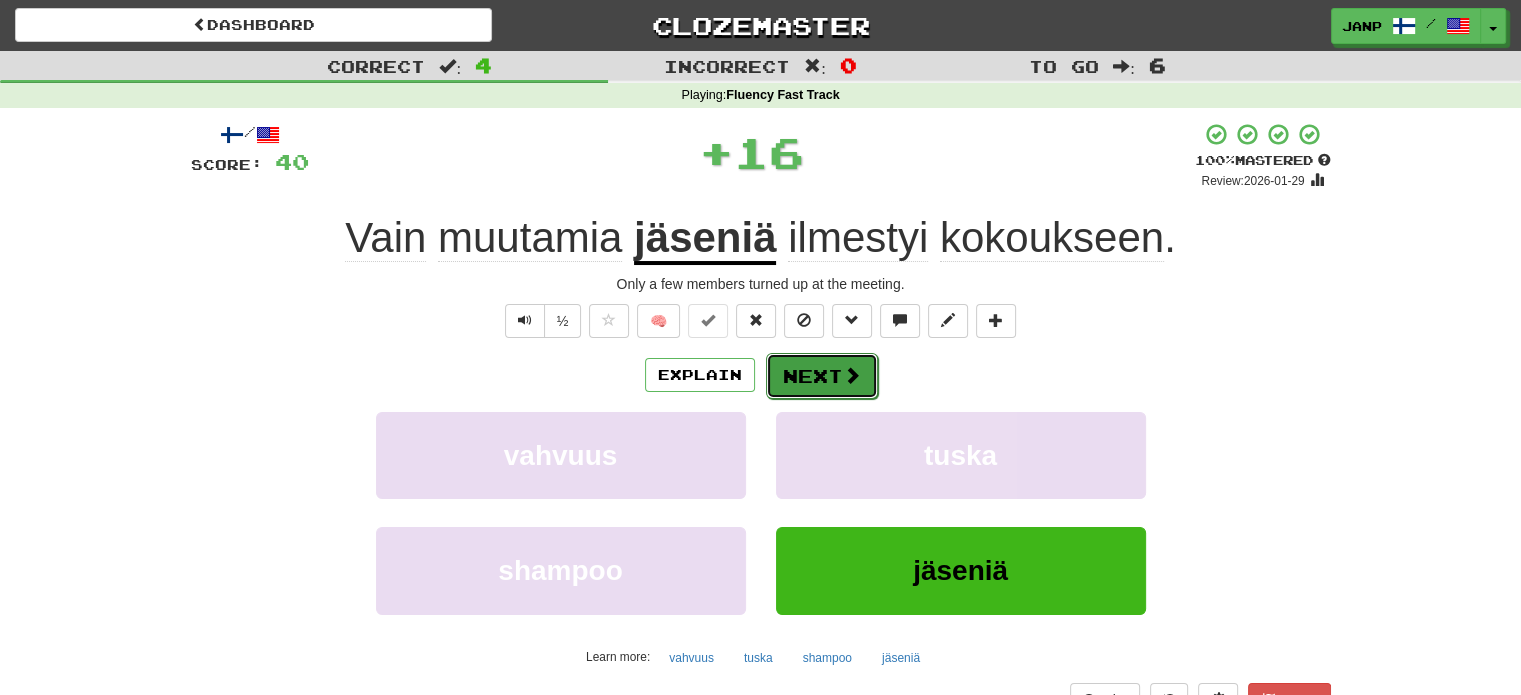 click on "Next" at bounding box center [822, 376] 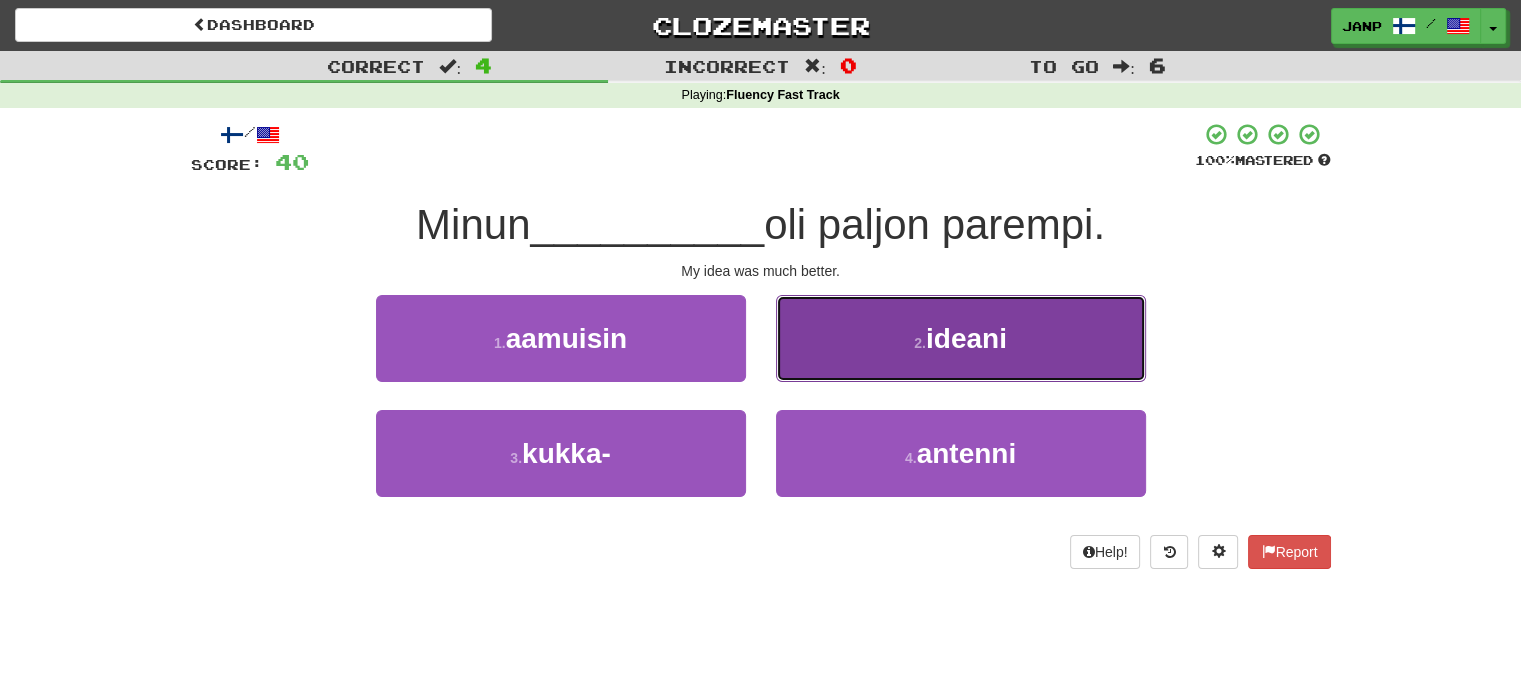 click on "2 .  ideani" at bounding box center (961, 338) 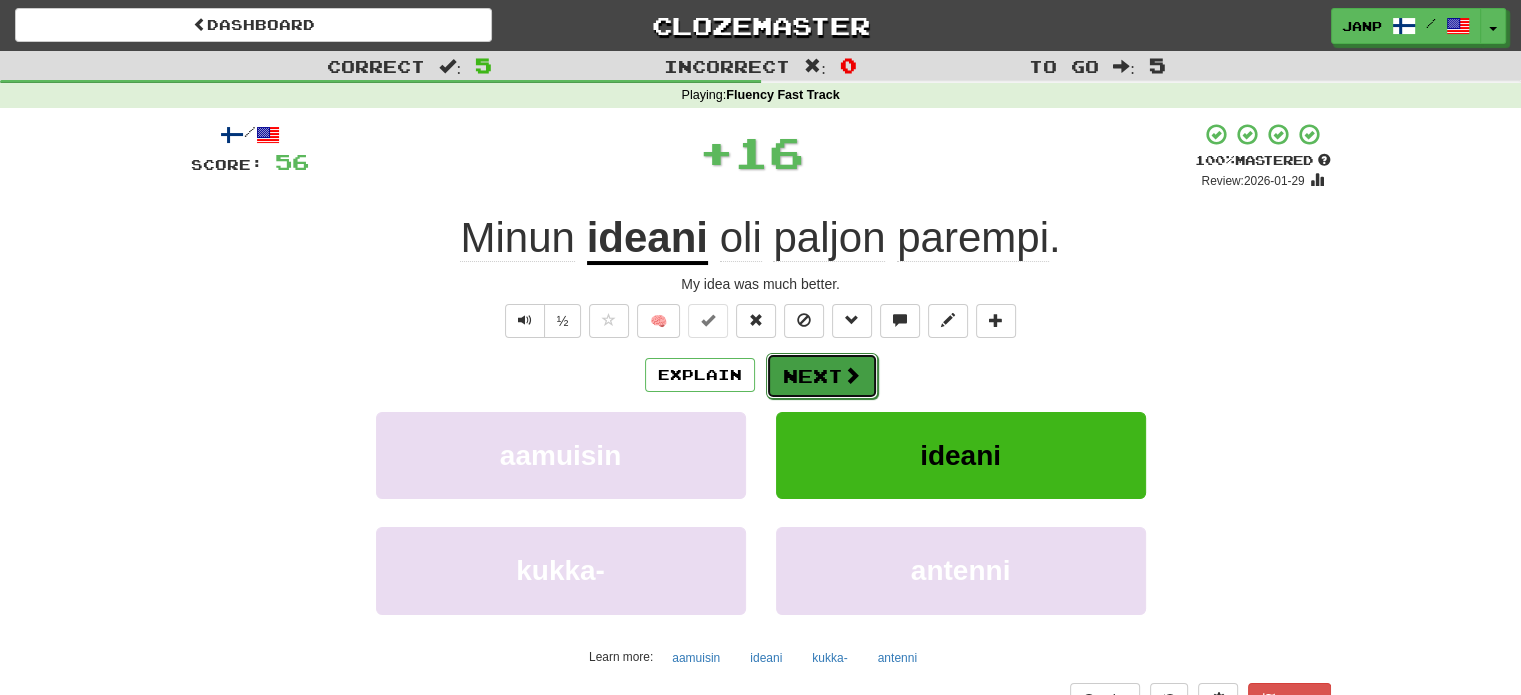 click on "Next" at bounding box center [822, 376] 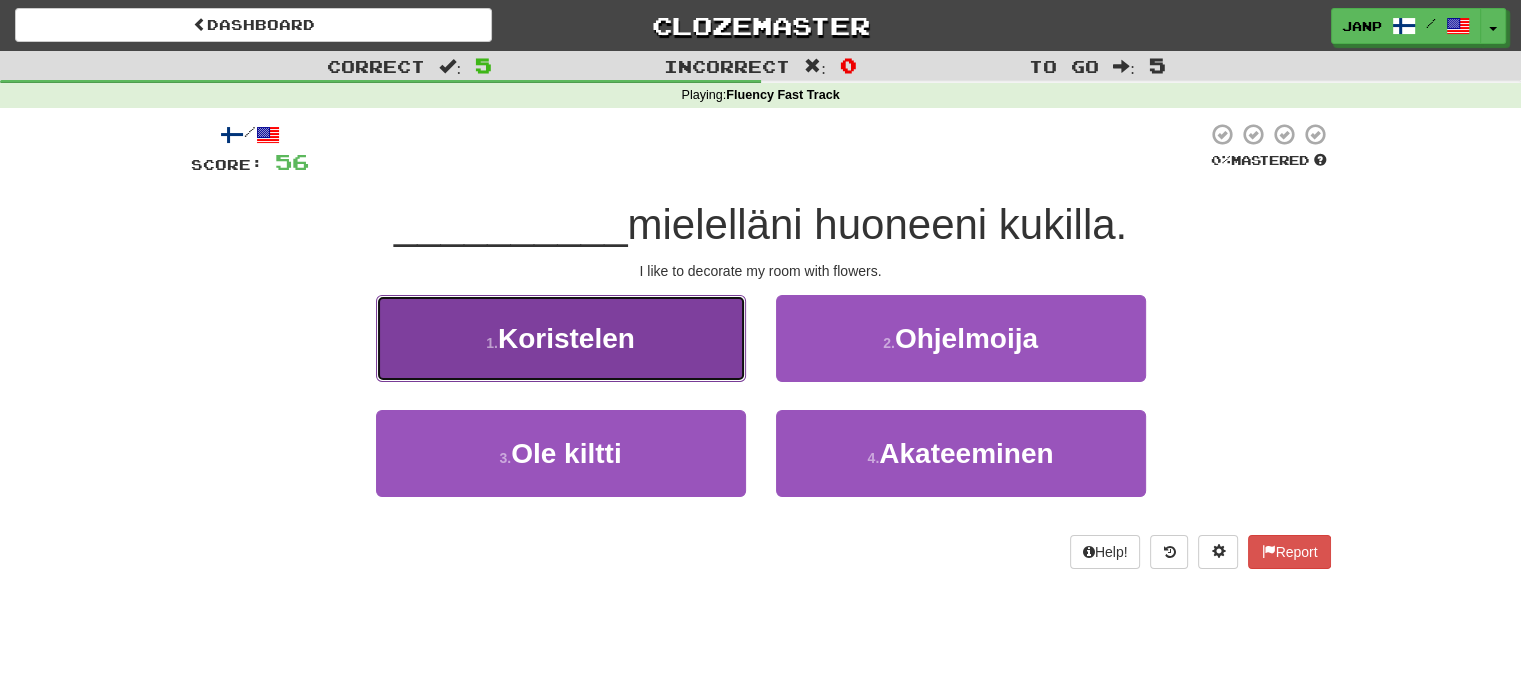 click on "1 .  Koristelen" at bounding box center (561, 338) 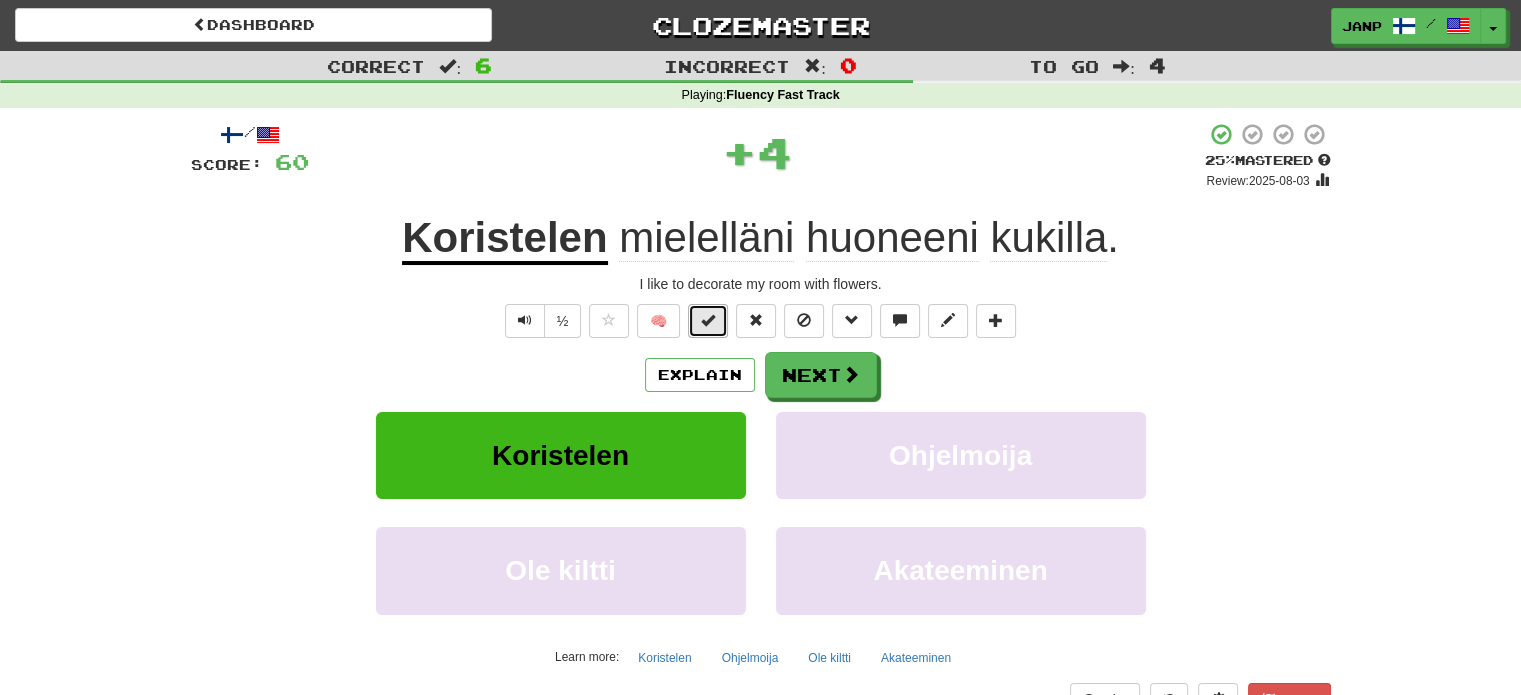 click at bounding box center [708, 320] 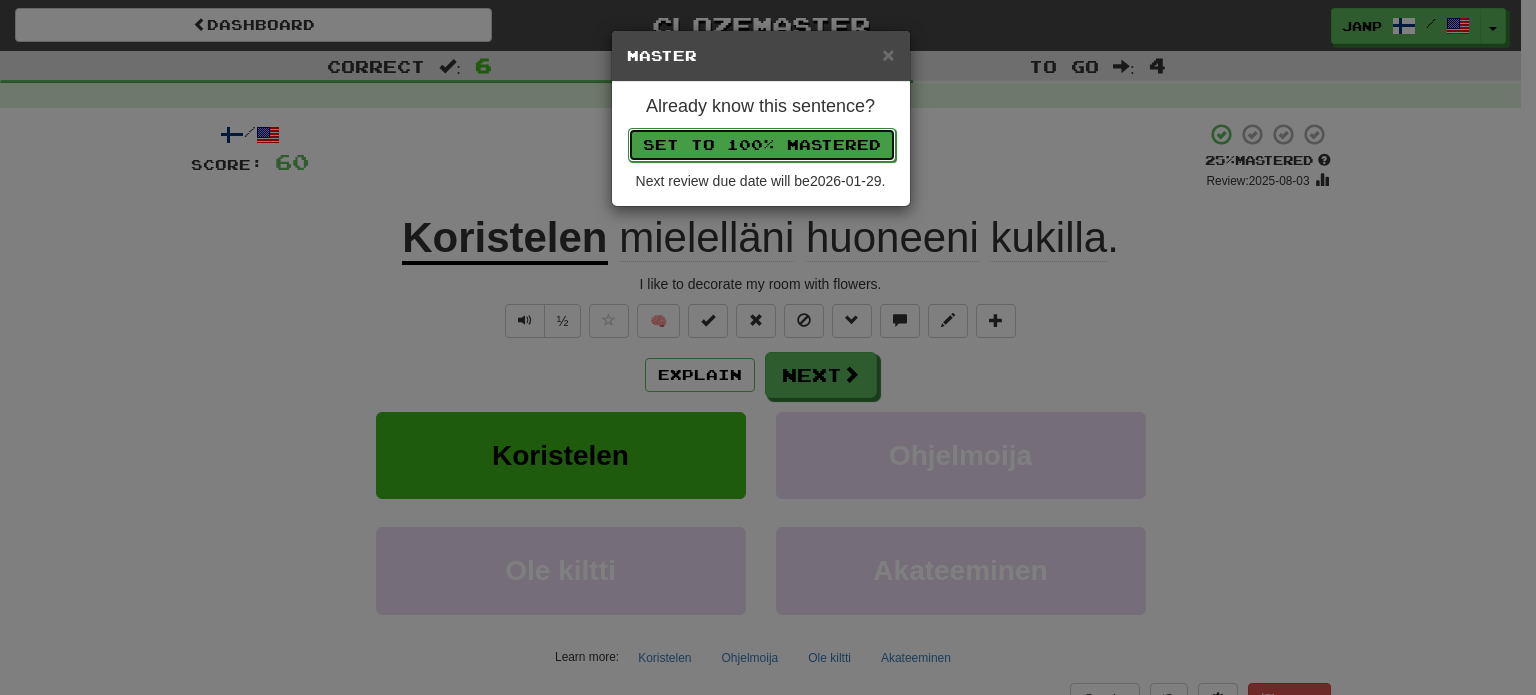 click on "Set to 100% Mastered" at bounding box center (762, 145) 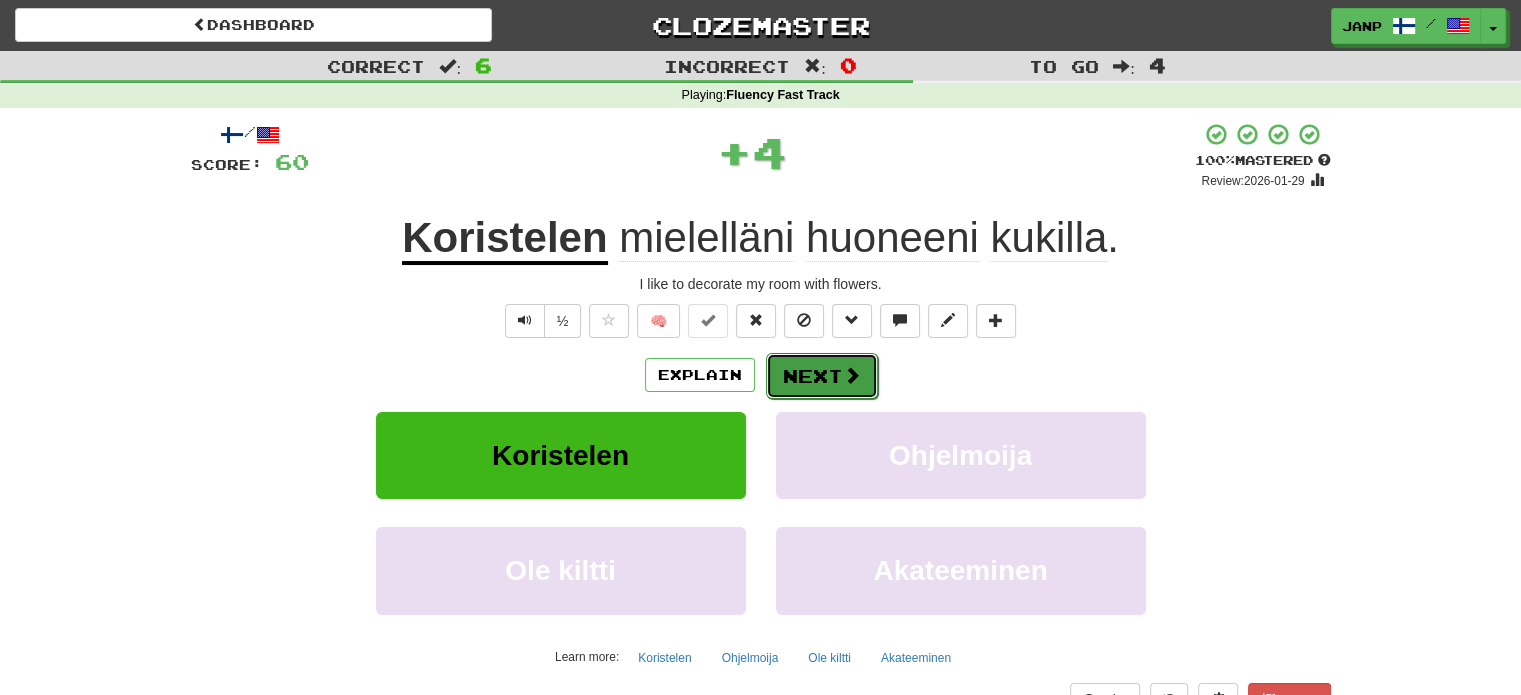 click on "Next" at bounding box center (822, 376) 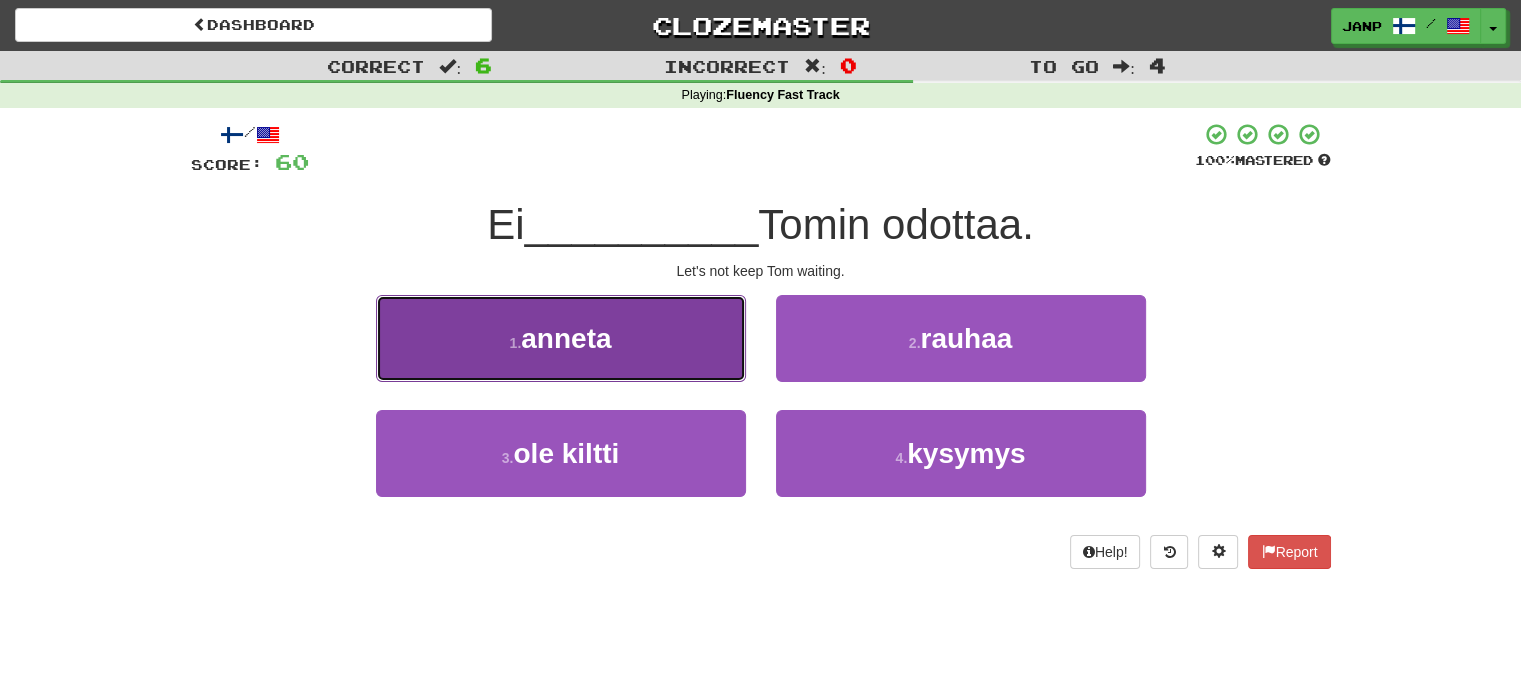 click on "1 .  anneta" at bounding box center [561, 338] 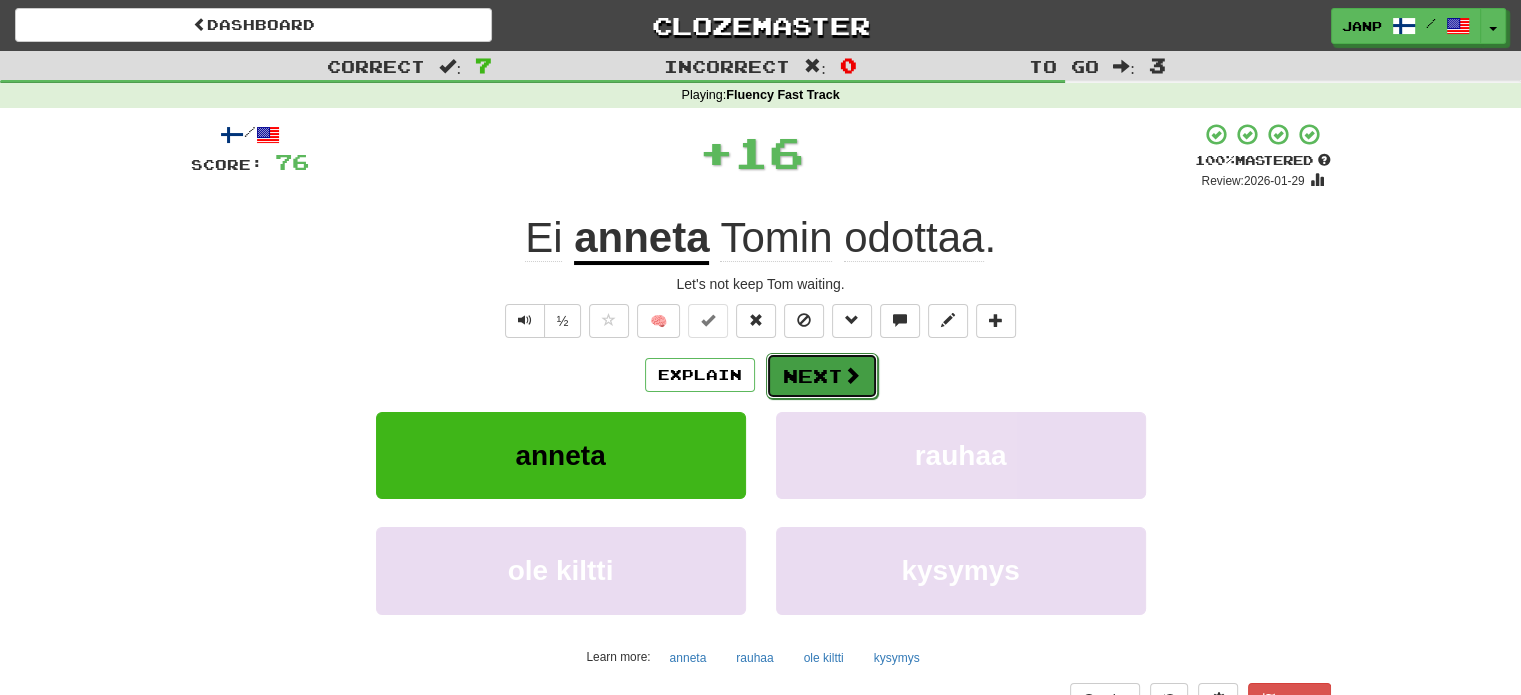 click on "Next" at bounding box center [822, 376] 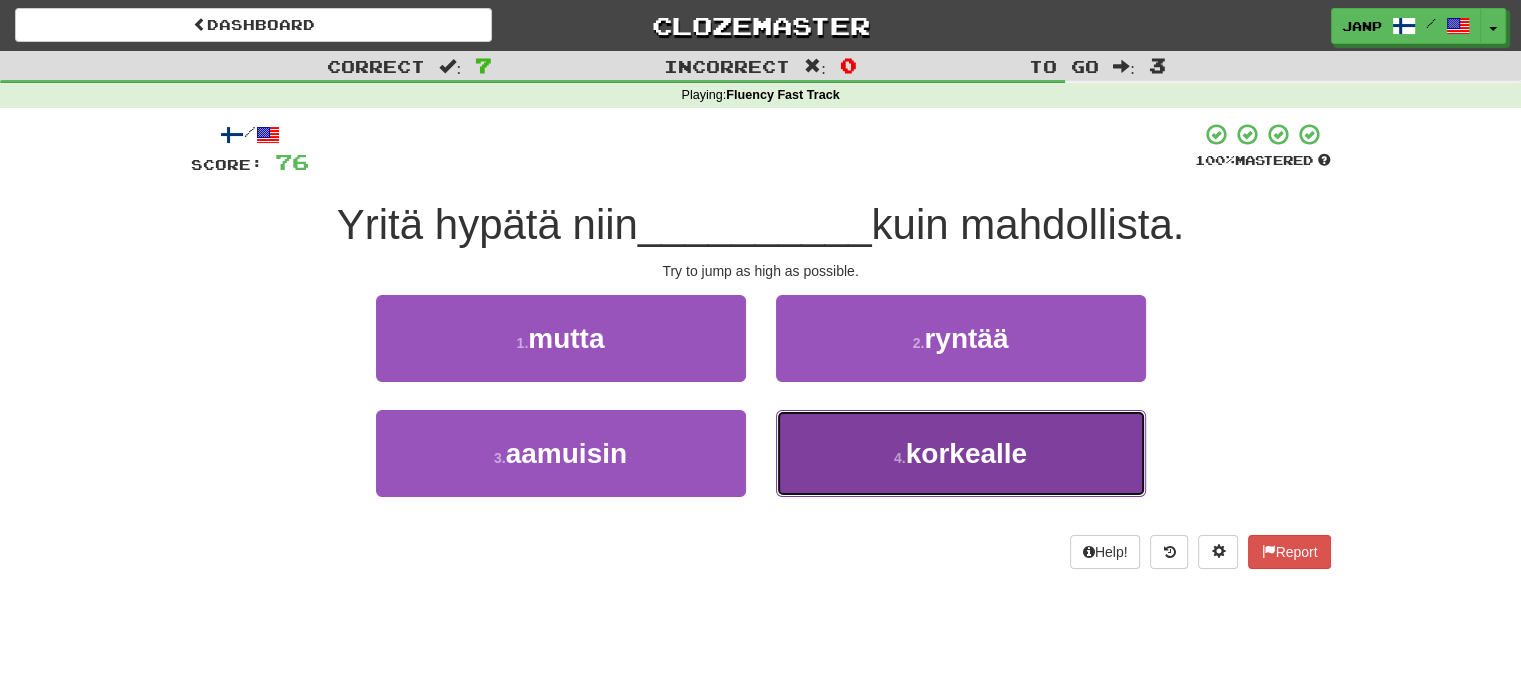 click on "4 .  korkealle" at bounding box center (961, 453) 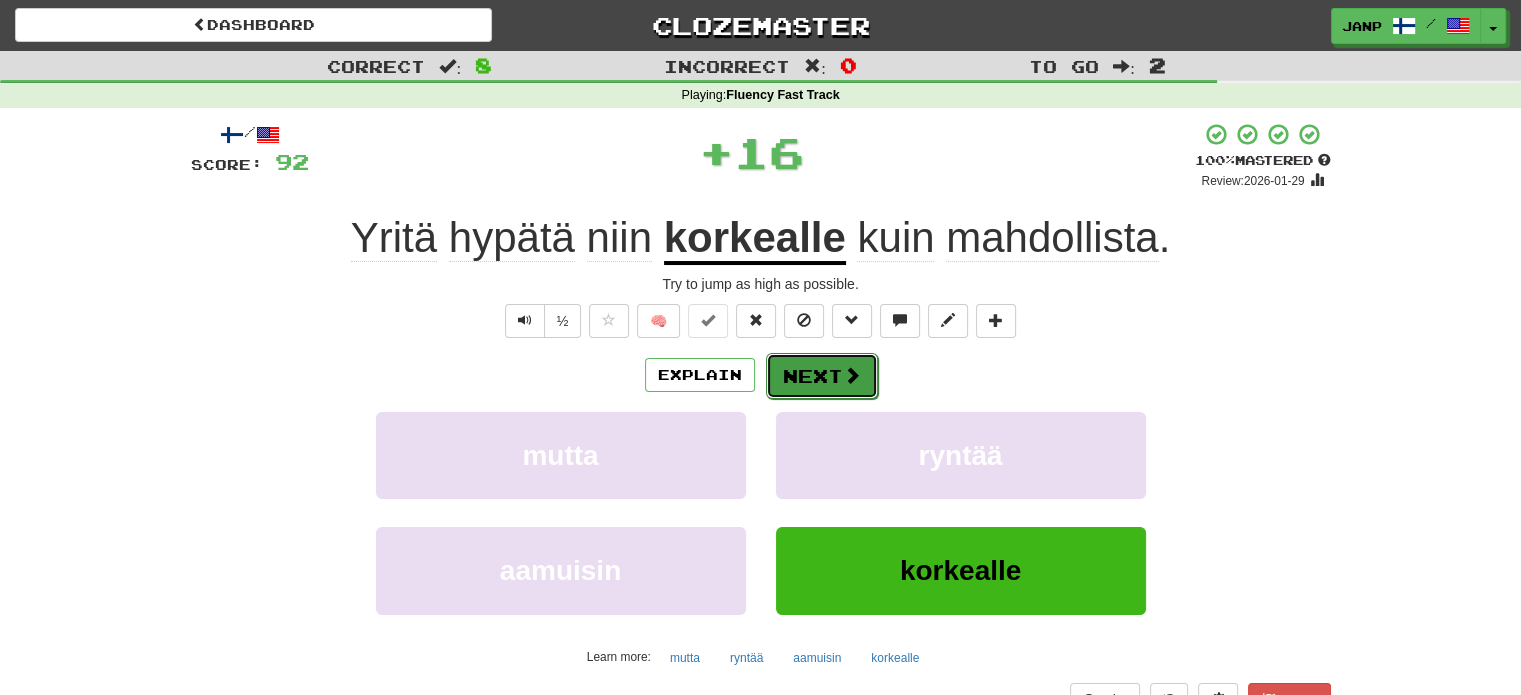 click on "Next" at bounding box center (822, 376) 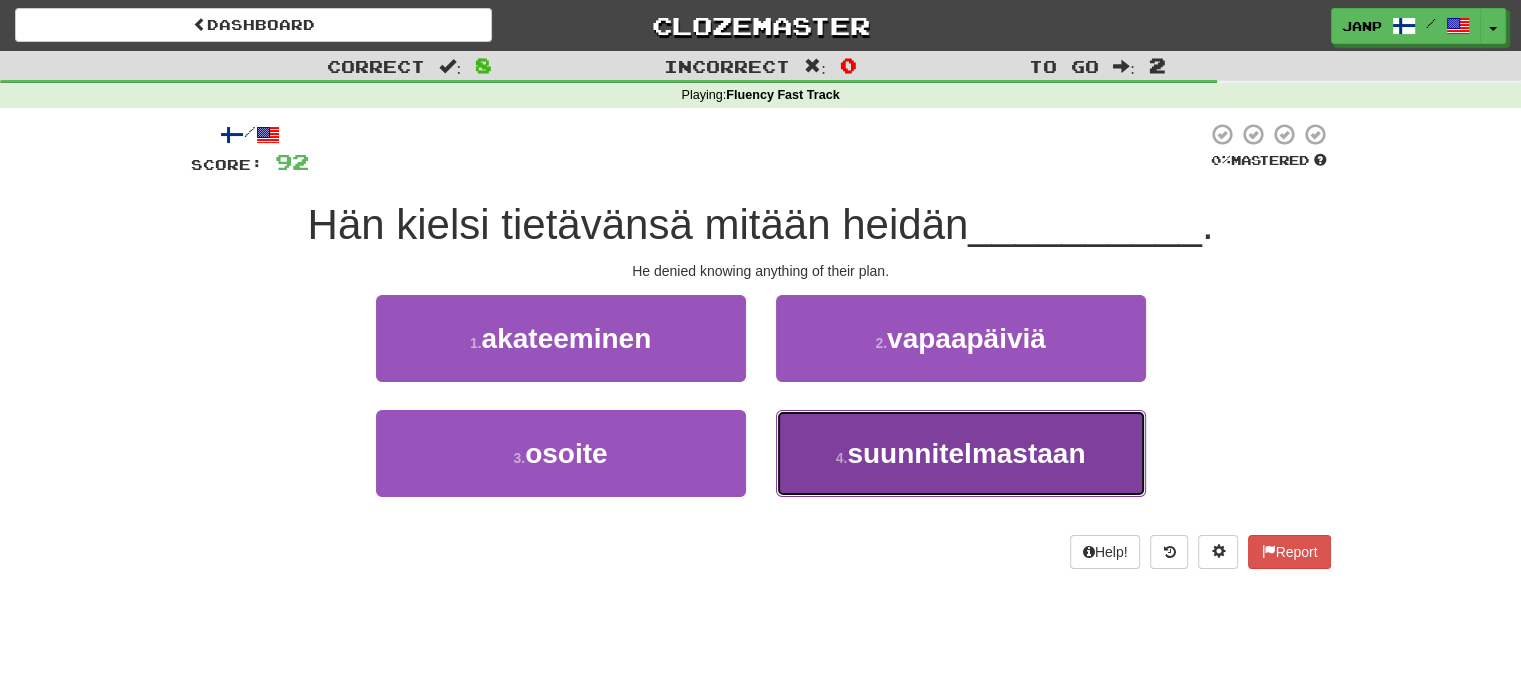 click on "suunnitelmastaan" at bounding box center [966, 453] 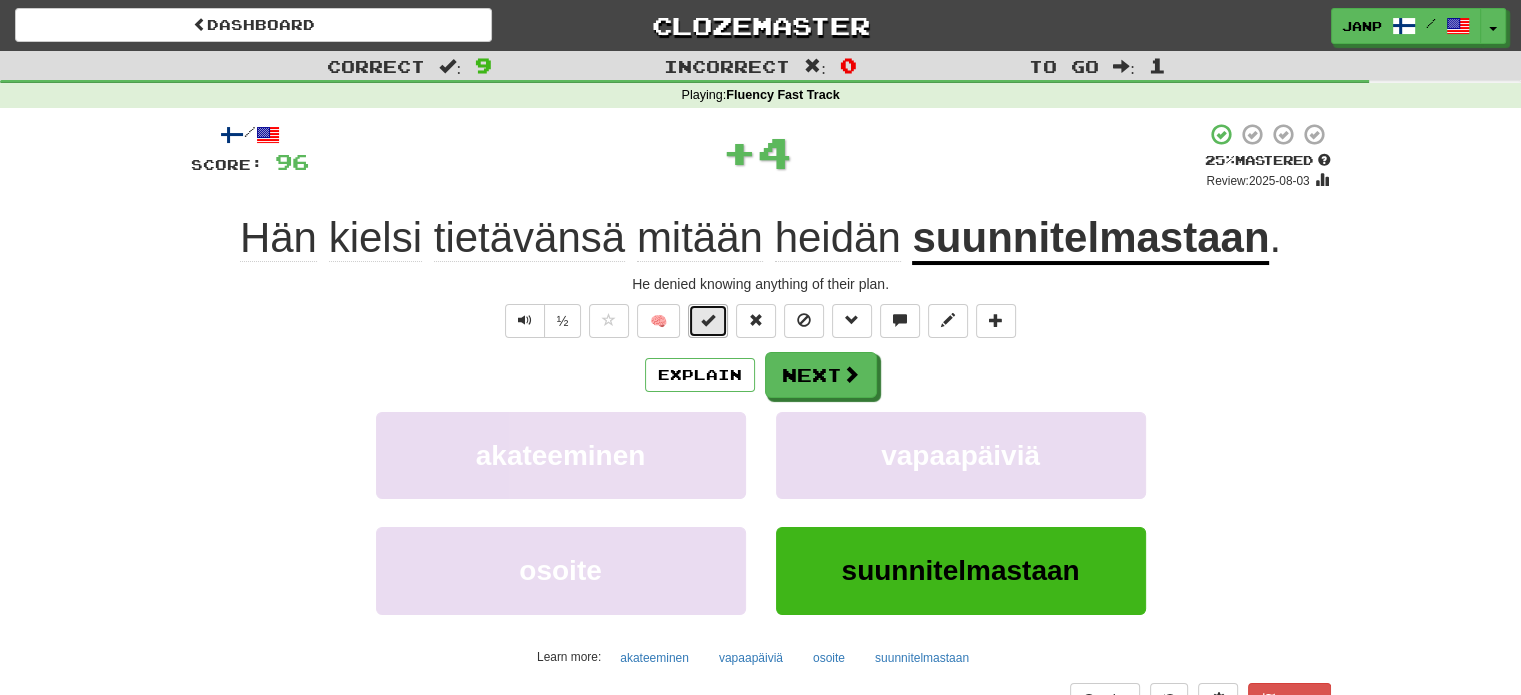 click at bounding box center [708, 321] 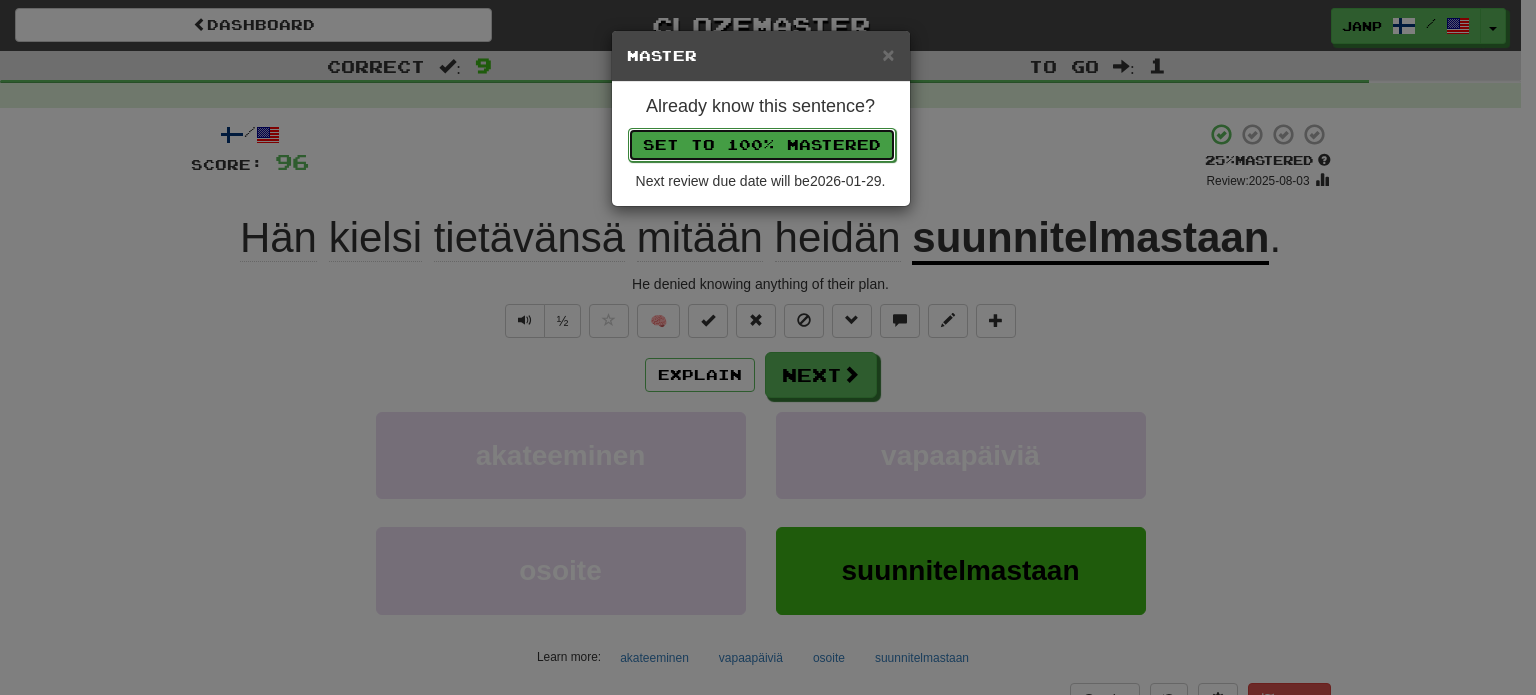 click on "Set to 100% Mastered" at bounding box center [762, 145] 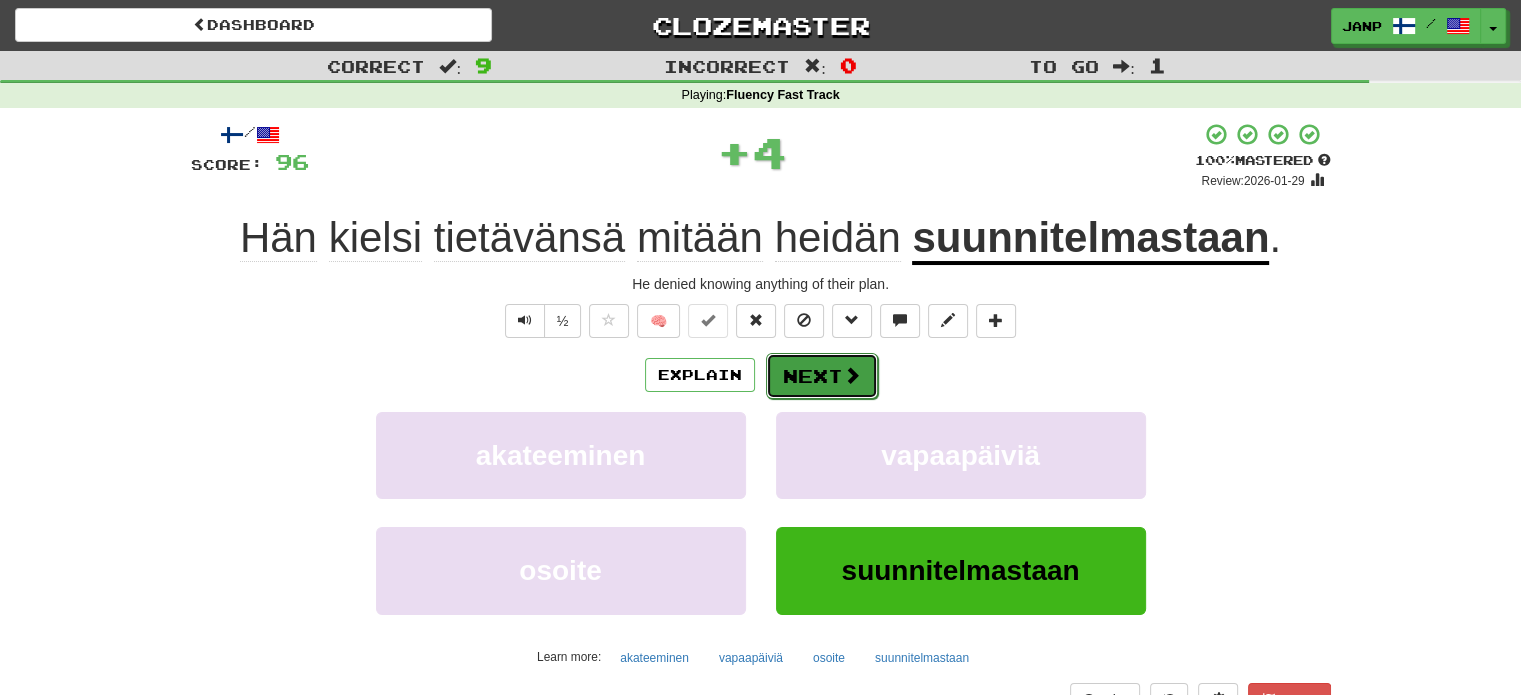 click on "Next" at bounding box center (822, 376) 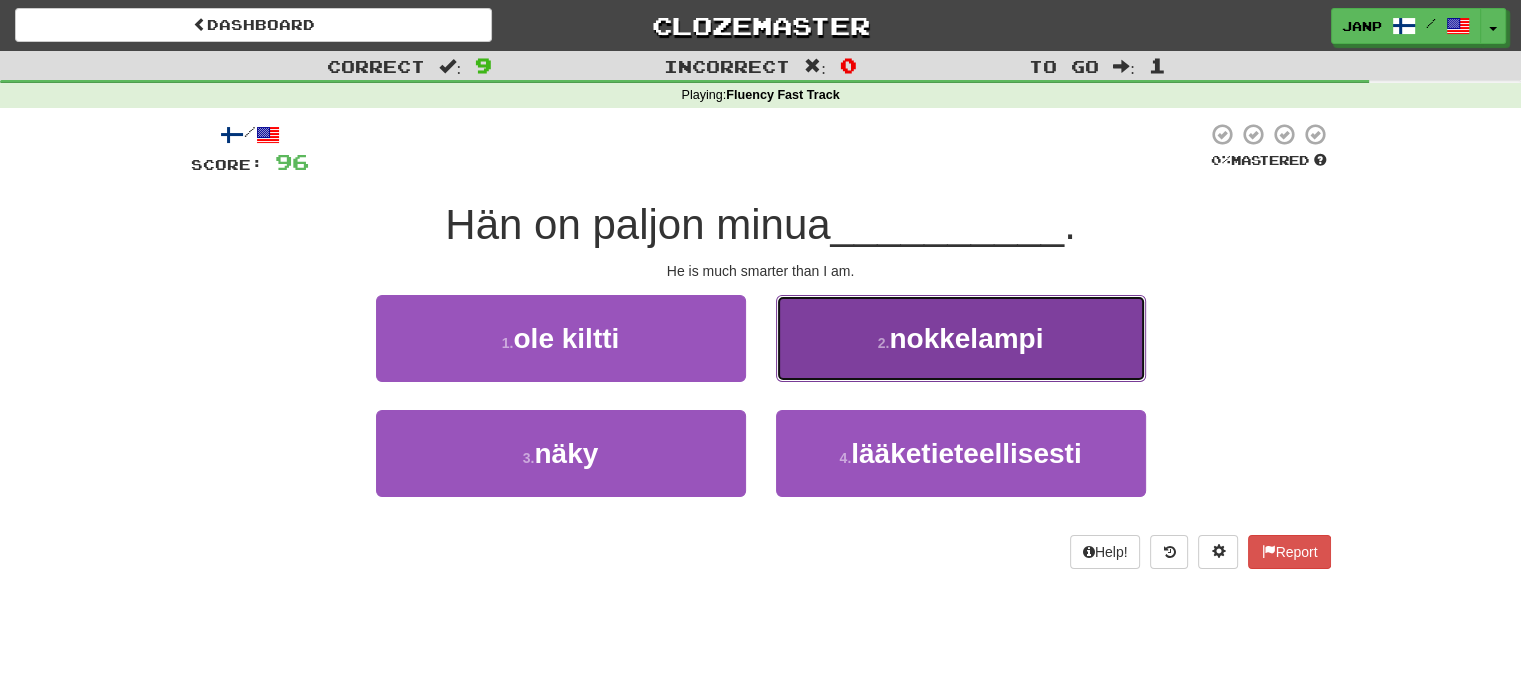 click on "2 .  nokkelampi" at bounding box center [961, 338] 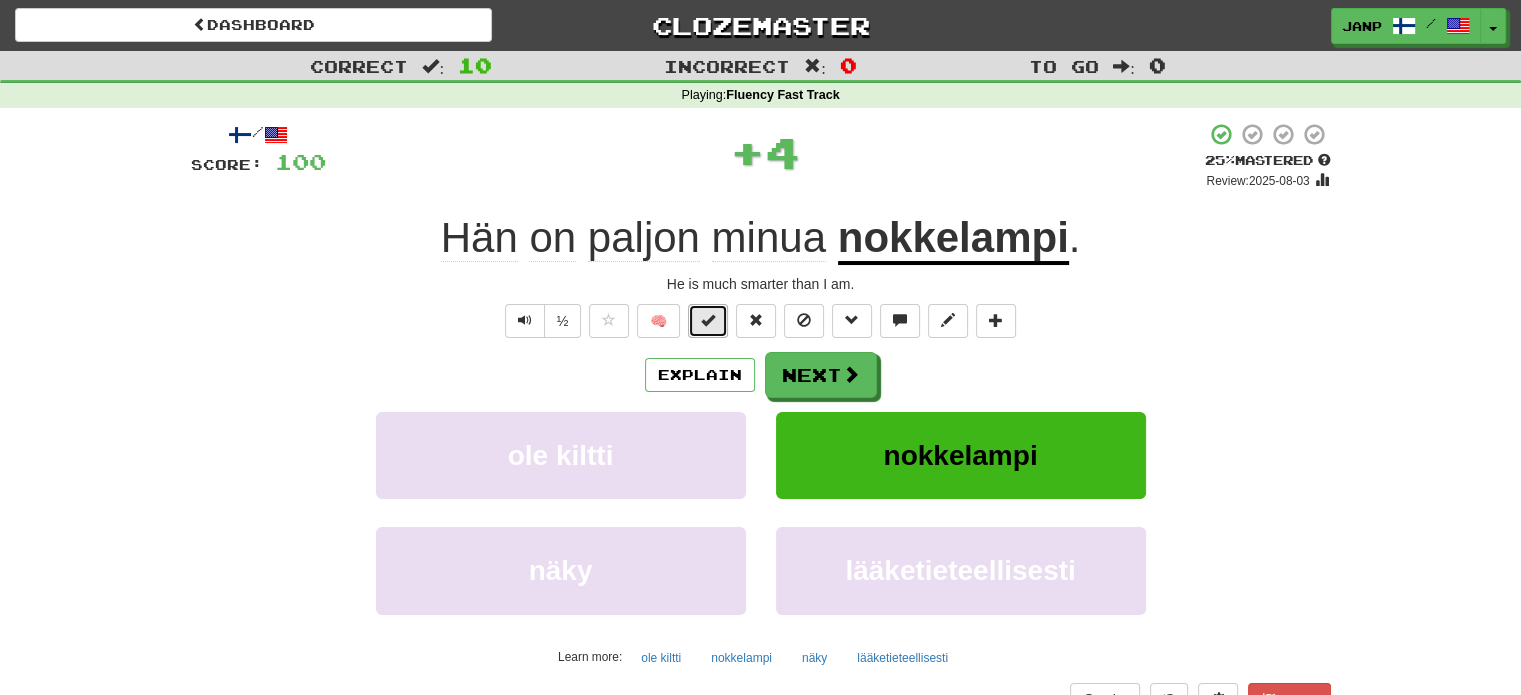 click at bounding box center [708, 320] 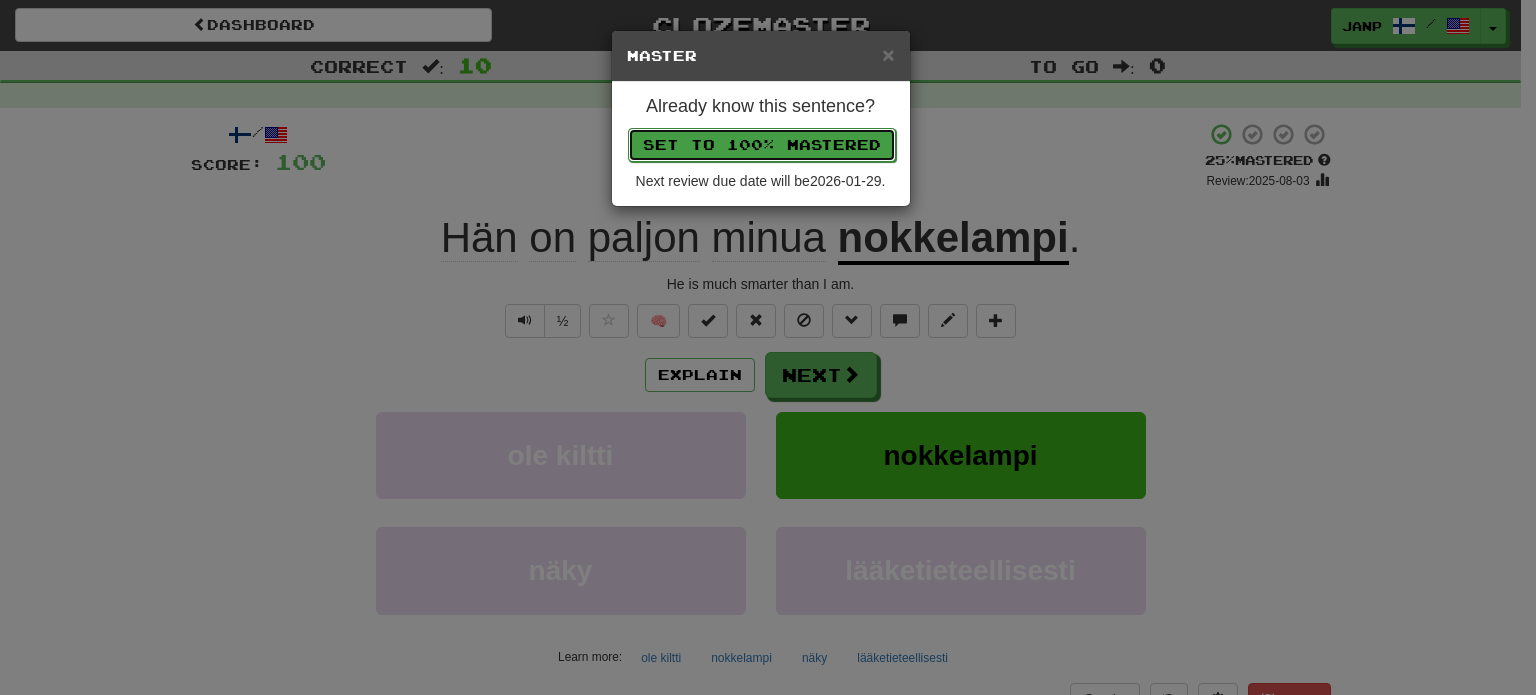click on "Set to 100% Mastered" at bounding box center [762, 145] 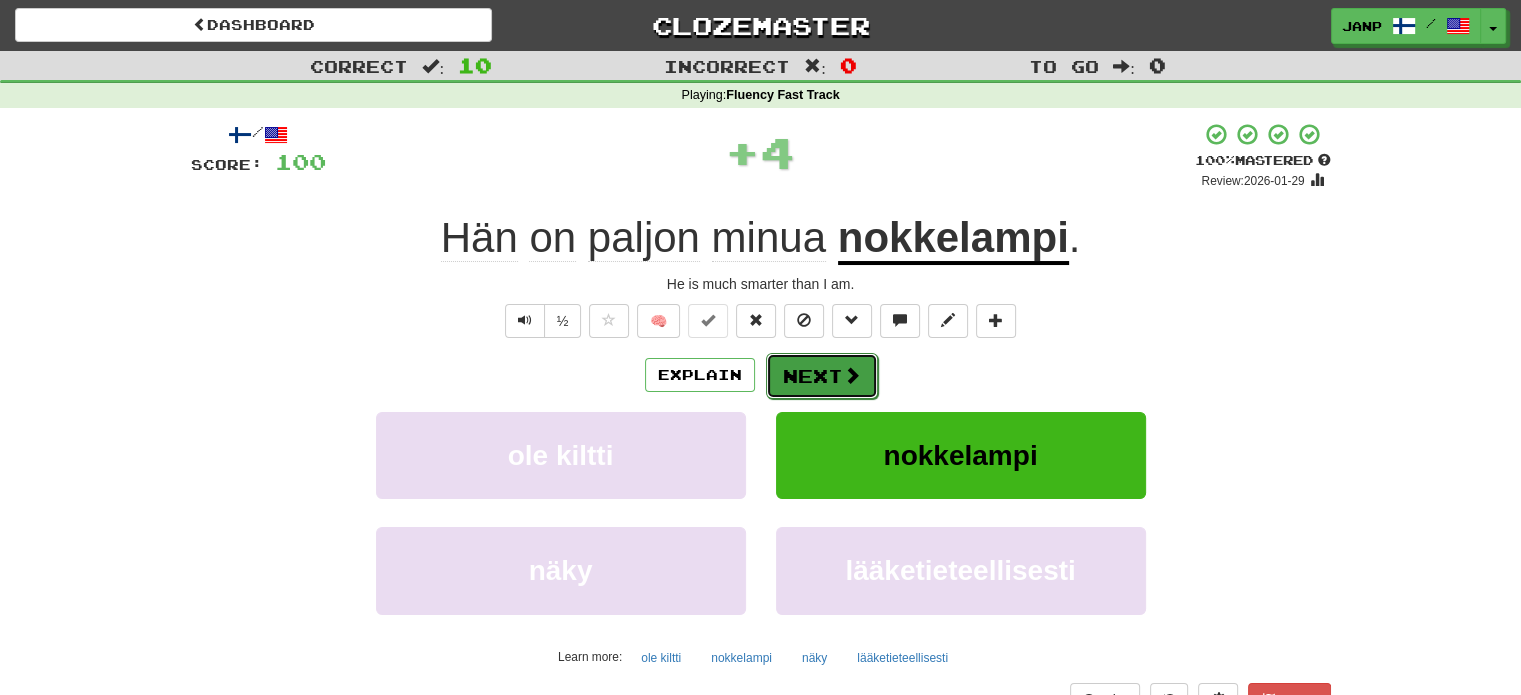 click on "Next" at bounding box center [822, 376] 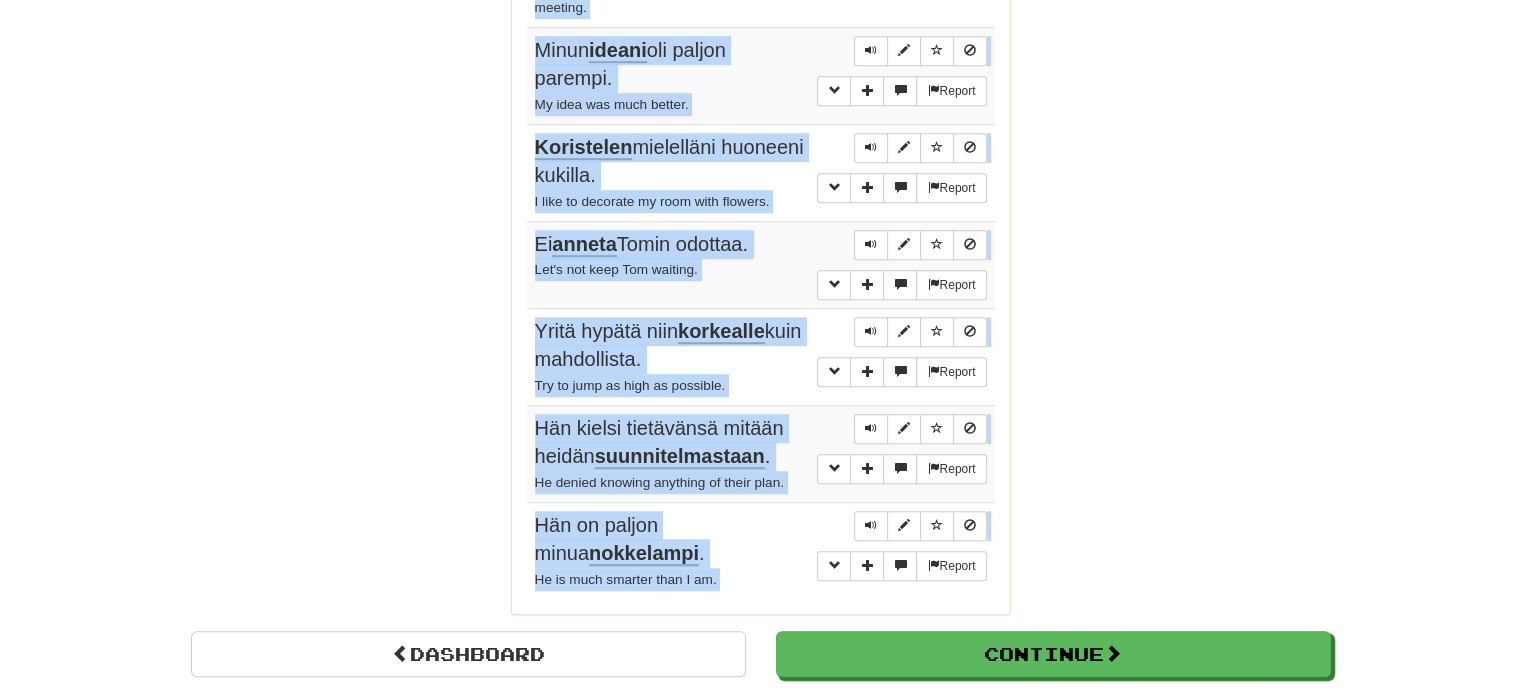 scroll, scrollTop: 1485, scrollLeft: 0, axis: vertical 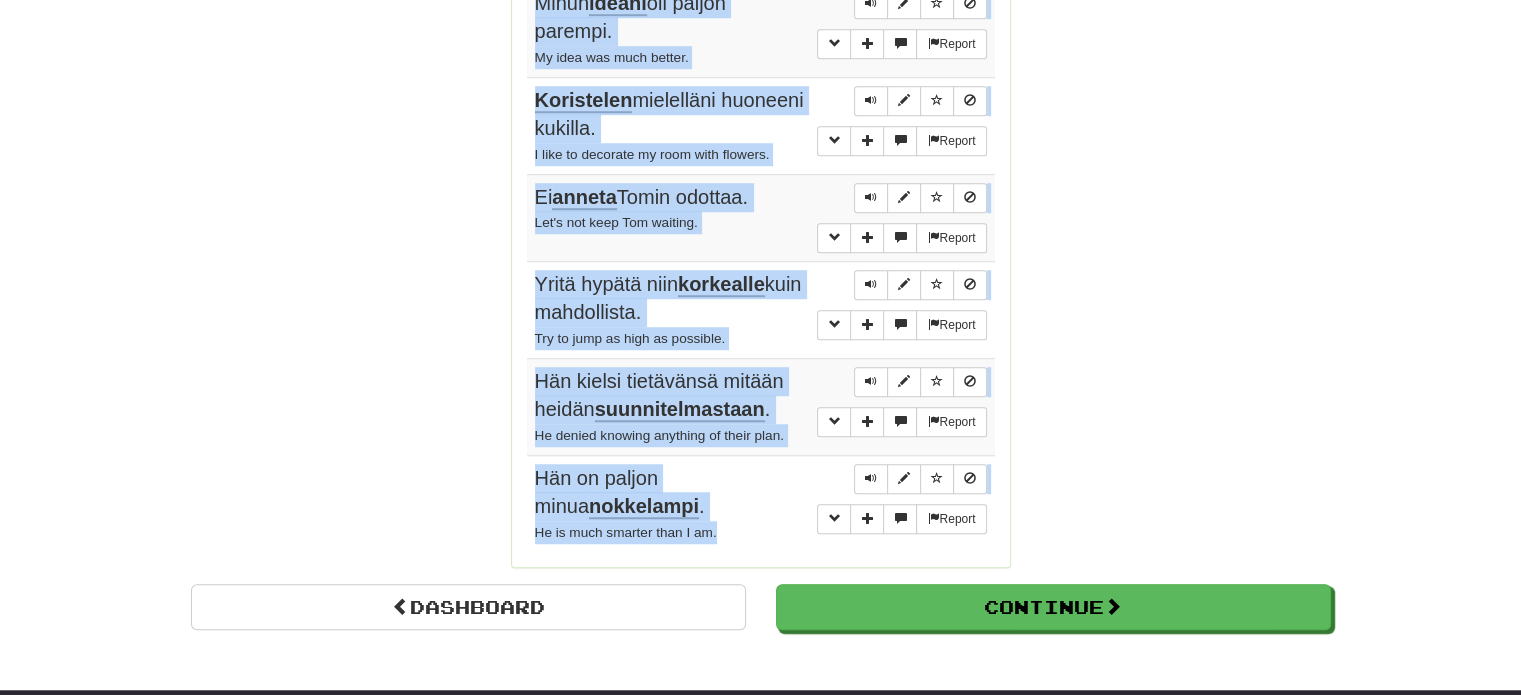 drag, startPoint x: 530, startPoint y: 183, endPoint x: 757, endPoint y: 519, distance: 405.49353 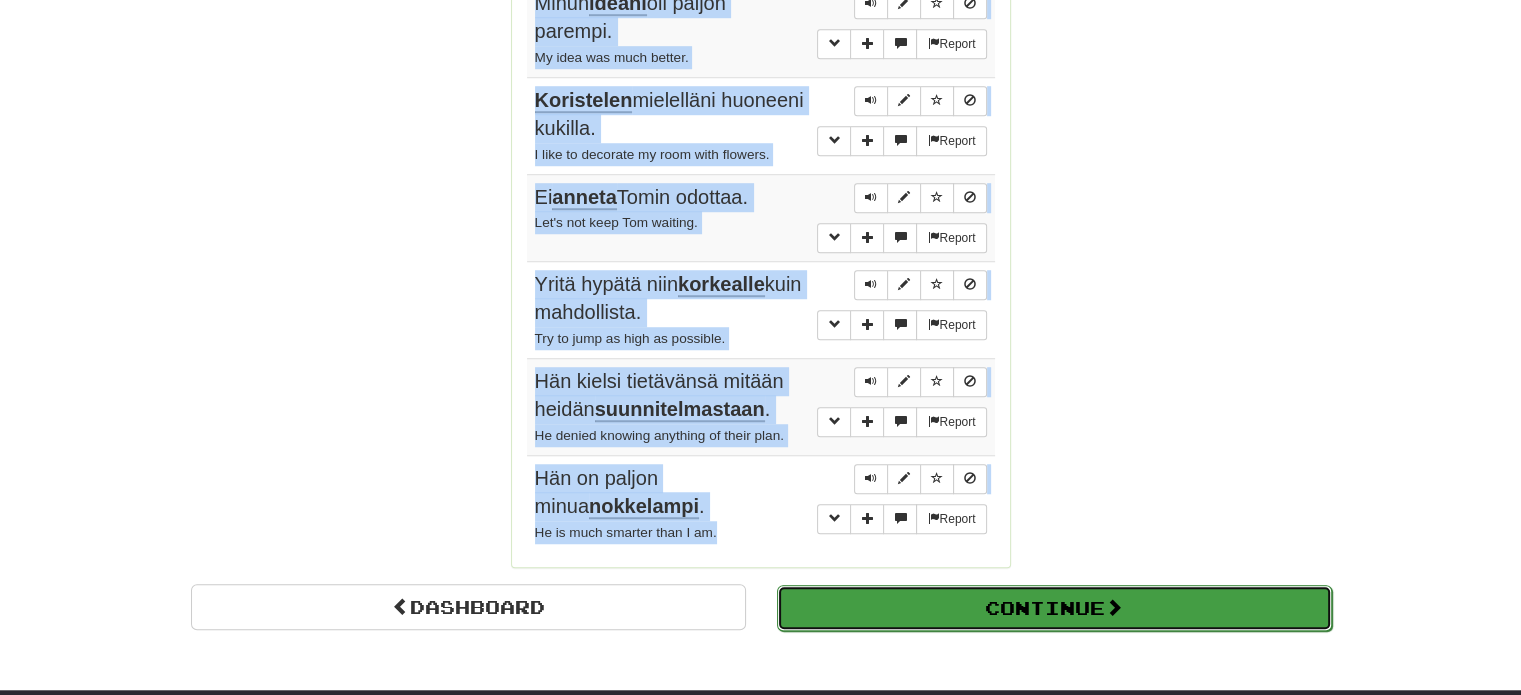 click on "Continue" at bounding box center (1054, 608) 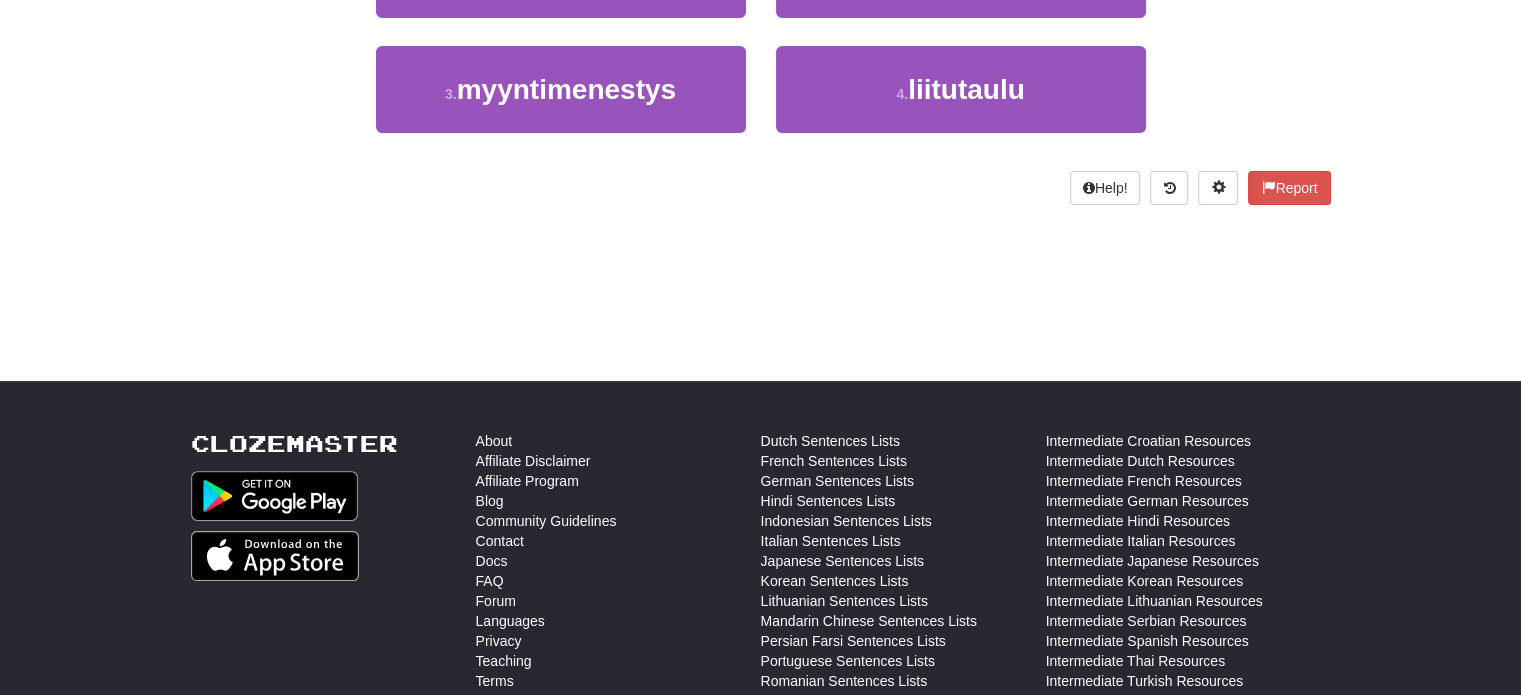 scroll, scrollTop: 23, scrollLeft: 0, axis: vertical 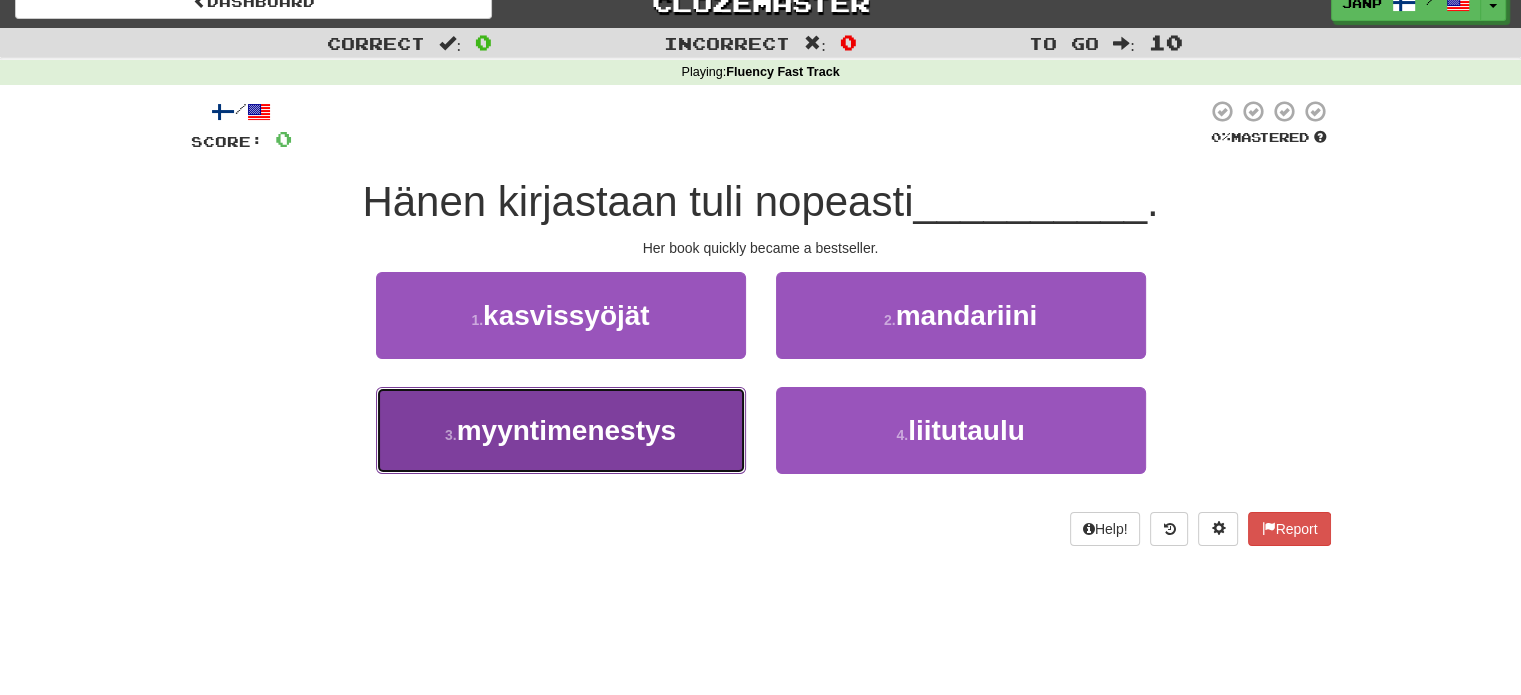 click on "3 .  myyntimenestys" at bounding box center (561, 430) 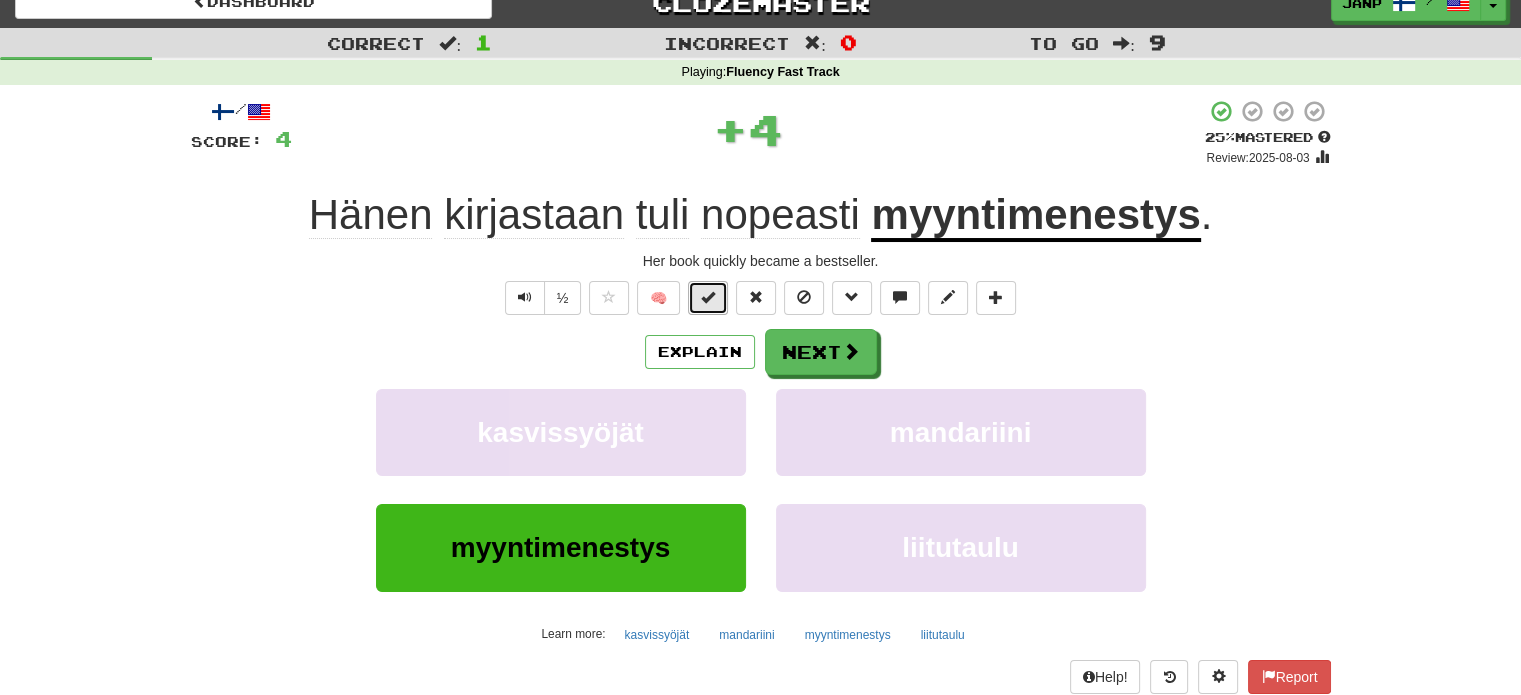 click at bounding box center [708, 297] 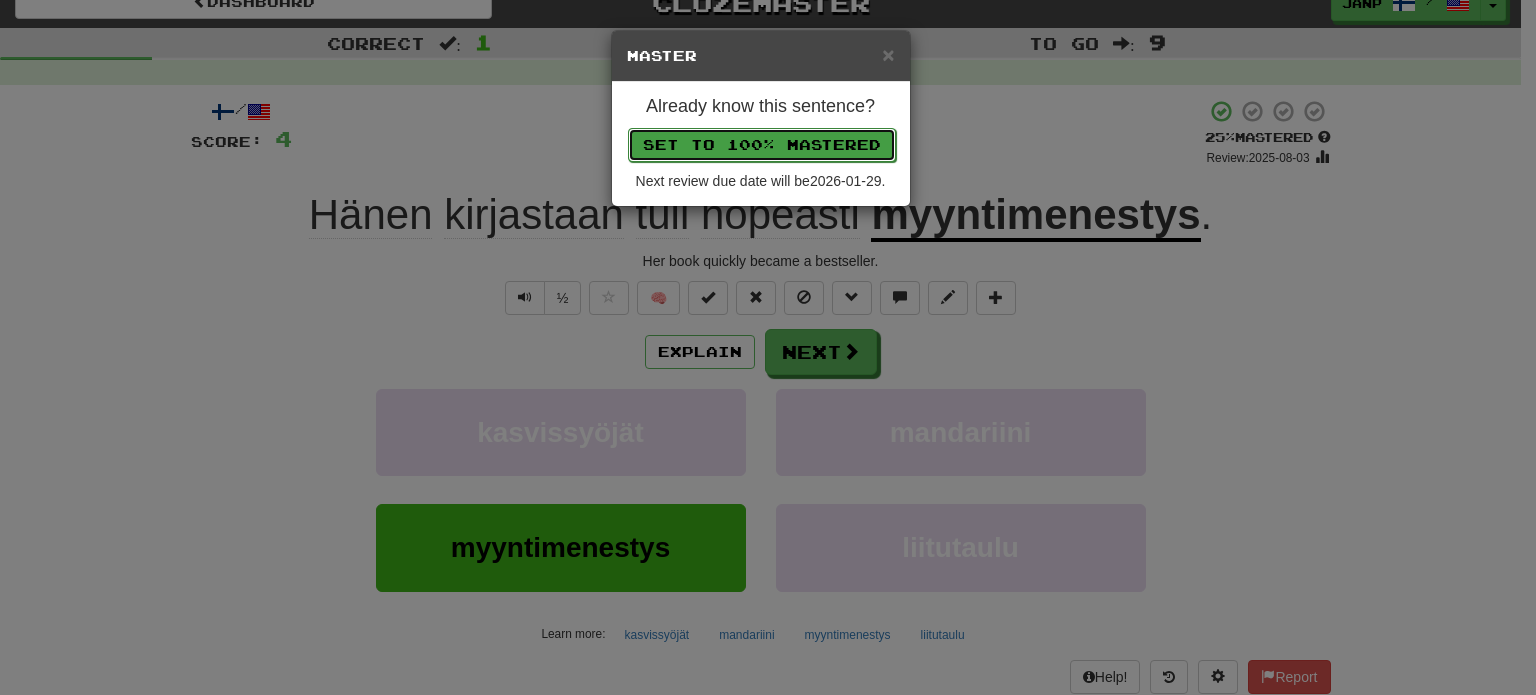 click on "Set to 100% Mastered" at bounding box center (762, 145) 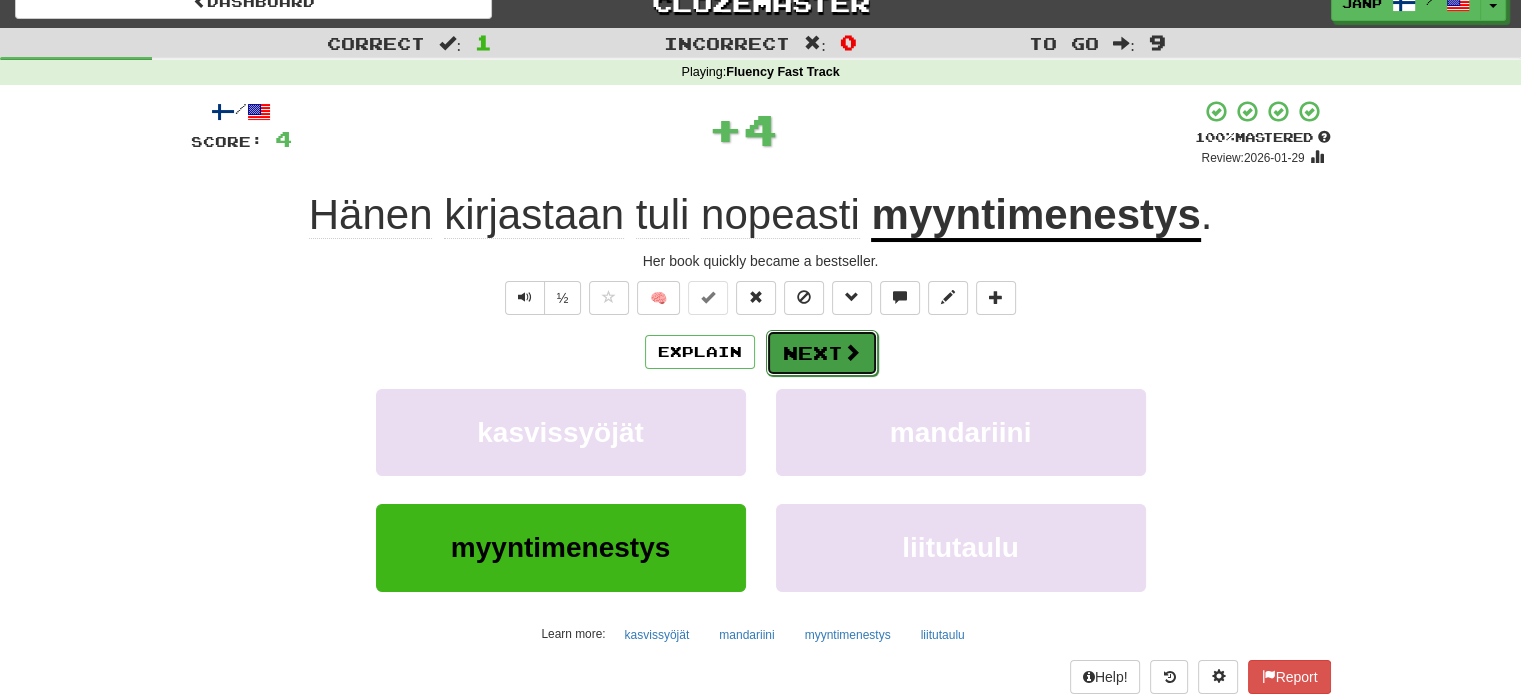 click on "Next" at bounding box center (822, 353) 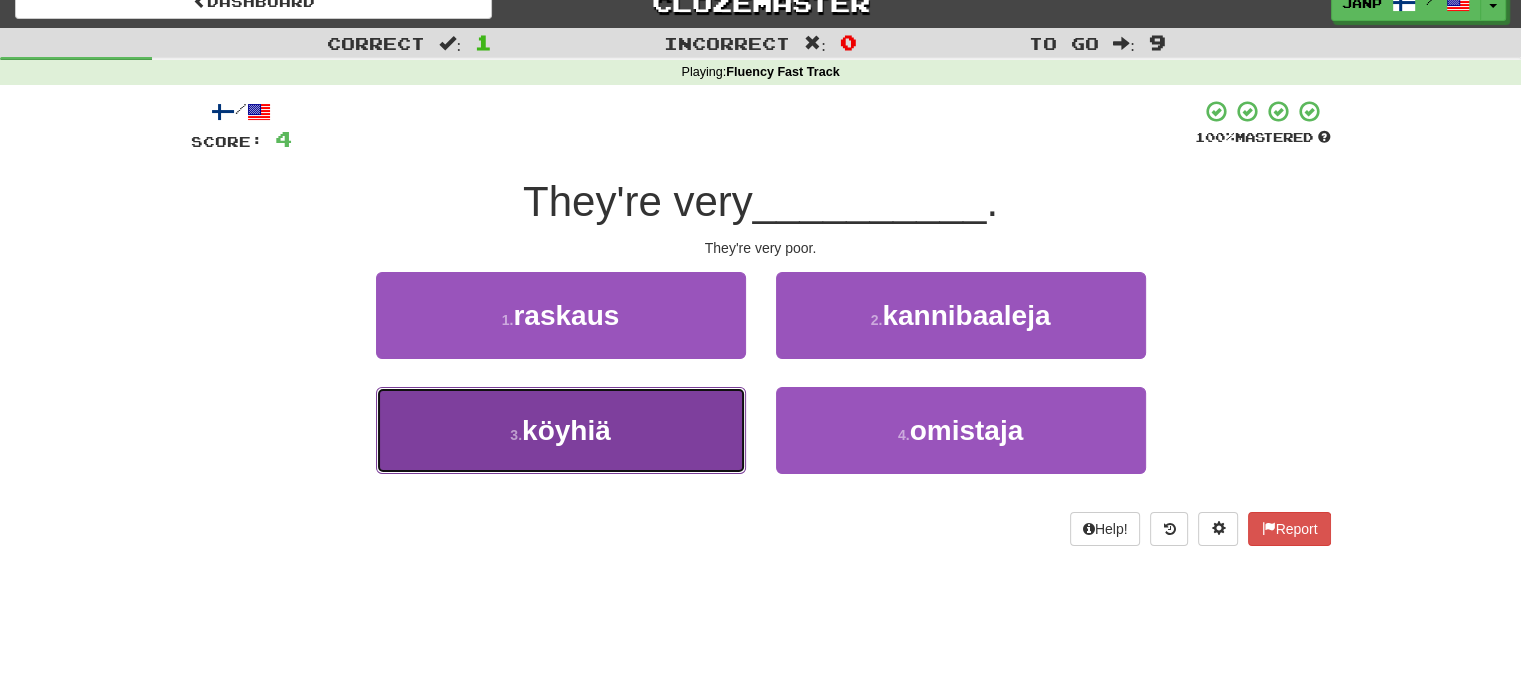 click on "3 .  köyhiä" at bounding box center (561, 430) 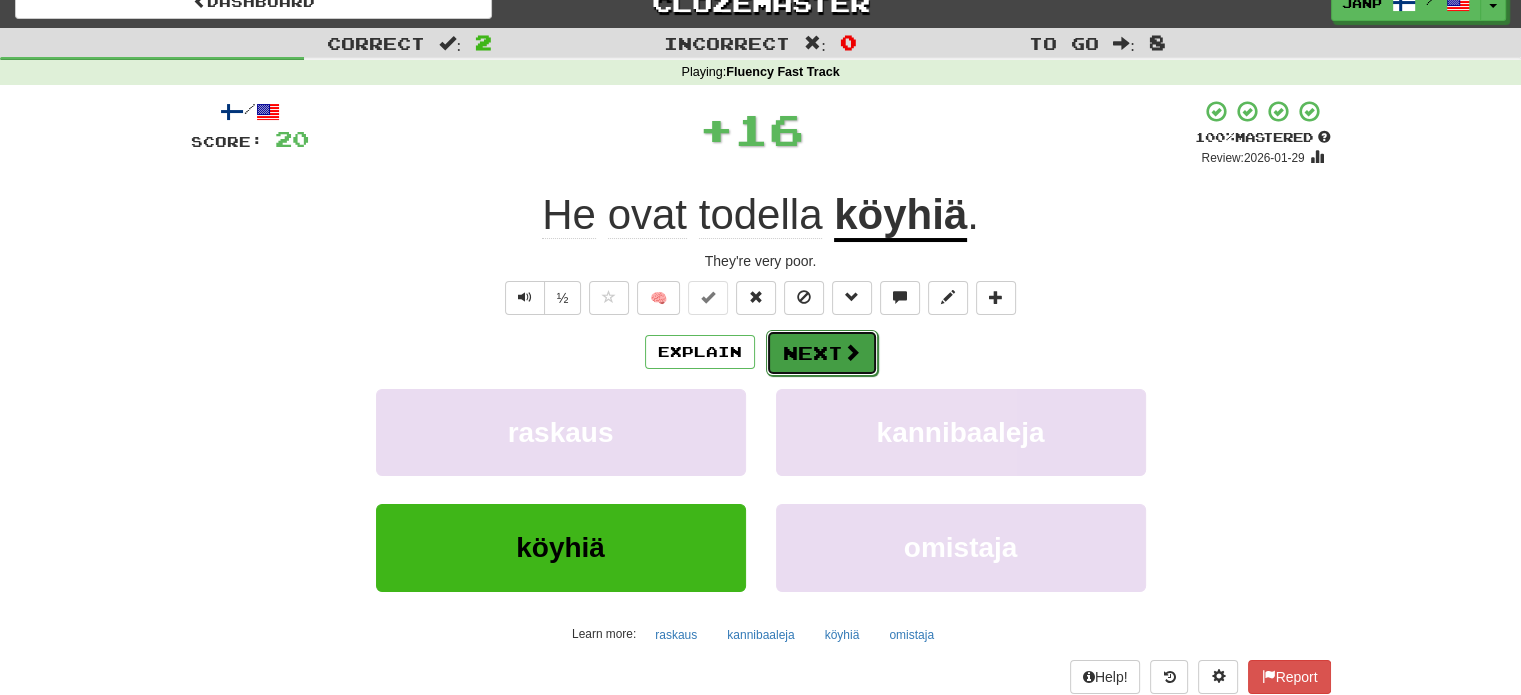 click on "Next" at bounding box center [822, 353] 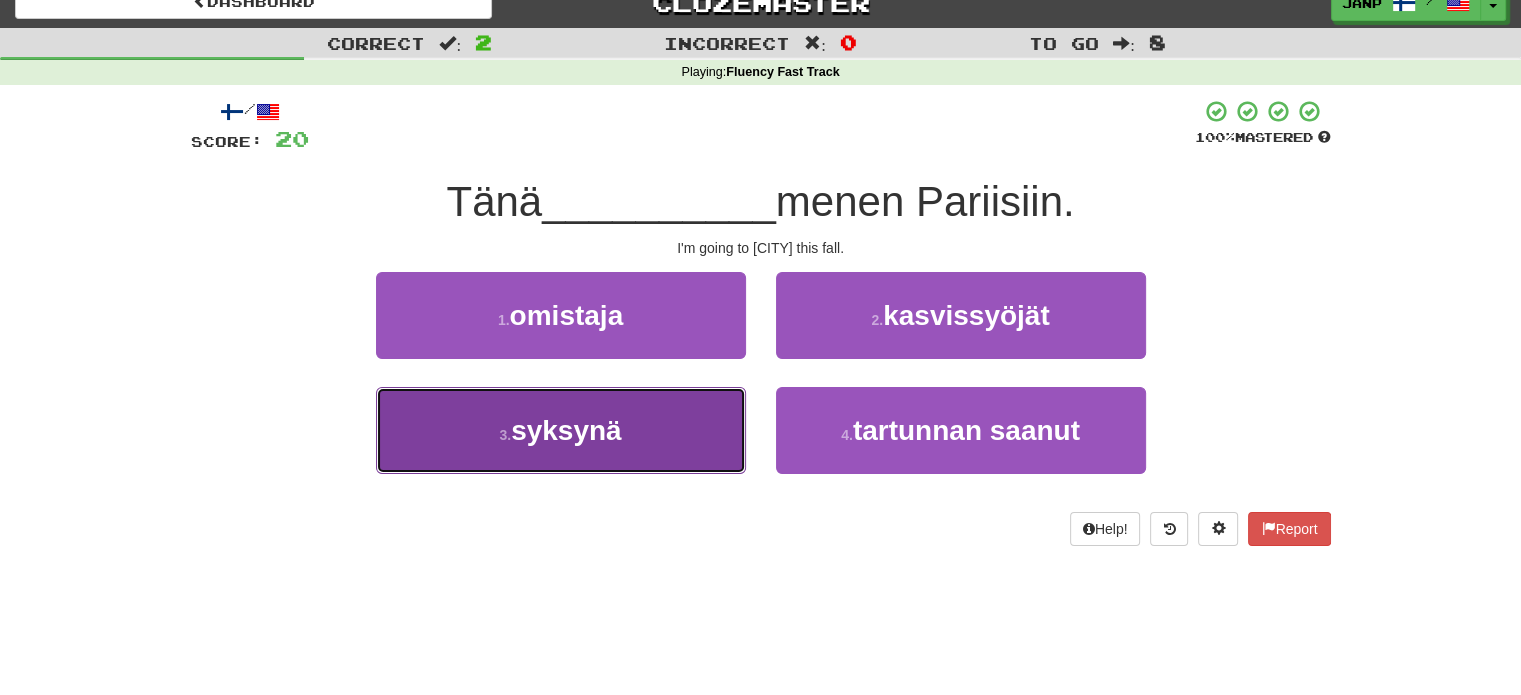 click on "3 .  syksynä" at bounding box center [561, 430] 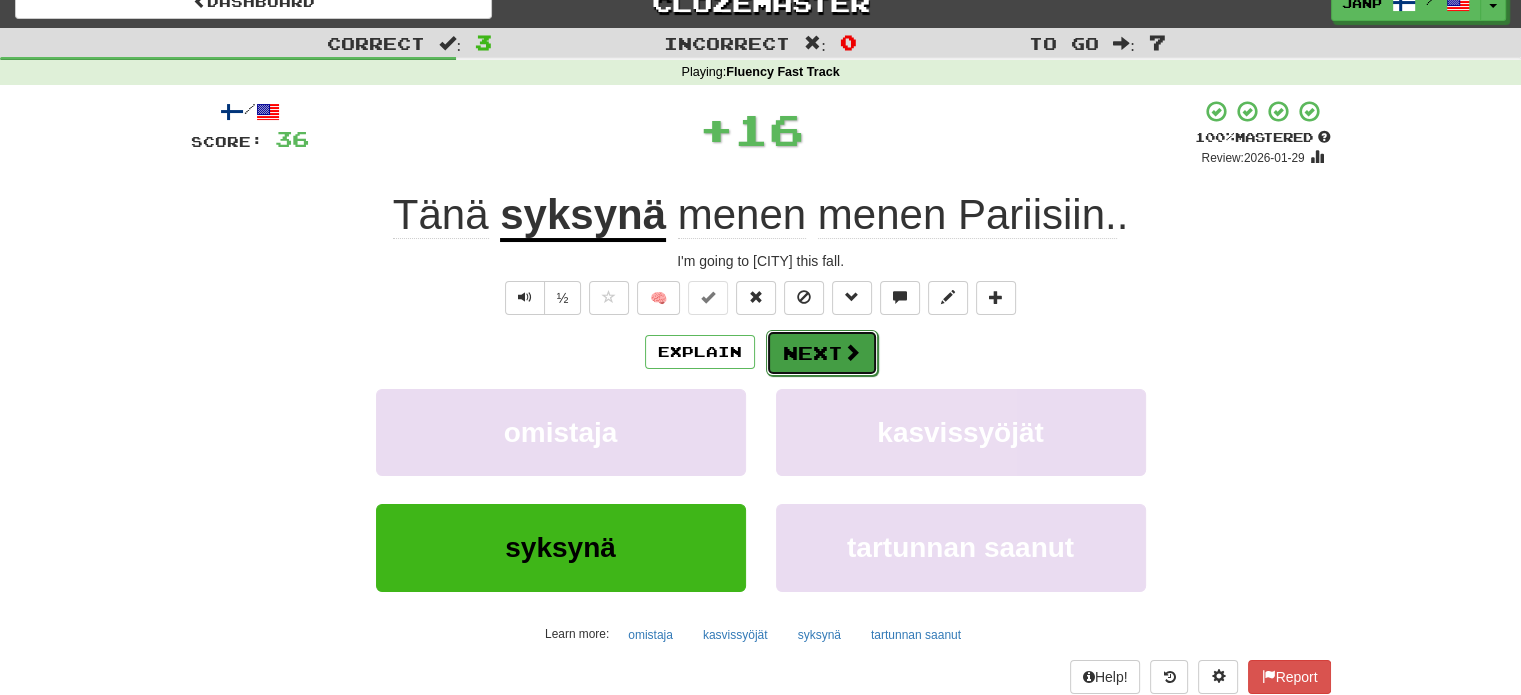 click on "Next" at bounding box center [822, 353] 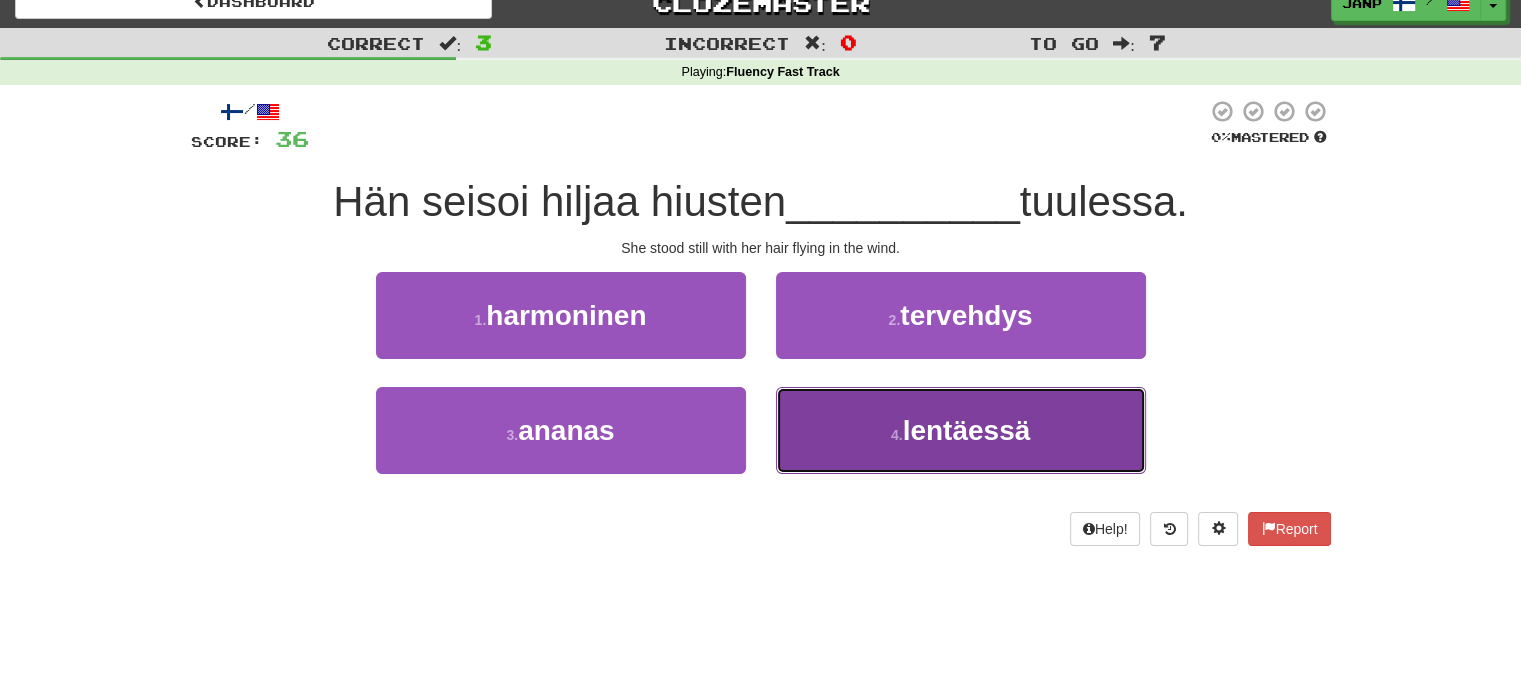 click on "4 .  lentäessä" at bounding box center [961, 430] 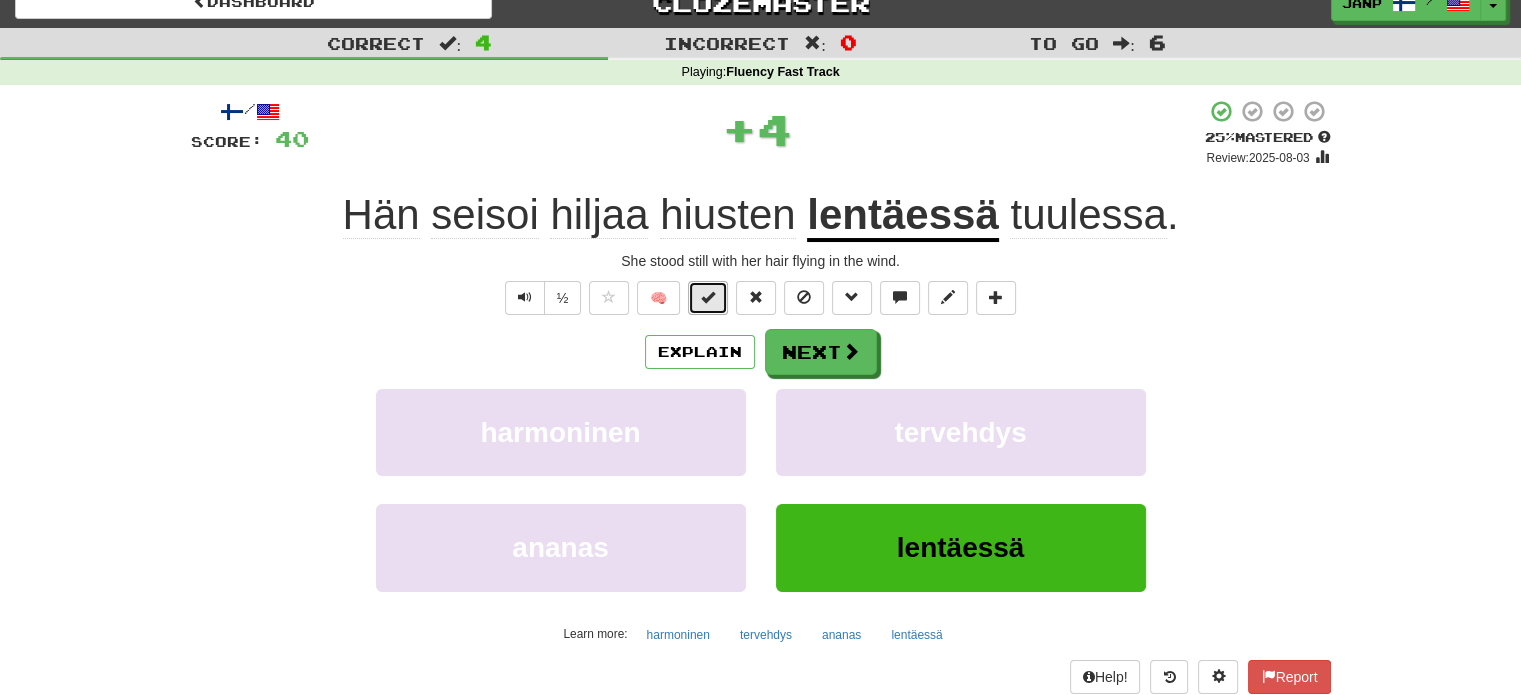 click at bounding box center (708, 298) 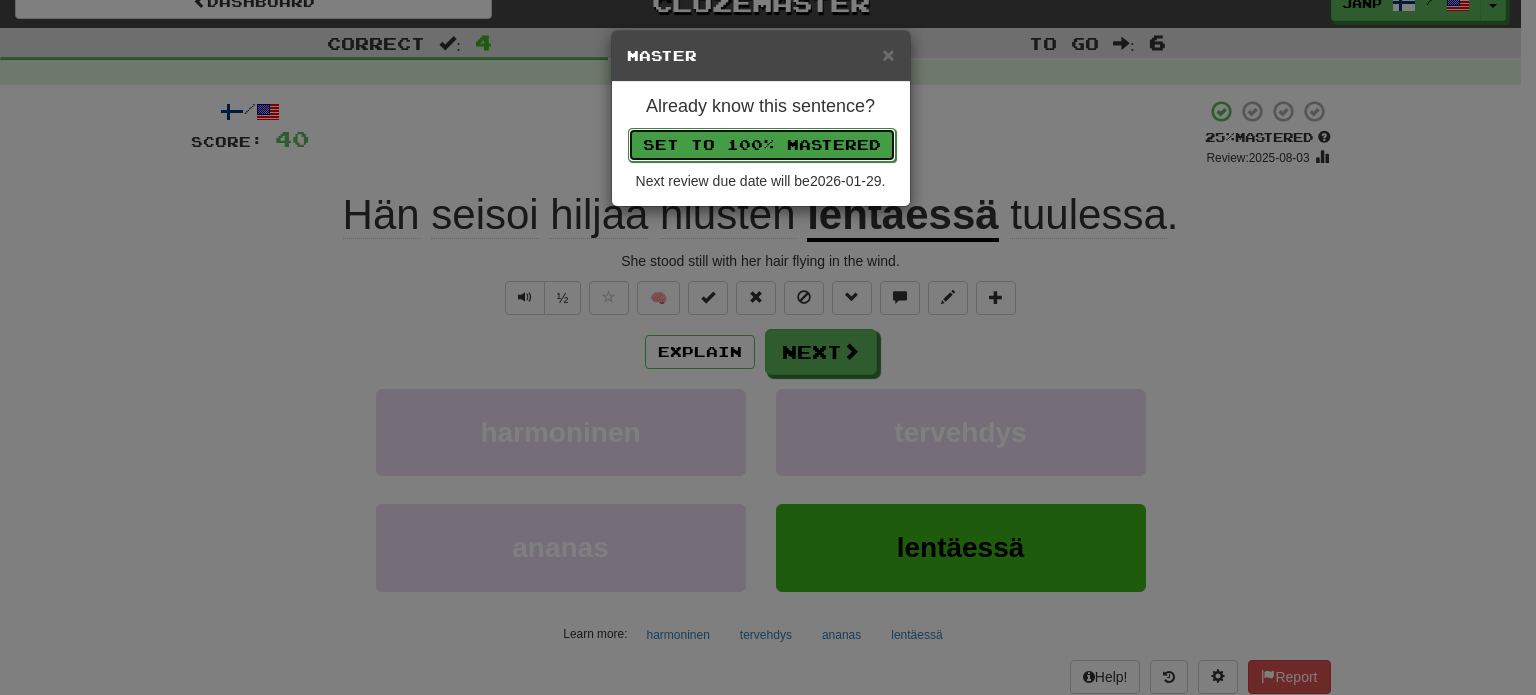 click on "Set to 100% Mastered" at bounding box center [762, 145] 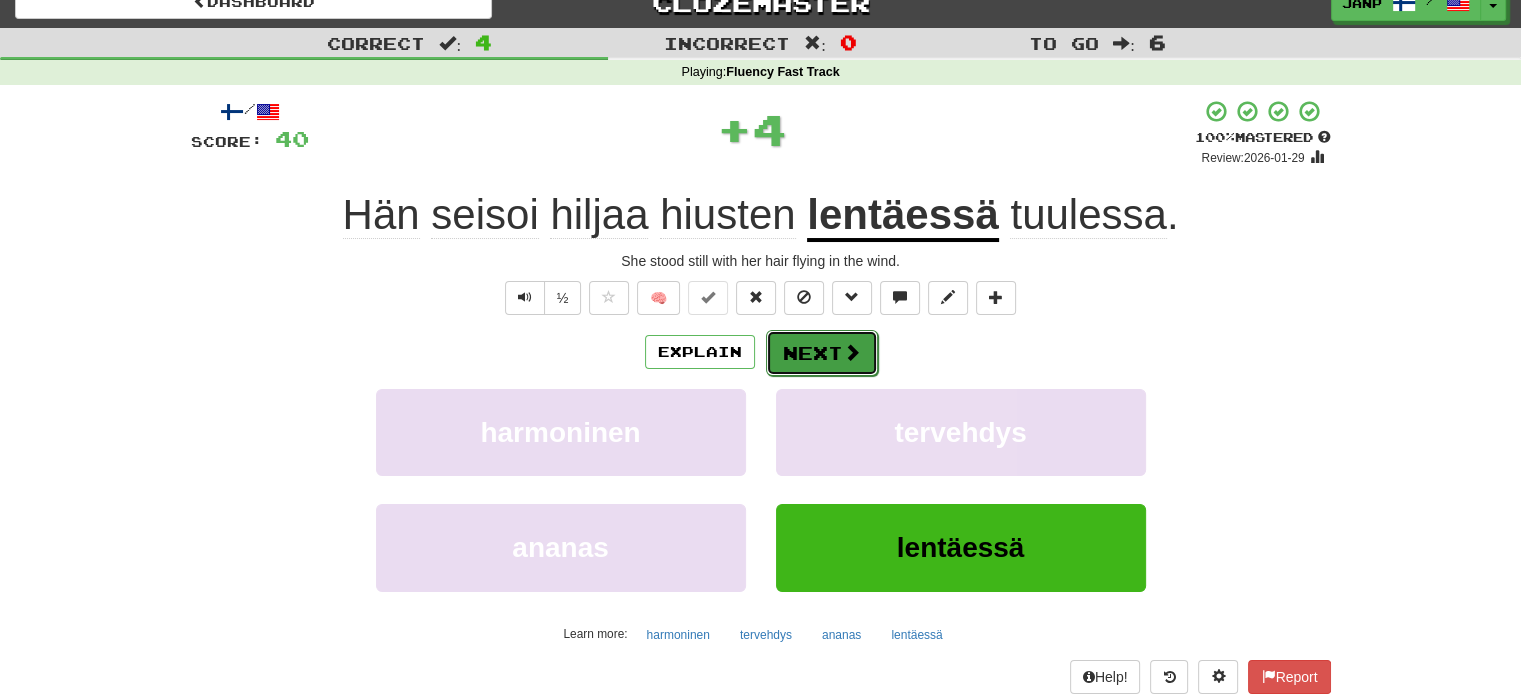 click on "Next" at bounding box center [822, 353] 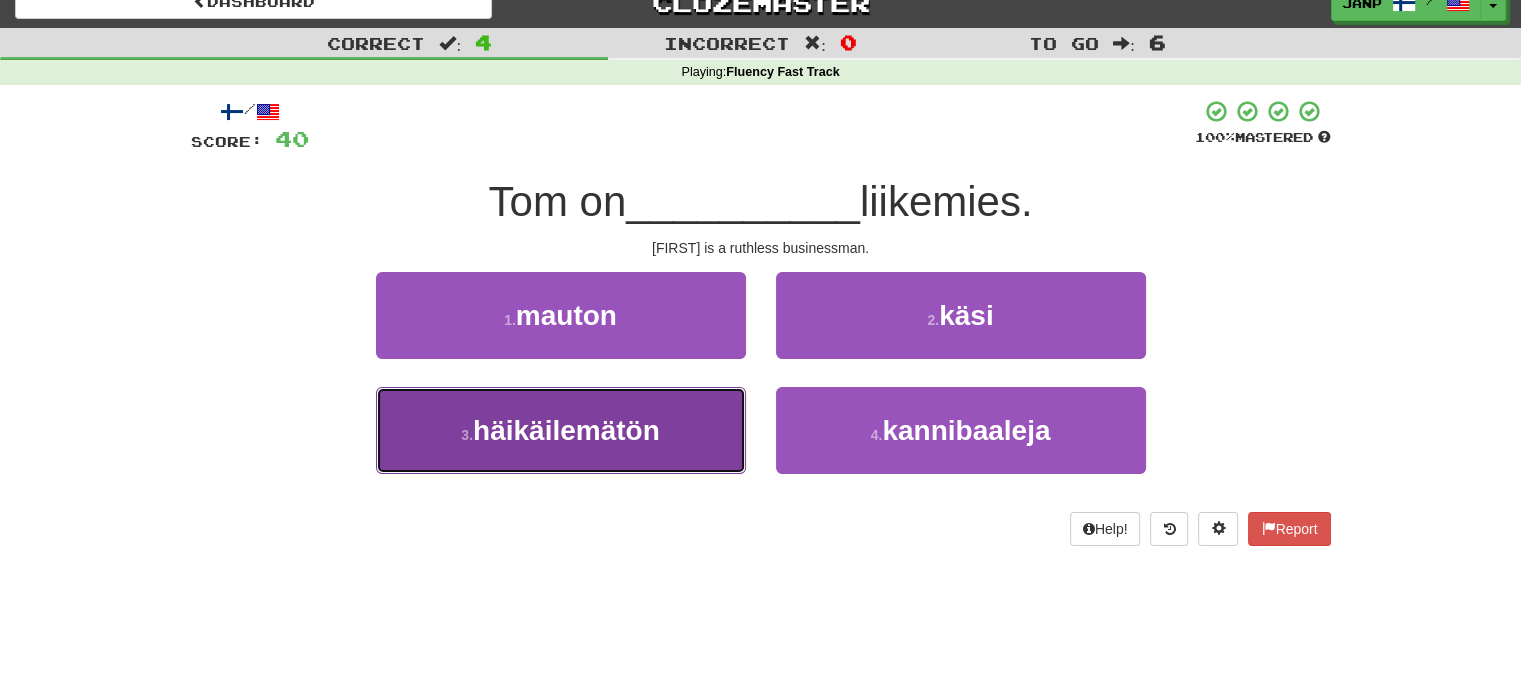 click on "3 .  häikäilemätön" at bounding box center [561, 430] 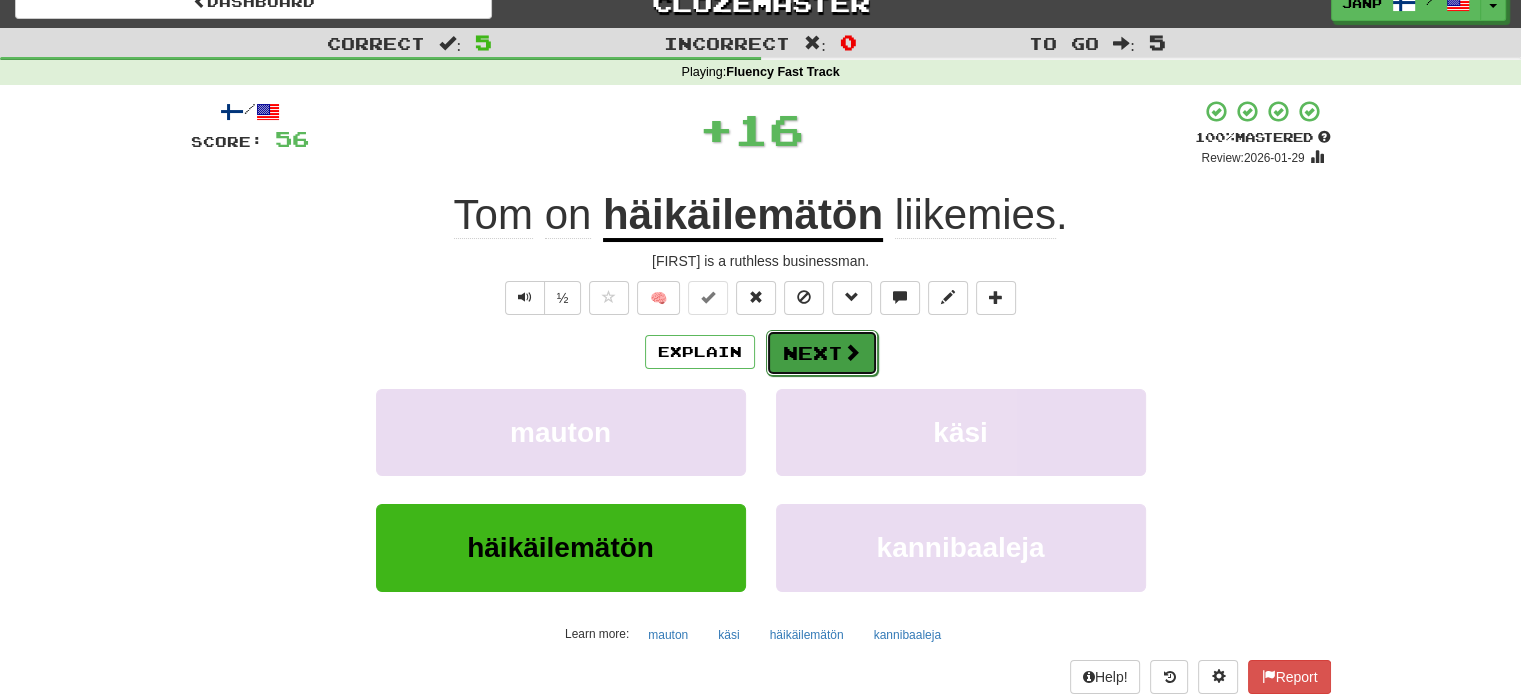 click on "Next" at bounding box center (822, 353) 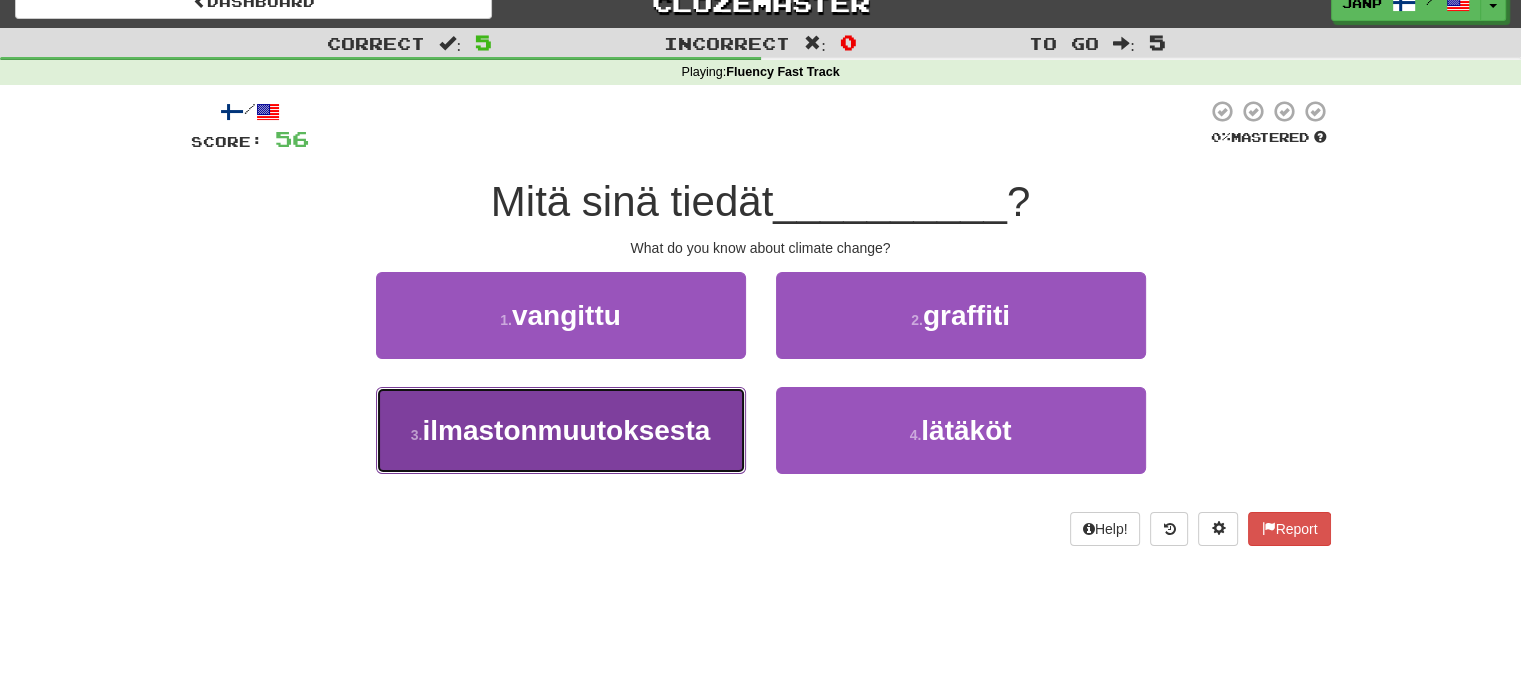 click on "ilmastonmuutoksesta" at bounding box center (566, 430) 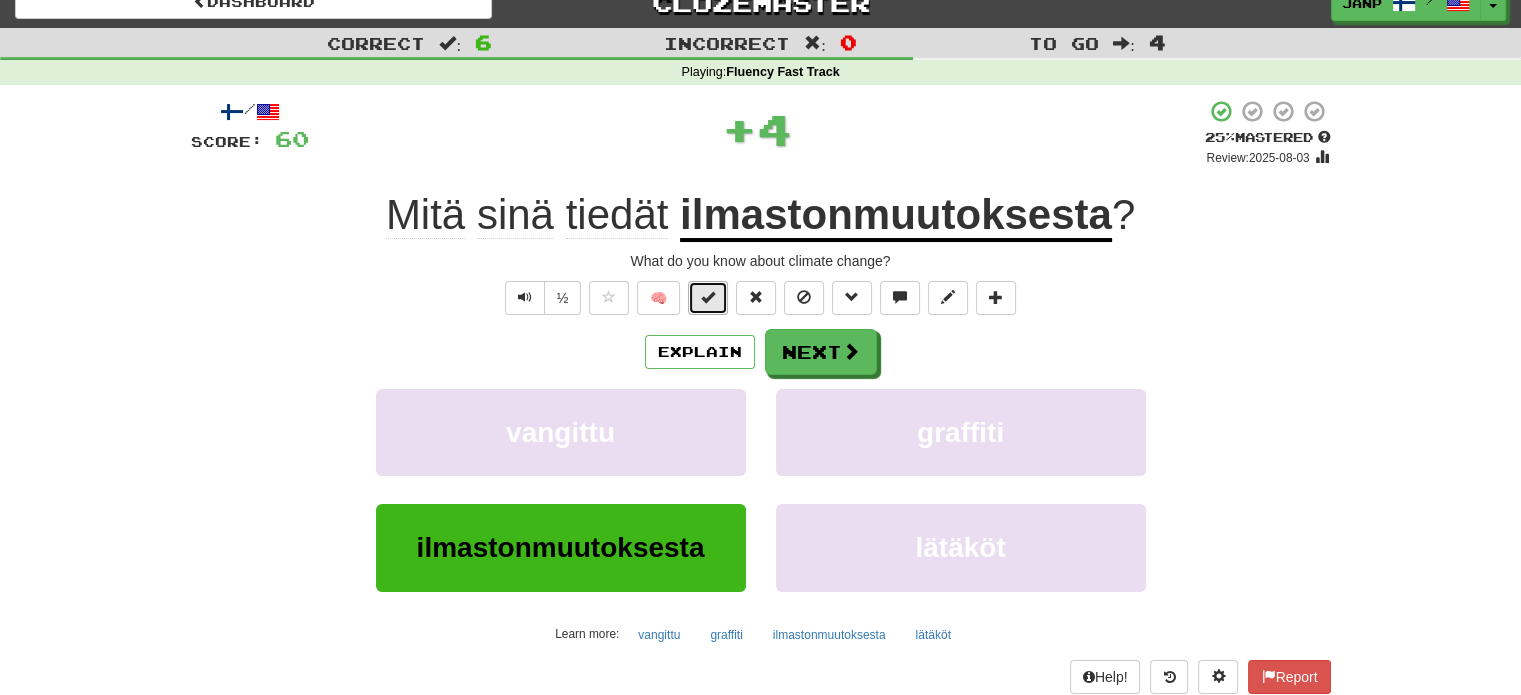 click at bounding box center (708, 297) 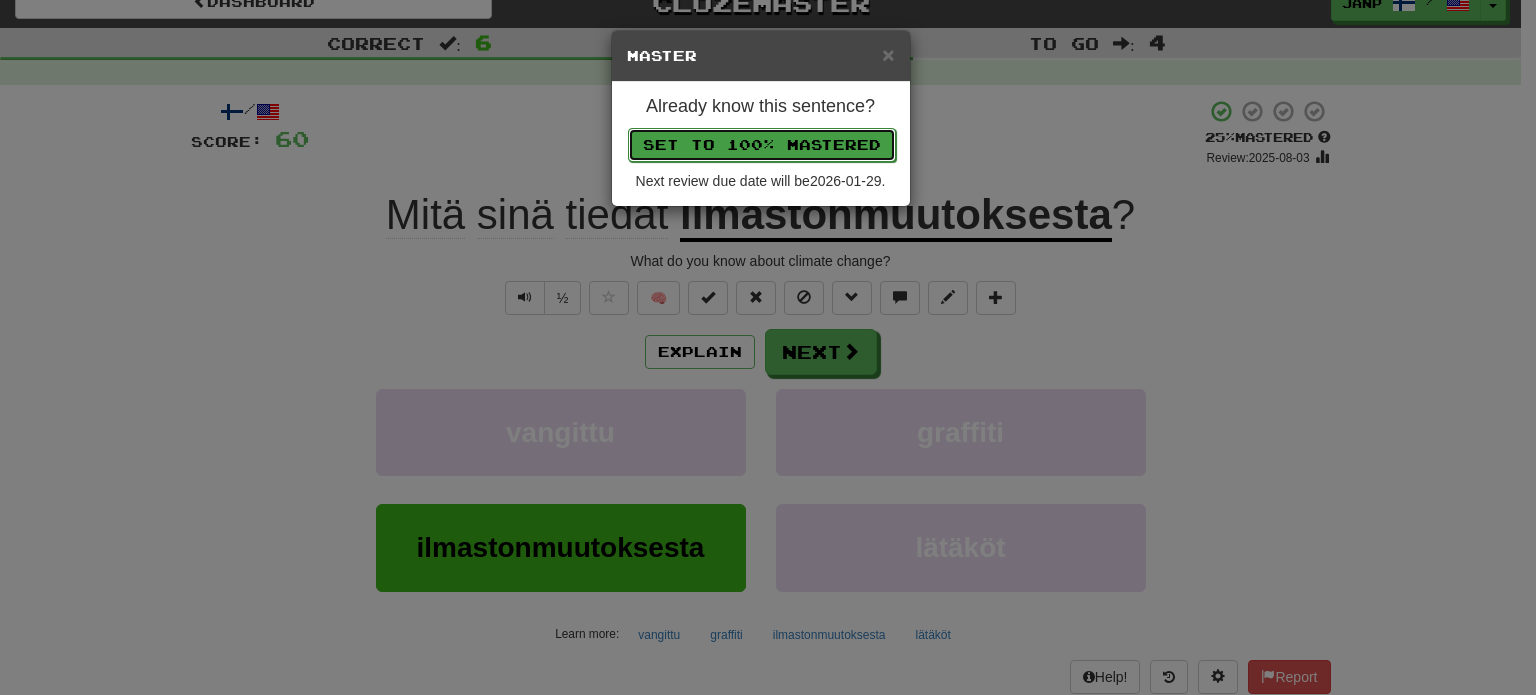 click on "Set to 100% Mastered" at bounding box center [762, 145] 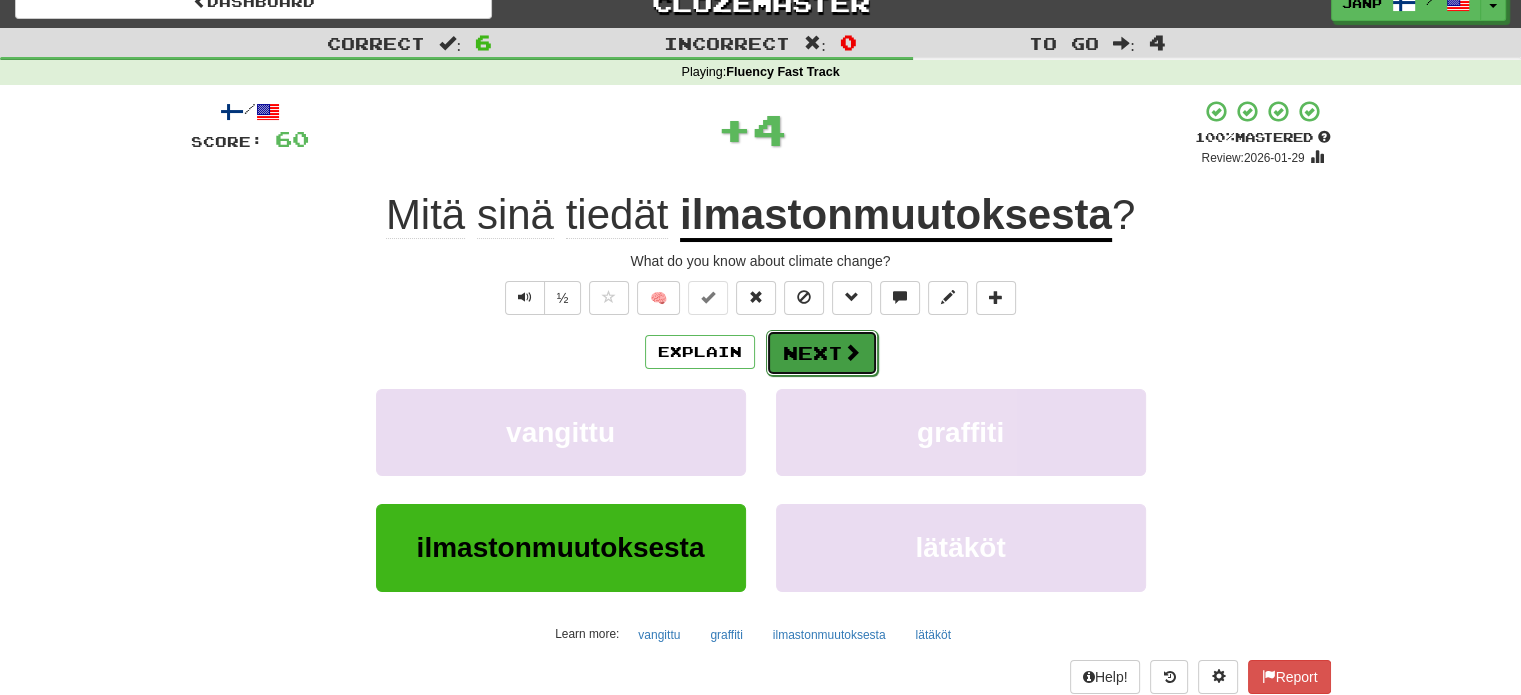 click on "Next" at bounding box center (822, 353) 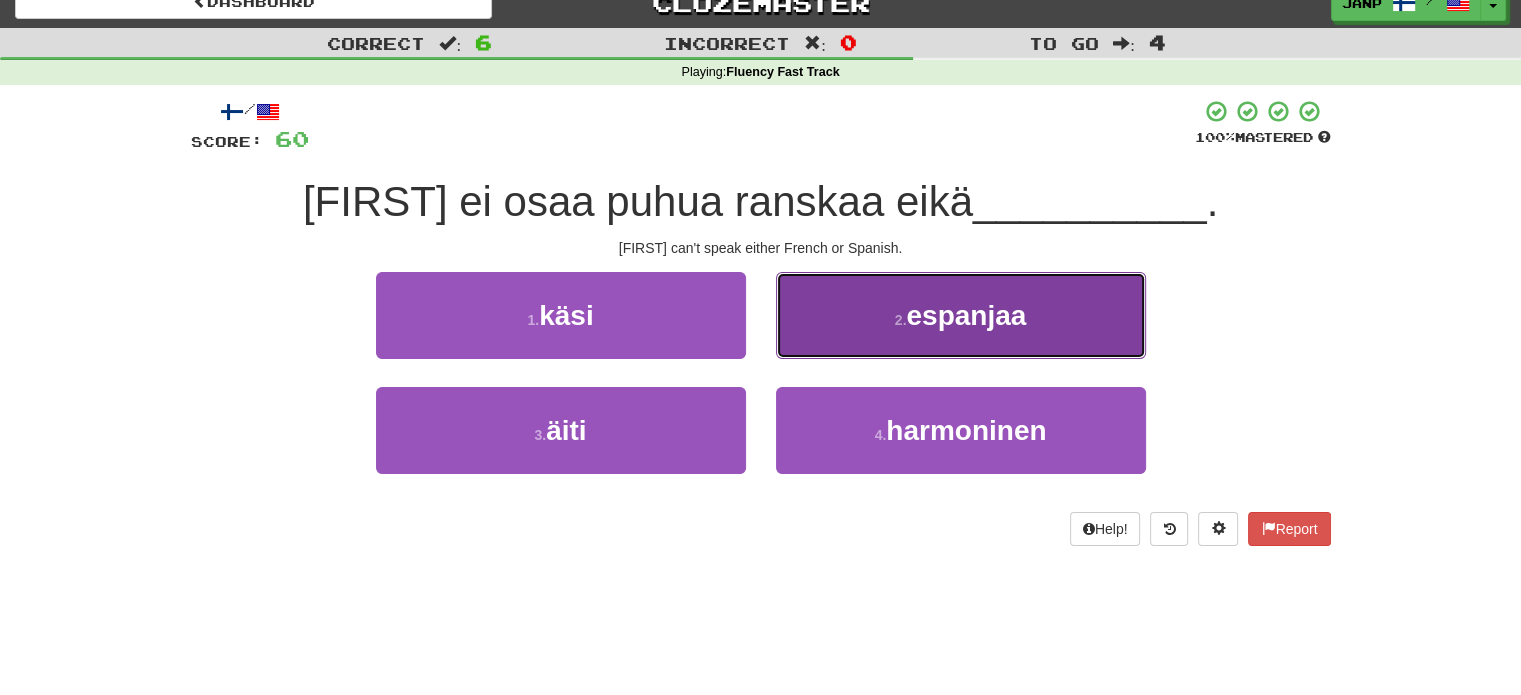 click on "2 .  espanjaa" at bounding box center (961, 315) 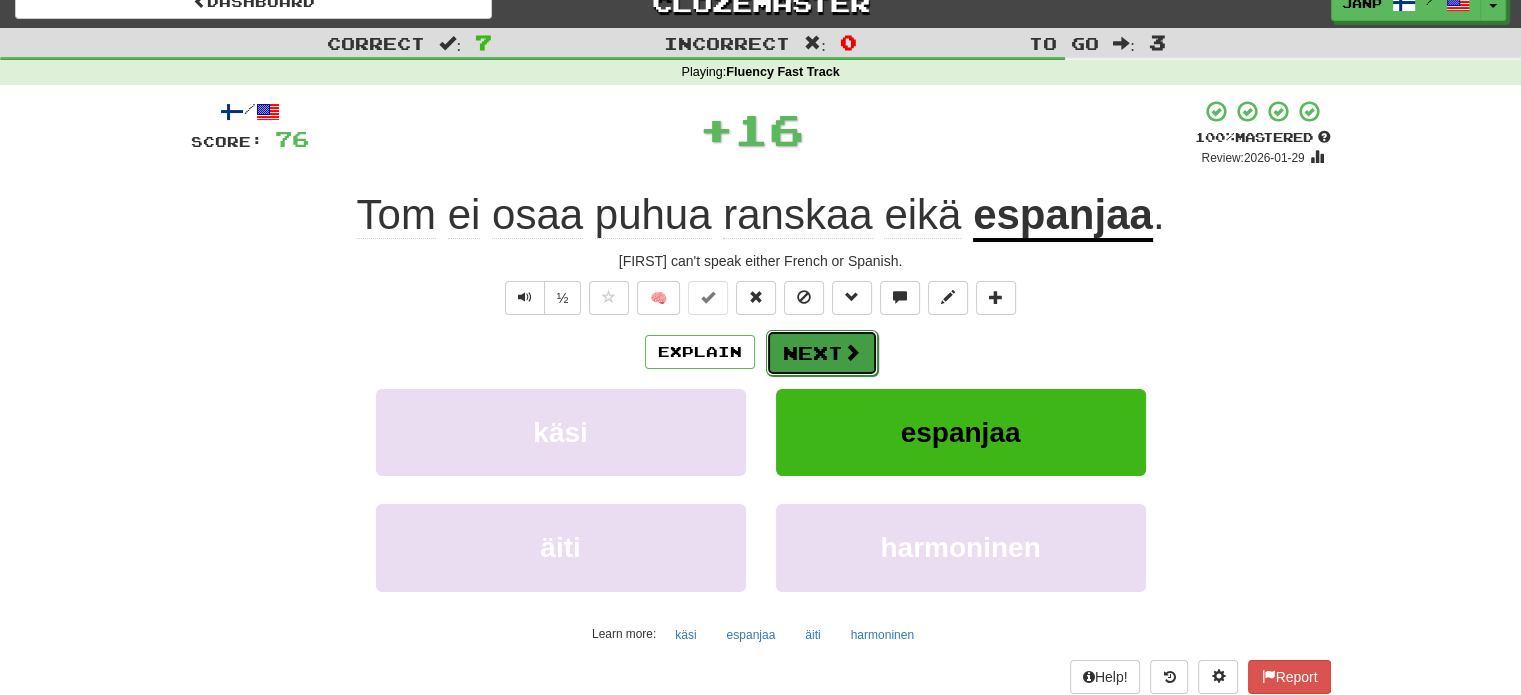 click on "Next" at bounding box center (822, 353) 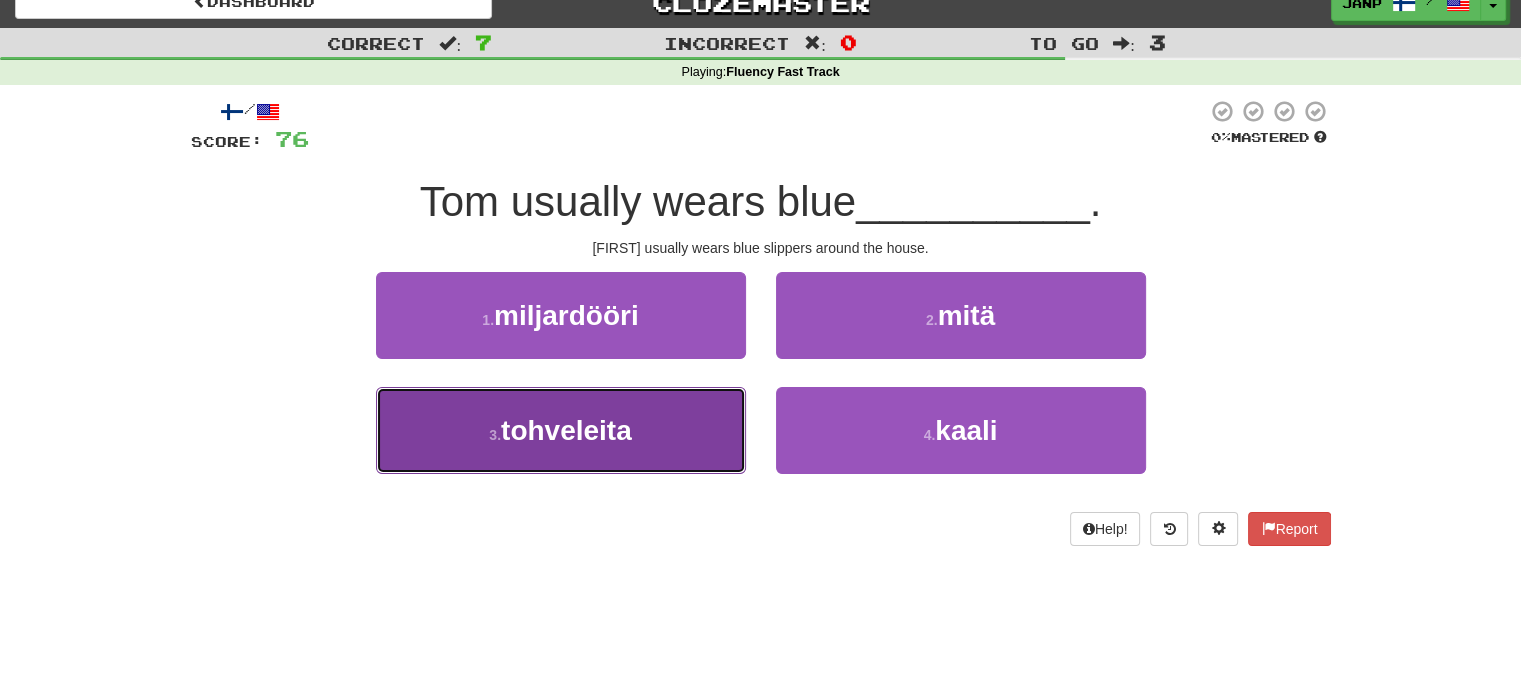 click on "3 .  tohveleita" at bounding box center (561, 430) 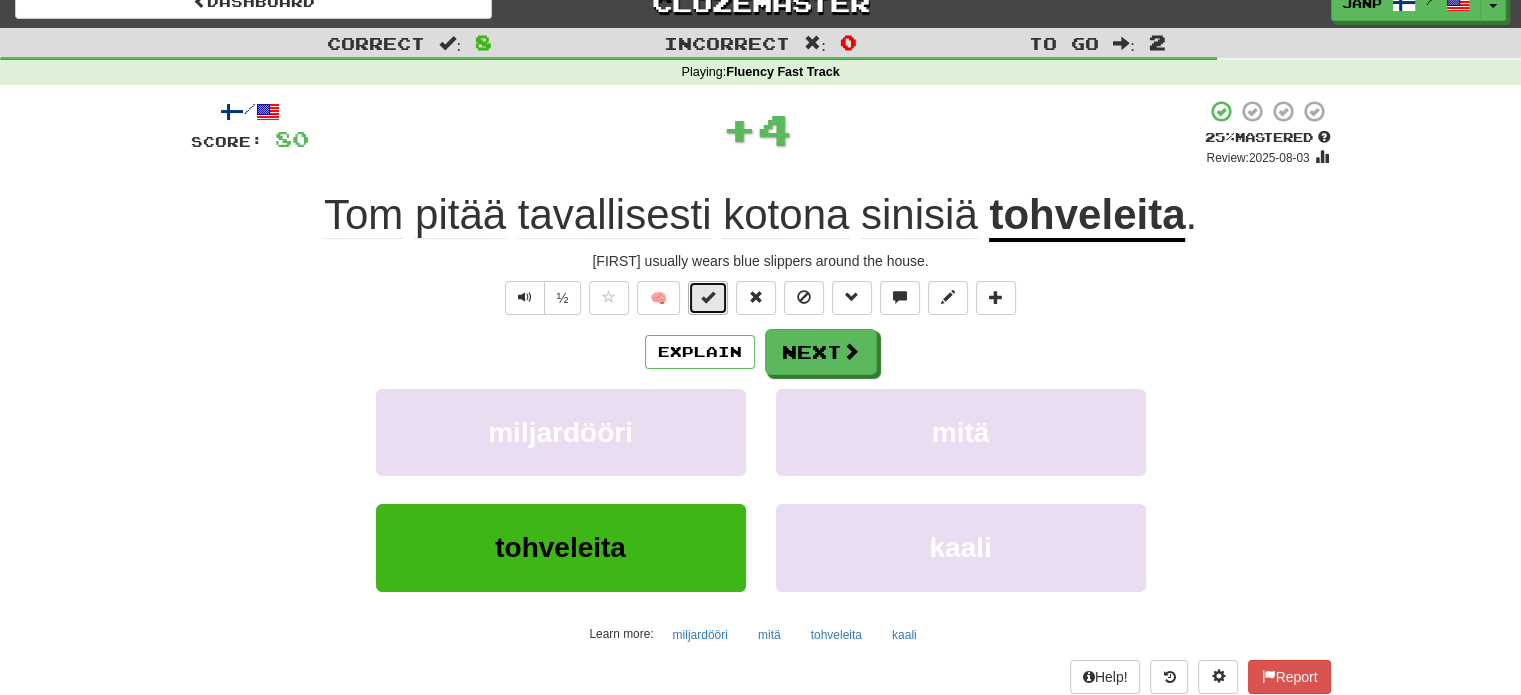click at bounding box center (708, 298) 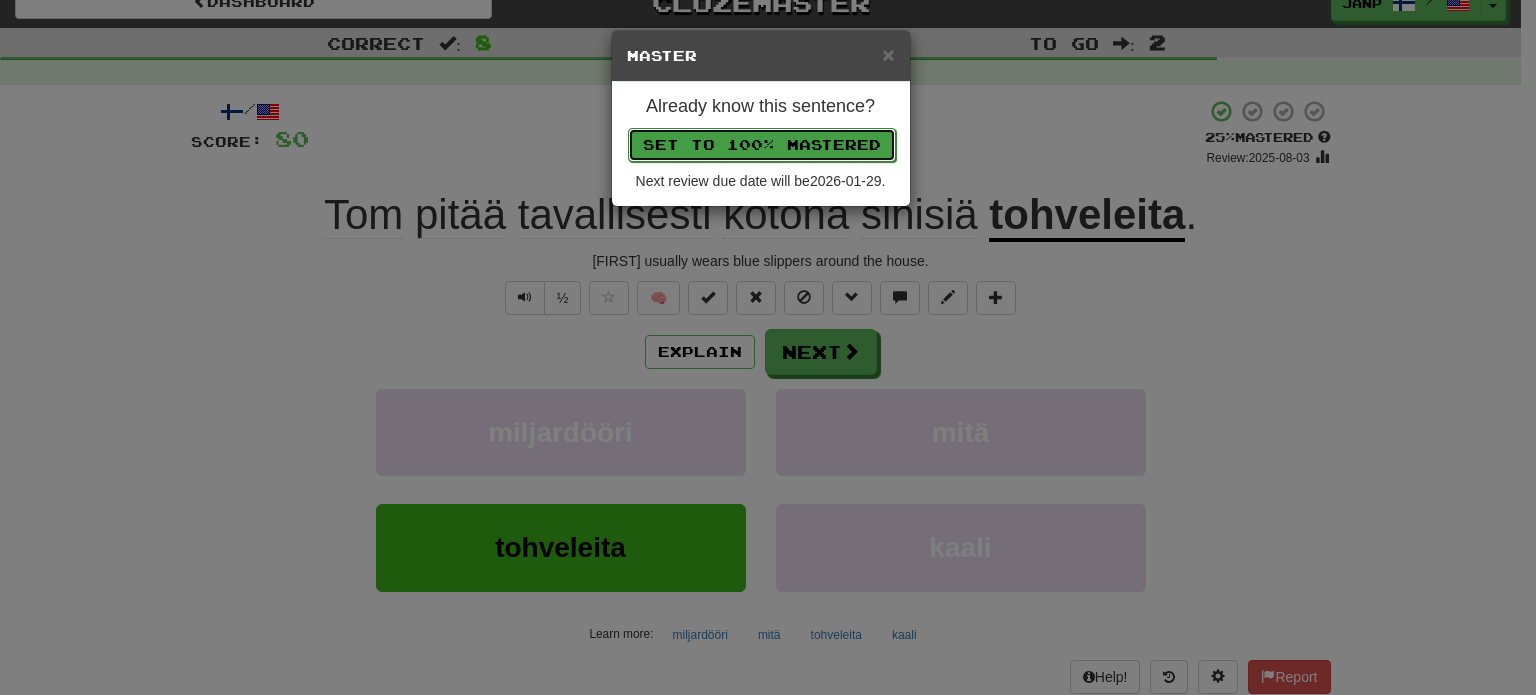 click on "Set to 100% Mastered" at bounding box center (762, 145) 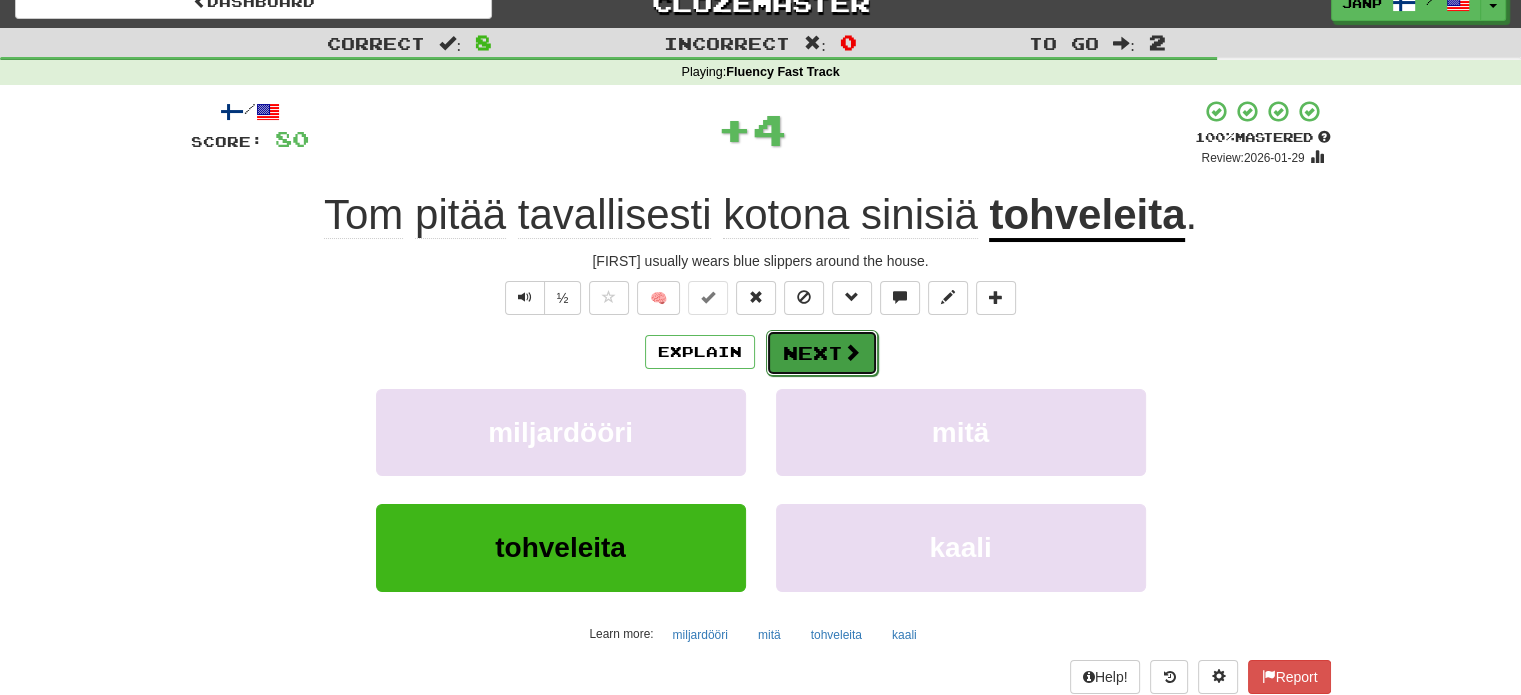 click on "Next" at bounding box center (822, 353) 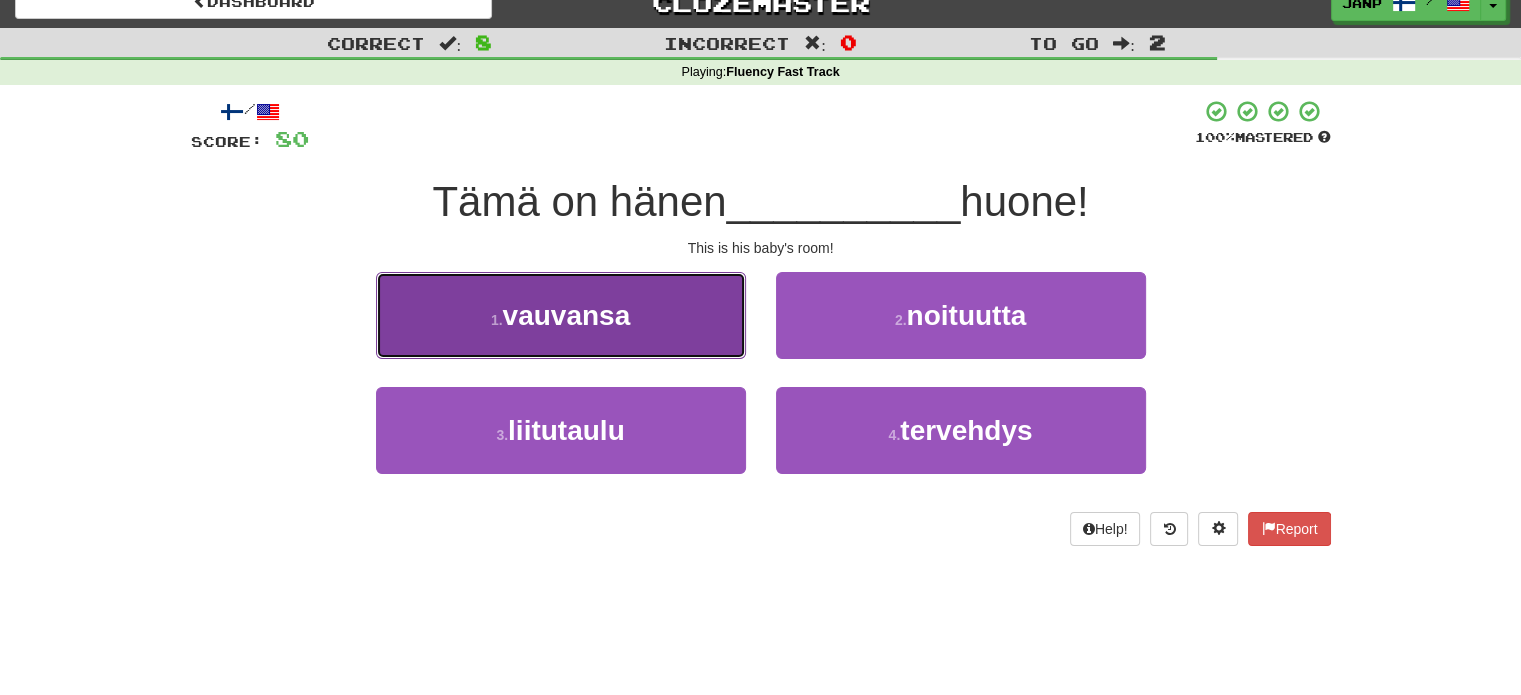 click on "1 .  vauvansa" at bounding box center (561, 315) 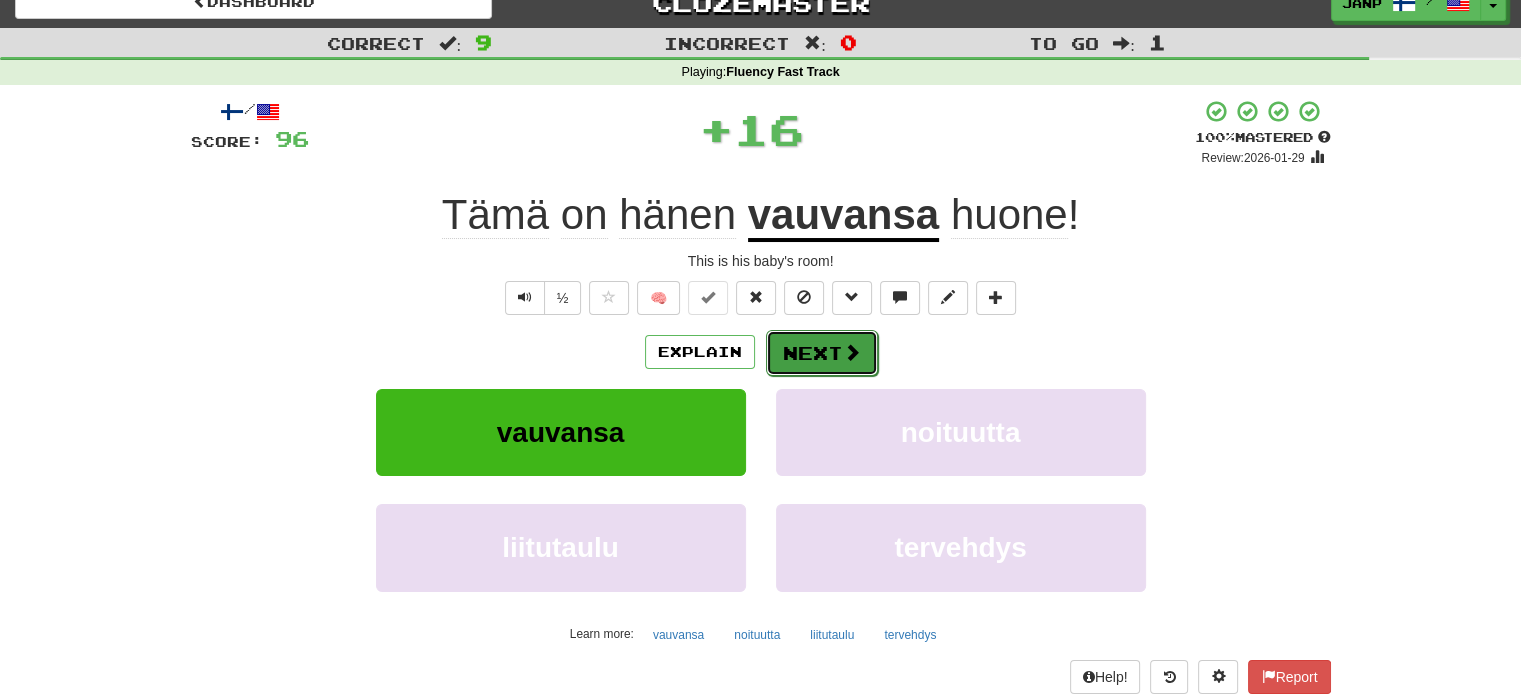 click on "Next" at bounding box center [822, 353] 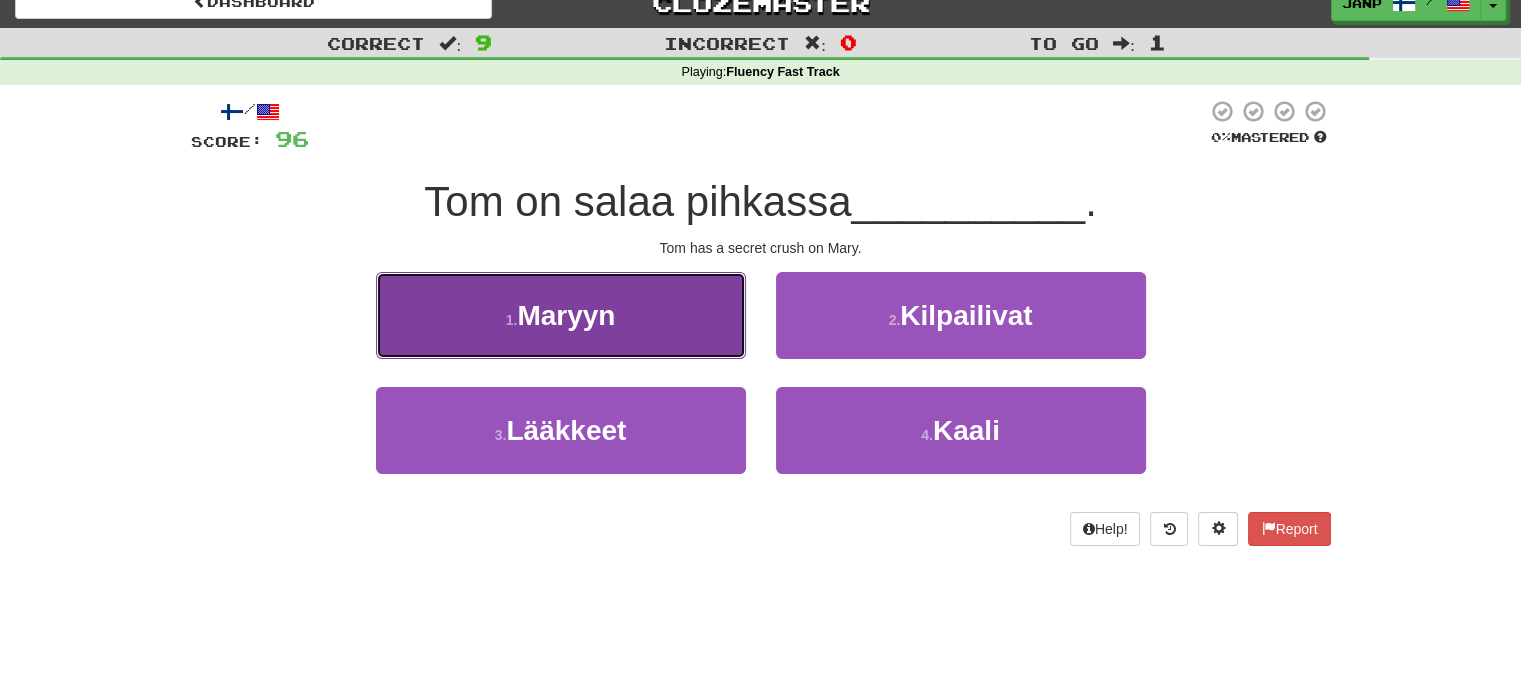 click on "1 .  Maryyn" at bounding box center [561, 315] 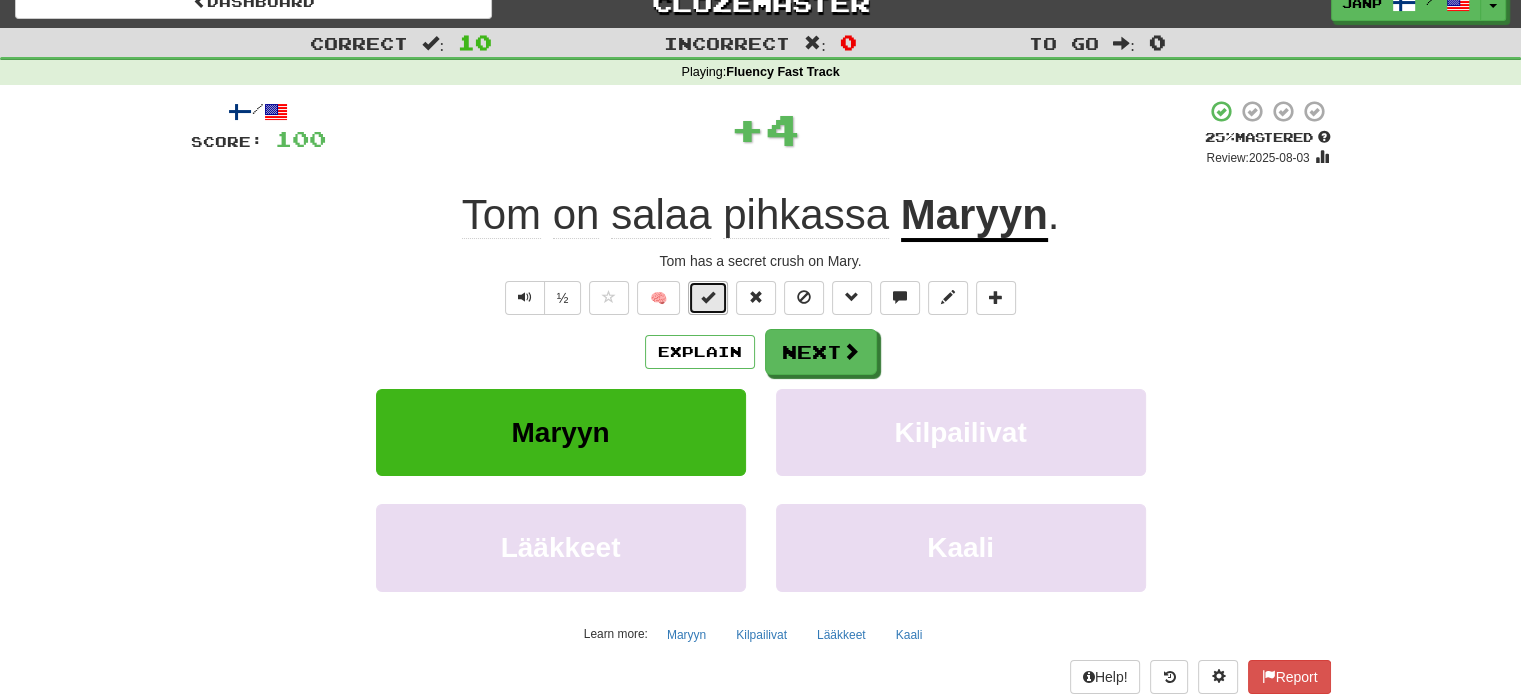click at bounding box center [708, 297] 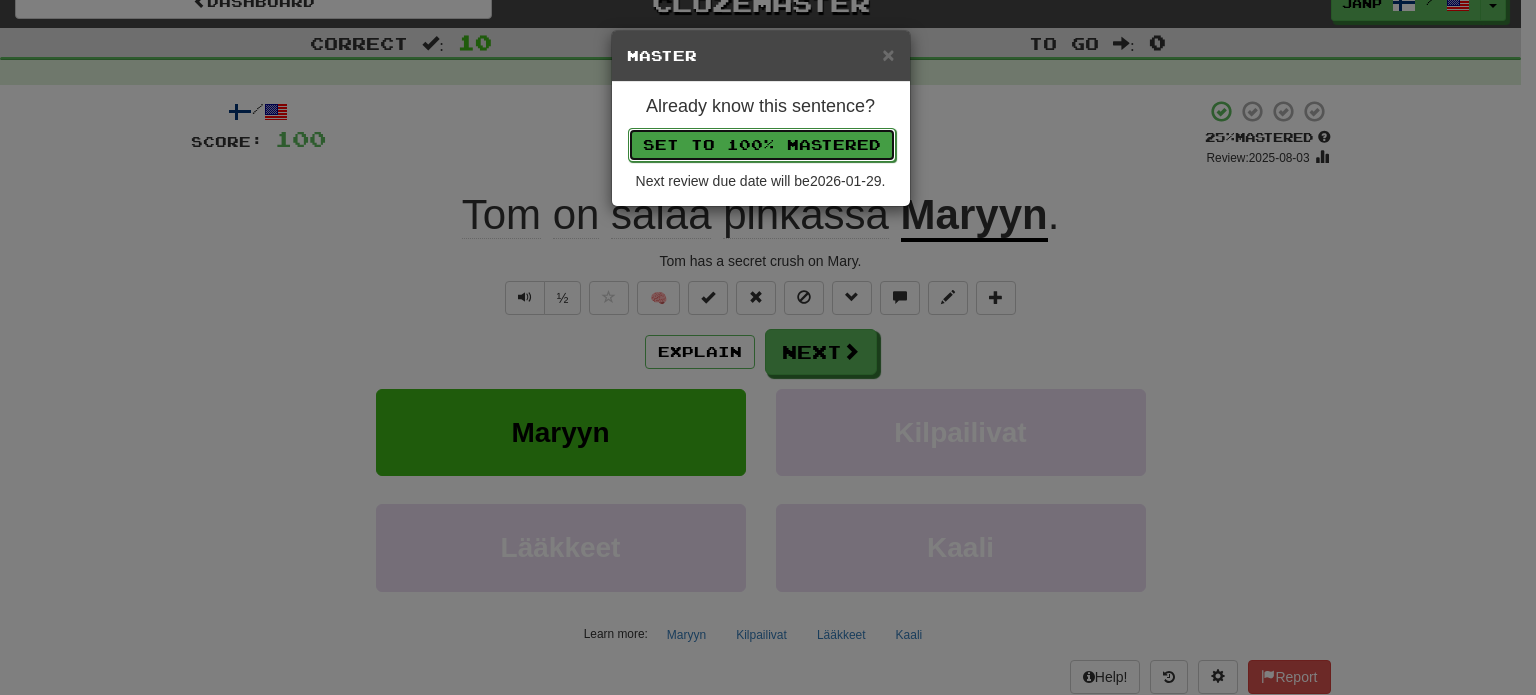 click on "Set to 100% Mastered" at bounding box center [762, 145] 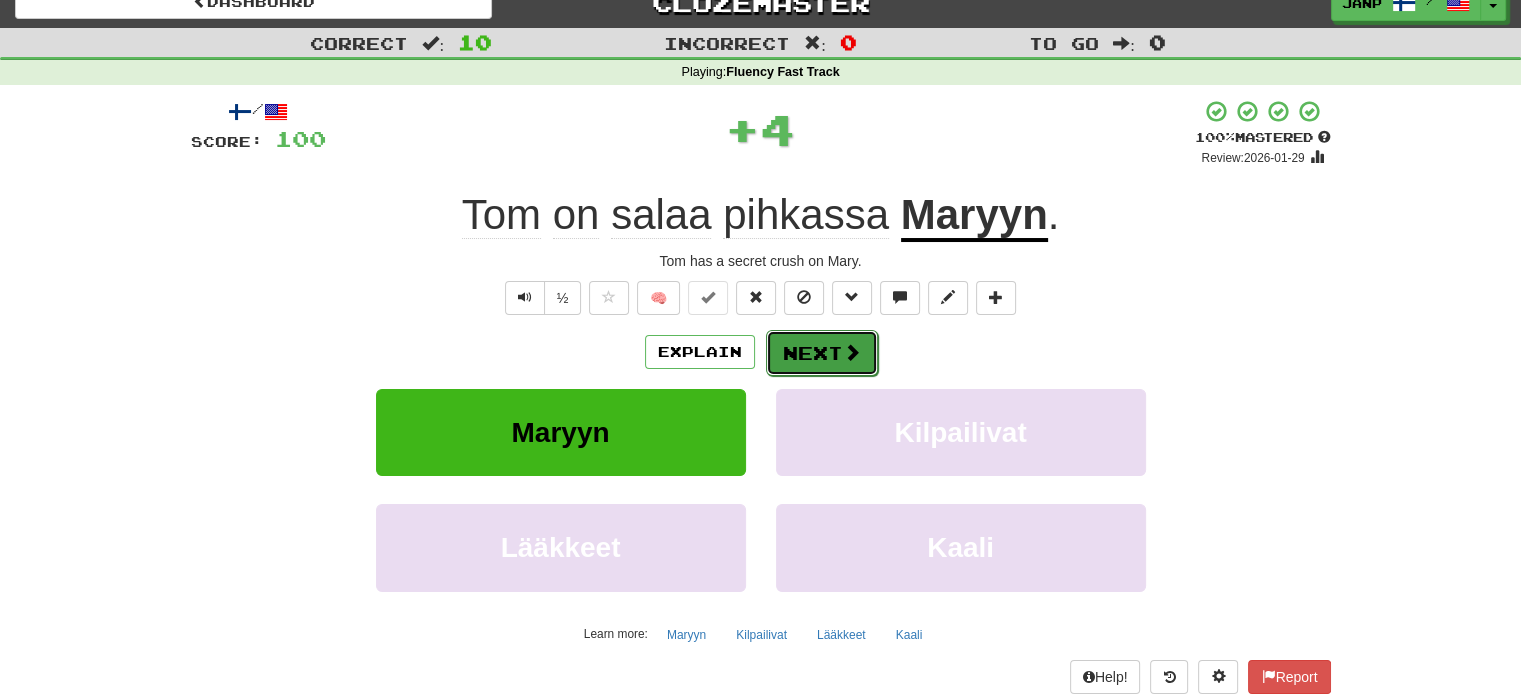 click on "Next" at bounding box center (822, 353) 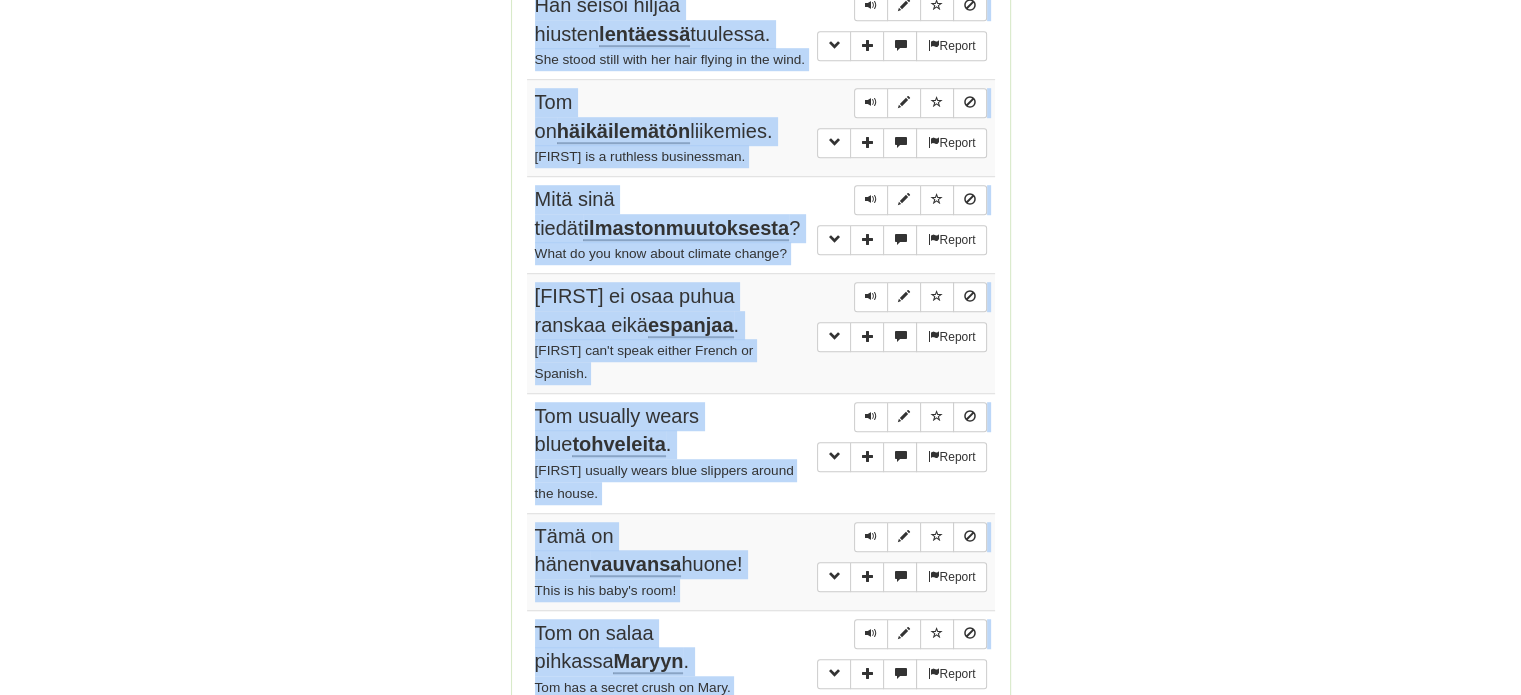 scroll, scrollTop: 1424, scrollLeft: 0, axis: vertical 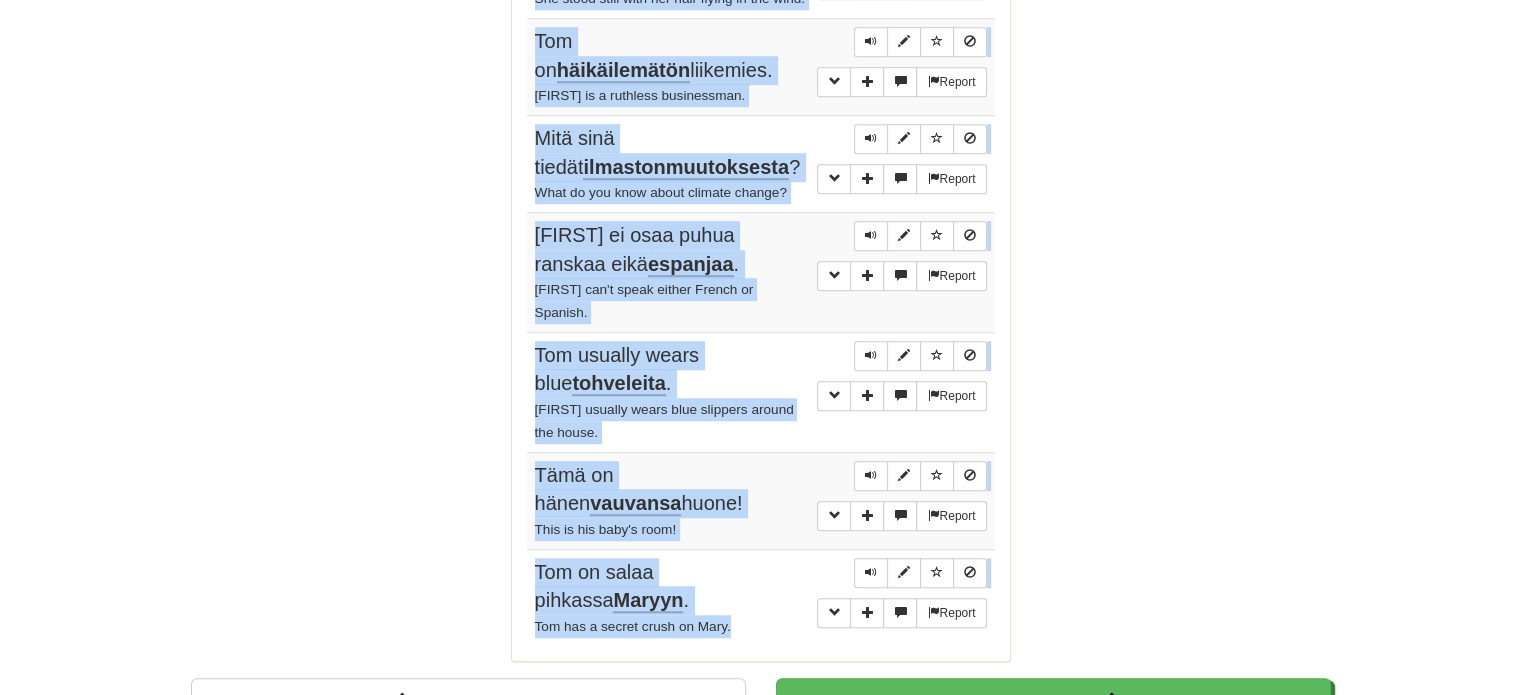 drag, startPoint x: 537, startPoint y: 266, endPoint x: 756, endPoint y: 603, distance: 401.90796 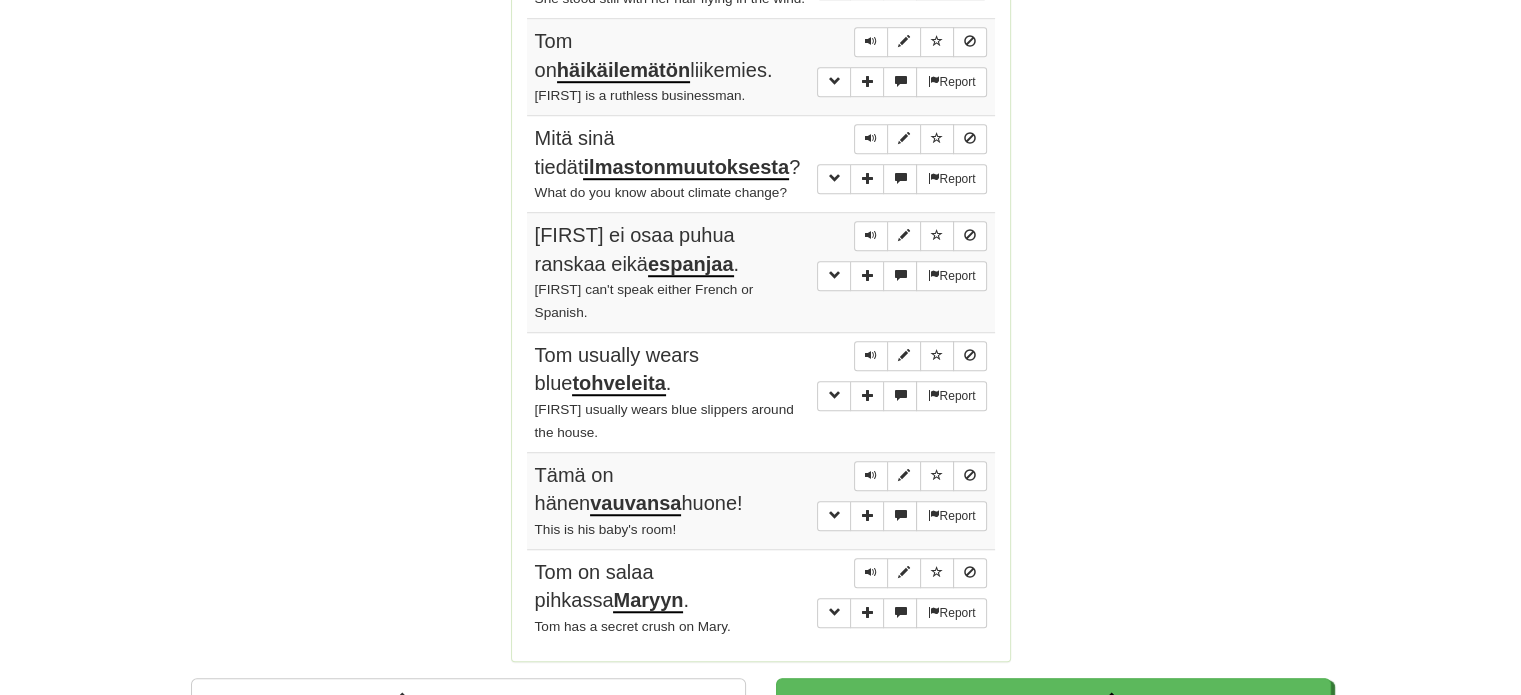 click on "Round Results Stats: Score:   + 100 Time:   0 : 32 New:   5 Review:   5 Correct:   10 Incorrect:   0 Progress: Fluency Fast Track Playing:  15.967  /  19.796 + 5 80.632% 80.658% Mastered:  15.967  /  19.796 + 5 80.632% 80.658% Ready for Review:  20  /  Level:  114 3.627  points to level  115  - keep going! Ranked:  19 th  this week ( 98  points to  18 th ) Sentences:  Report Hänen kirjastaan tuli nopeasti  myyntimenestys . Her book quickly became a bestseller.  Report He ovat todella  köyhiä . They're very poor.  Report Tänä  syksynä  menen Pariisiin. I'm going to Paris this fall.  Report Hän seisoi hiljaa hiusten  lentäessä  tuulessa. She stood still with her hair flying in the wind.  Report Tom on  häikäilemätön  liikemies. Tom is a ruthless businessman.  Report Mitä sinä tiedät  ilmastonmuutoksesta ? What do you know about climate change?  Report Tom ei osaa puhua ranskaa eikä  espanjaa . Tom can't speak either French or Spanish.  Report Tom pitää tavallisesti kotona sinisiä  tohveleita" at bounding box center [761, -247] 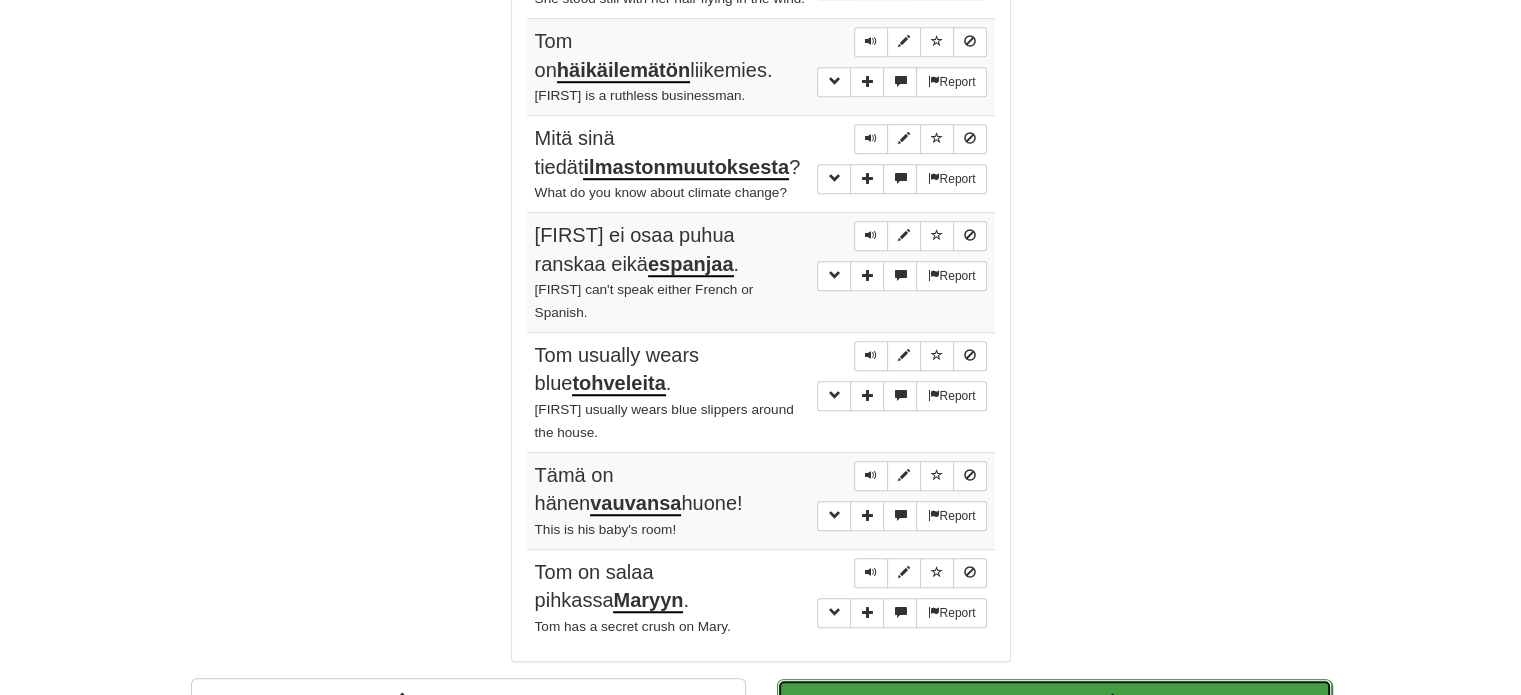 click on "Continue" at bounding box center [1054, 702] 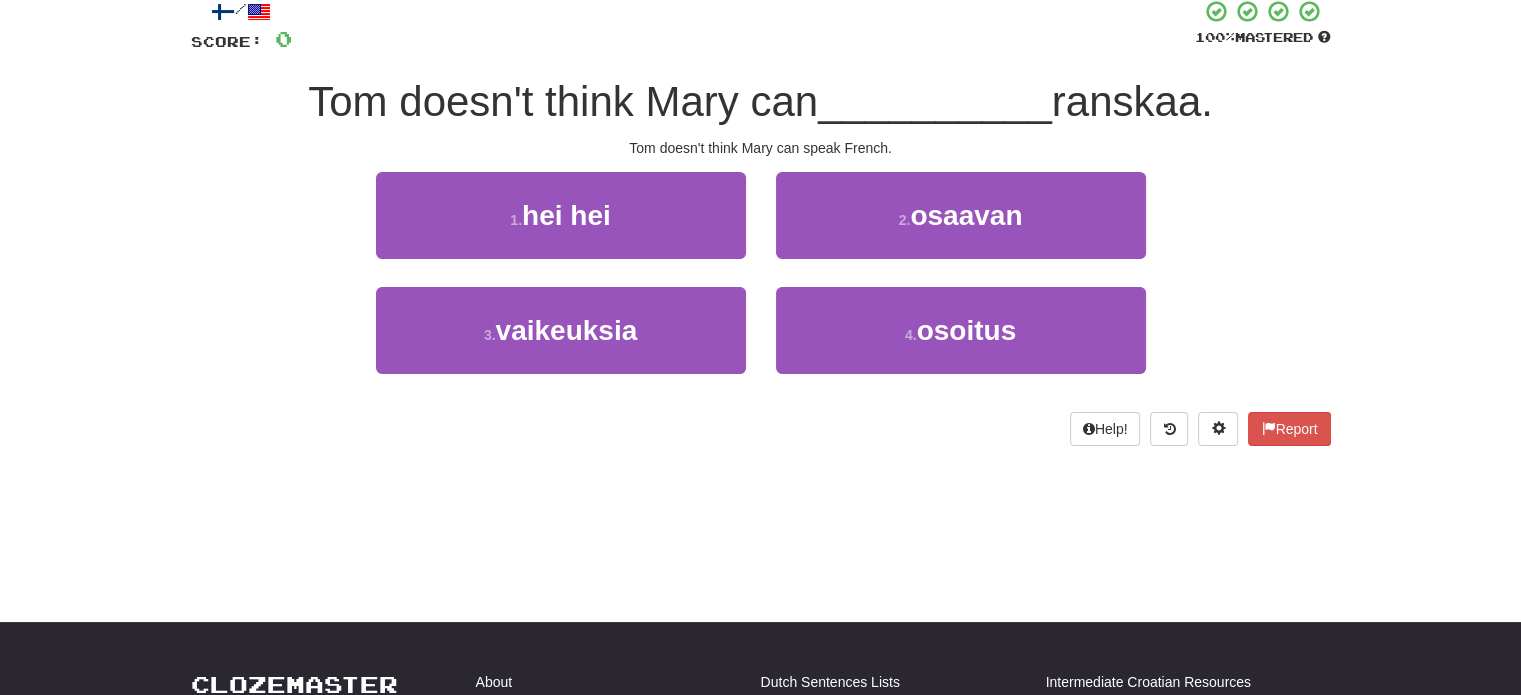 scroll, scrollTop: 0, scrollLeft: 0, axis: both 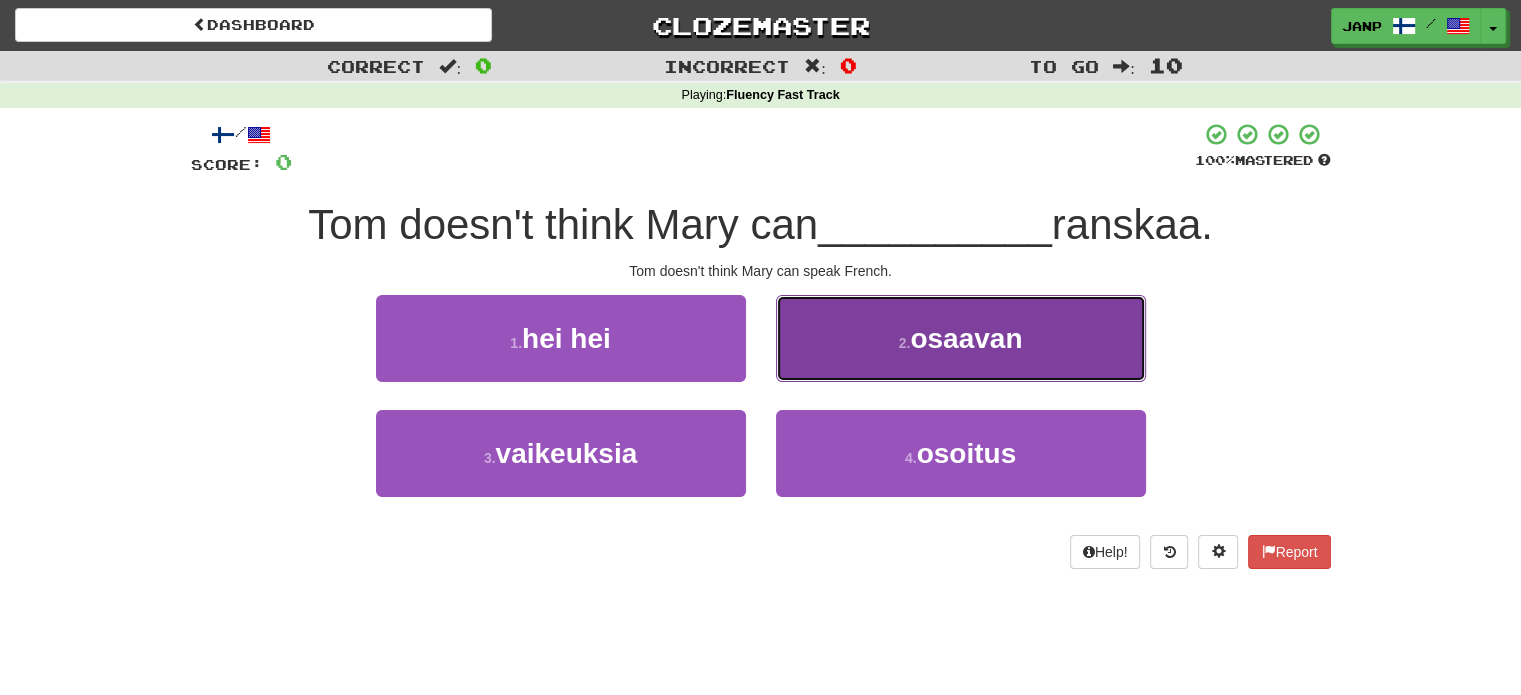 click on "2 .  osaavan" at bounding box center [961, 338] 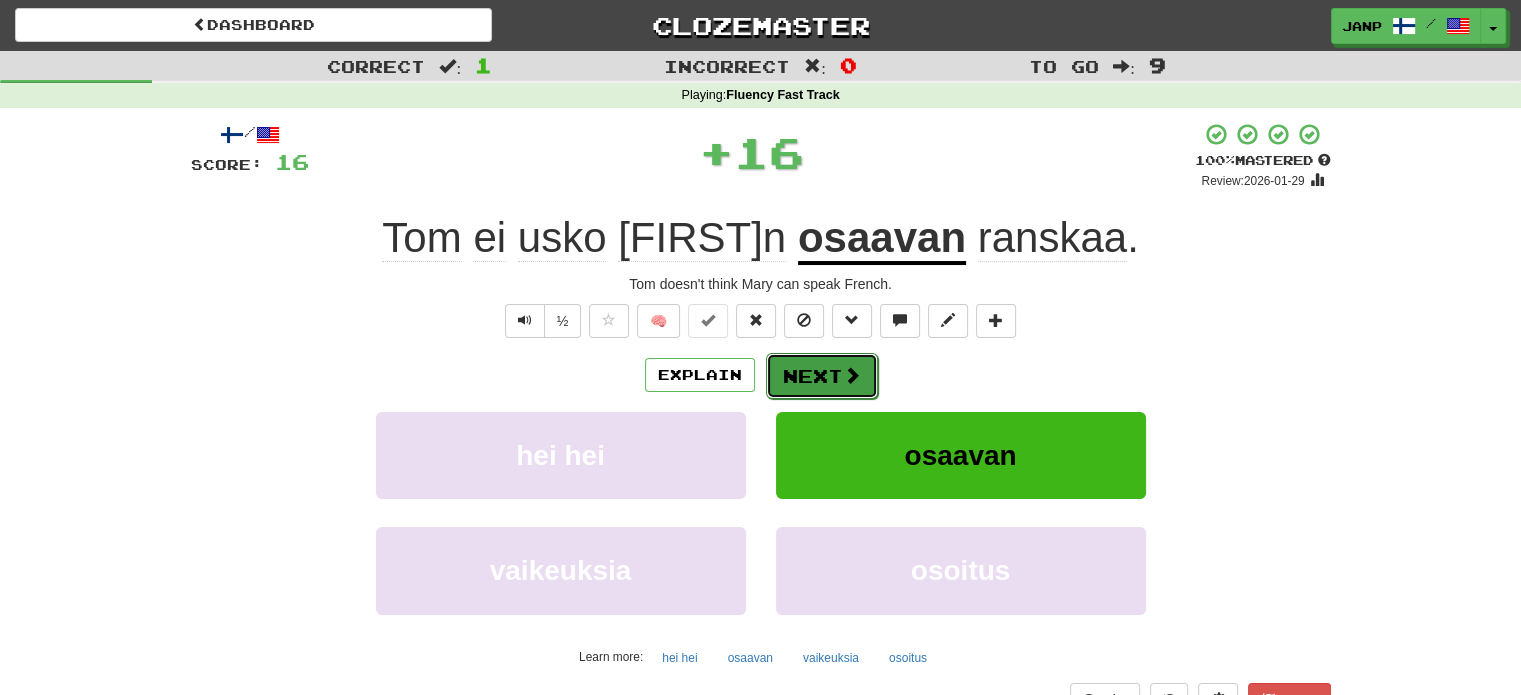 click on "Next" at bounding box center [822, 376] 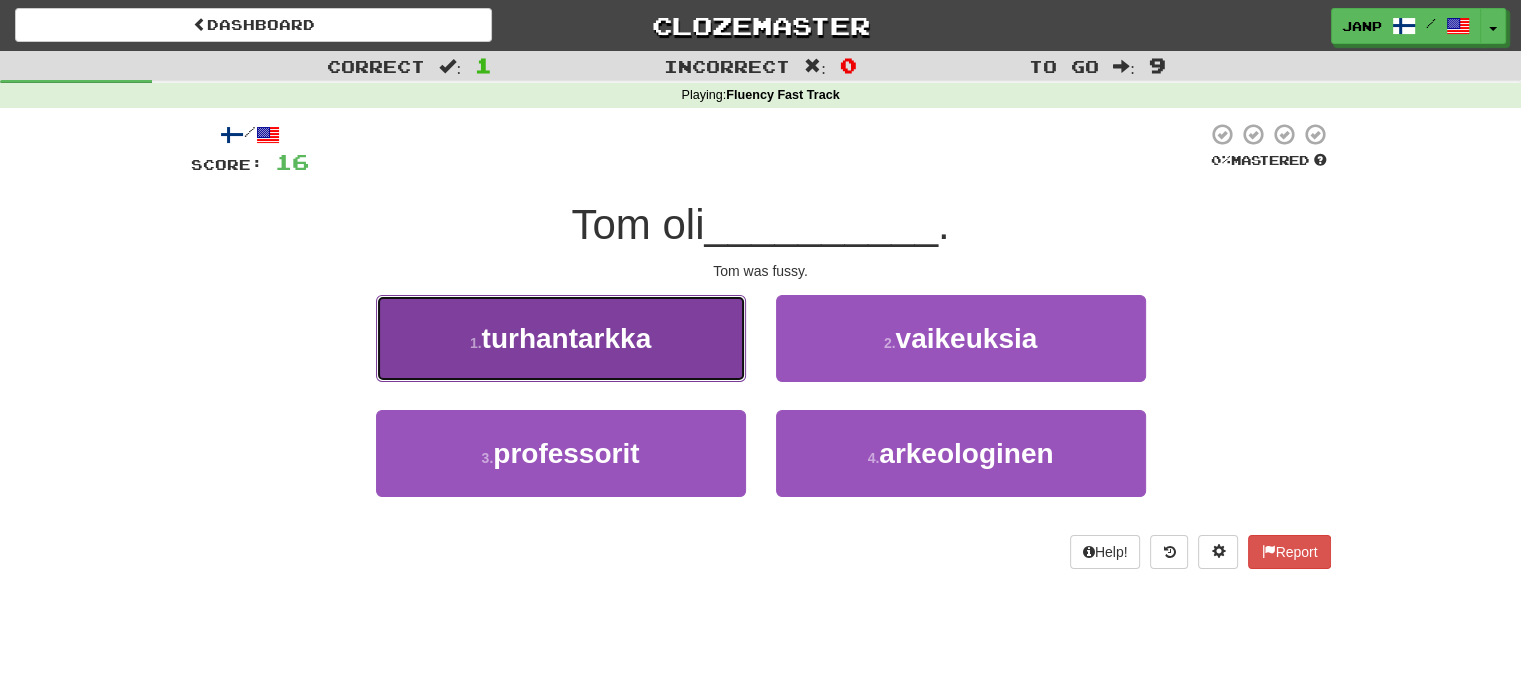 click on "1 .  turhantarkka" at bounding box center [561, 338] 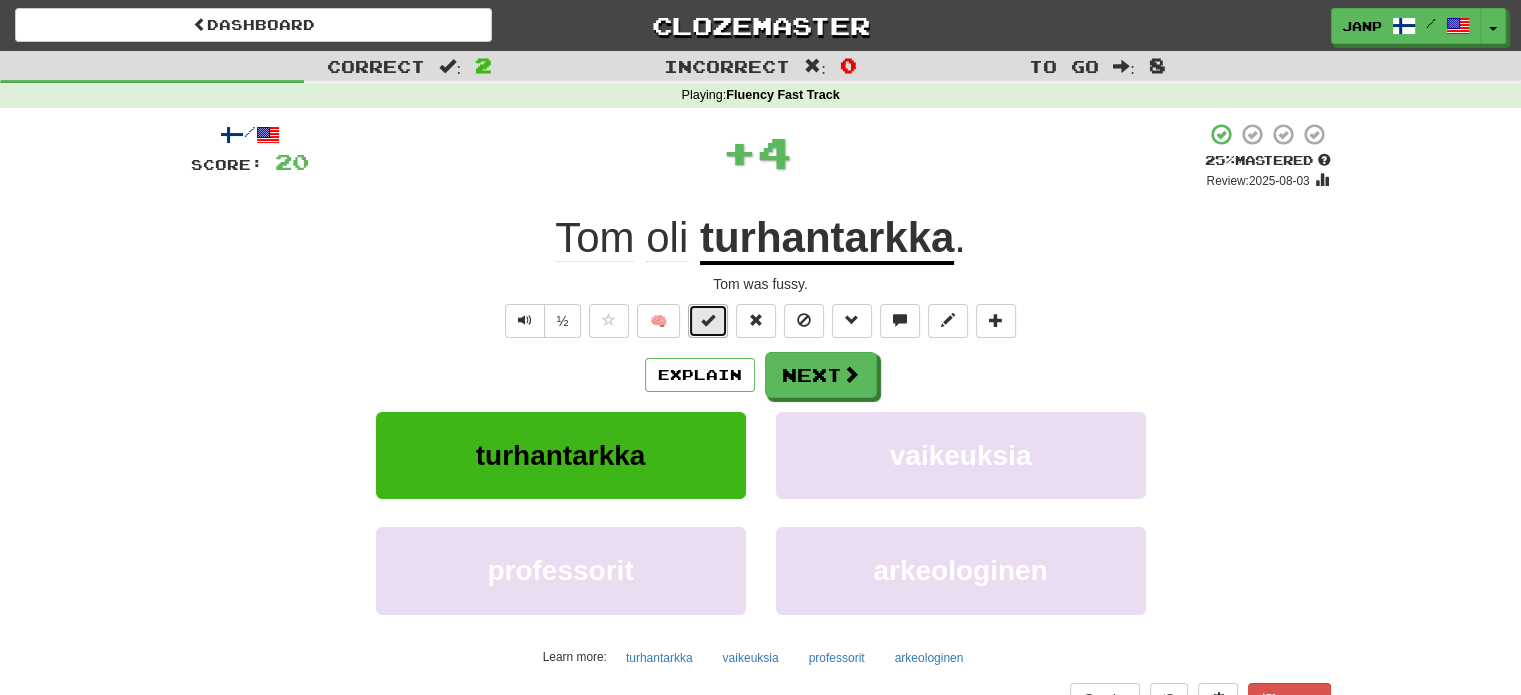 click at bounding box center [708, 320] 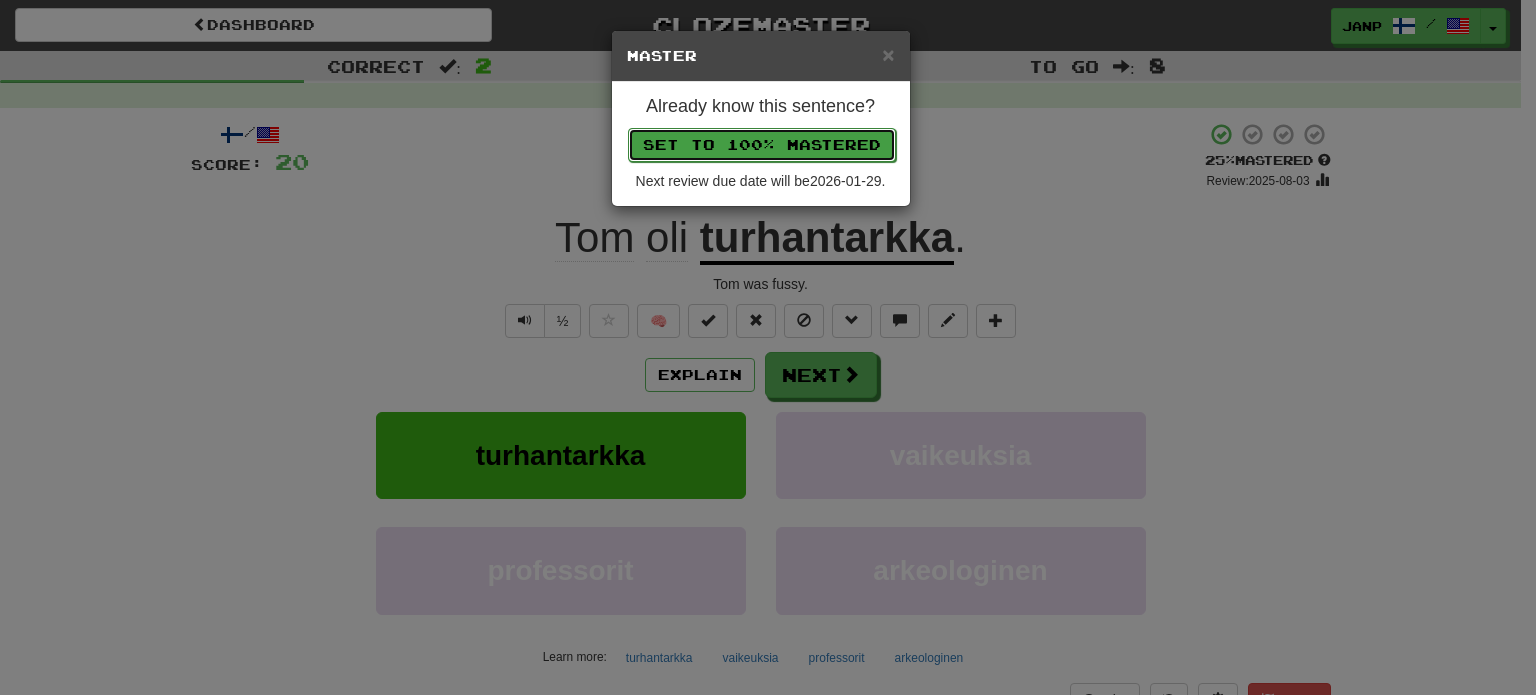 click on "Set to 100% Mastered" at bounding box center [762, 145] 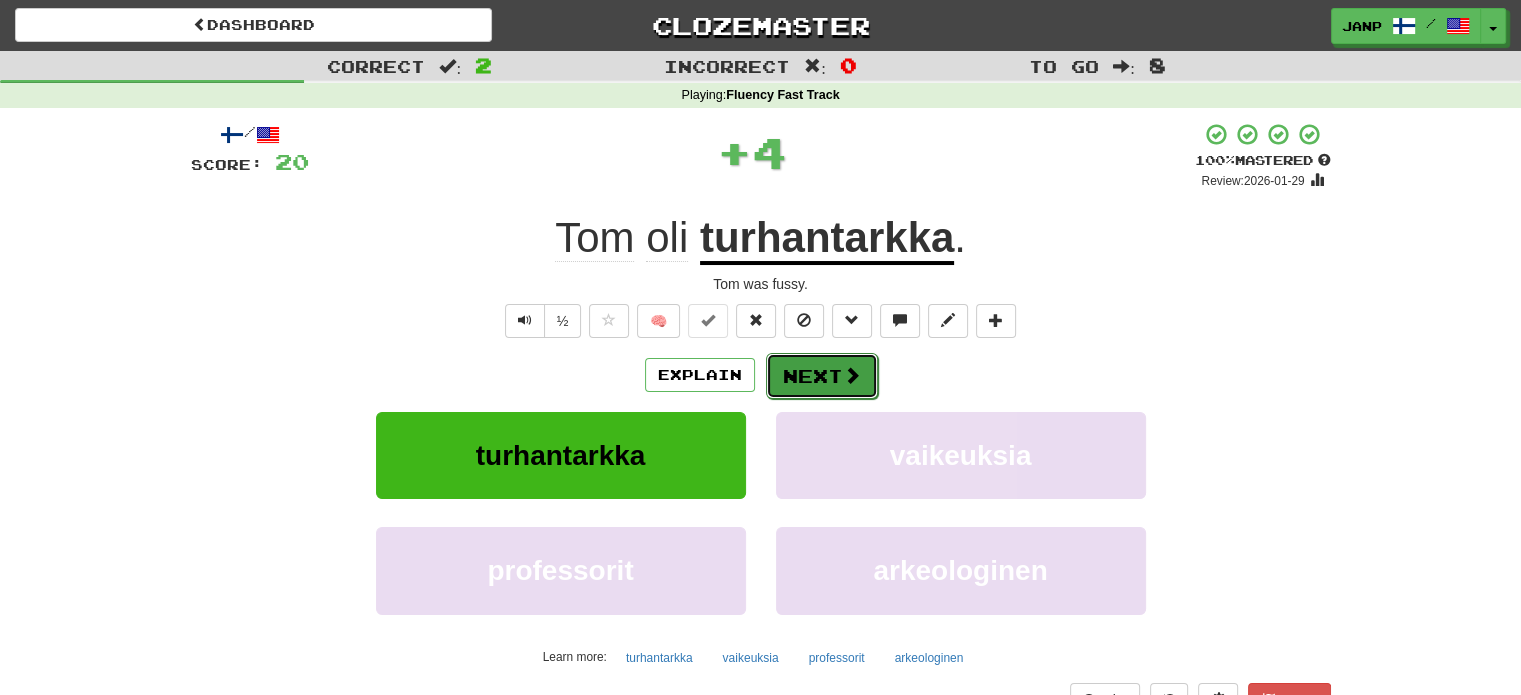 click on "Next" at bounding box center [822, 376] 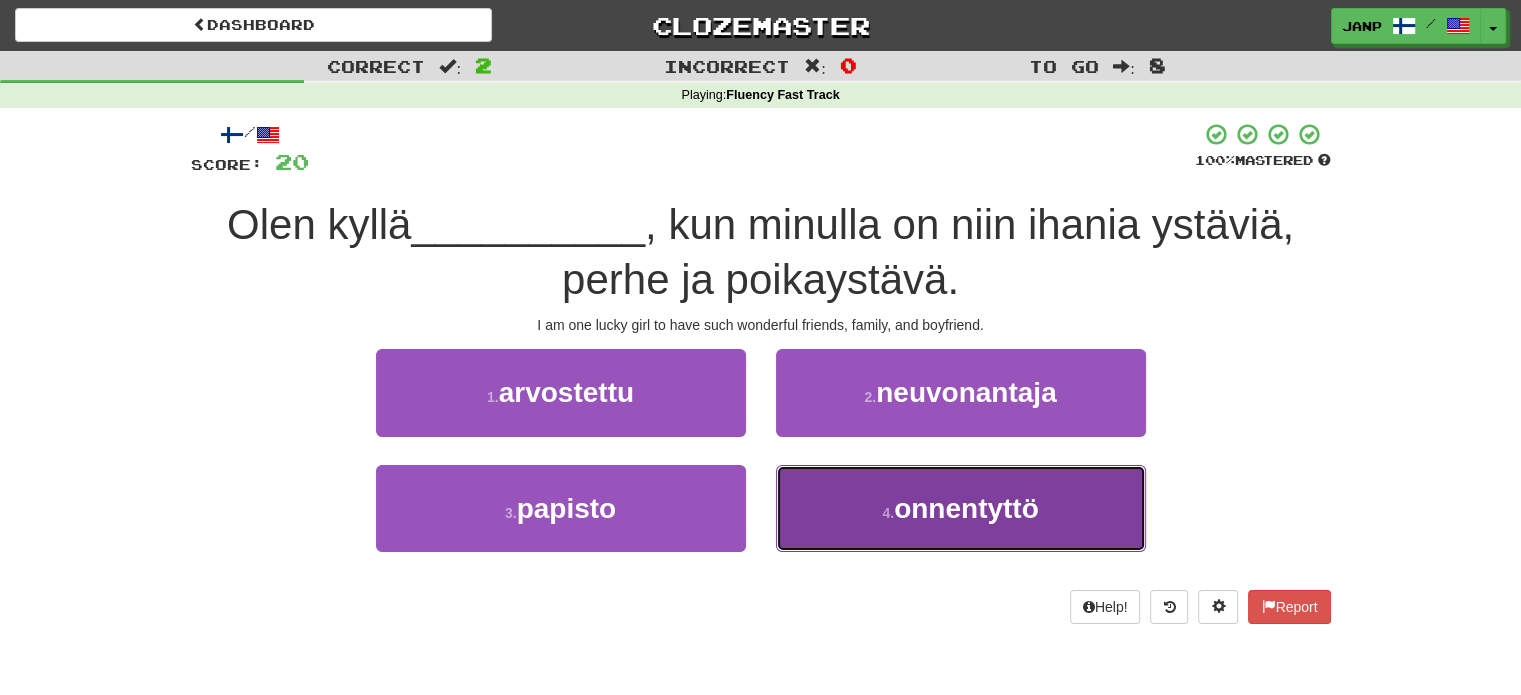 click on "4 .  onnentyttö" at bounding box center [961, 508] 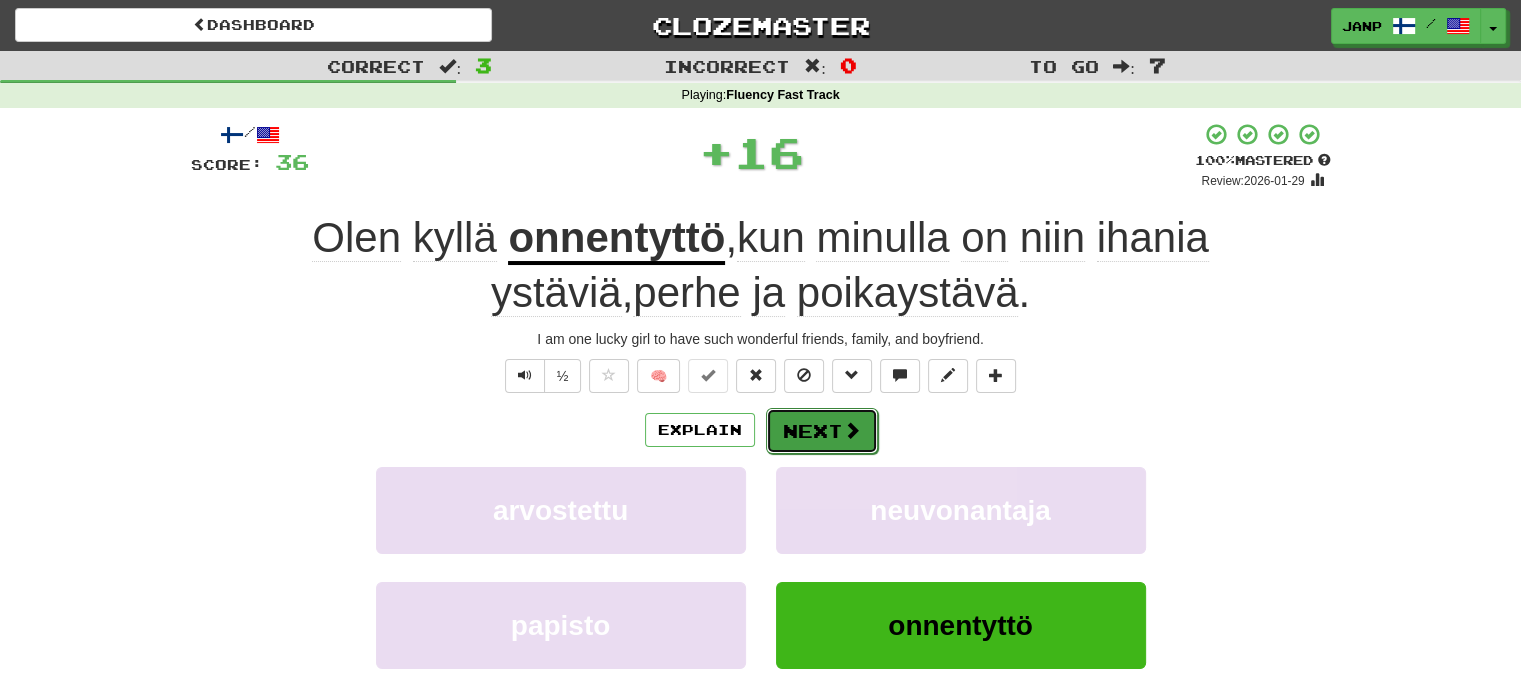 click on "Next" at bounding box center [822, 431] 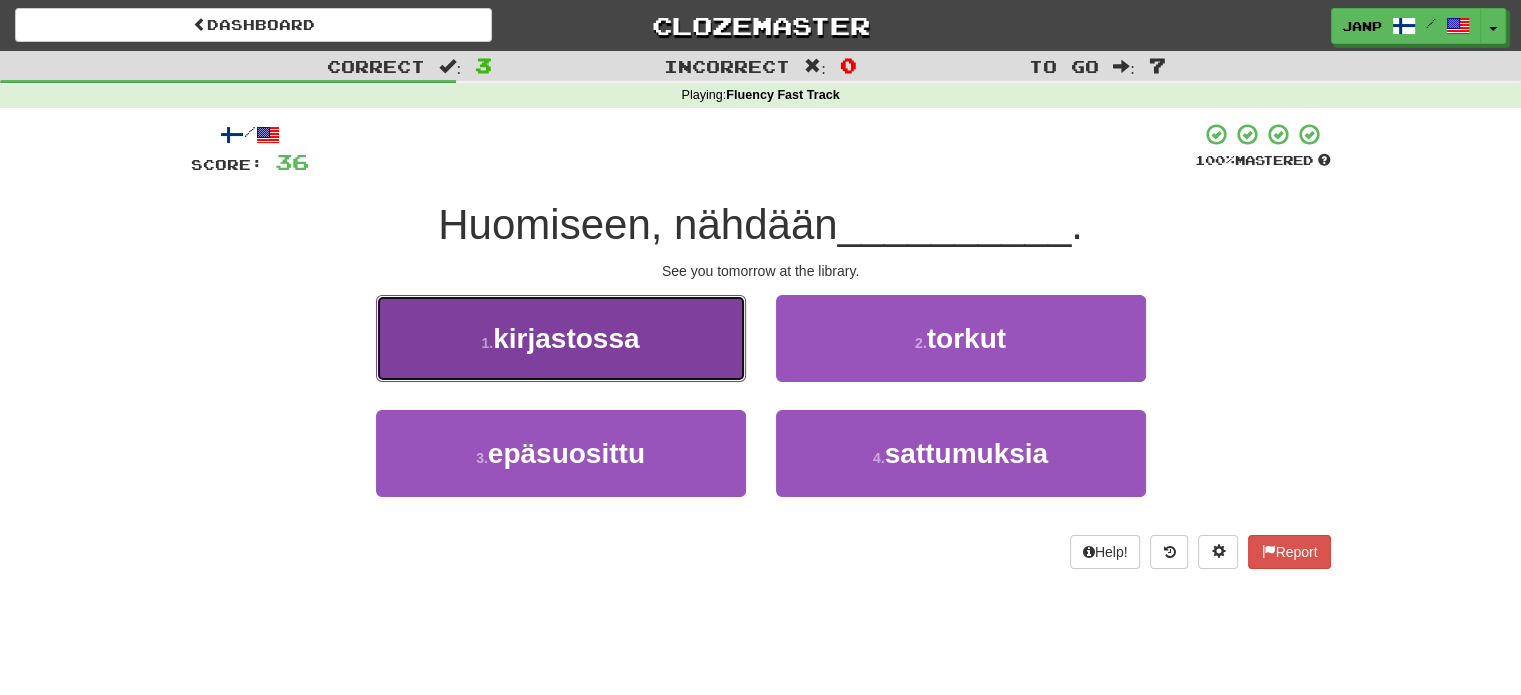 click on "1 .  kirjastossa" at bounding box center [561, 338] 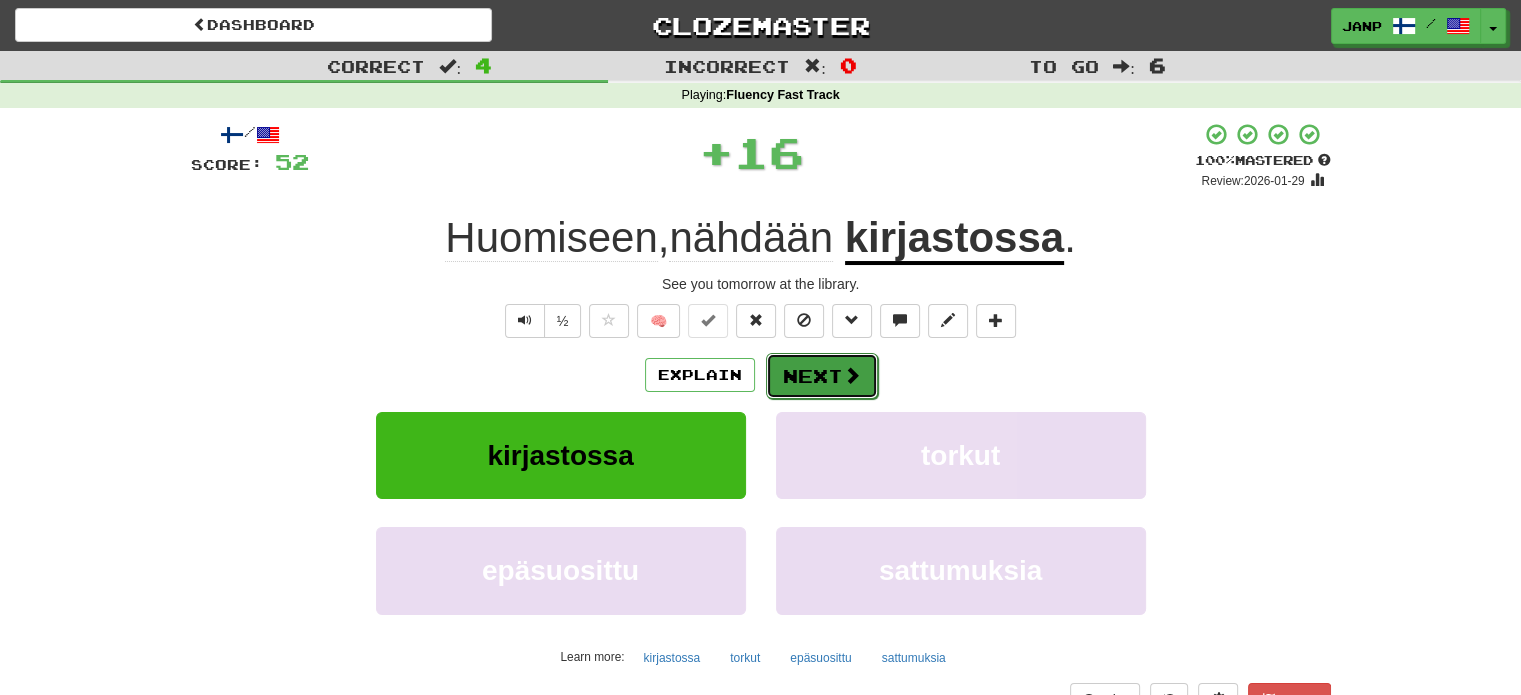 click on "Next" at bounding box center [822, 376] 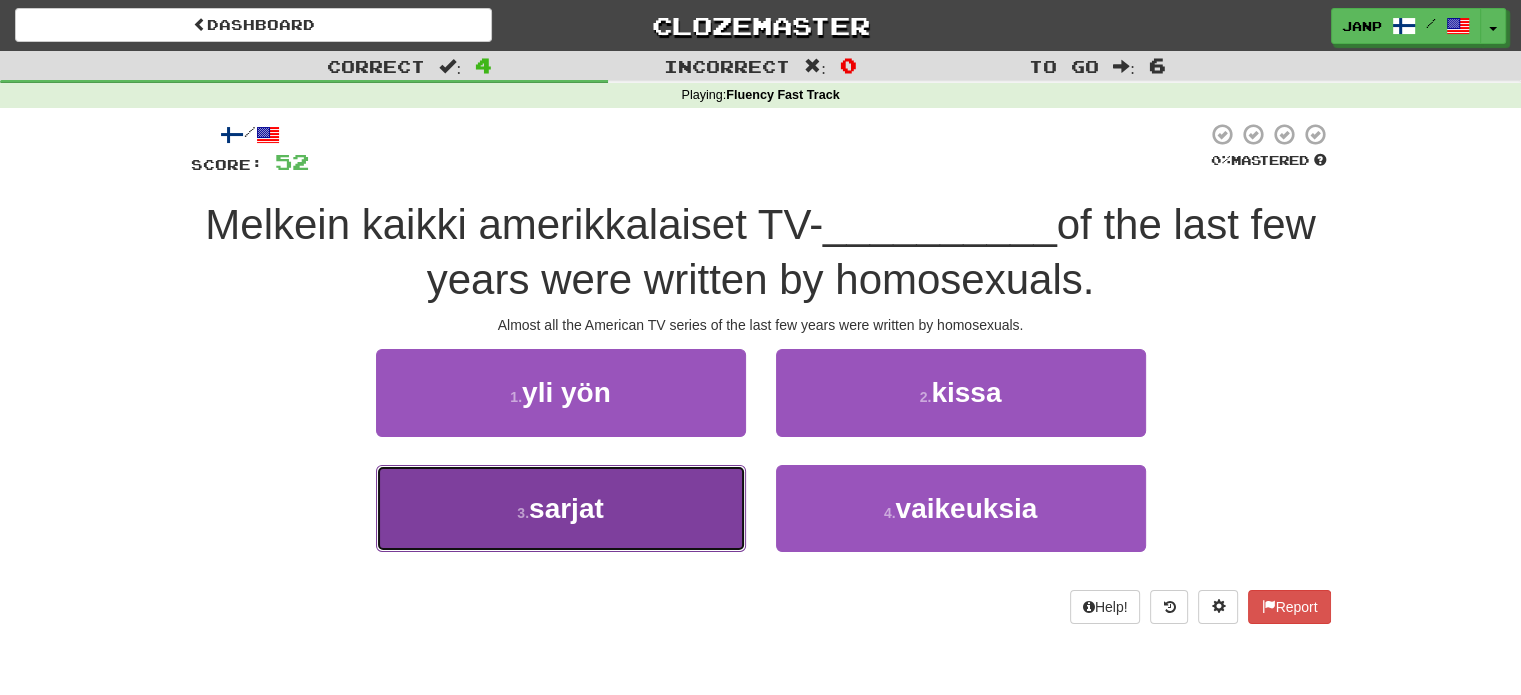 click on "3 .  sarjat" at bounding box center (561, 508) 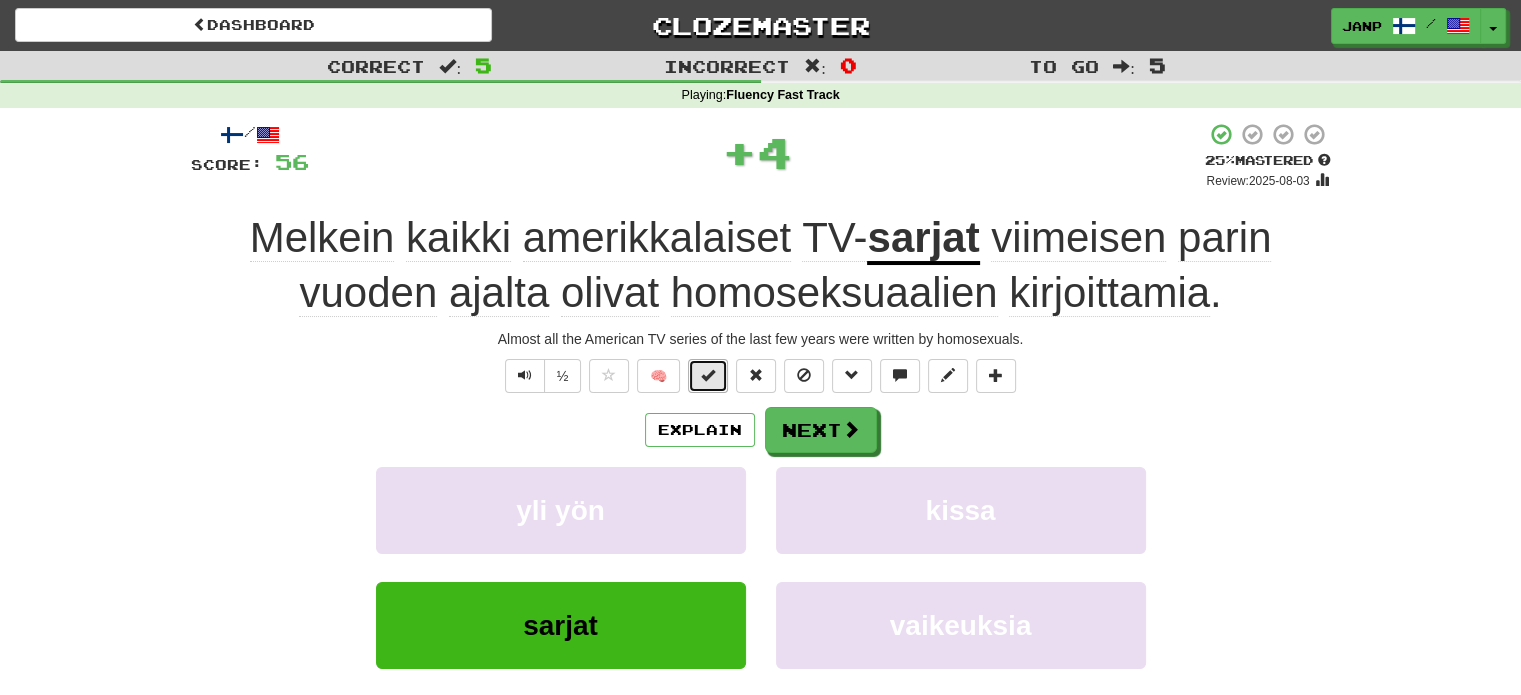 click at bounding box center [708, 375] 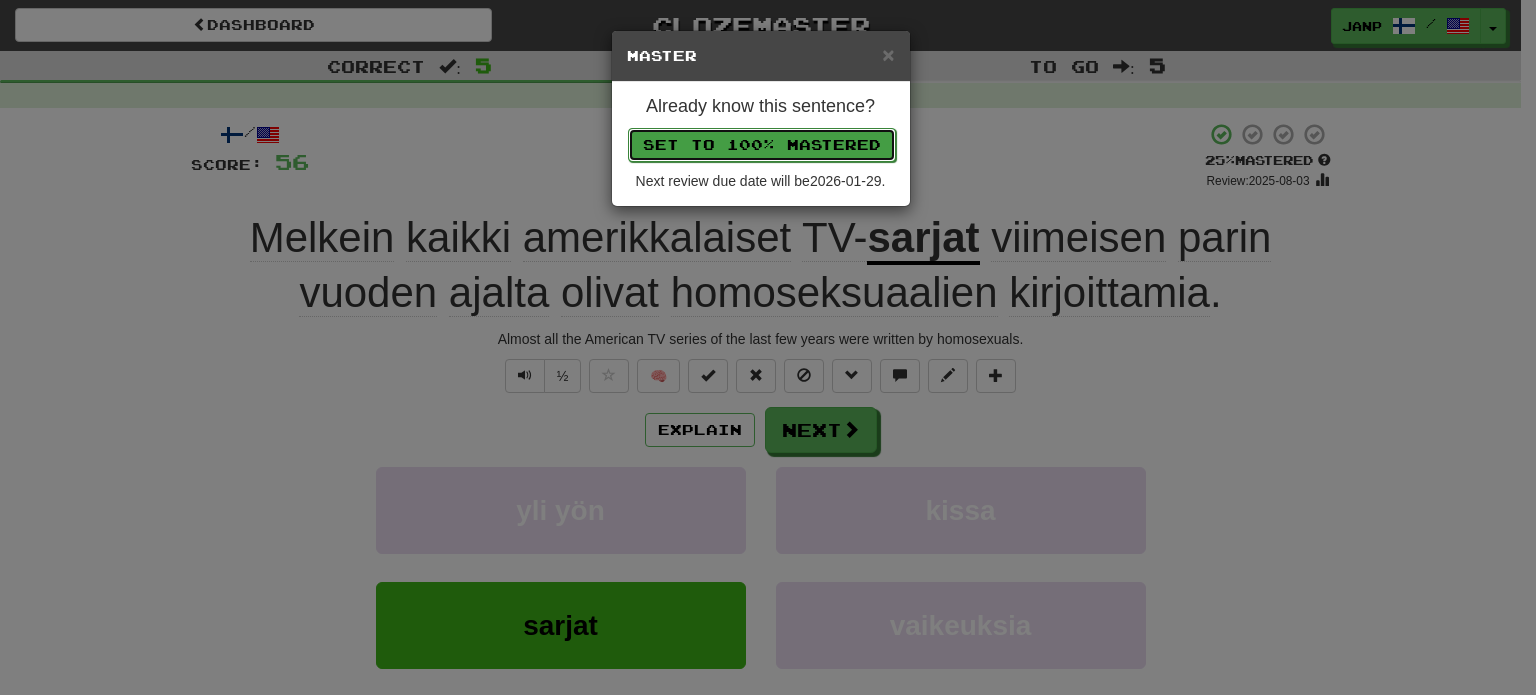 click on "Set to 100% Mastered" at bounding box center [762, 145] 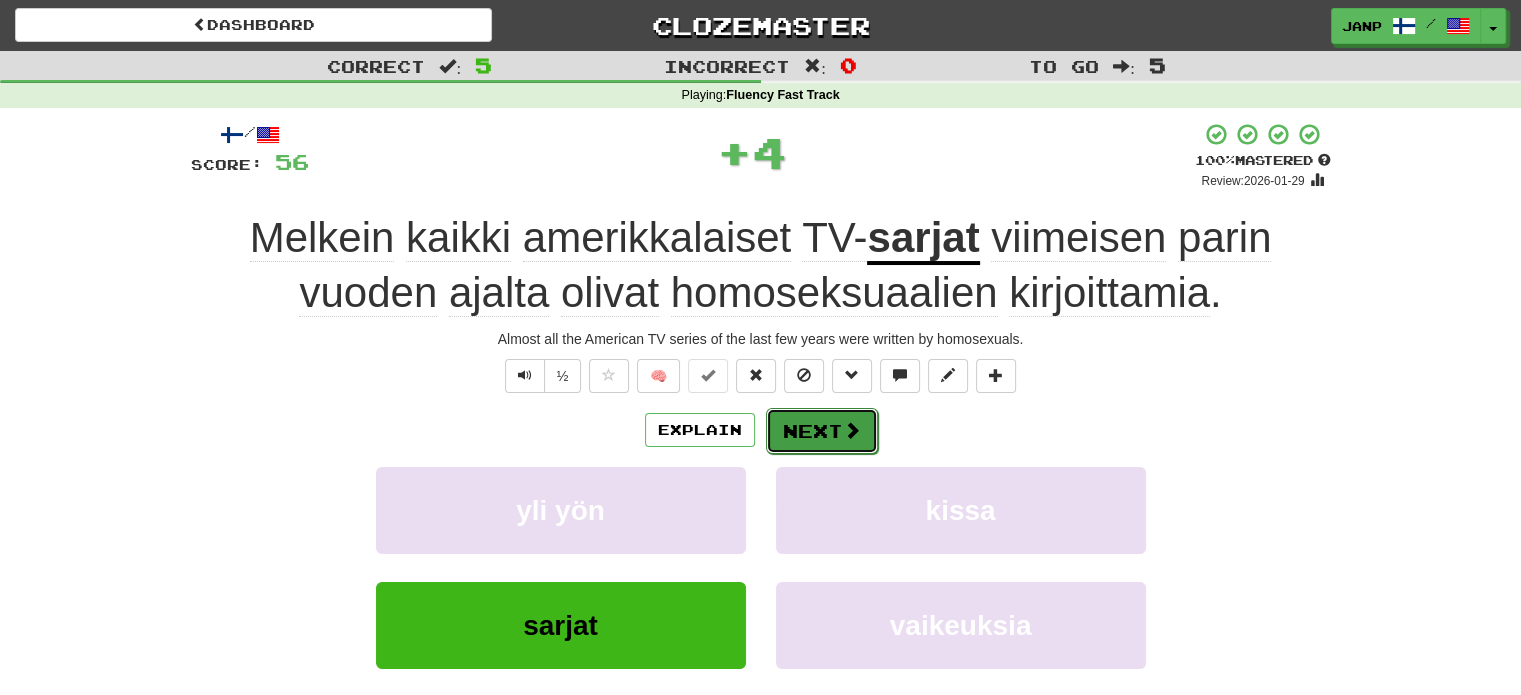 click on "Next" at bounding box center (822, 431) 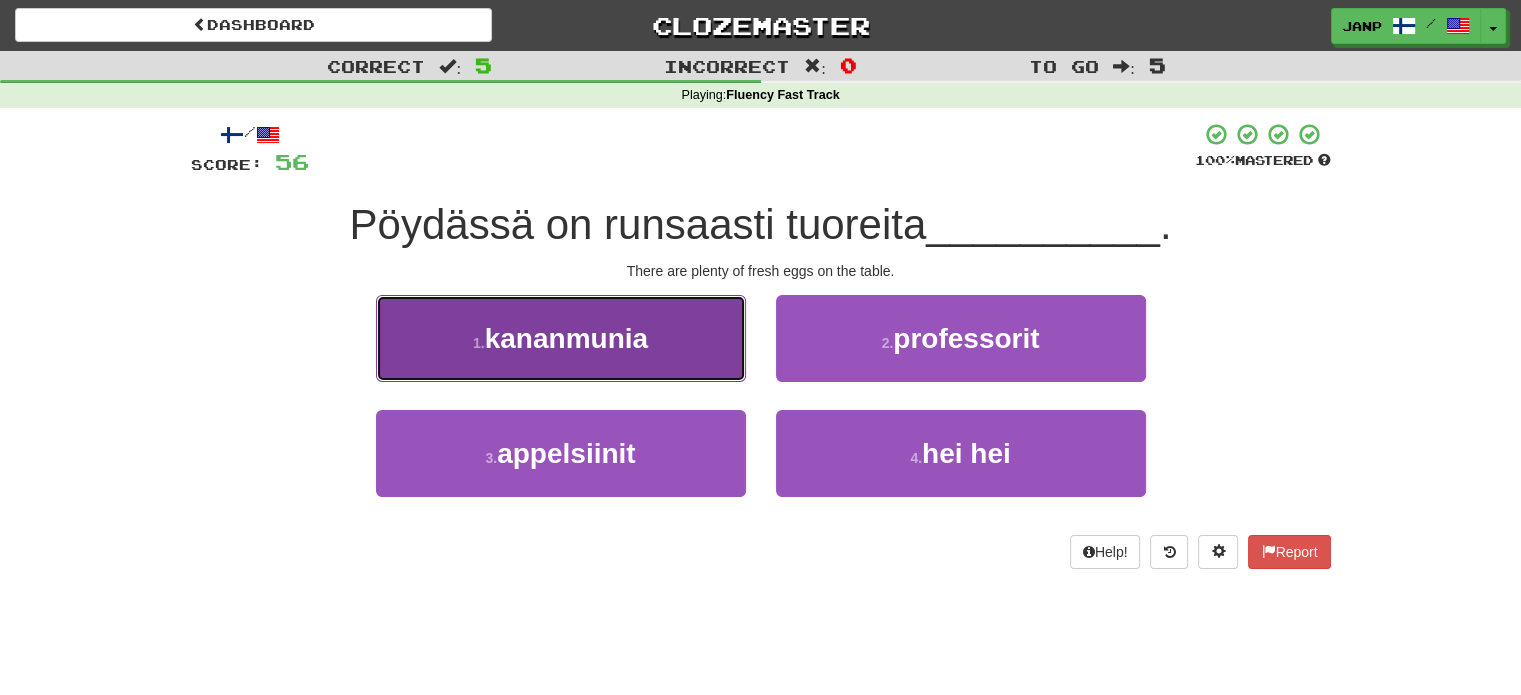 click on "1 .  kananmunia" at bounding box center (561, 338) 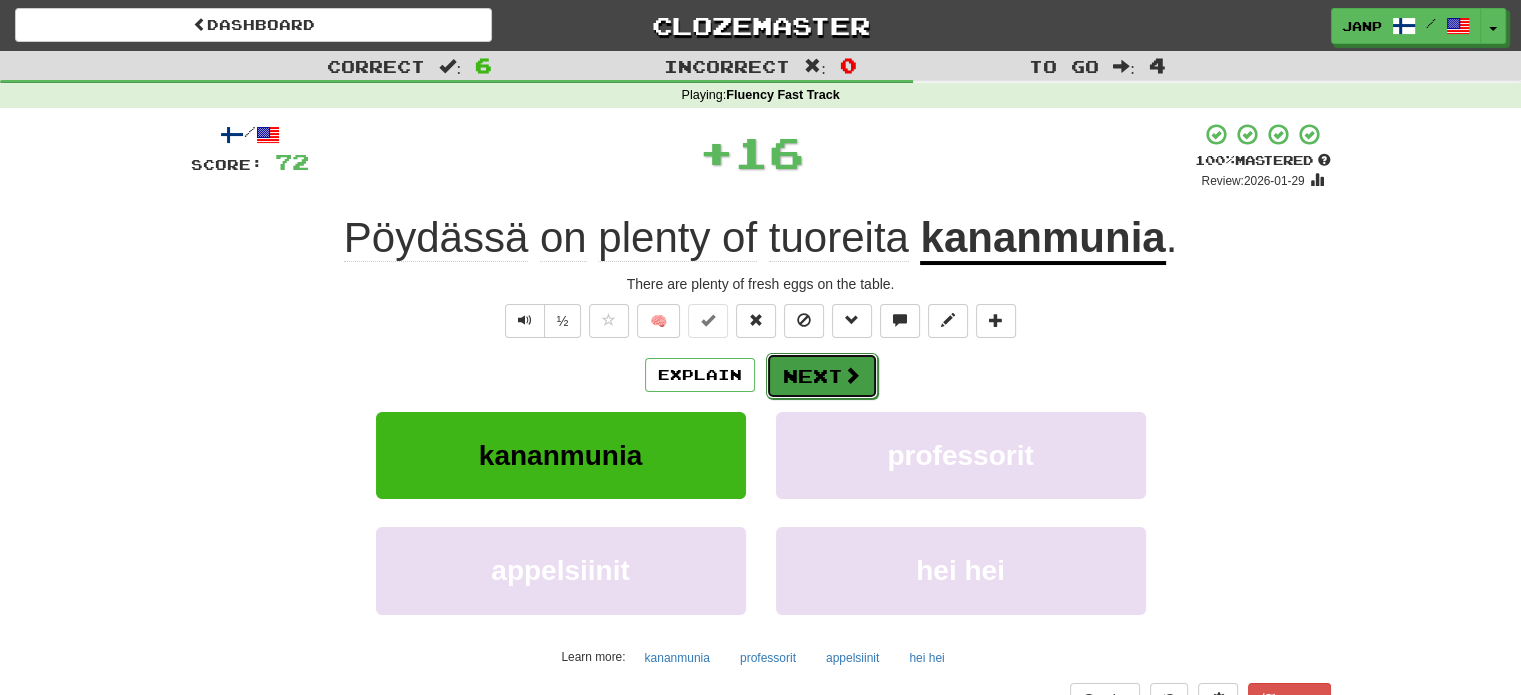 click on "Next" at bounding box center (822, 376) 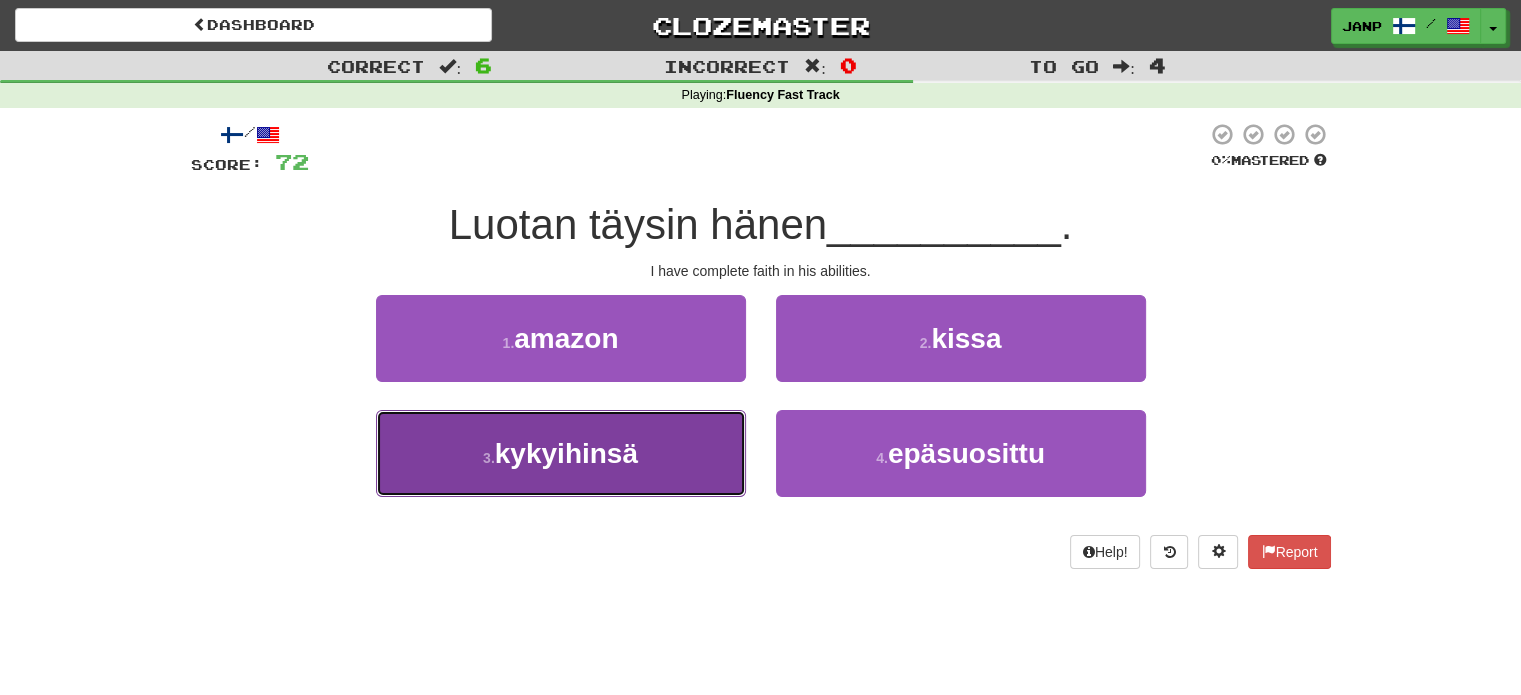 click on "3 .  kykyihinsä" at bounding box center [561, 453] 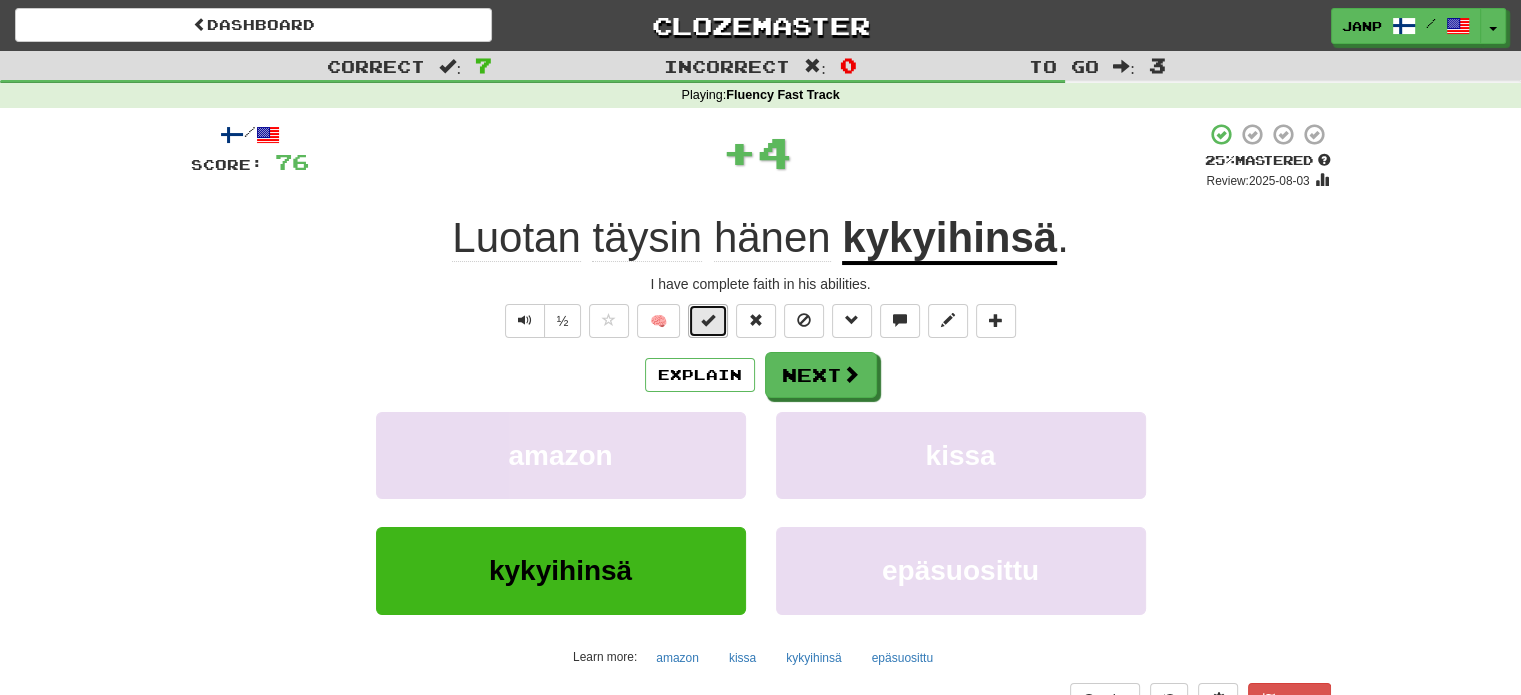 click at bounding box center (708, 320) 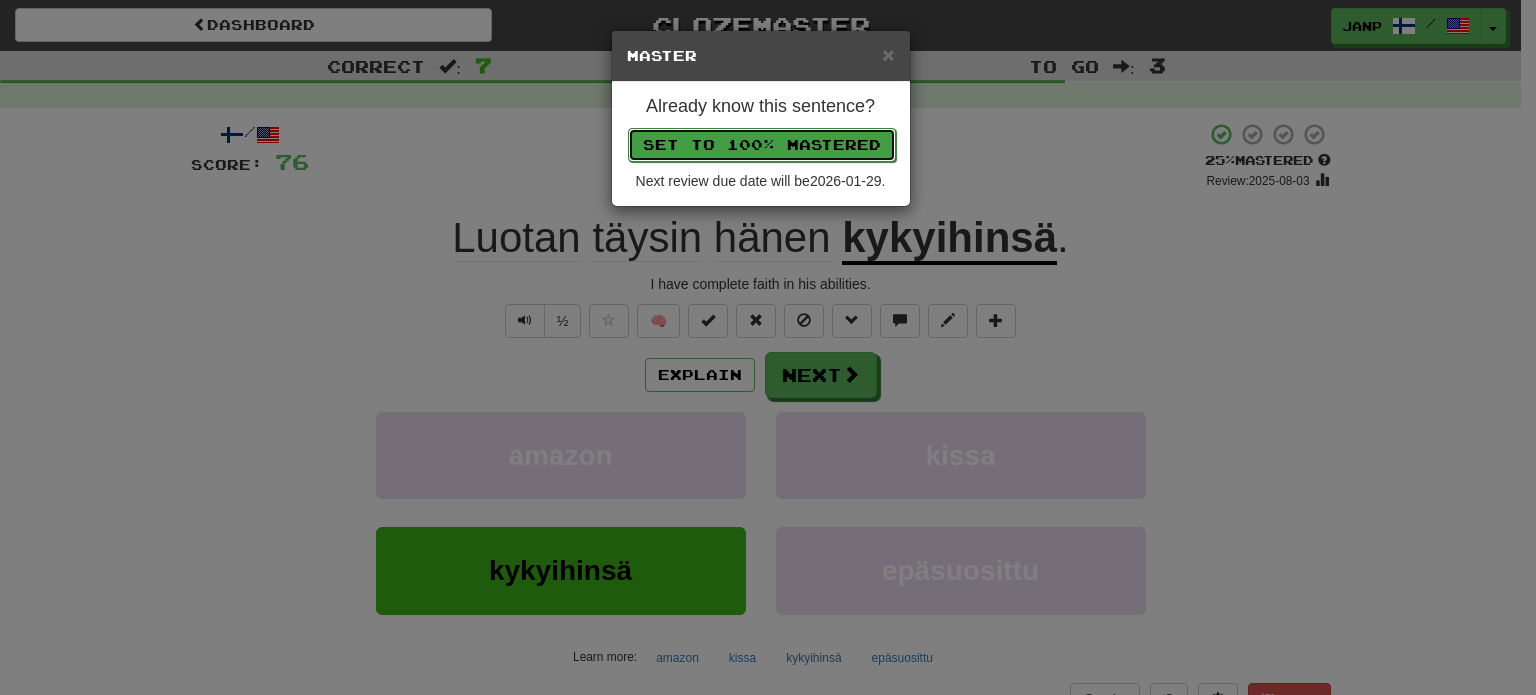 click on "Set to 100% Mastered" at bounding box center [762, 145] 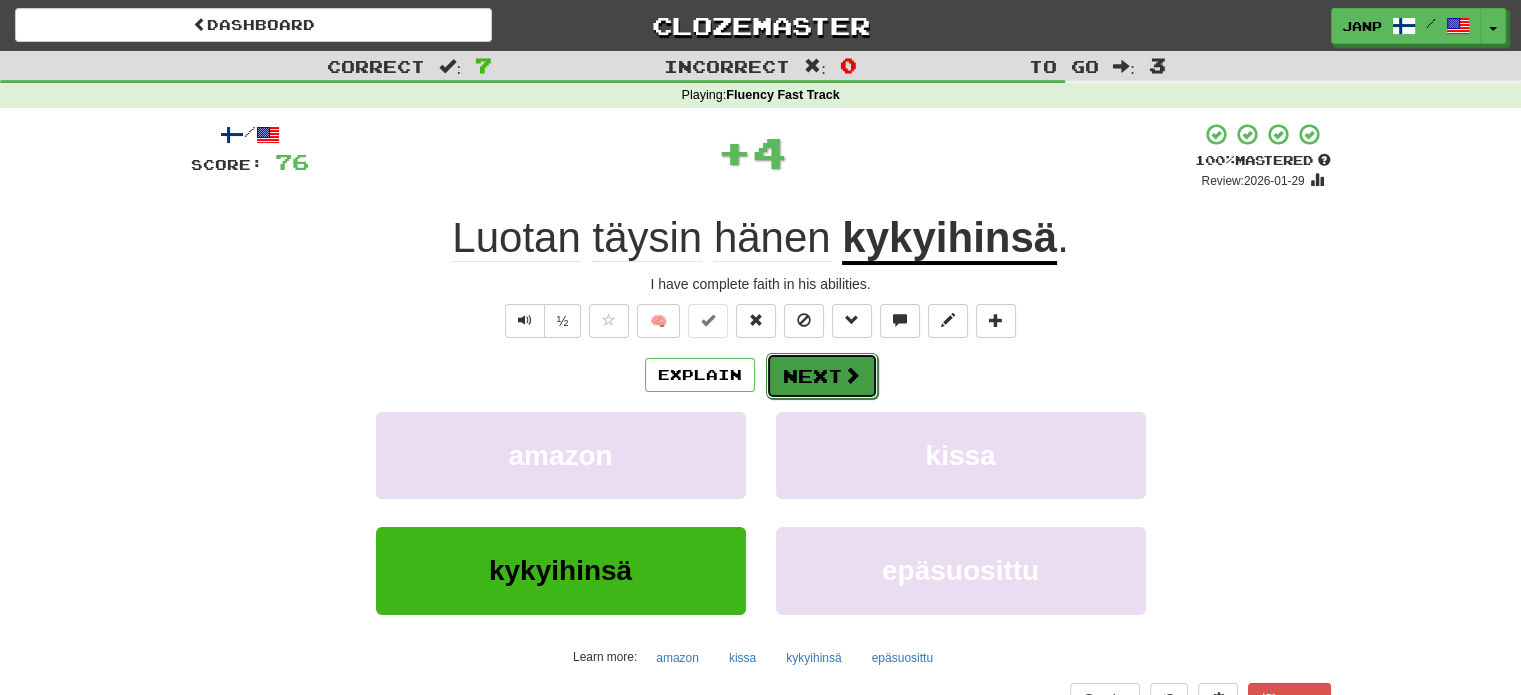 click at bounding box center [852, 375] 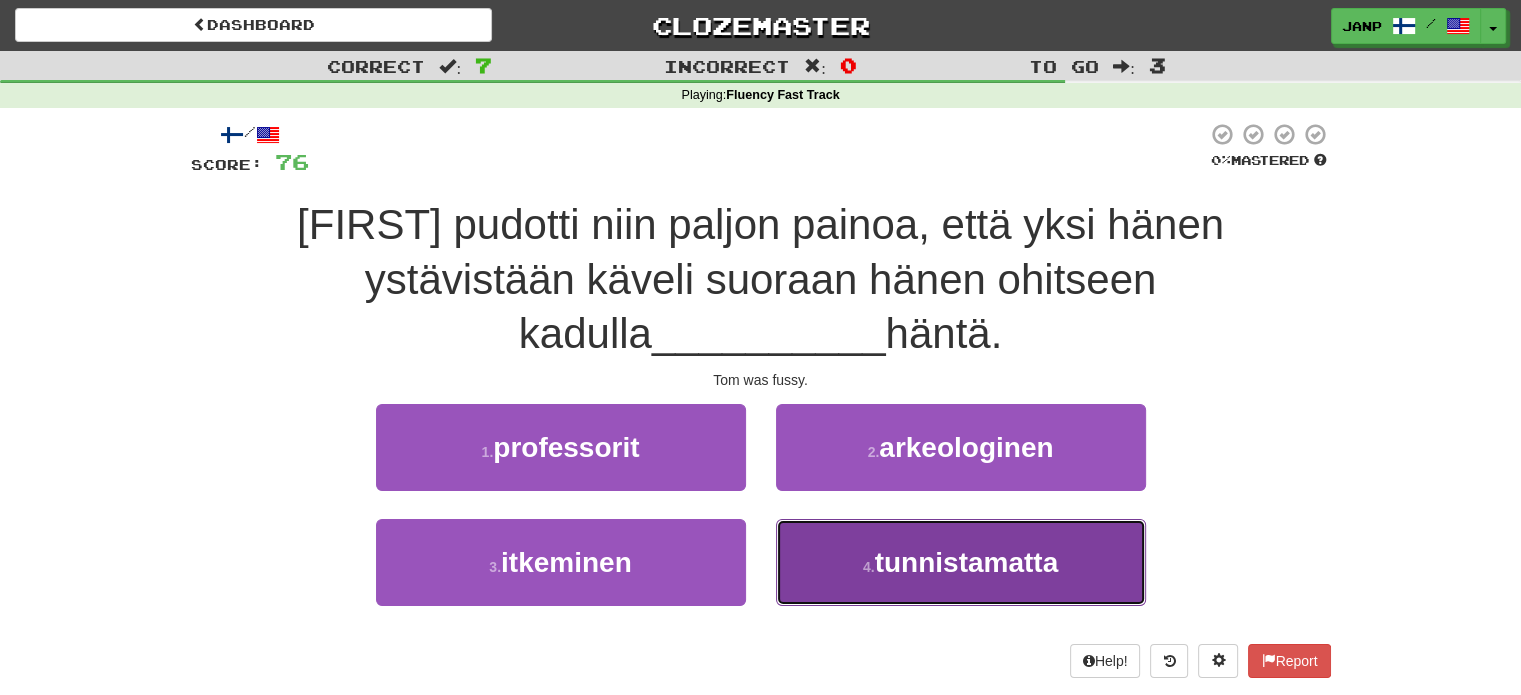 click on "4 .  tunnistamatta" at bounding box center [961, 562] 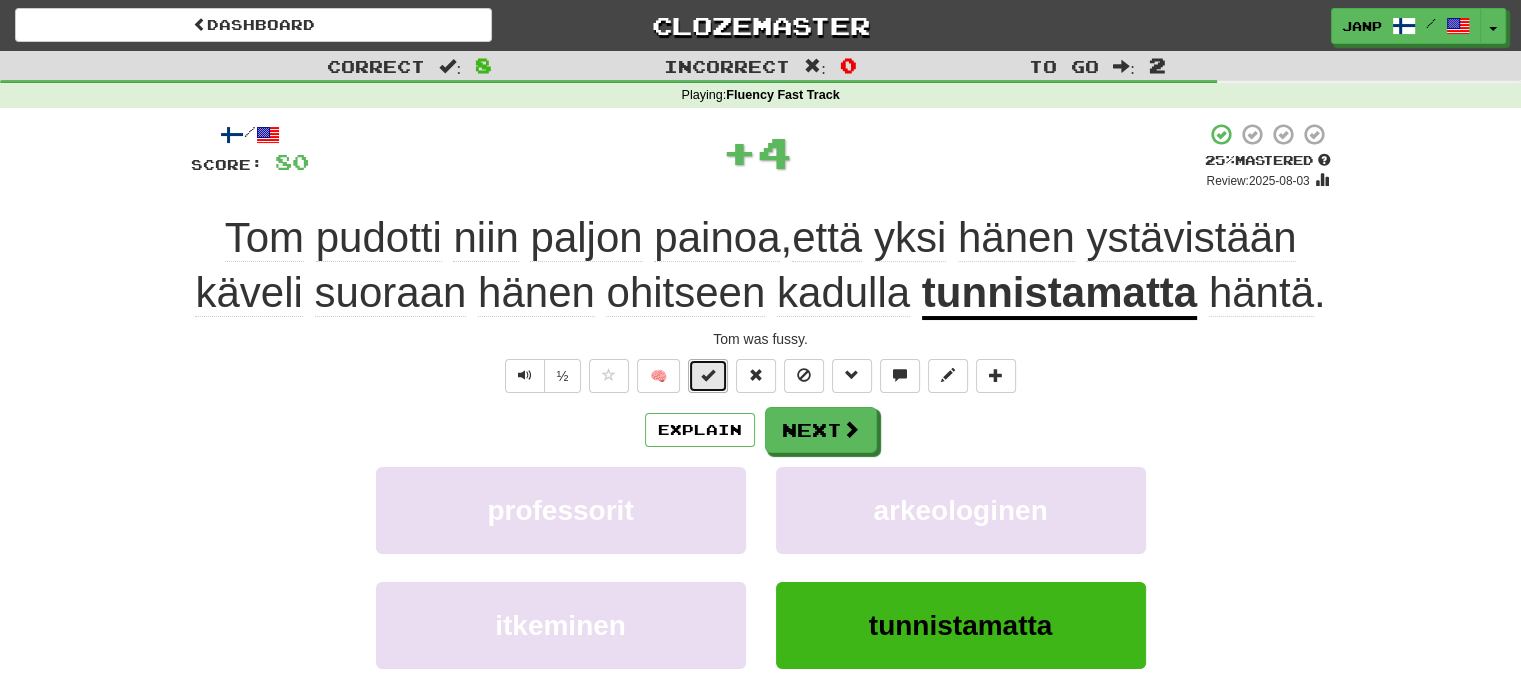 click at bounding box center [708, 376] 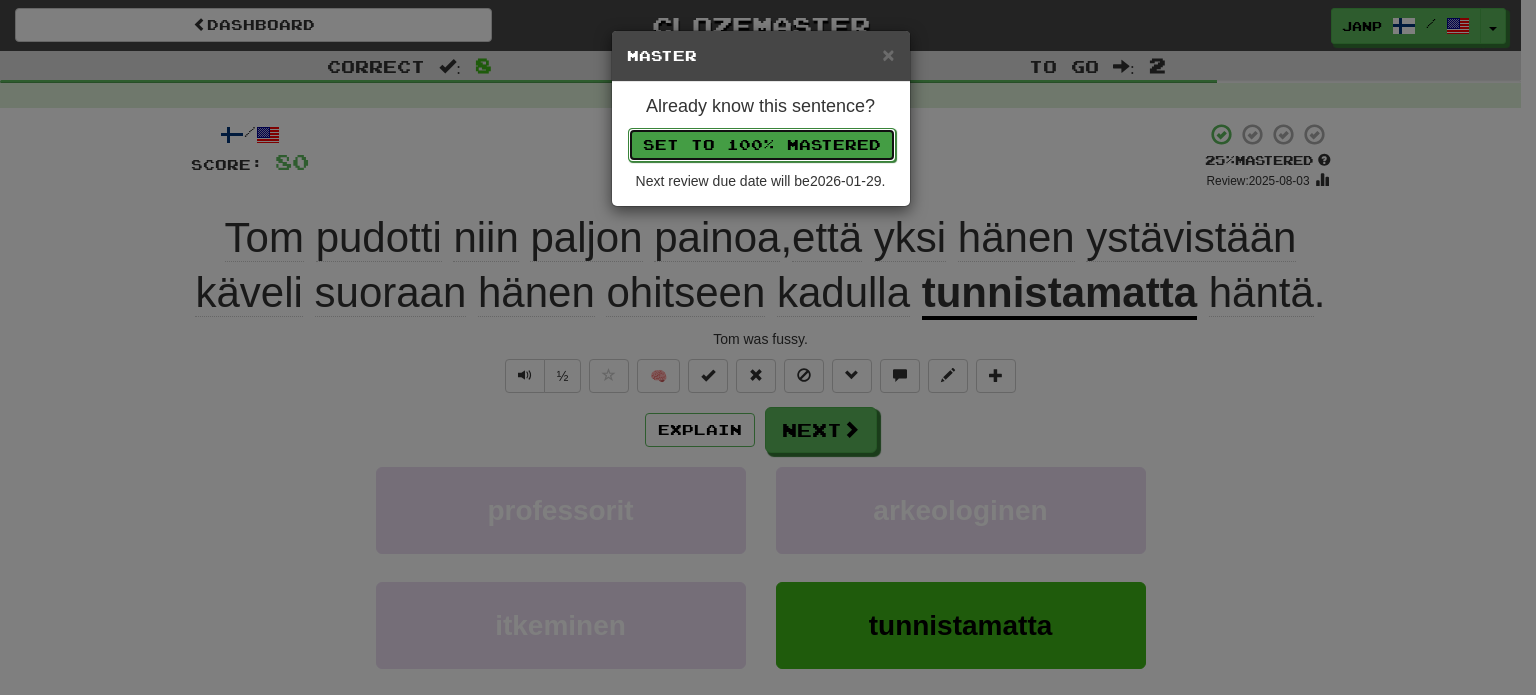 click on "Set to 100% Mastered" at bounding box center [762, 145] 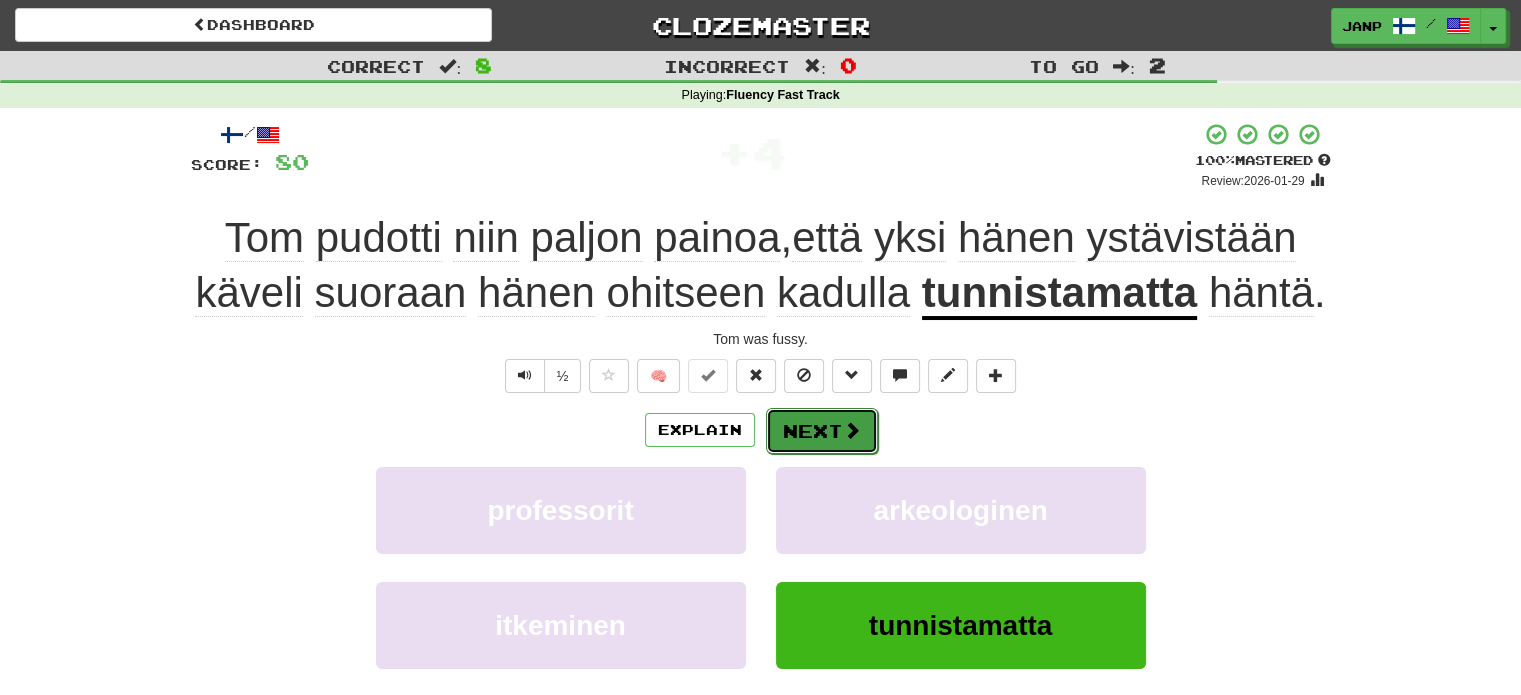 click on "Next" at bounding box center [822, 431] 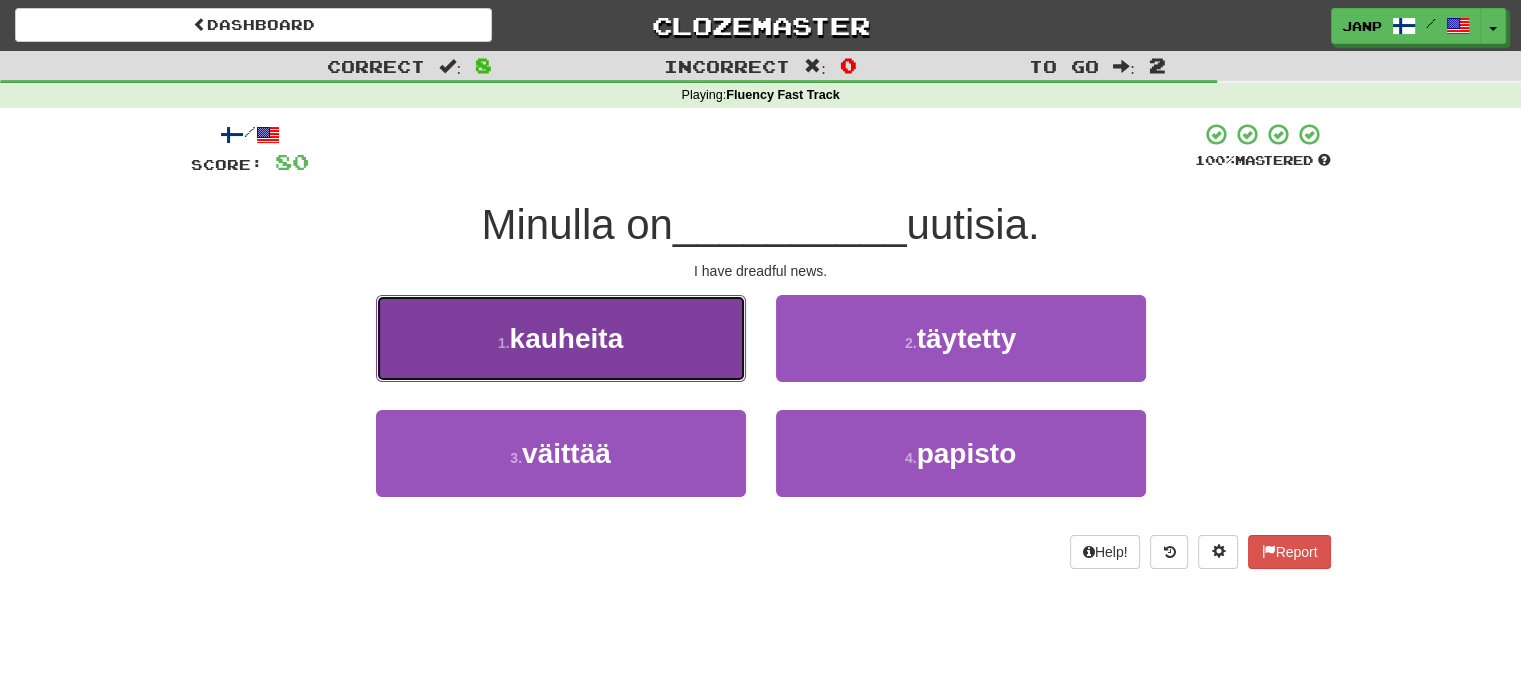 click on "1 .  kauheita" at bounding box center [561, 338] 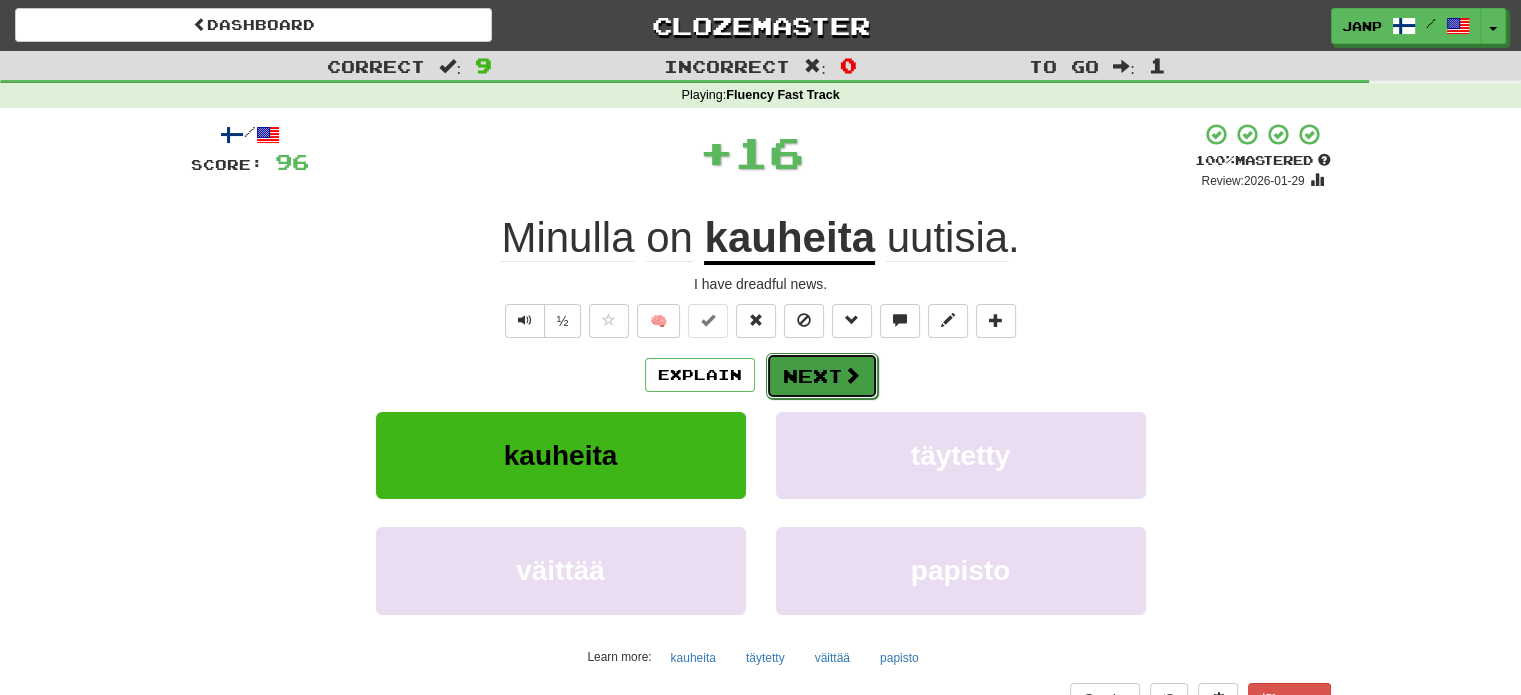 click on "Next" at bounding box center (822, 376) 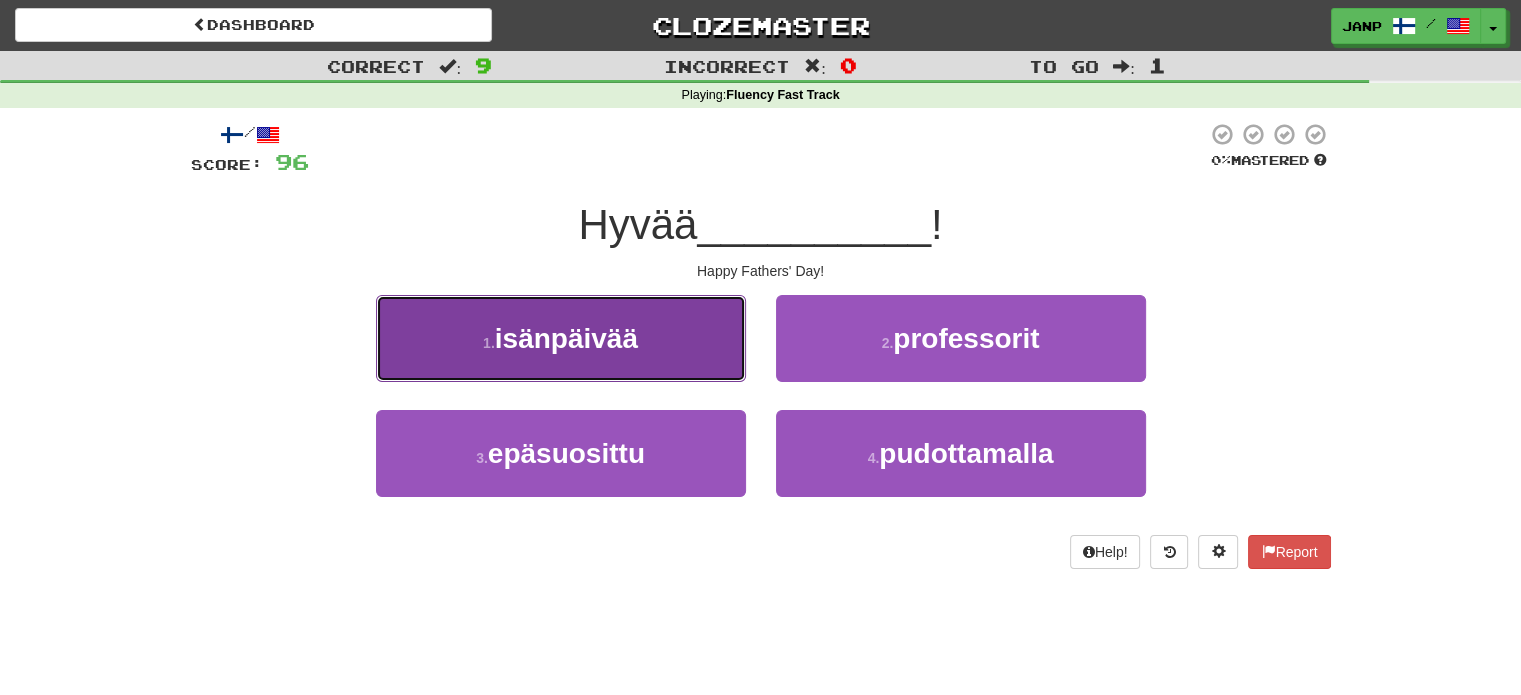 click on "1 .  isänpäivää" at bounding box center [561, 338] 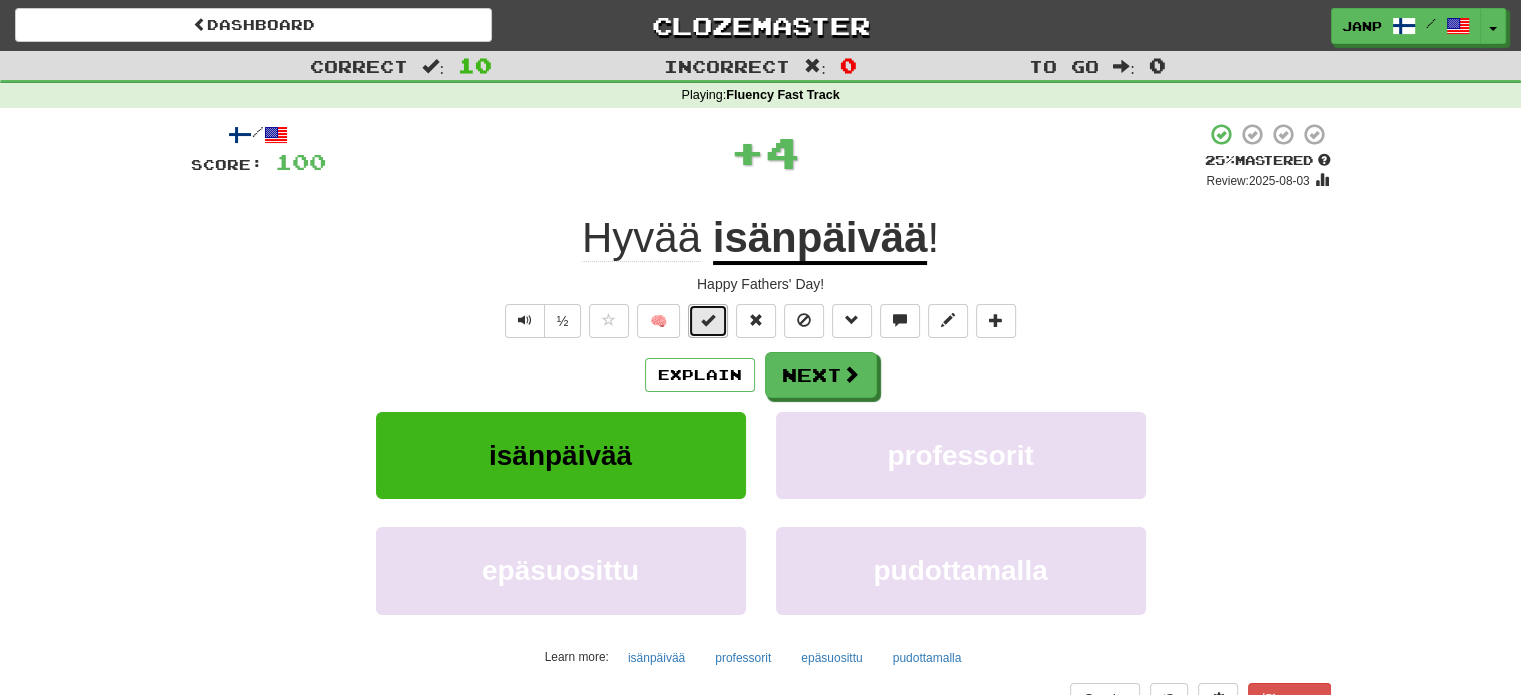 click at bounding box center (708, 321) 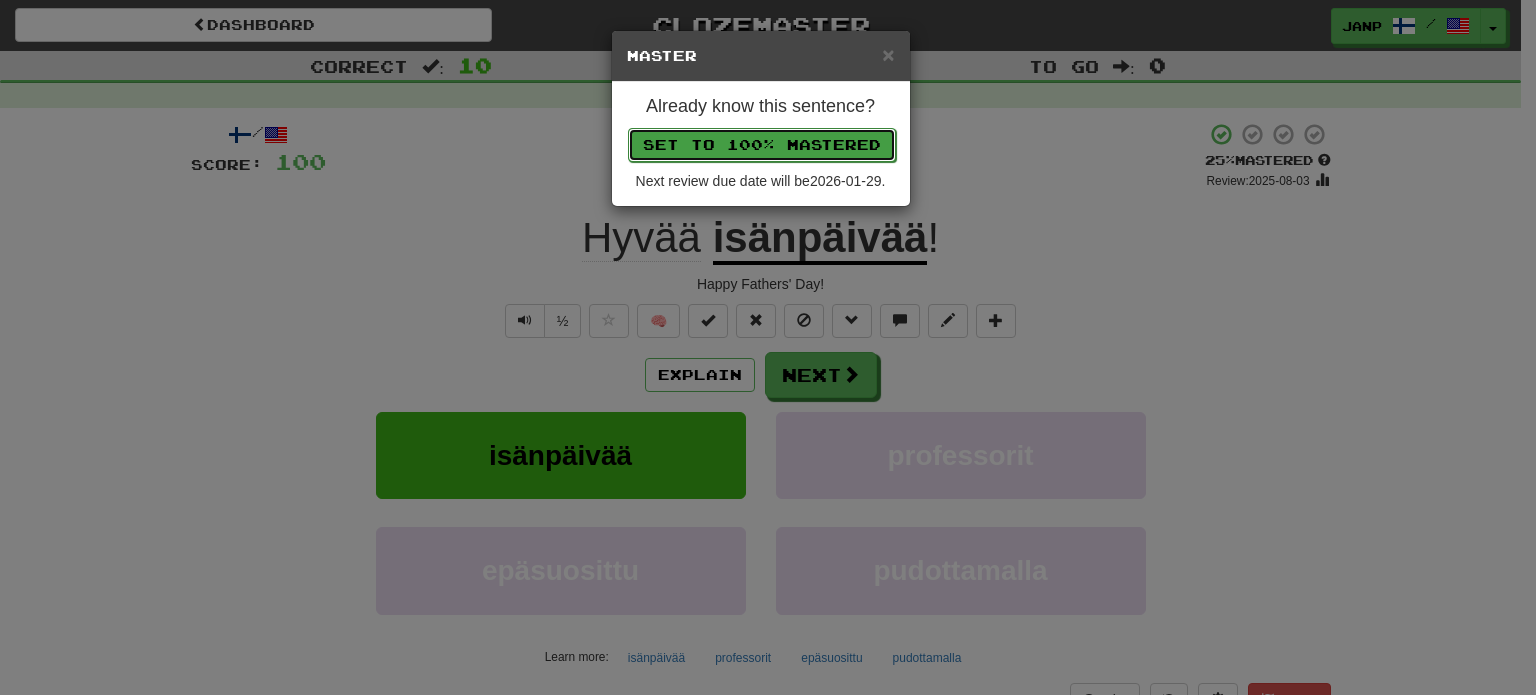 click on "Set to 100% Mastered" at bounding box center (762, 145) 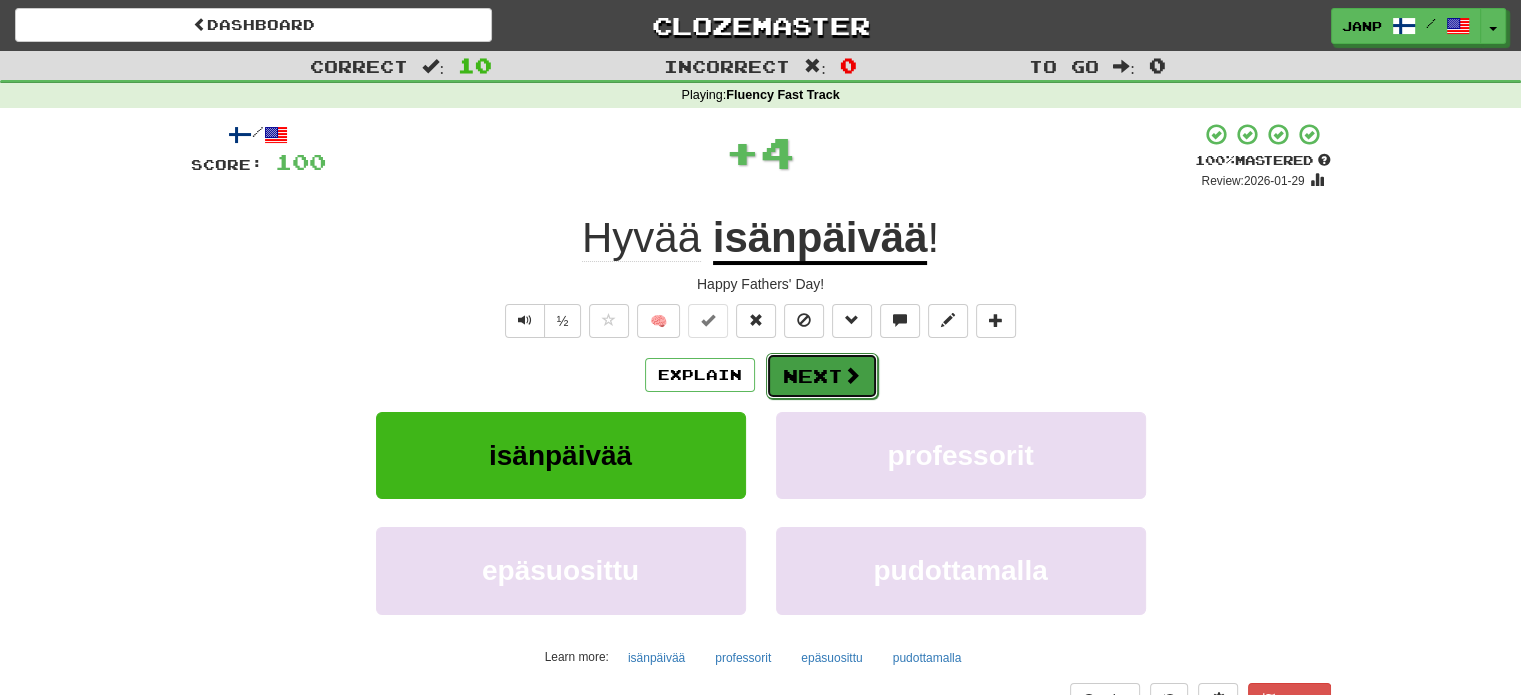 click on "Next" at bounding box center [822, 376] 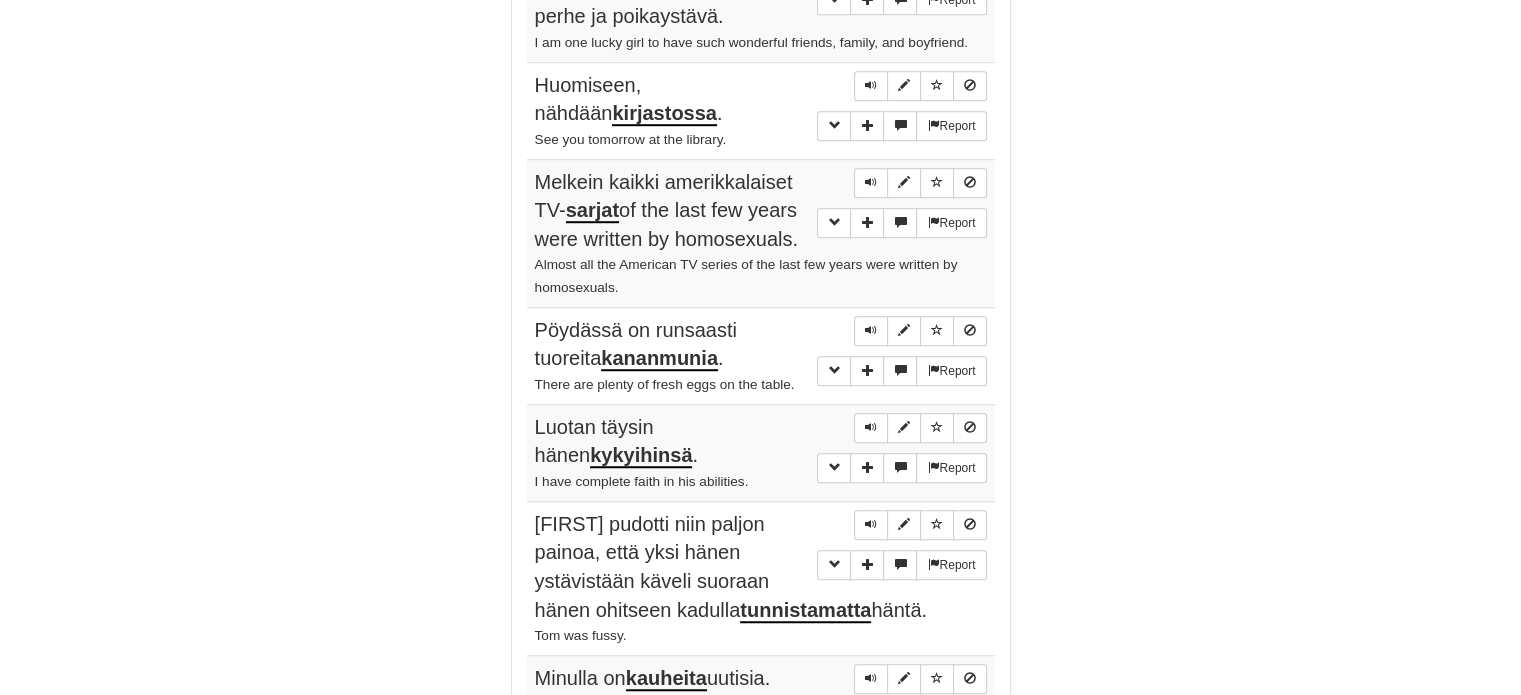 scroll, scrollTop: 1537, scrollLeft: 0, axis: vertical 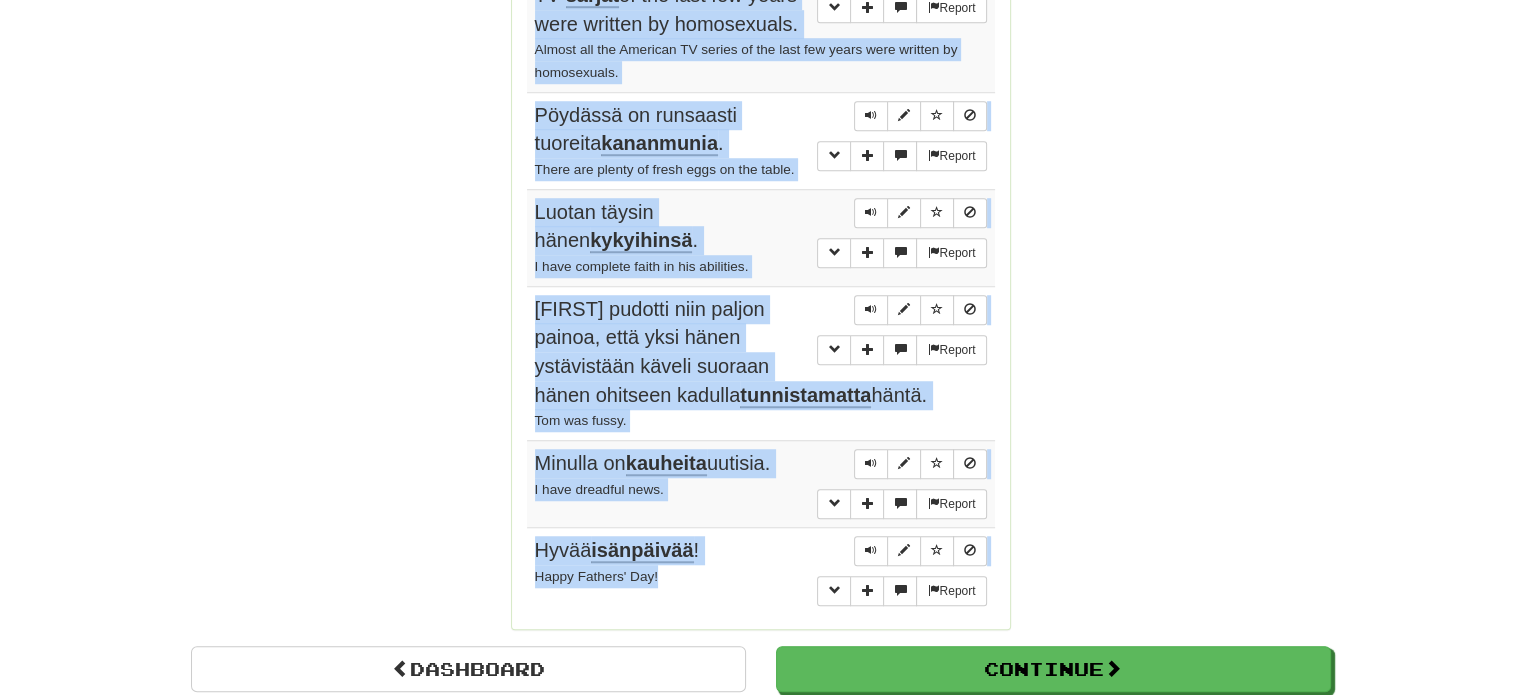 drag, startPoint x: 530, startPoint y: 179, endPoint x: 713, endPoint y: 611, distance: 469.16202 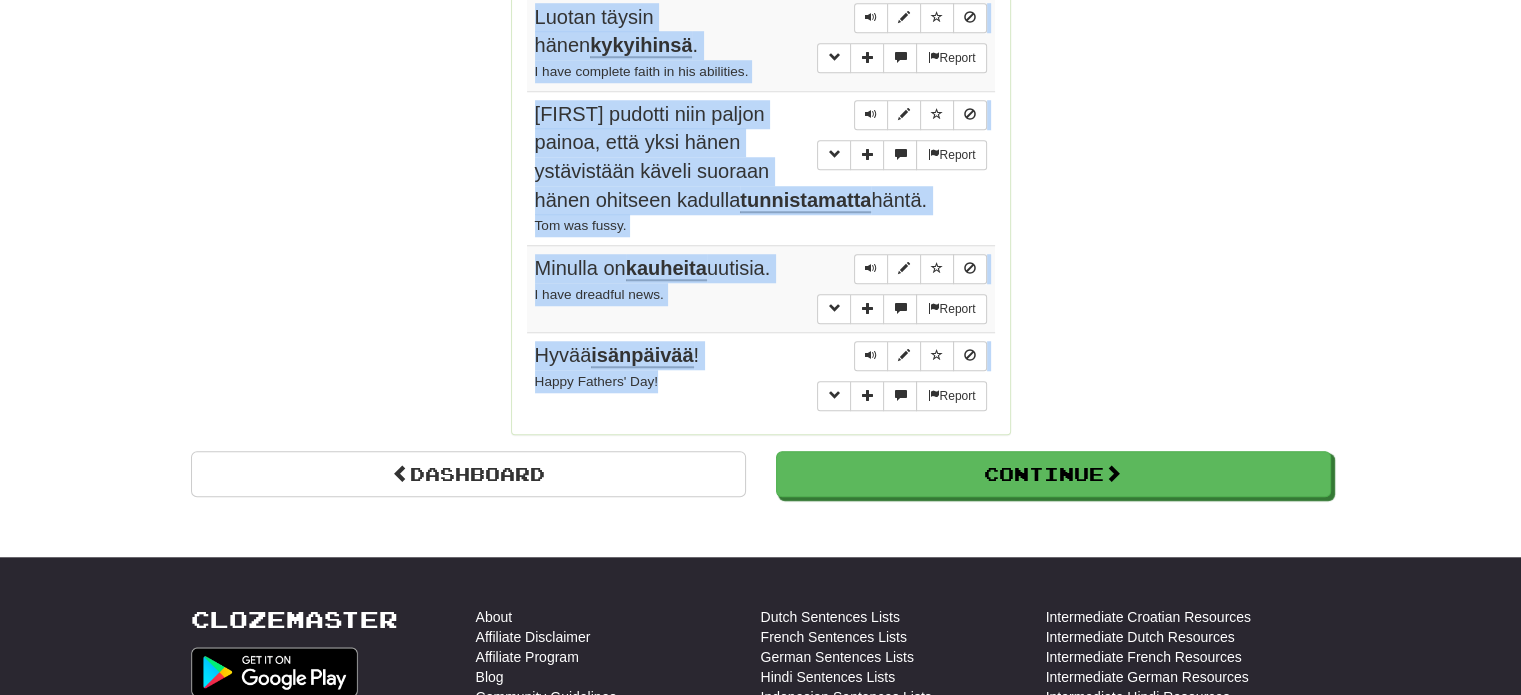 scroll, scrollTop: 1737, scrollLeft: 0, axis: vertical 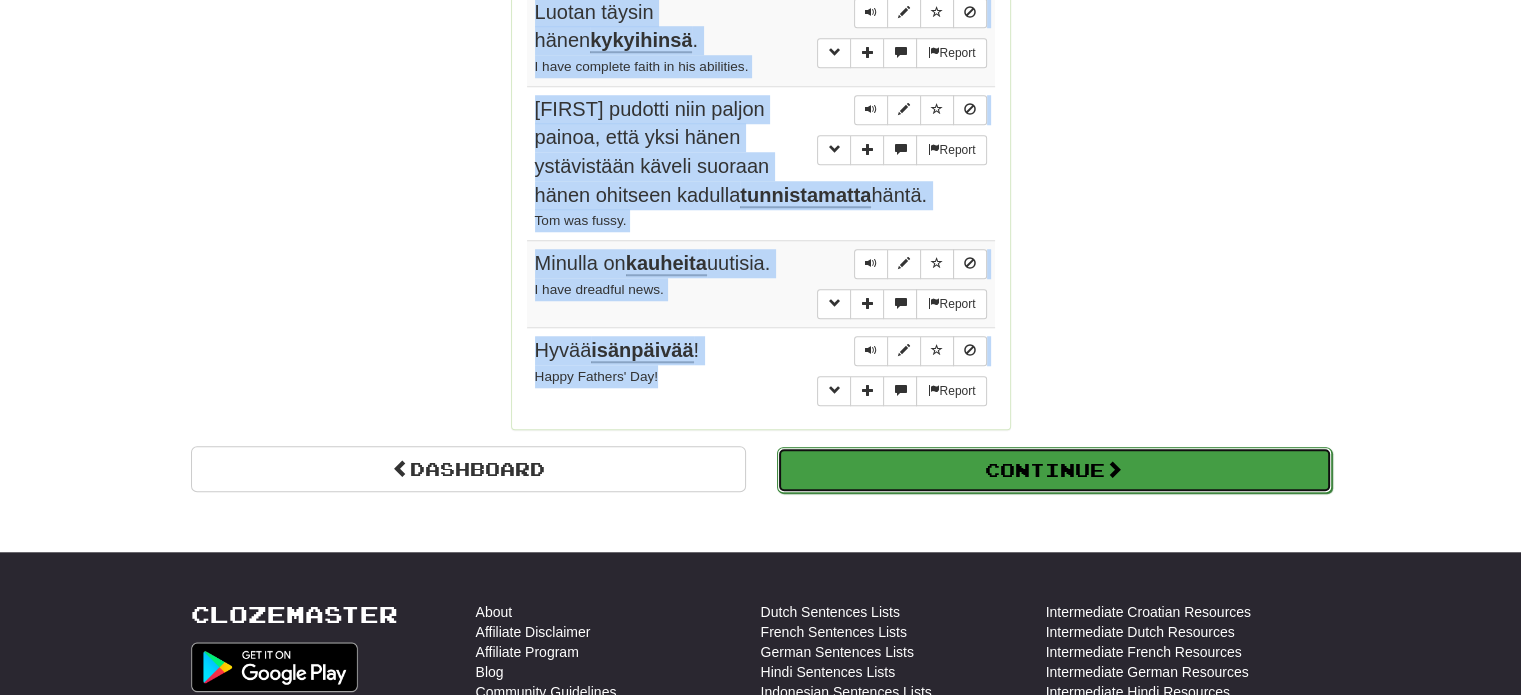 click on "Continue" at bounding box center [1054, 470] 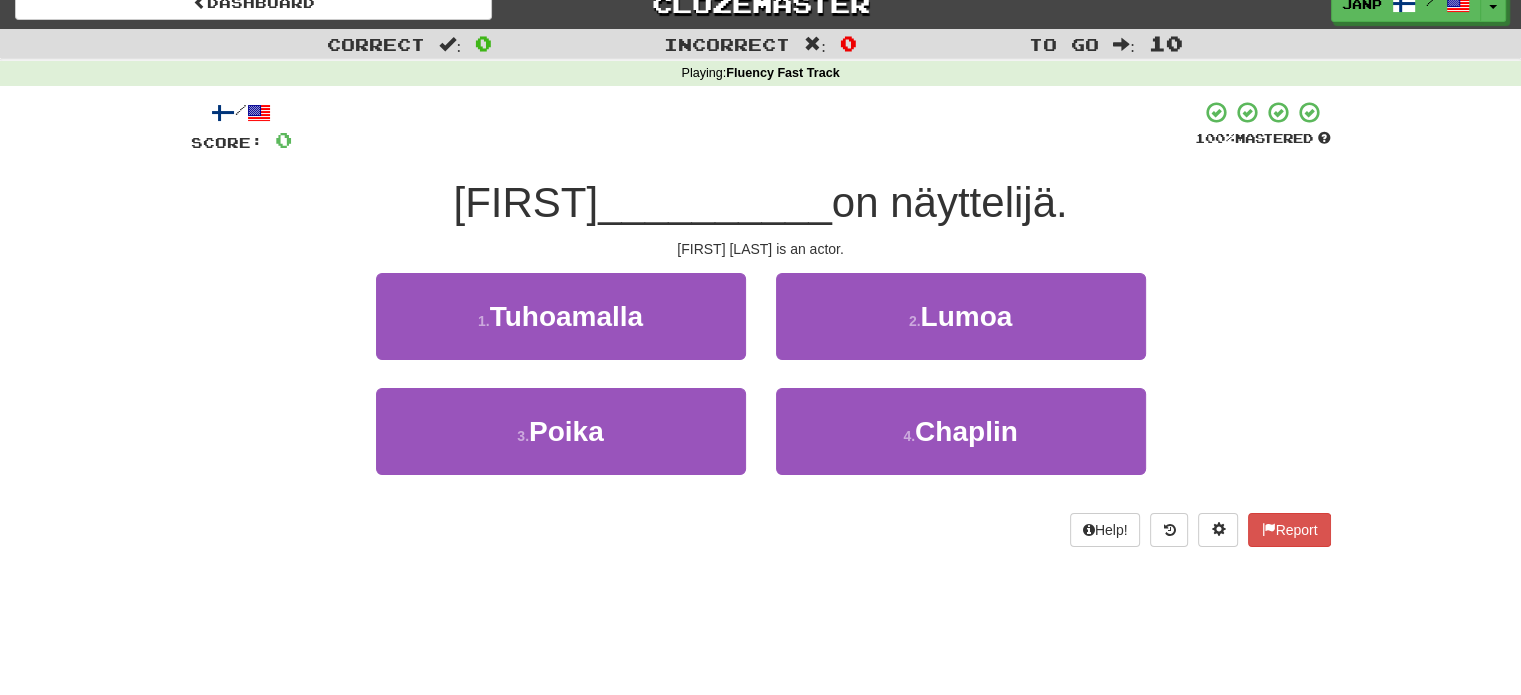 scroll, scrollTop: 16, scrollLeft: 0, axis: vertical 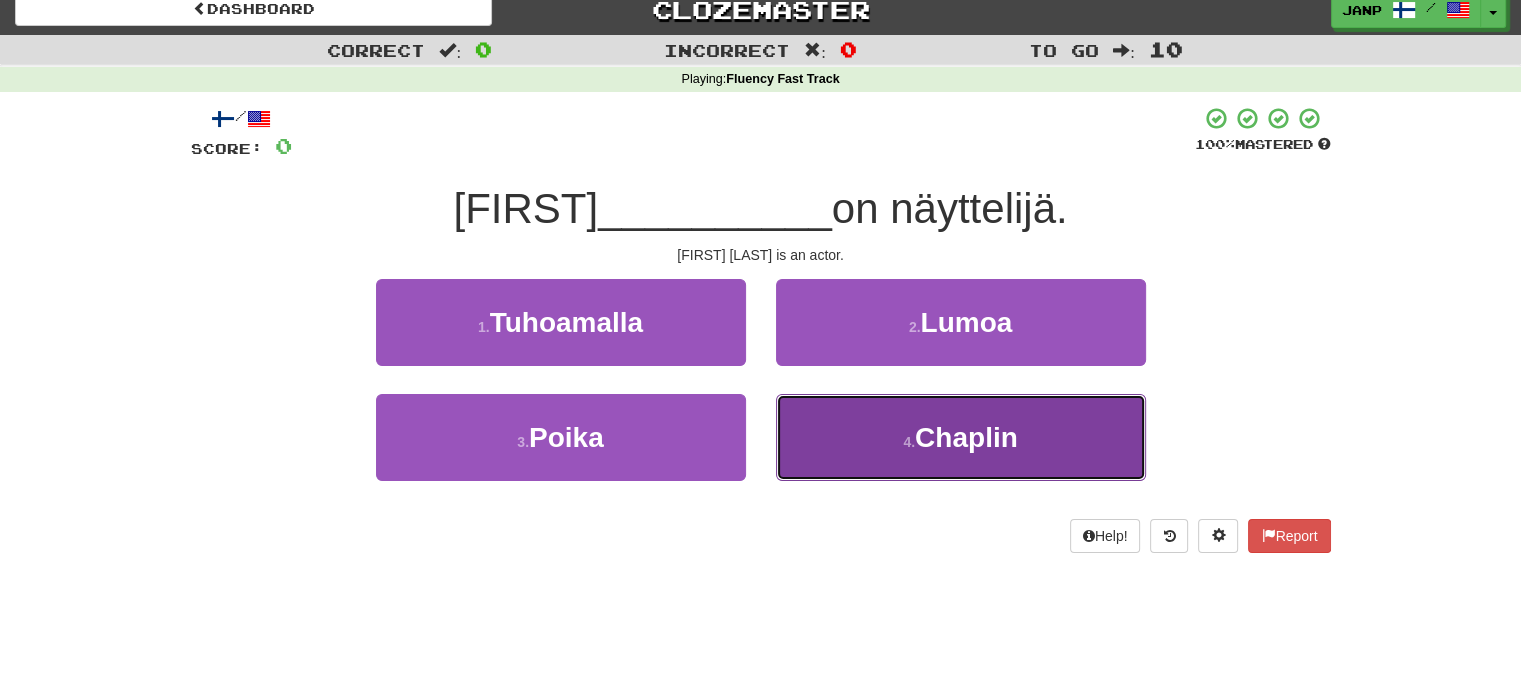 click on "4 .  Chaplin" at bounding box center (961, 437) 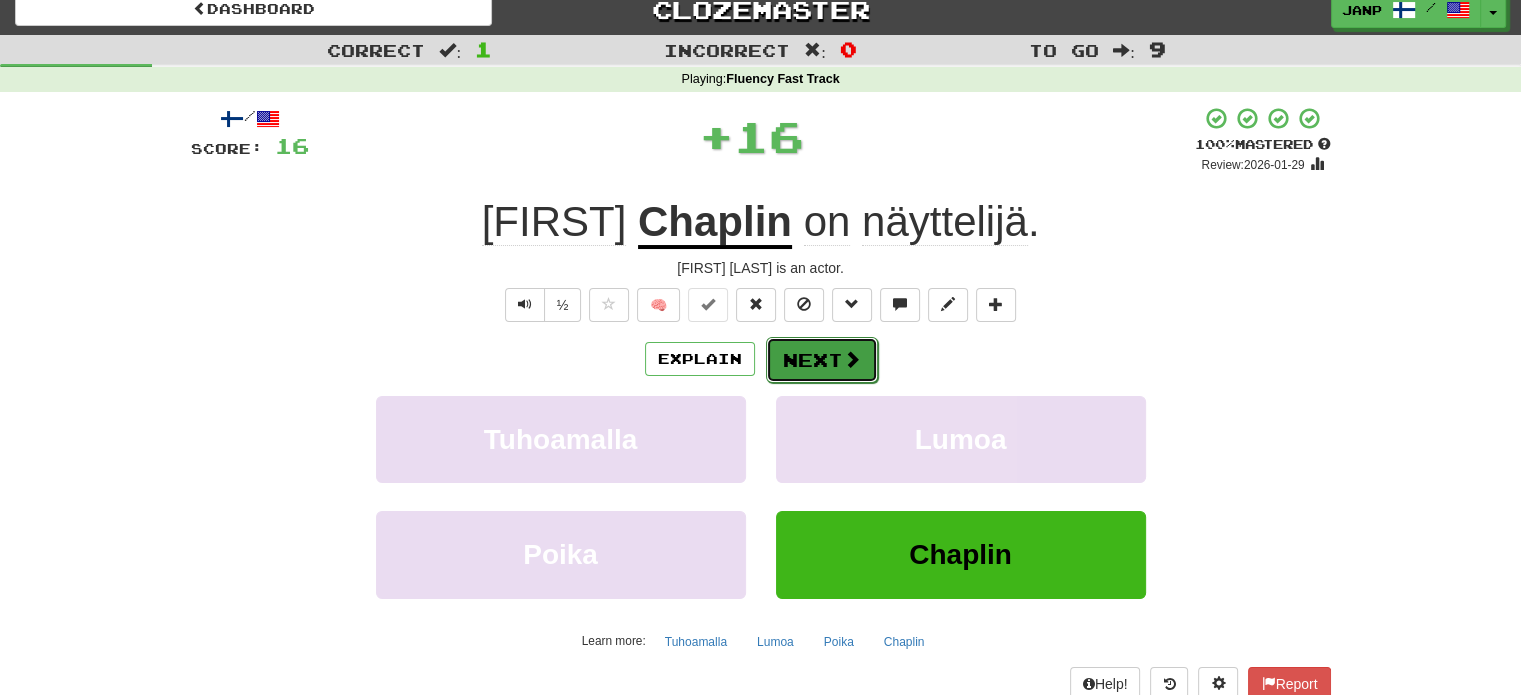 click on "Next" at bounding box center (822, 360) 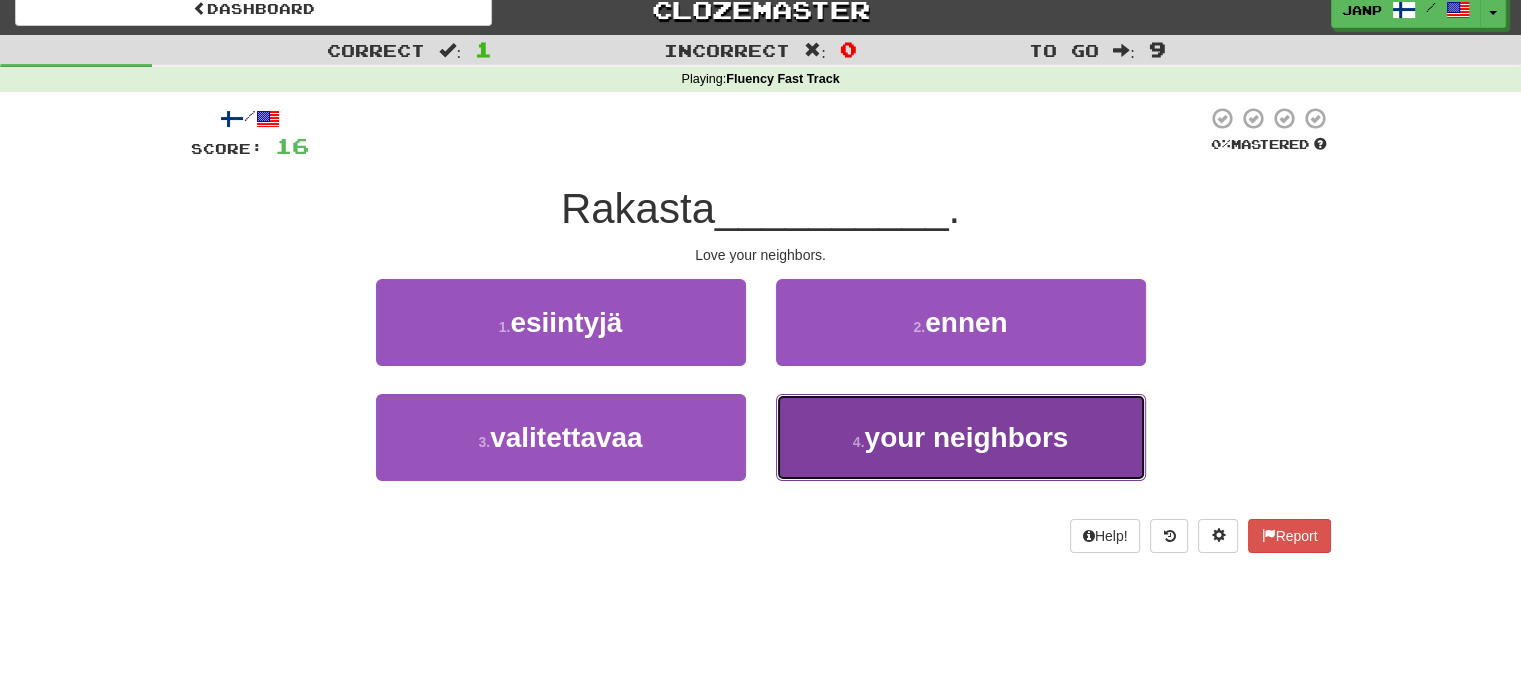 click on "4 ." at bounding box center (859, 442) 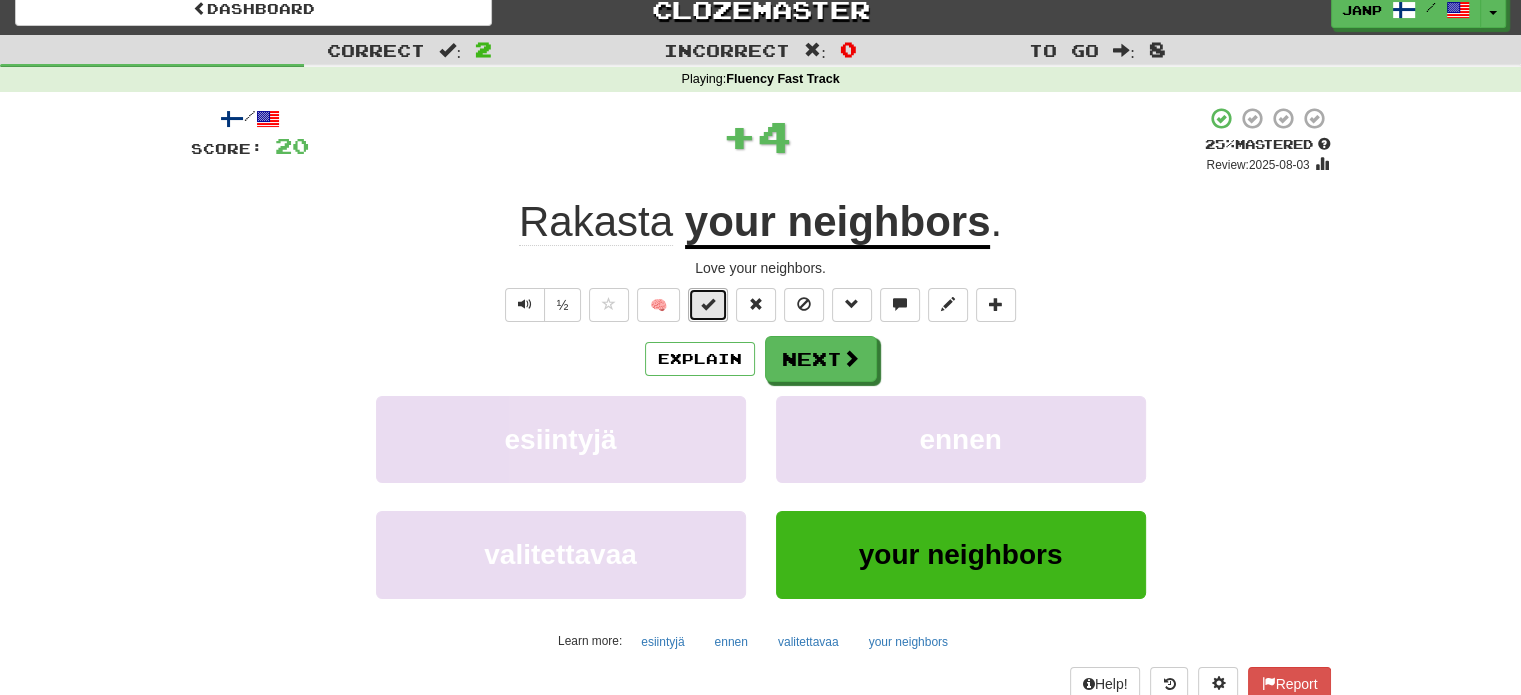 click at bounding box center [708, 304] 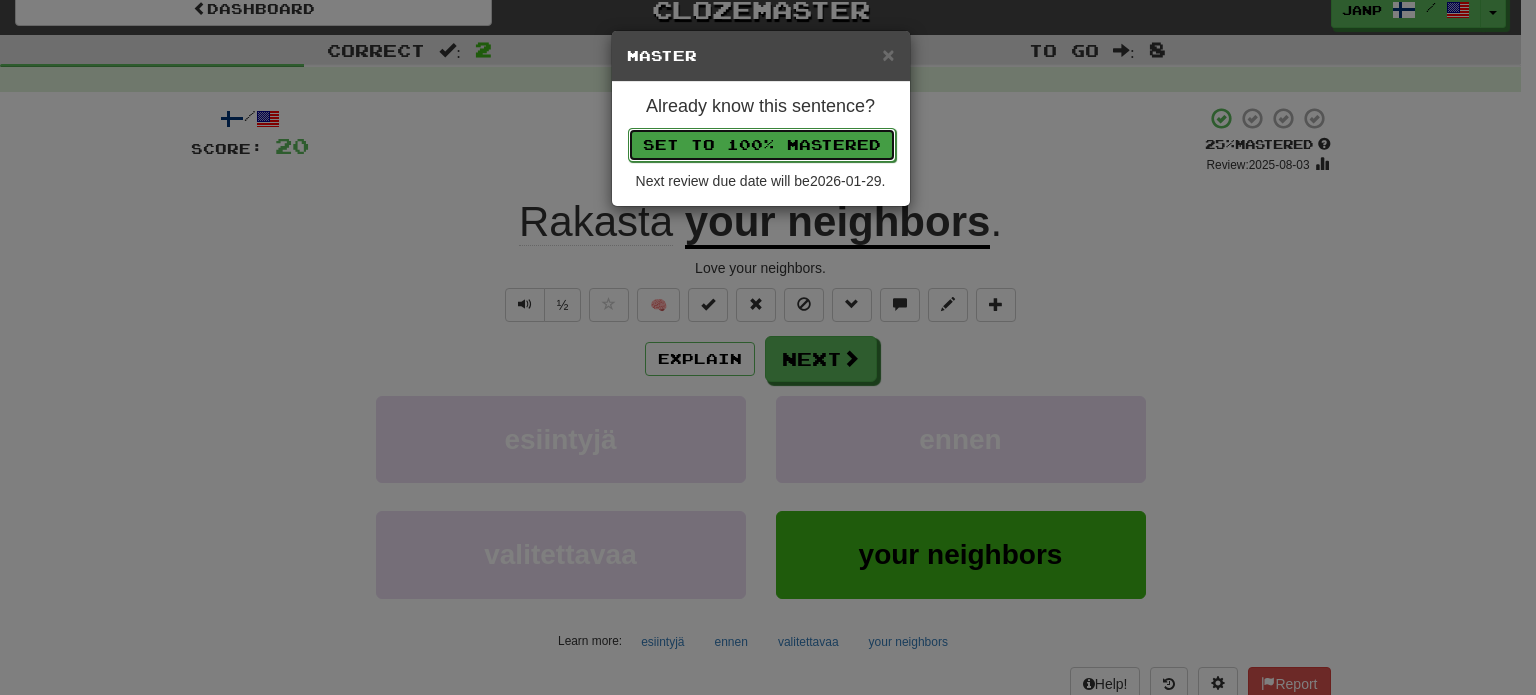 click on "Set to 100% Mastered" at bounding box center (762, 145) 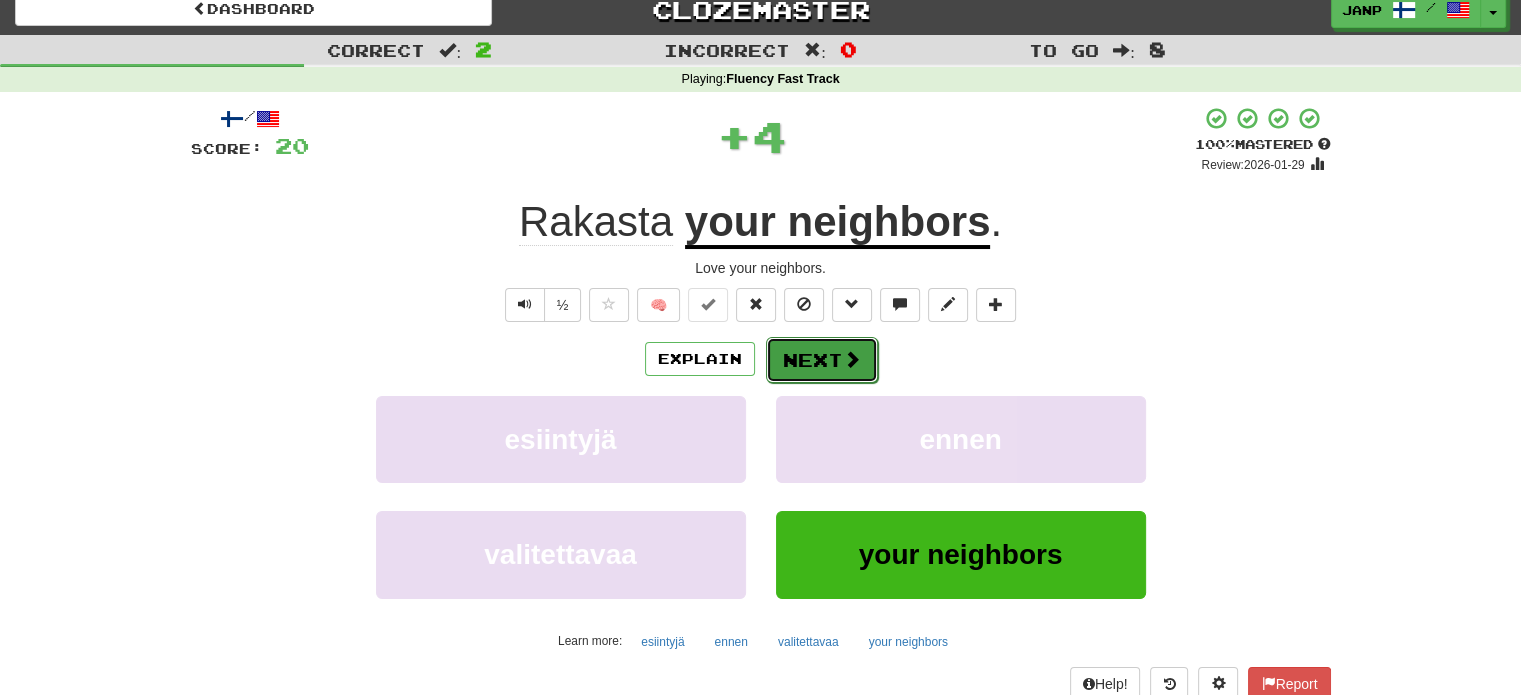 click at bounding box center (852, 359) 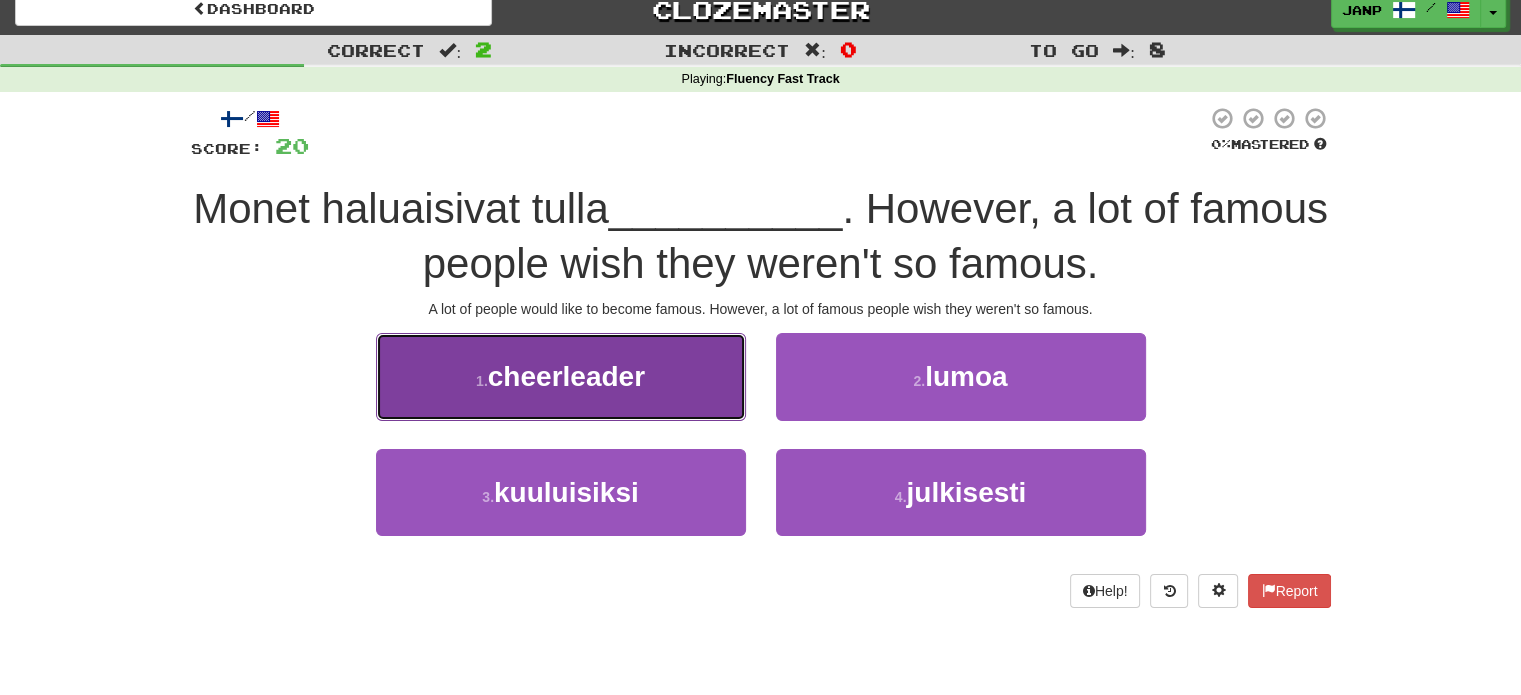 click on "1 .  cheerleader" at bounding box center [561, 376] 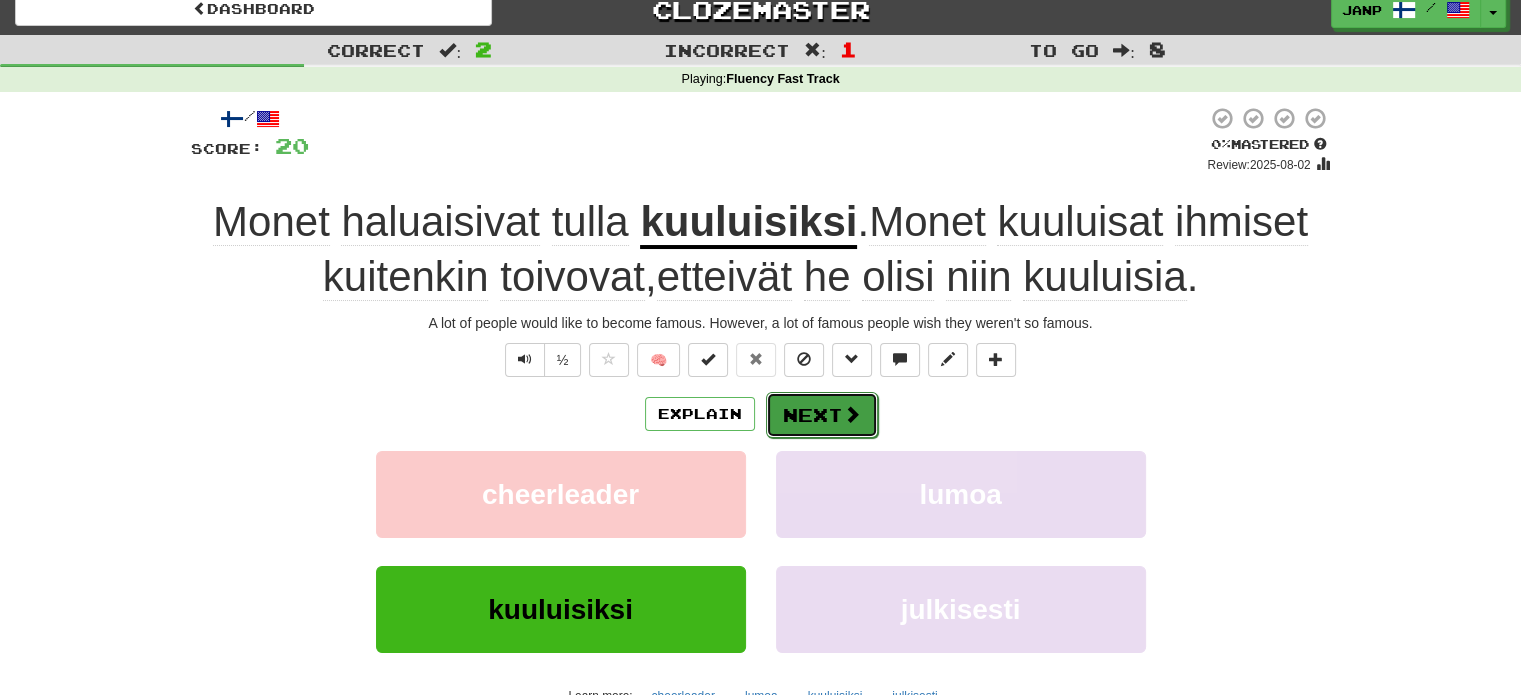 click at bounding box center (852, 414) 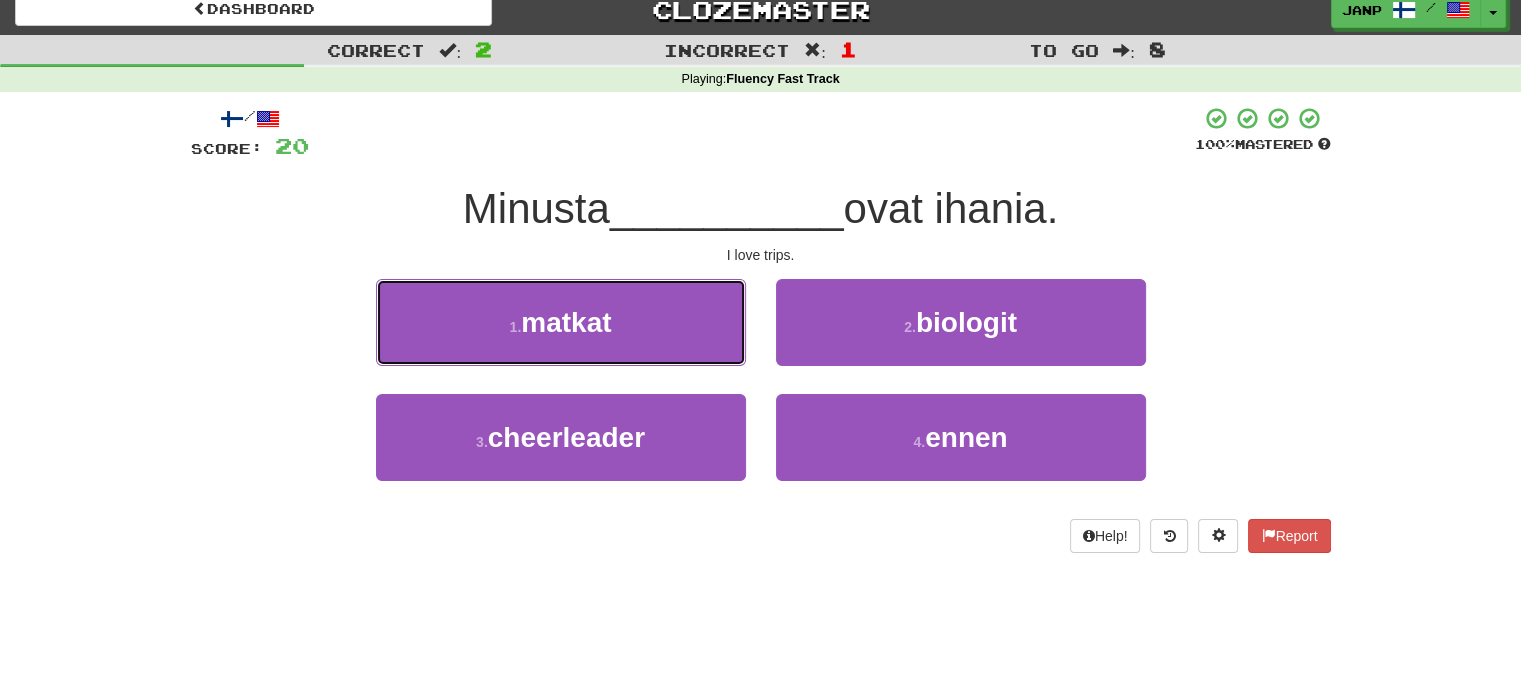 click on "1 .  matkat" at bounding box center (561, 322) 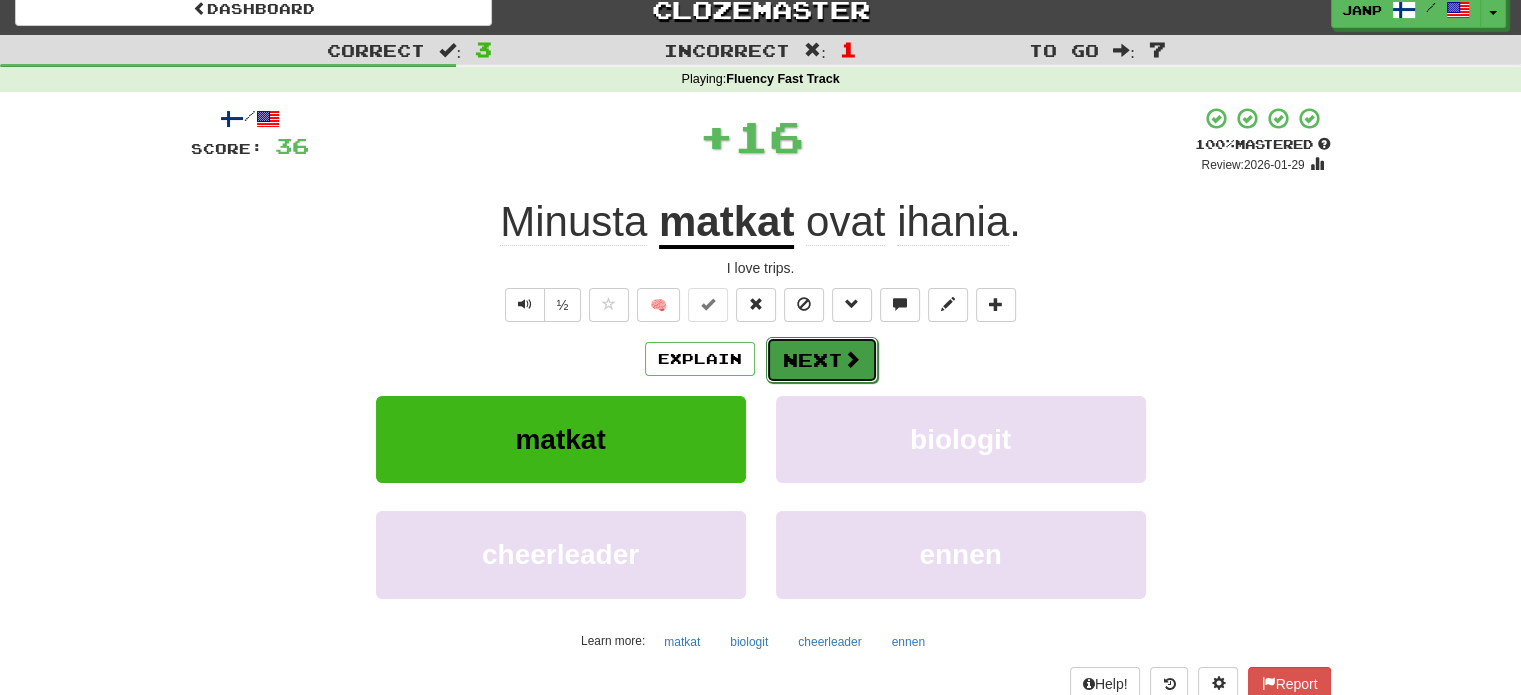 click on "Next" at bounding box center (822, 360) 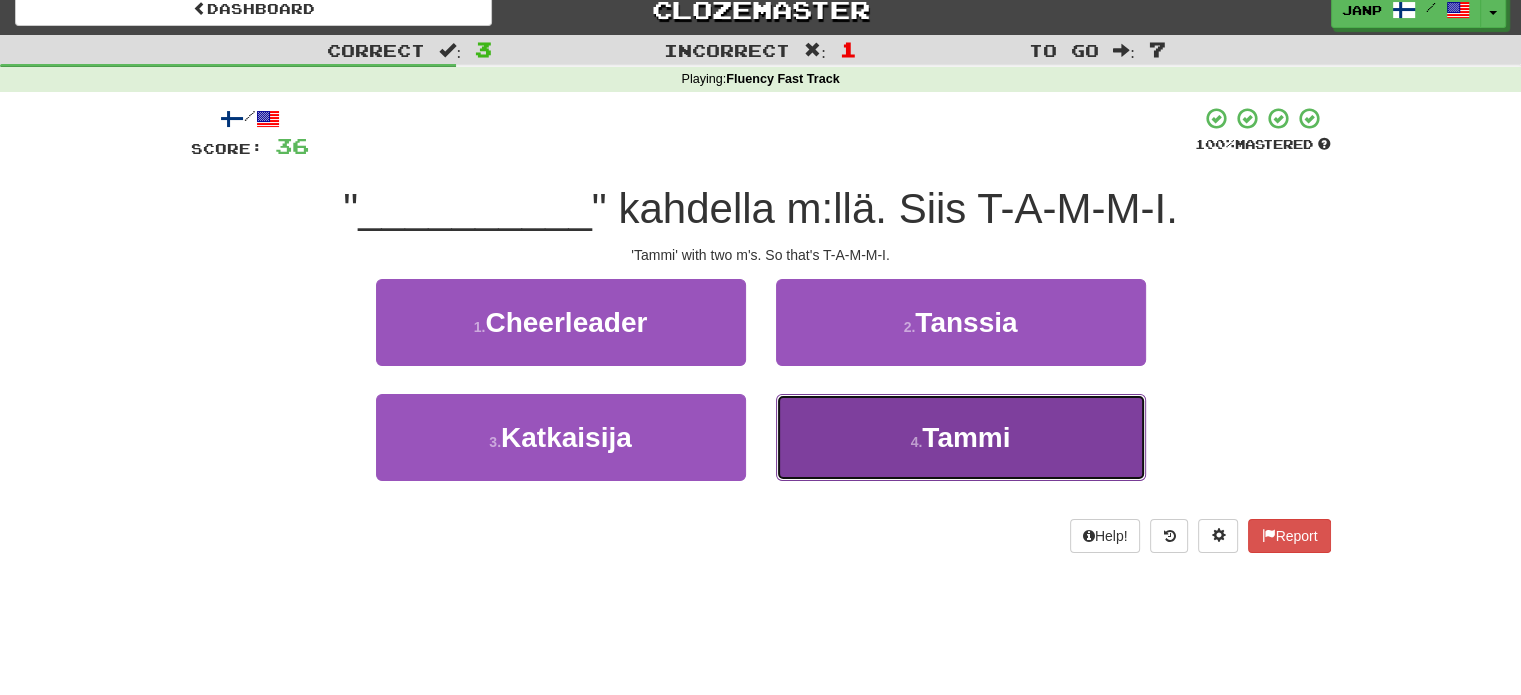 click on "4 .  Tammi" at bounding box center (961, 437) 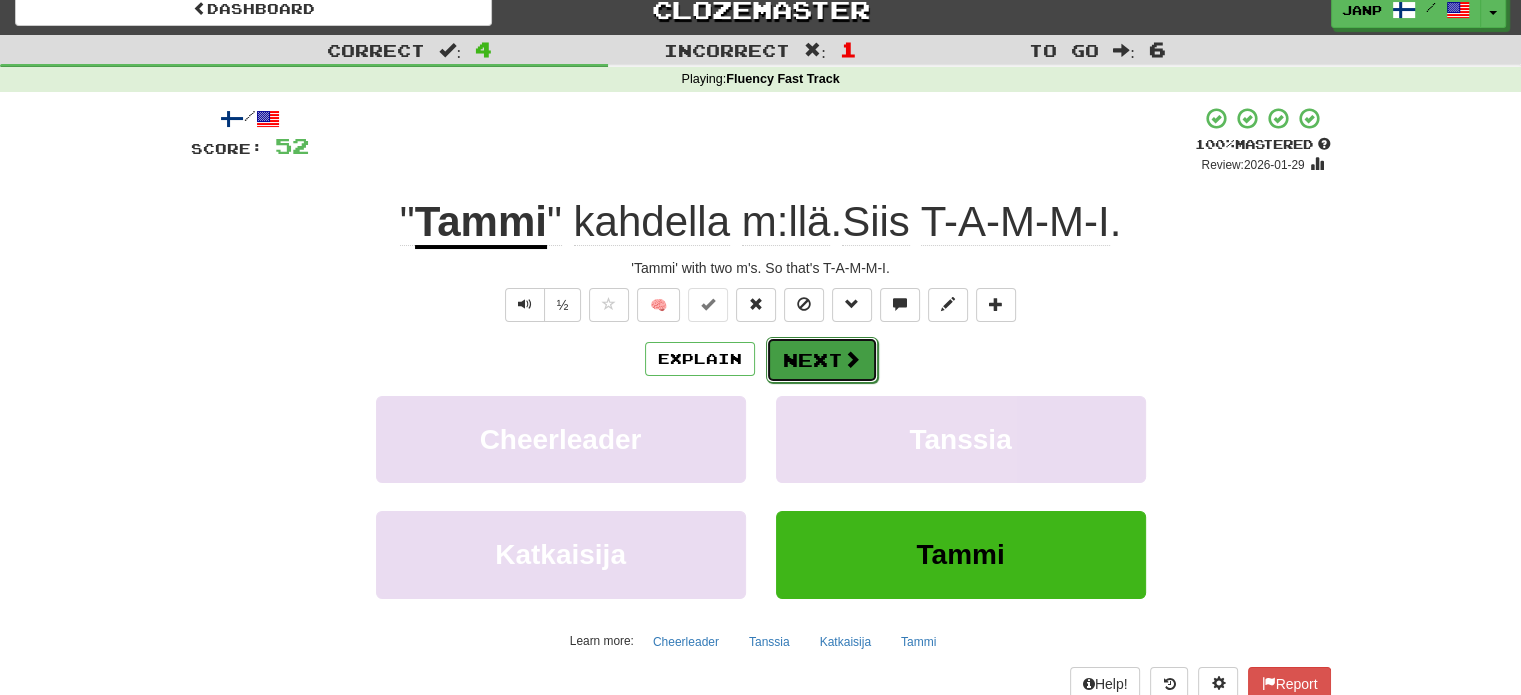 click on "Next" at bounding box center [822, 360] 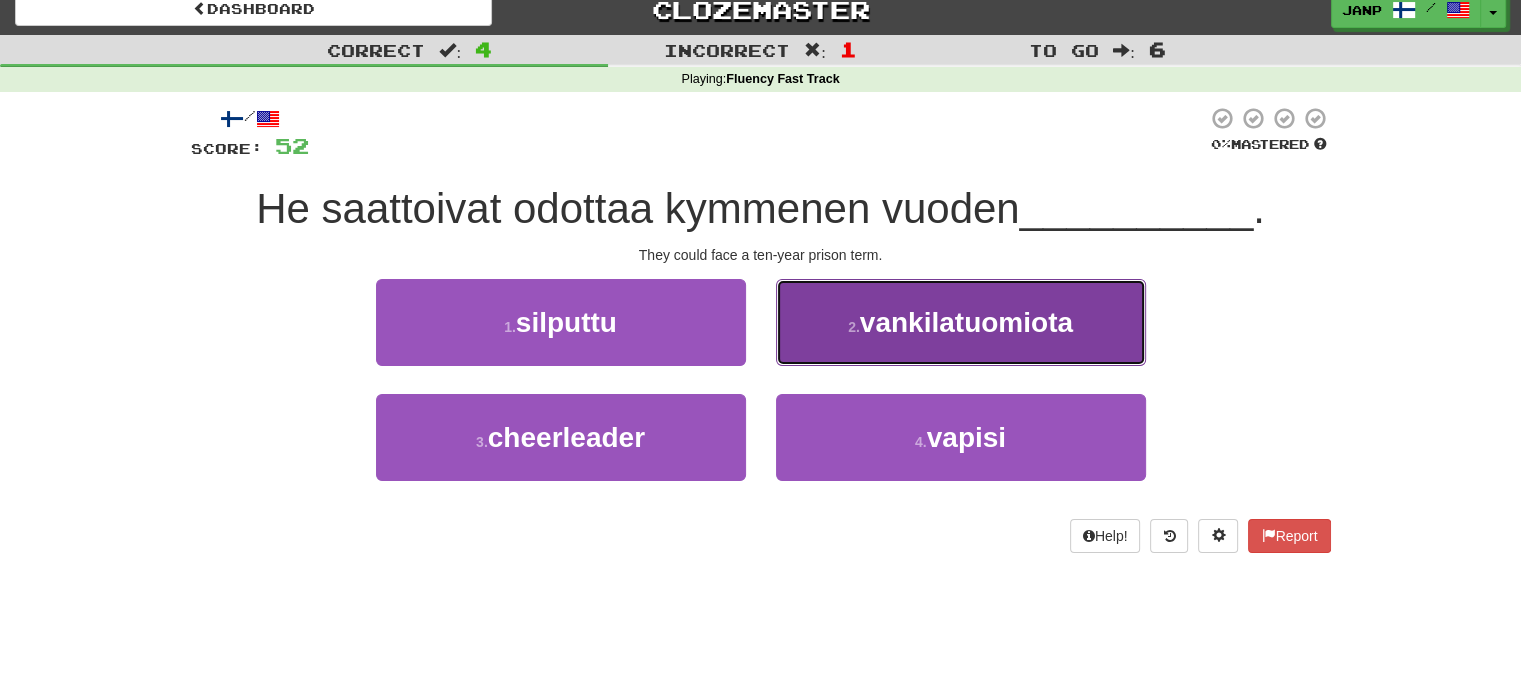 click on "2 .  vankilatuomiota" at bounding box center [961, 322] 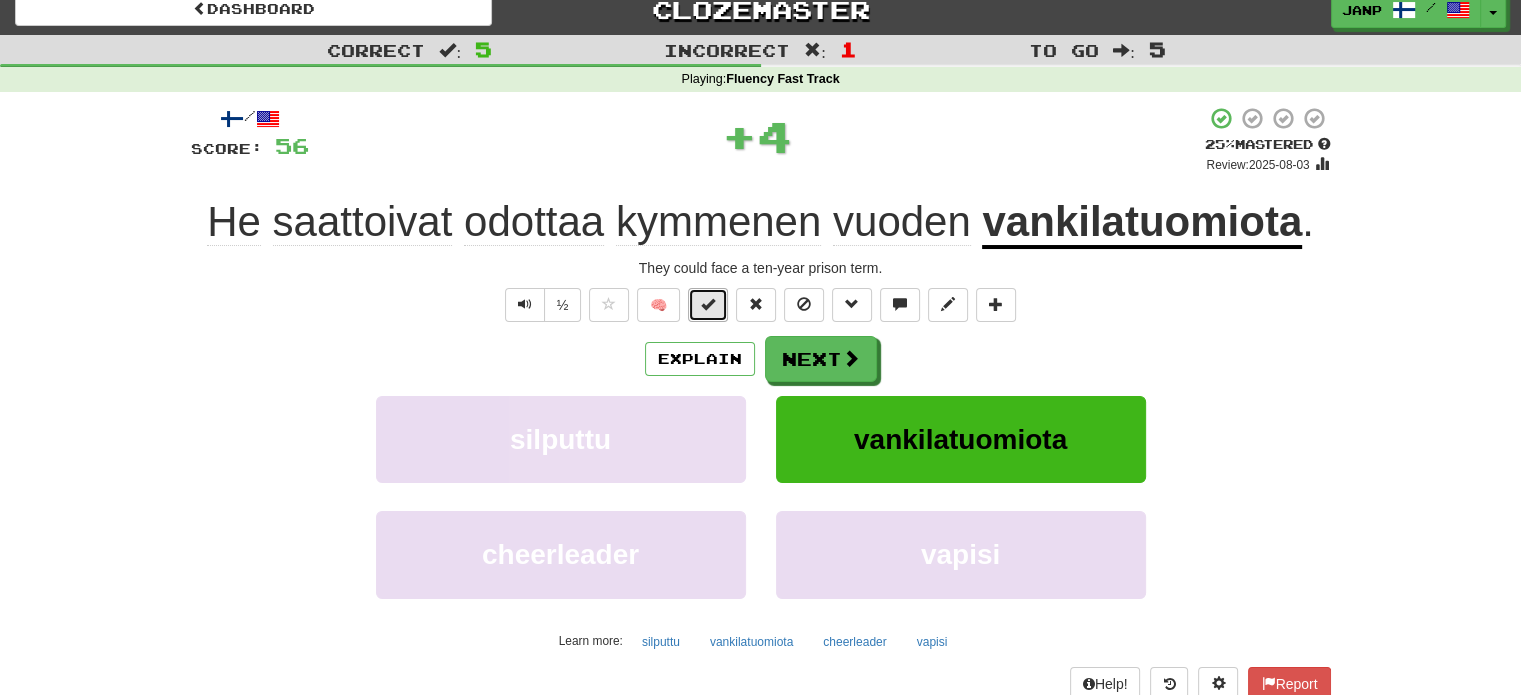 click at bounding box center (708, 304) 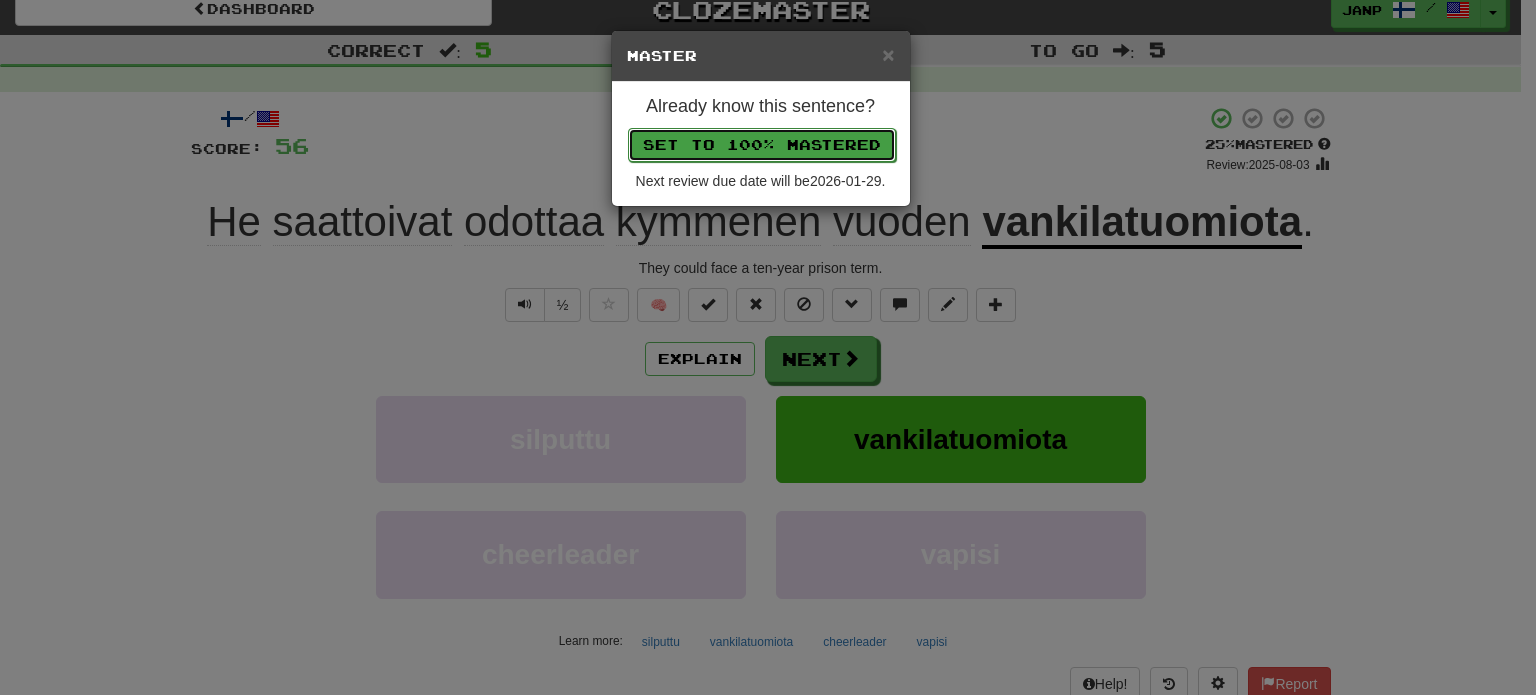 click on "Set to 100% Mastered" at bounding box center [762, 145] 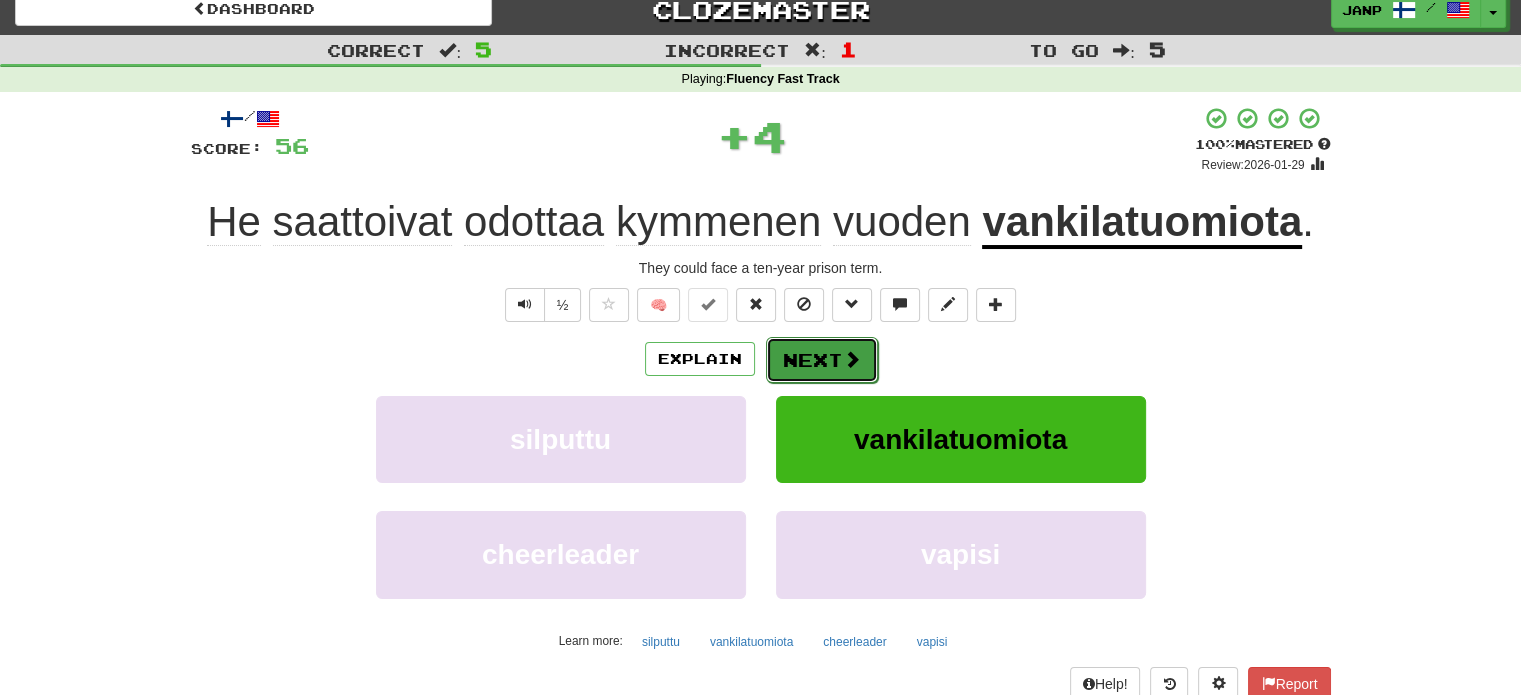click on "Next" at bounding box center (822, 360) 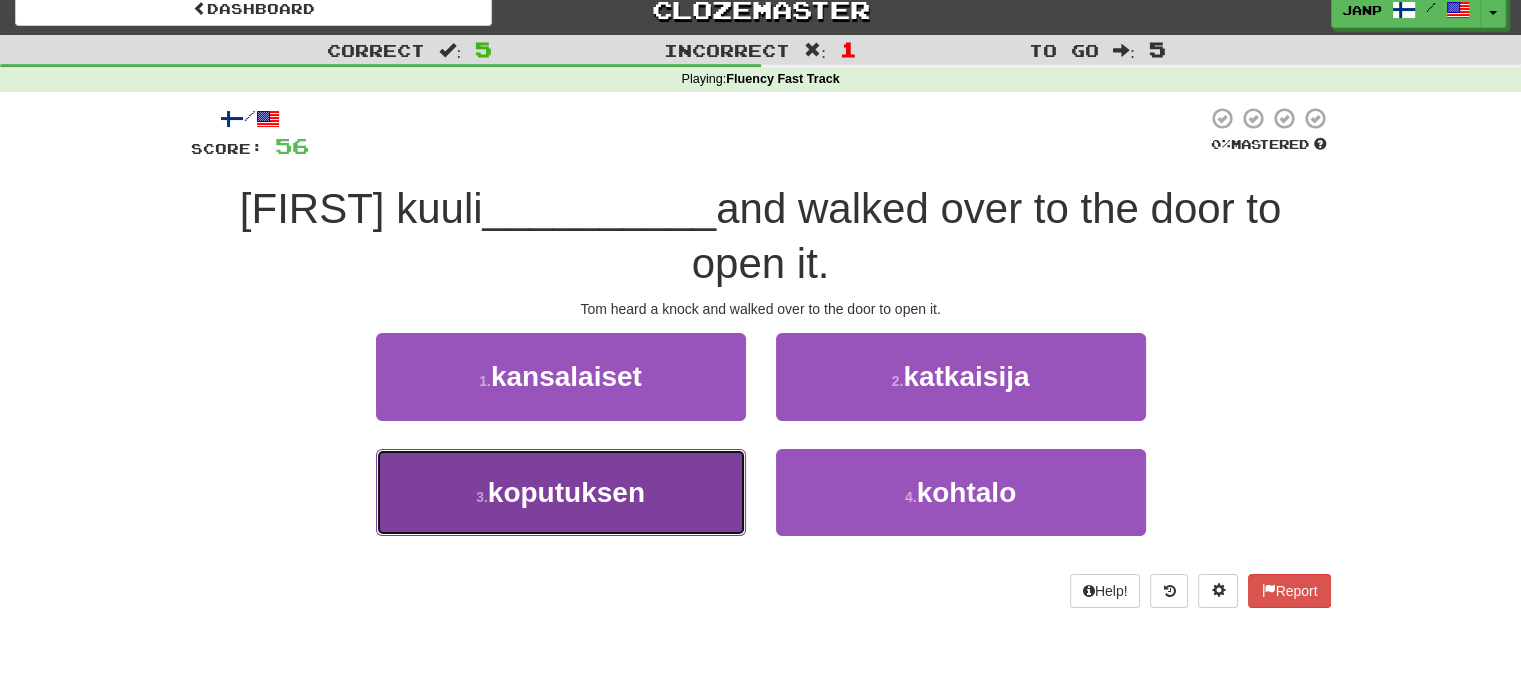 click on "3 .  koputuksen" at bounding box center (561, 492) 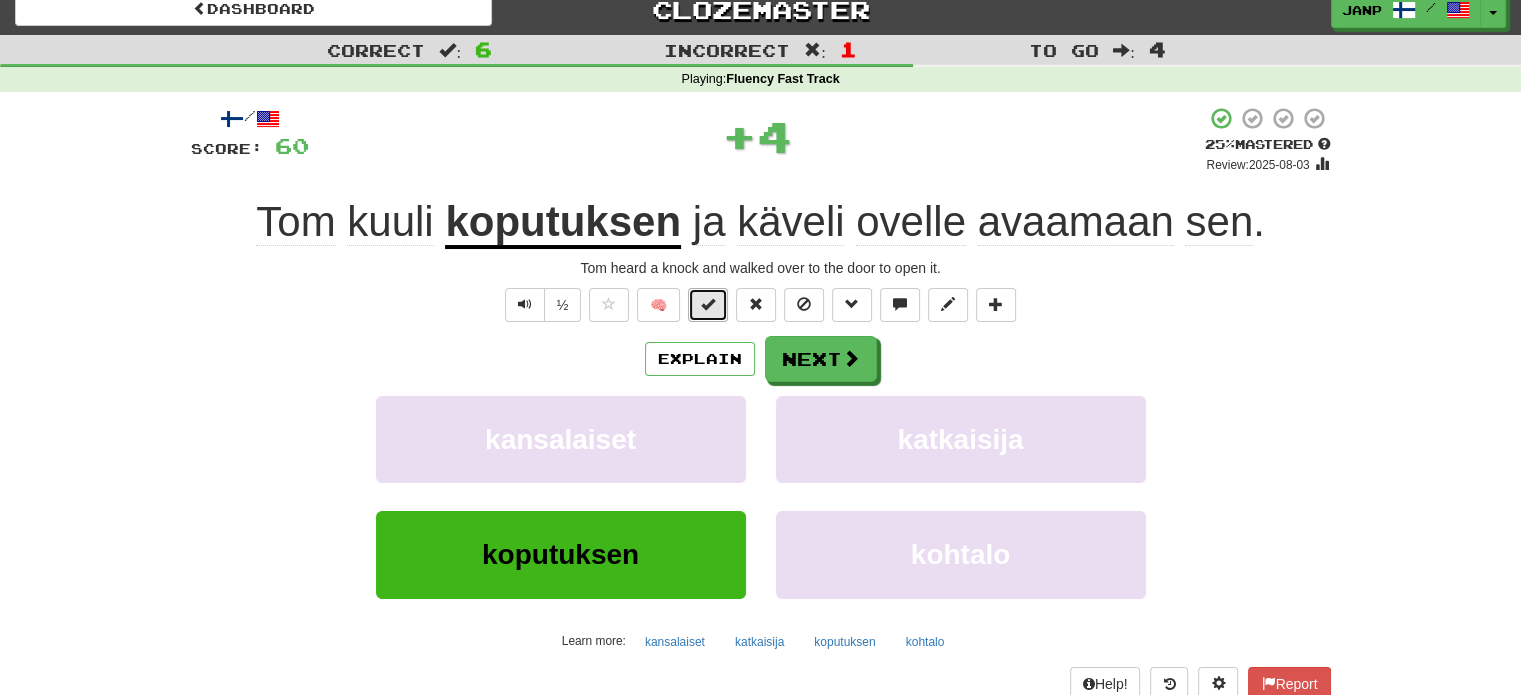 click at bounding box center [708, 305] 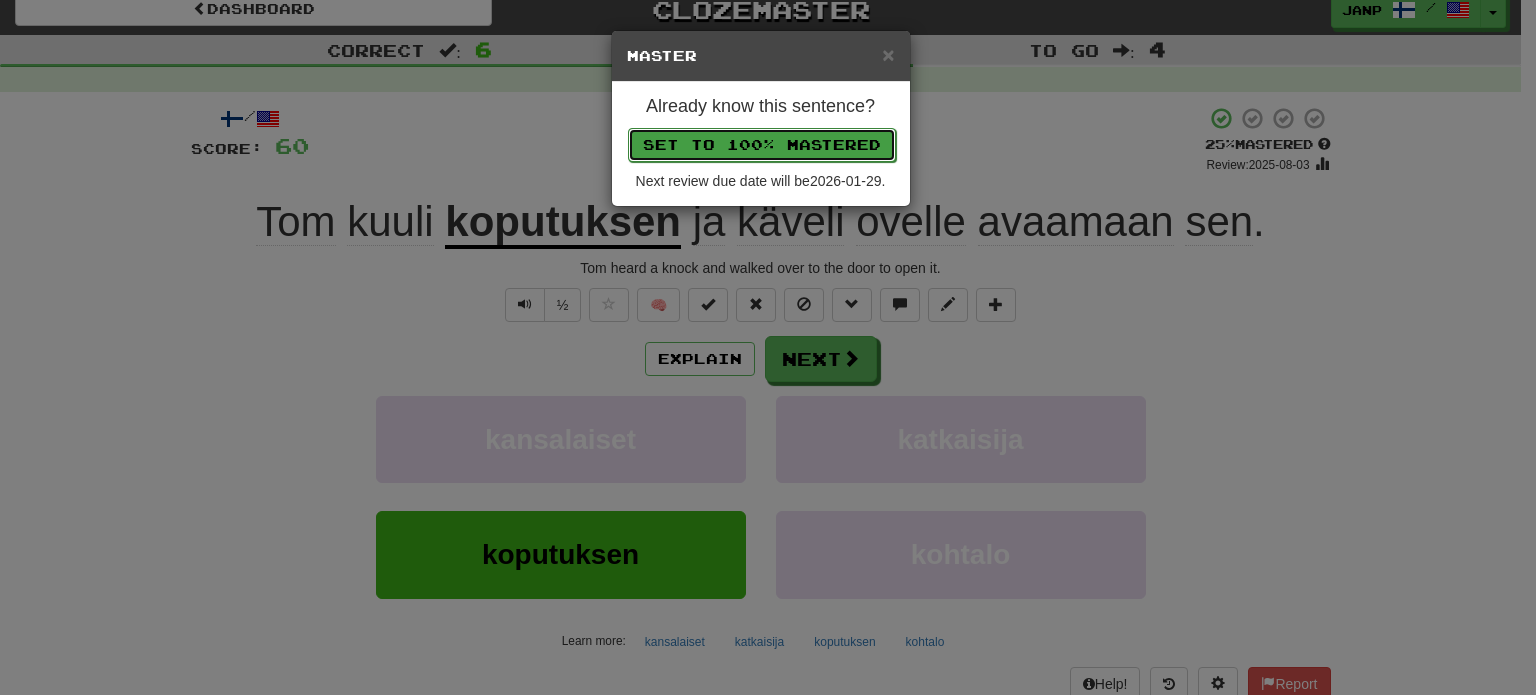click on "Set to 100% Mastered" at bounding box center [762, 145] 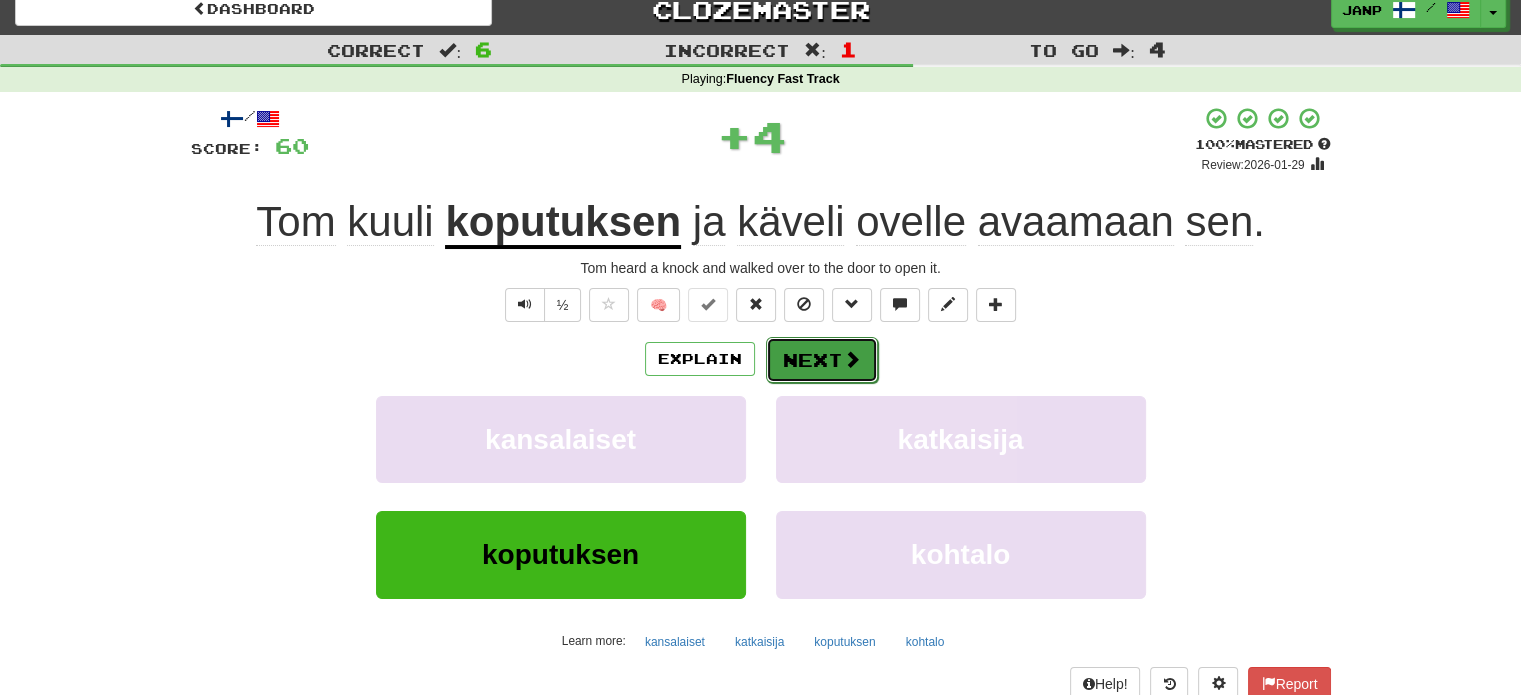 click on "Next" at bounding box center [822, 360] 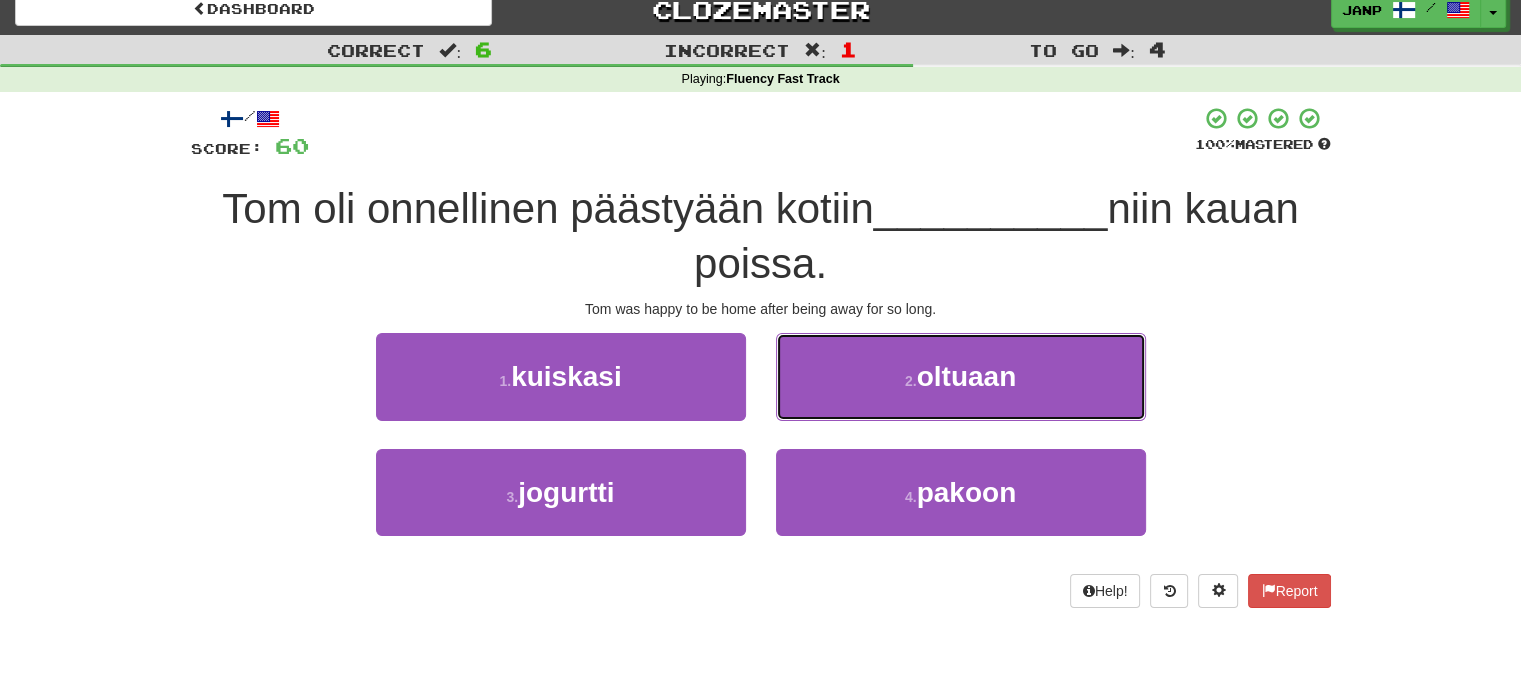 click on "2 .  oltuaan" at bounding box center [961, 376] 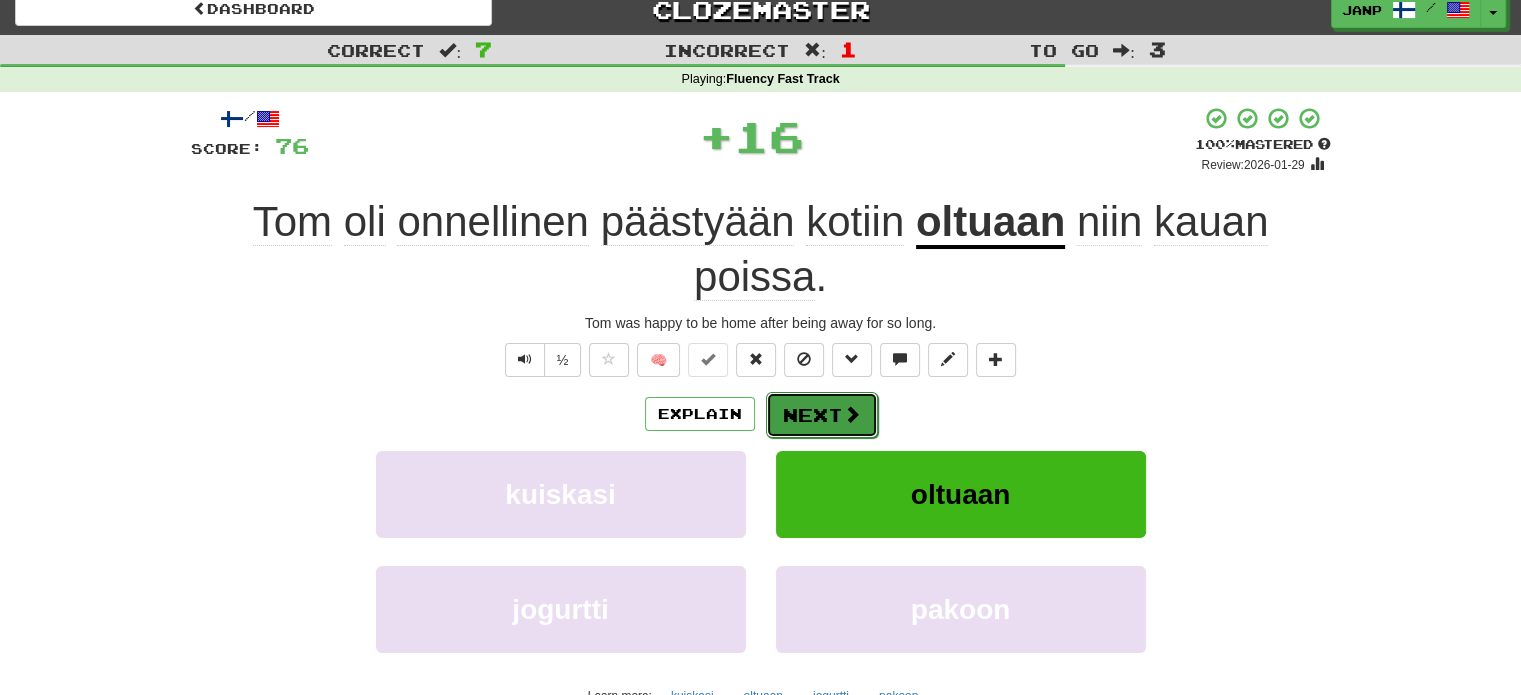 click on "Next" at bounding box center (822, 415) 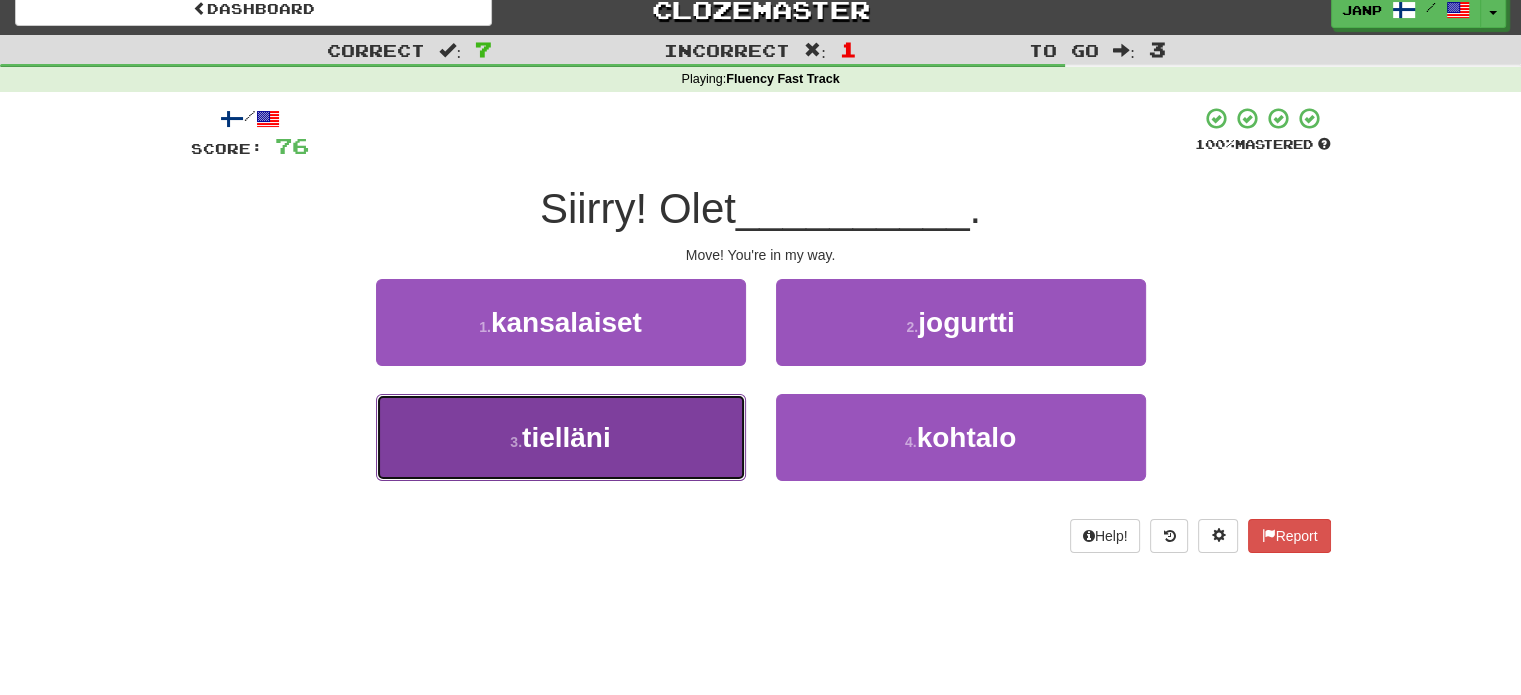 click on "3 .  tielläni" at bounding box center [561, 437] 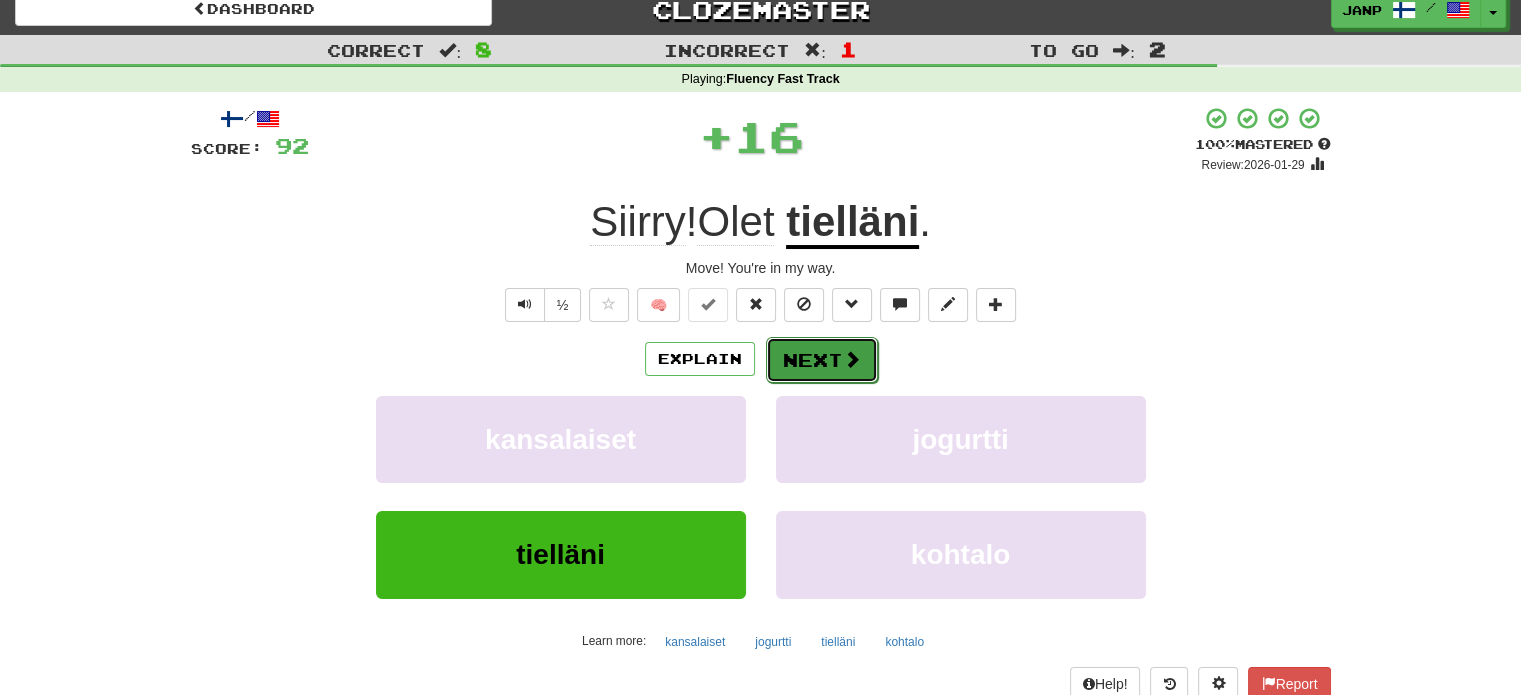 click on "Next" at bounding box center [822, 360] 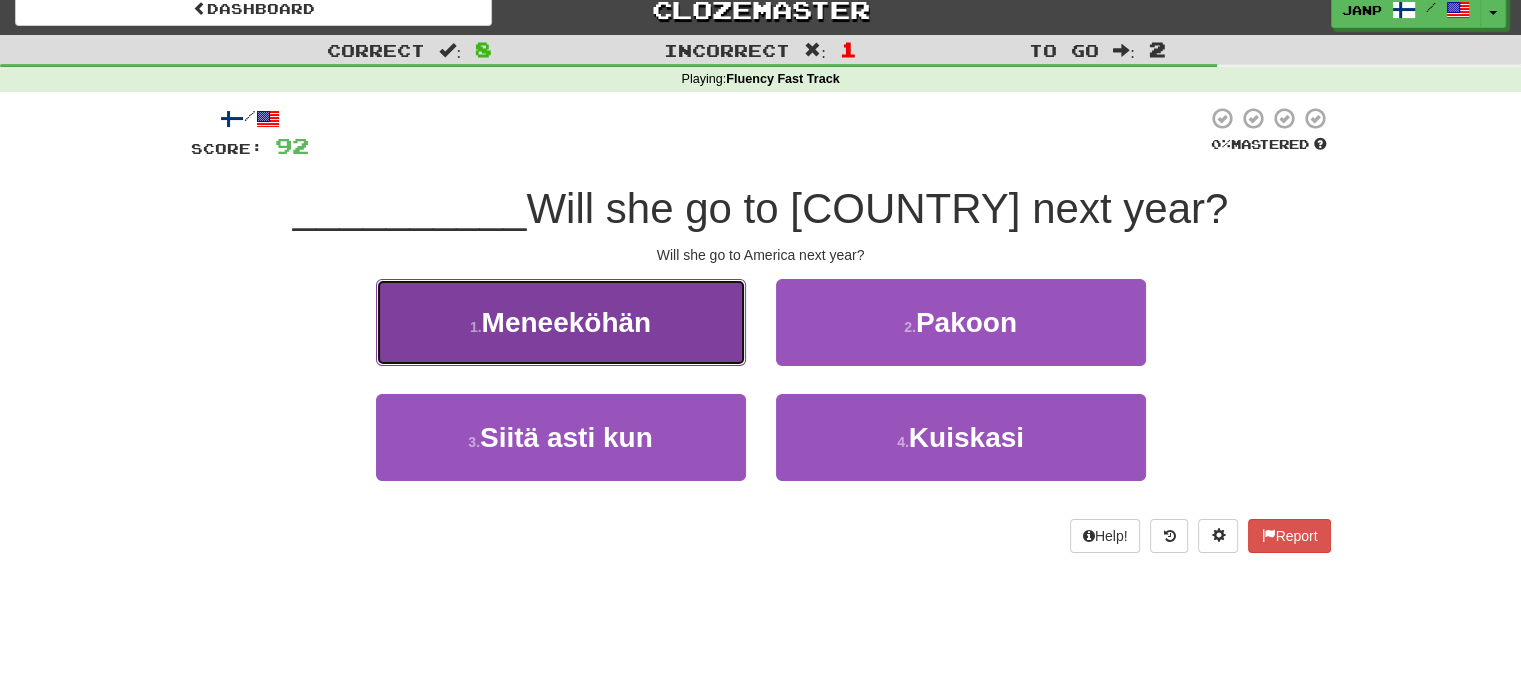 click on "1 .  Meneeköhän" at bounding box center (561, 322) 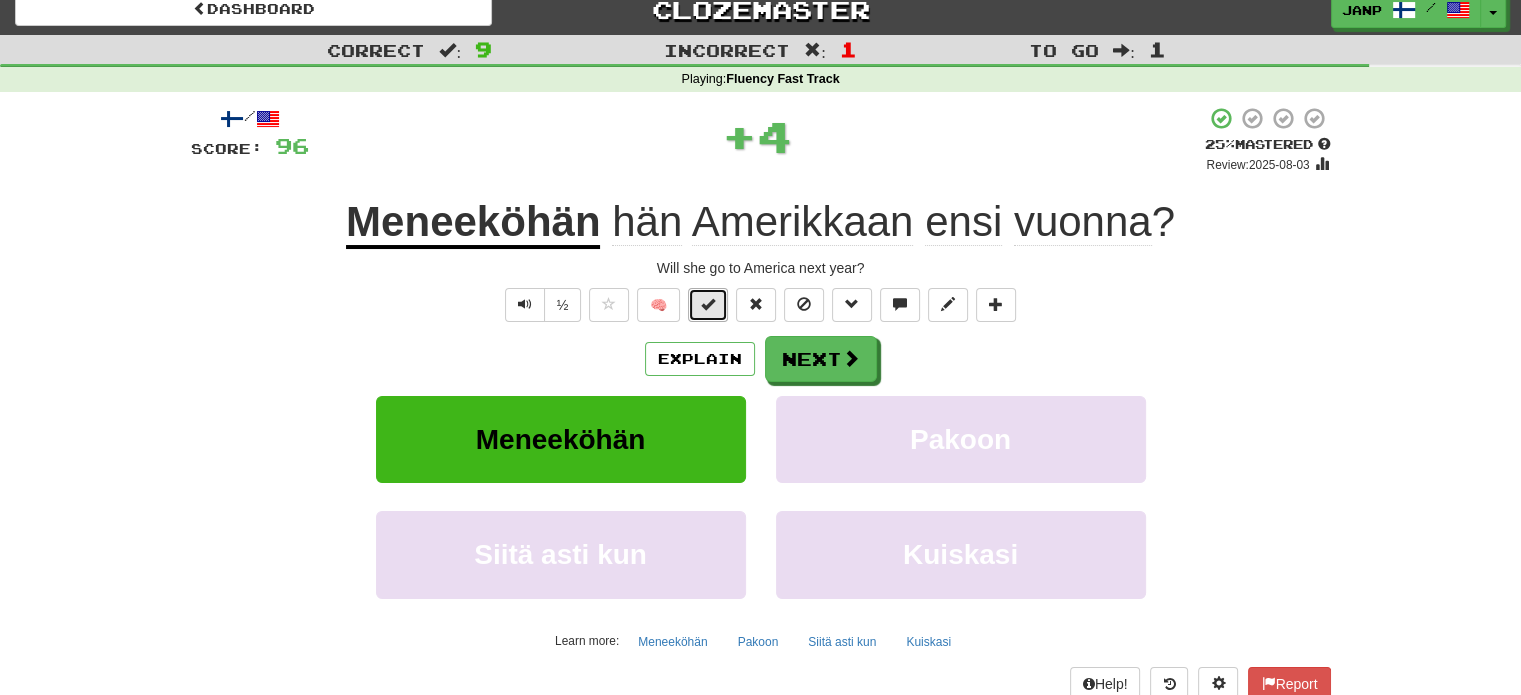 click at bounding box center [708, 305] 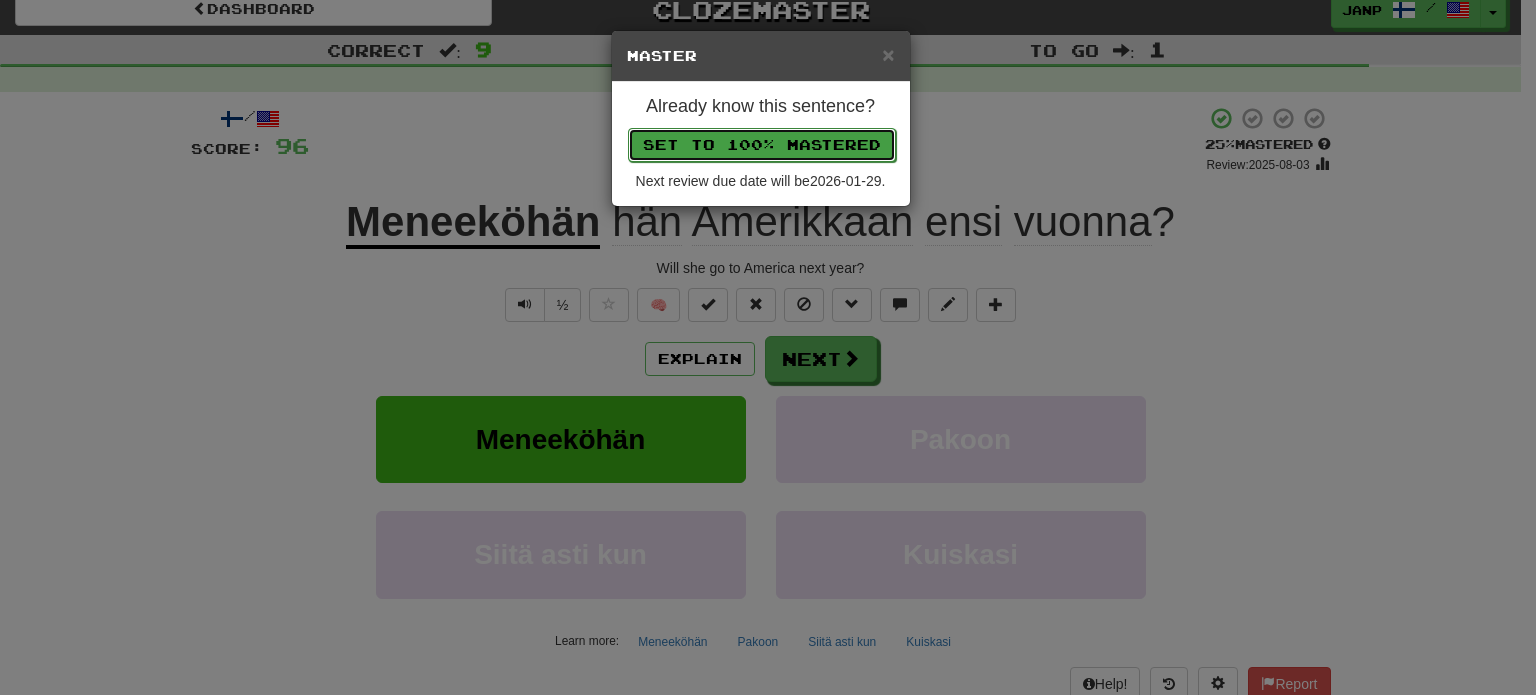 click on "Set to 100% Mastered" at bounding box center (762, 145) 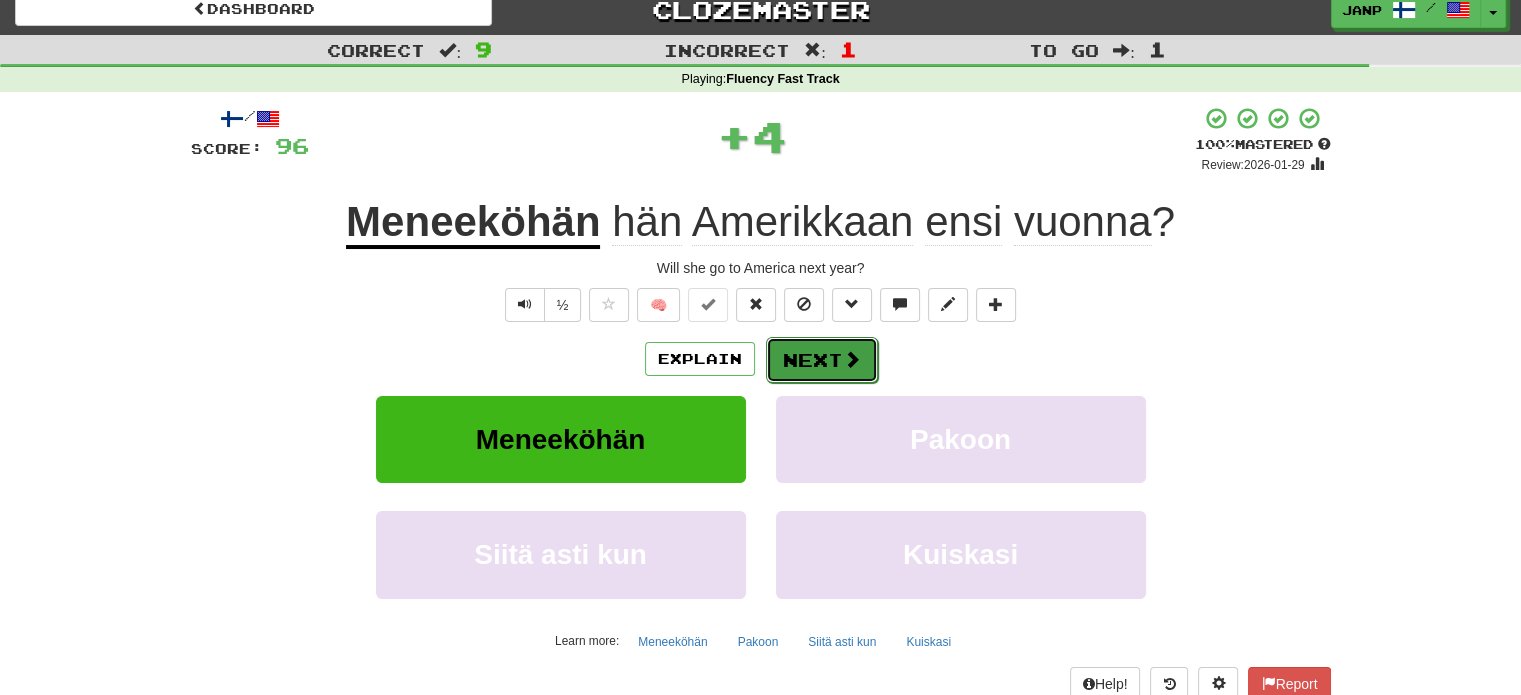 click on "Next" at bounding box center (822, 360) 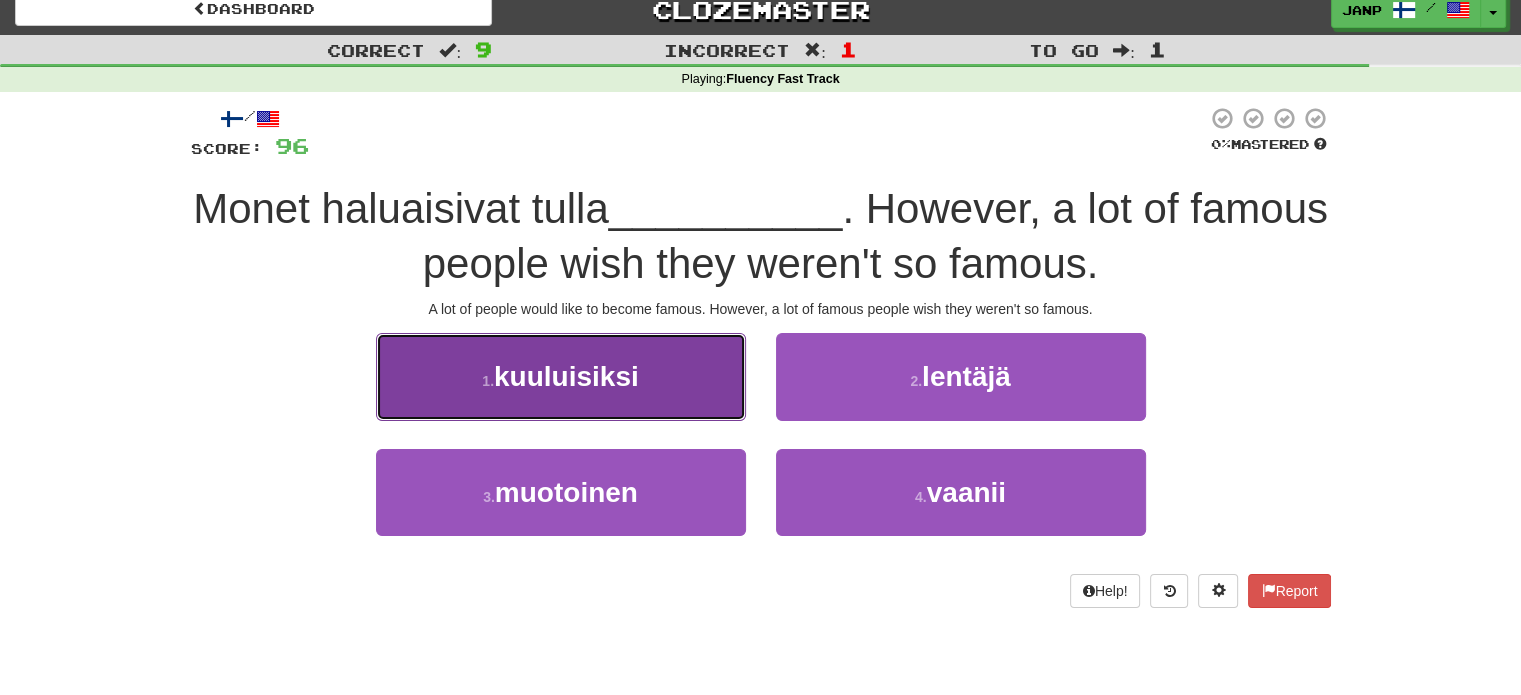 click on "1 .  kuuluisiksi" at bounding box center [561, 376] 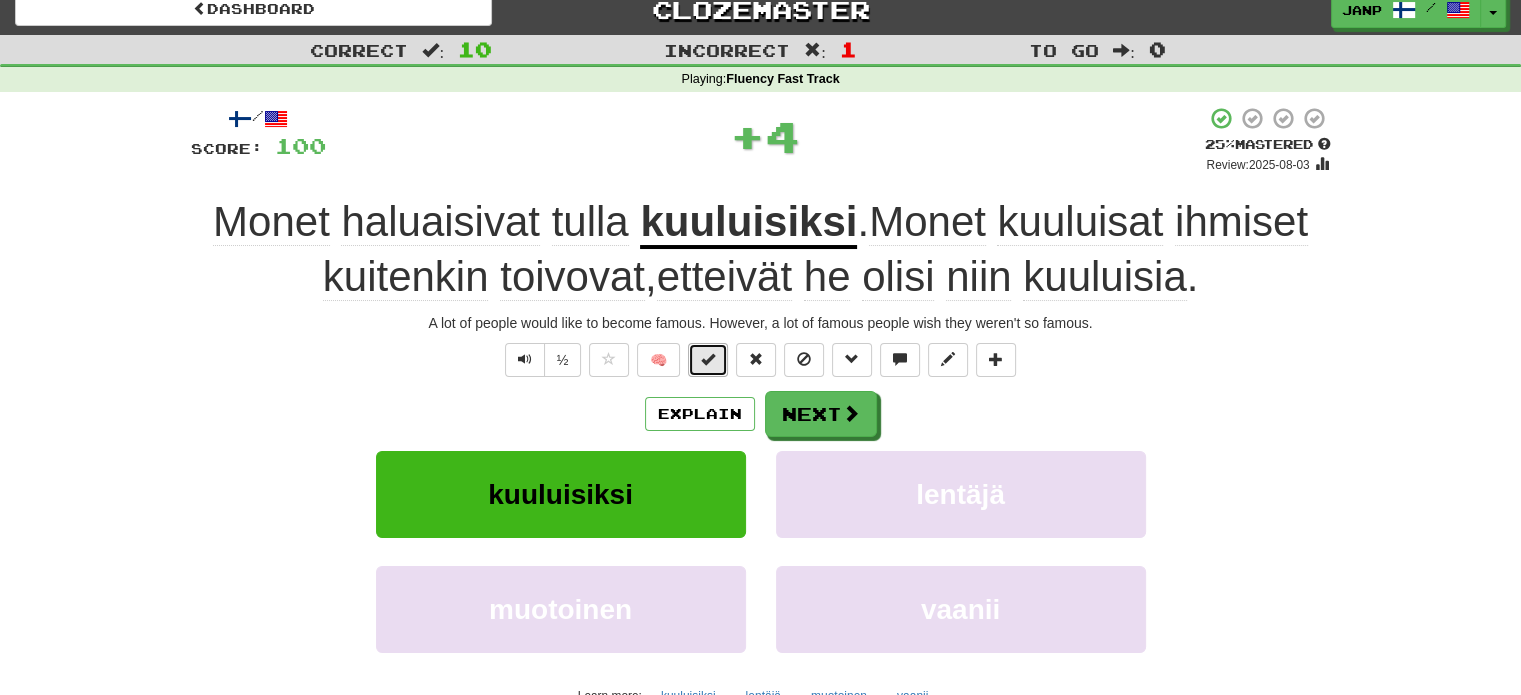 click at bounding box center [708, 359] 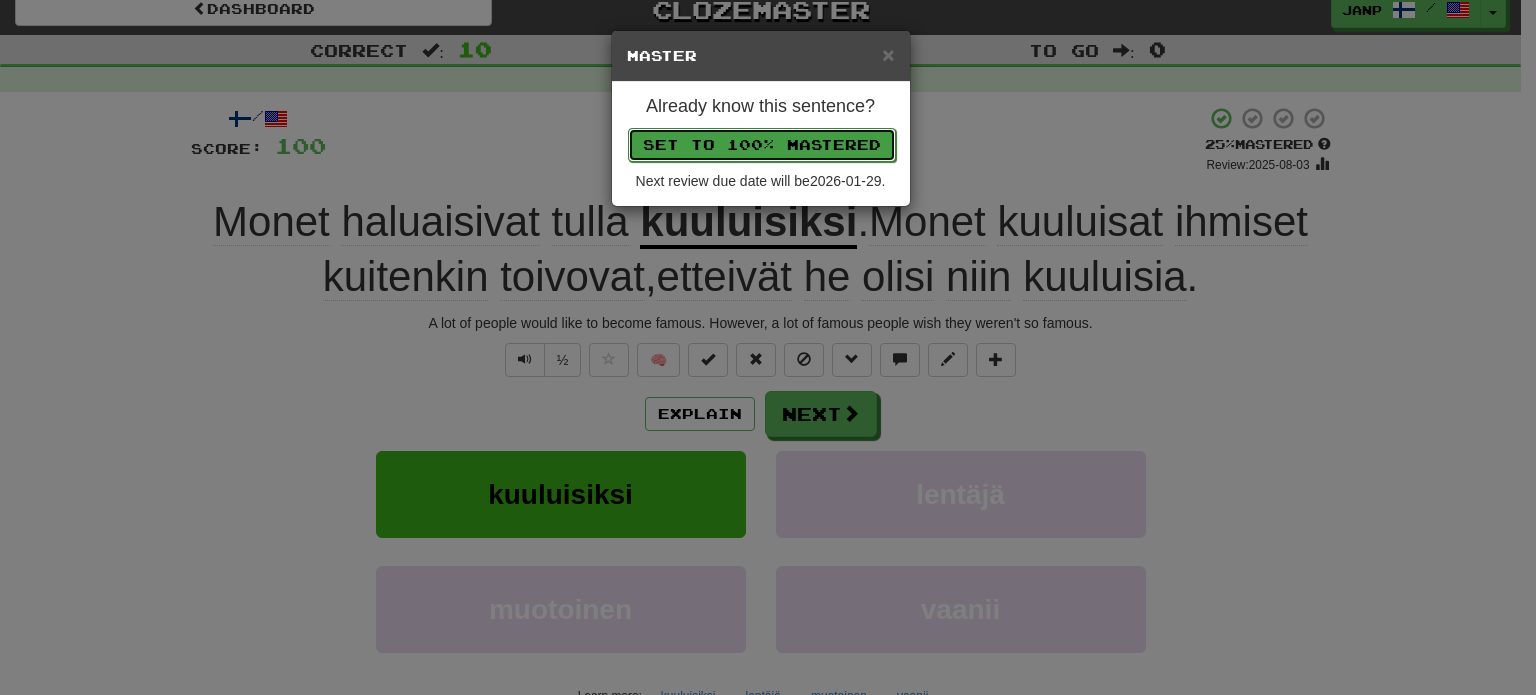click on "Set to 100% Mastered" at bounding box center [762, 145] 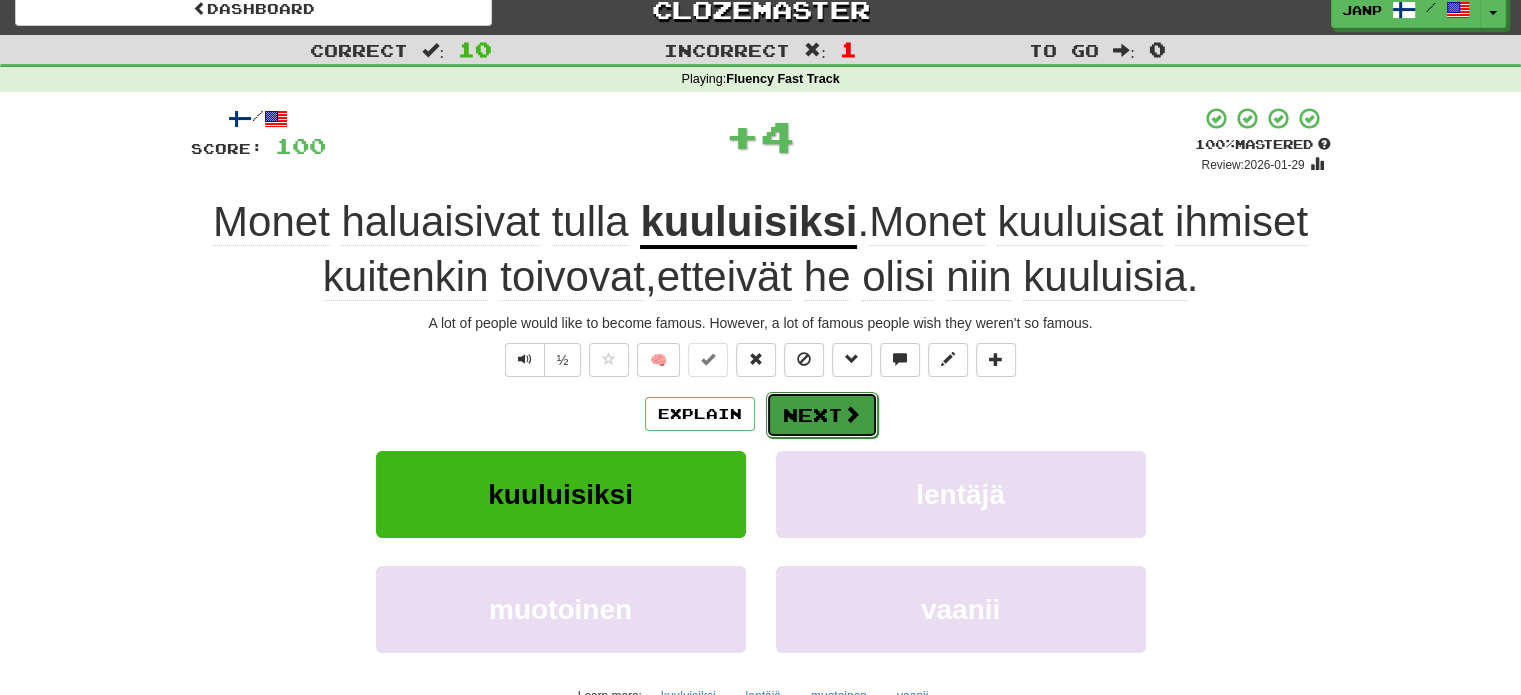 click at bounding box center [852, 414] 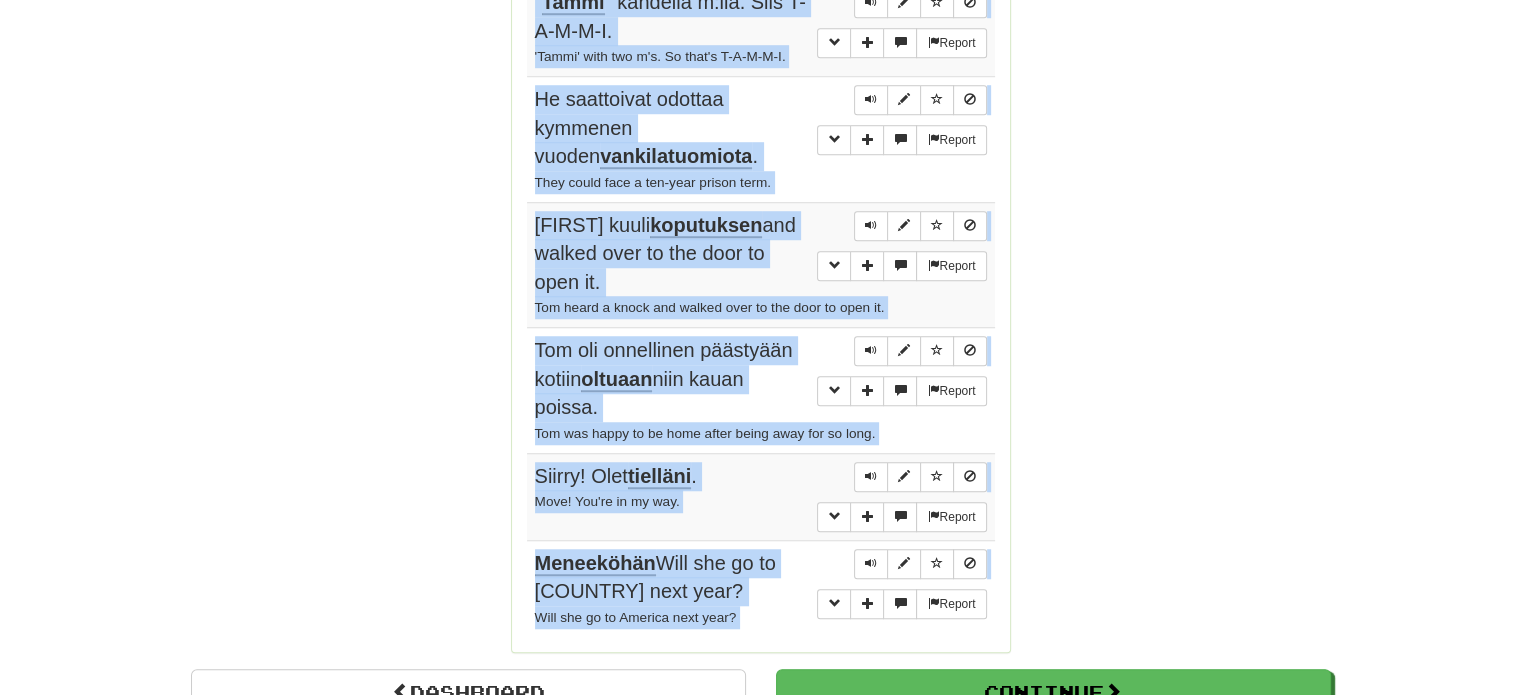 scroll, scrollTop: 1575, scrollLeft: 0, axis: vertical 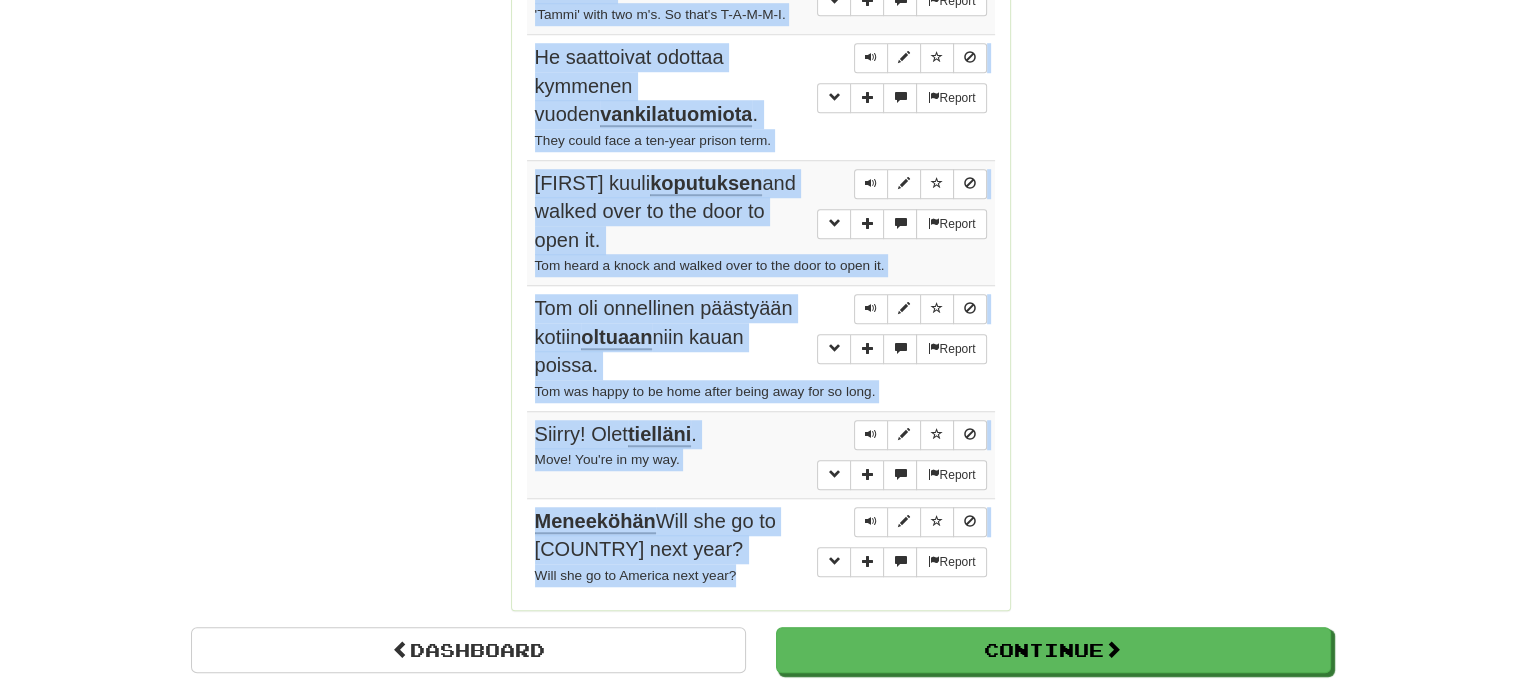 drag, startPoint x: 524, startPoint y: 172, endPoint x: 763, endPoint y: 562, distance: 457.40683 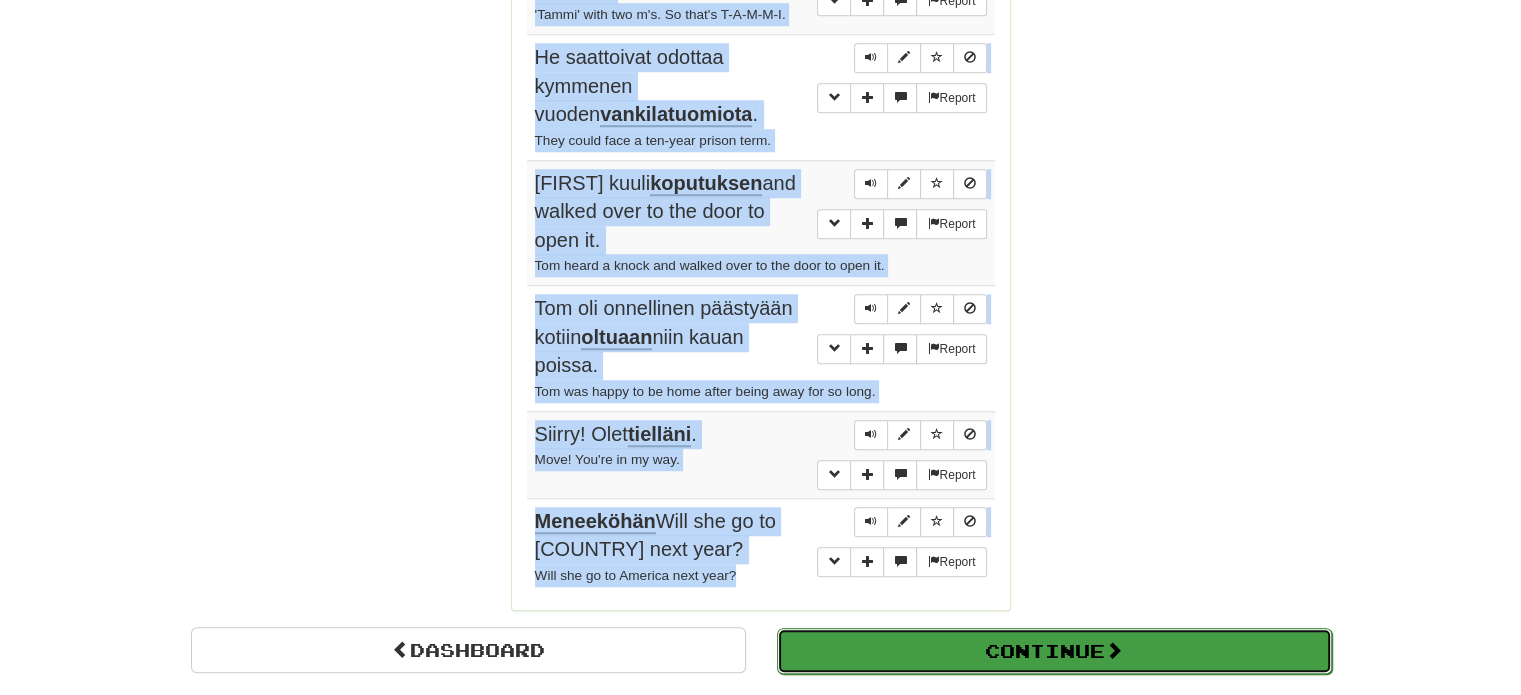 click on "Continue" at bounding box center (1054, 651) 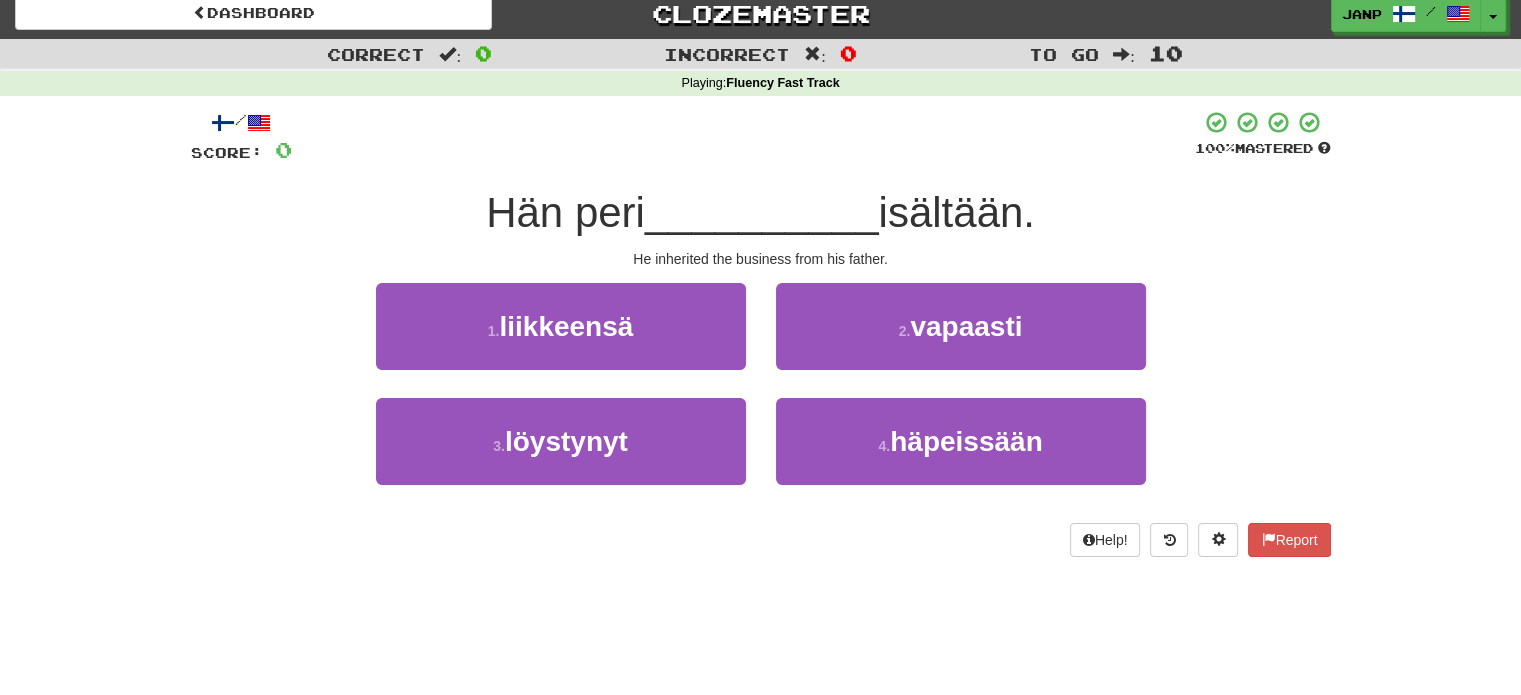 scroll, scrollTop: 11, scrollLeft: 0, axis: vertical 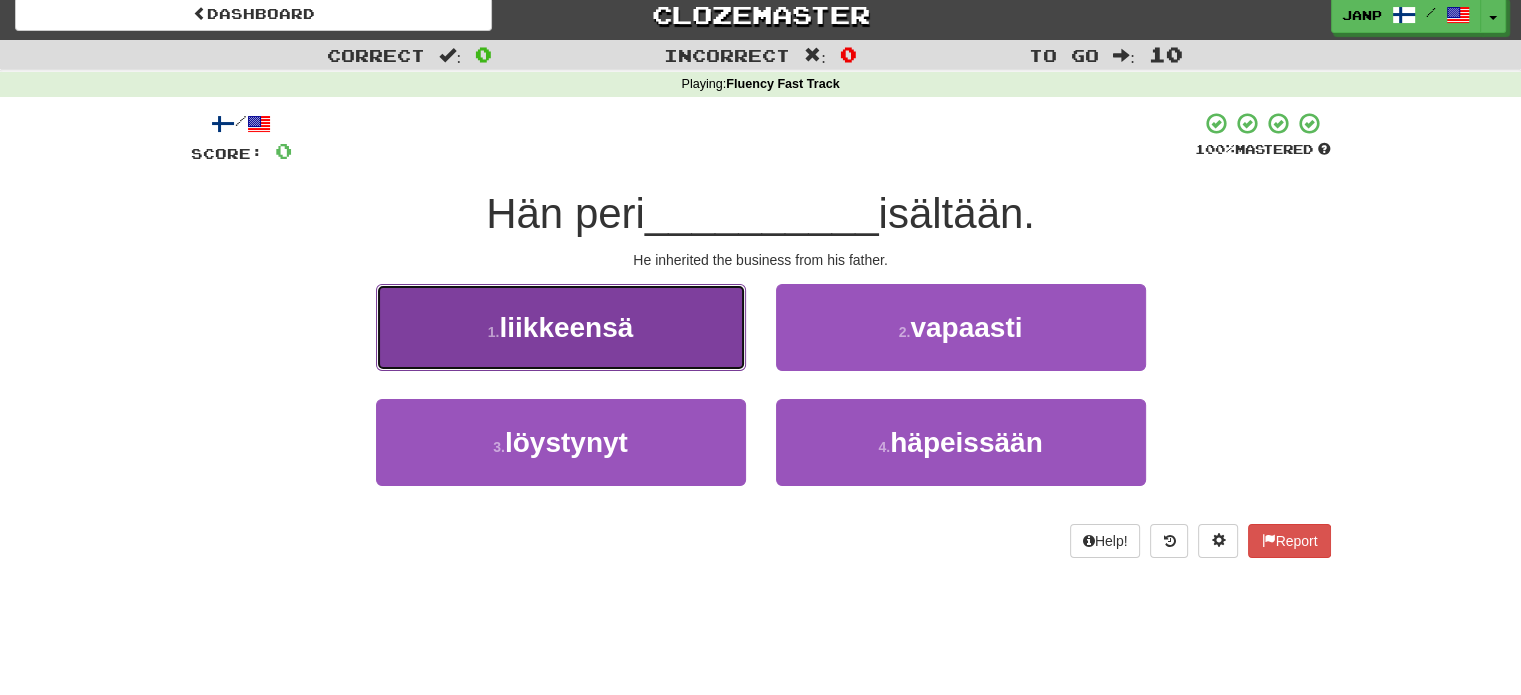 click on "liikkeensä" at bounding box center [566, 327] 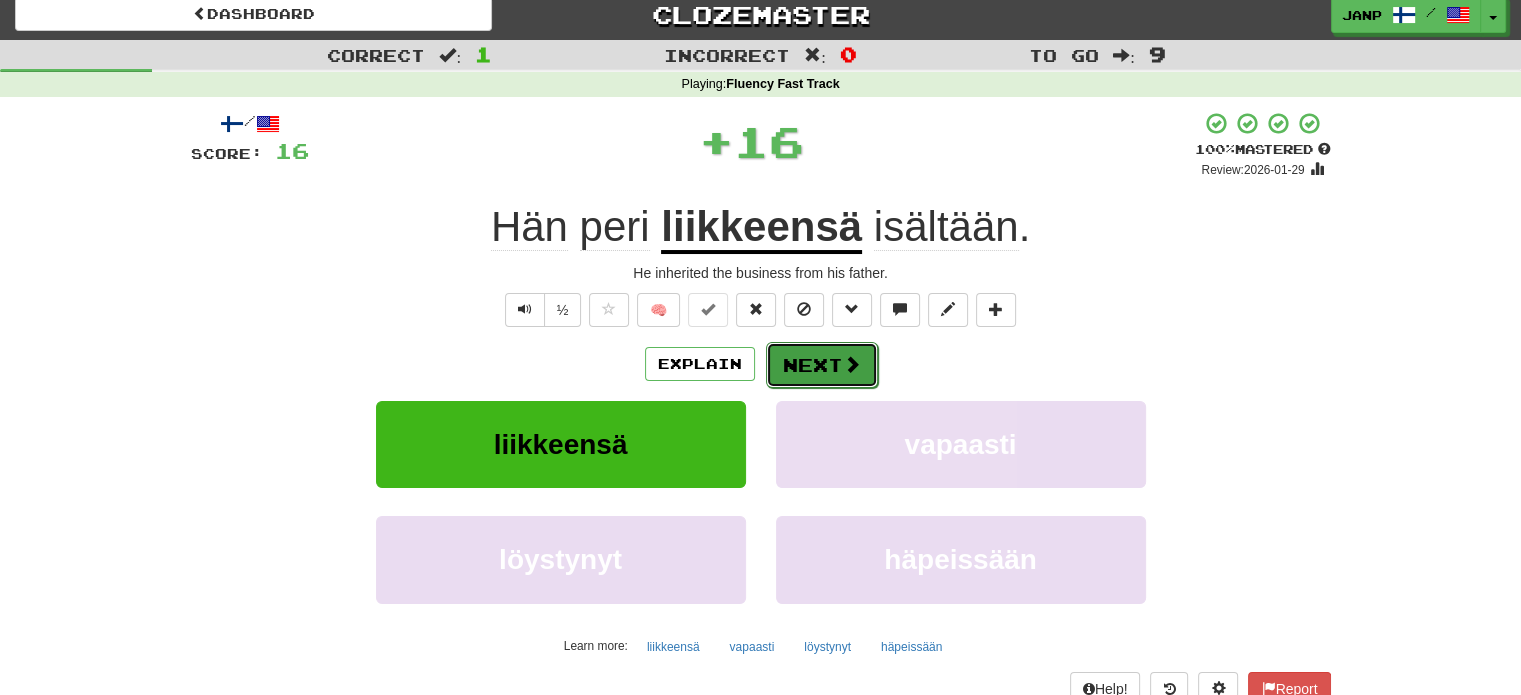 click on "Next" at bounding box center (822, 365) 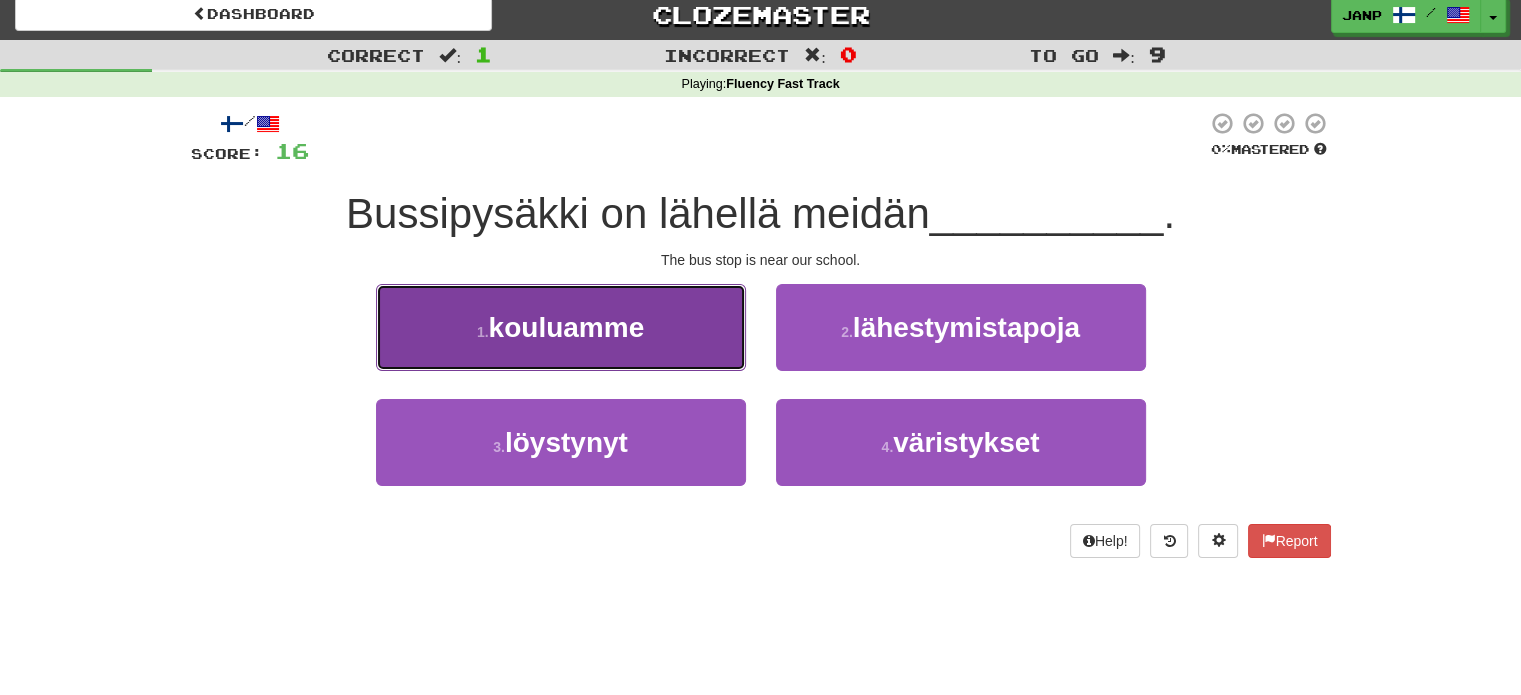 click on "1 .  kouluamme" at bounding box center [561, 327] 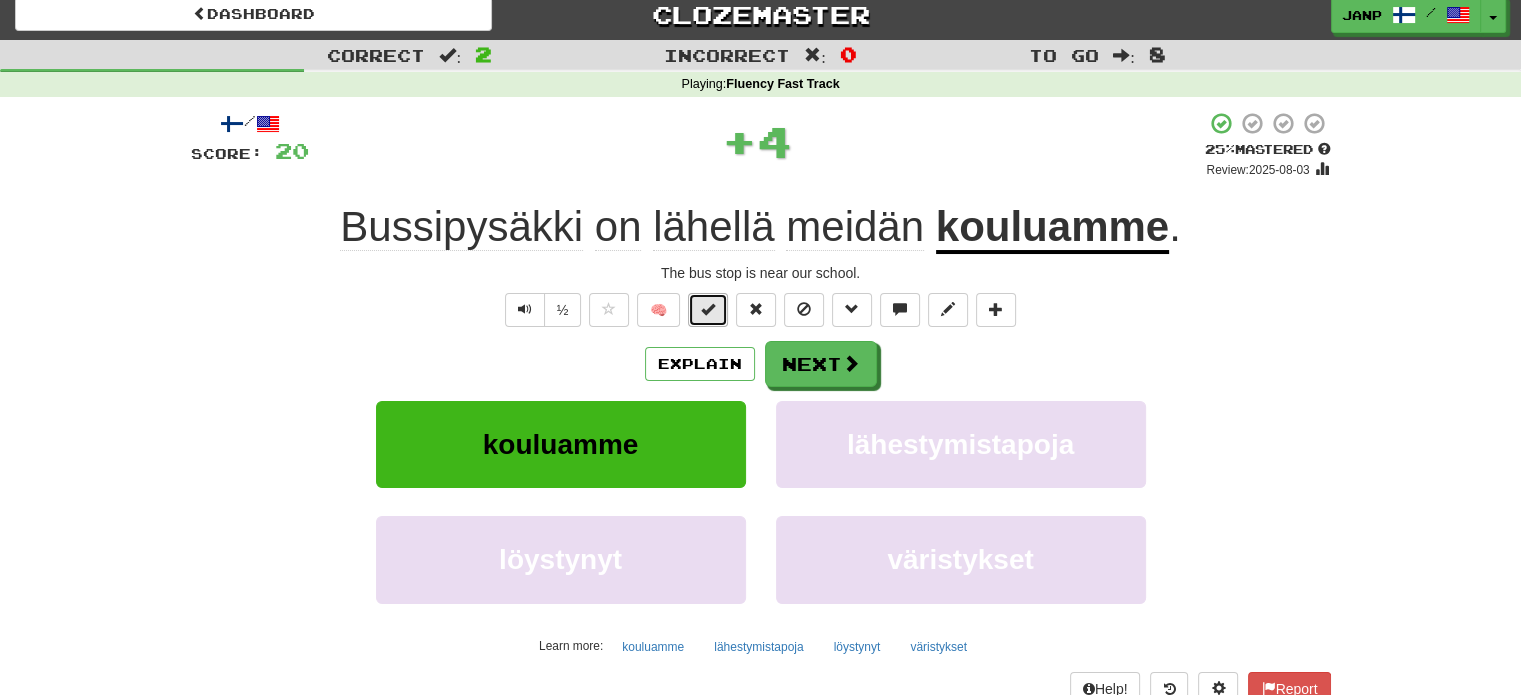 click at bounding box center (708, 309) 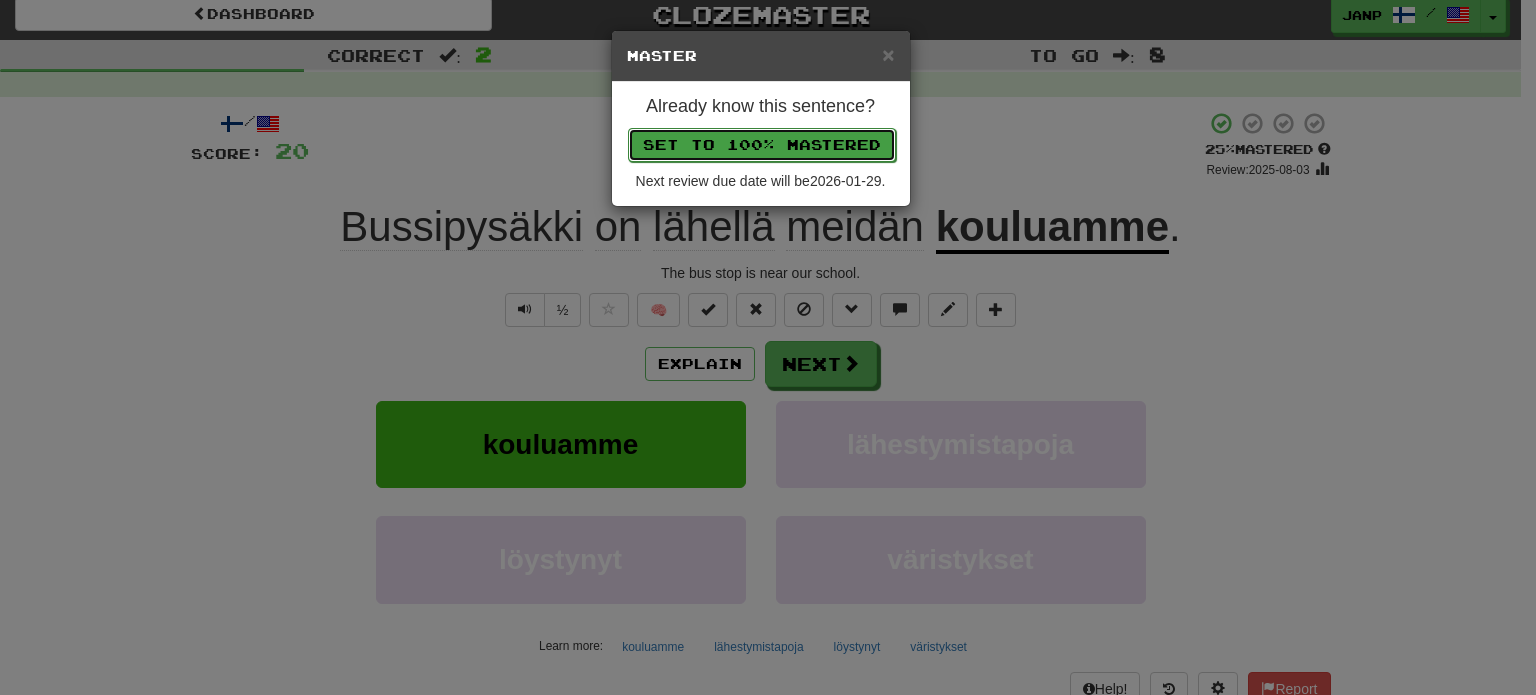 click on "Set to 100% Mastered" at bounding box center [762, 145] 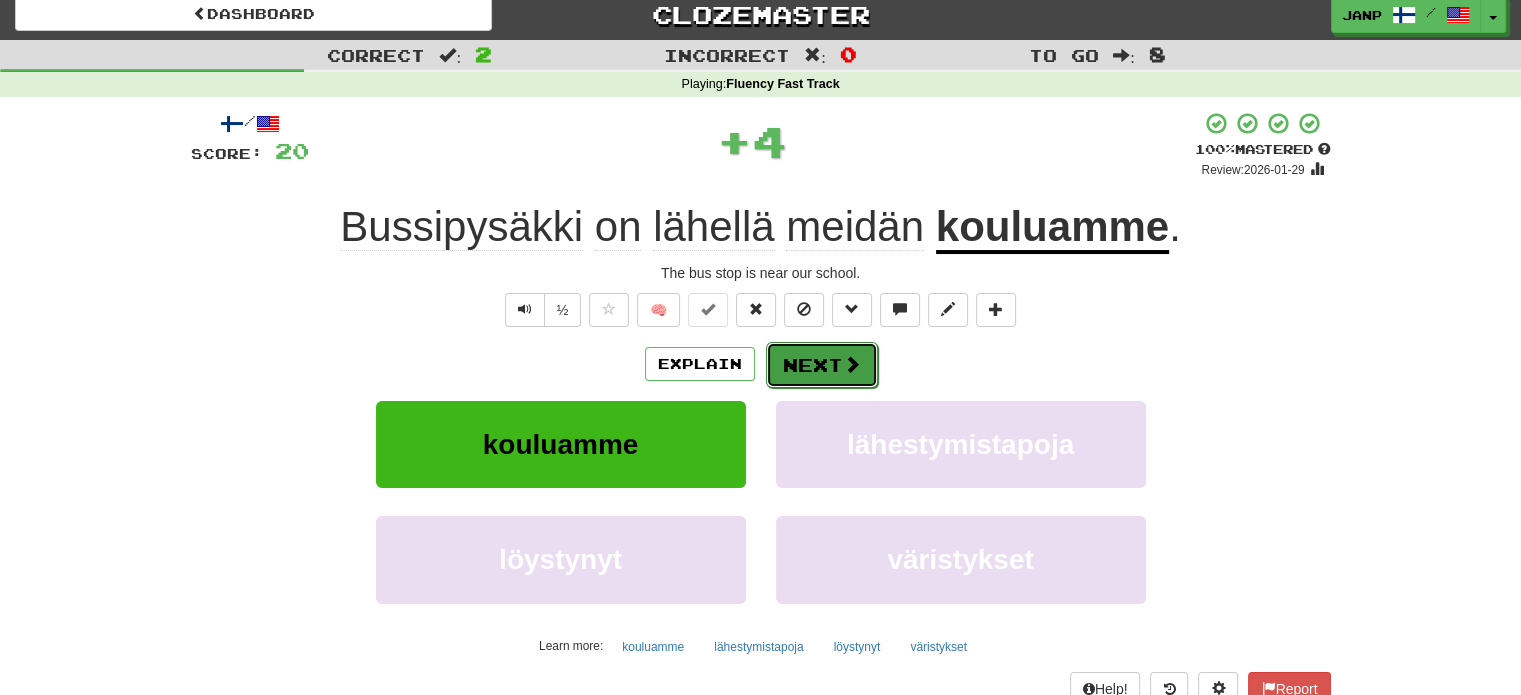 click on "Next" at bounding box center (822, 365) 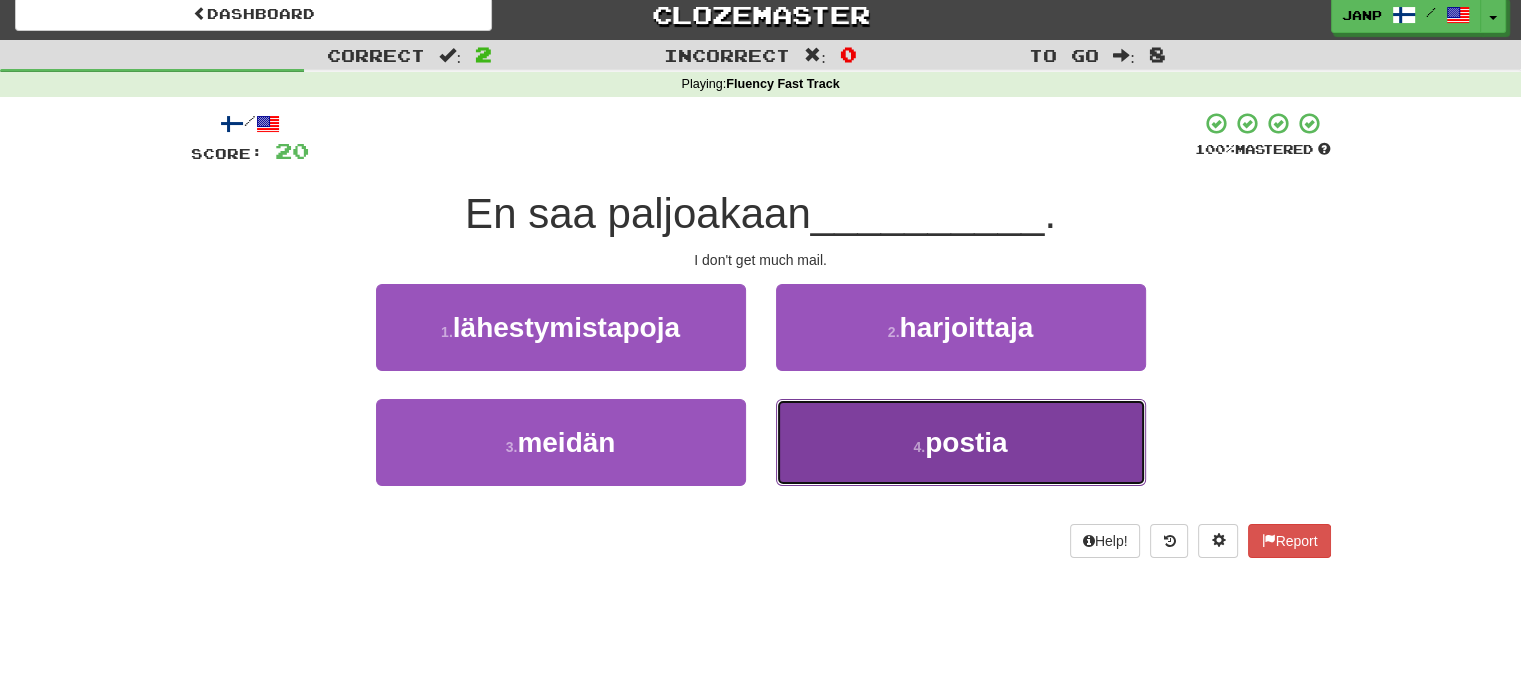 click on "4 .  postia" at bounding box center [961, 442] 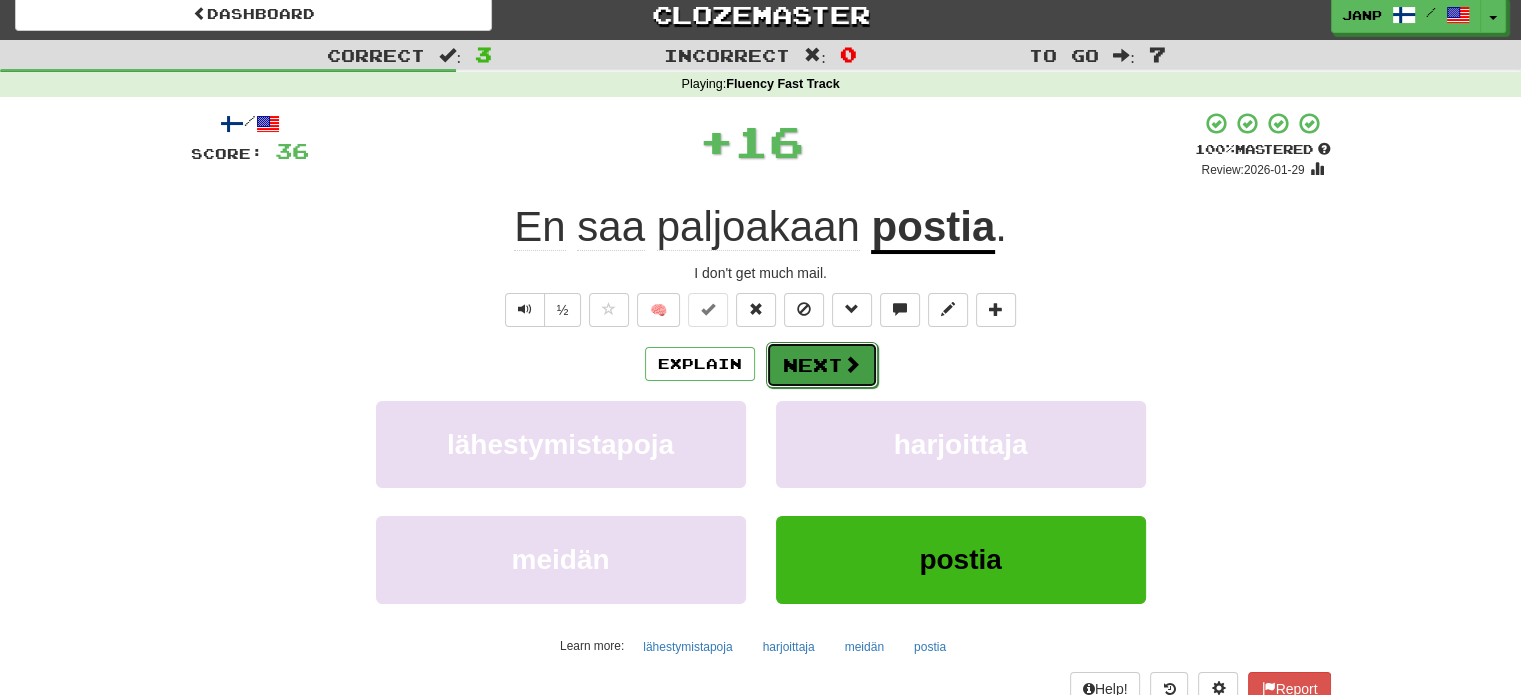 click on "Next" at bounding box center (822, 365) 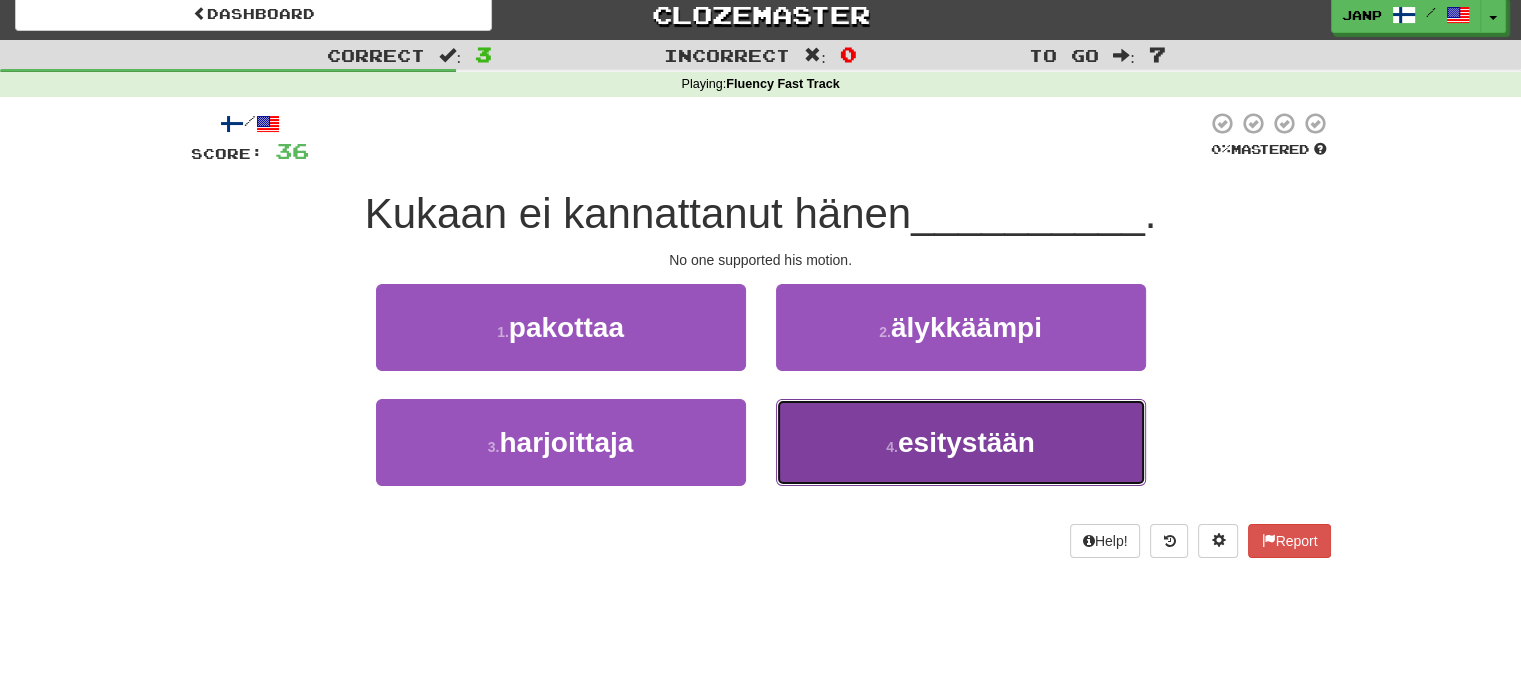 click on "4 .  esitystään" at bounding box center (961, 442) 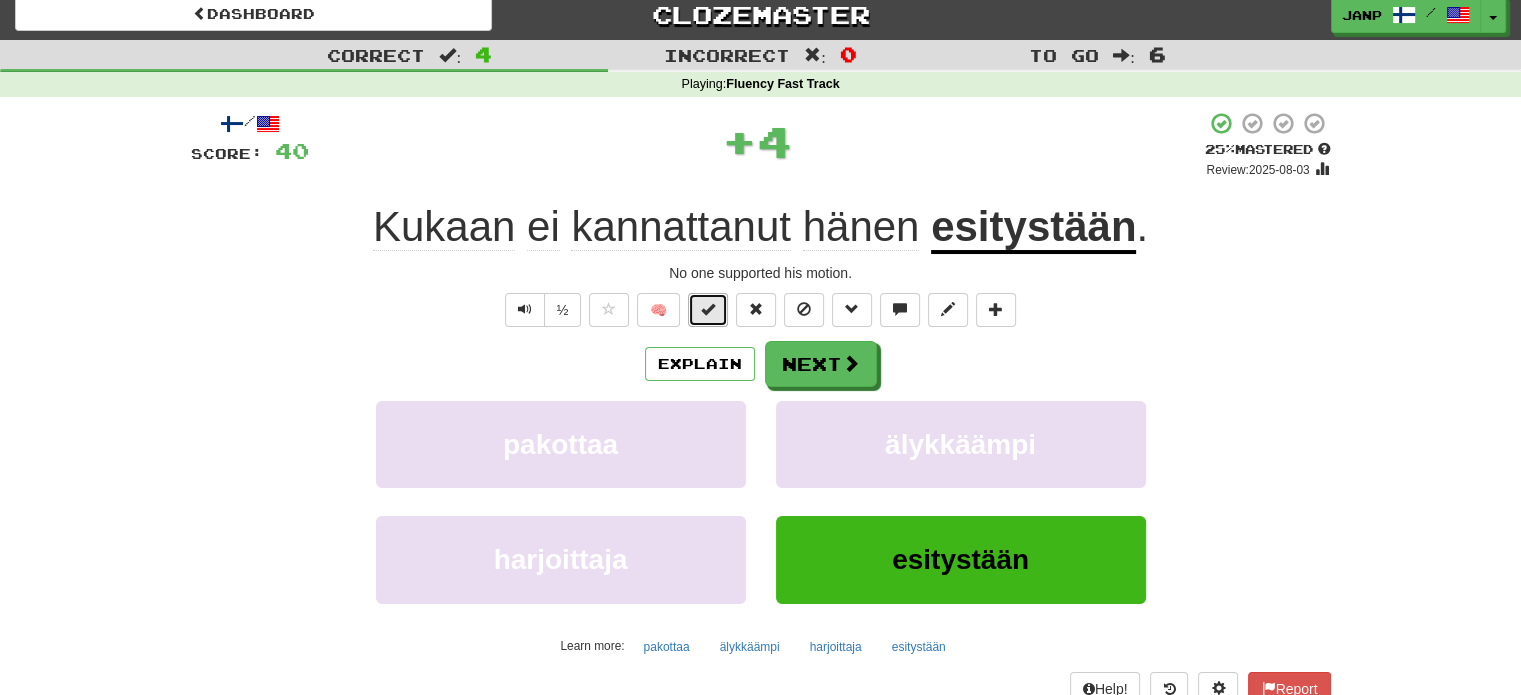 click at bounding box center [708, 309] 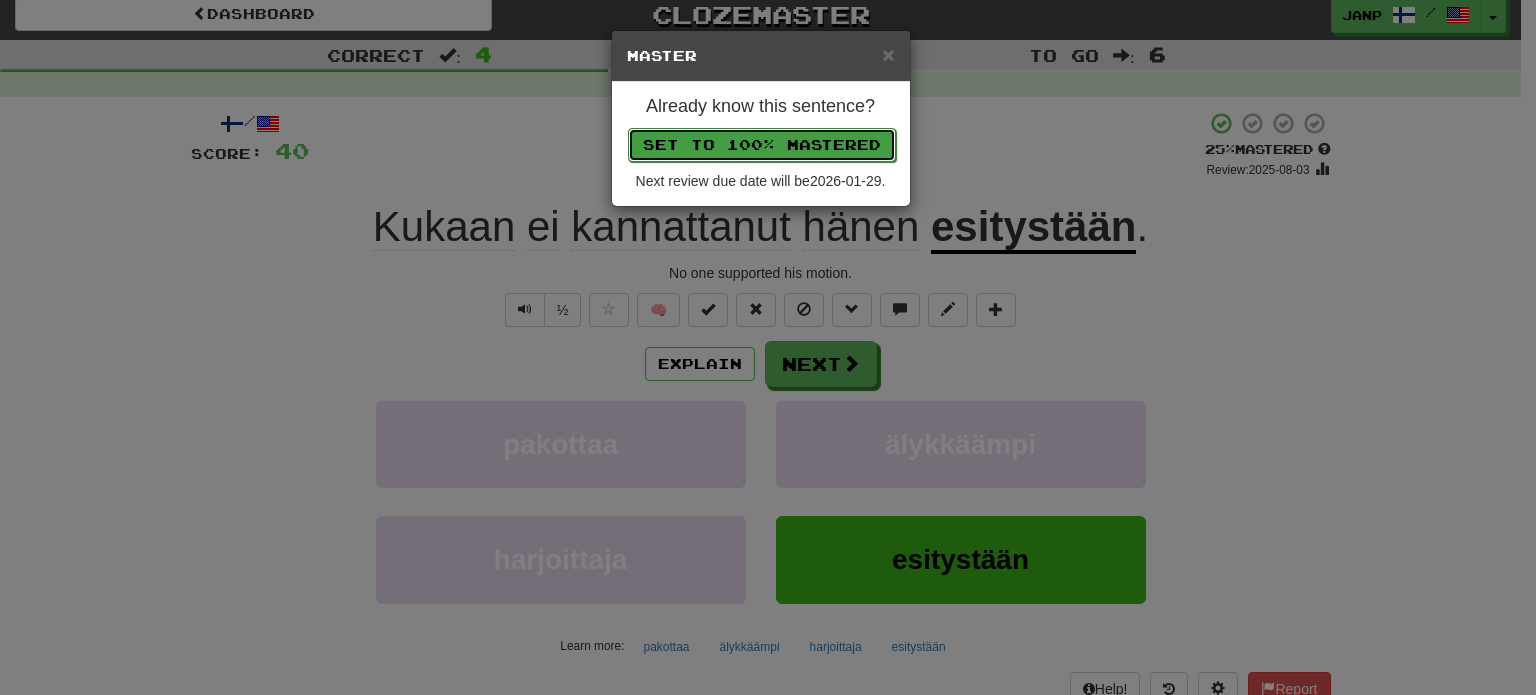 click on "Set to 100% Mastered" at bounding box center [762, 145] 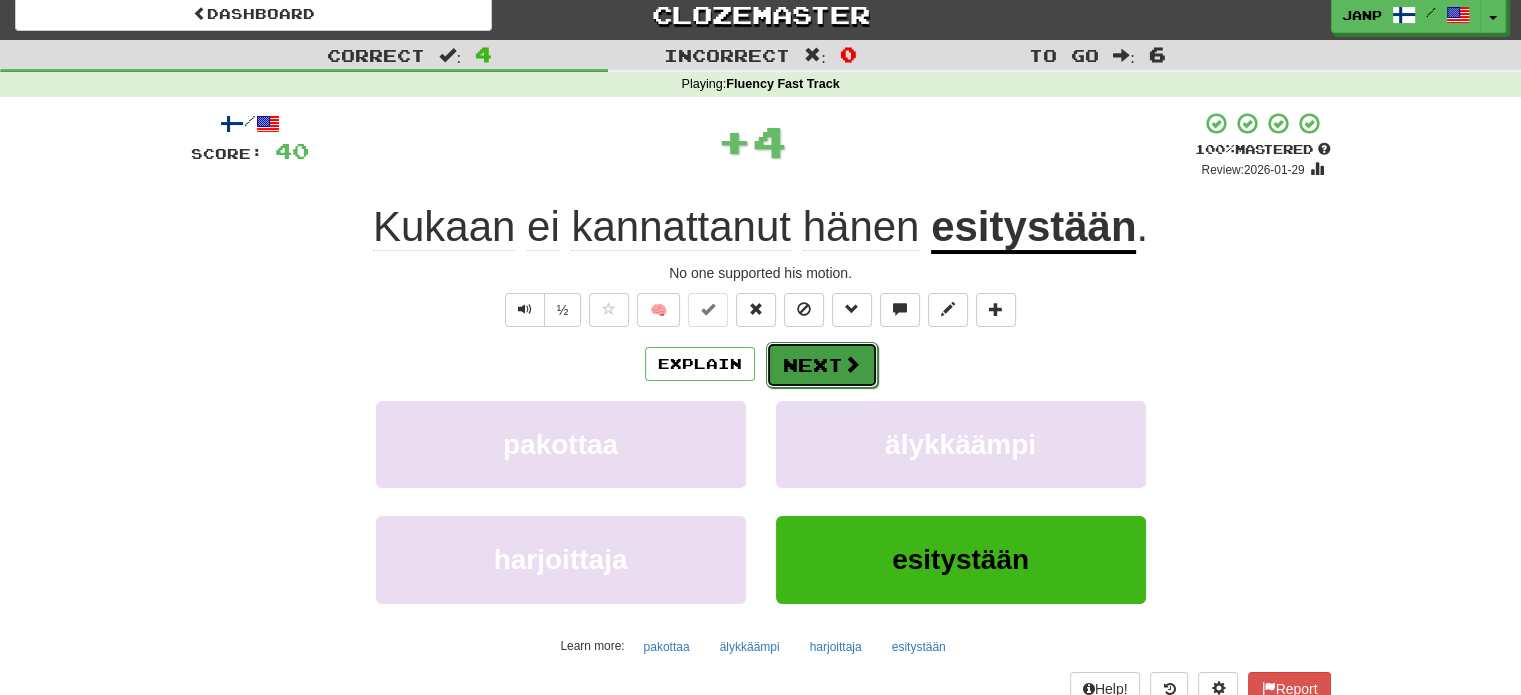 click at bounding box center (852, 364) 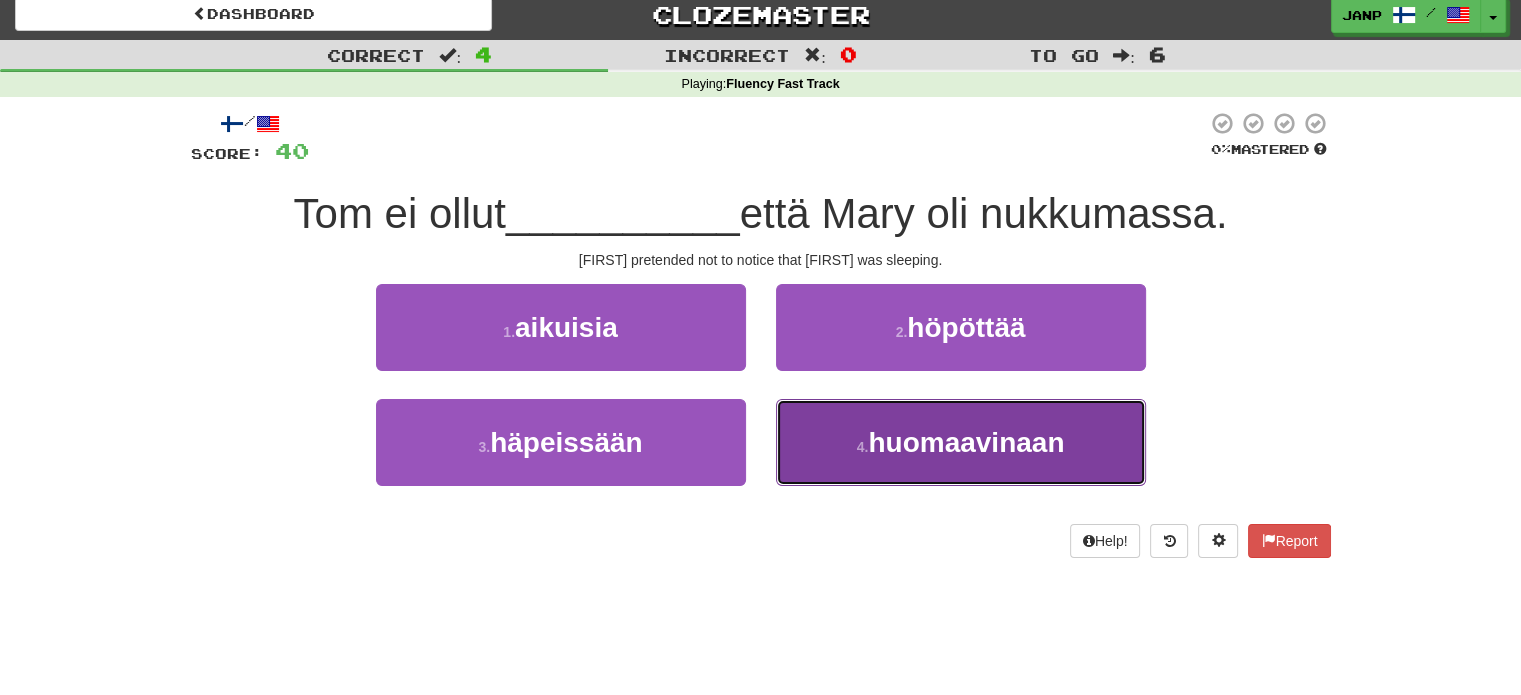 click on "huomaavinaan" at bounding box center (966, 442) 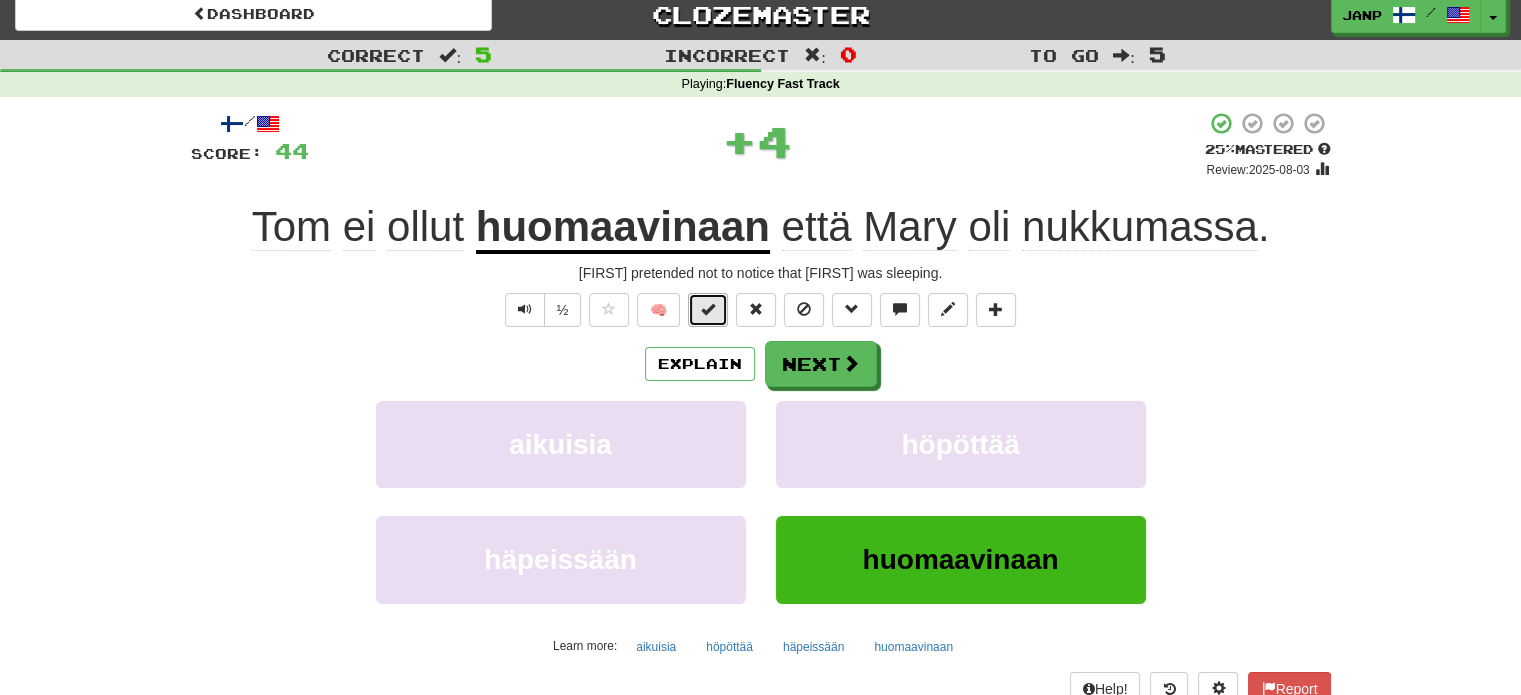 click at bounding box center [708, 310] 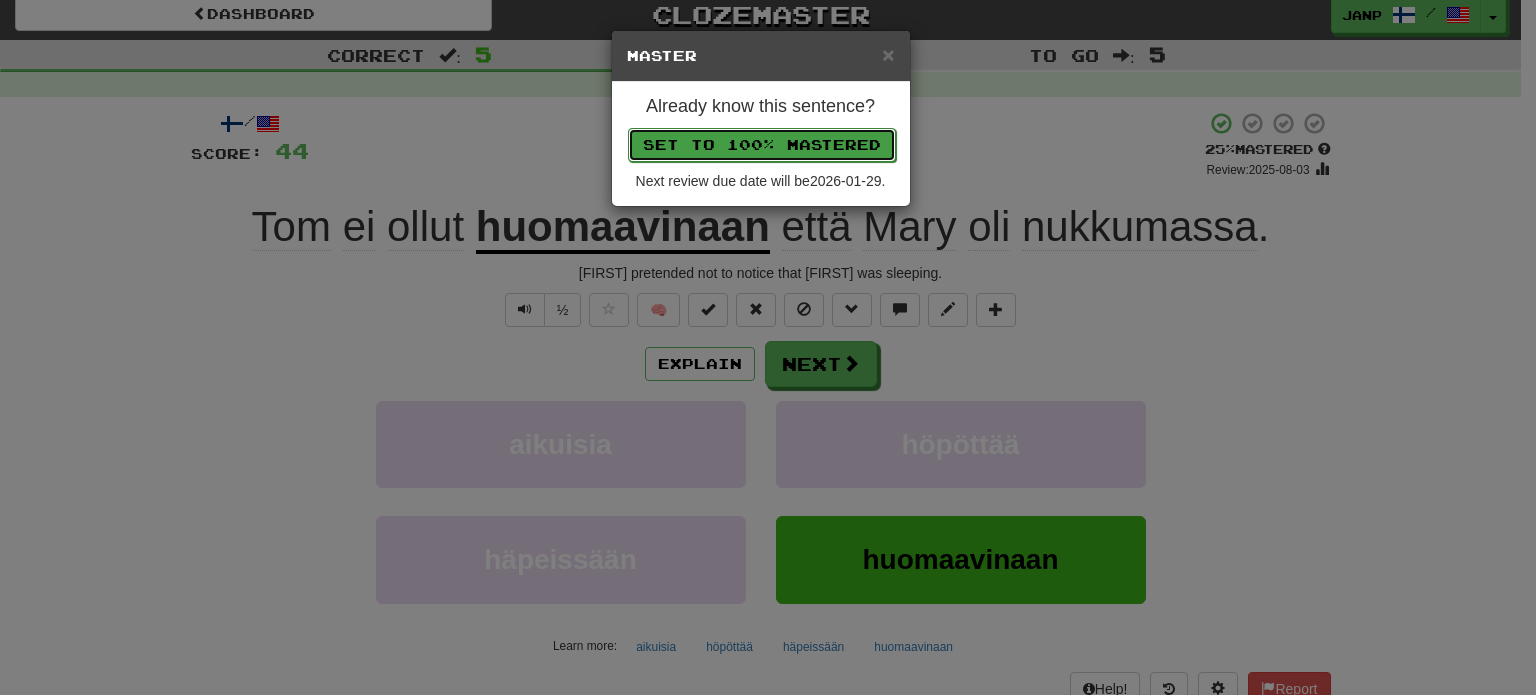 click on "Set to 100% Mastered" at bounding box center [762, 145] 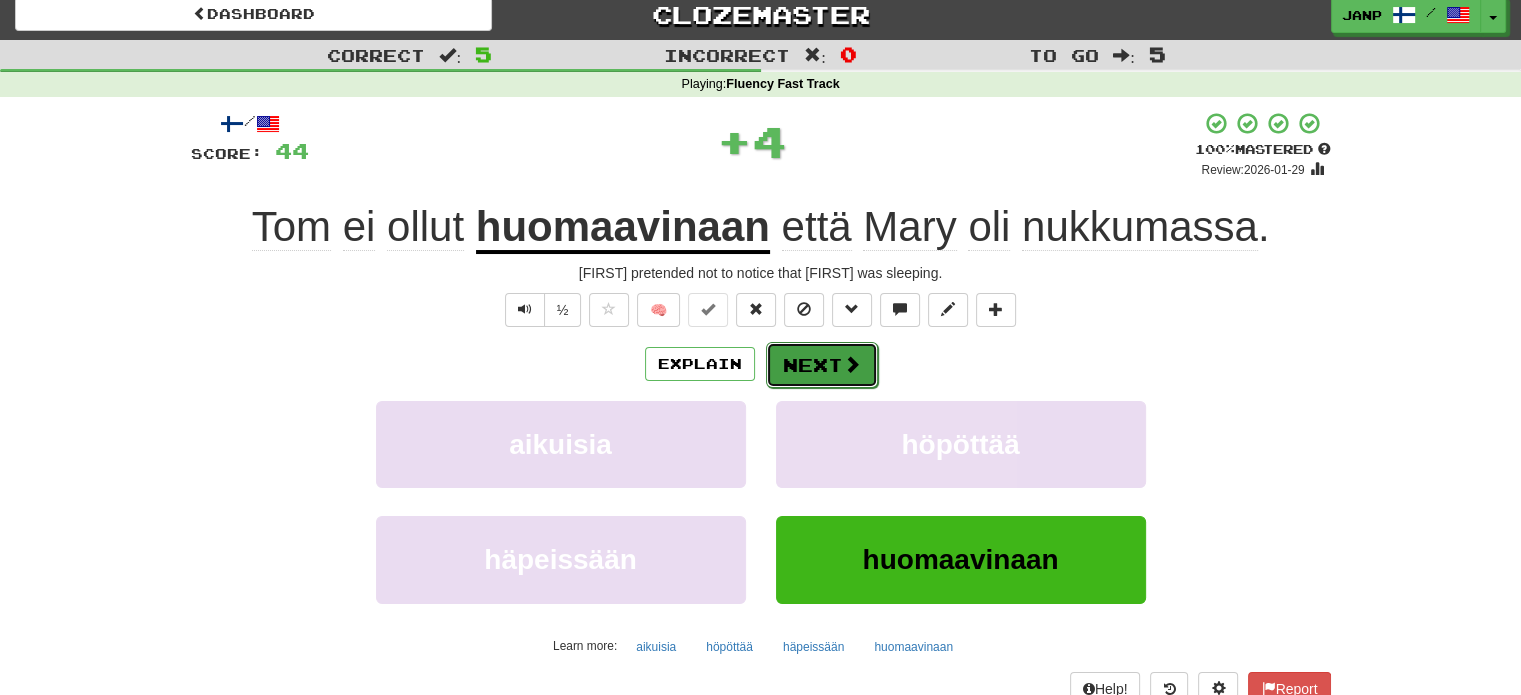 click on "Next" at bounding box center (822, 365) 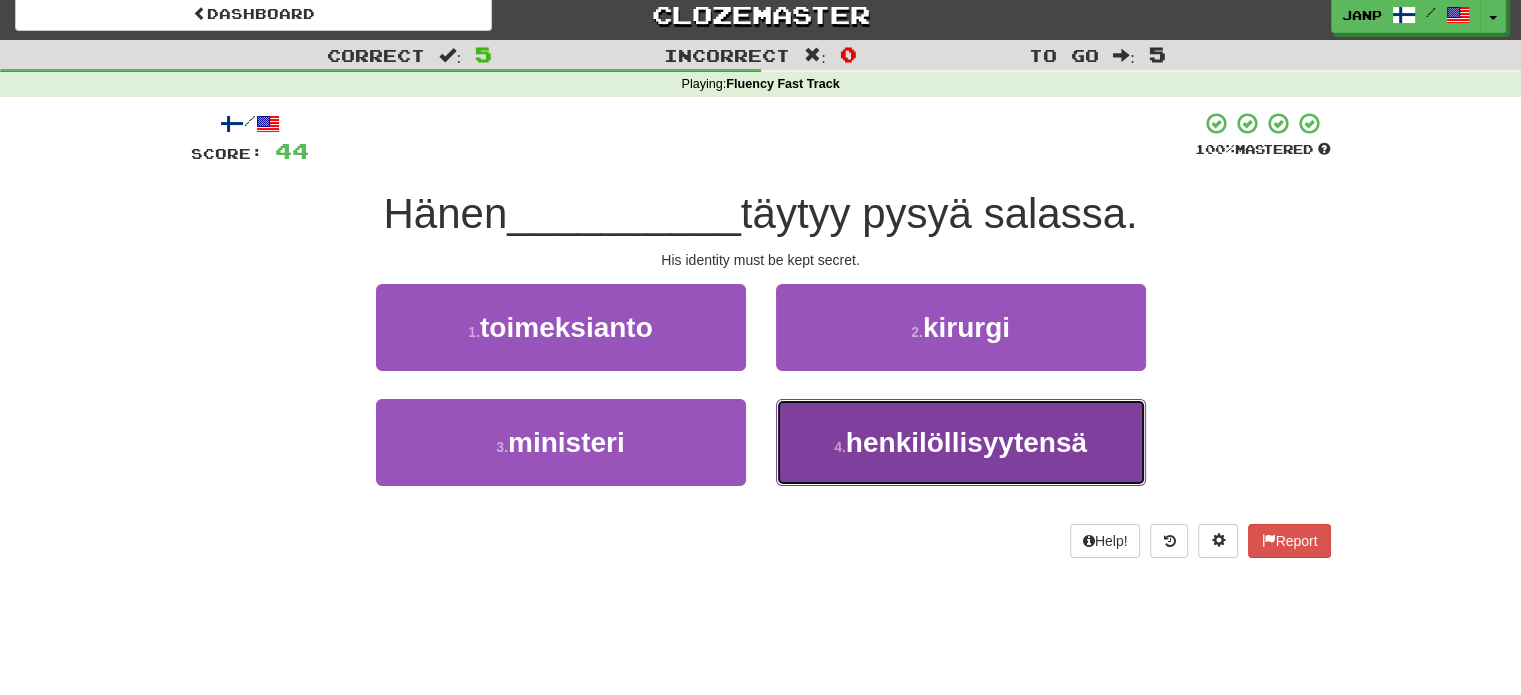 click on "henkilöllisyytensä" at bounding box center [966, 442] 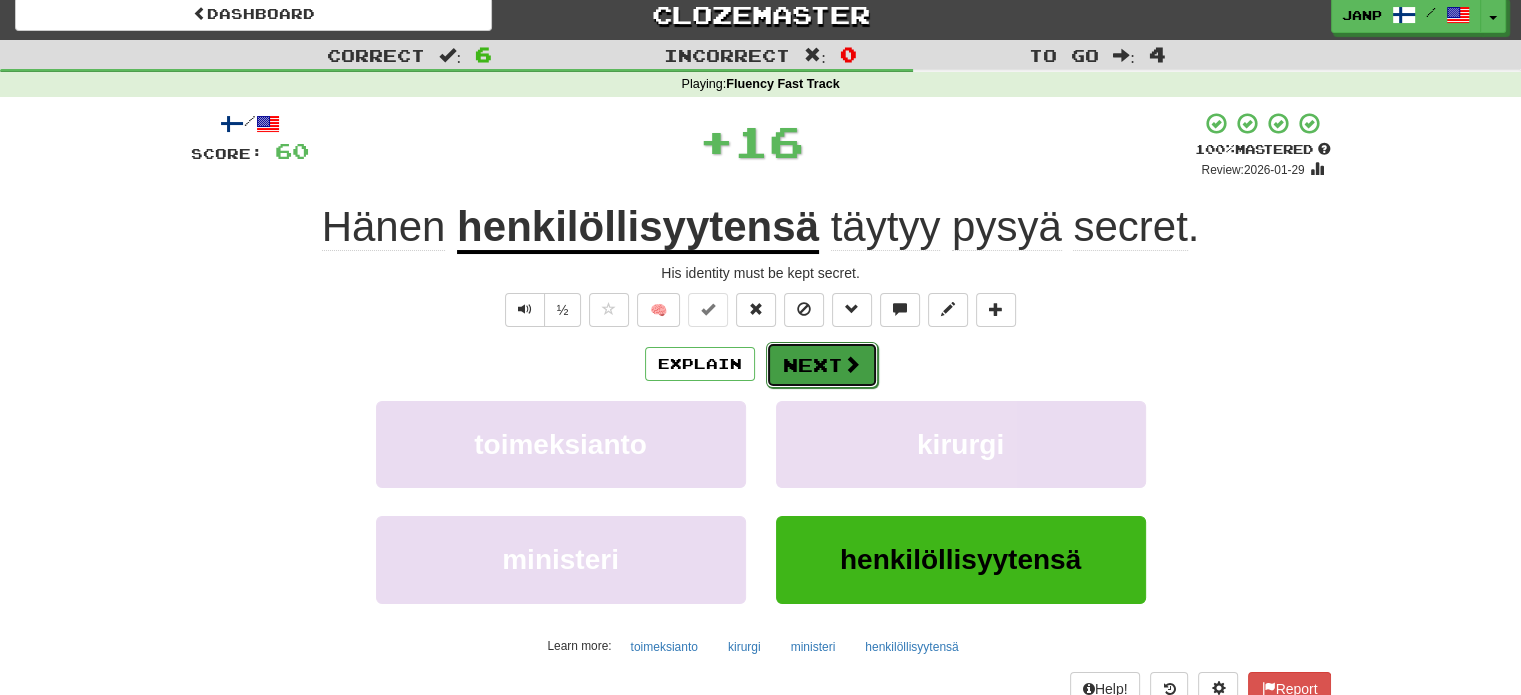 click on "Next" at bounding box center [822, 365] 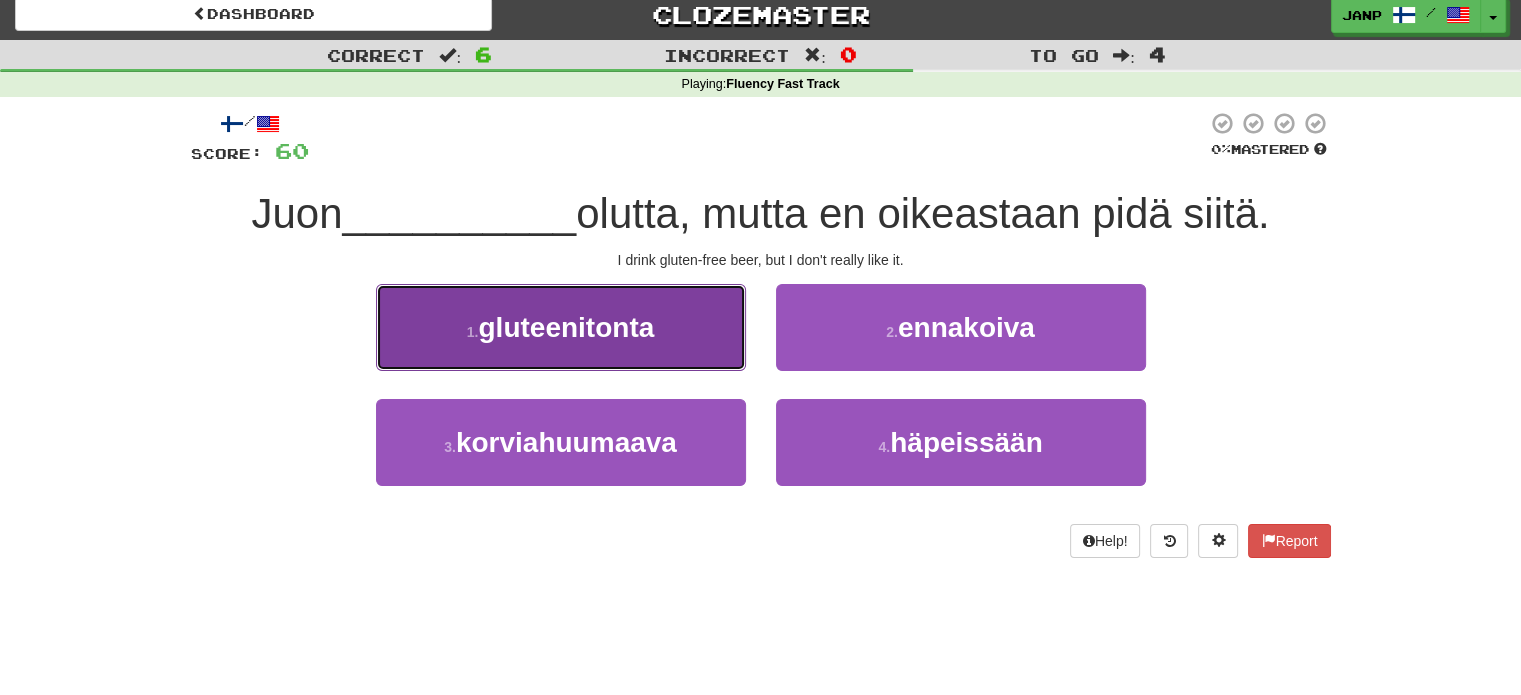 click on "1 .  gluteenitonta" at bounding box center [561, 327] 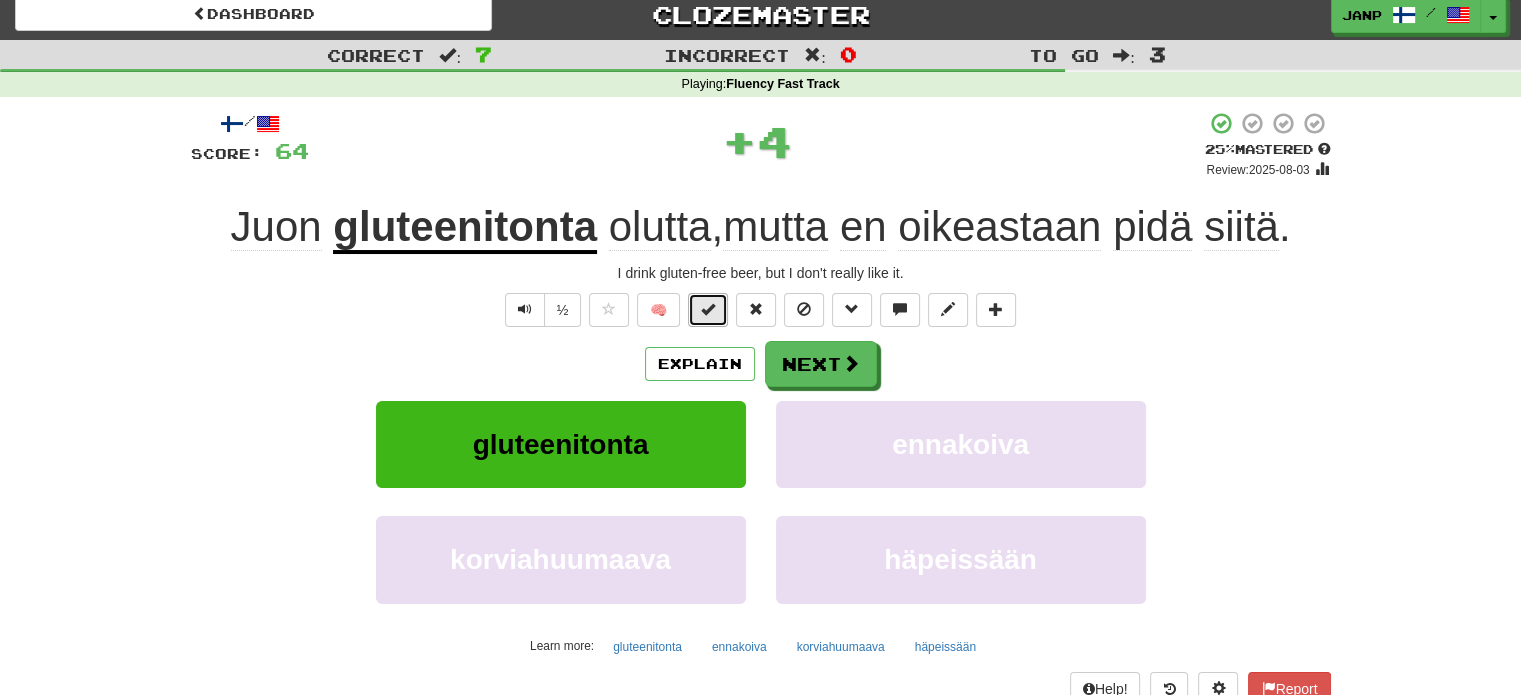 click at bounding box center (708, 309) 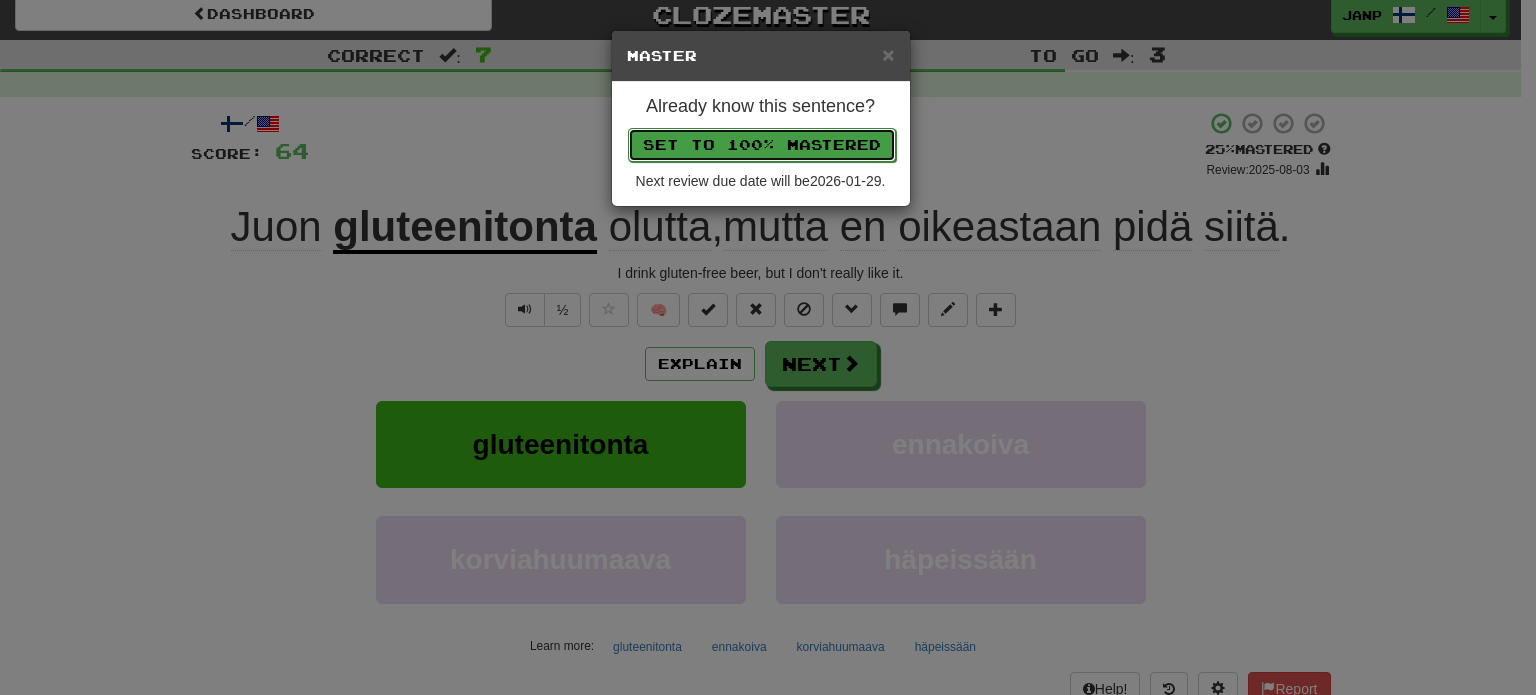 click on "Set to 100% Mastered" at bounding box center (762, 145) 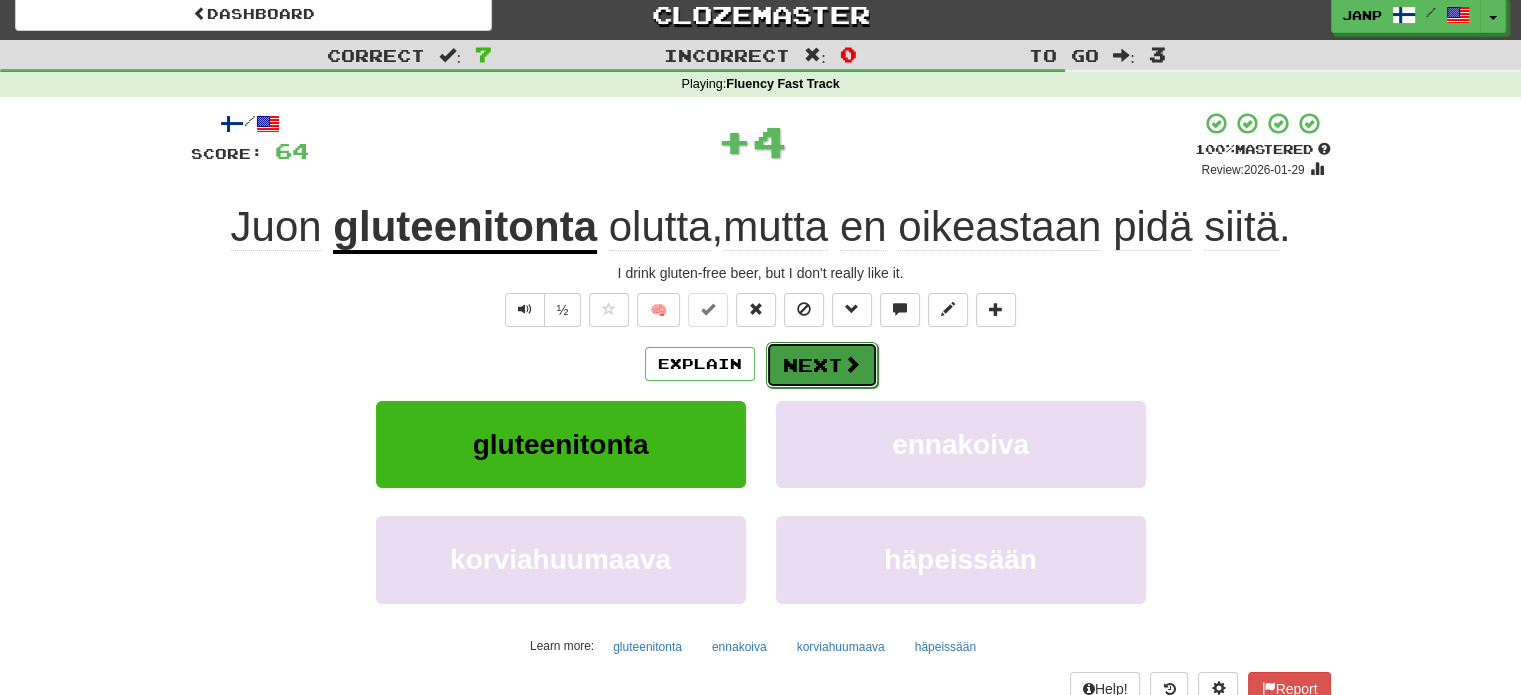 click on "Next" at bounding box center [822, 365] 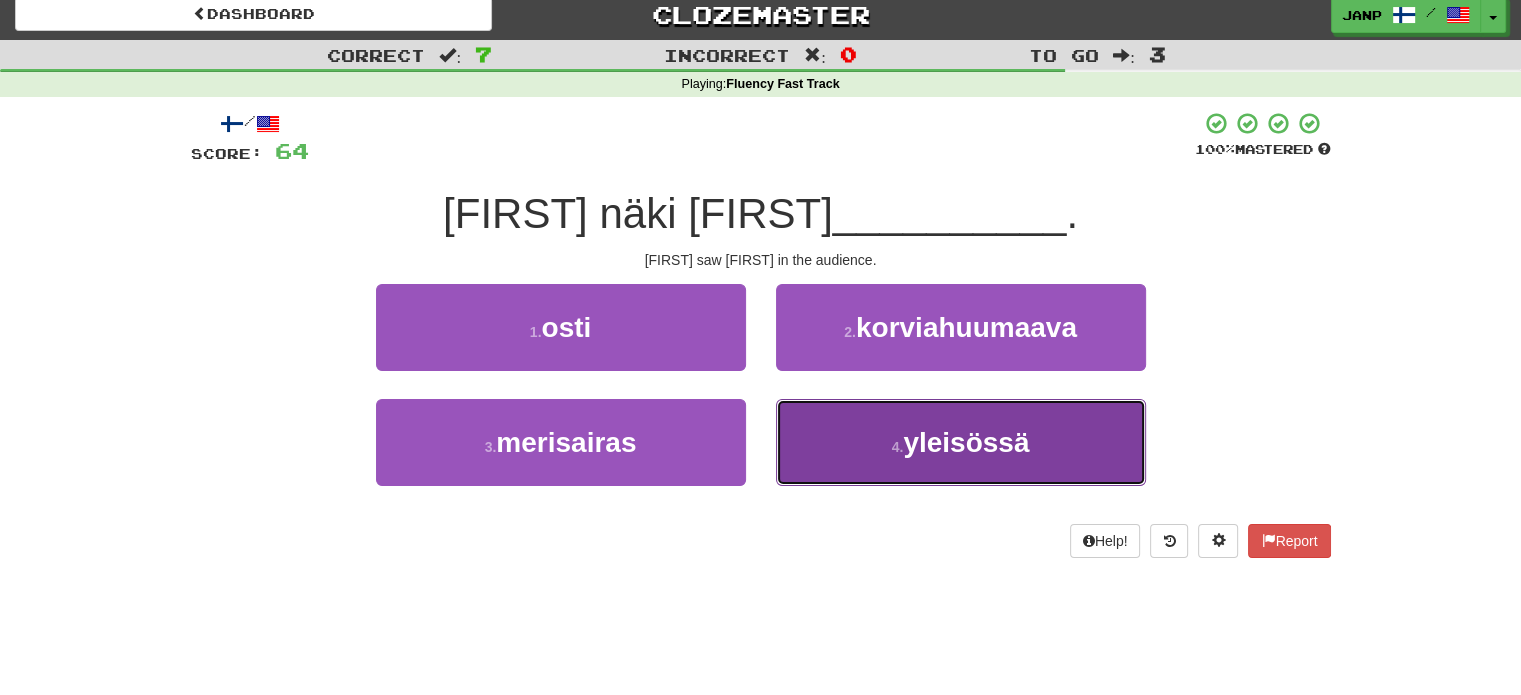 click on "4 .  yleisössä" at bounding box center [961, 442] 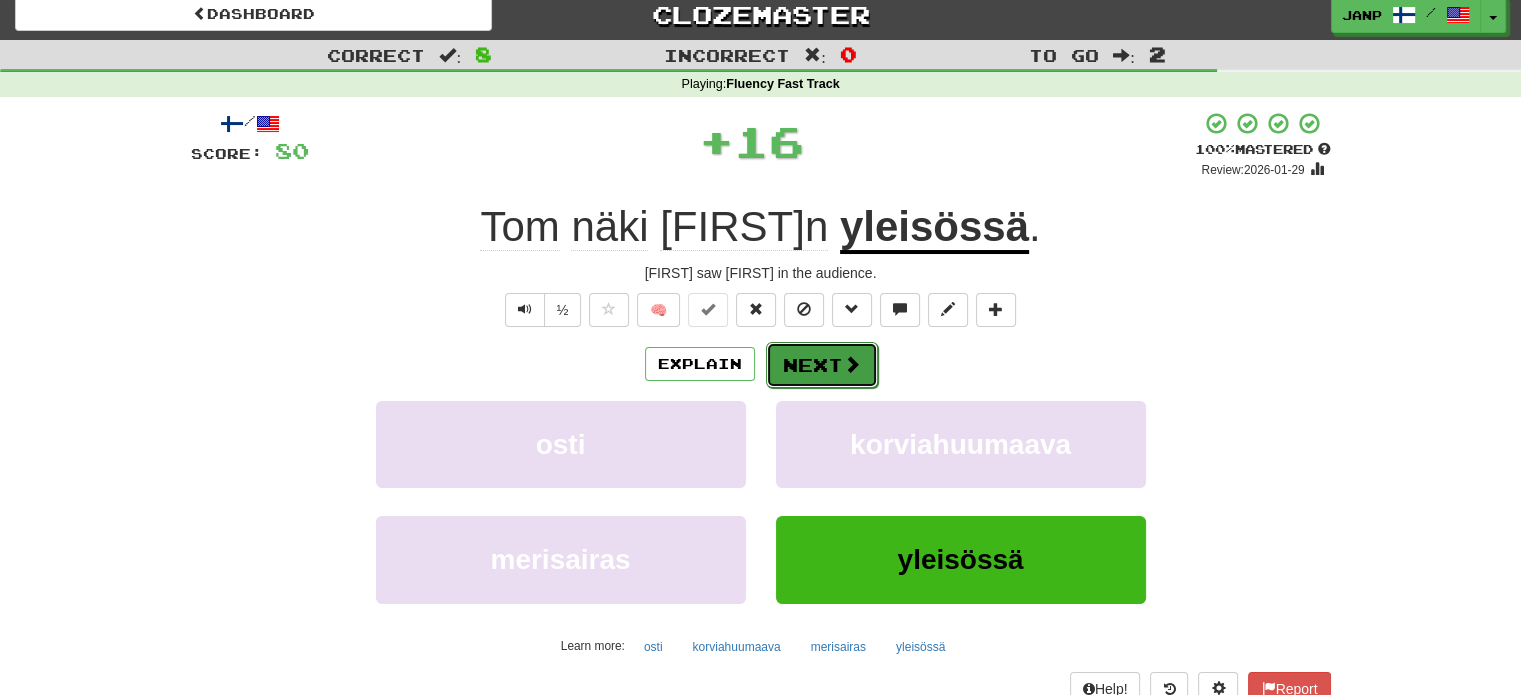 click on "Next" at bounding box center [822, 365] 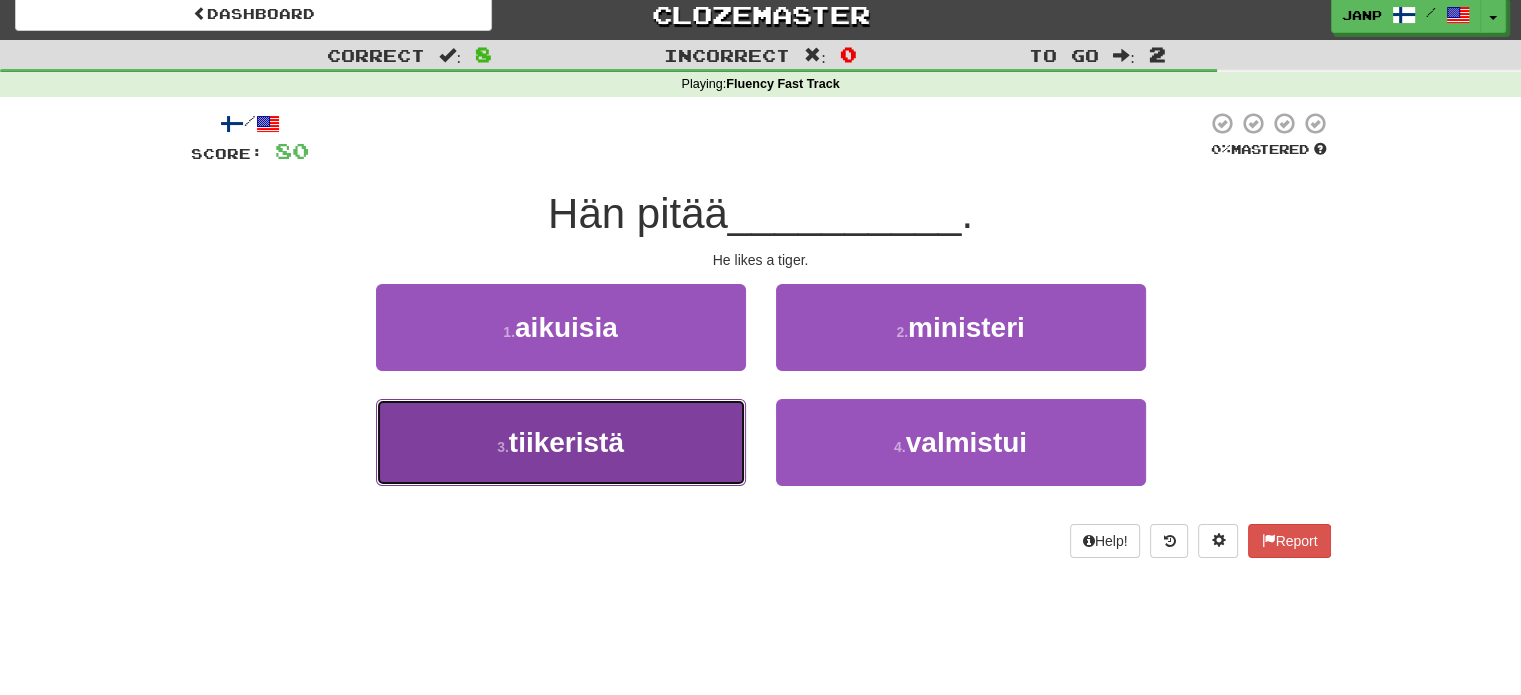 click on "3 .  tiikeristä" at bounding box center (561, 442) 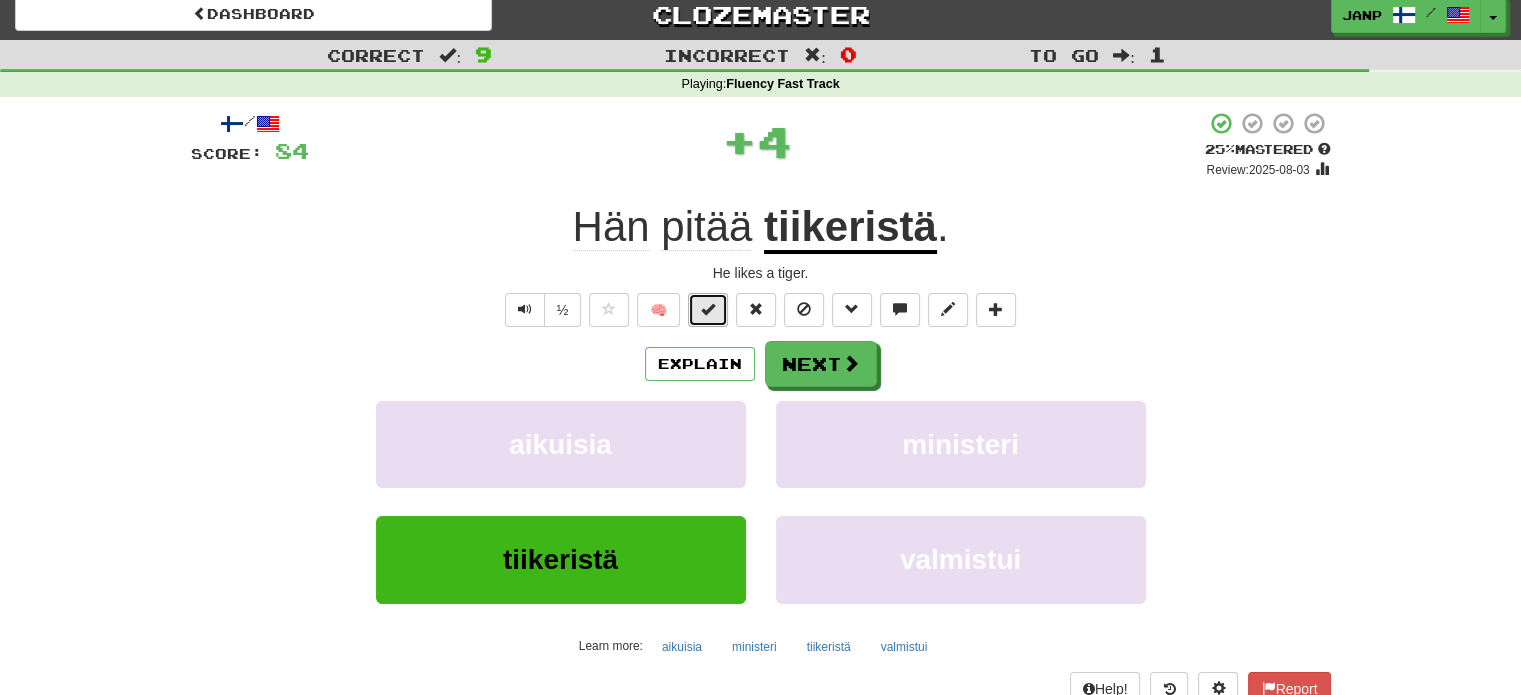 click at bounding box center [708, 309] 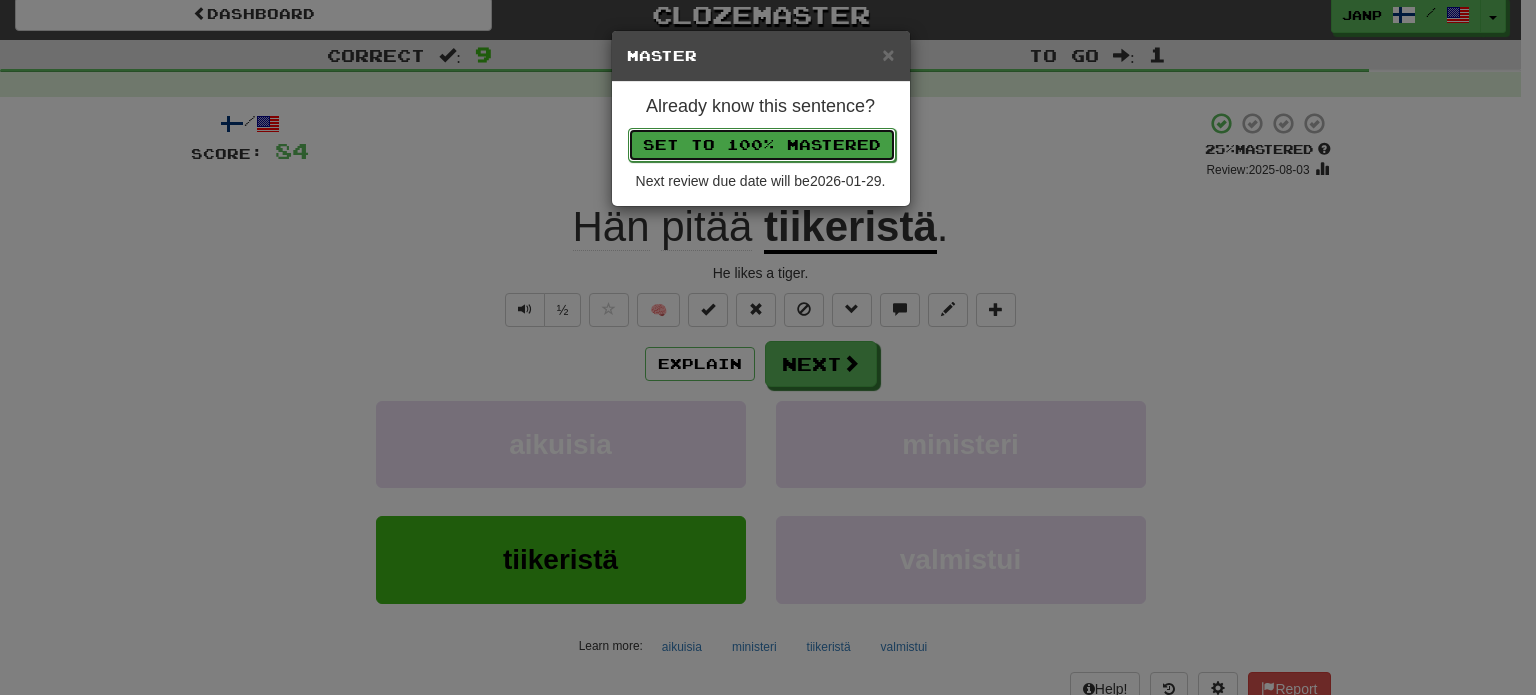 click on "Set to 100% Mastered" at bounding box center (762, 145) 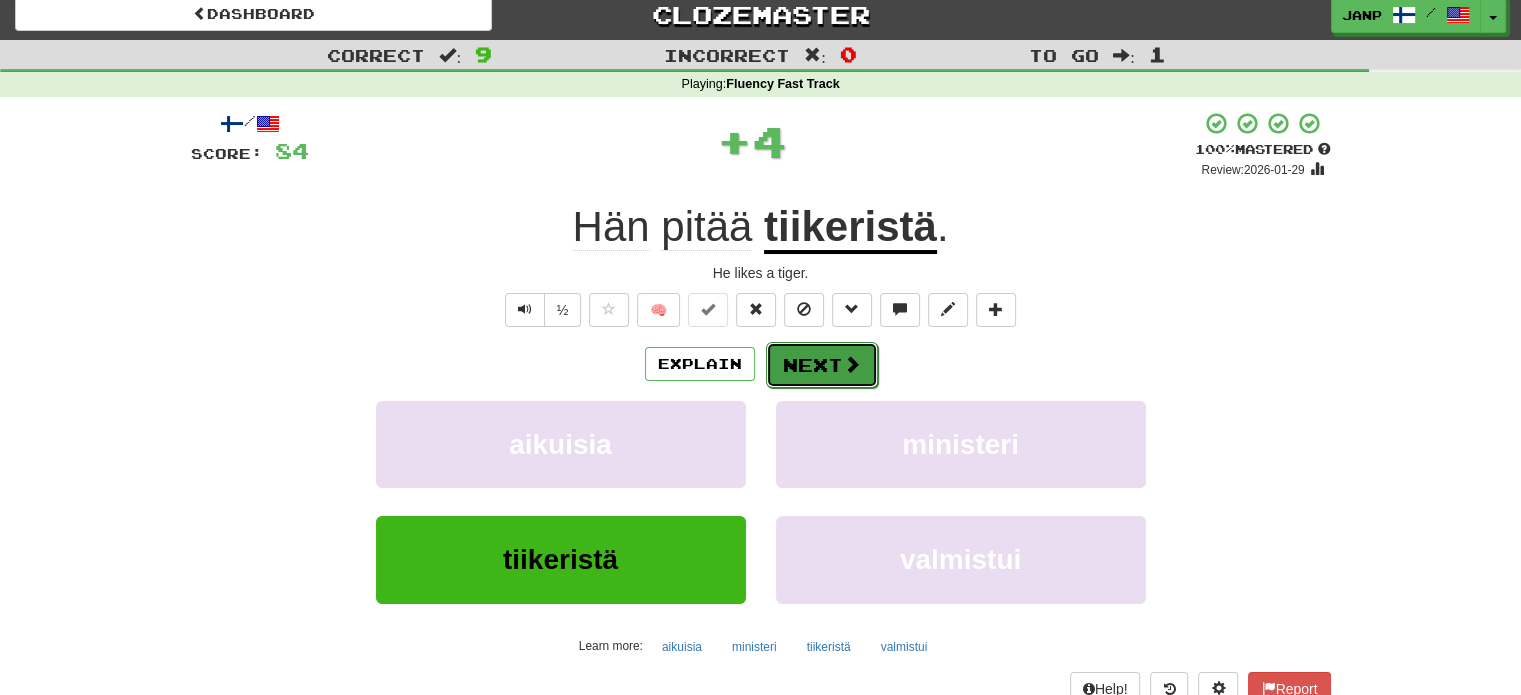 click on "Next" at bounding box center (822, 365) 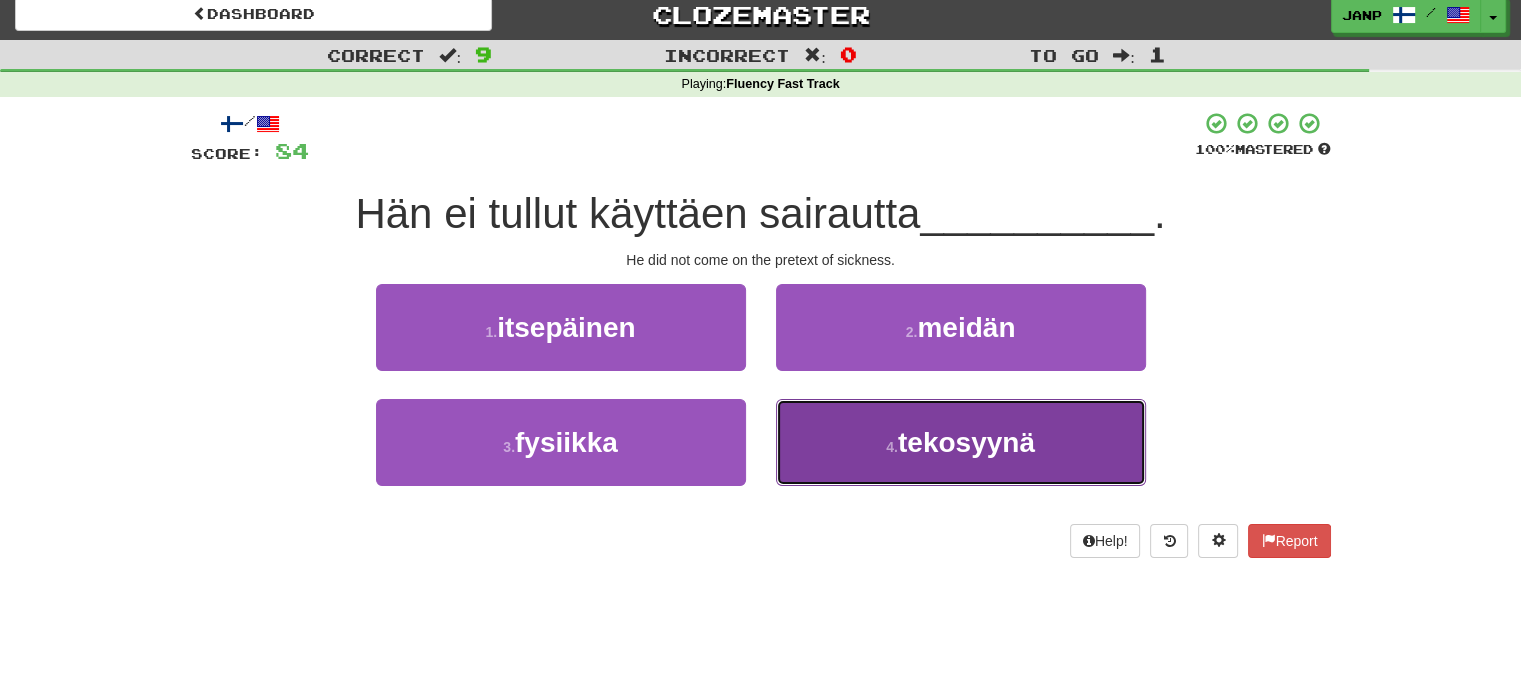 click on "4 .  tekosyynä" at bounding box center (961, 442) 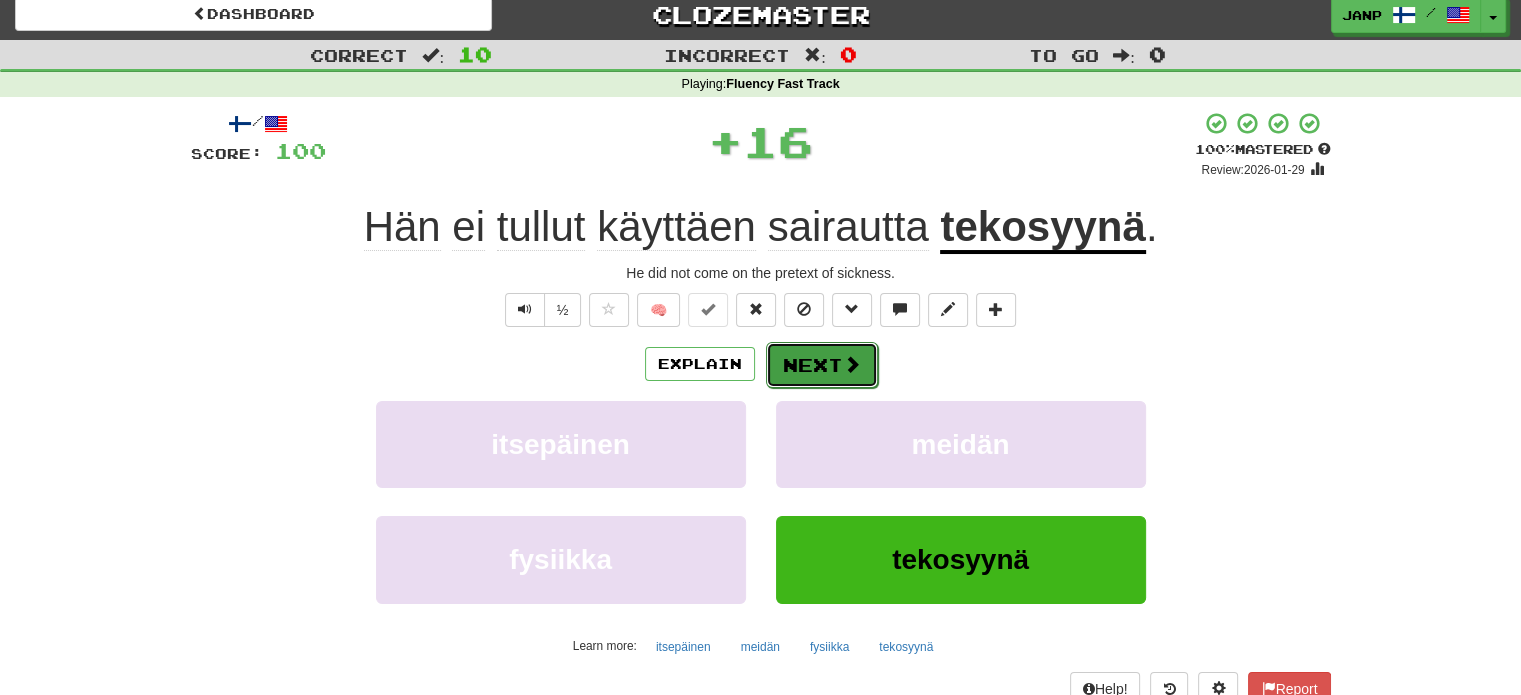 click on "Next" at bounding box center [822, 365] 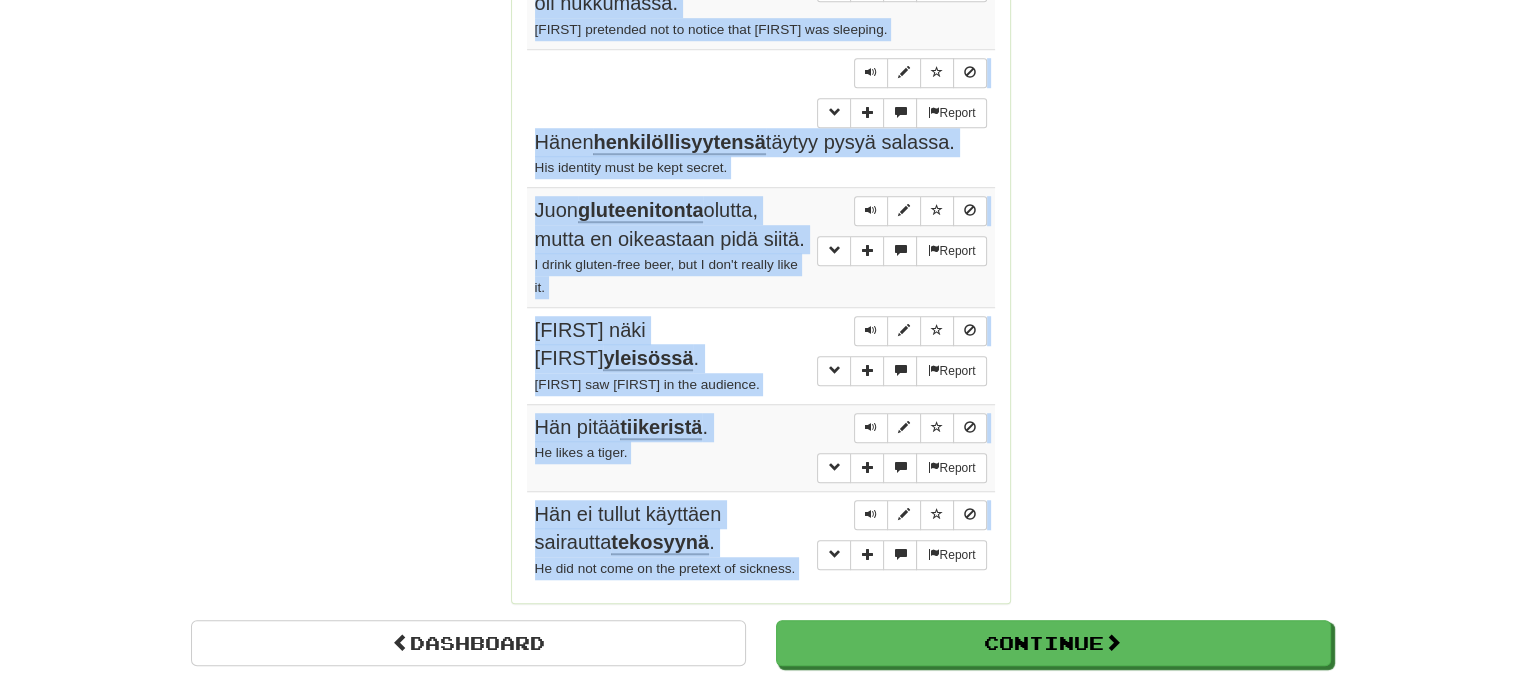scroll, scrollTop: 1521, scrollLeft: 0, axis: vertical 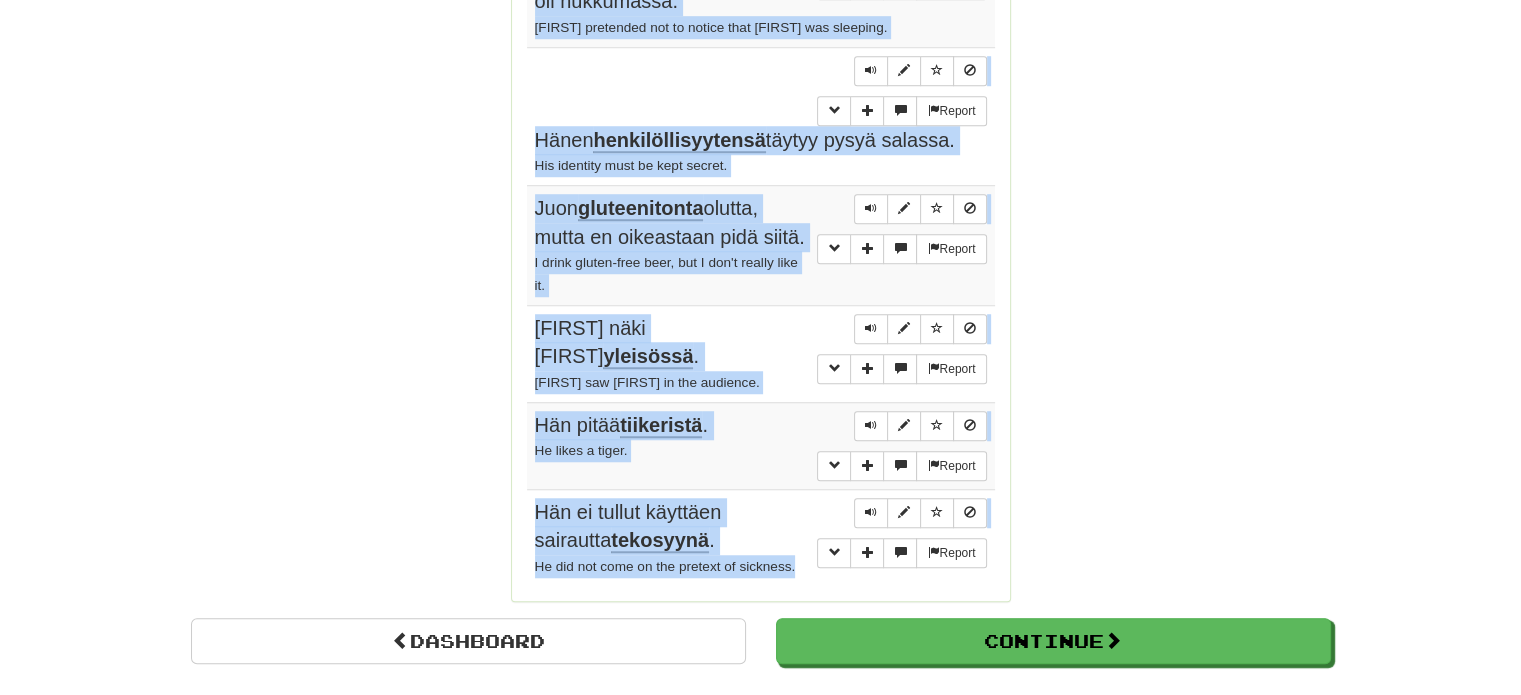 drag, startPoint x: 521, startPoint y: 182, endPoint x: 798, endPoint y: 505, distance: 425.5091 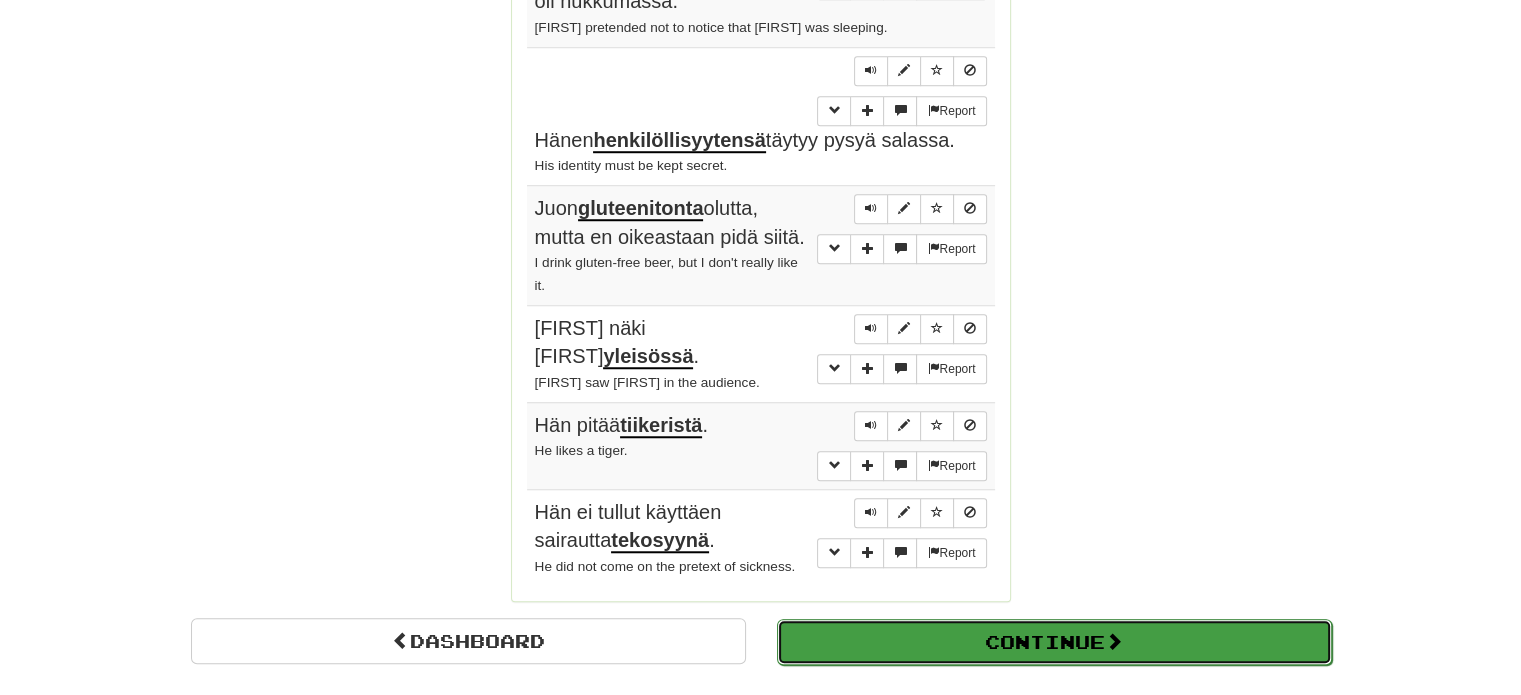 click on "Continue" at bounding box center [1054, 642] 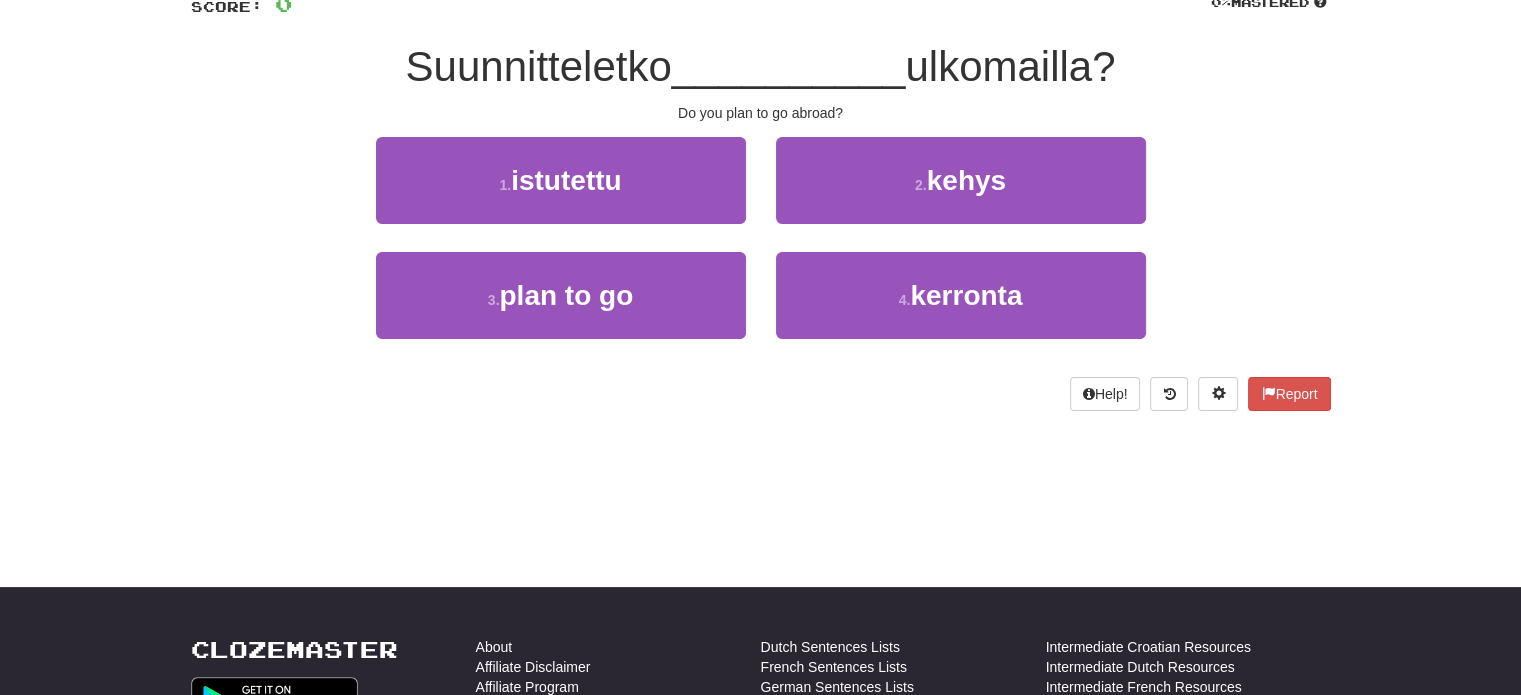 scroll, scrollTop: 1, scrollLeft: 0, axis: vertical 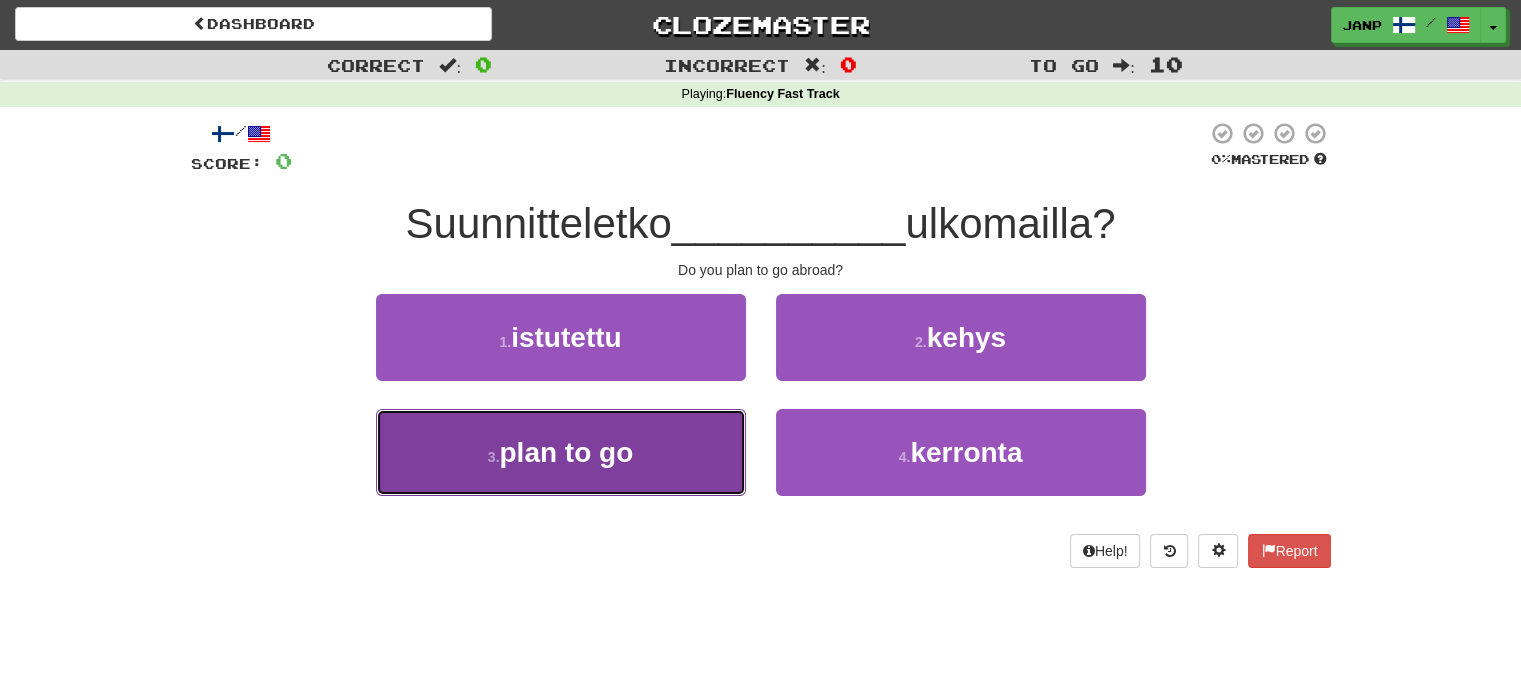 click on "3 .  käyväsi" at bounding box center (561, 452) 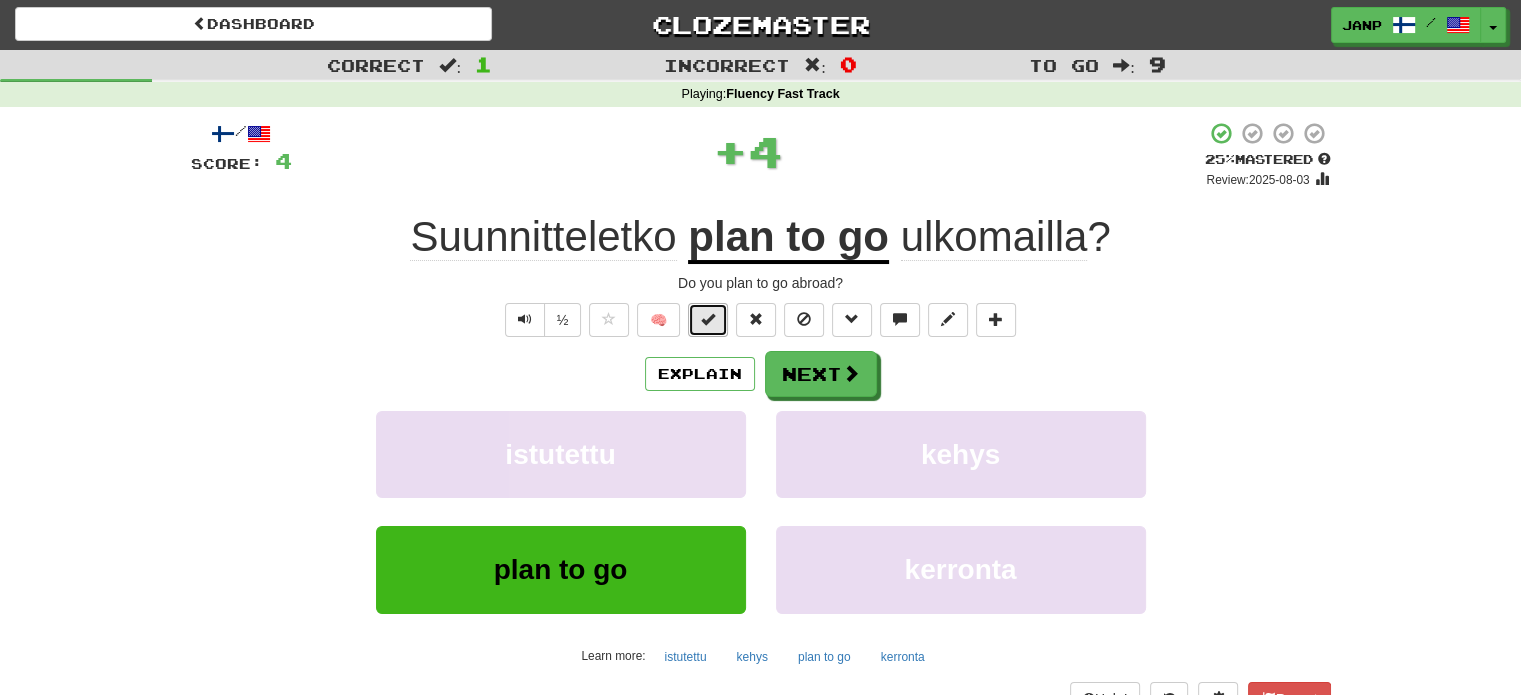 click at bounding box center [708, 320] 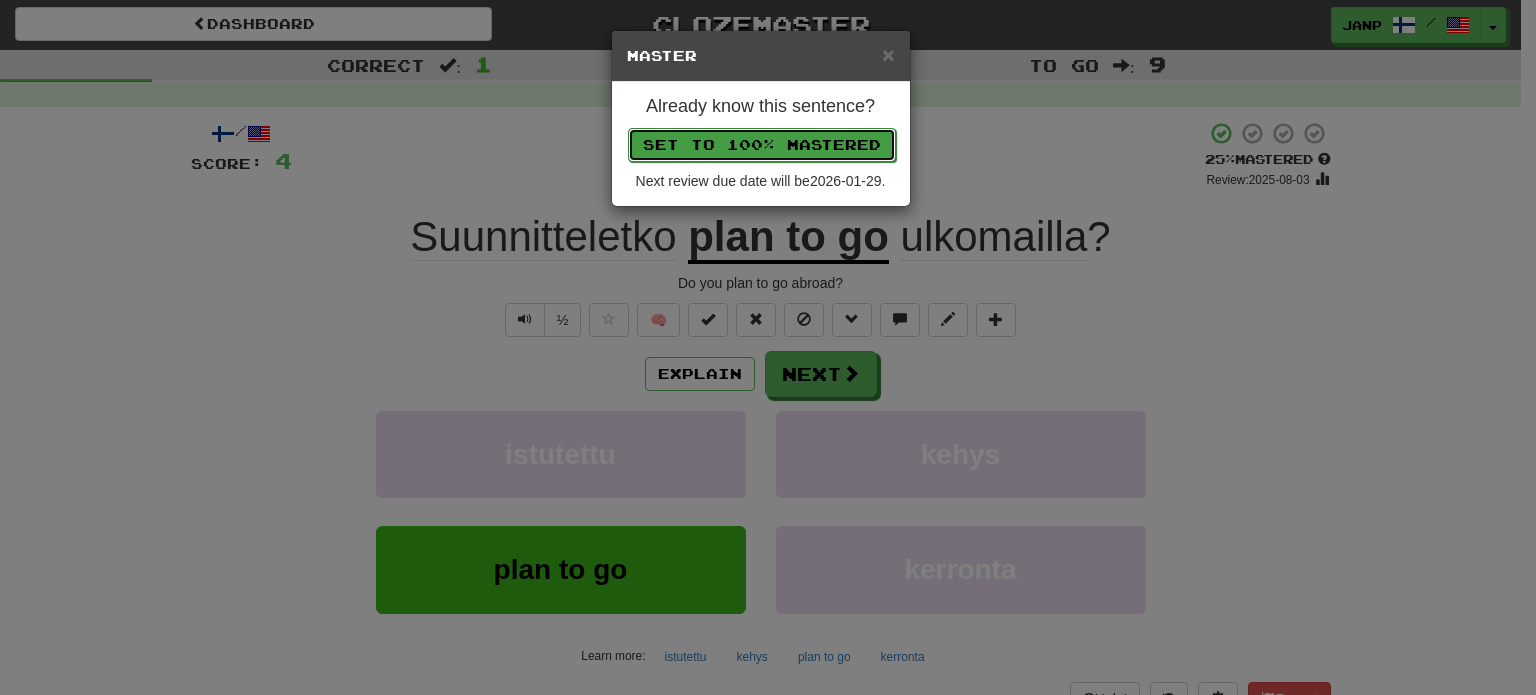 click on "Set to 100% Mastered" at bounding box center (762, 145) 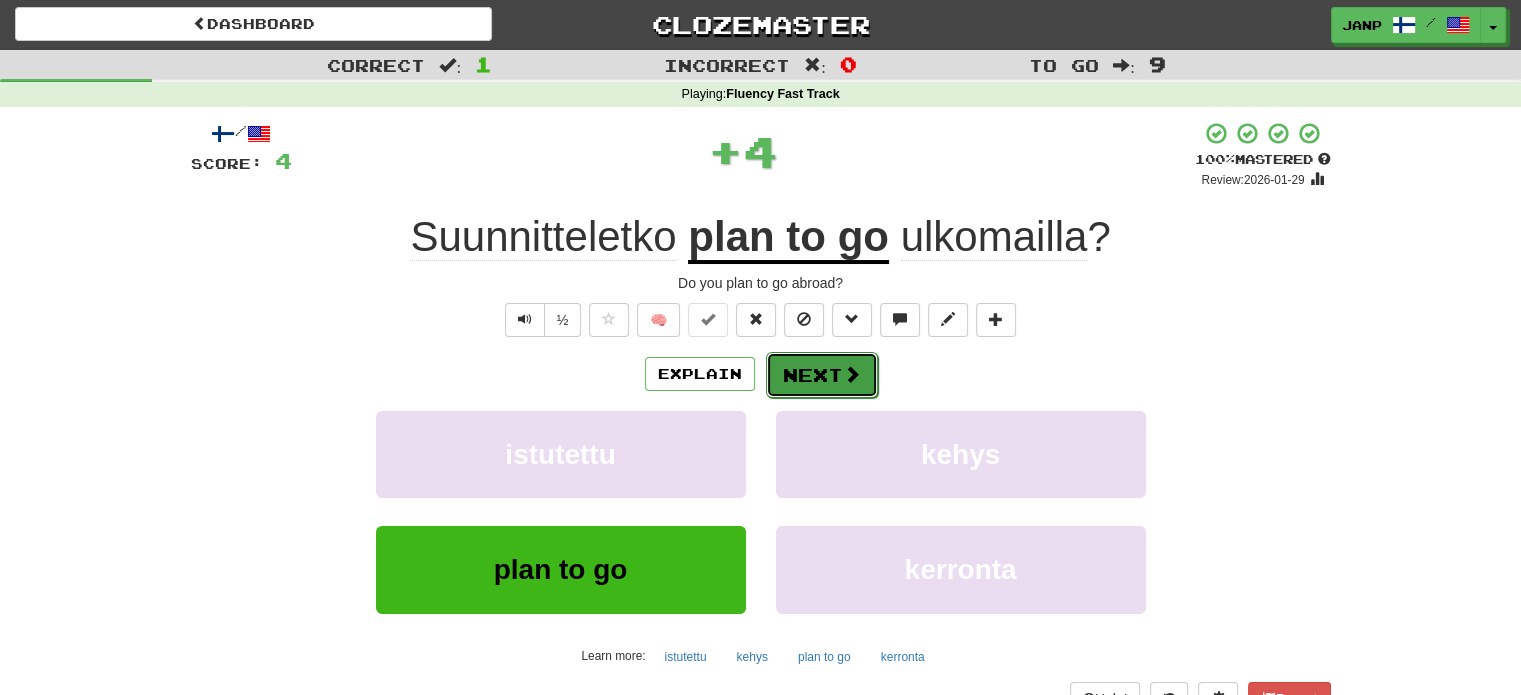 click on "Next" at bounding box center (822, 375) 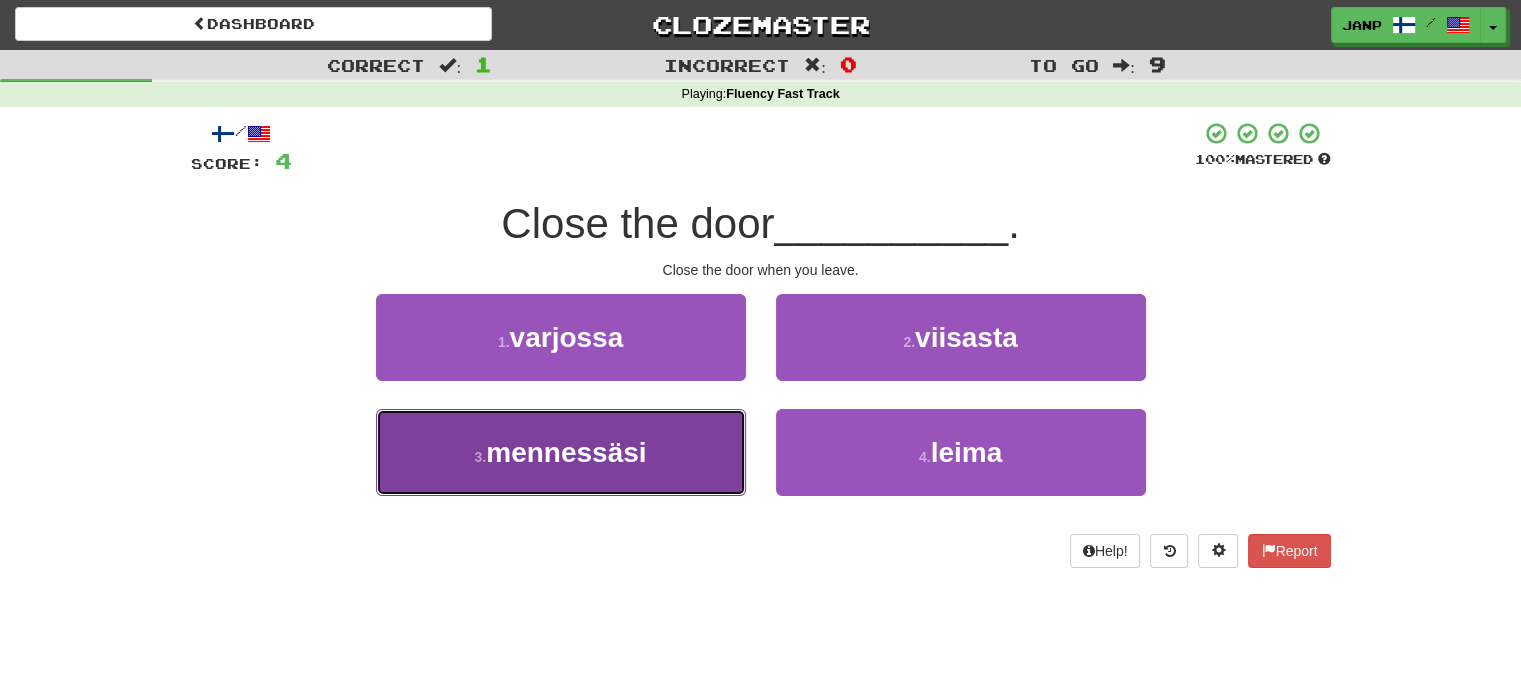 click on "3 .  mennessäsi" at bounding box center [561, 452] 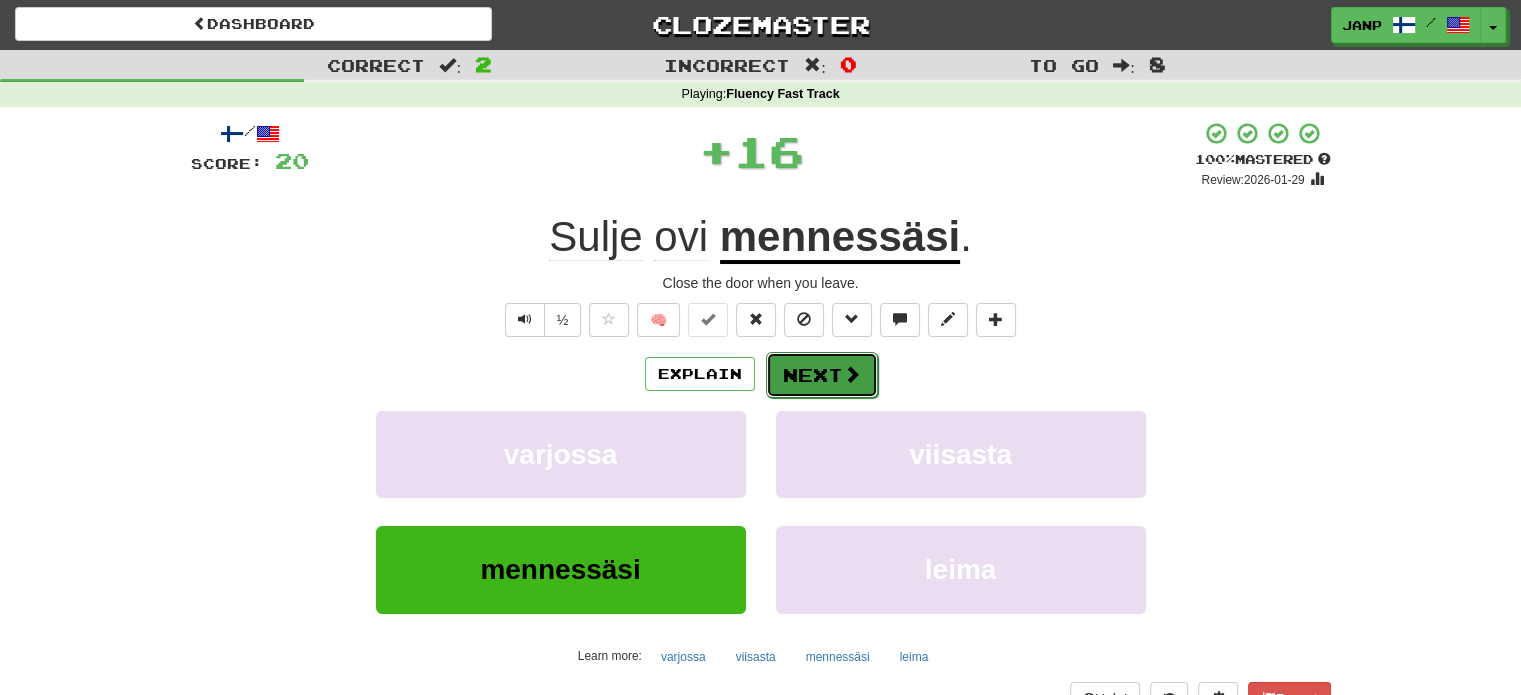 click on "Next" at bounding box center (822, 375) 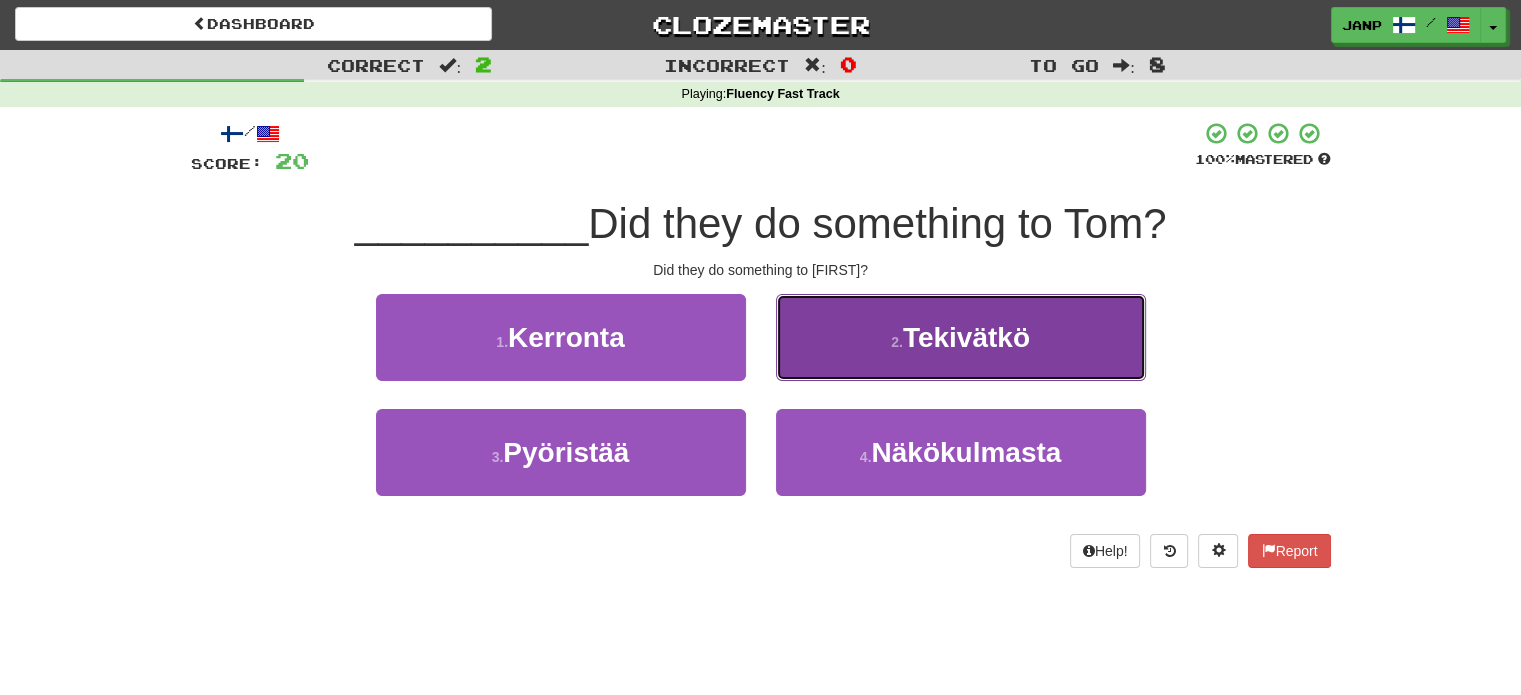 click on "2 .  Tekivätkö" at bounding box center [961, 337] 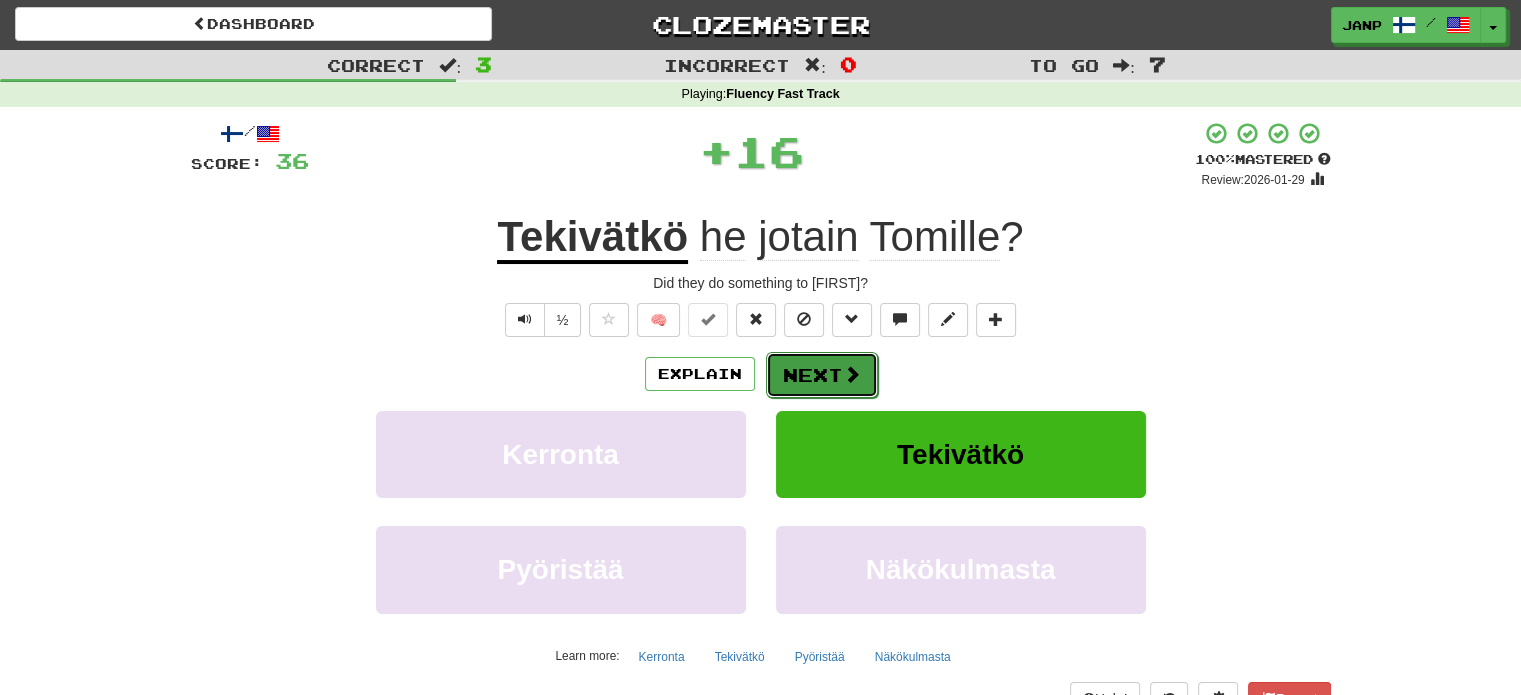 click on "Next" at bounding box center (822, 375) 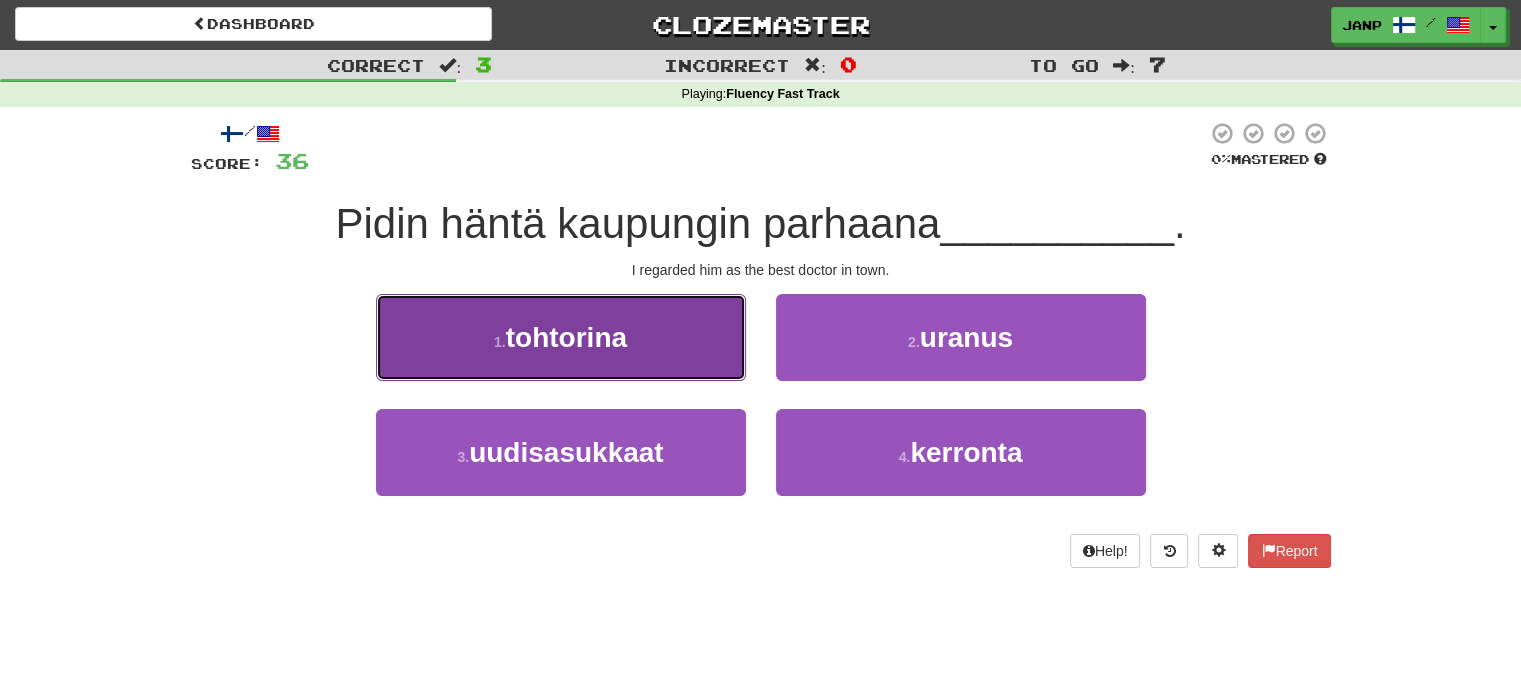 click on "1 .  tohtorina" at bounding box center (561, 337) 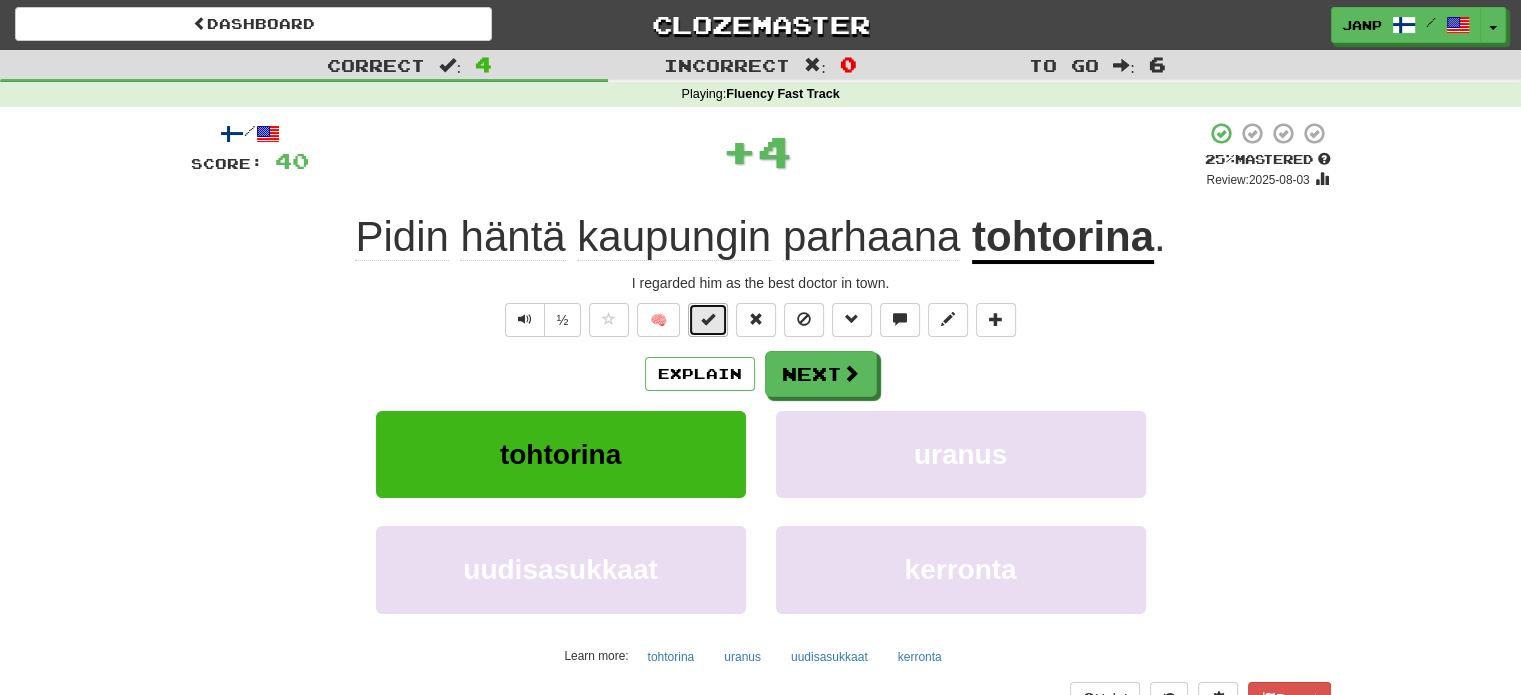 click at bounding box center [708, 320] 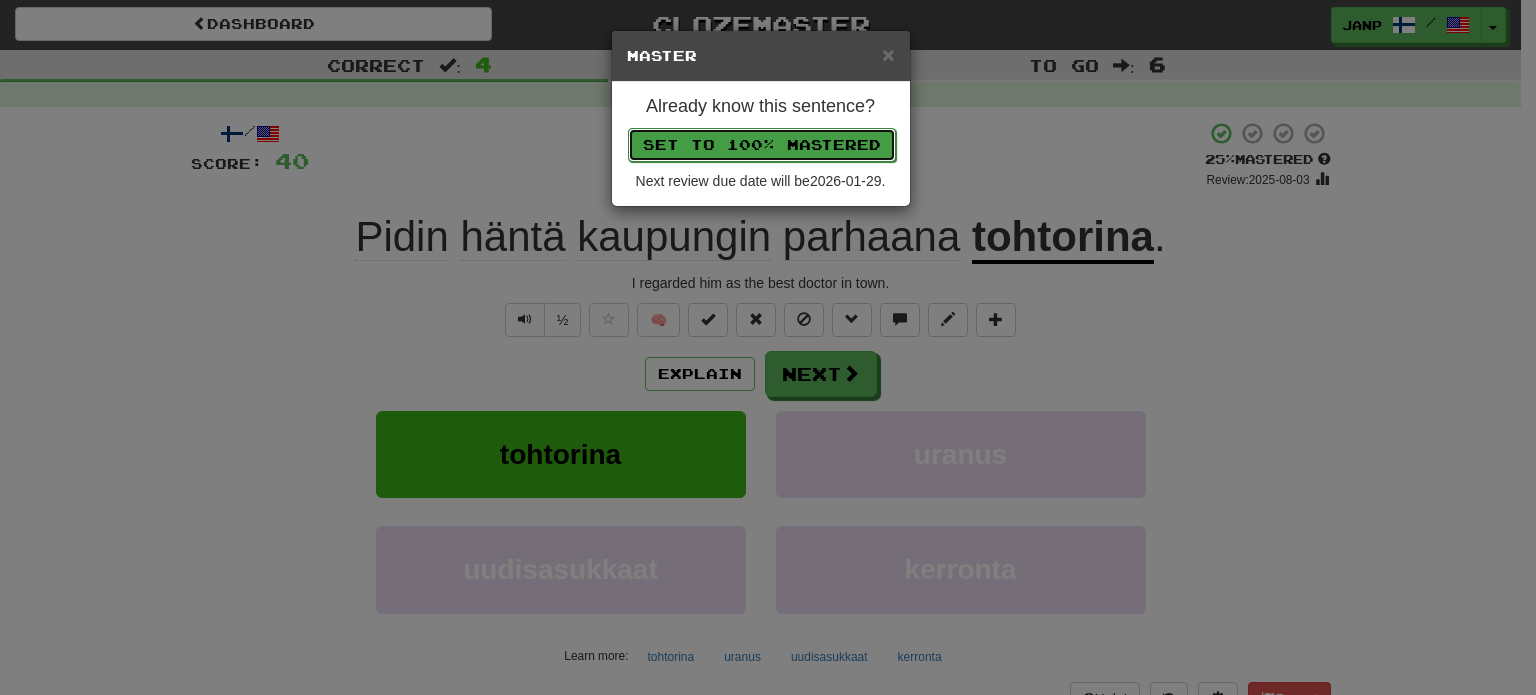 click on "Set to 100% Mastered" at bounding box center [762, 145] 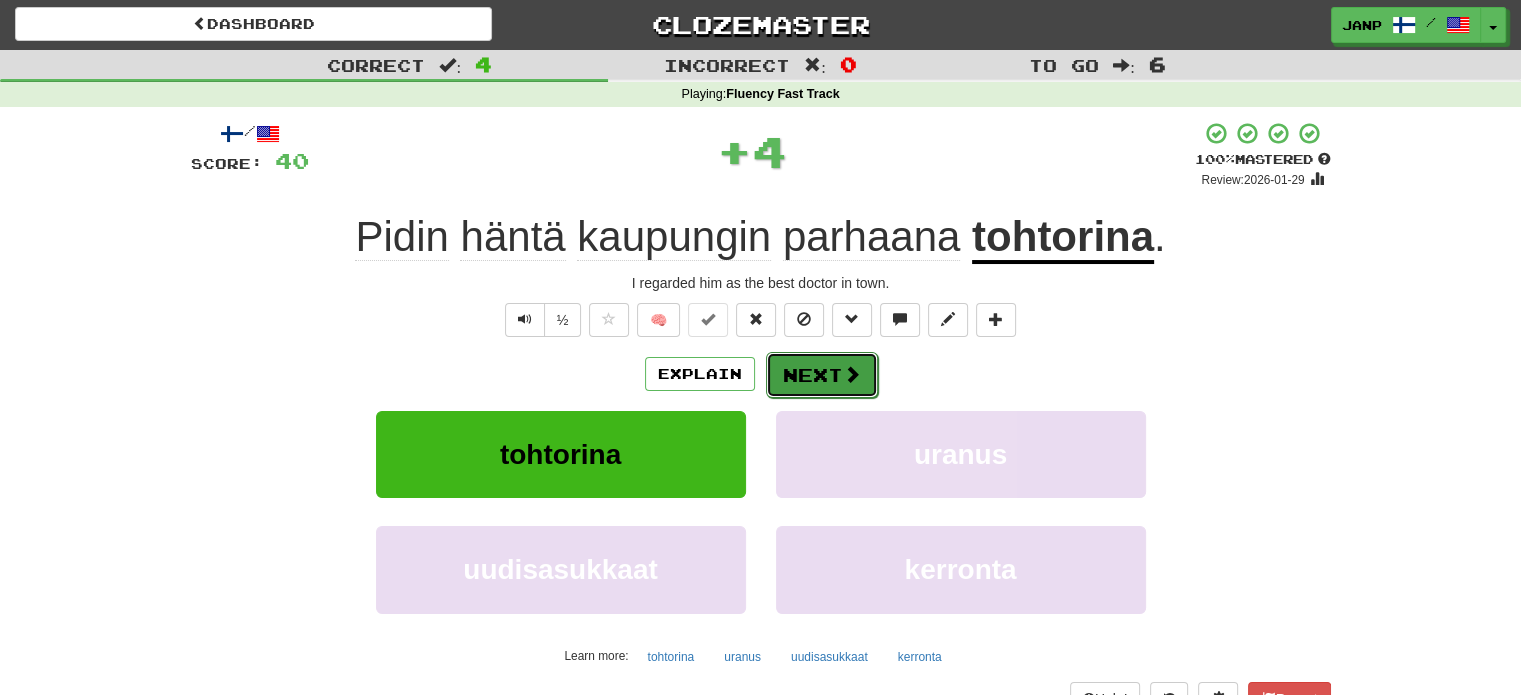 click on "Next" at bounding box center [822, 375] 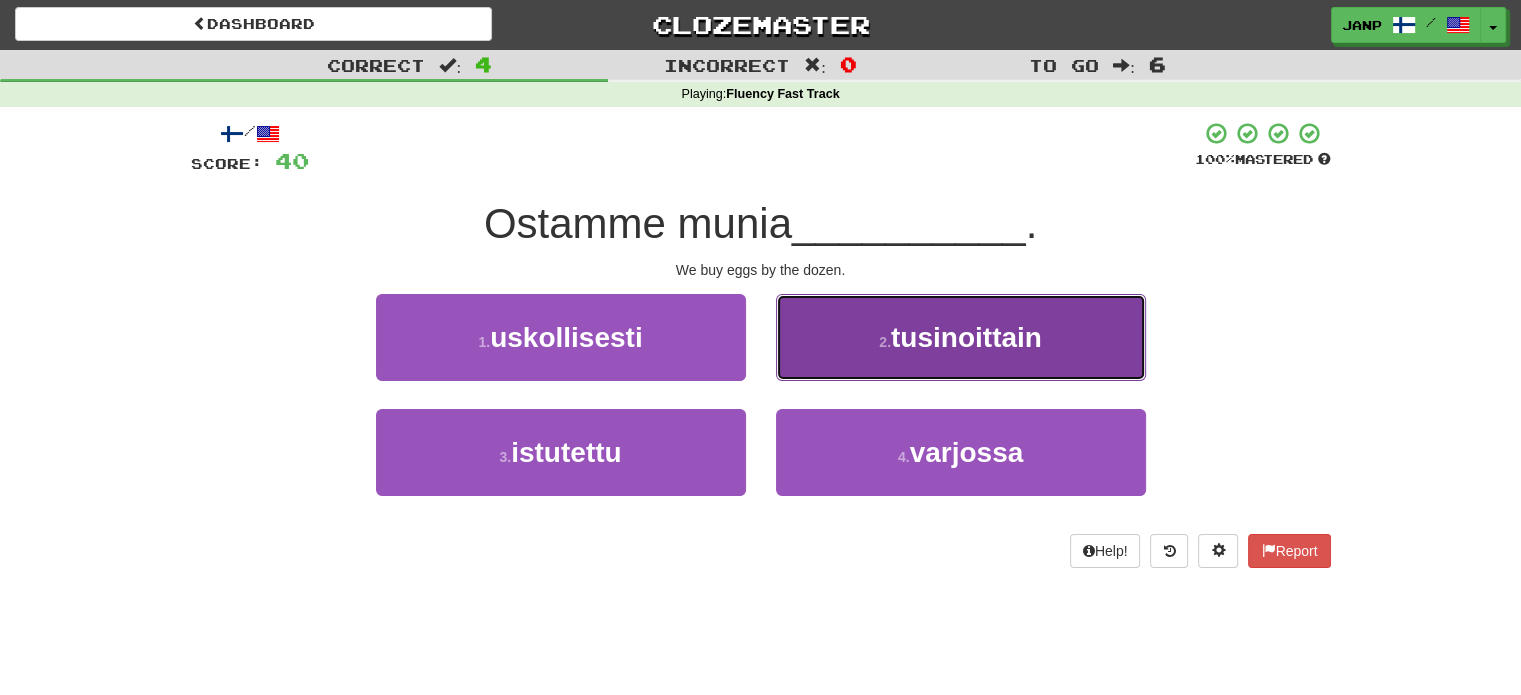 click on "2 .  tusinoittain" at bounding box center (961, 337) 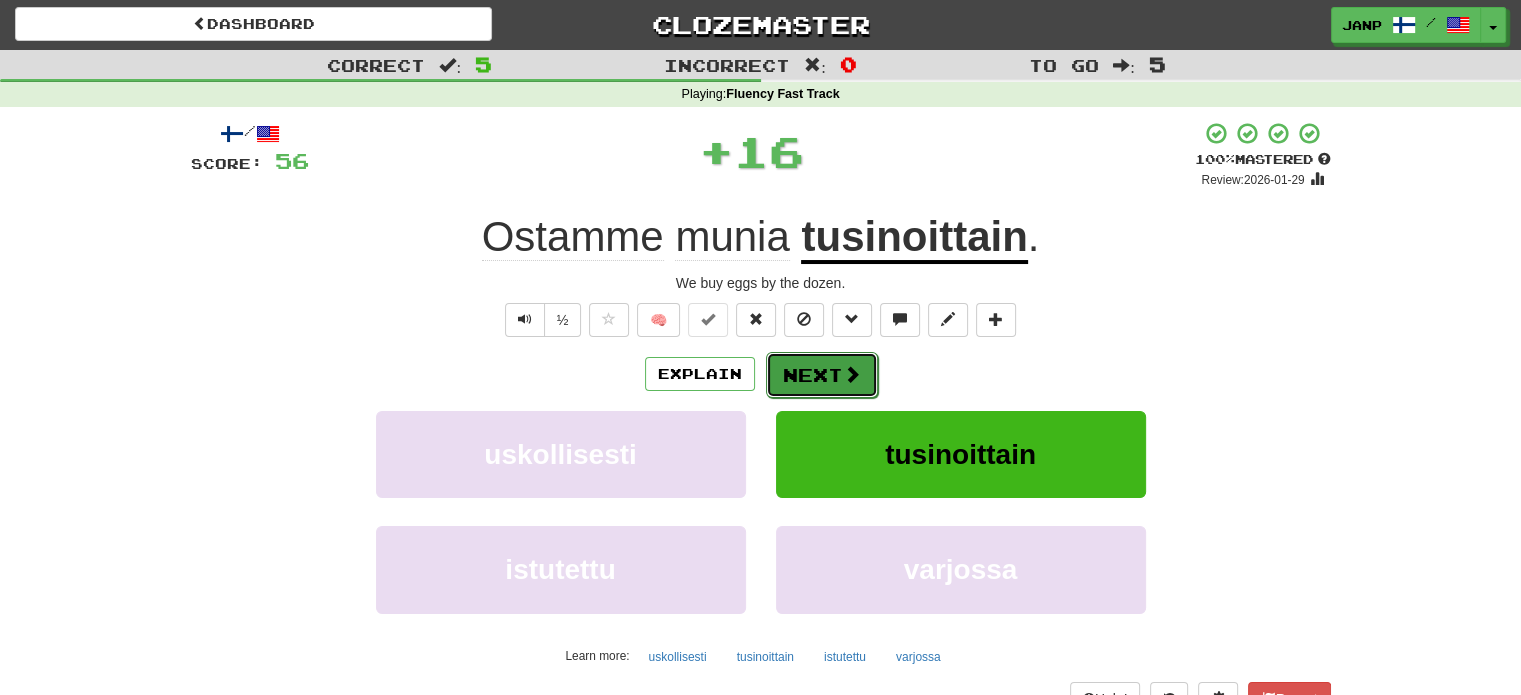 click on "Next" at bounding box center (822, 375) 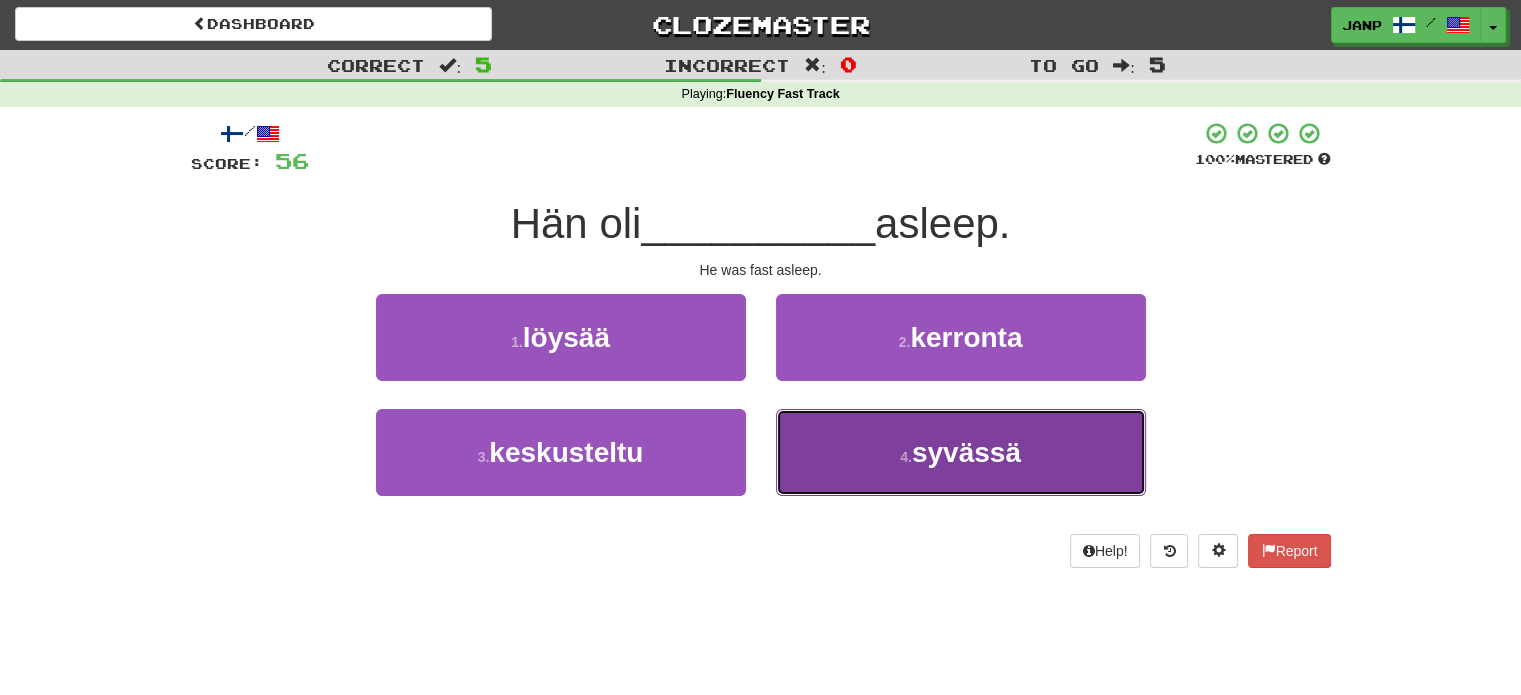 click on "4 .  syvässä" at bounding box center (961, 452) 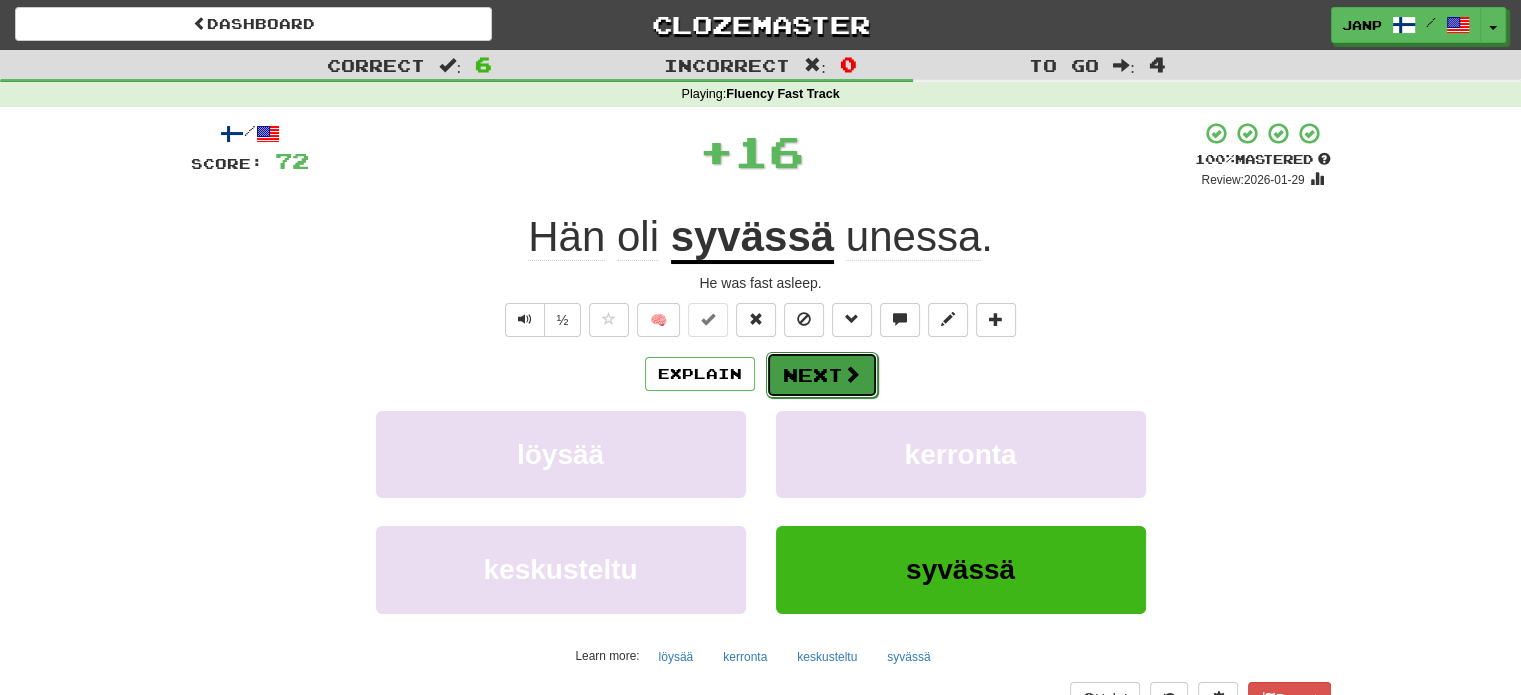 click on "Next" at bounding box center (822, 375) 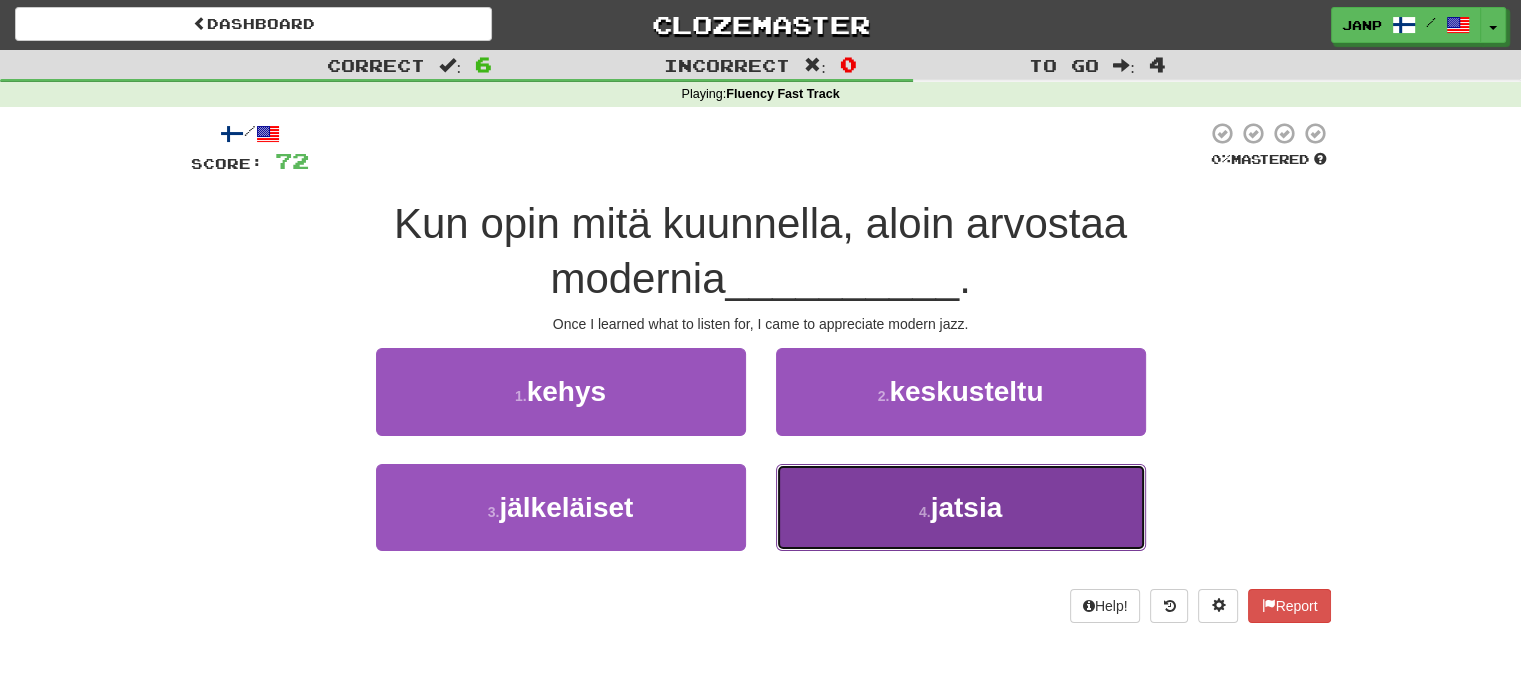 click on "4 .  jatsia" at bounding box center (961, 507) 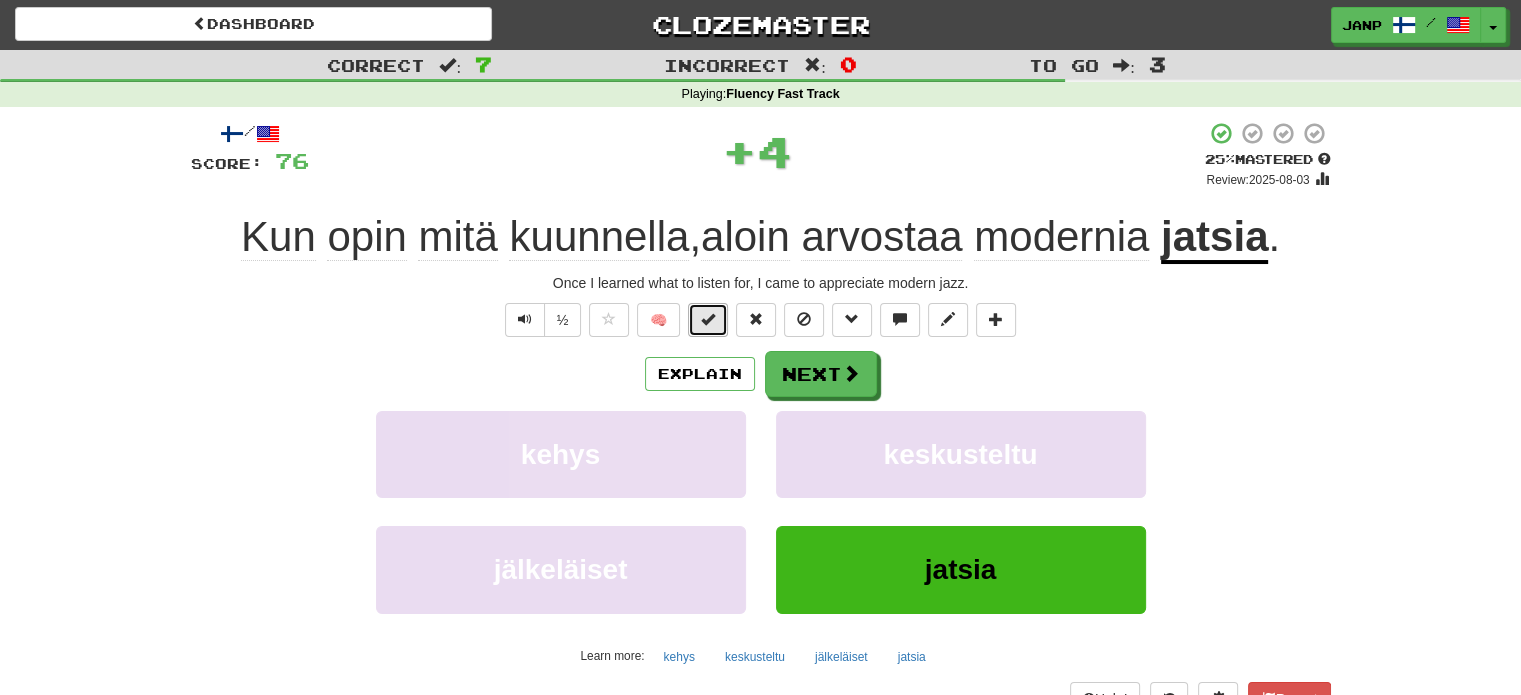 click at bounding box center [708, 319] 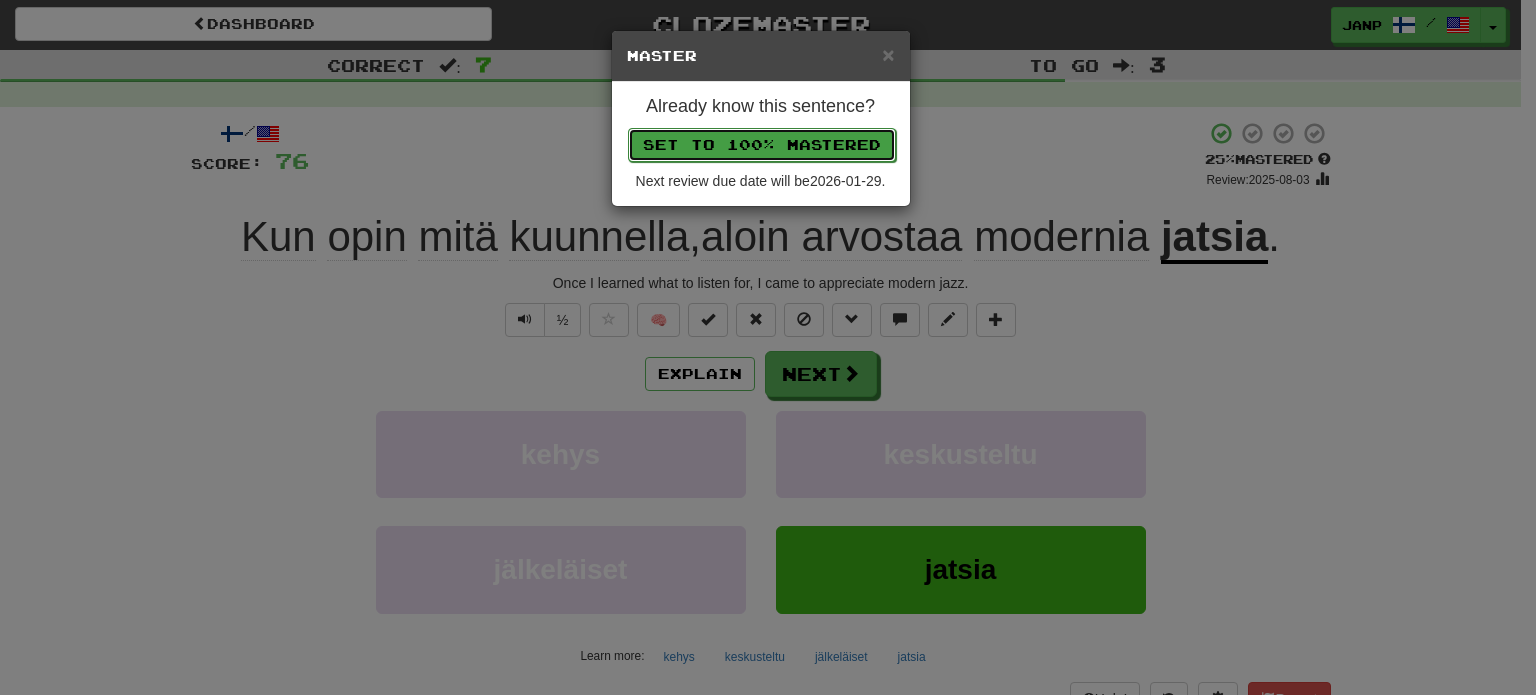 click on "Set to 100% Mastered" at bounding box center (762, 145) 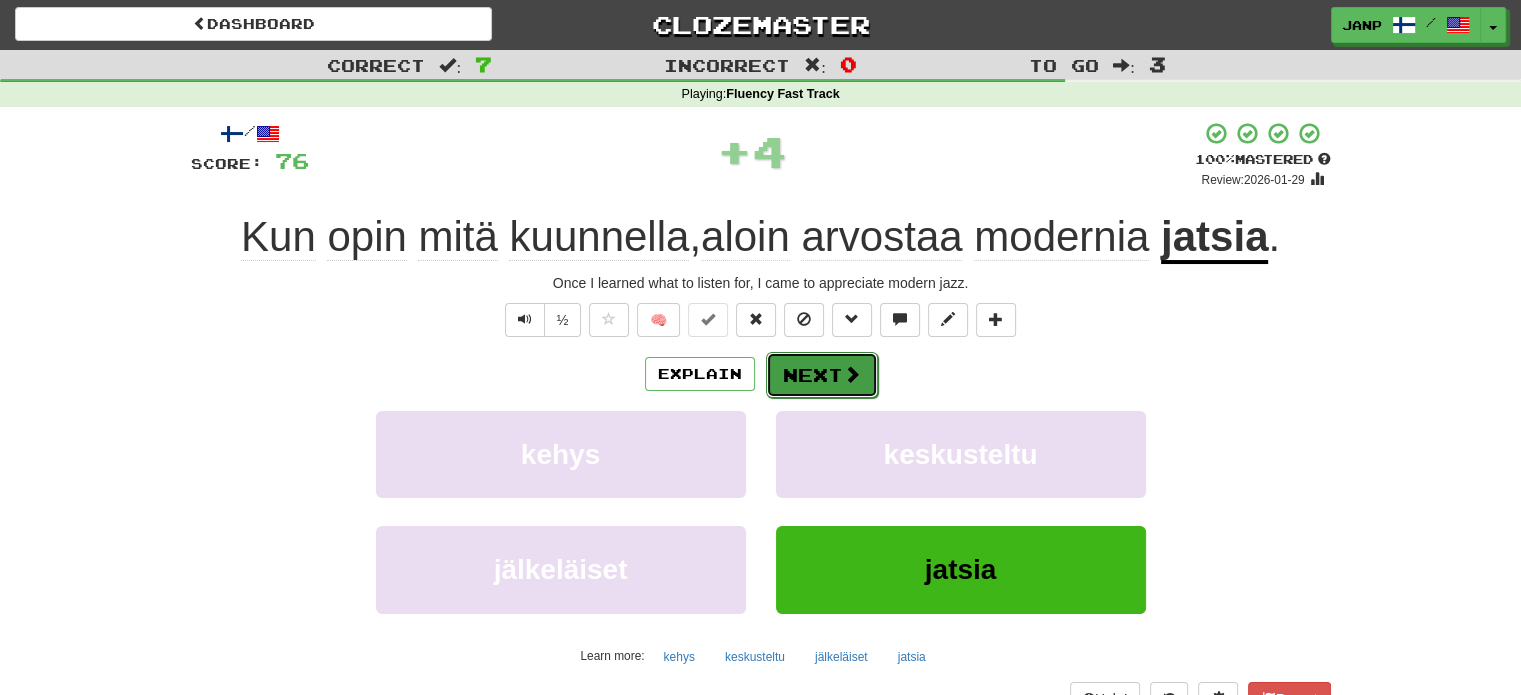 click on "Next" at bounding box center (822, 375) 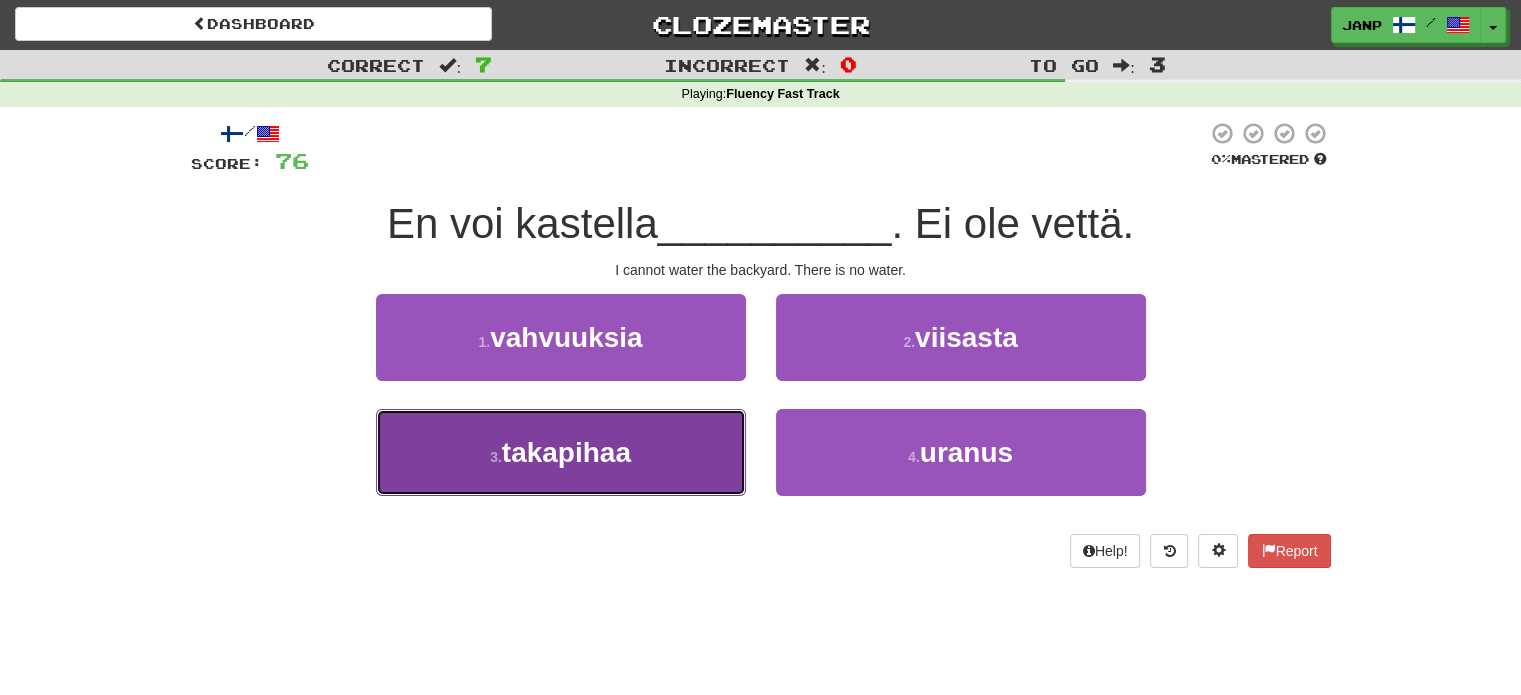 click on "3 .  takapihaa" at bounding box center [561, 452] 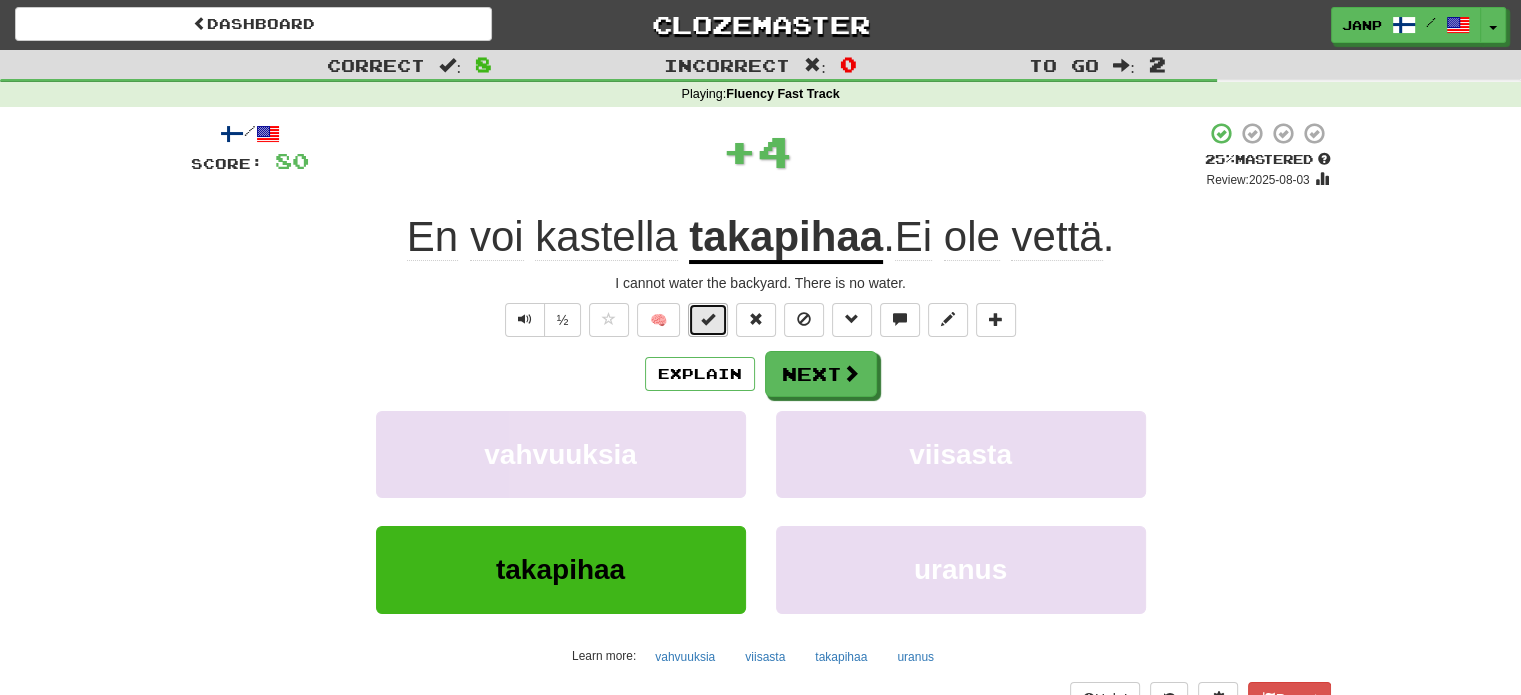 click at bounding box center (708, 320) 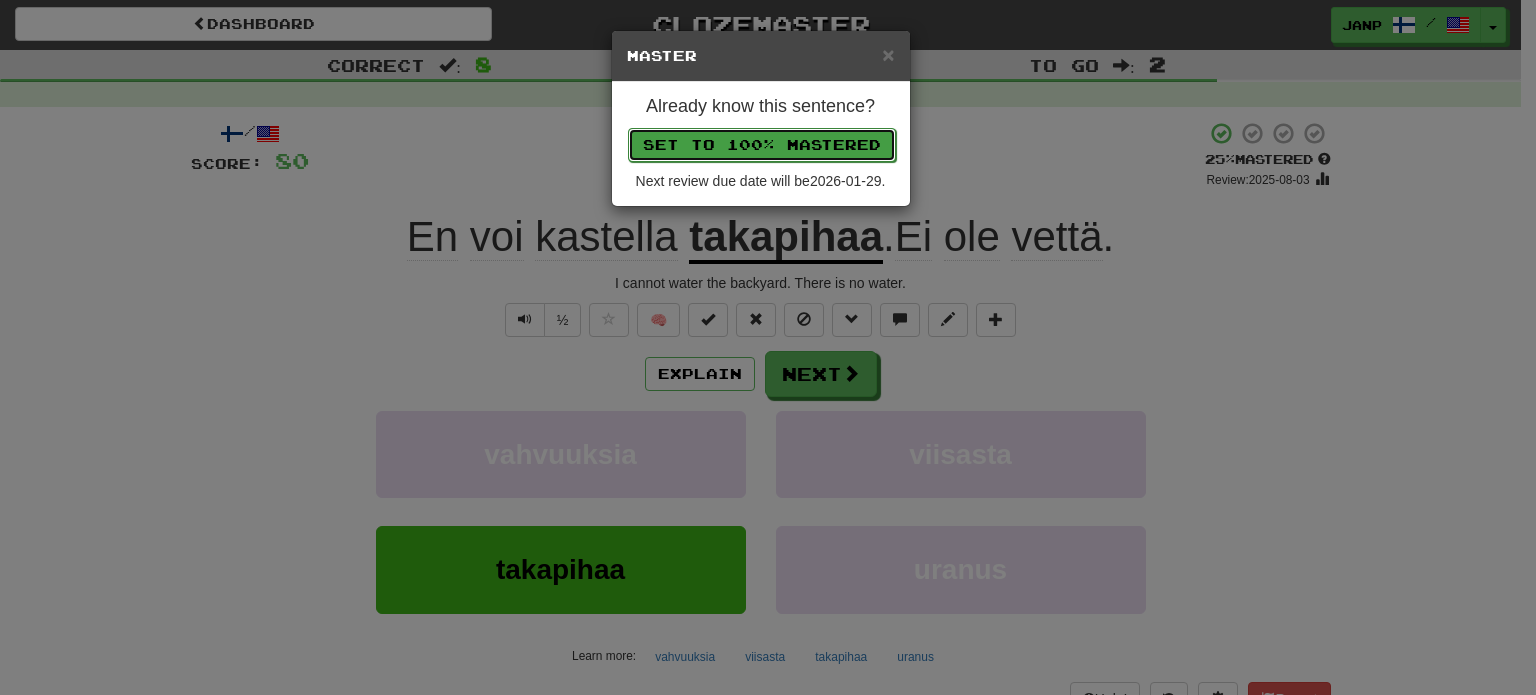 click on "Set to 100% Mastered" at bounding box center (762, 145) 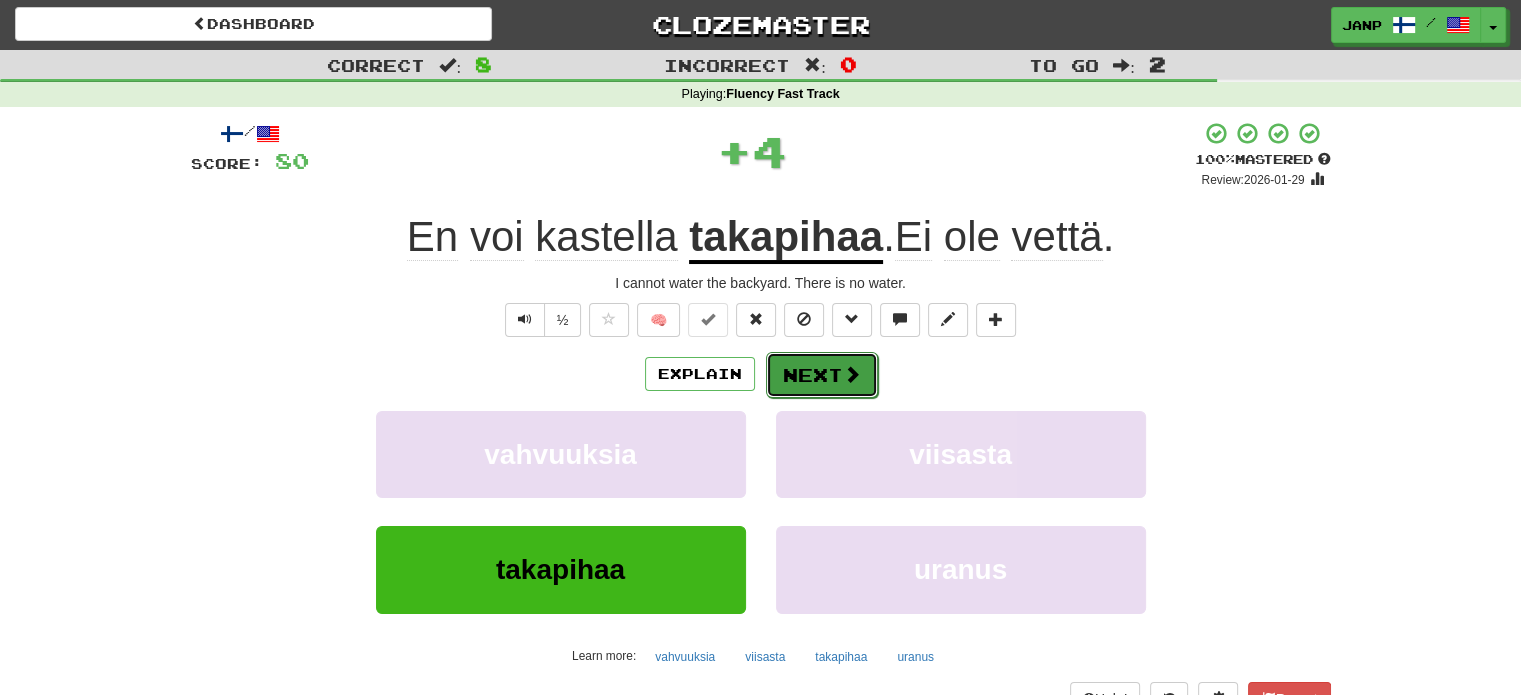 click on "Next" at bounding box center (822, 375) 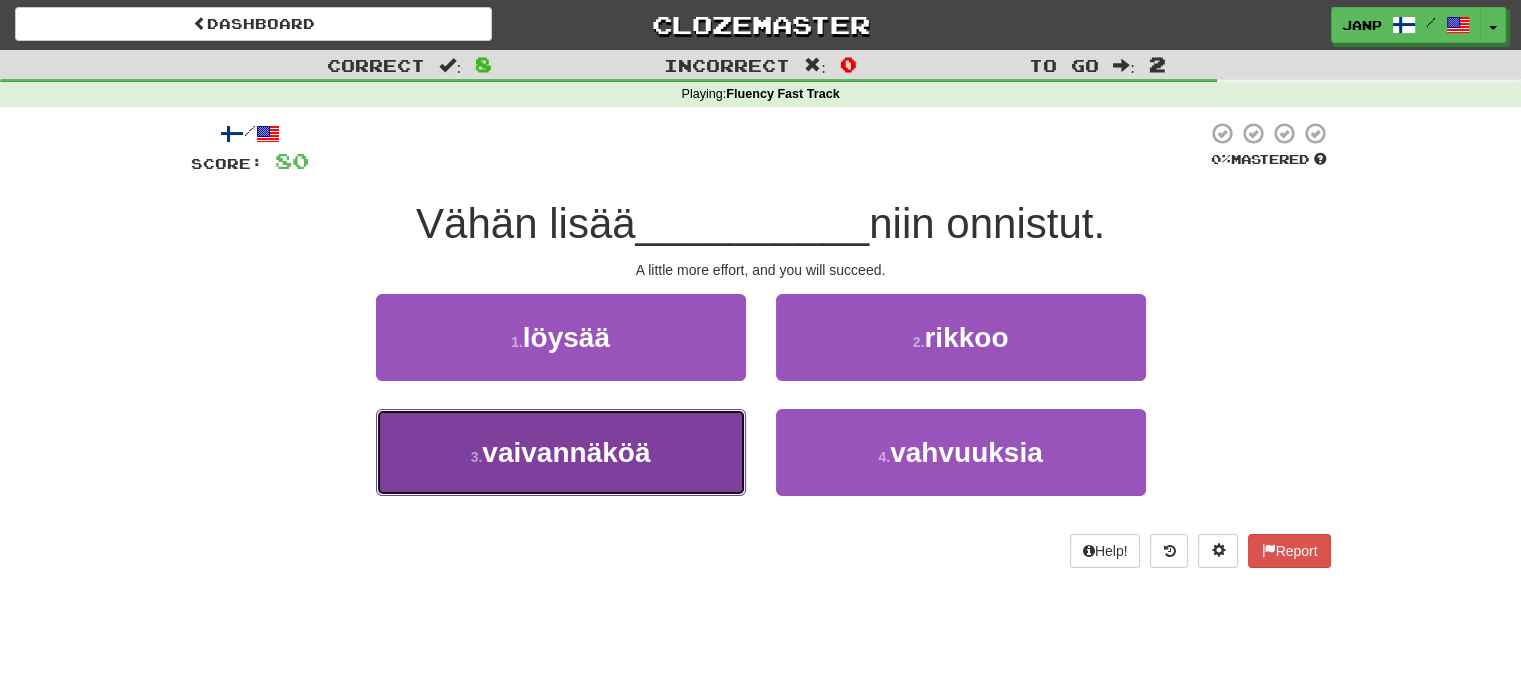 click on "vaivannäköä" at bounding box center (566, 452) 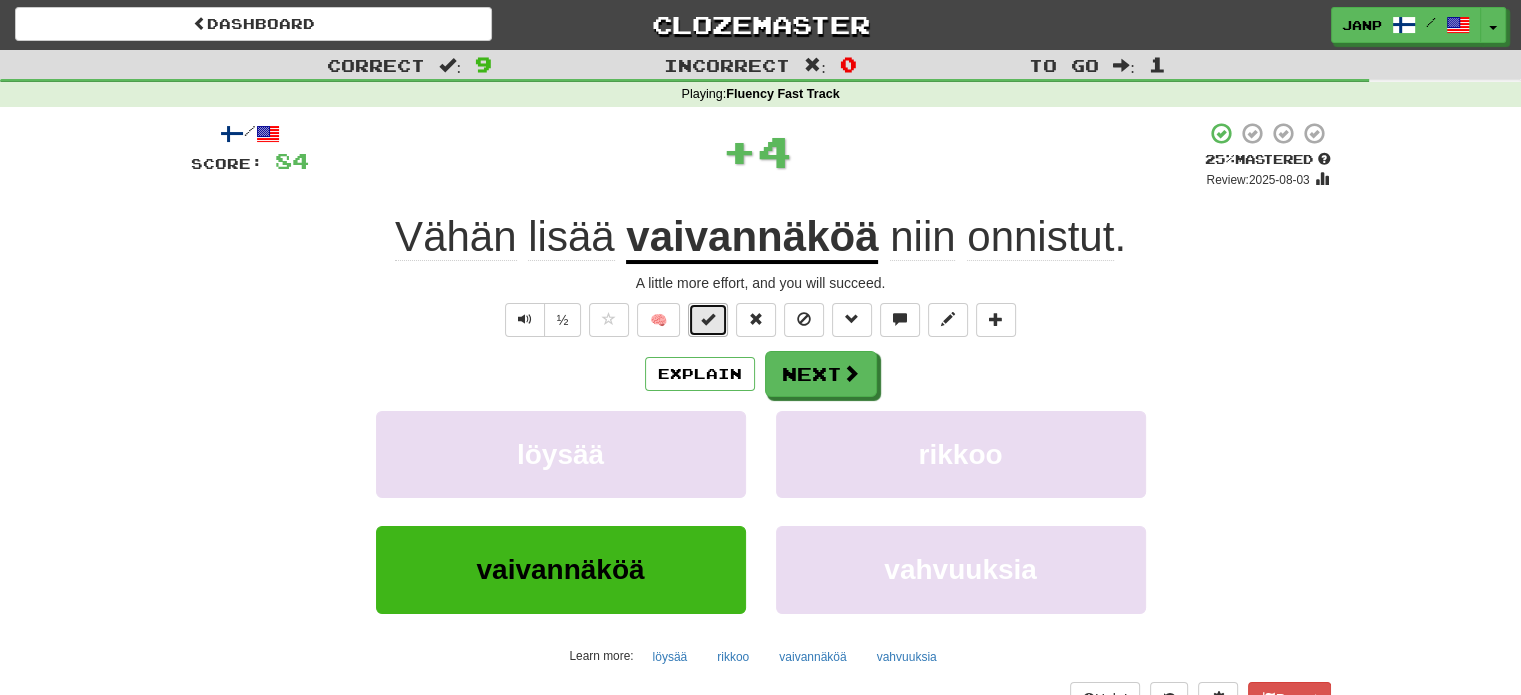 click at bounding box center [708, 319] 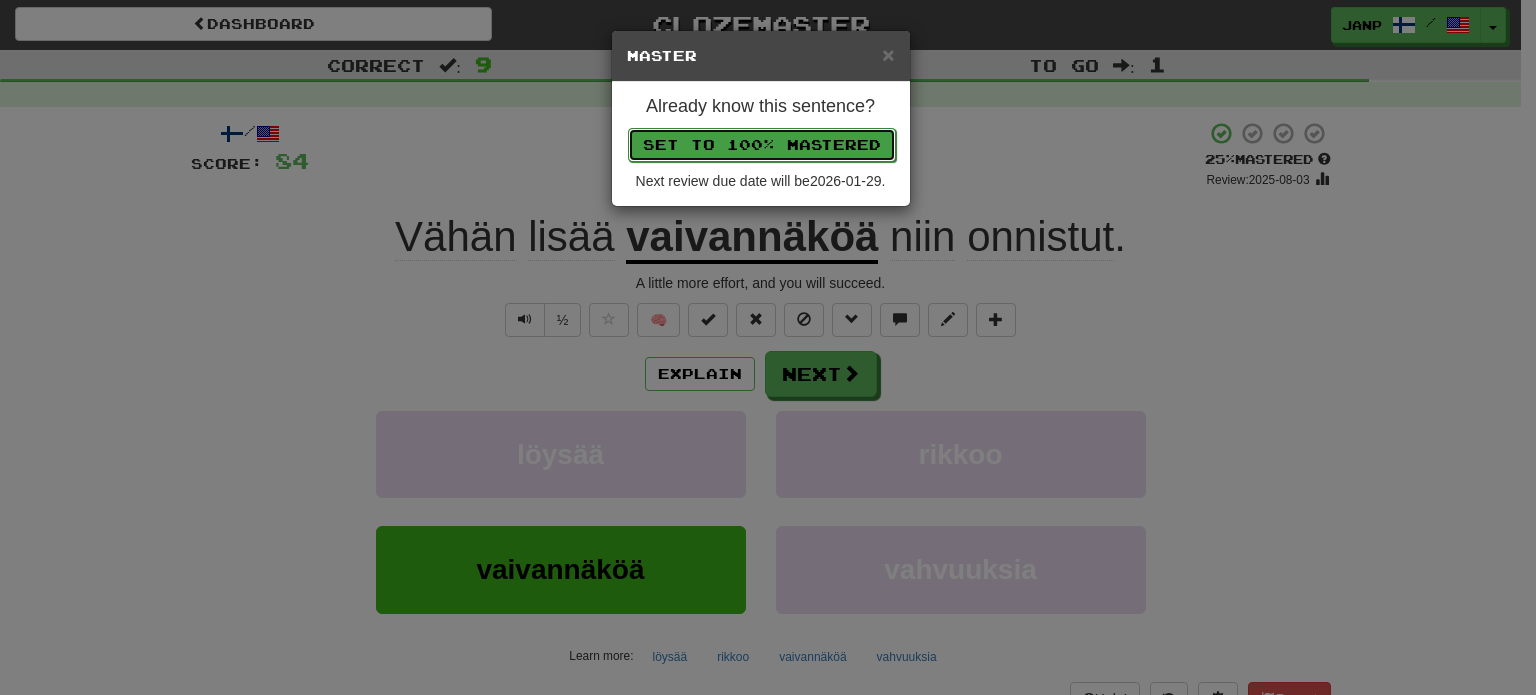 click on "Set to 100% Mastered" at bounding box center (762, 145) 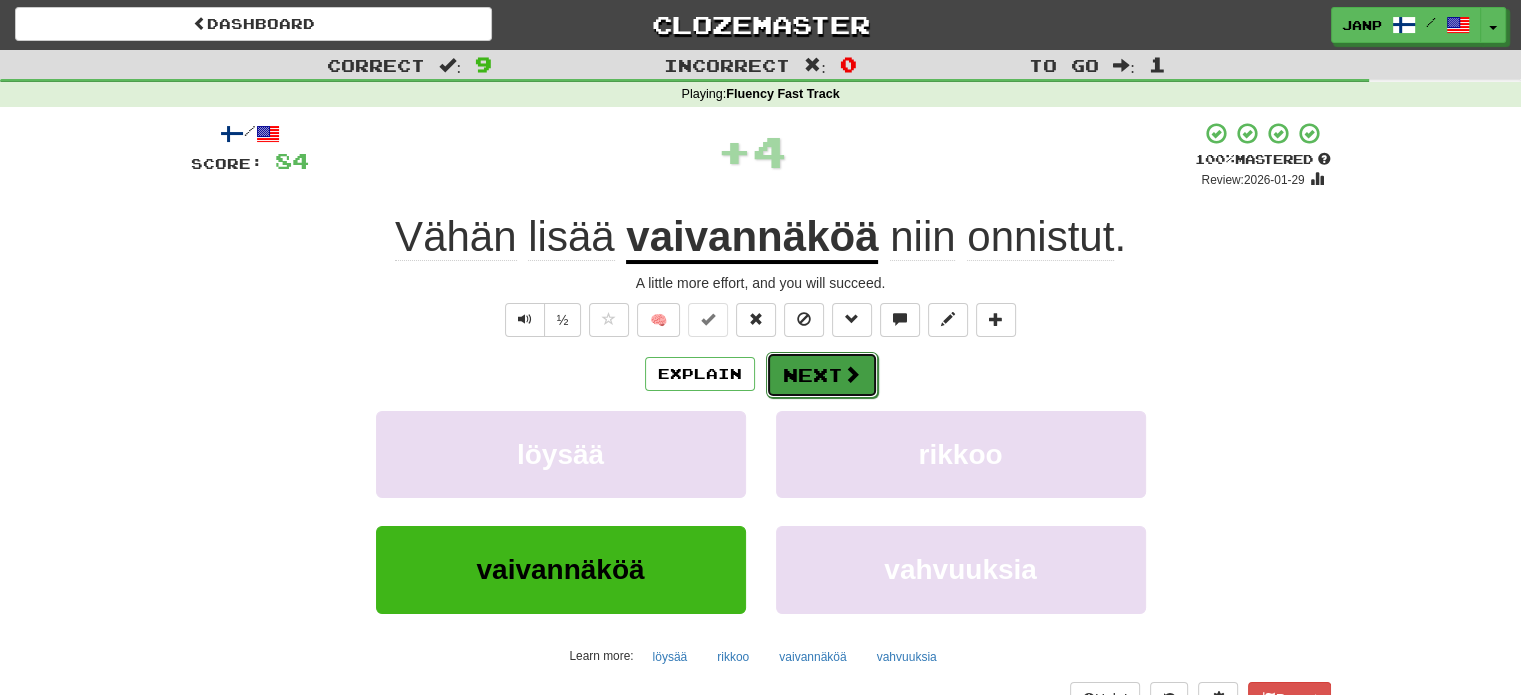 click on "Next" at bounding box center (822, 375) 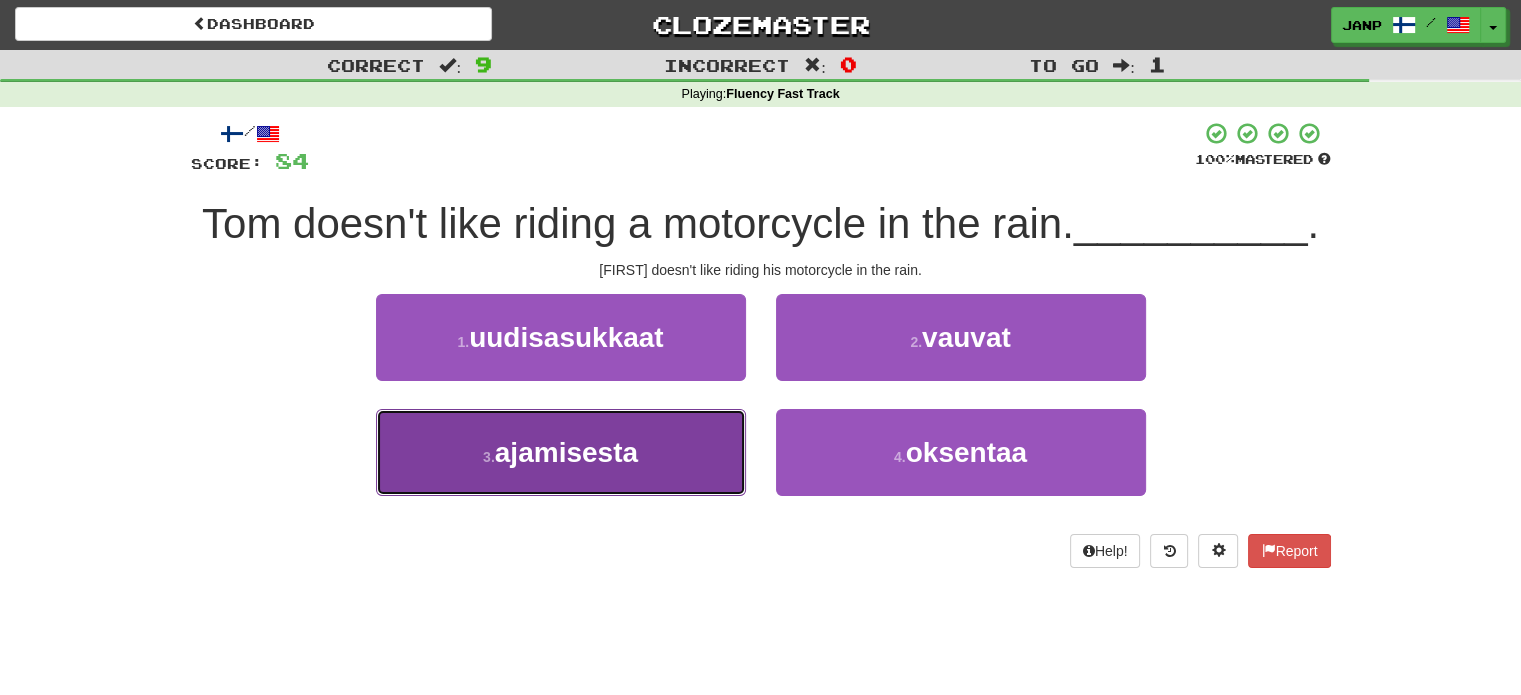 click on "3 .  ajamisesta" at bounding box center (561, 452) 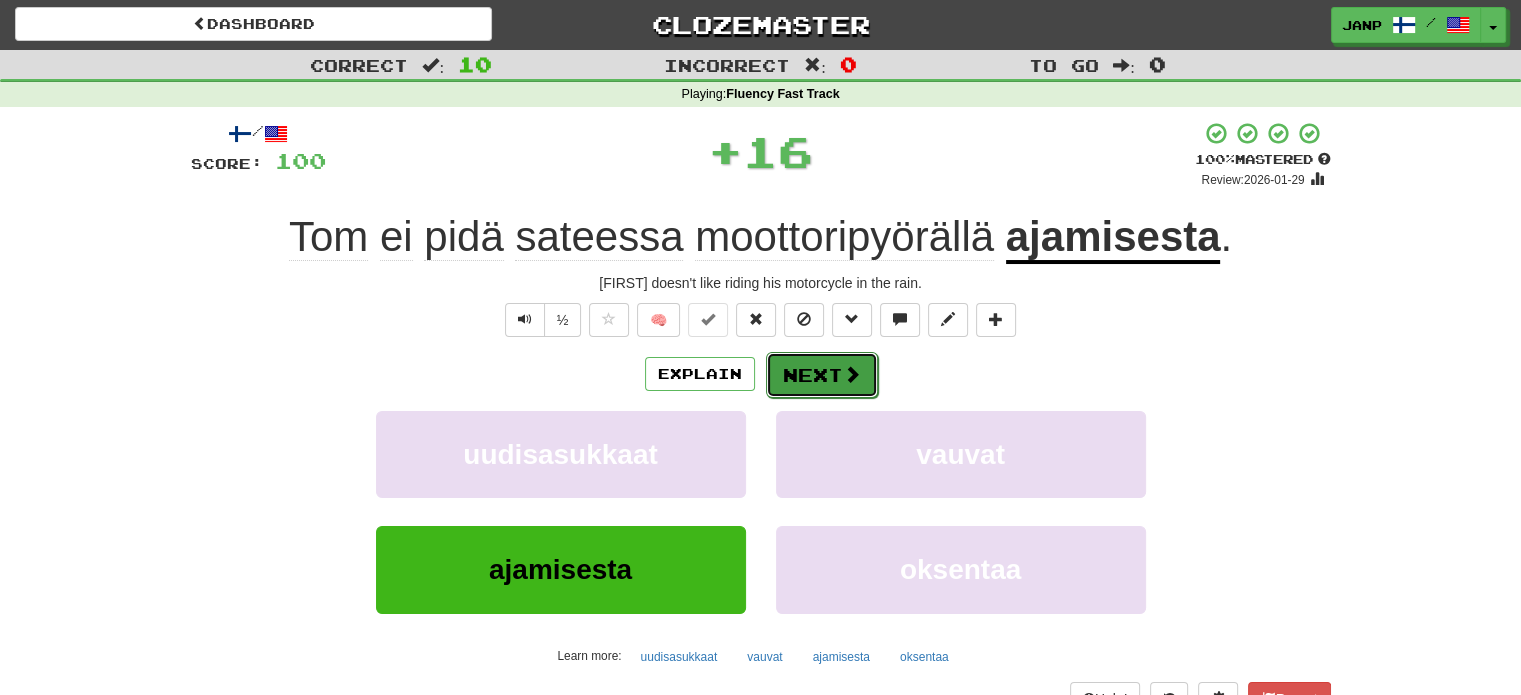 click on "Next" at bounding box center (822, 375) 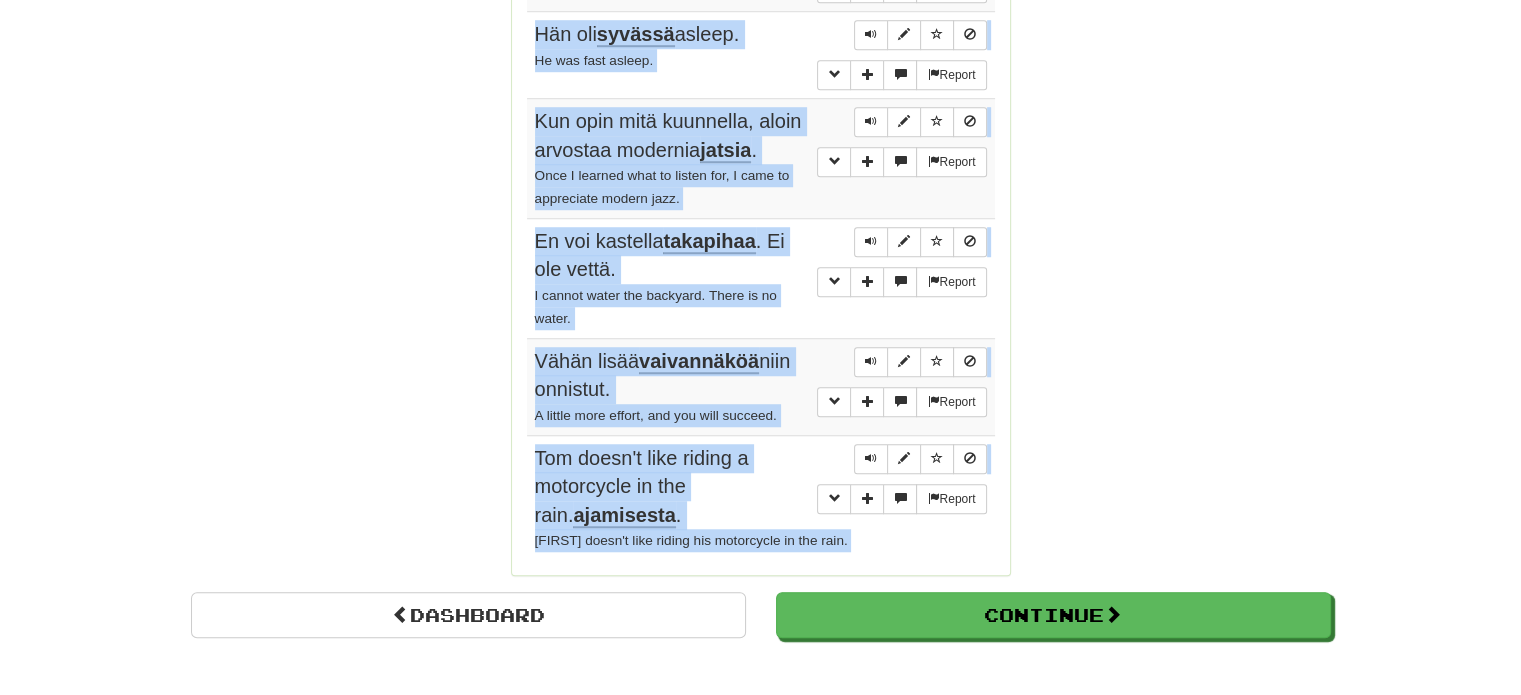 scroll, scrollTop: 1596, scrollLeft: 0, axis: vertical 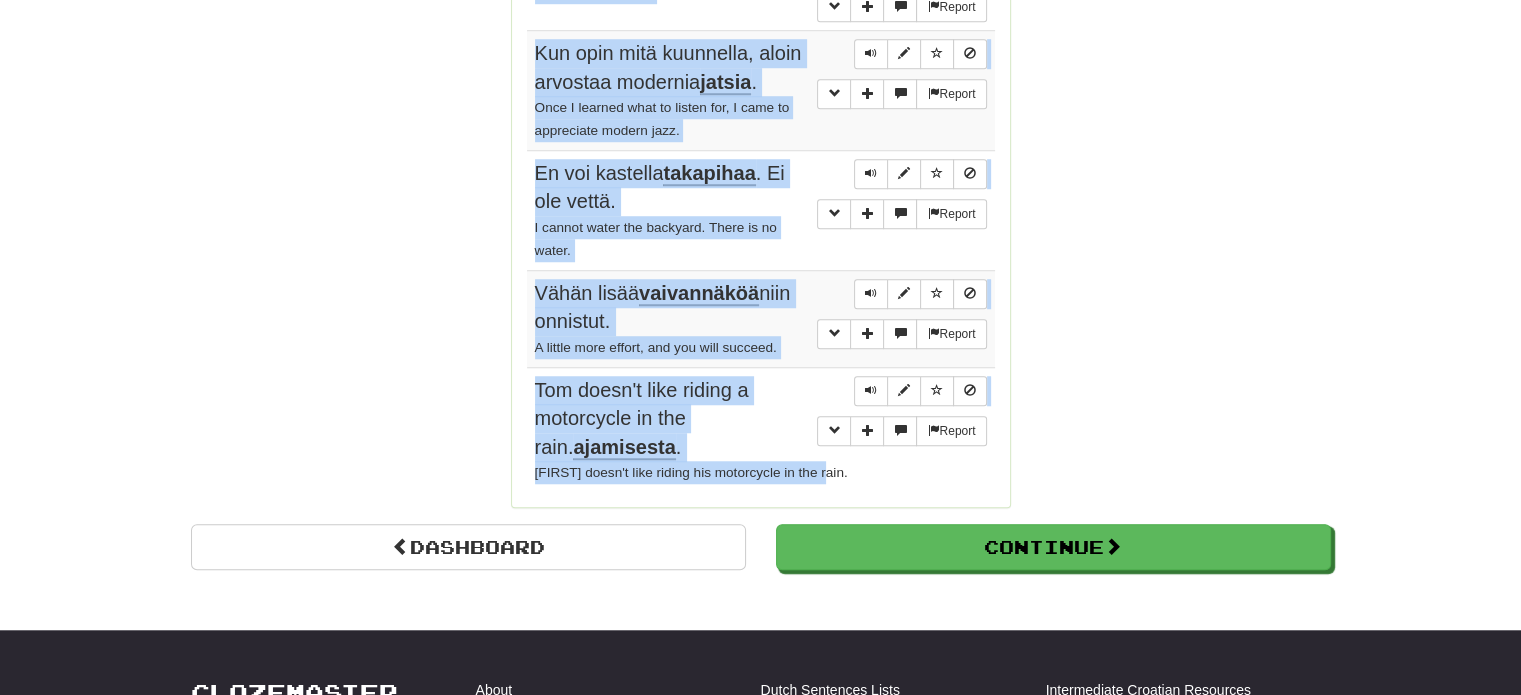 drag, startPoint x: 534, startPoint y: 88, endPoint x: 754, endPoint y: 443, distance: 417.64218 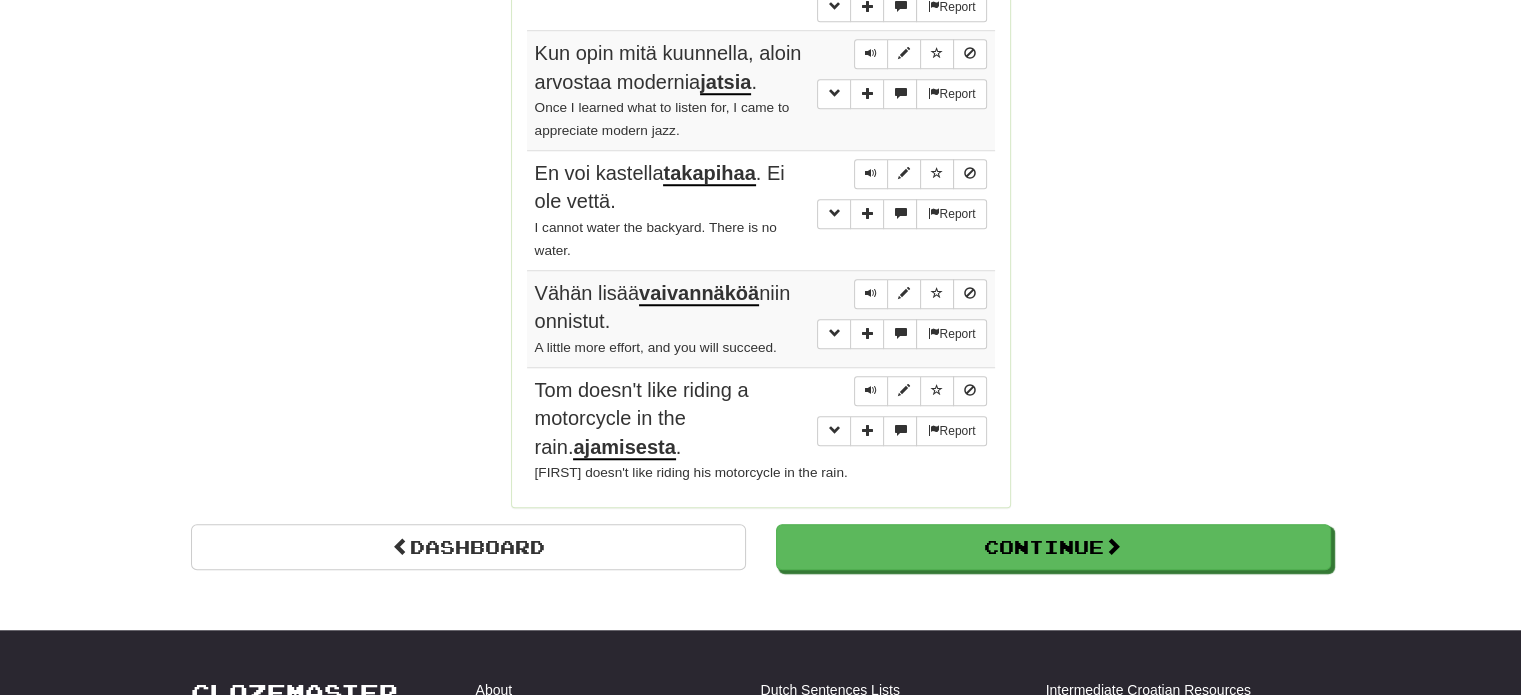 click on "Correct   :   10 Incorrect   :   0 To go   :   0 Playing :  Fluency Fast Track Round Complete!  Dashboard Continue  Round Results Stats: Score:   + 100 Time:   0 : 36 New:   5 Review:   5 Correct:   10 Incorrect:   0 Progress: Fluency Fast Track Playing:  15.987  /  19.796 + 5 80.733% 80.759% Mastered:  15.987  /  19.796 + 5 80.733% 80.759% Ready for Review:  0  /  Level:  114 3.227  points to level  115  - keep going! Ranked:  17 th  this week ( 640  points to  16 th ) Sentences:  Report Suunnitteletko  käyväsi  ulkomailla? Do you plan to go abroad?  Report Sulje ovi  mennessäsi . Close the door when you leave.  Report Tekivätkö  he jotain Tomille? Did they do something to Tom?  Report Pidin häntä kaupungin parhaana  tohtorina . I regarded him as the best doctor in town.  Report Ostamme munia  tusinoittain . We buy eggs by the dozen.  Report Hän oli  syvässä  unessa. He was fast asleep.  Report Kun opin mitä kuunnella, aloin arvostaa modernia  jatsia .  Report En voi kastella  takapihaa  Report ." at bounding box center (760, -483) 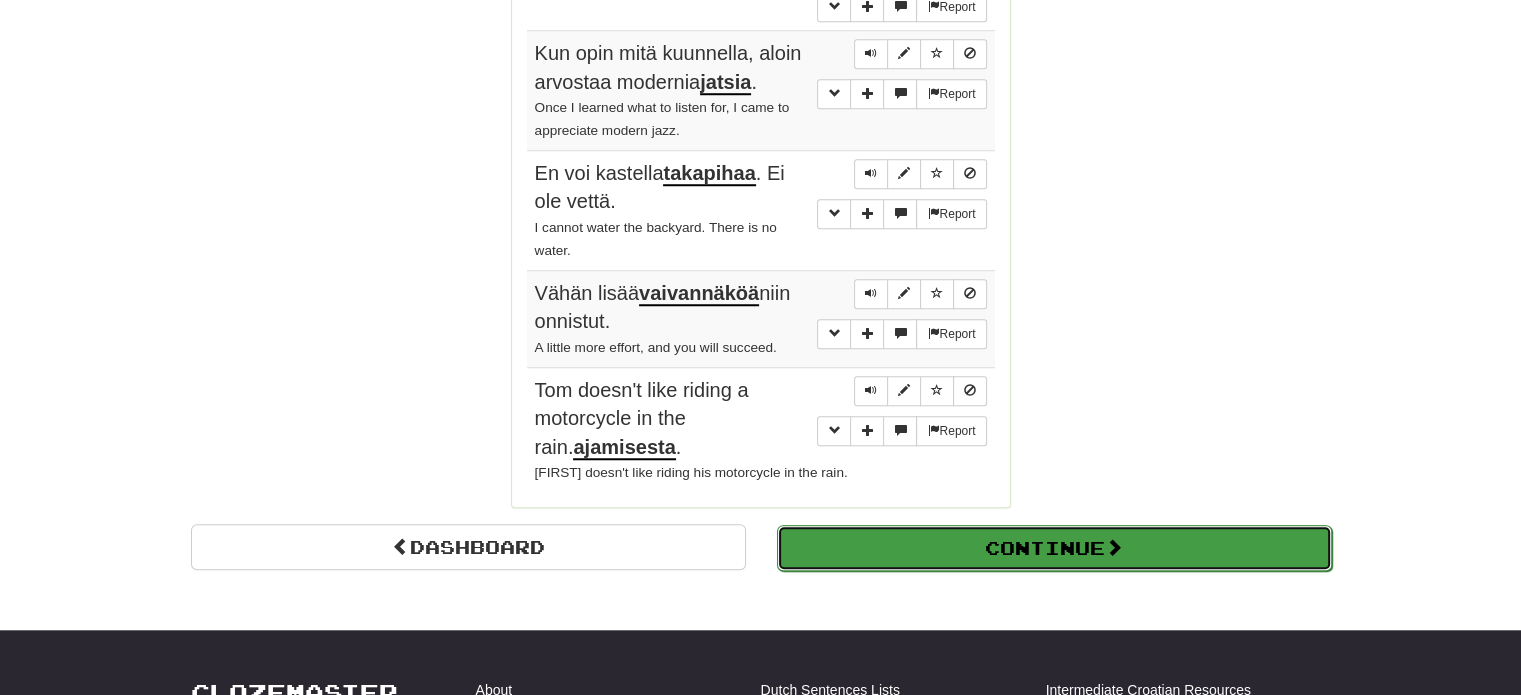 click on "Continue" at bounding box center (1054, 548) 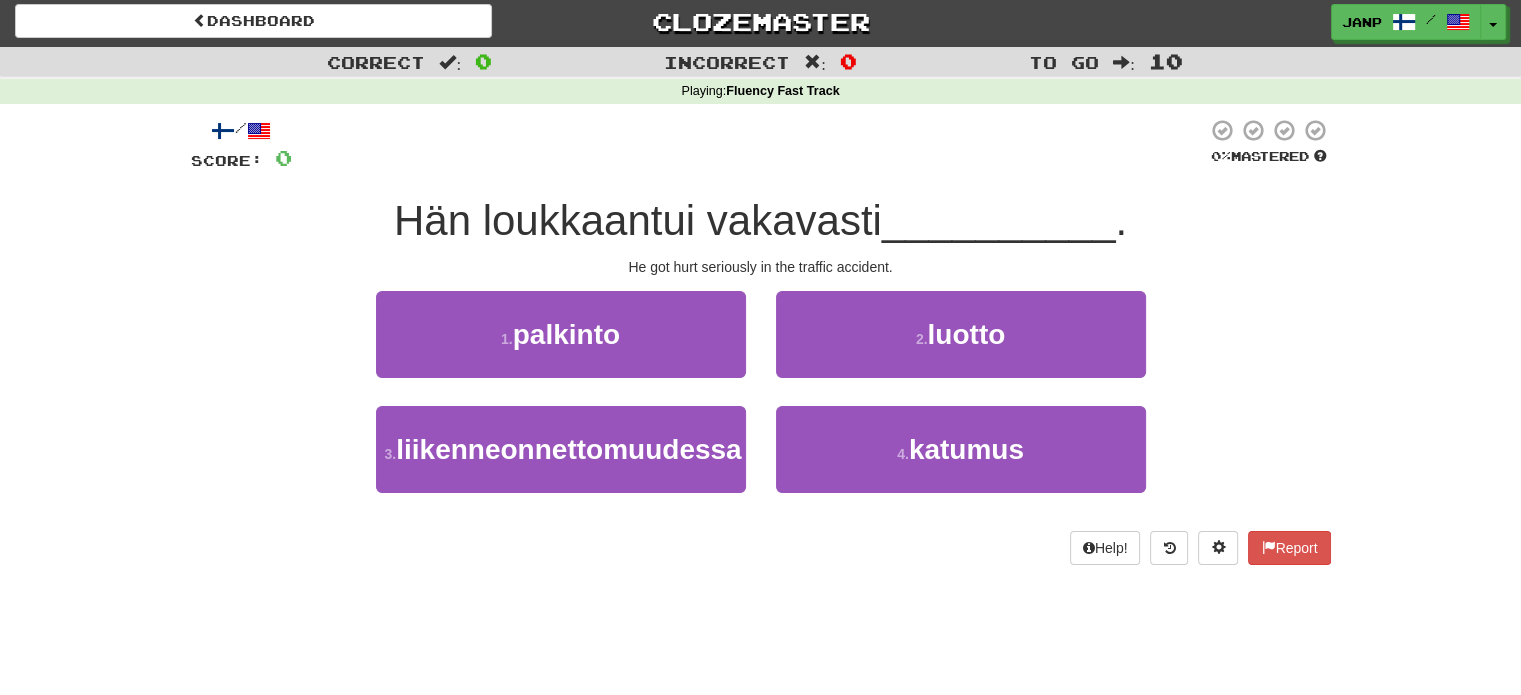 scroll, scrollTop: 0, scrollLeft: 0, axis: both 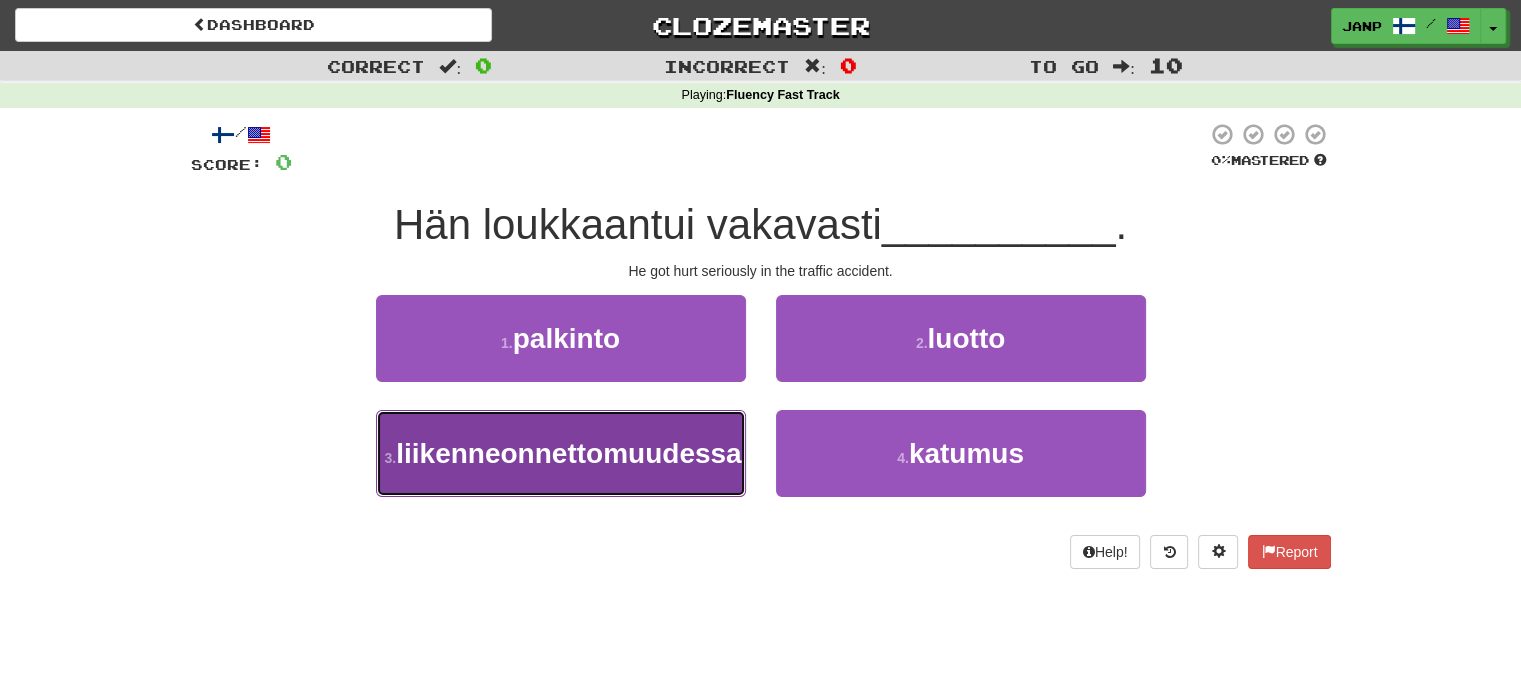 click on "liikenneonnettomuudessa" at bounding box center (568, 453) 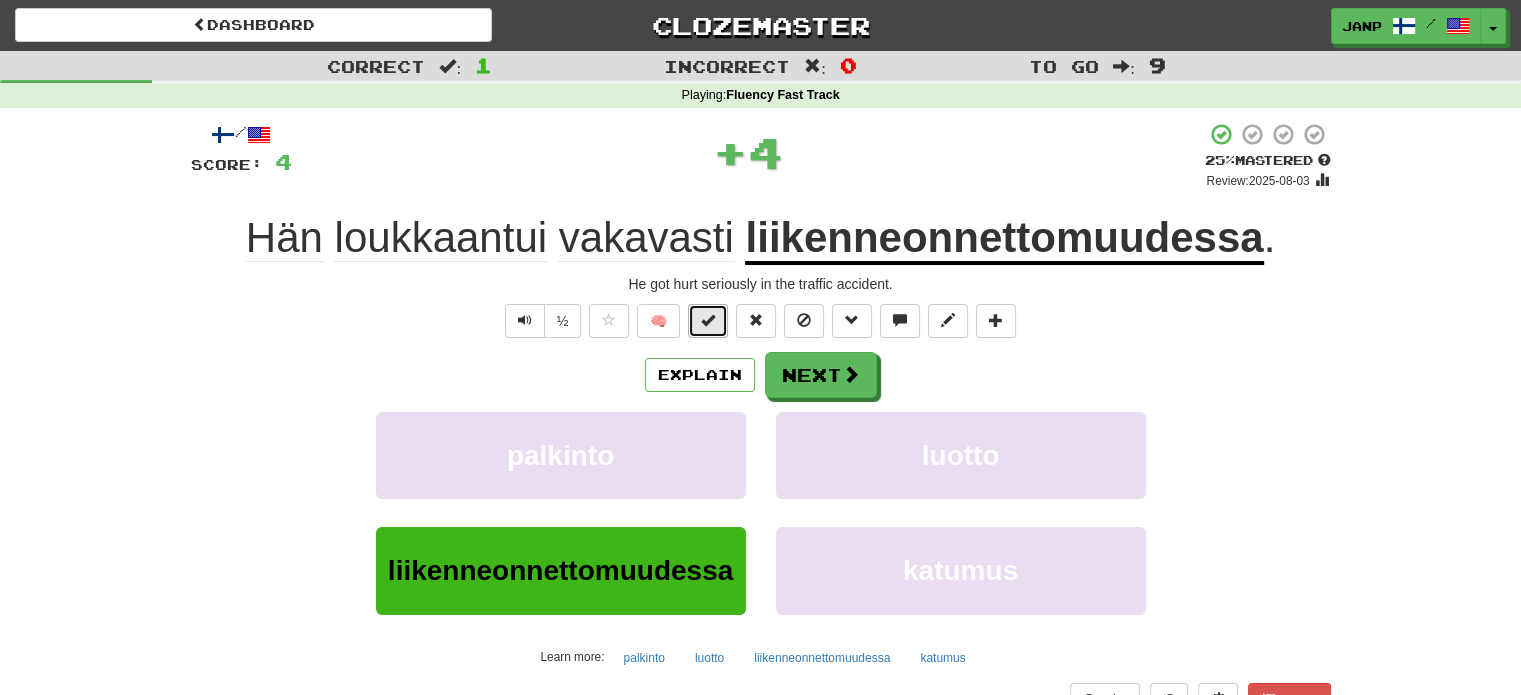 click at bounding box center (708, 321) 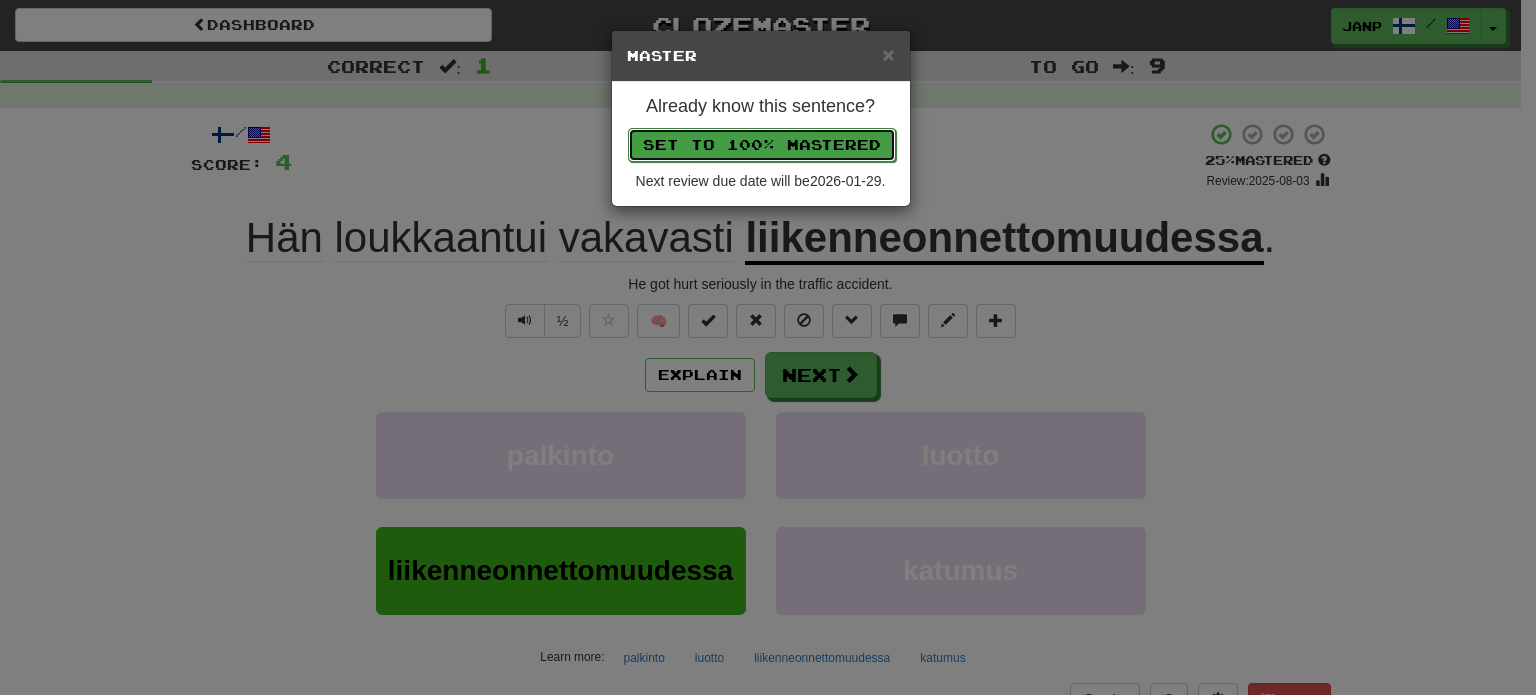 click on "Set to 100% Mastered" at bounding box center (762, 145) 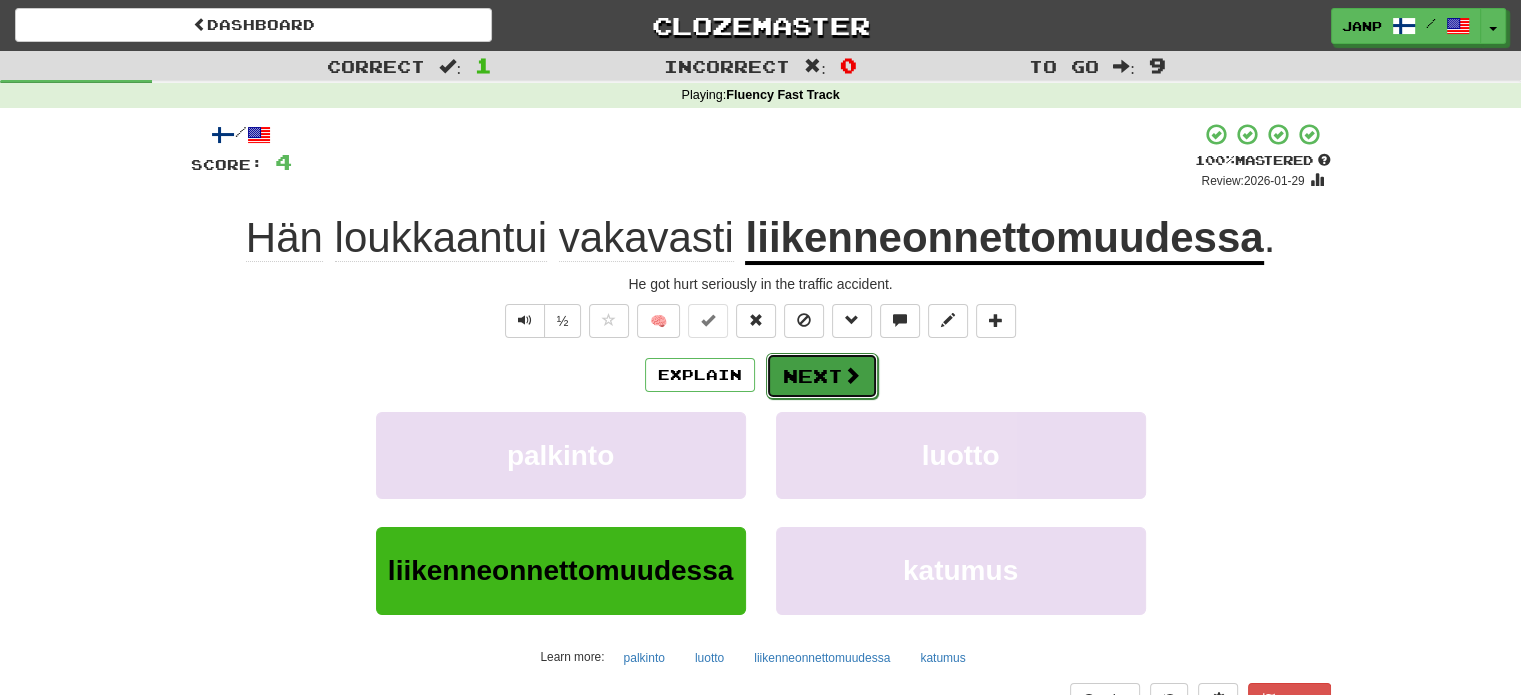 click on "Next" at bounding box center [822, 376] 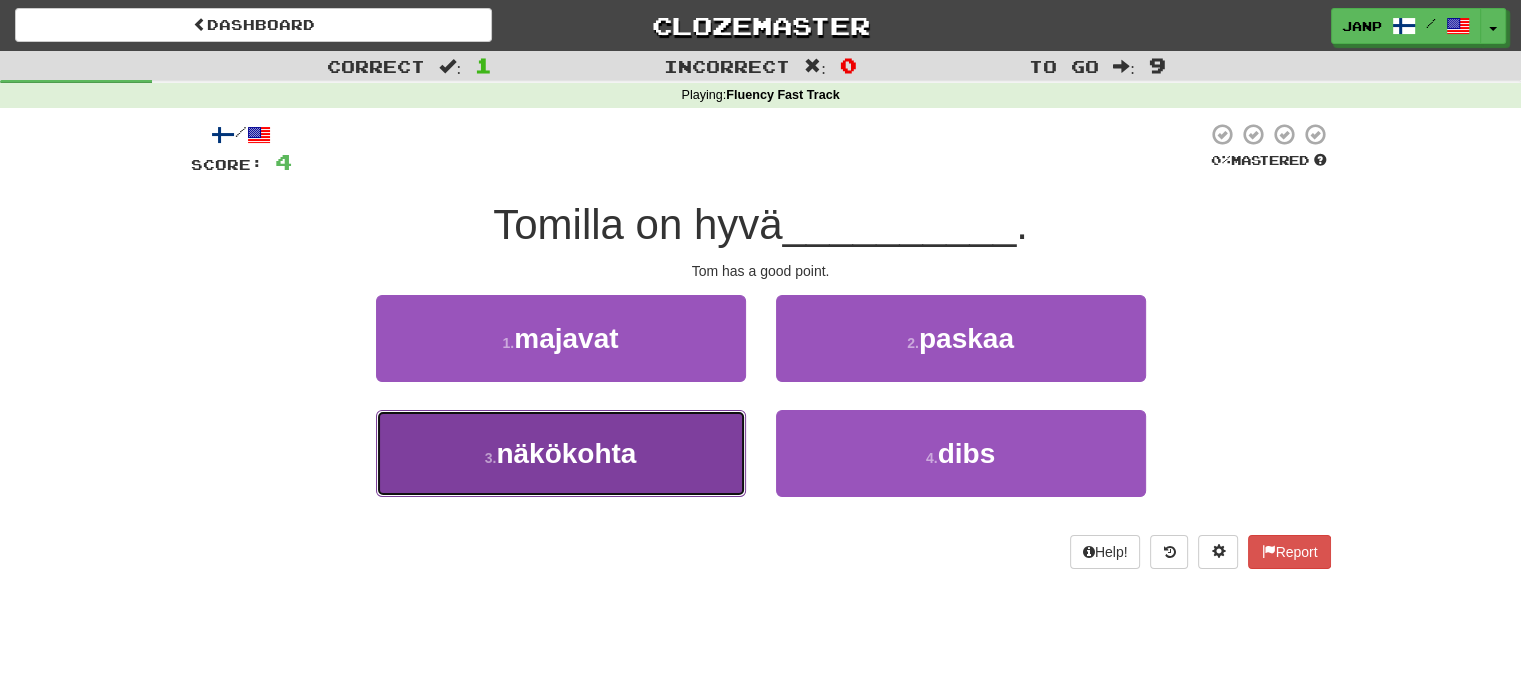 click on "3 .  näkökohta" at bounding box center [561, 453] 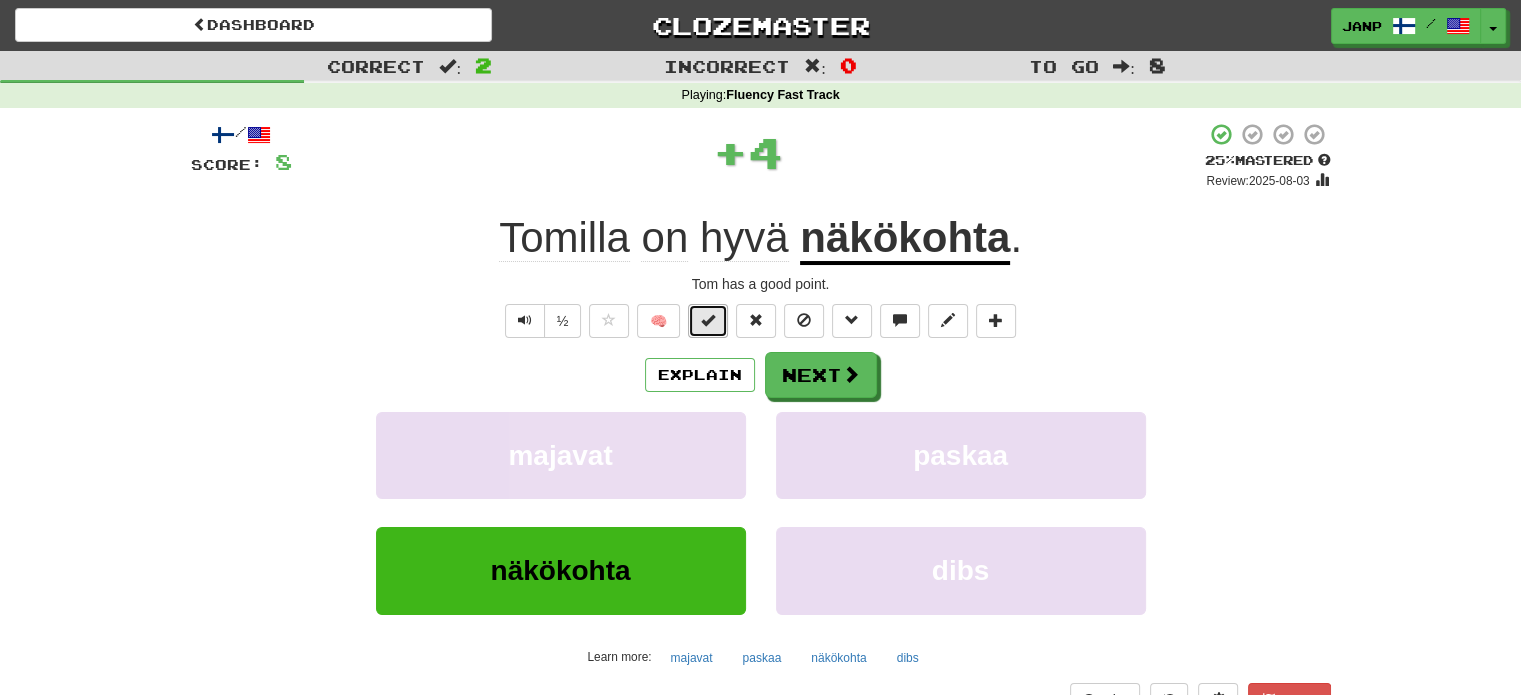 click at bounding box center (708, 321) 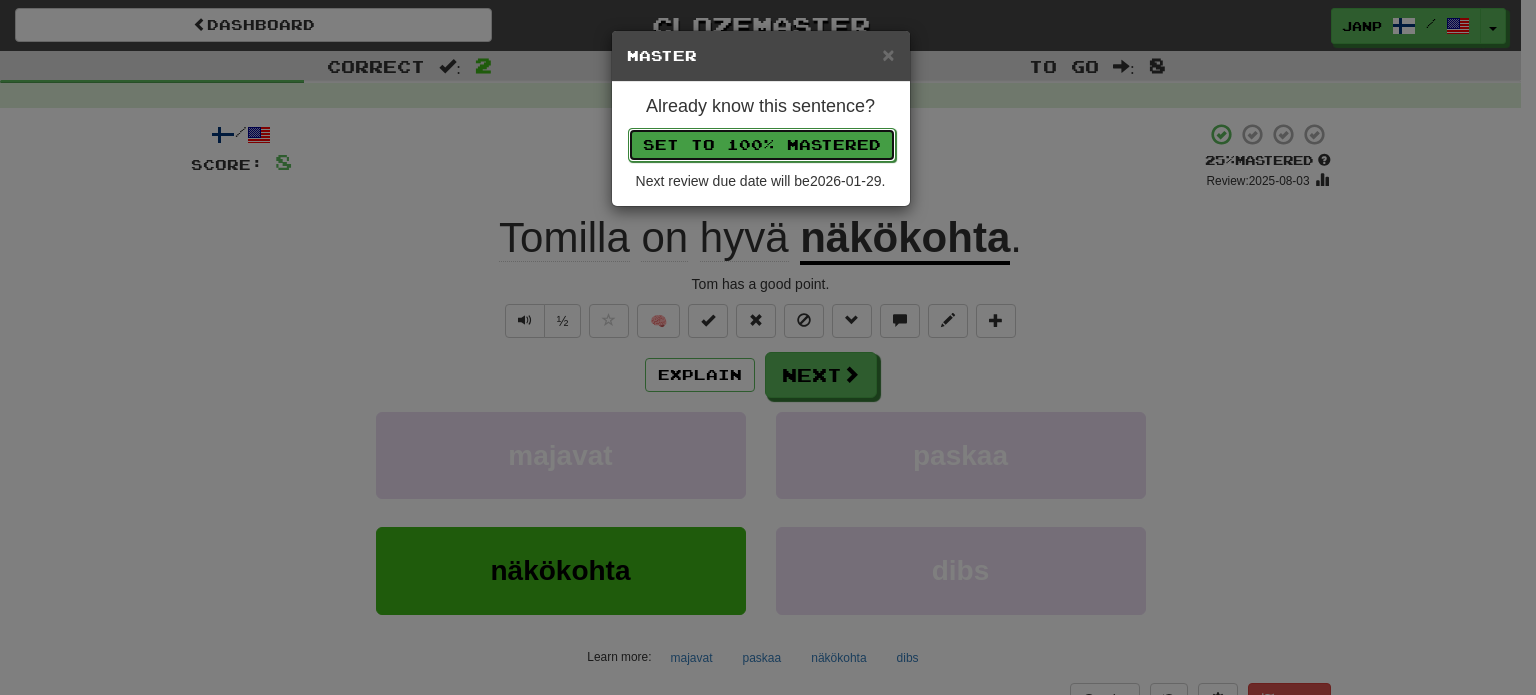 click on "Set to 100% Mastered" at bounding box center (762, 145) 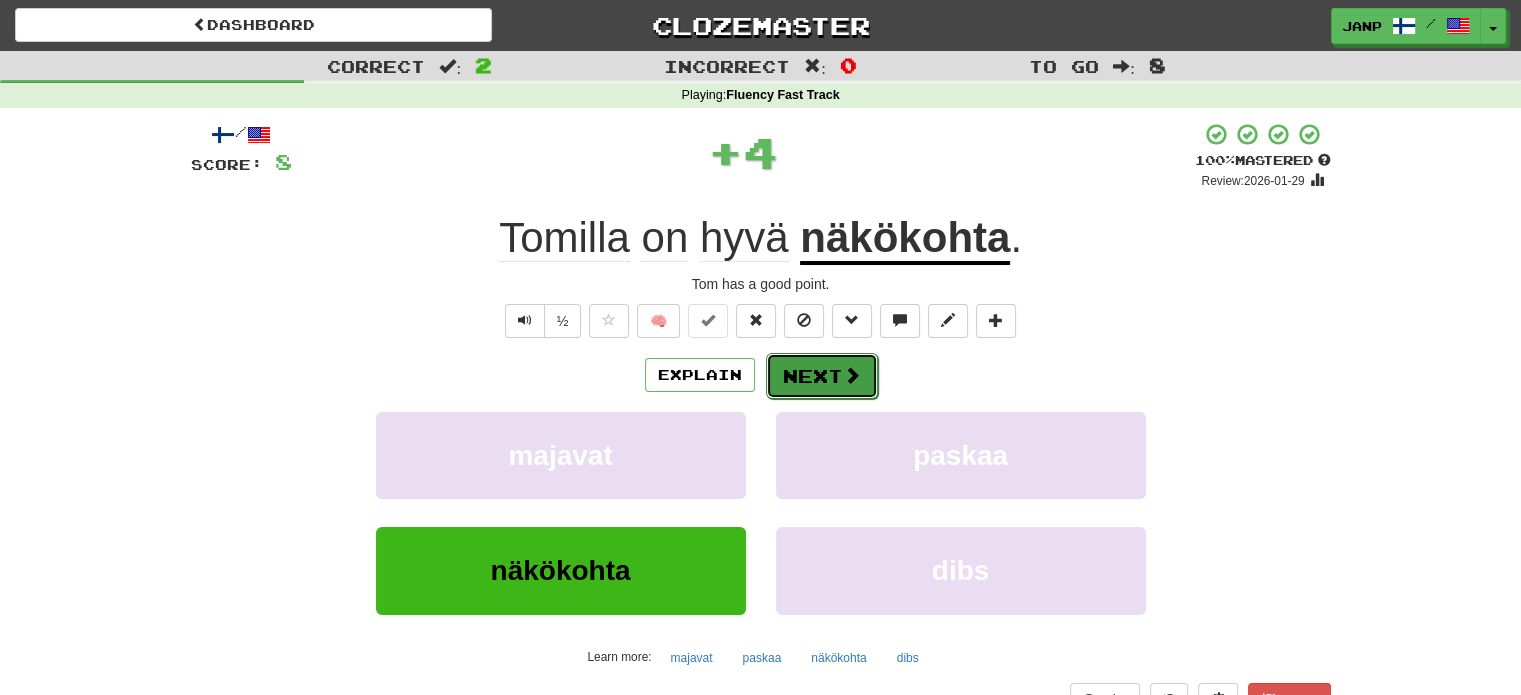 click at bounding box center (852, 375) 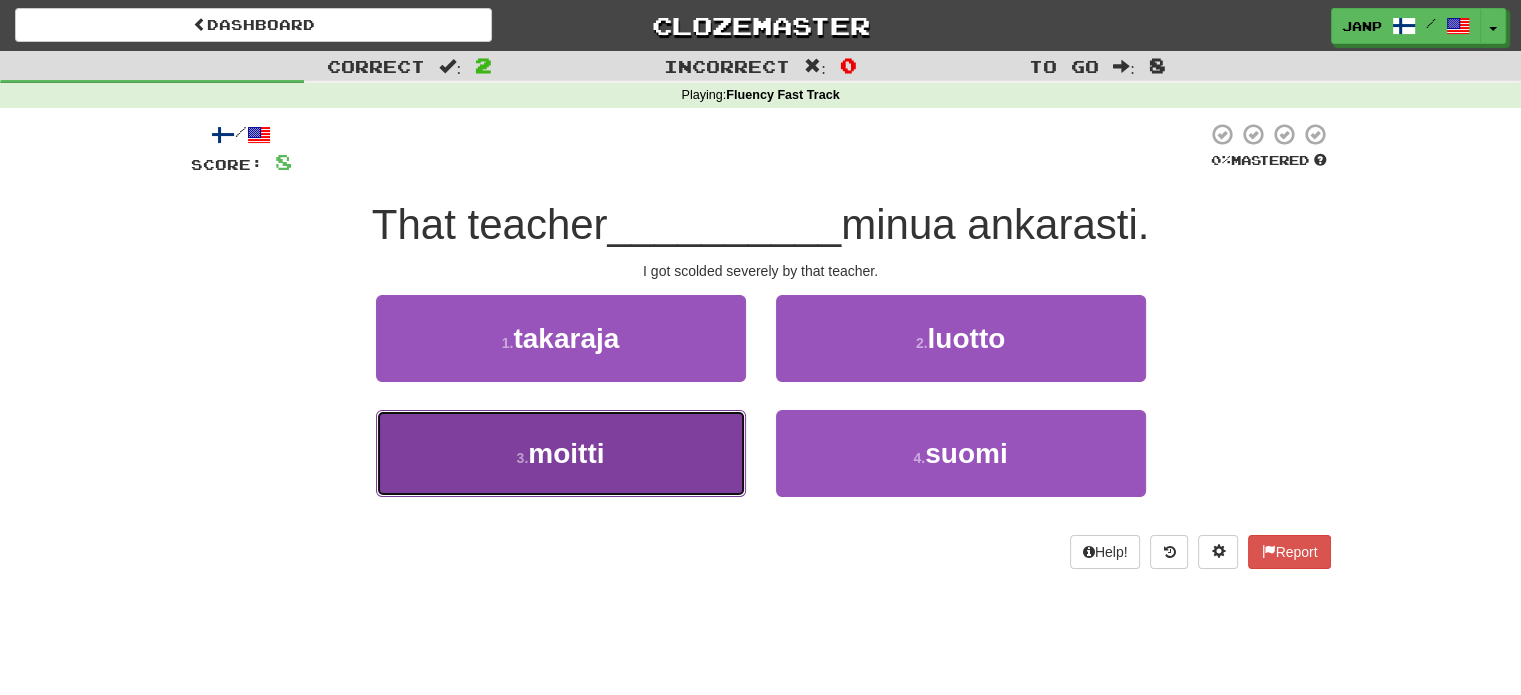 click on "3 .  moitti" at bounding box center (561, 453) 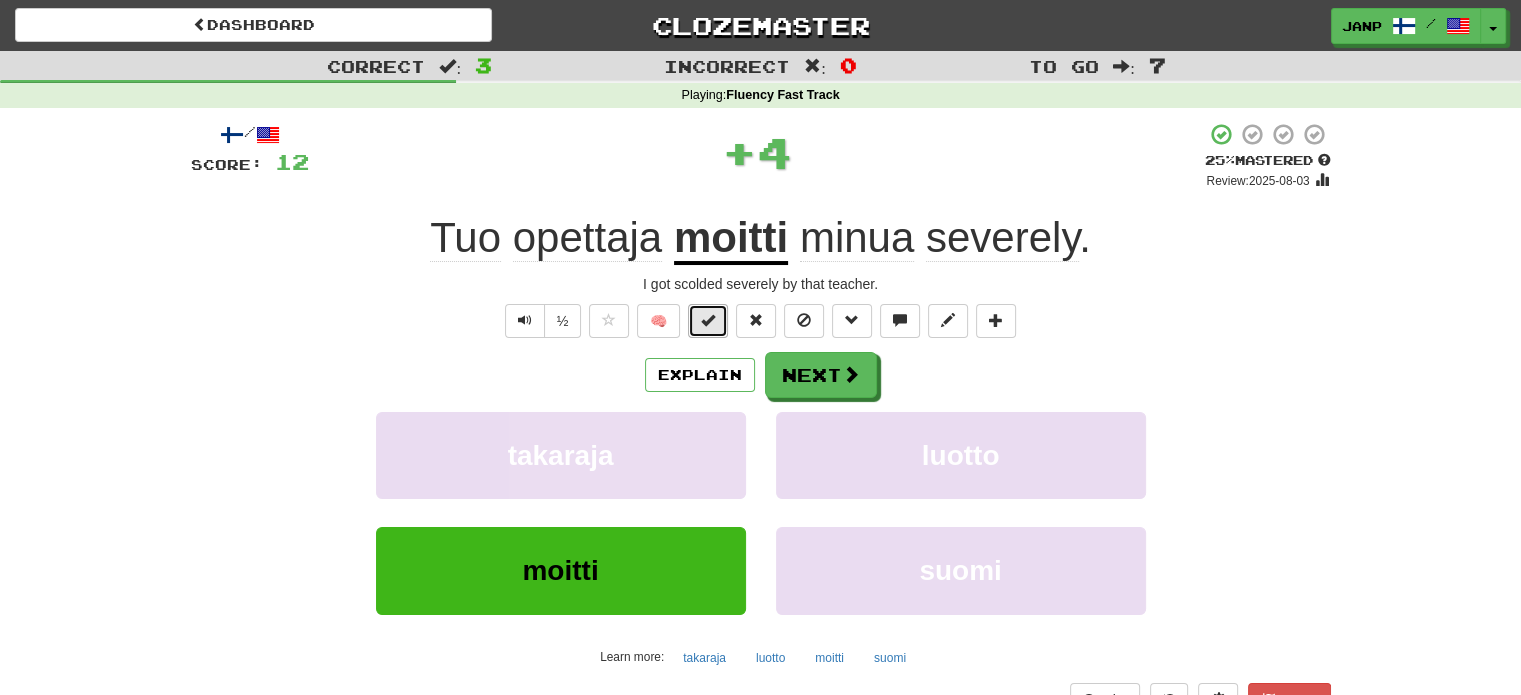 click at bounding box center (708, 320) 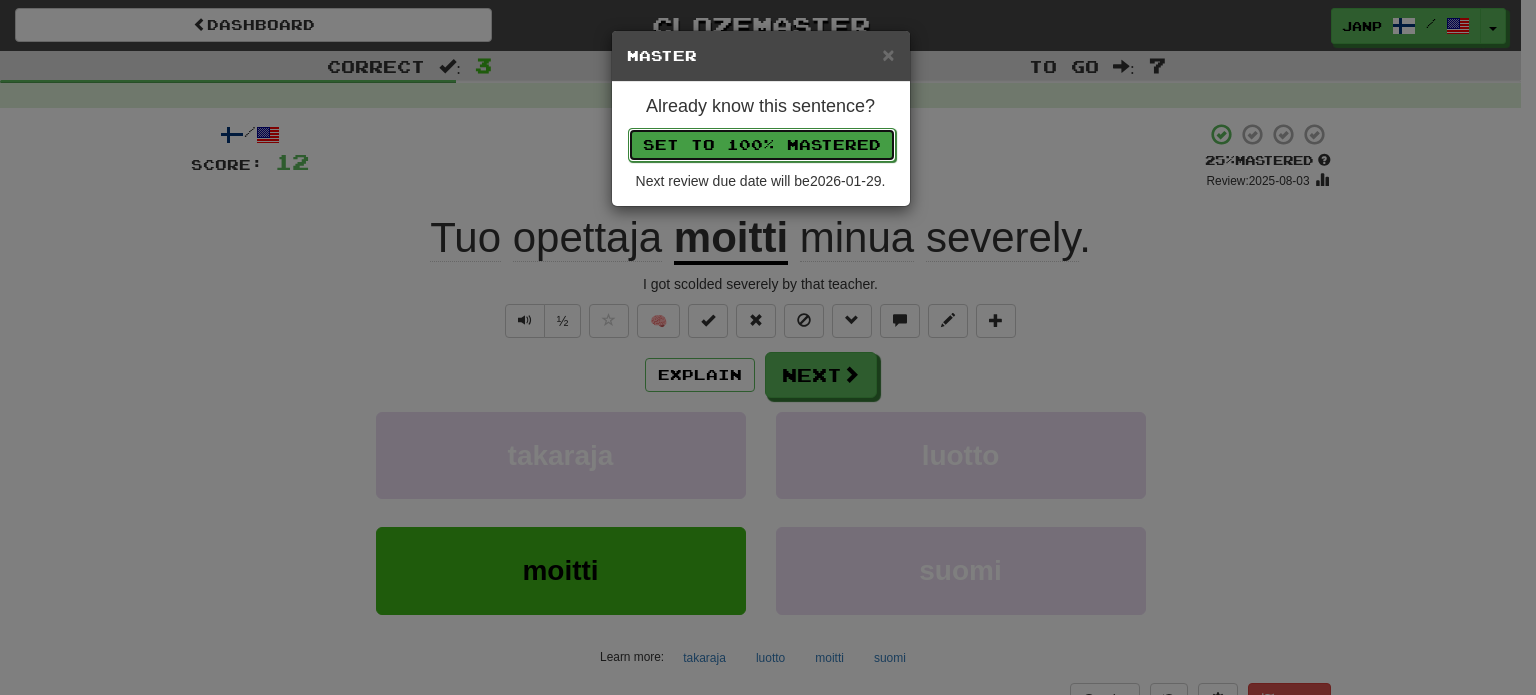 click on "Set to 100% Mastered" at bounding box center [762, 145] 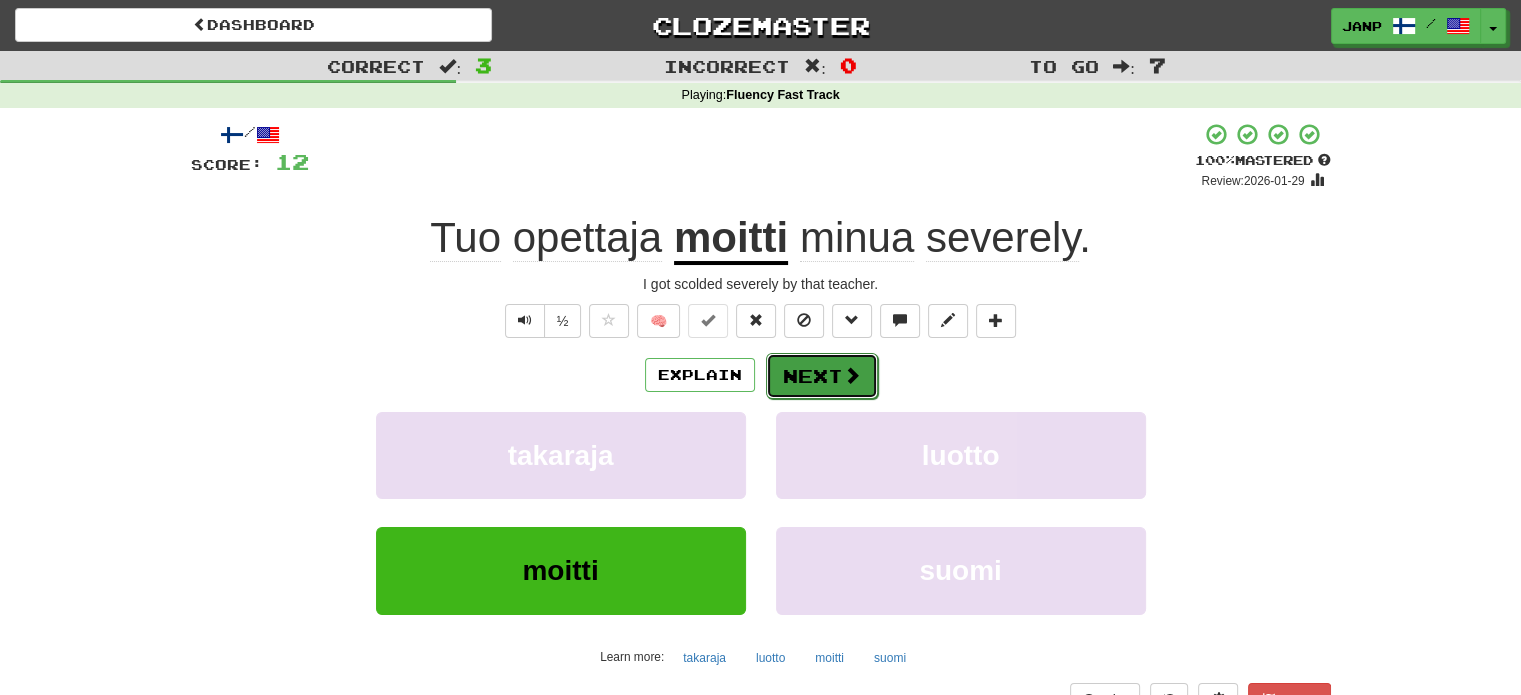 click on "Next" at bounding box center (822, 376) 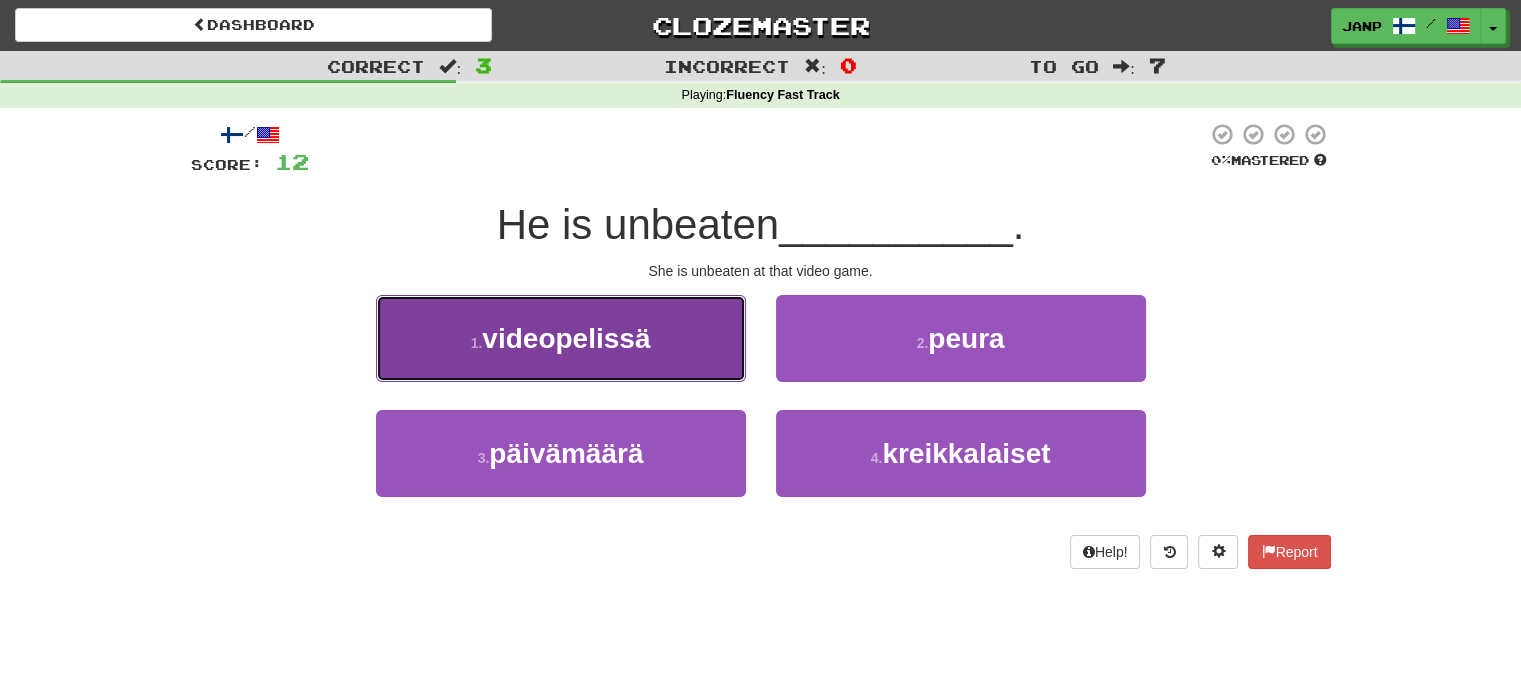 click on "1 .  videopelissä" at bounding box center (561, 338) 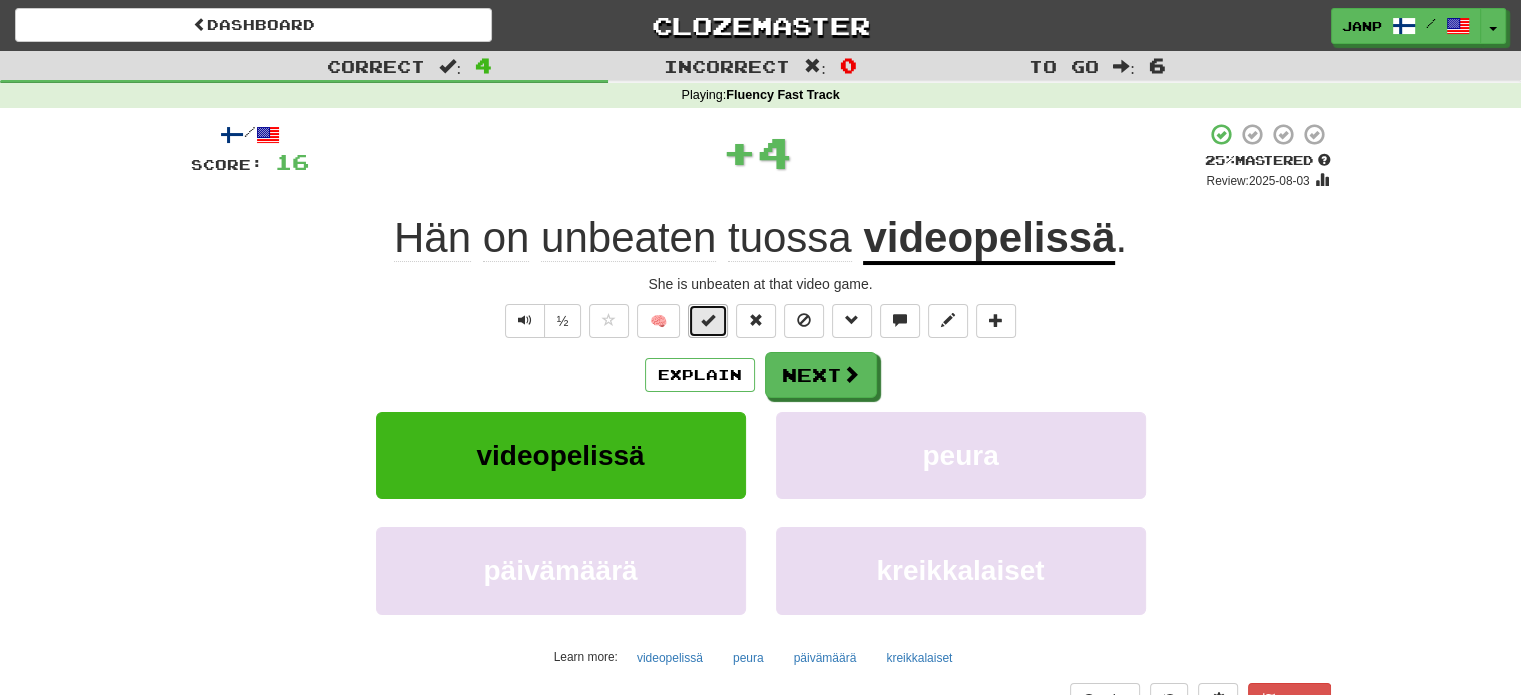 click at bounding box center [708, 320] 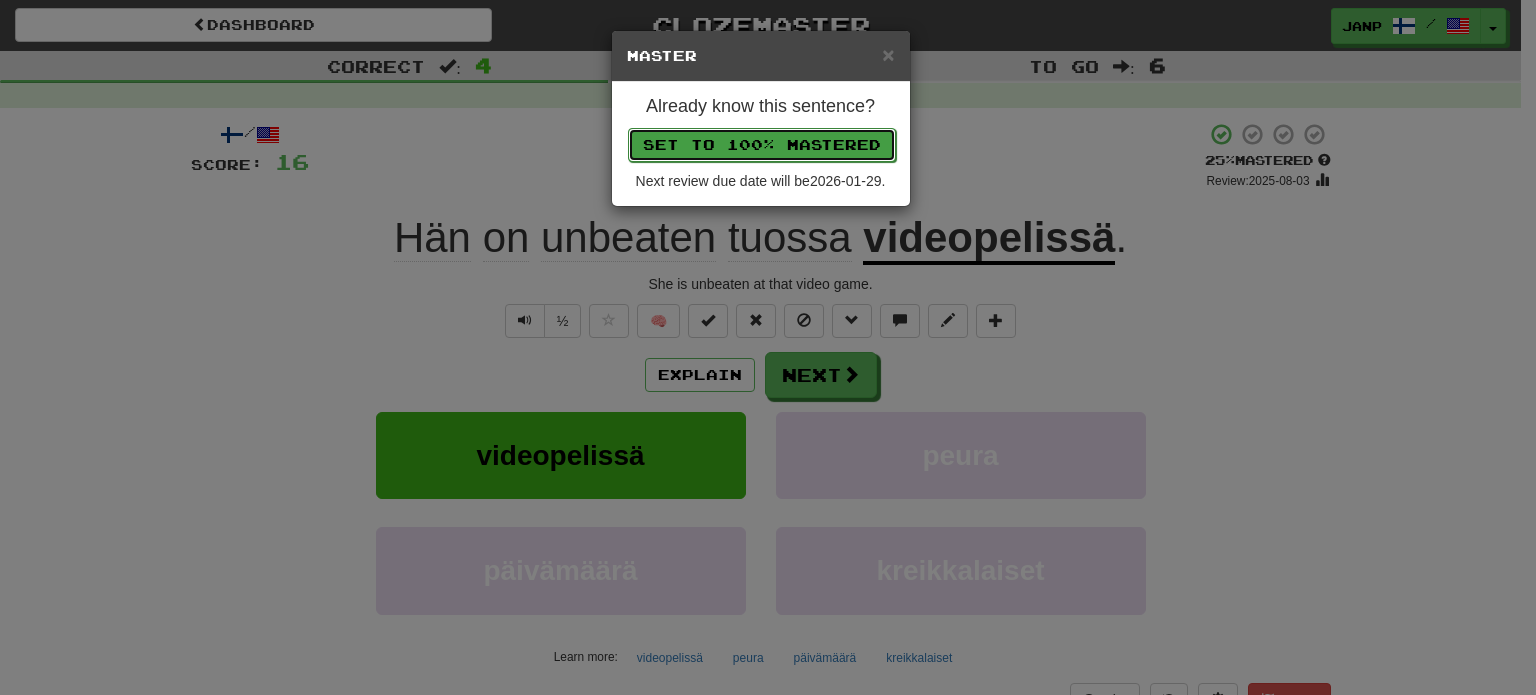 click on "Set to 100% Mastered" at bounding box center (762, 145) 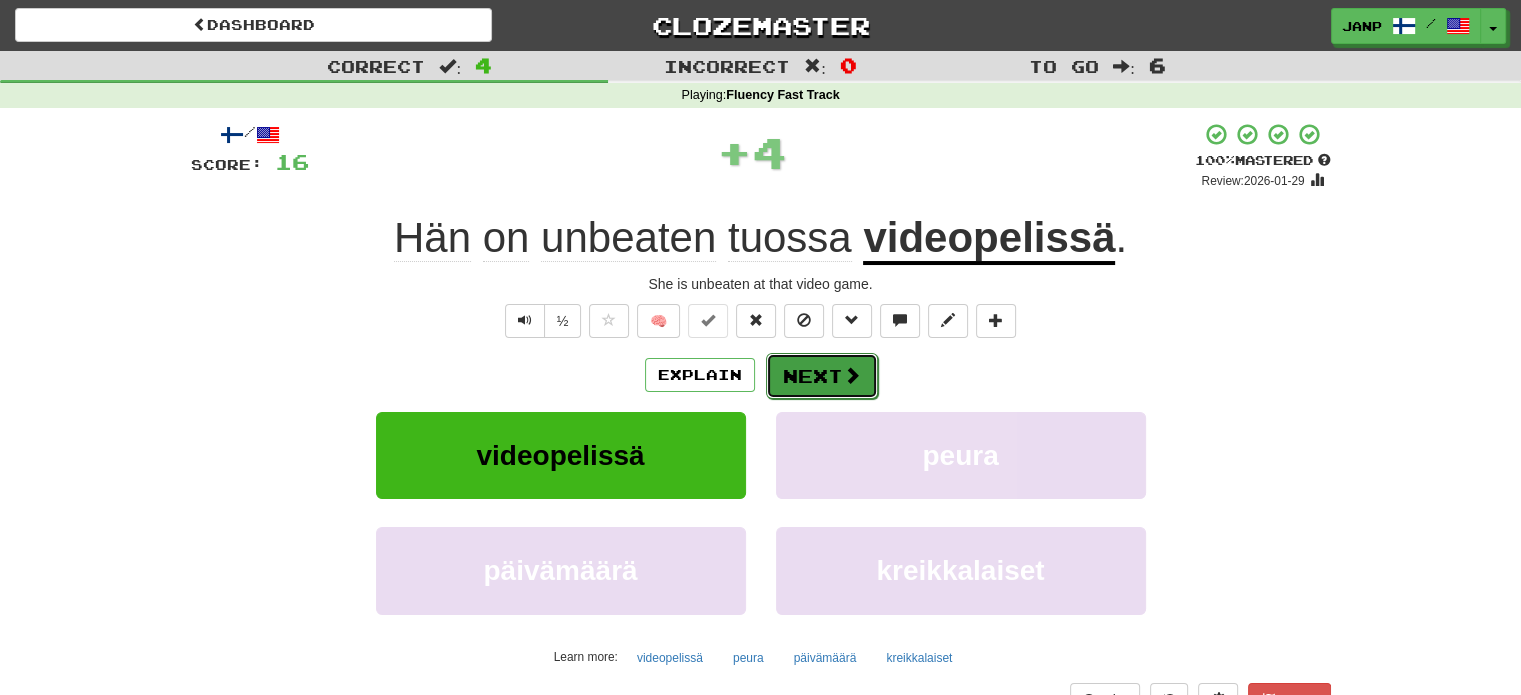 click on "Next" at bounding box center (822, 376) 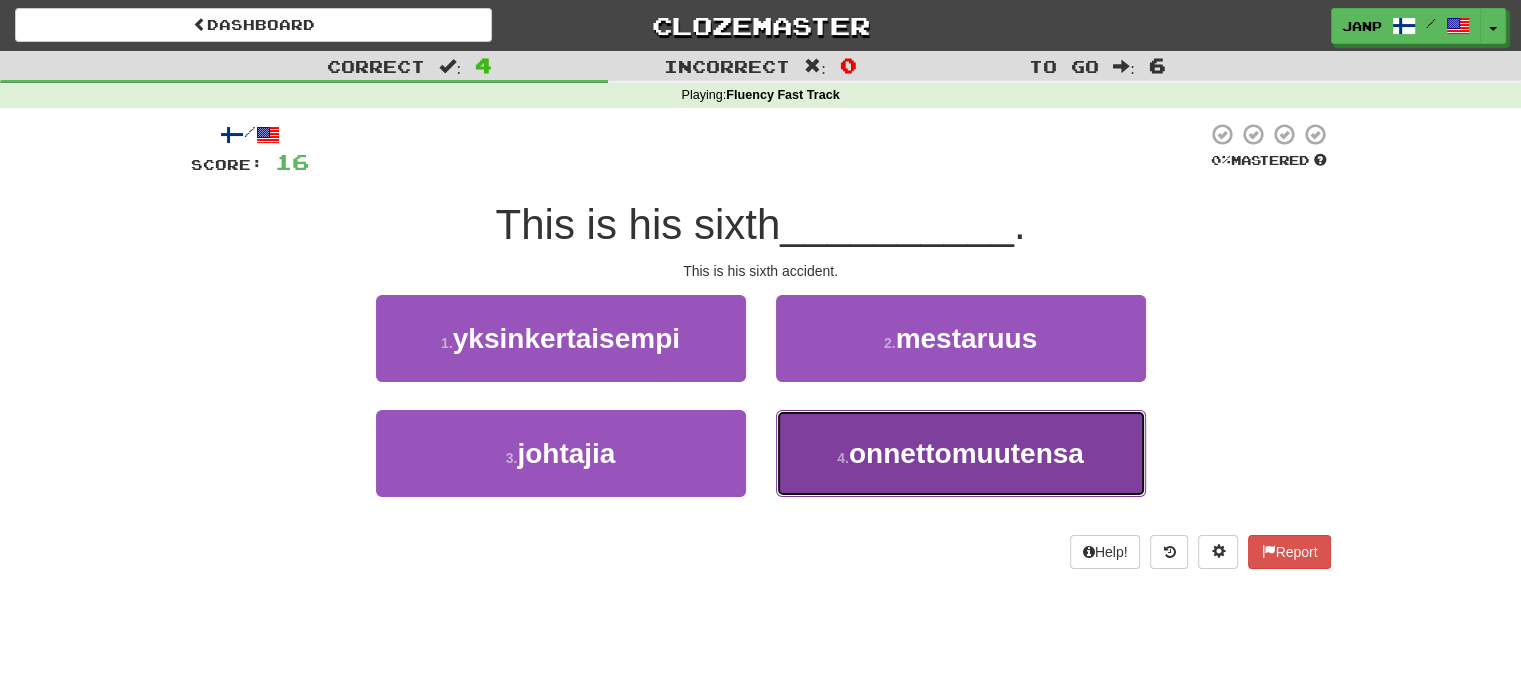 click on "4 .  onnettomuutensa" at bounding box center [961, 453] 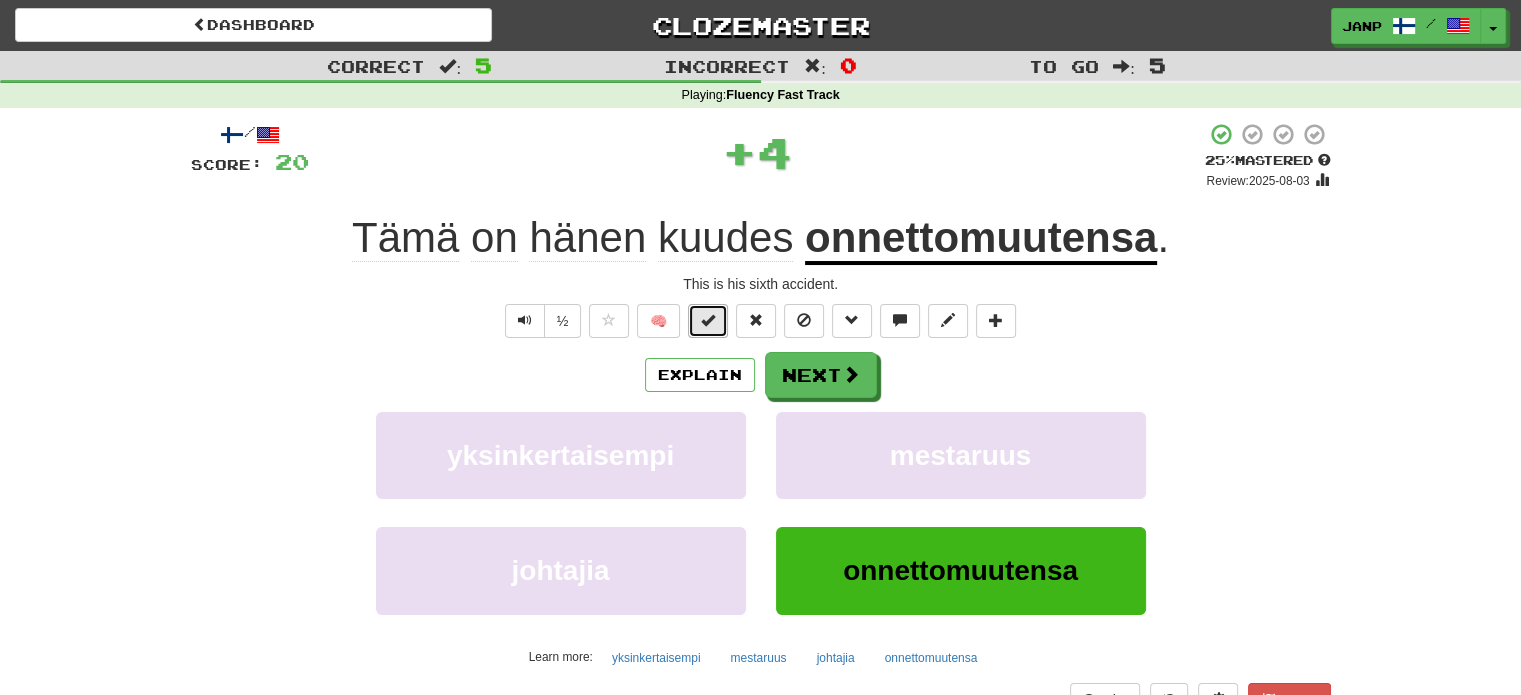 click at bounding box center (708, 320) 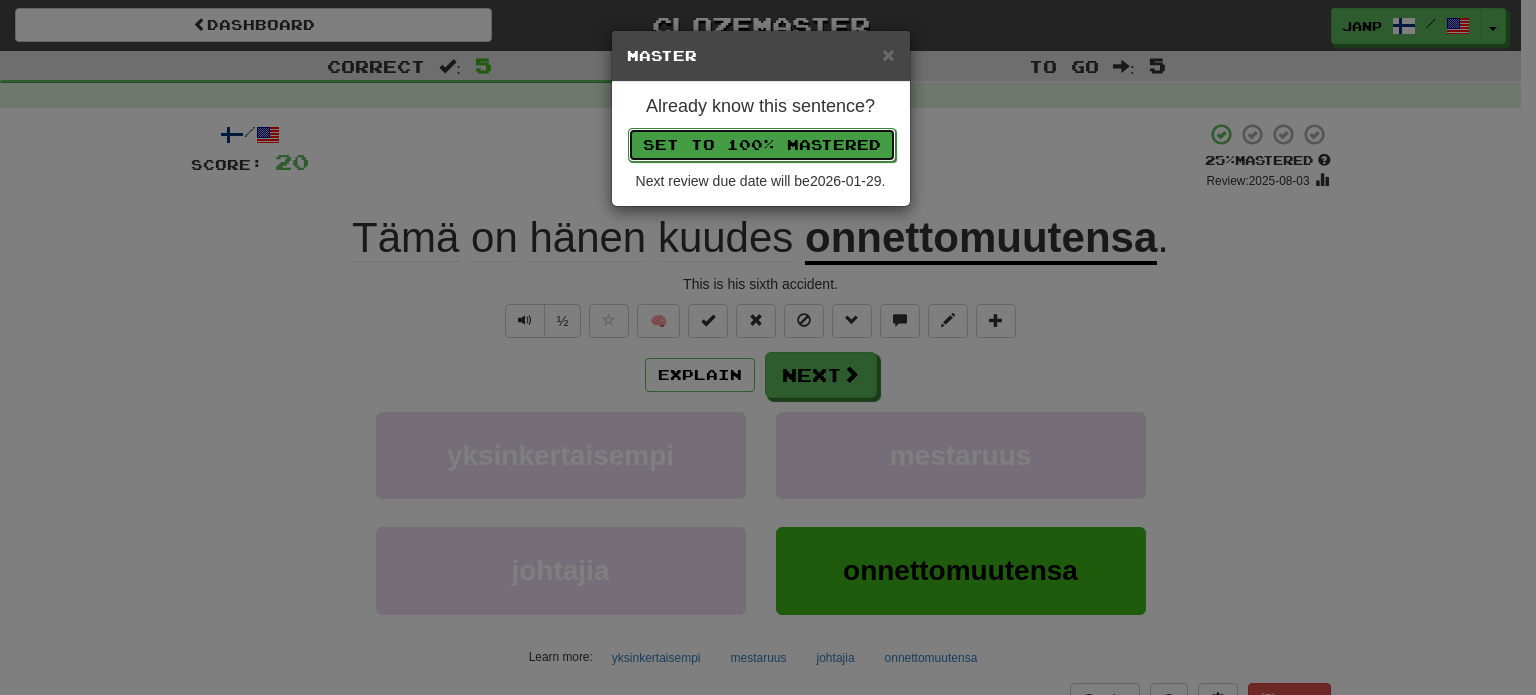 click on "Set to 100% Mastered" at bounding box center [762, 145] 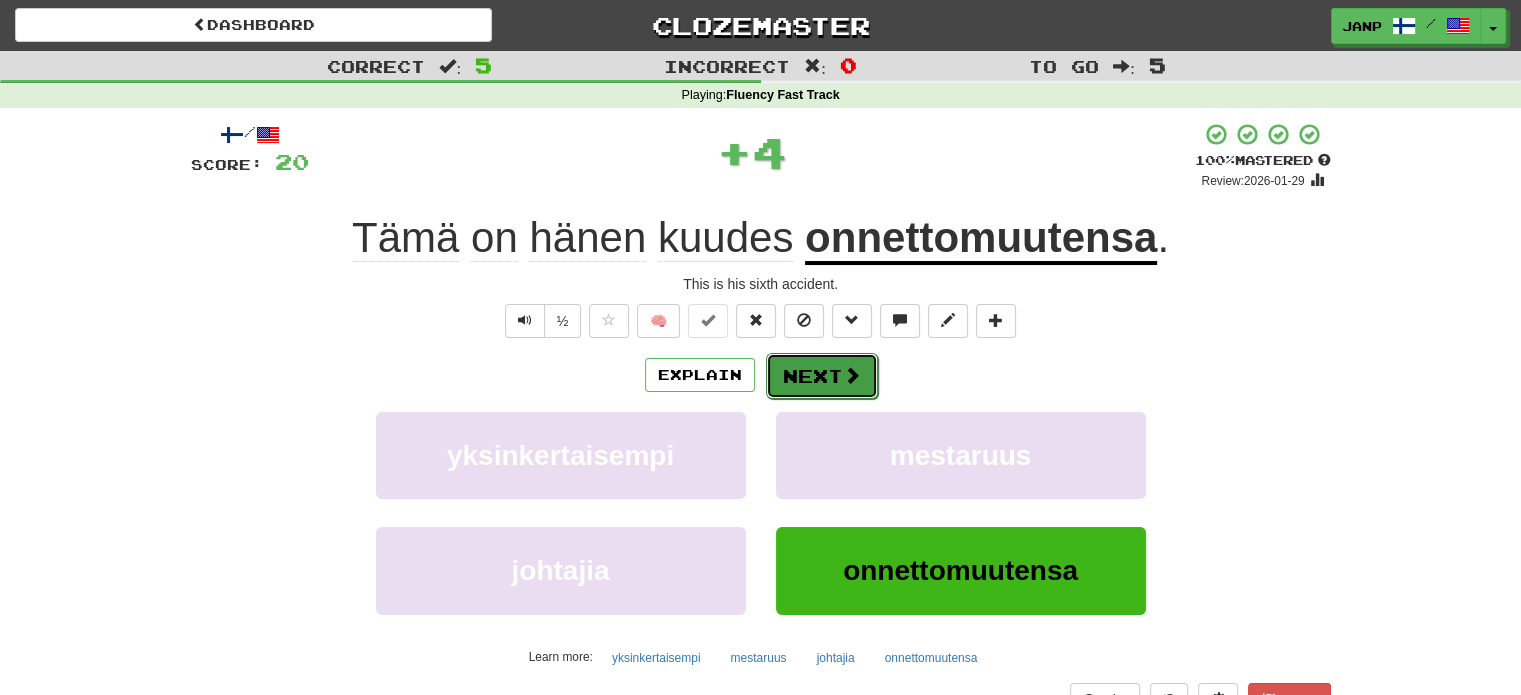 click at bounding box center (852, 375) 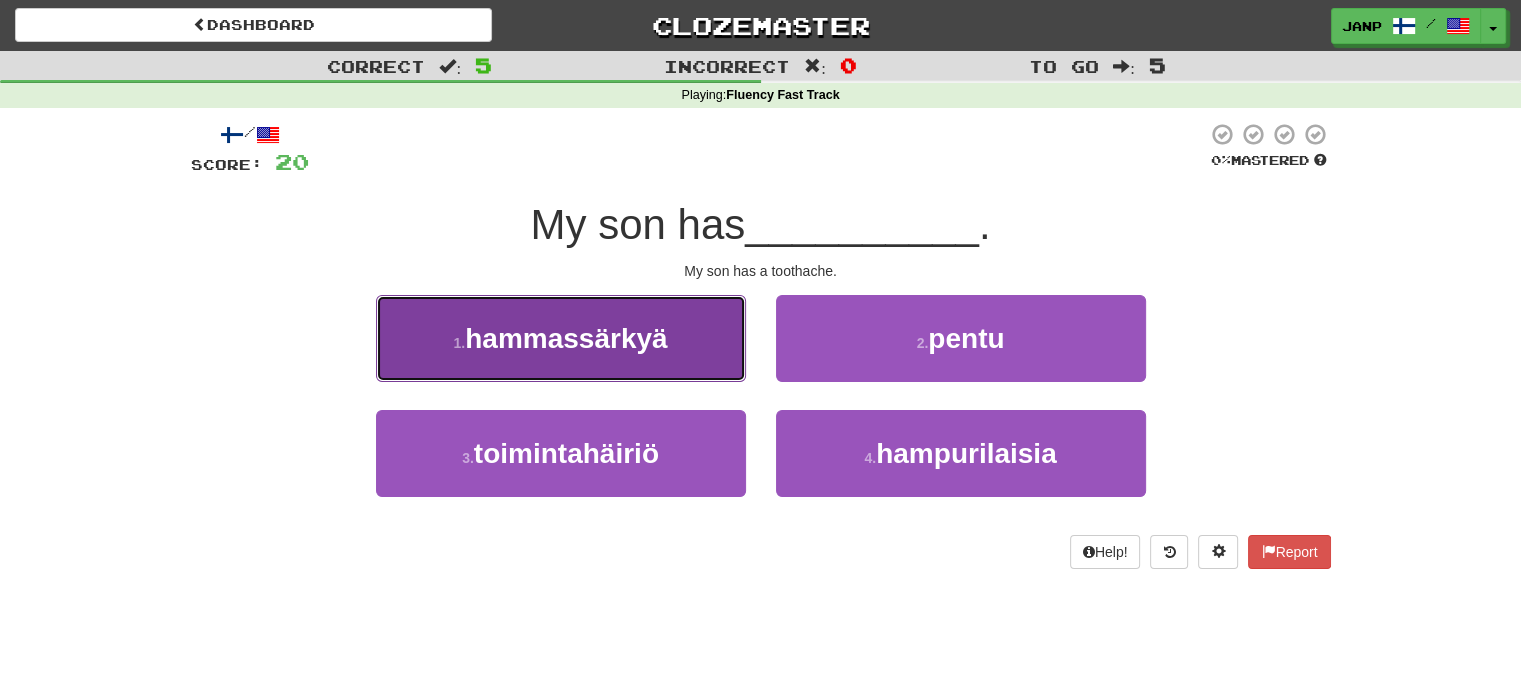 click on "1 .  hammassärkyä" at bounding box center (561, 338) 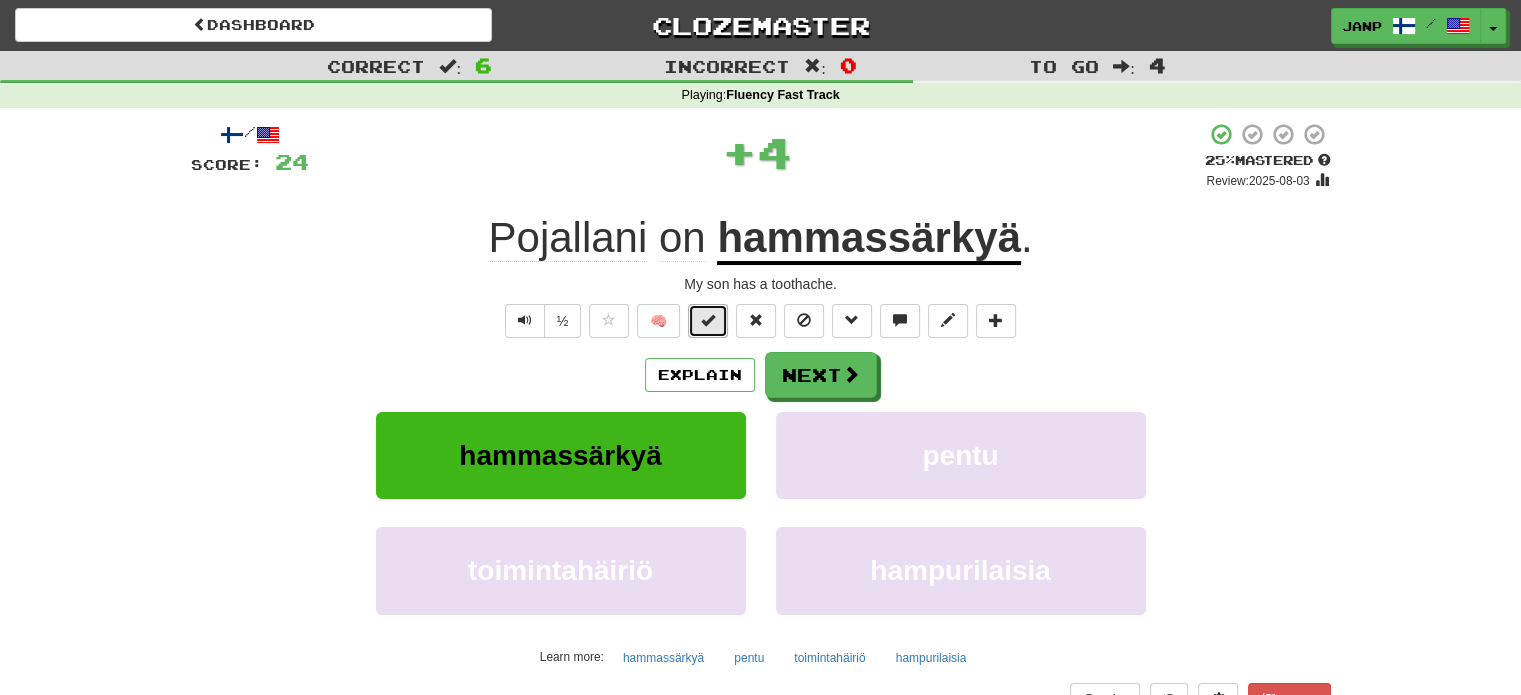click at bounding box center (708, 321) 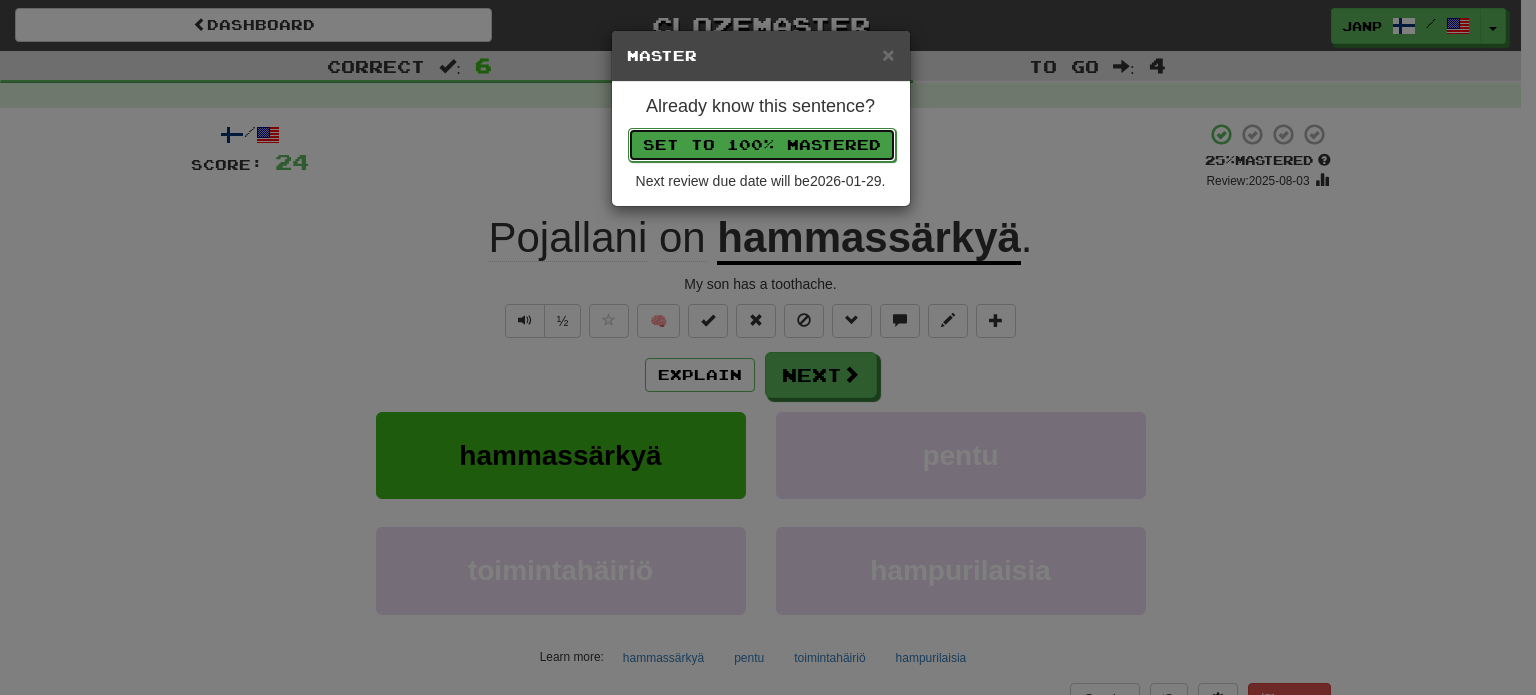click on "Set to 100% Mastered" at bounding box center [762, 145] 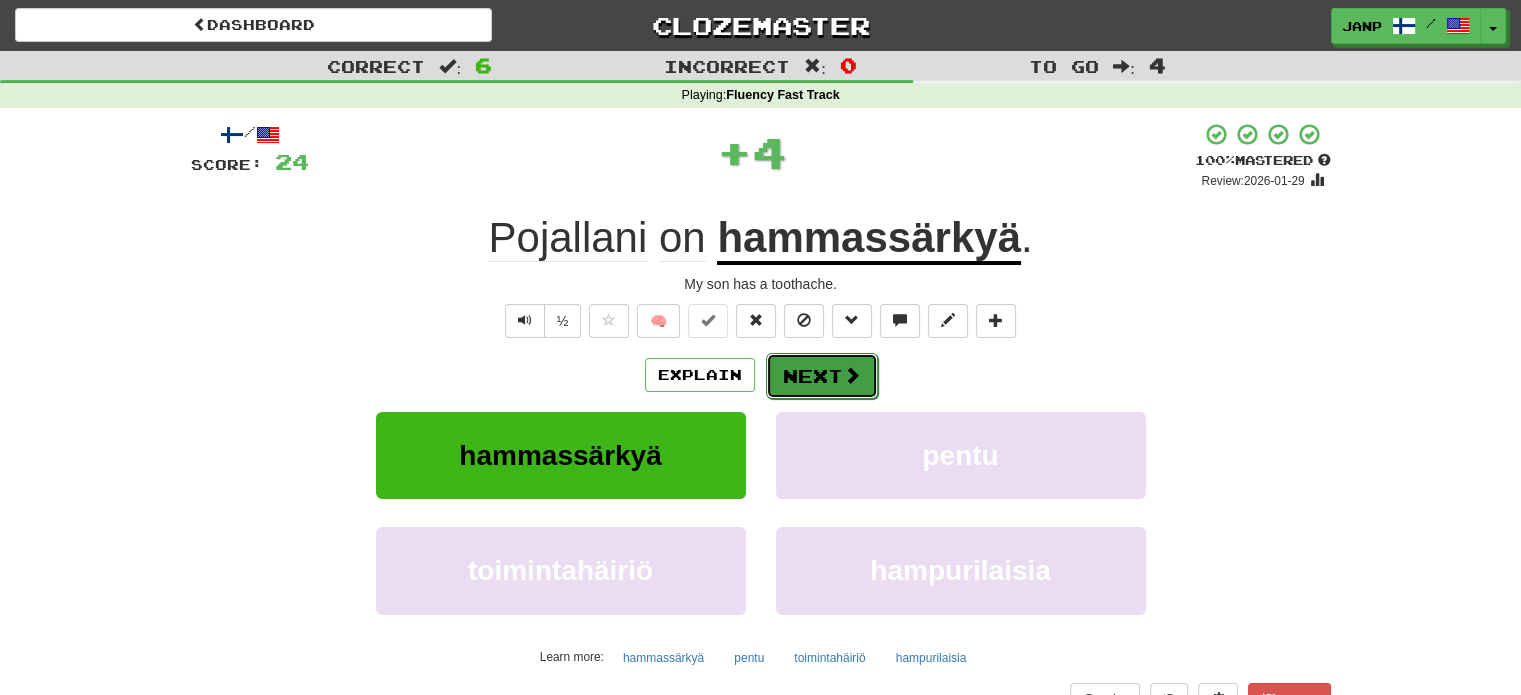 click on "Next" at bounding box center (822, 376) 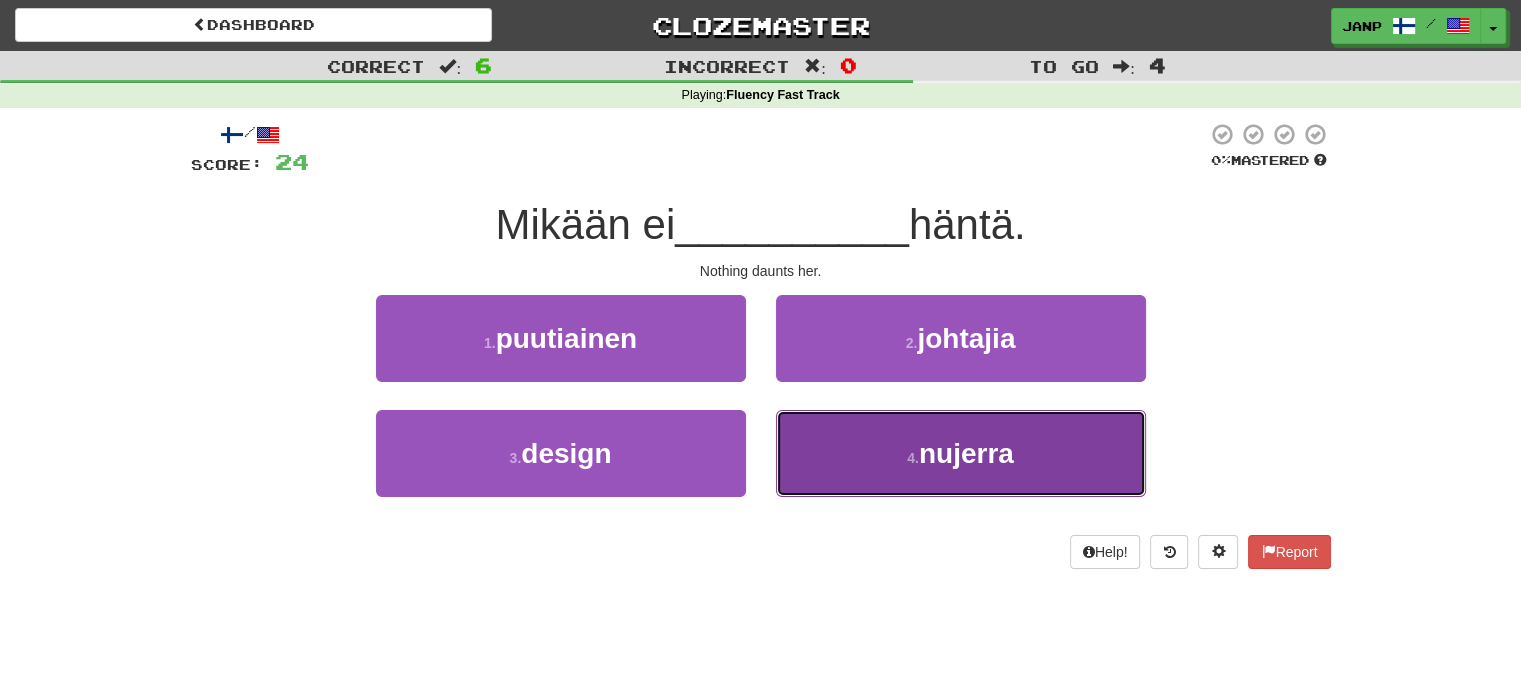 click on "4 .  nujerra" at bounding box center [961, 453] 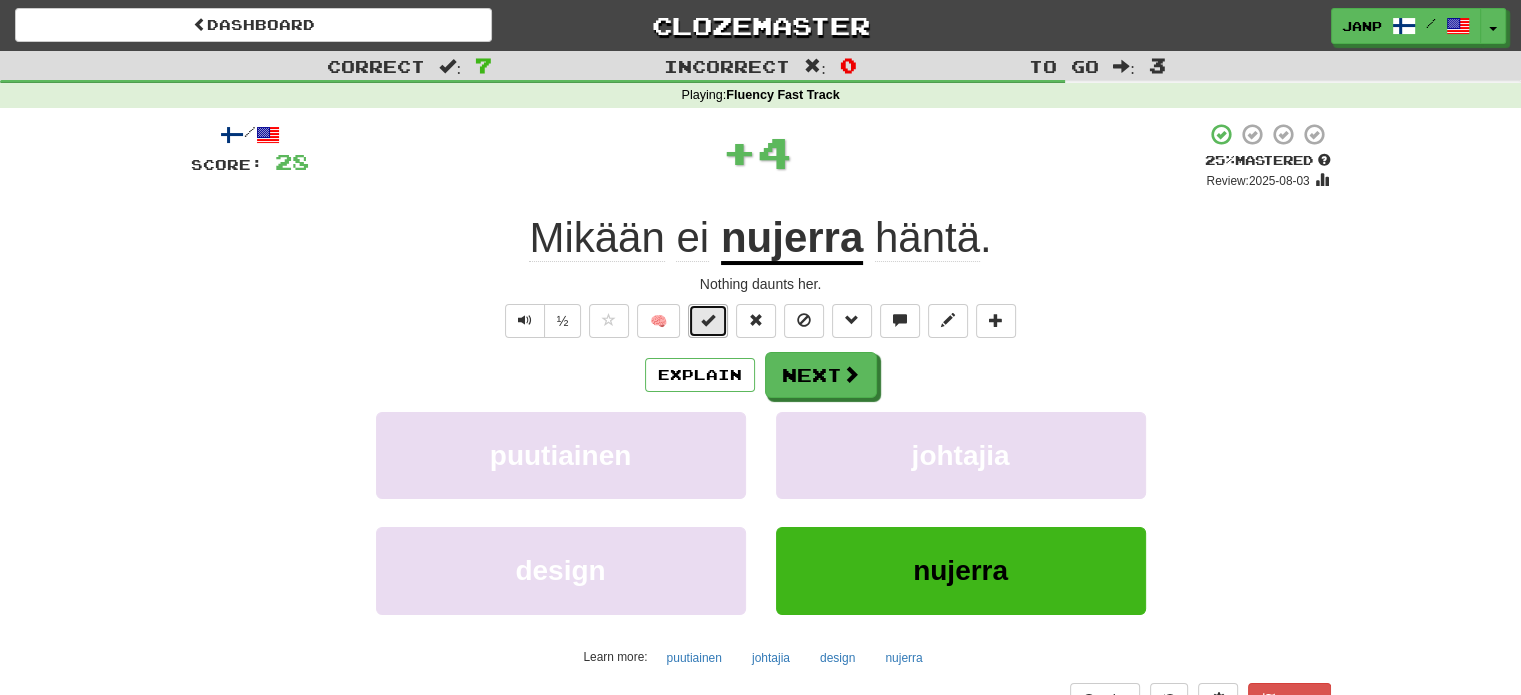 click at bounding box center (708, 320) 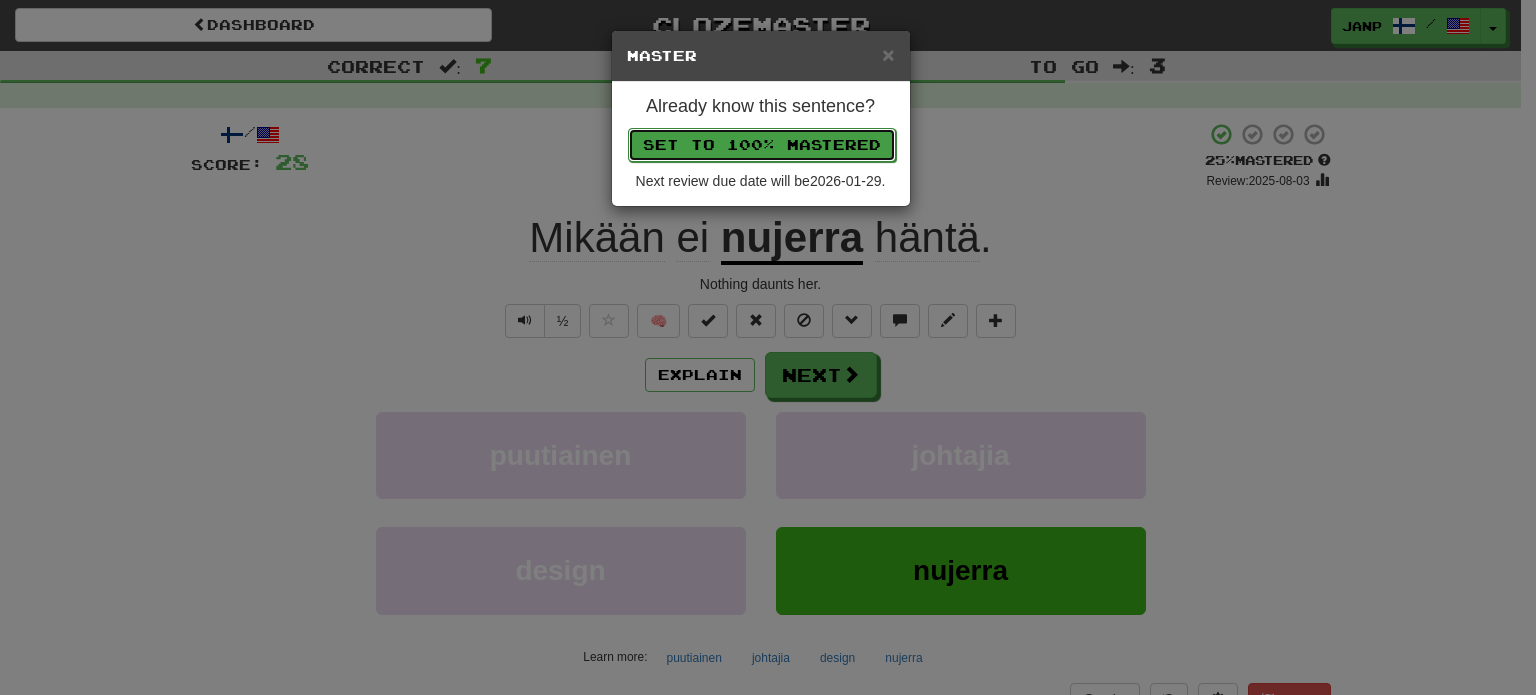 click on "Set to 100% Mastered" at bounding box center (762, 145) 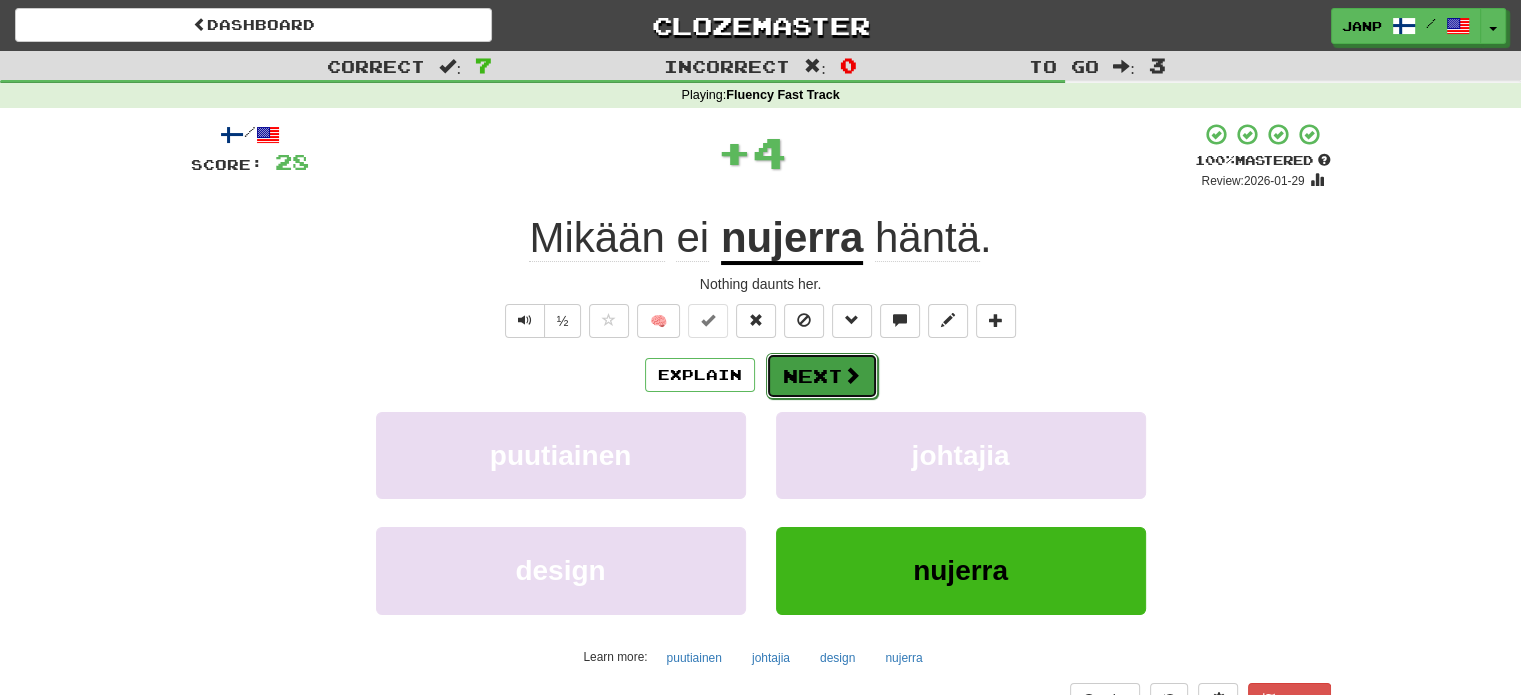 click on "Next" at bounding box center (822, 376) 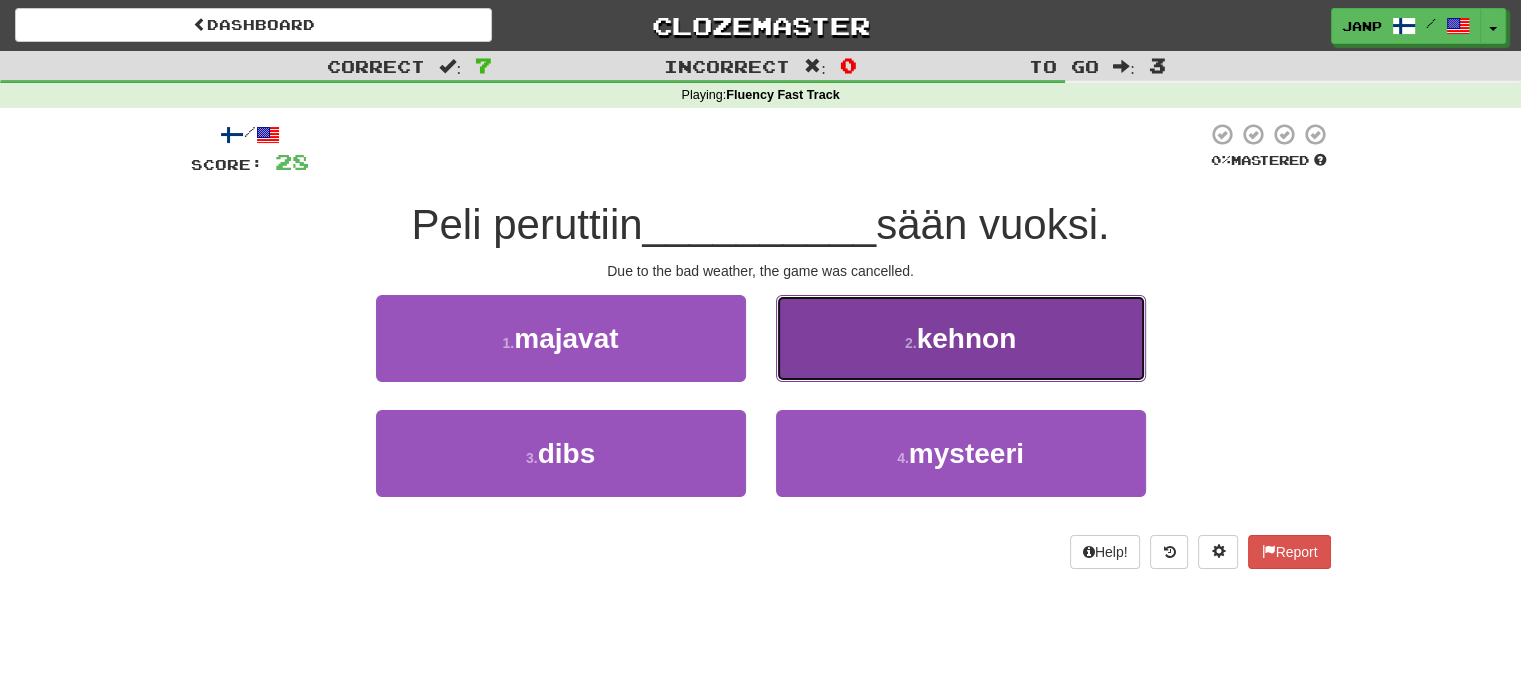 click on "2 .  kehnon" at bounding box center (961, 338) 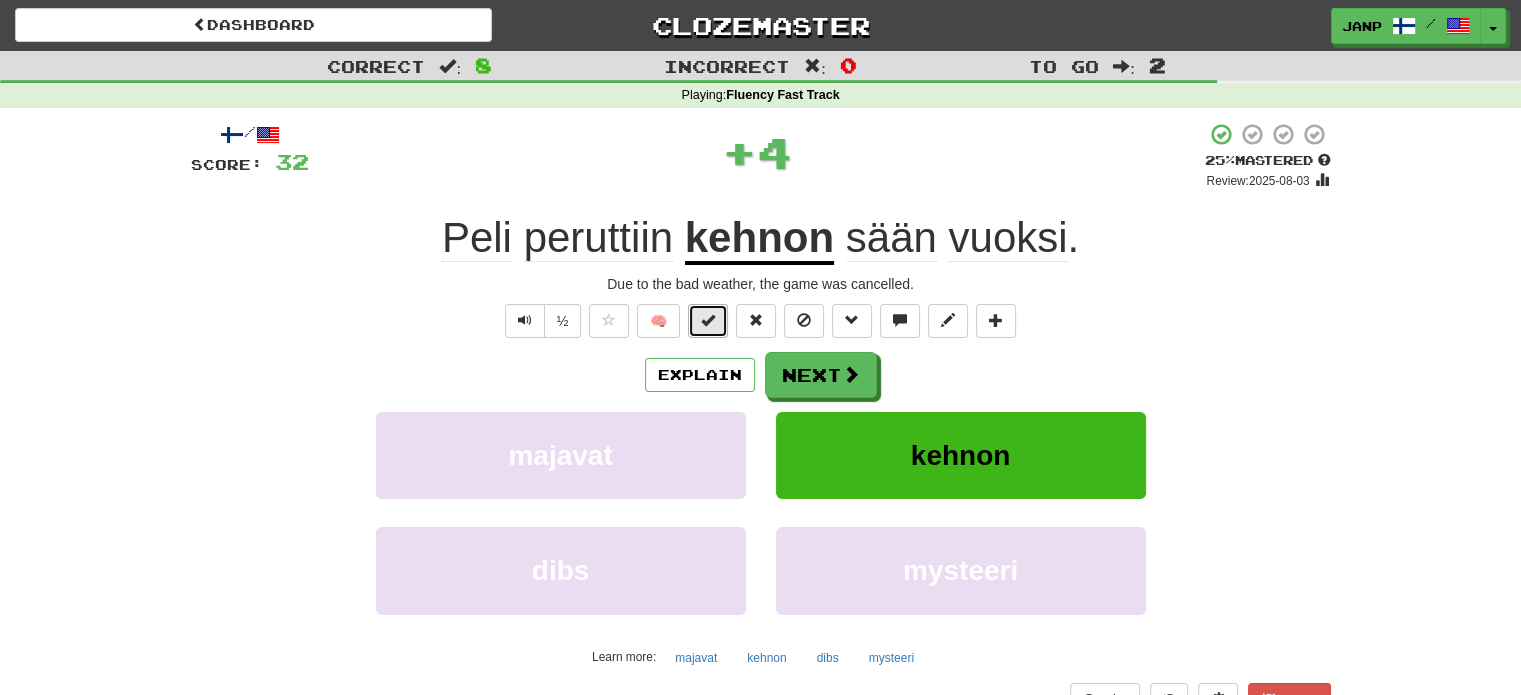 click at bounding box center (708, 320) 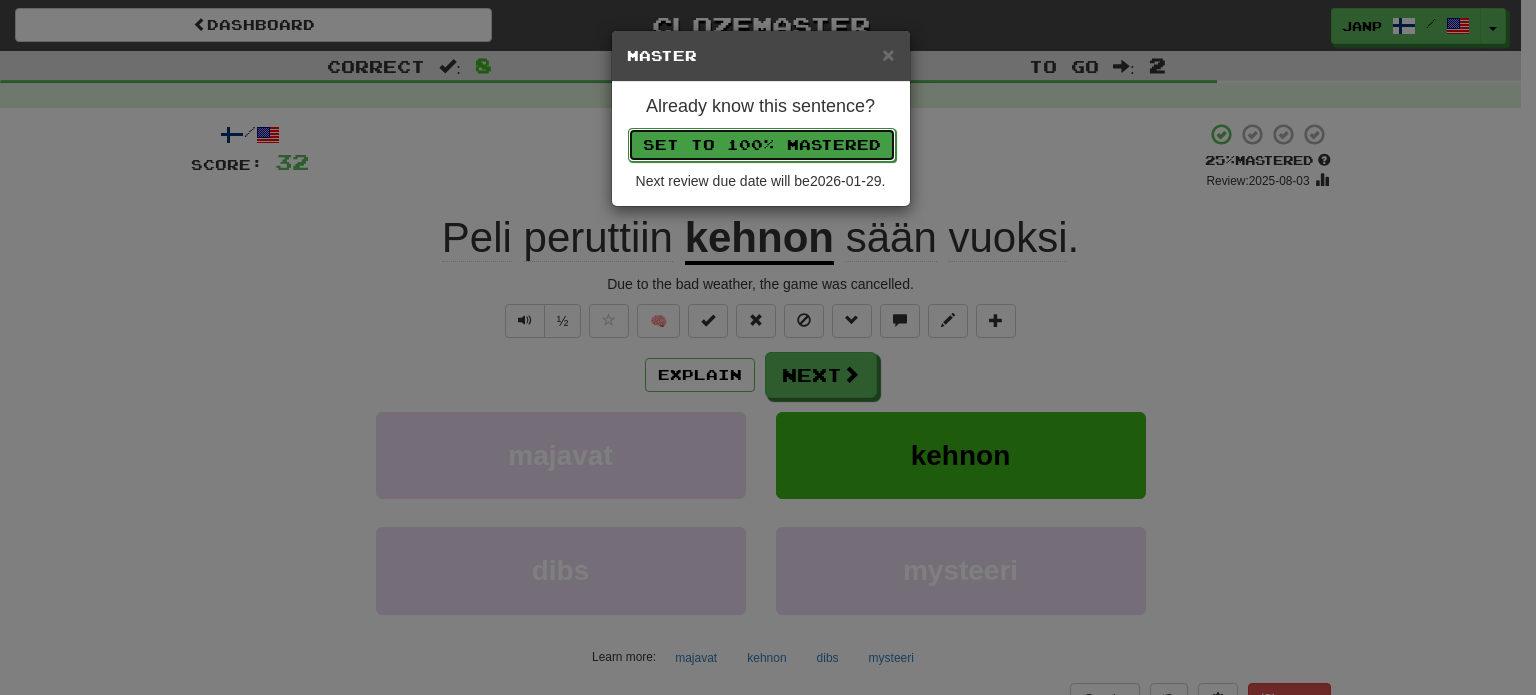 click on "Set to 100% Mastered" at bounding box center (762, 145) 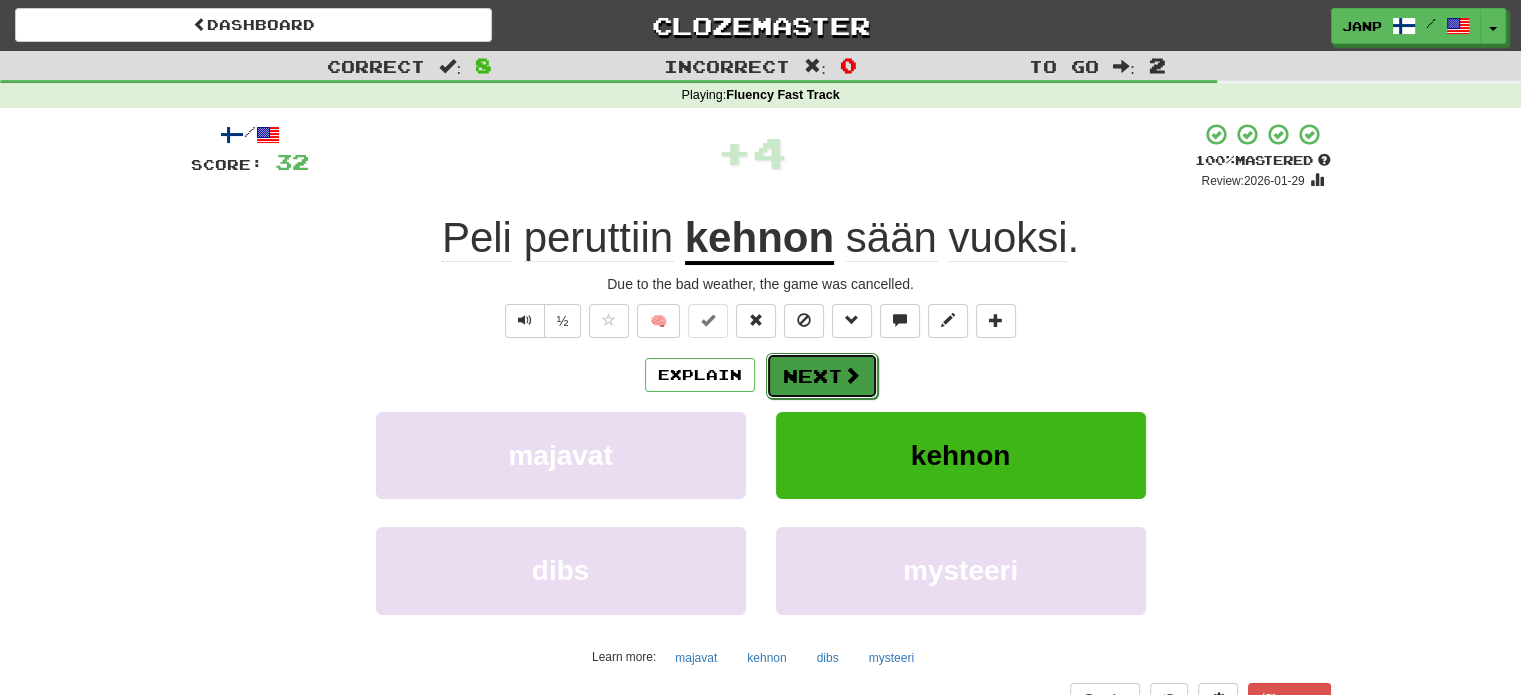 click on "Next" at bounding box center (822, 376) 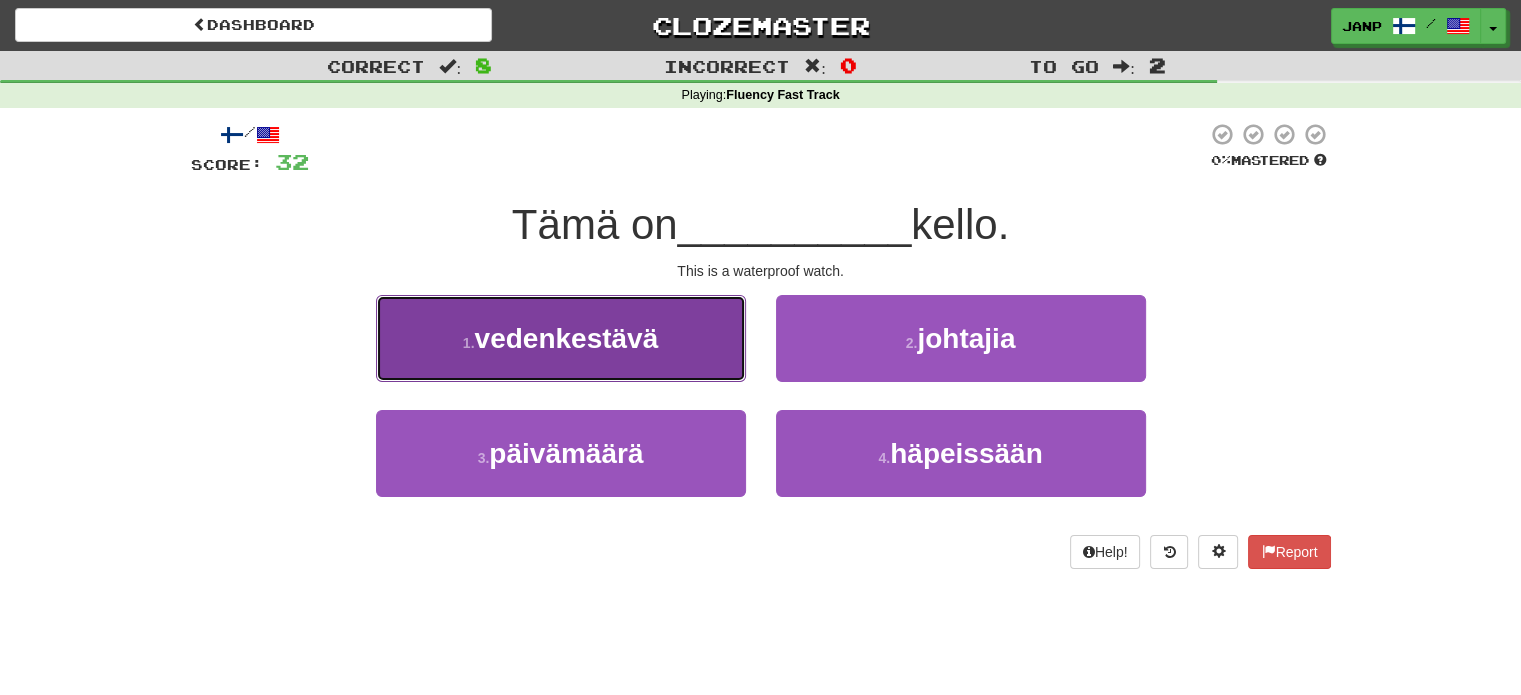 click on "1 .  vedenkestävä" at bounding box center (561, 338) 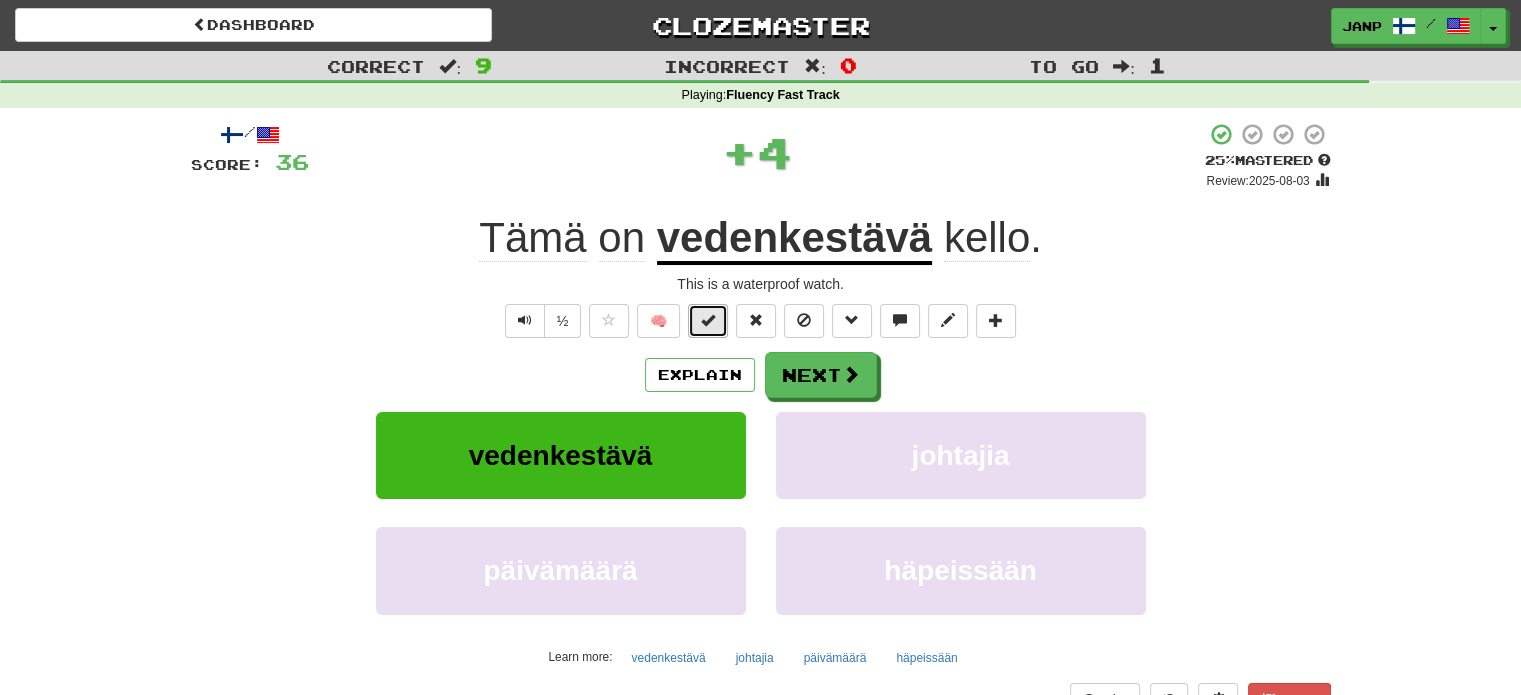 click at bounding box center (708, 321) 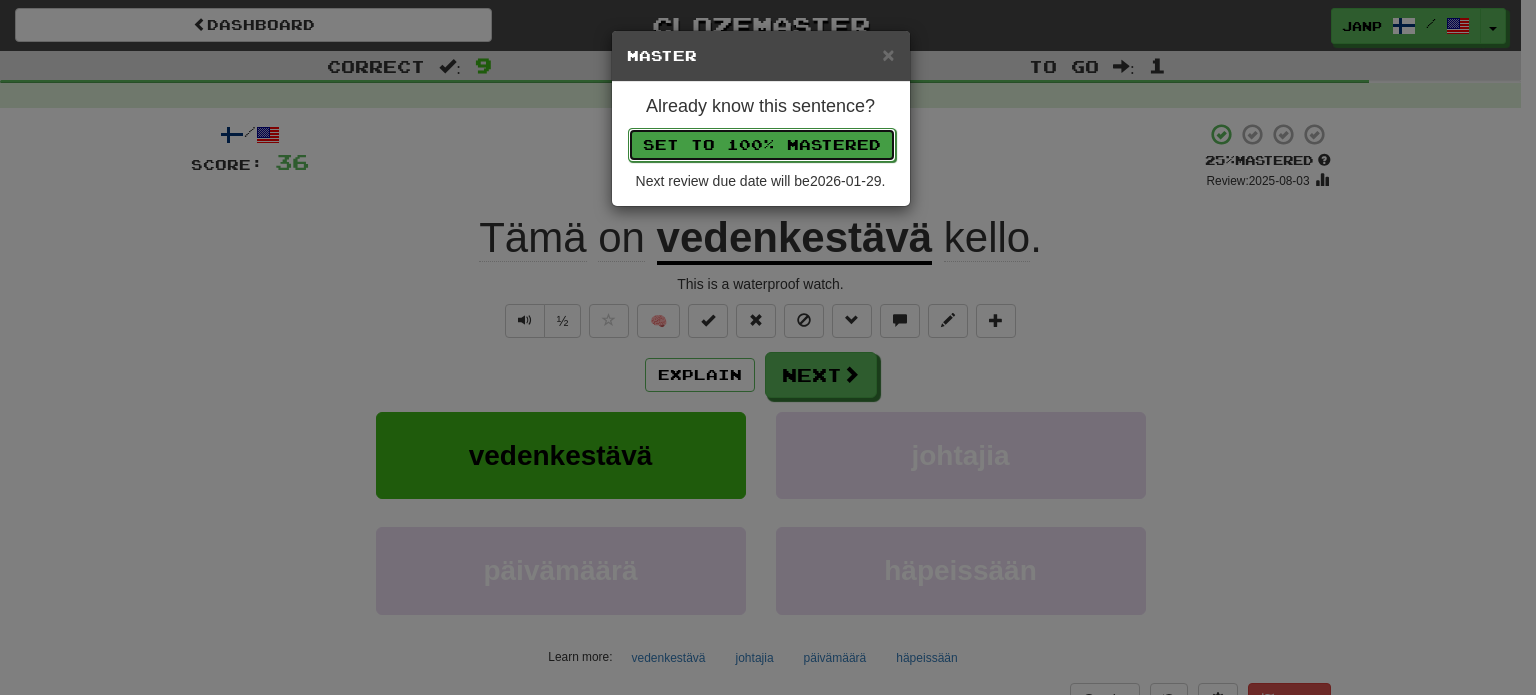 click on "Set to 100% Mastered" at bounding box center [762, 145] 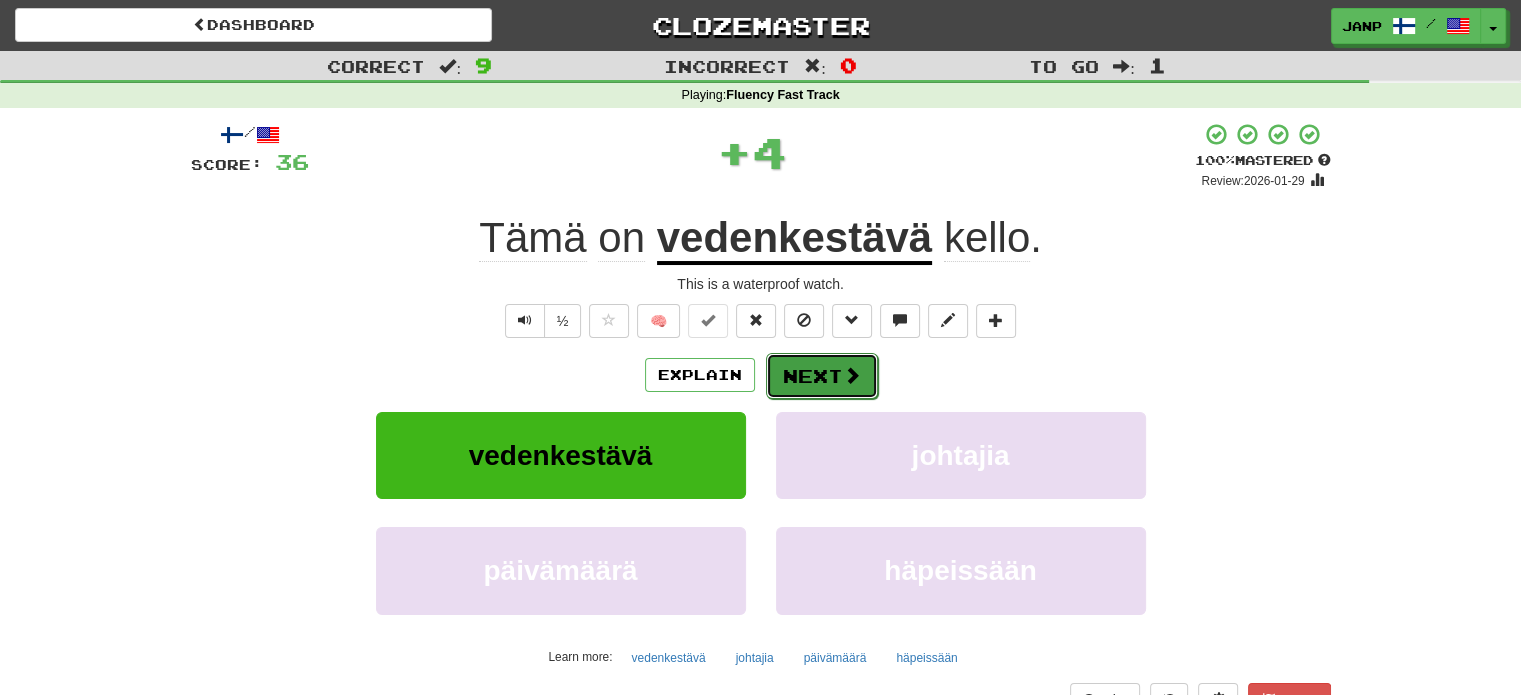 click on "Next" at bounding box center (822, 376) 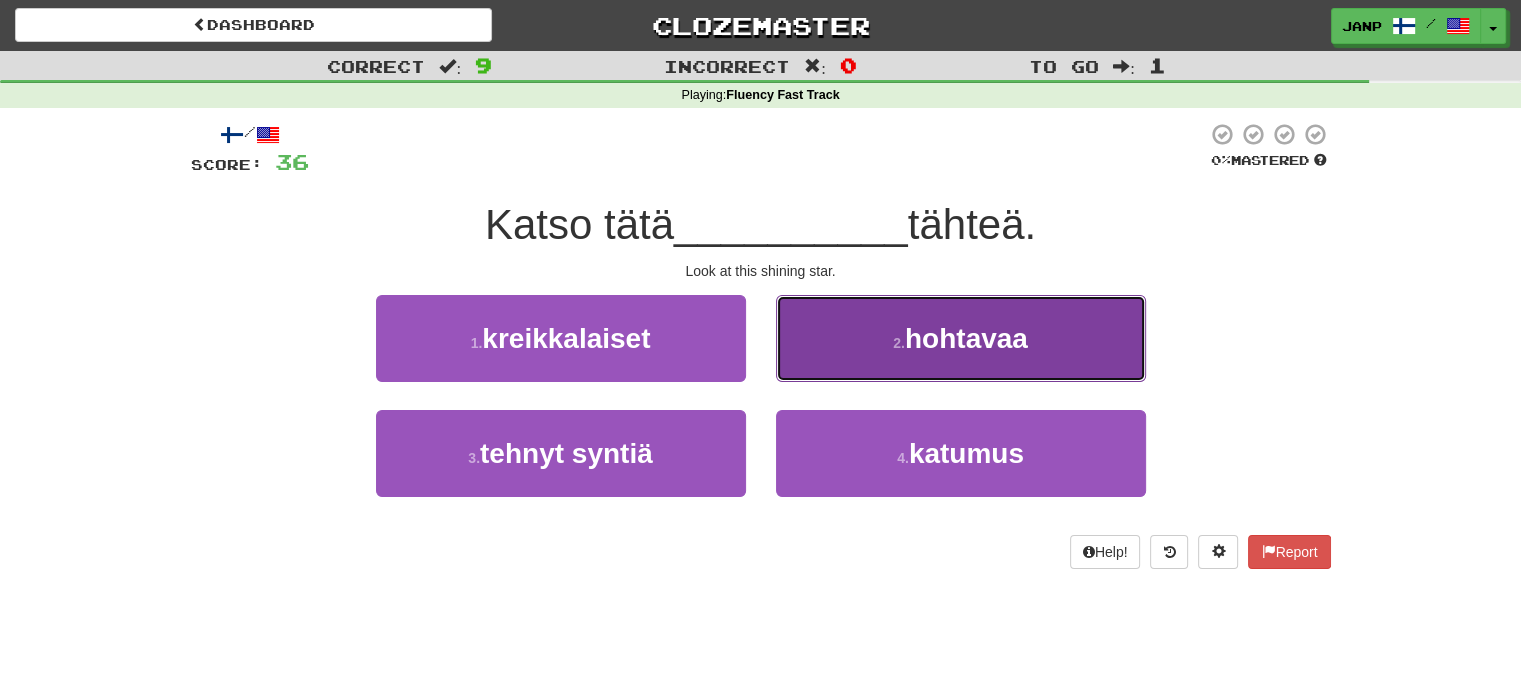 click on "2 .  hohtavaa" at bounding box center (961, 338) 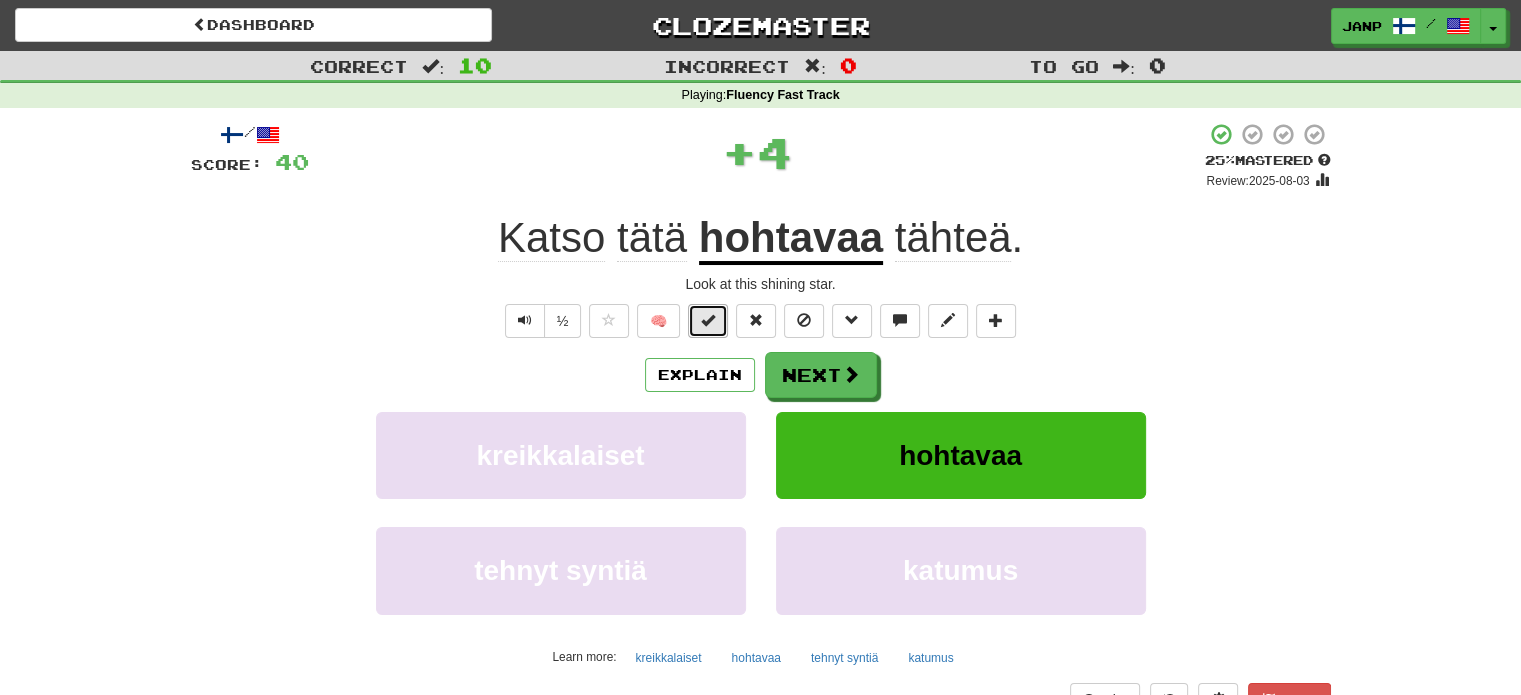 click at bounding box center (708, 320) 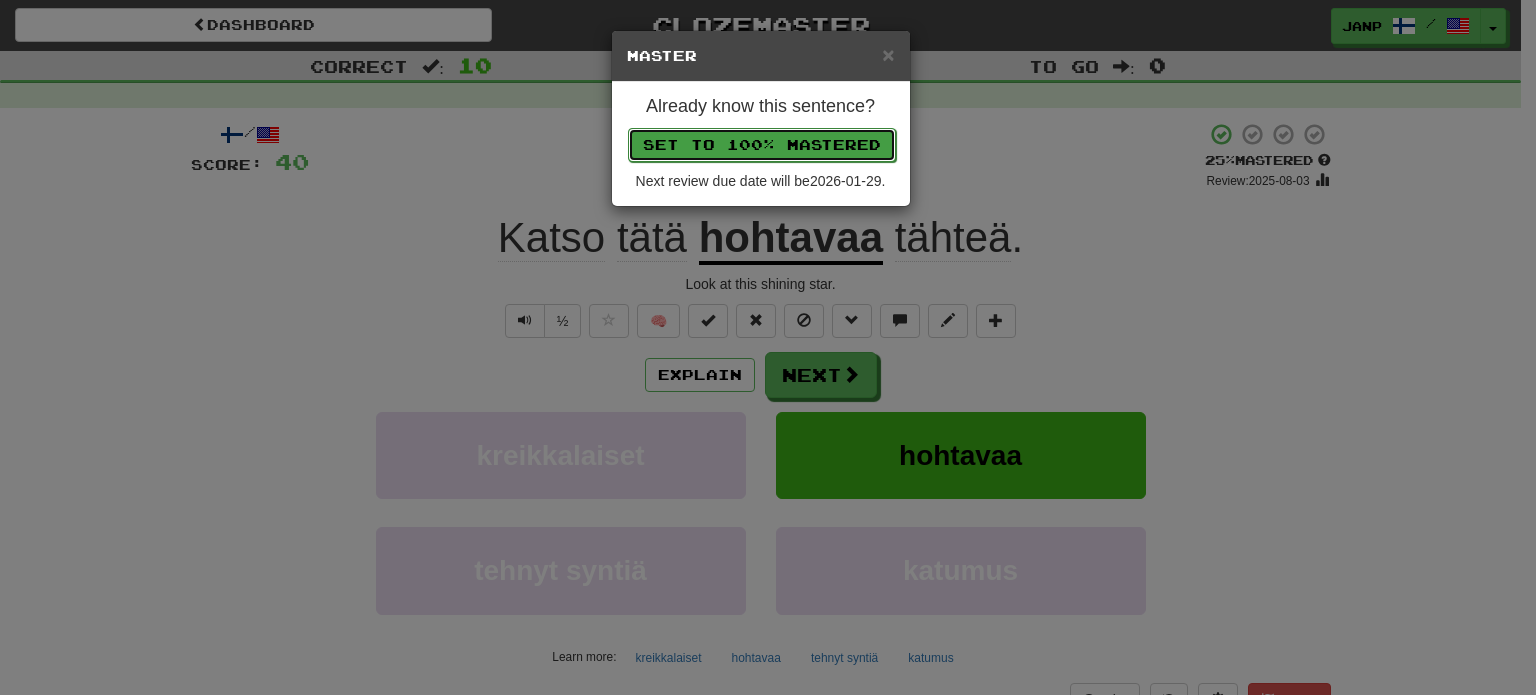 click on "Set to 100% Mastered" at bounding box center [762, 145] 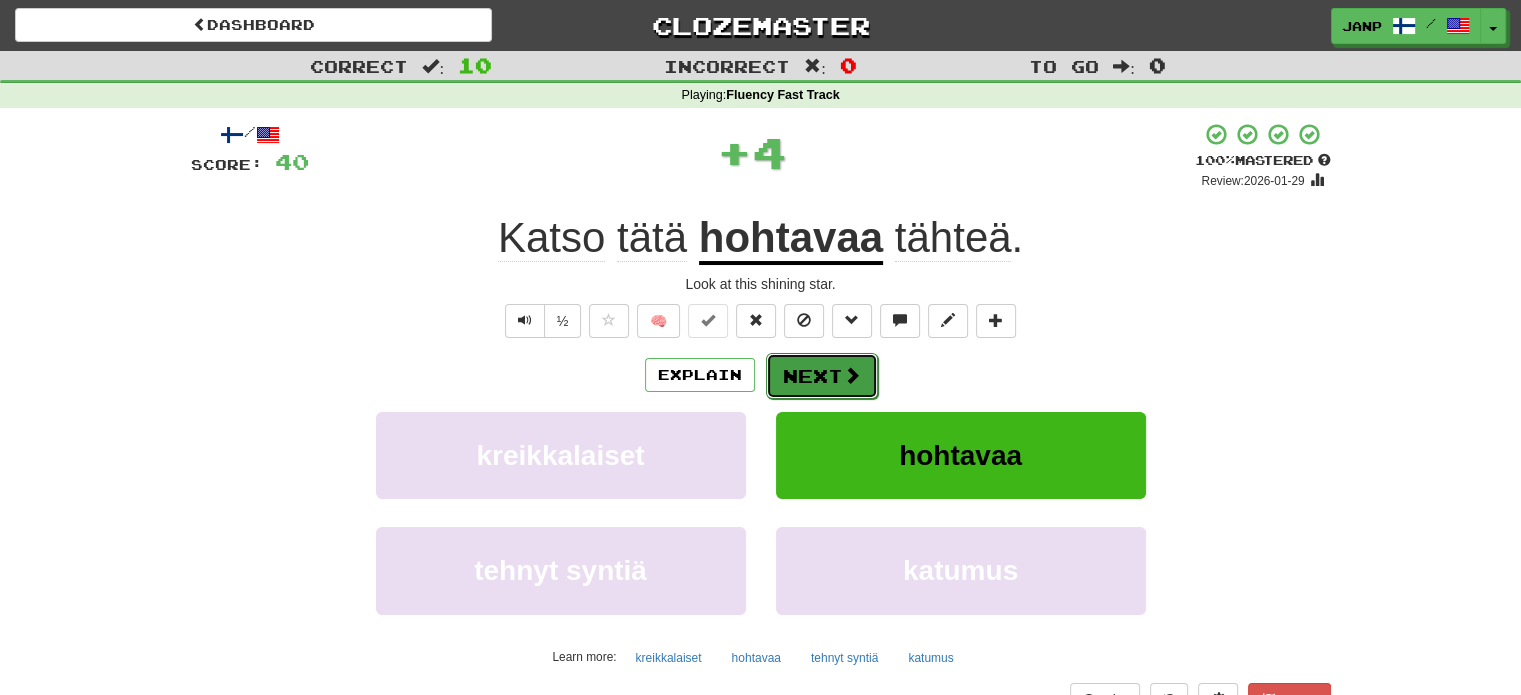 click on "Next" at bounding box center [822, 376] 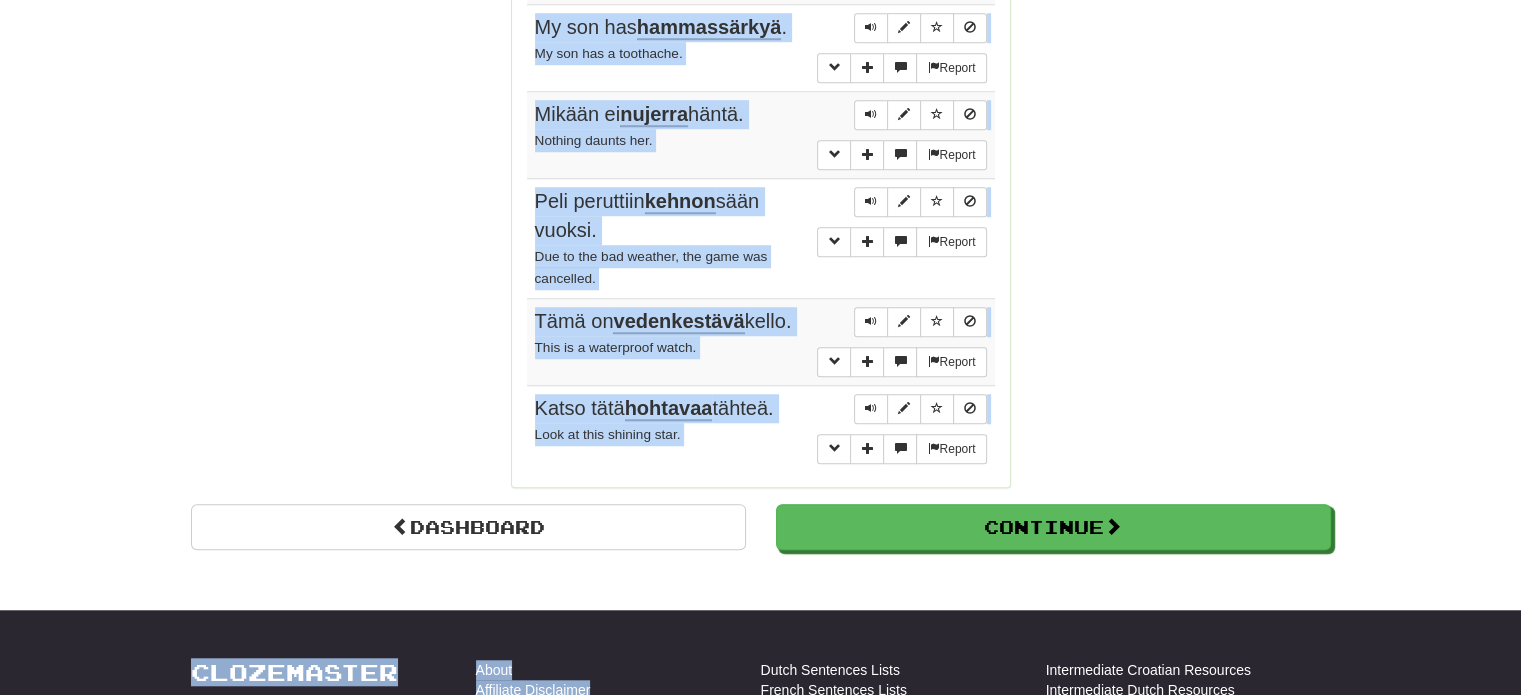 scroll, scrollTop: 1596, scrollLeft: 0, axis: vertical 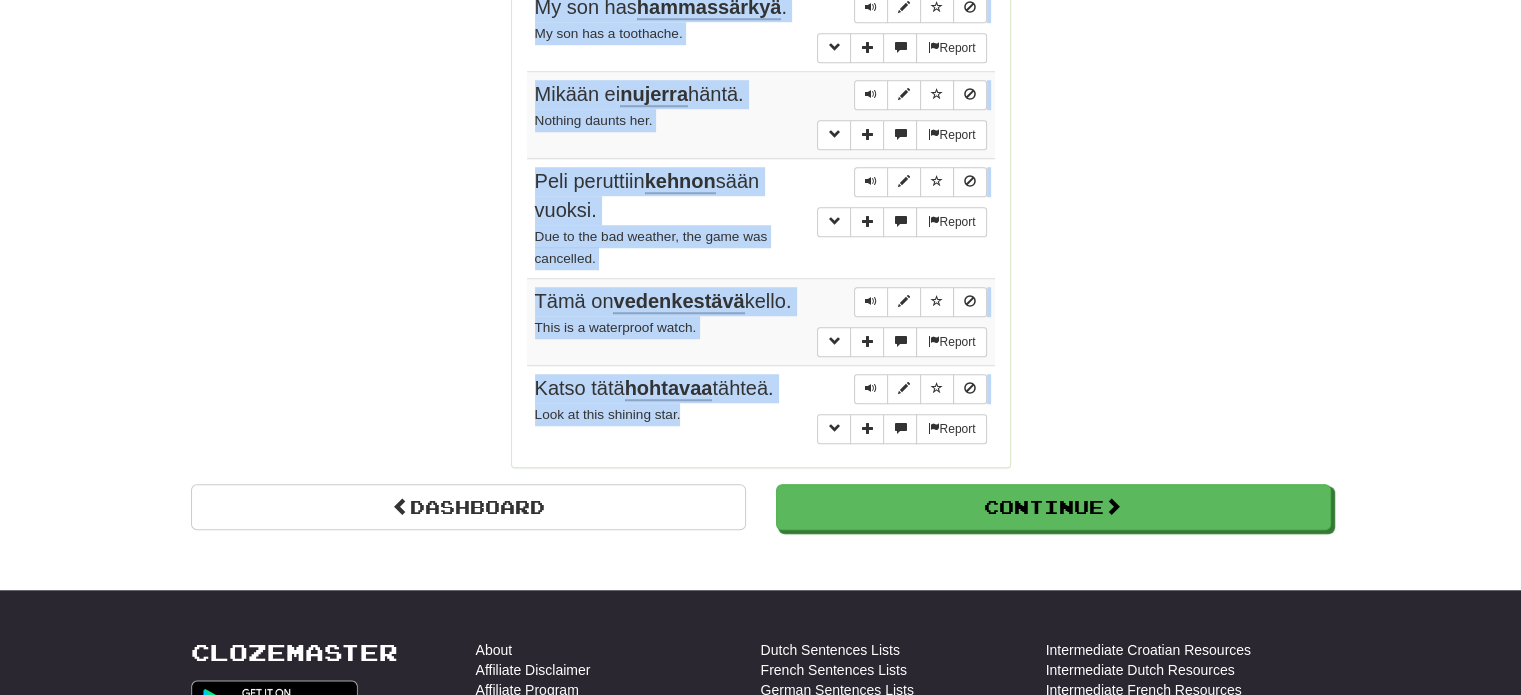 drag, startPoint x: 530, startPoint y: 285, endPoint x: 713, endPoint y: 382, distance: 207.11832 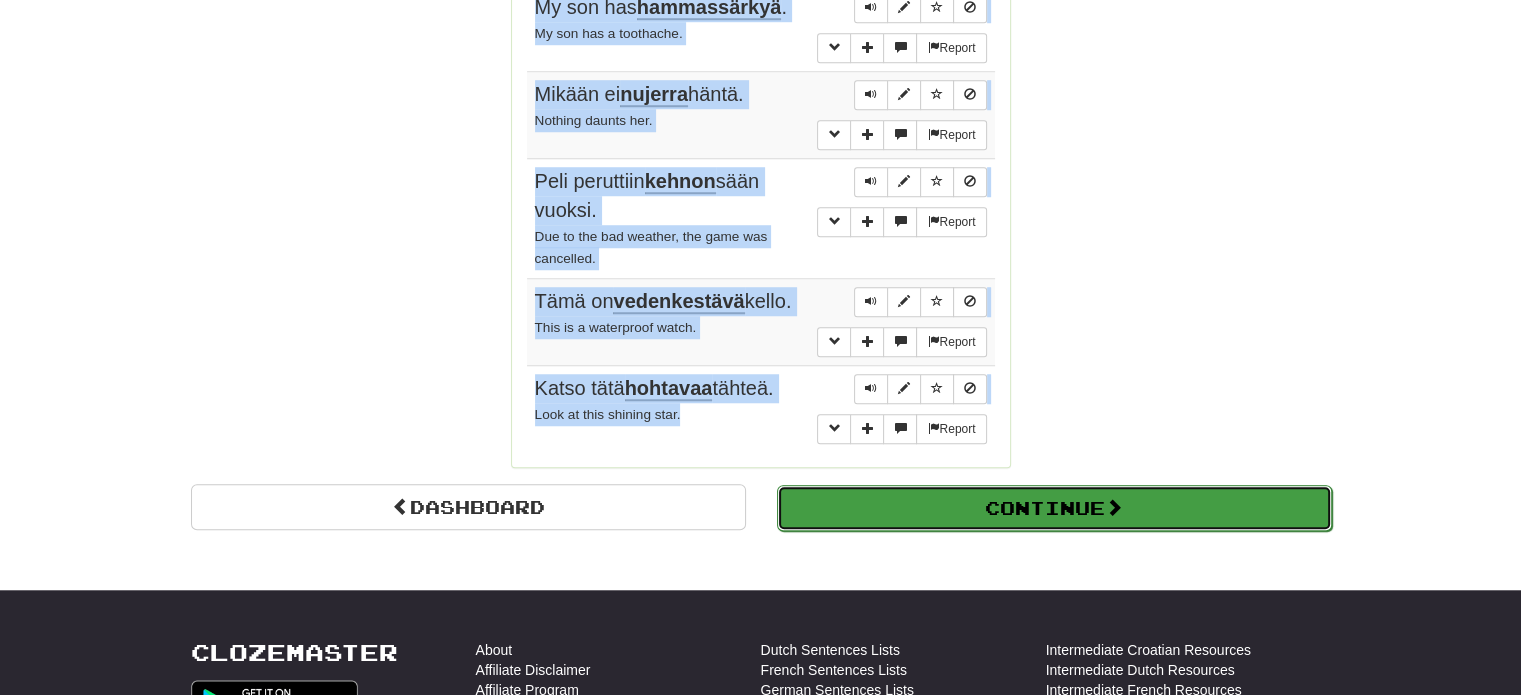 click at bounding box center [1114, 507] 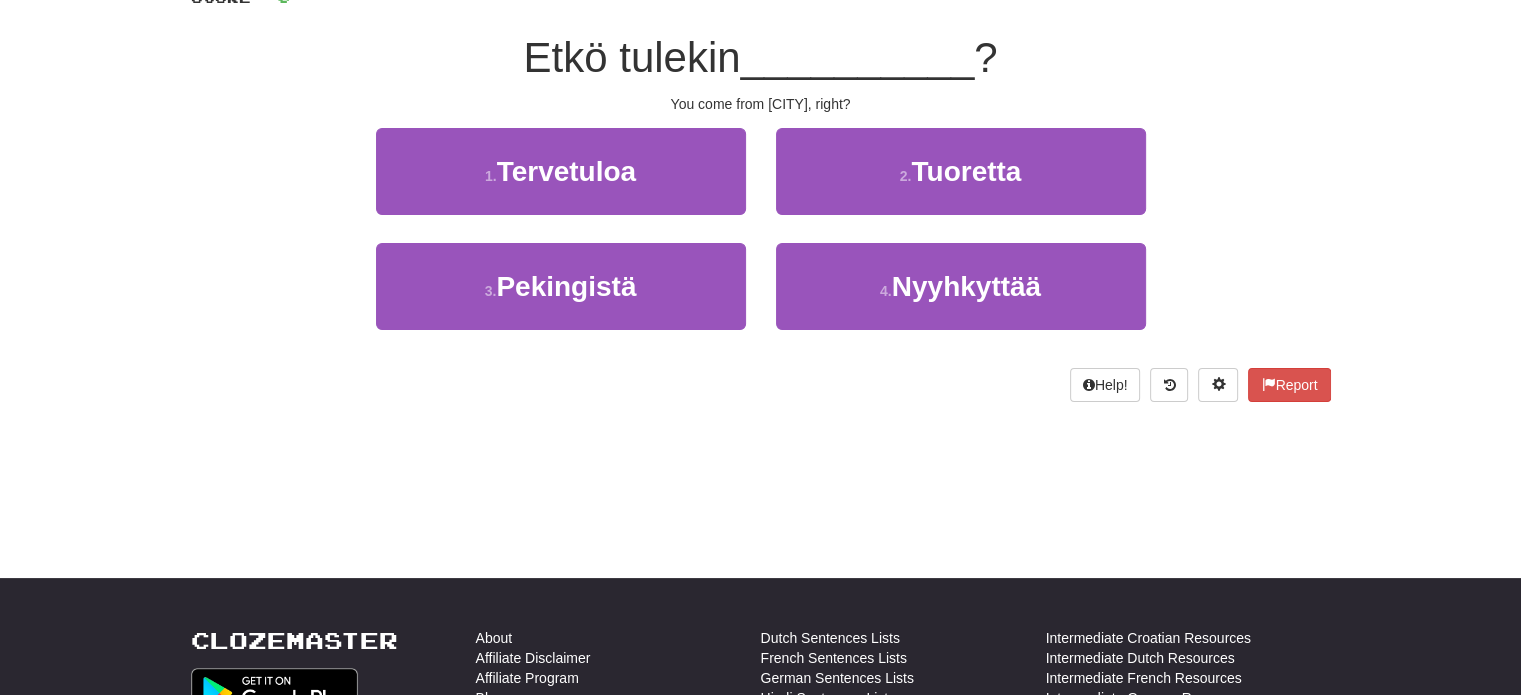 scroll, scrollTop: 0, scrollLeft: 0, axis: both 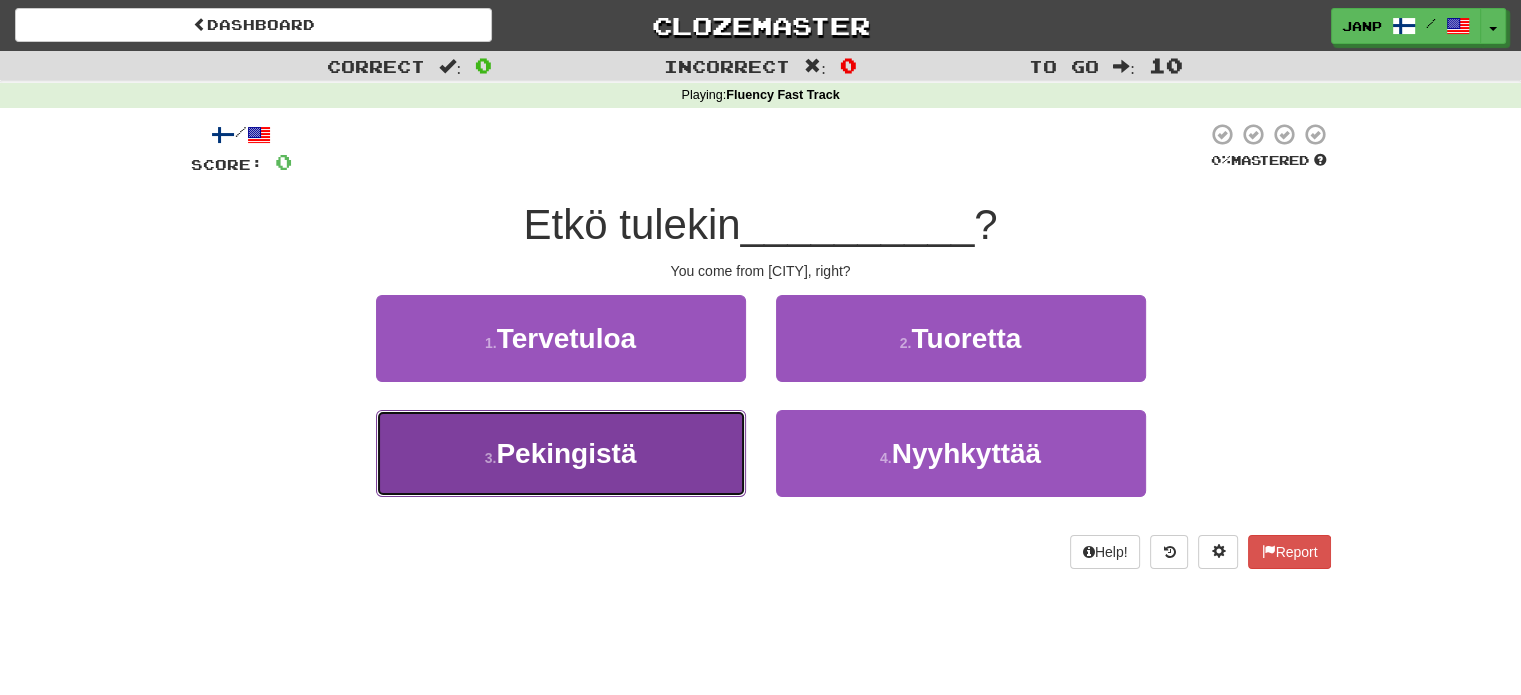 click on "Pekingistä" at bounding box center (566, 453) 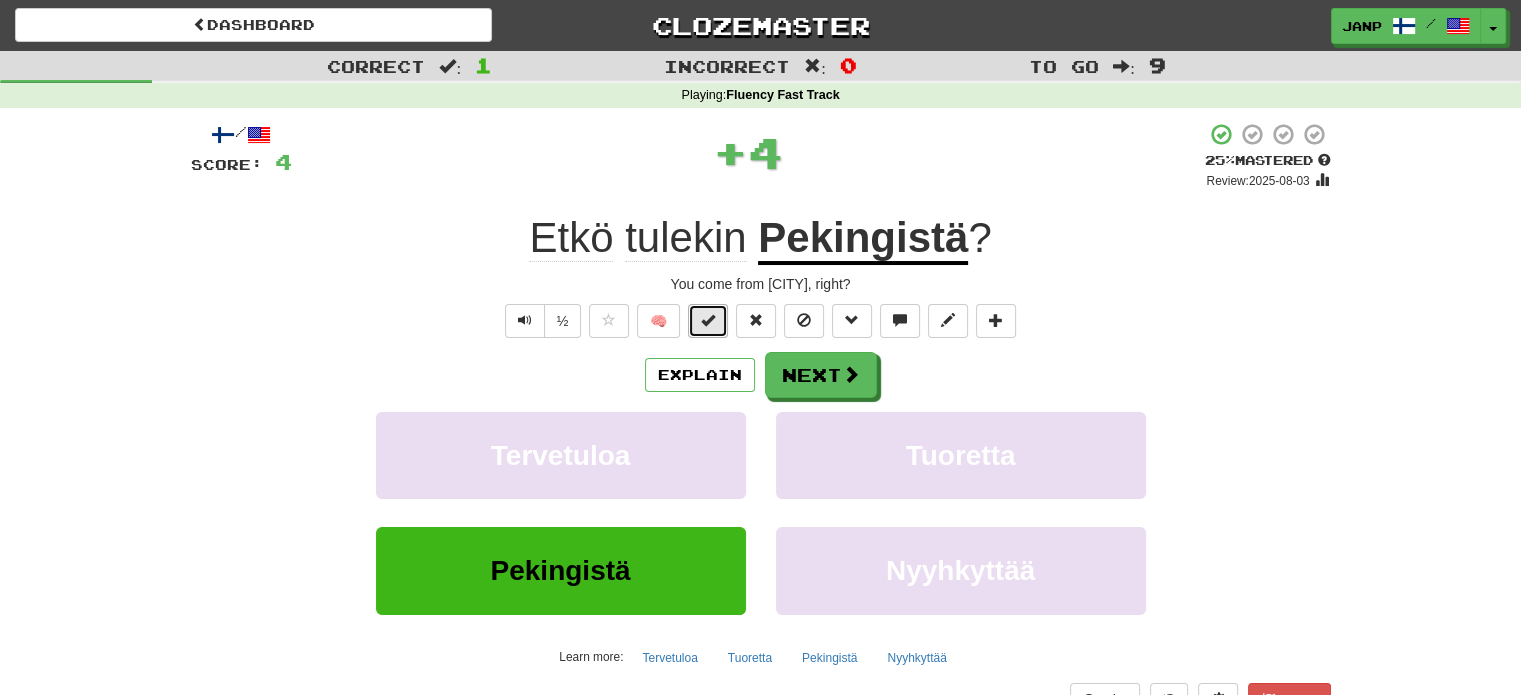 click at bounding box center (708, 321) 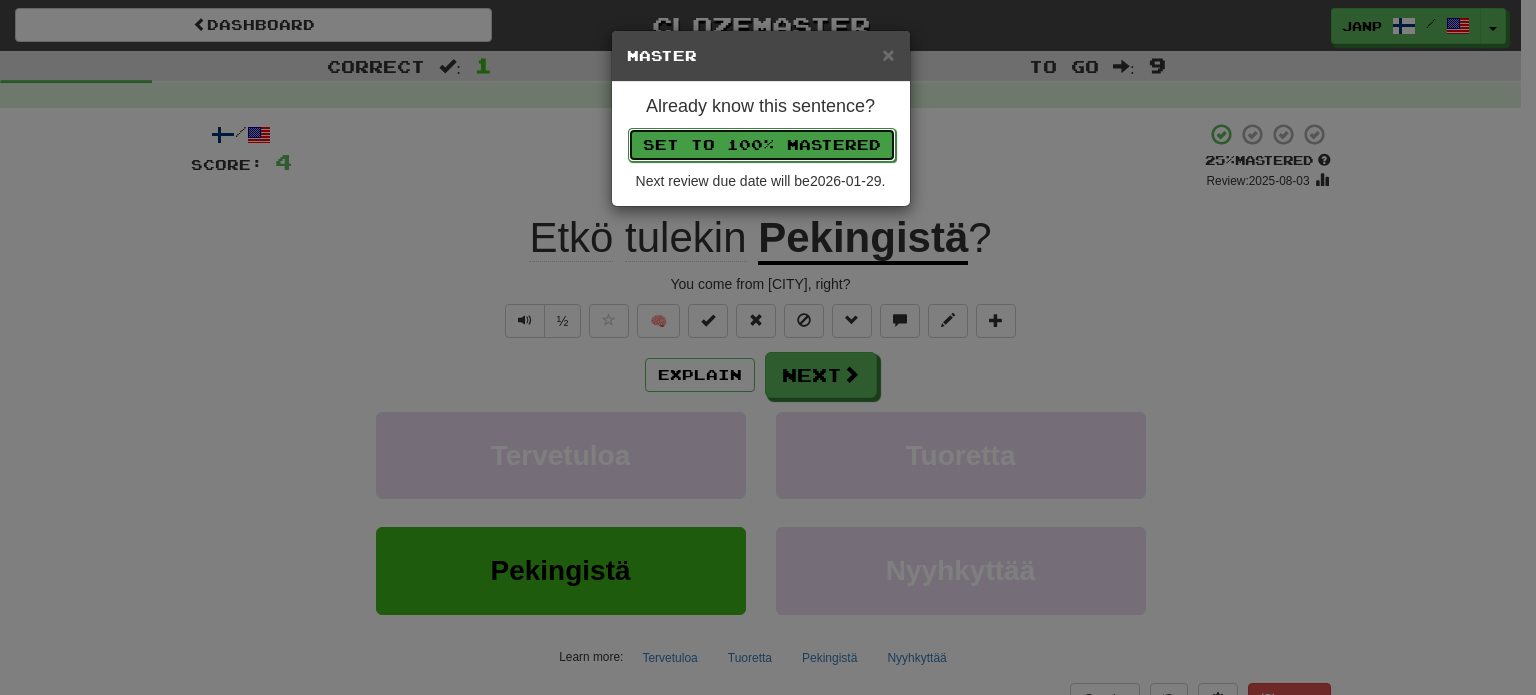 click on "Set to 100% Mastered" at bounding box center (762, 145) 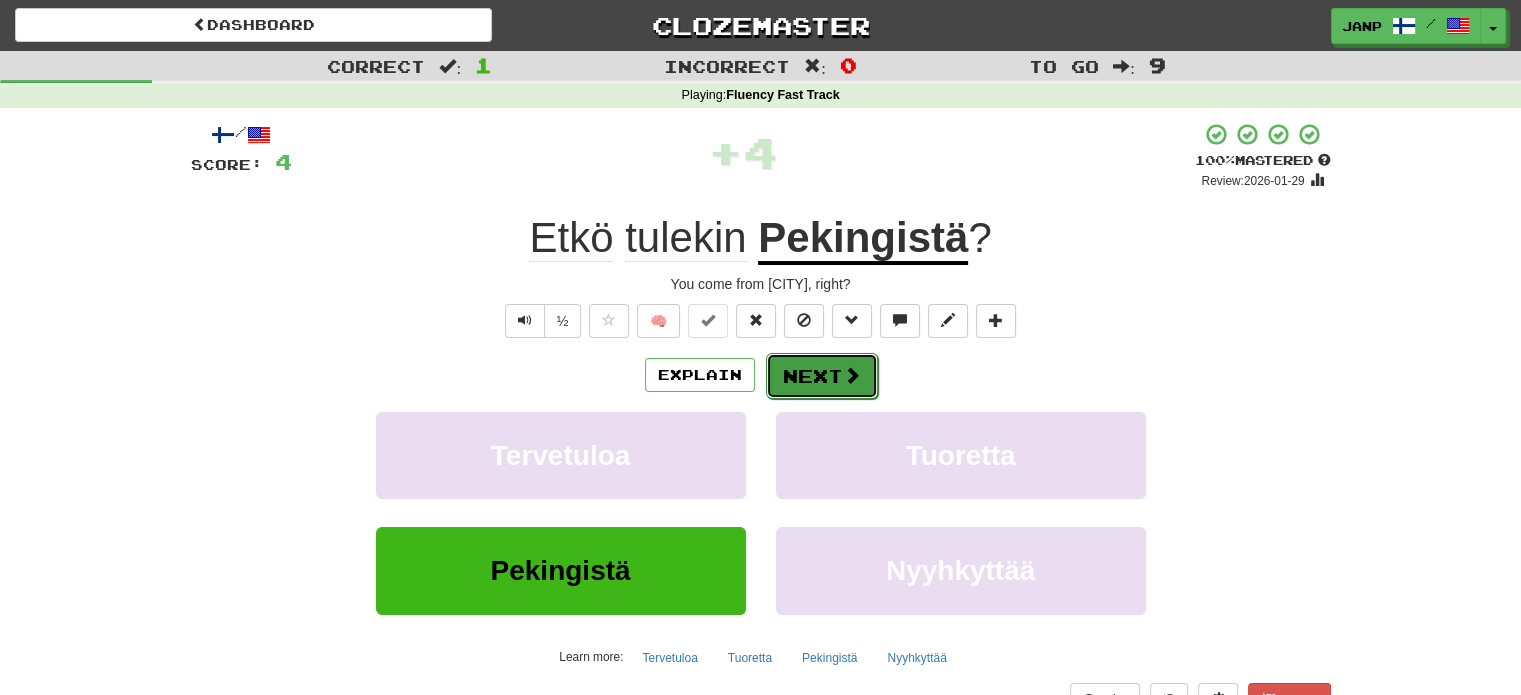 click on "Next" at bounding box center [822, 376] 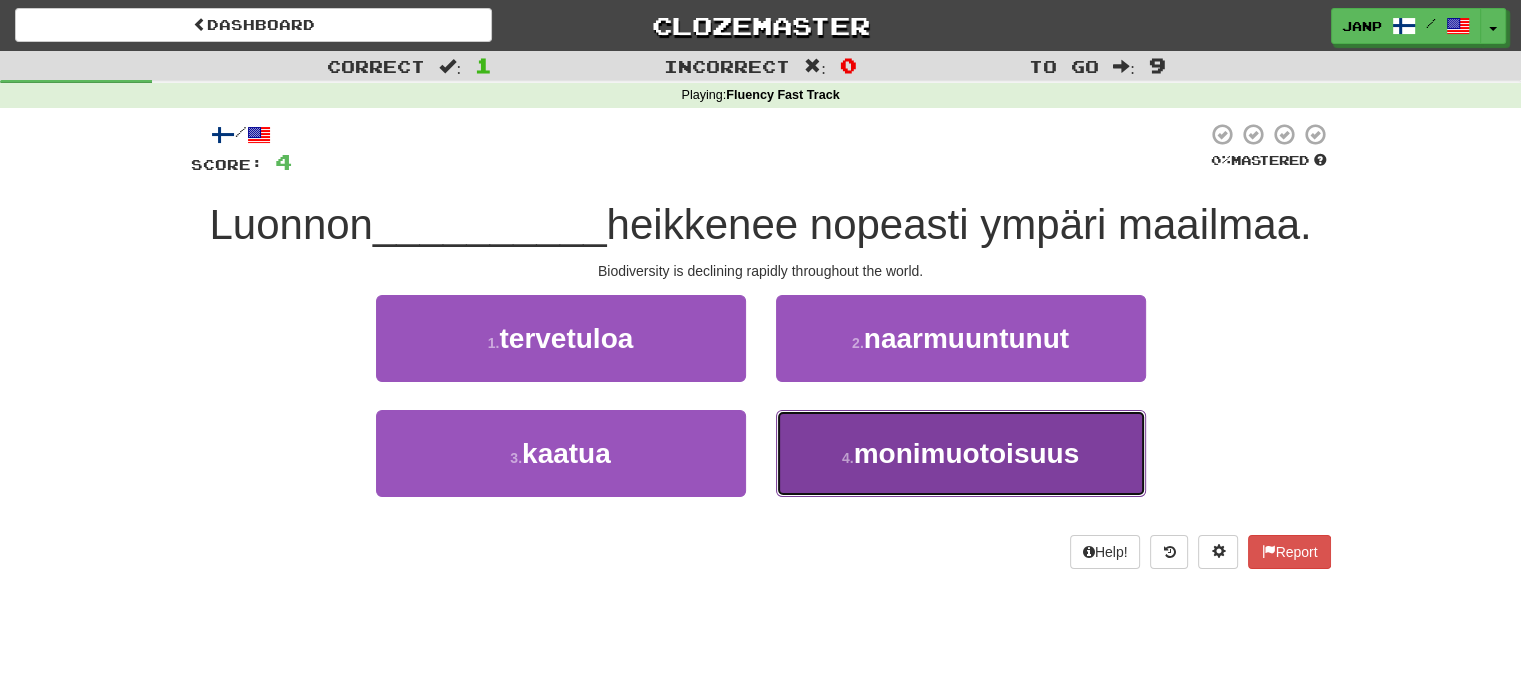 click on "monimuotoisuus" at bounding box center [967, 453] 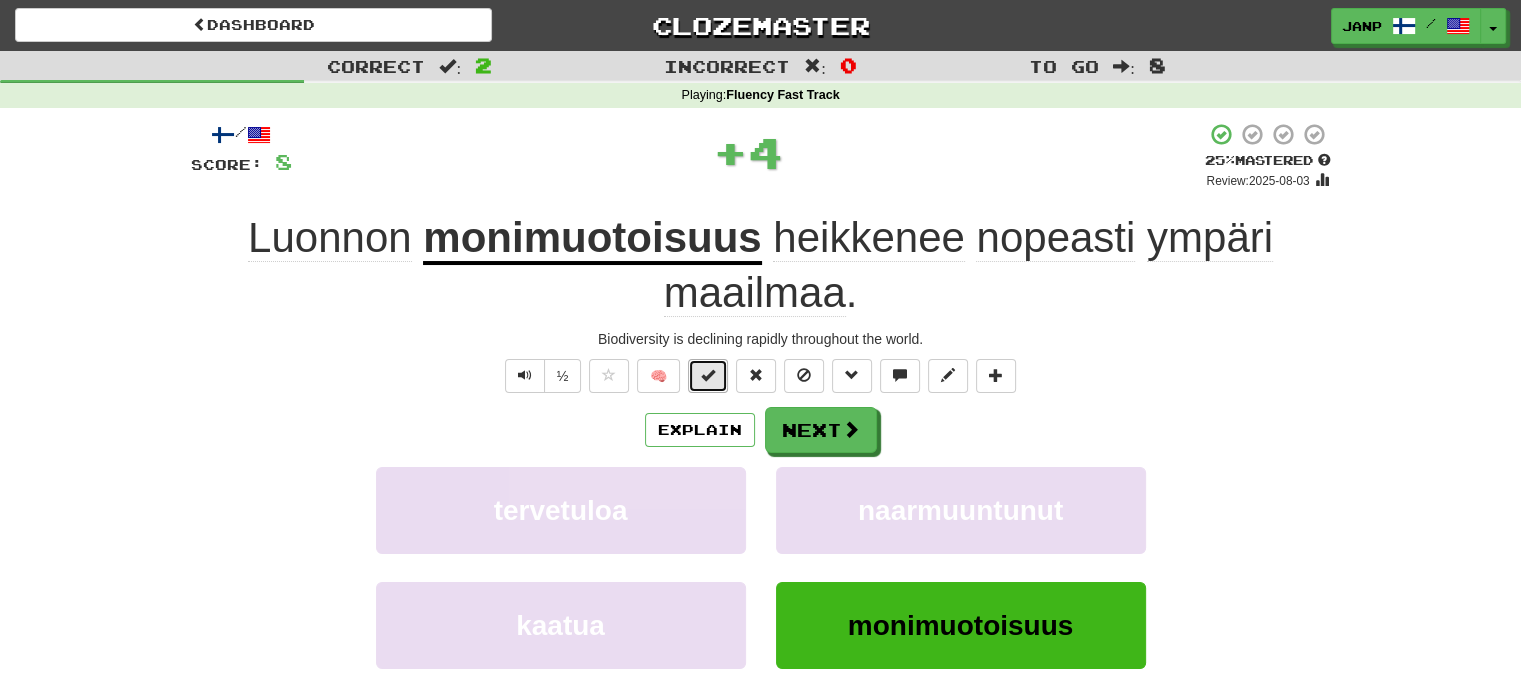 click at bounding box center (708, 375) 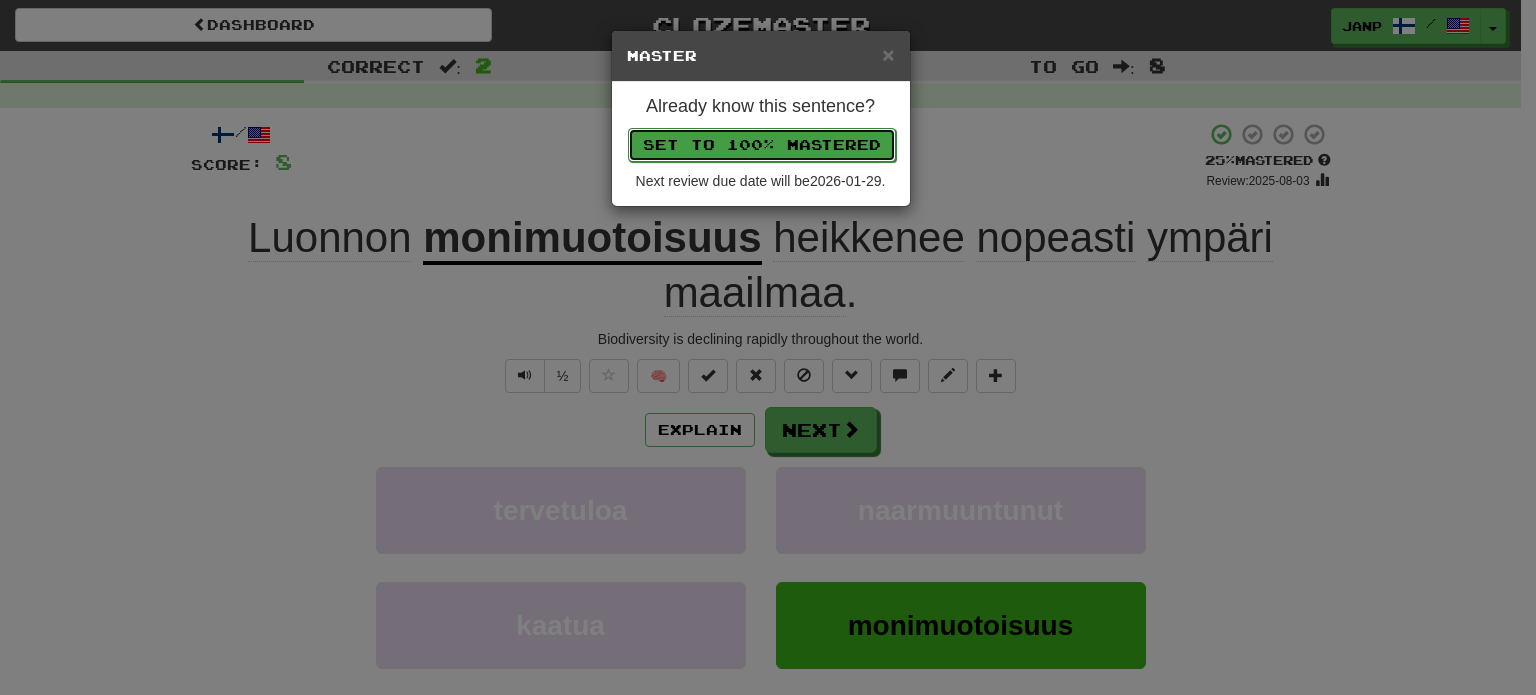 click on "Set to 100% Mastered" at bounding box center [762, 145] 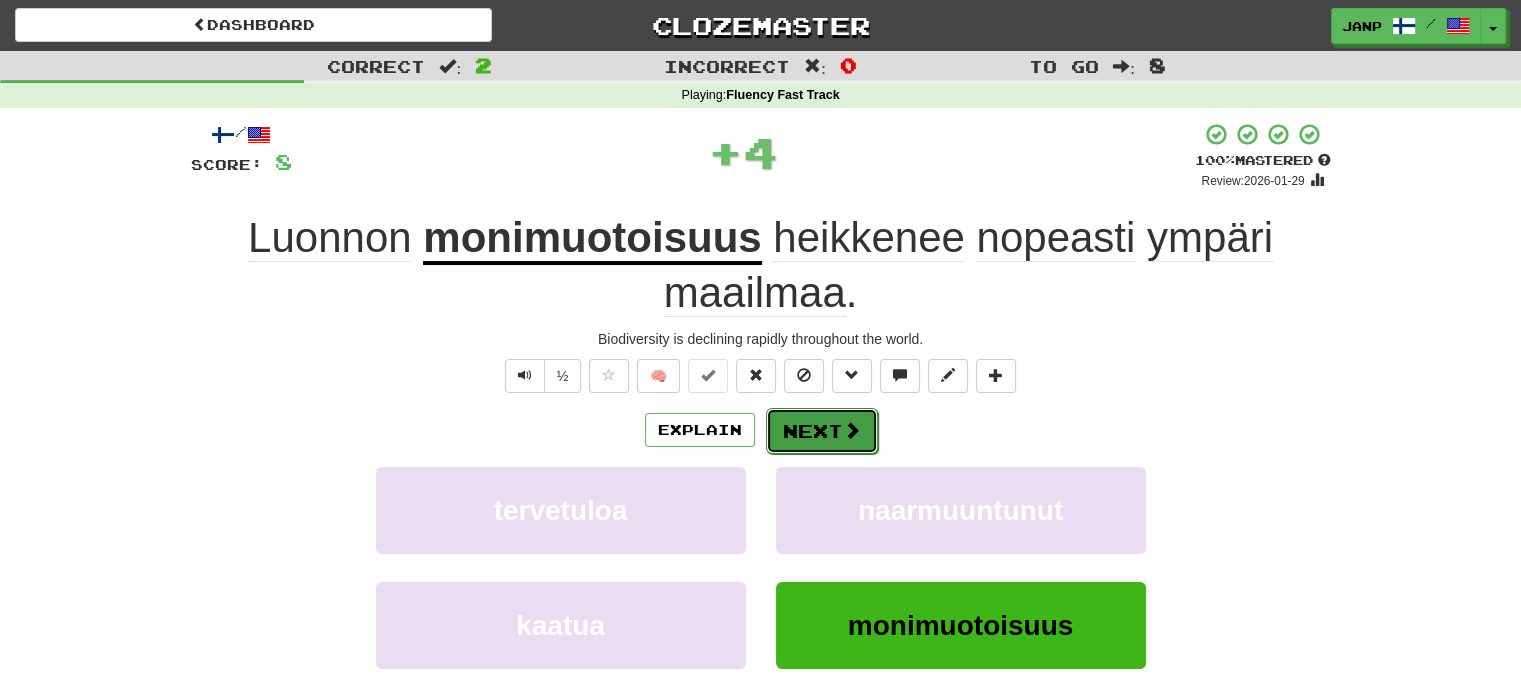 click on "Next" at bounding box center (822, 431) 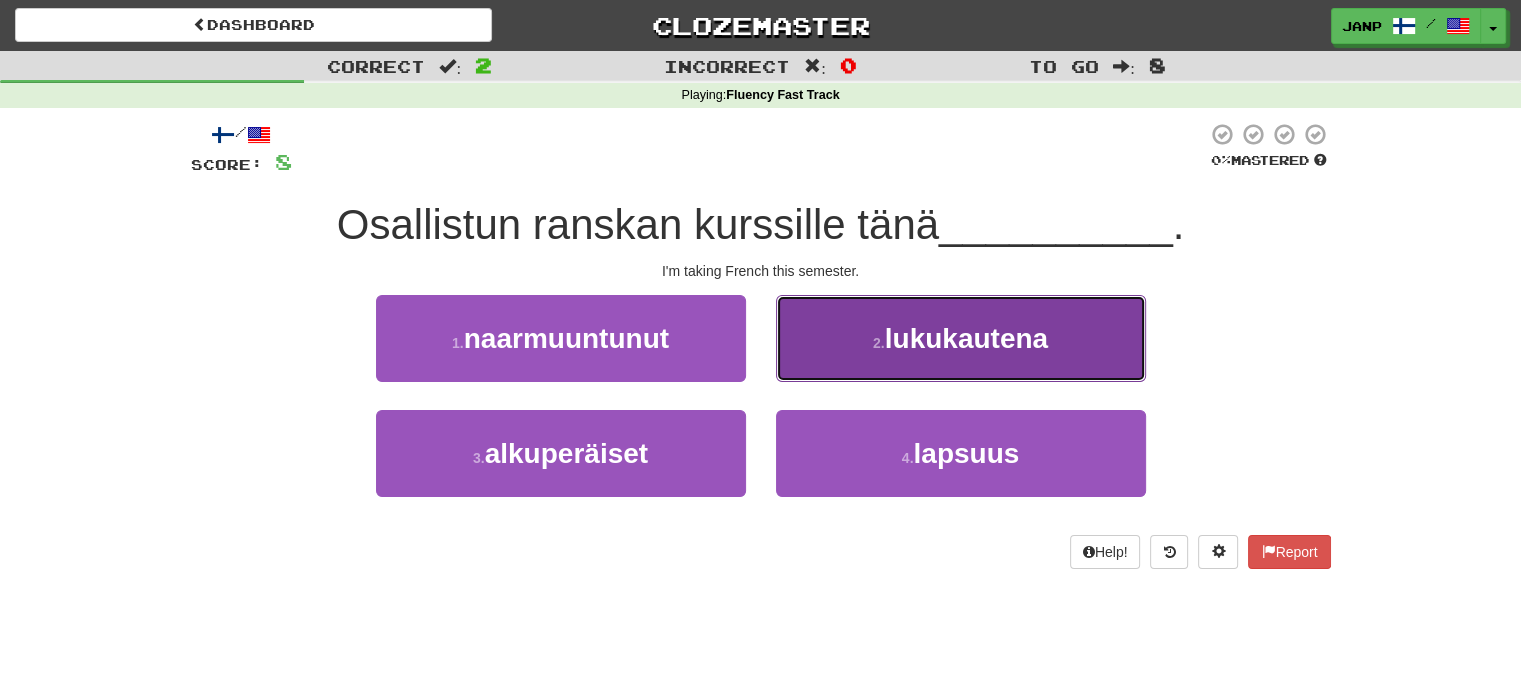 click on "2 ." at bounding box center [879, 343] 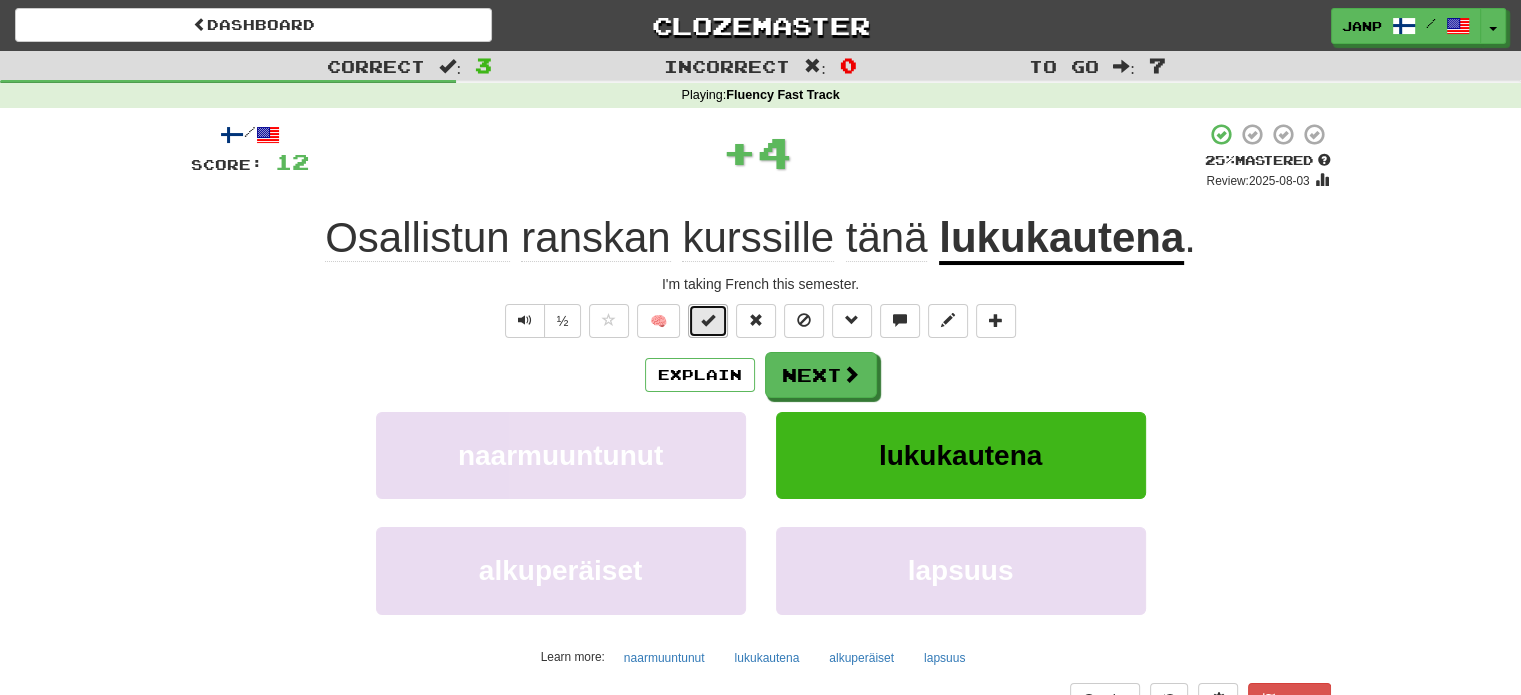 click at bounding box center (708, 320) 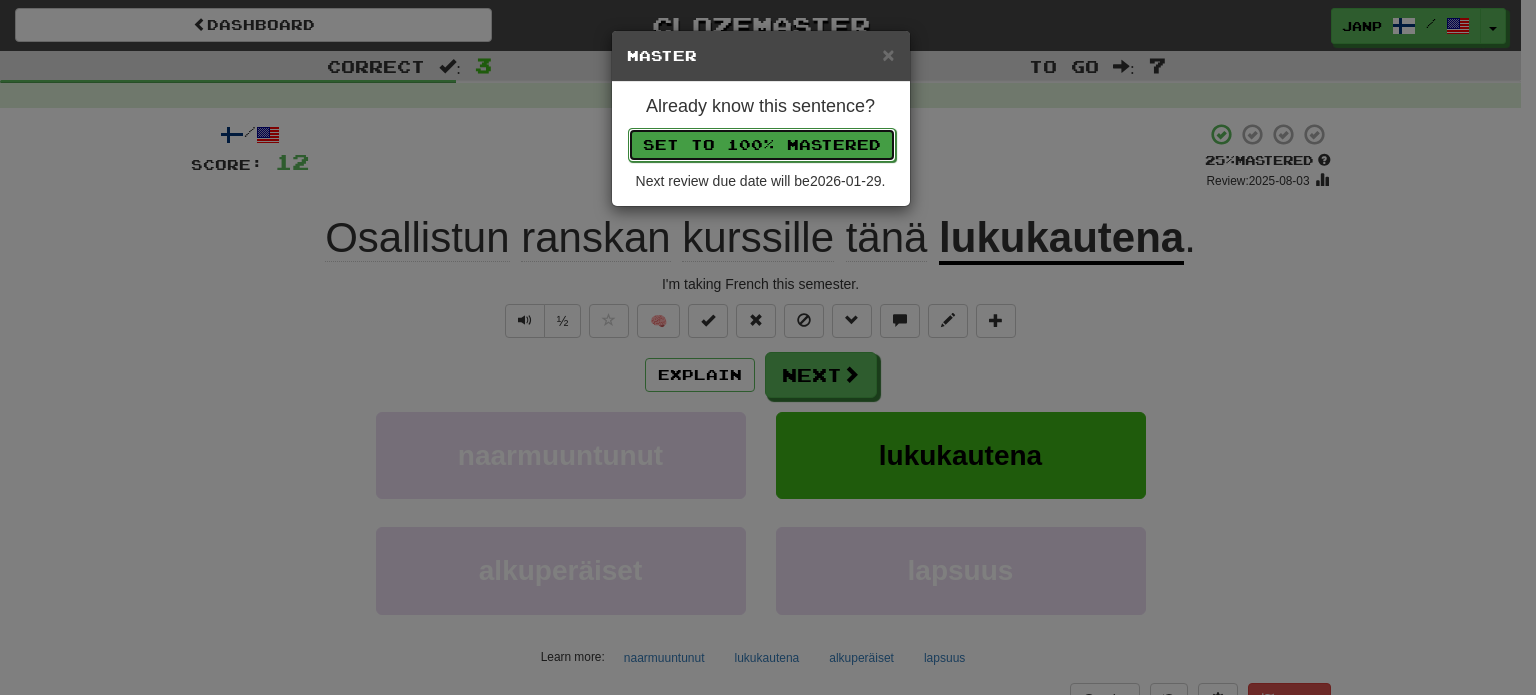 click on "Set to 100% Mastered" at bounding box center (762, 145) 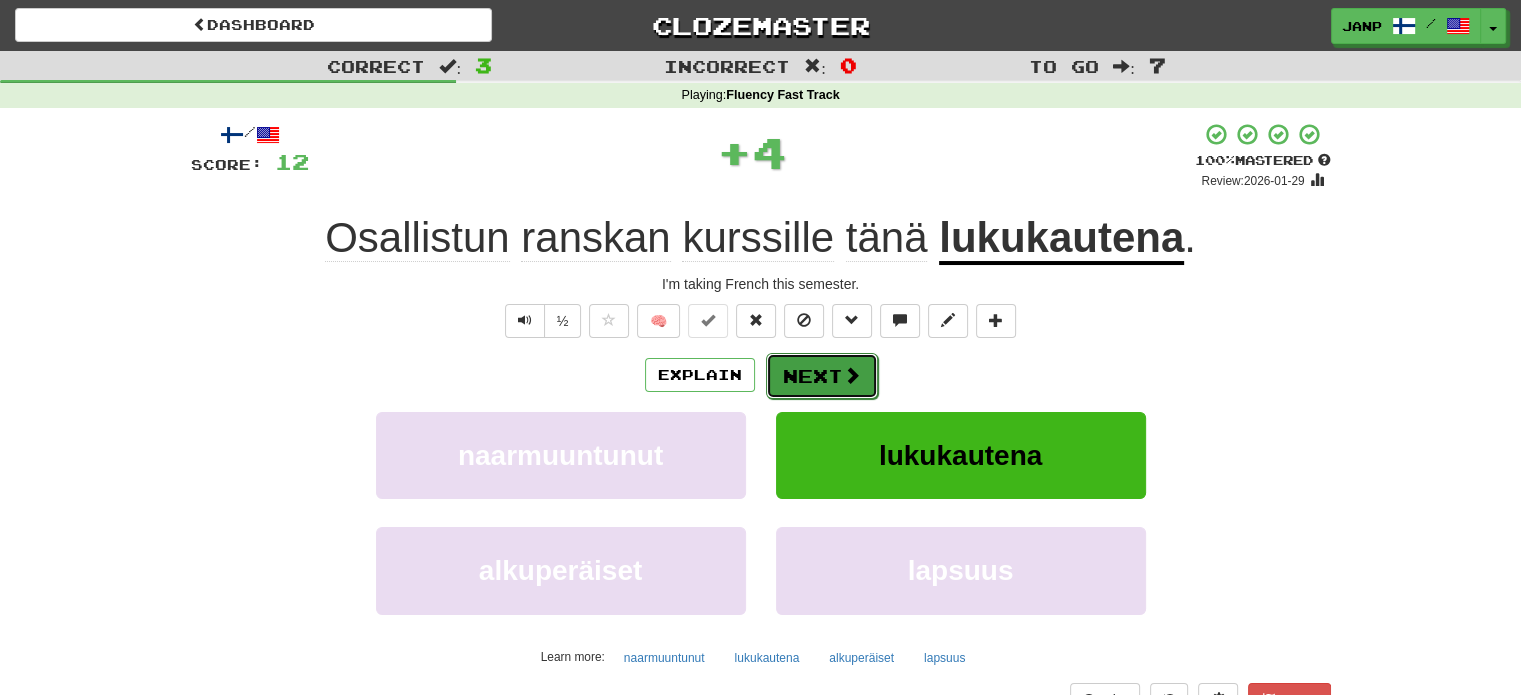 click on "Next" at bounding box center (822, 376) 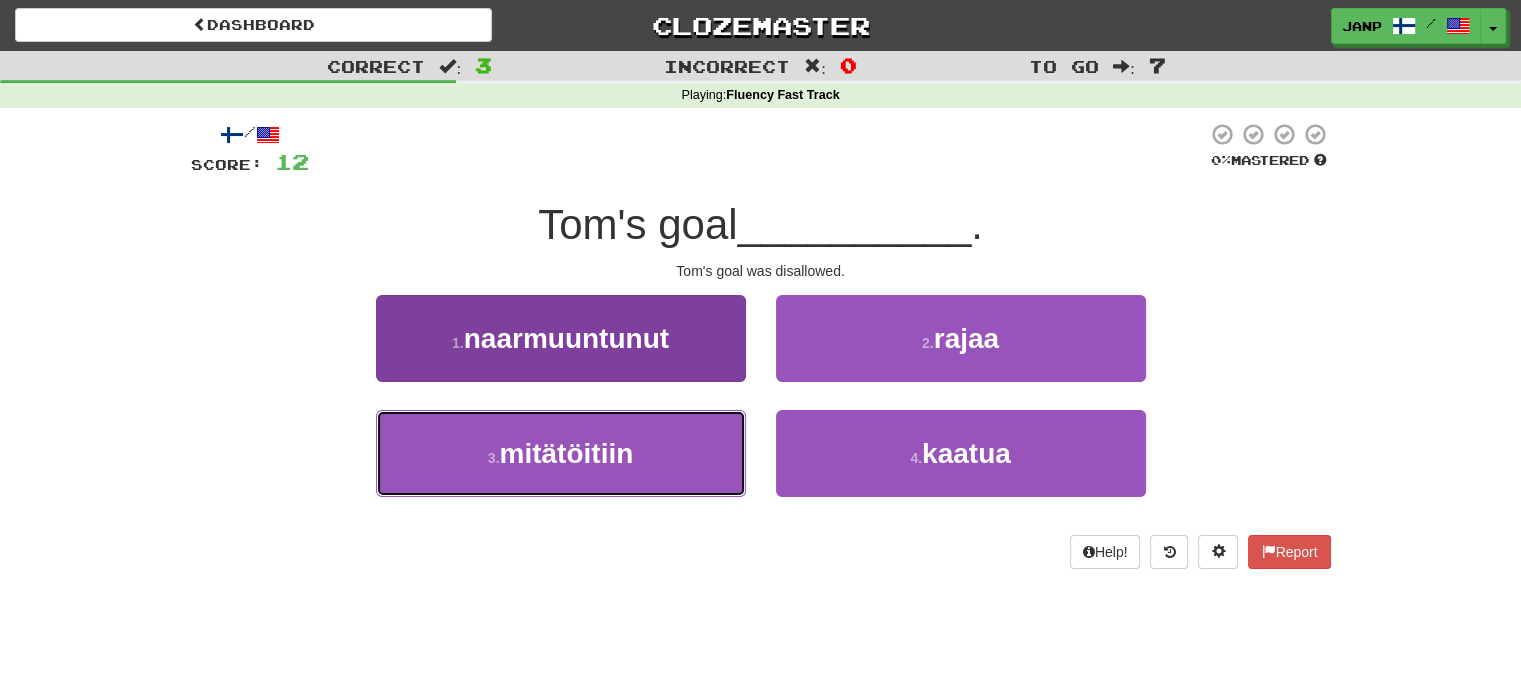 click on "3 .  mitätöitiin" at bounding box center [561, 453] 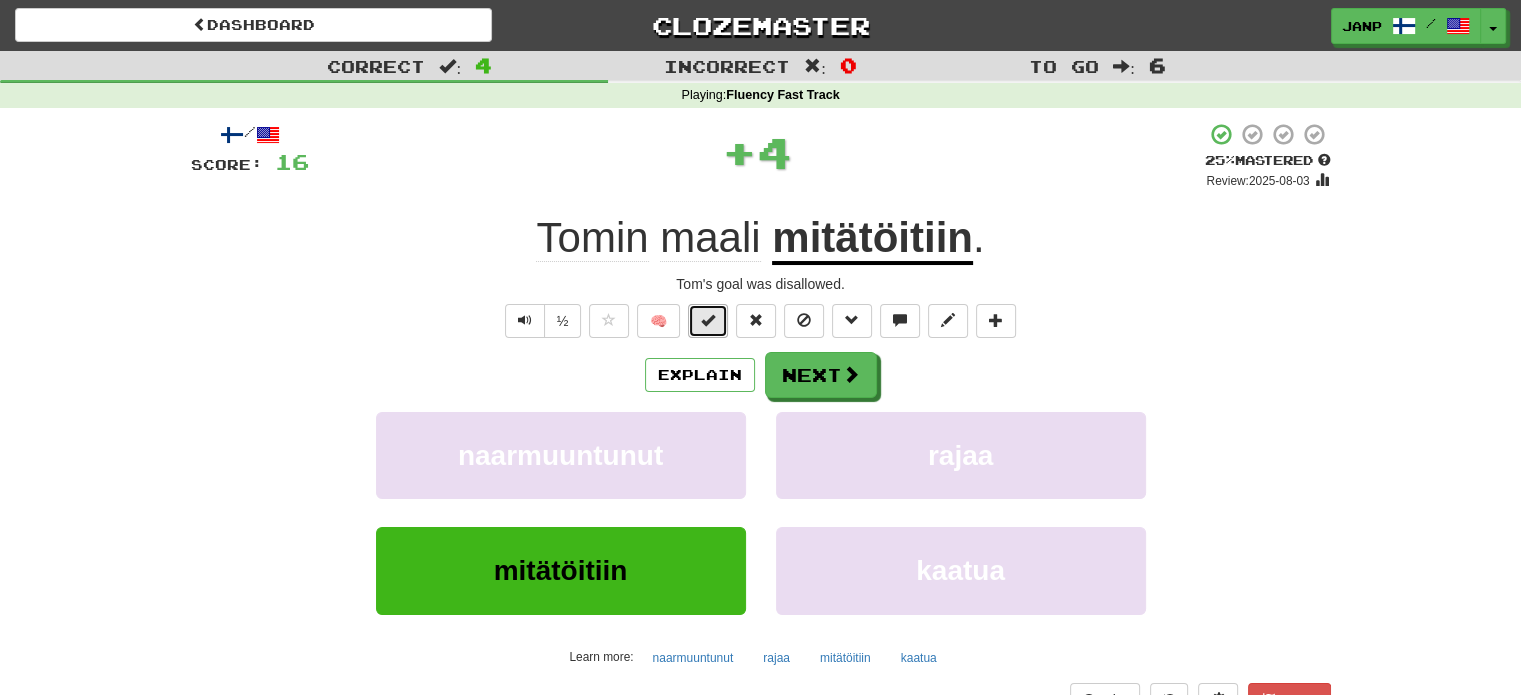 click at bounding box center (708, 321) 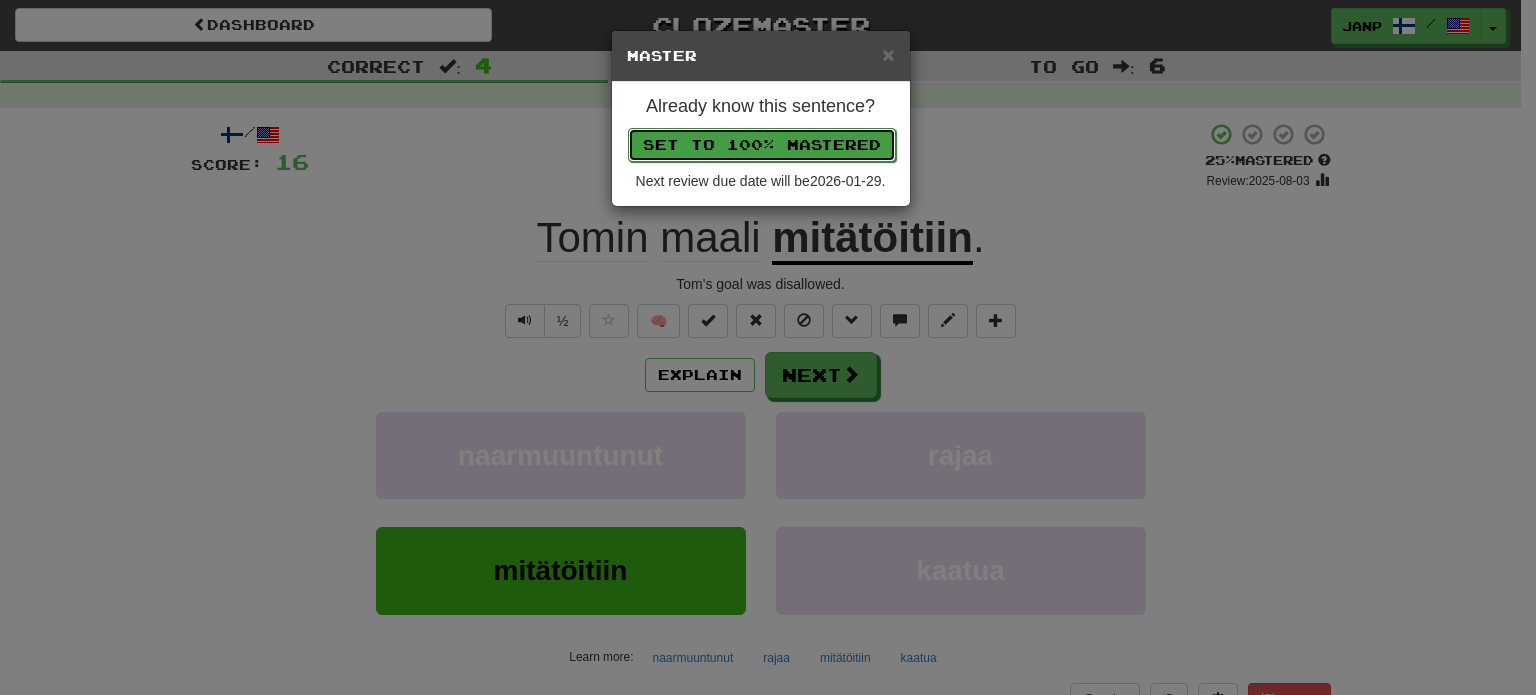 click on "Set to 100% Mastered" at bounding box center [762, 145] 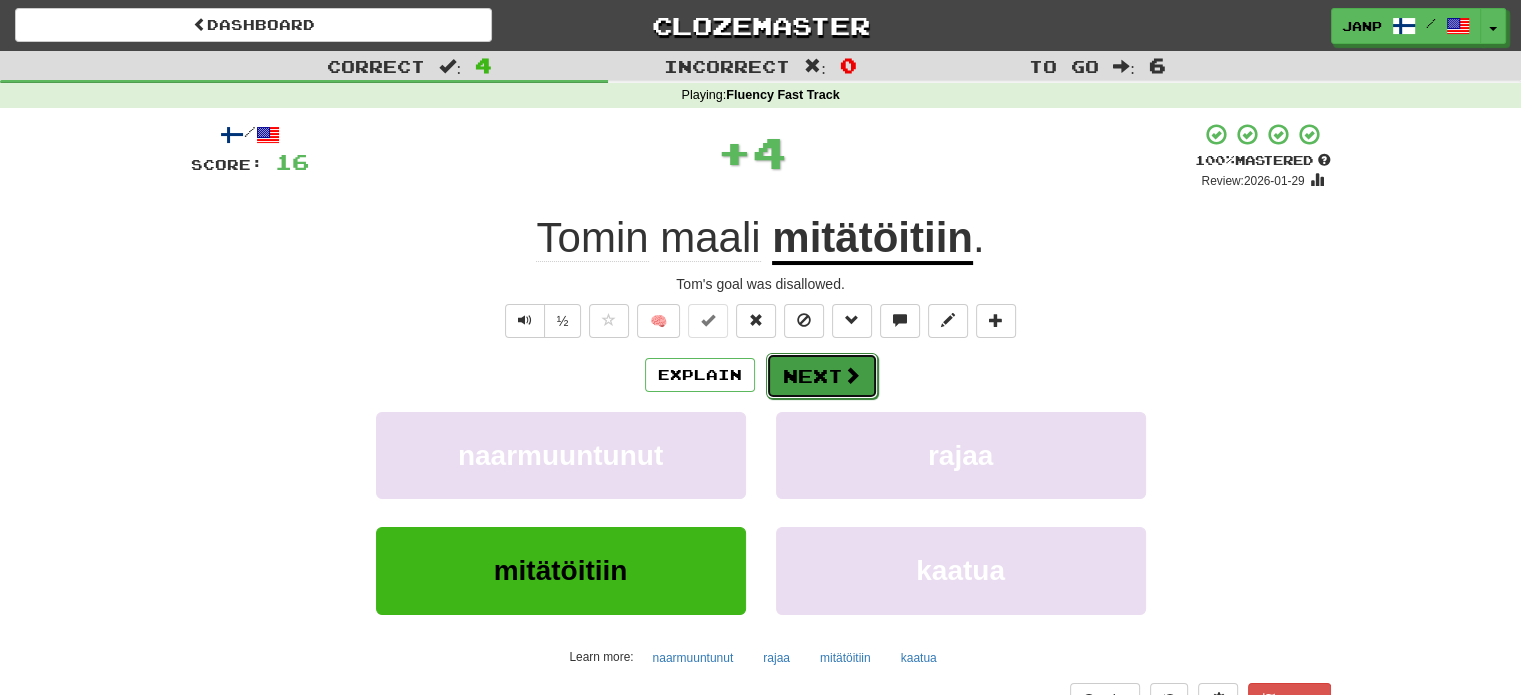 click on "Next" at bounding box center [822, 376] 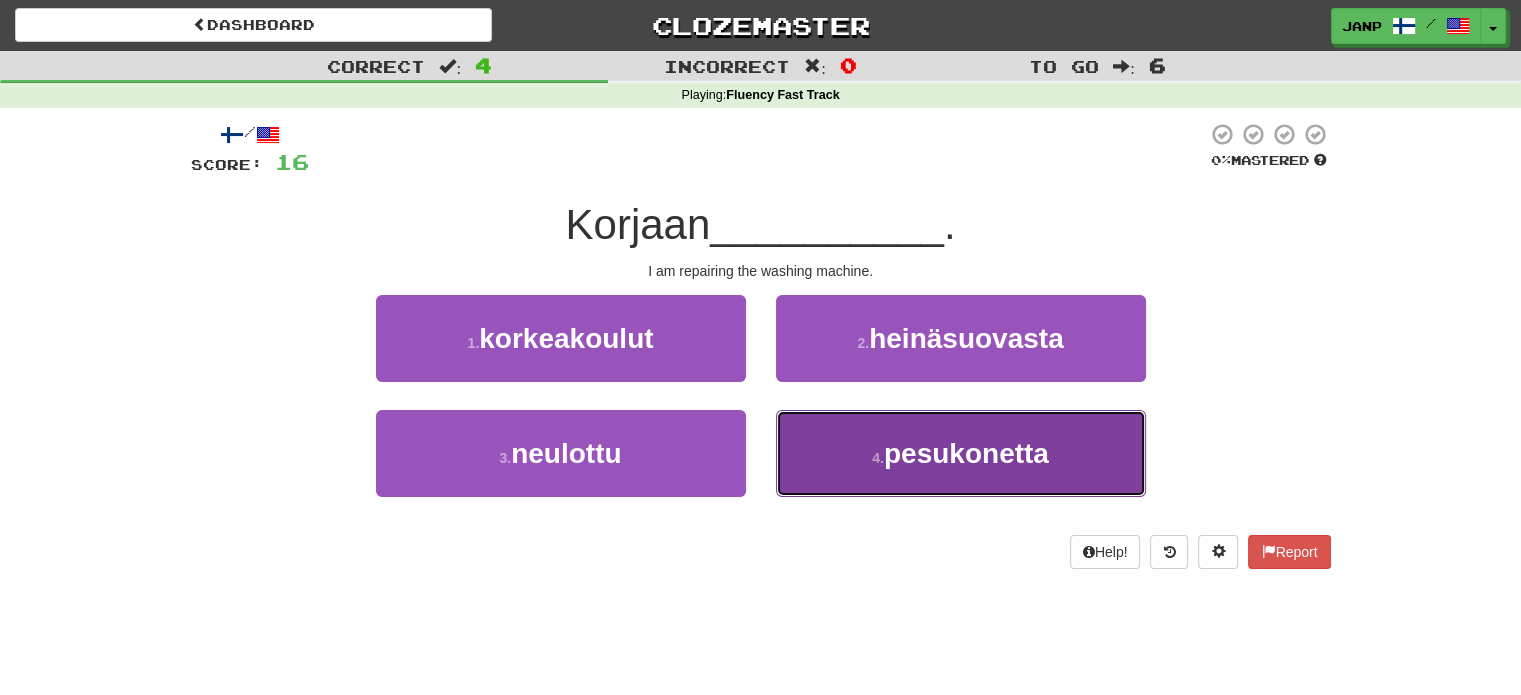 click on "4 ." at bounding box center (878, 458) 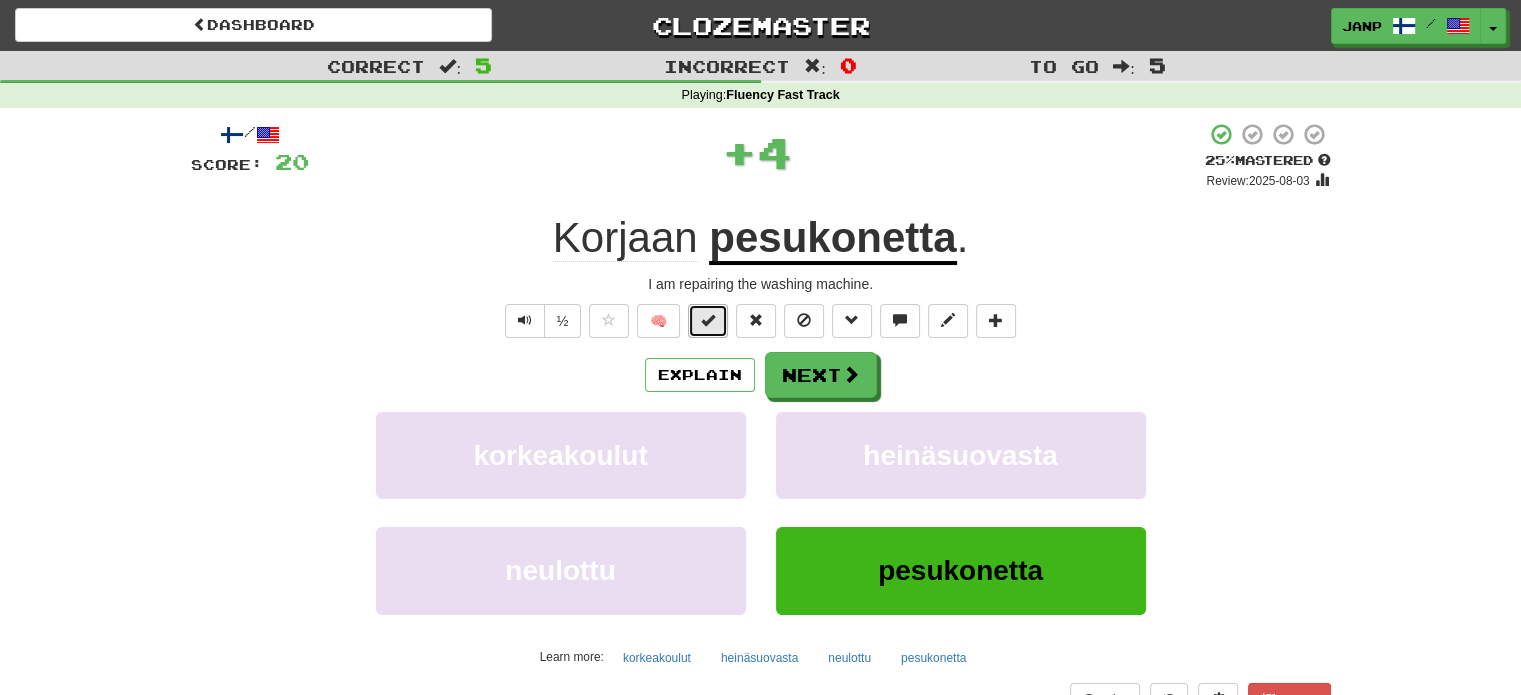 click at bounding box center [708, 320] 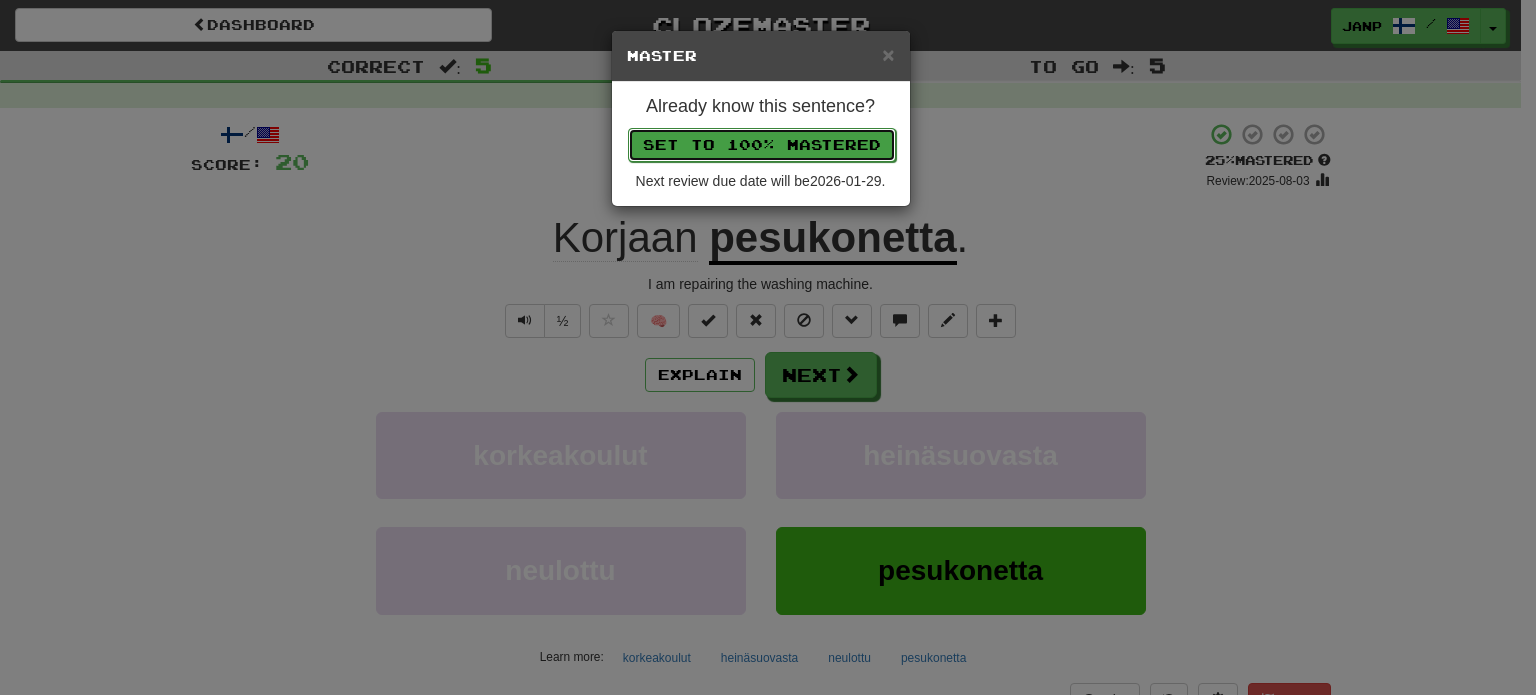 click on "Set to 100% Mastered" at bounding box center (762, 145) 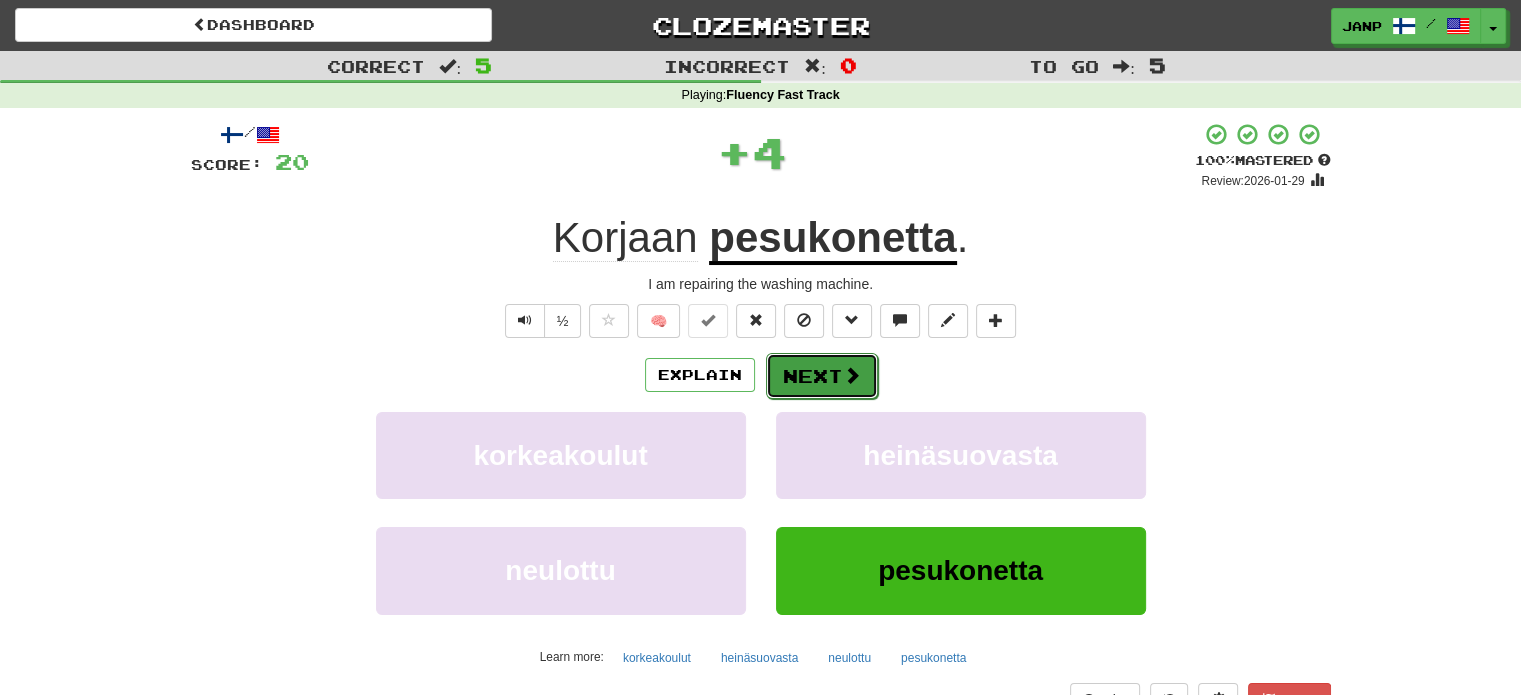 click on "Next" at bounding box center (822, 376) 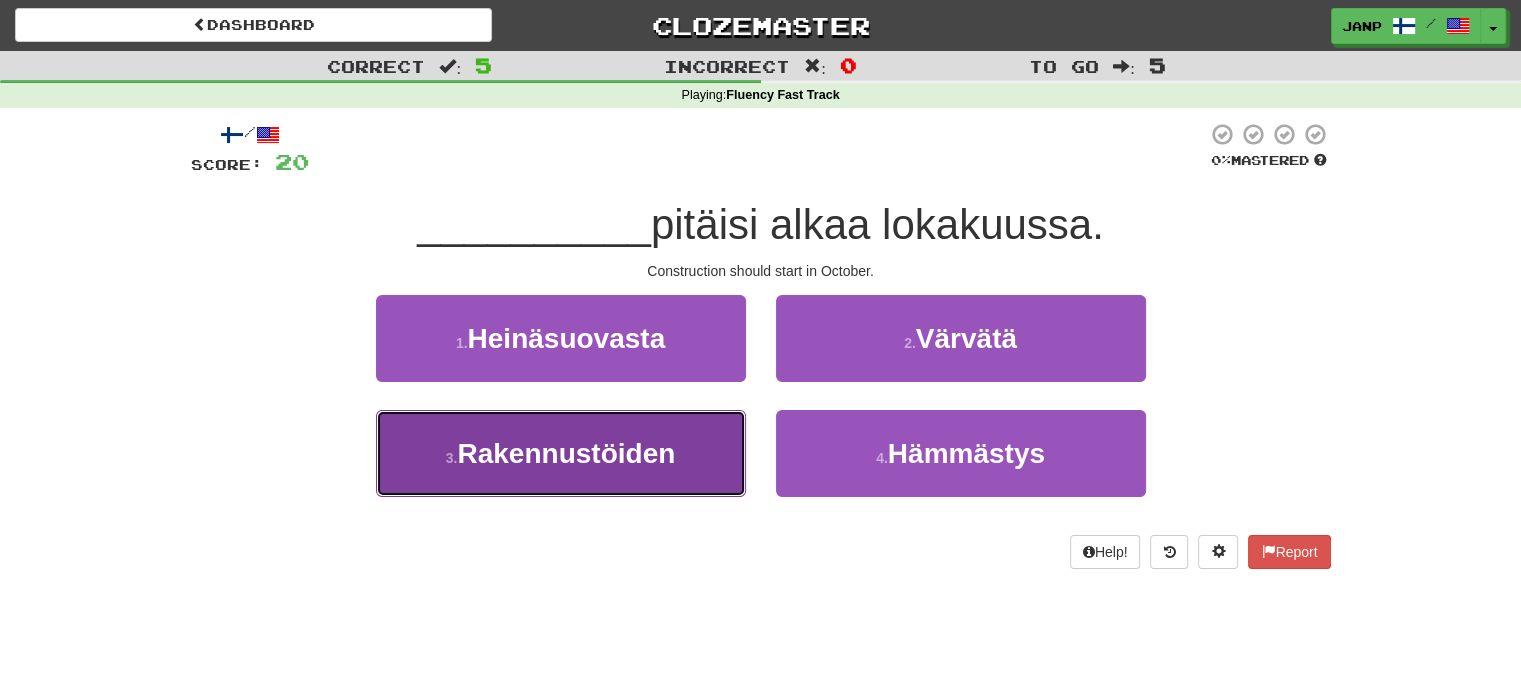 click on "3 .  Rakennustöiden" at bounding box center (561, 453) 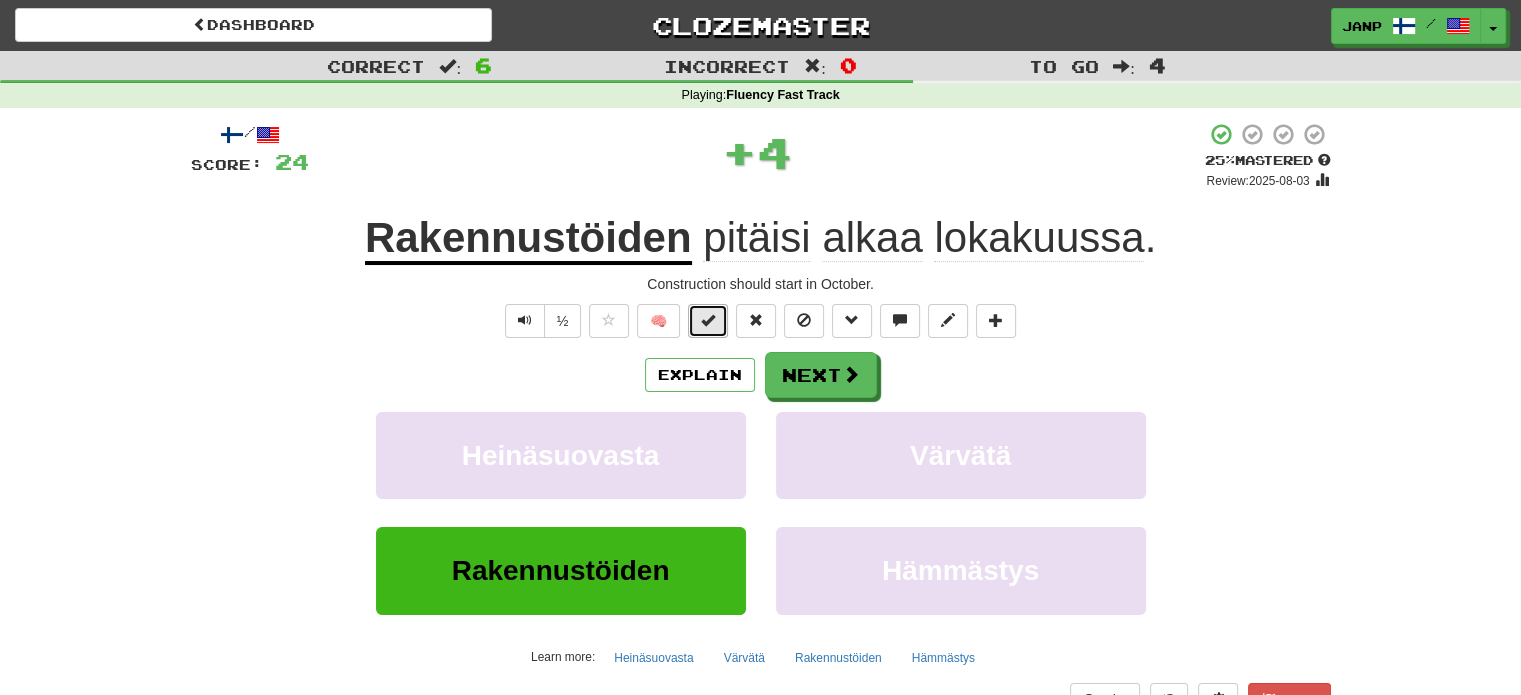 click at bounding box center (708, 320) 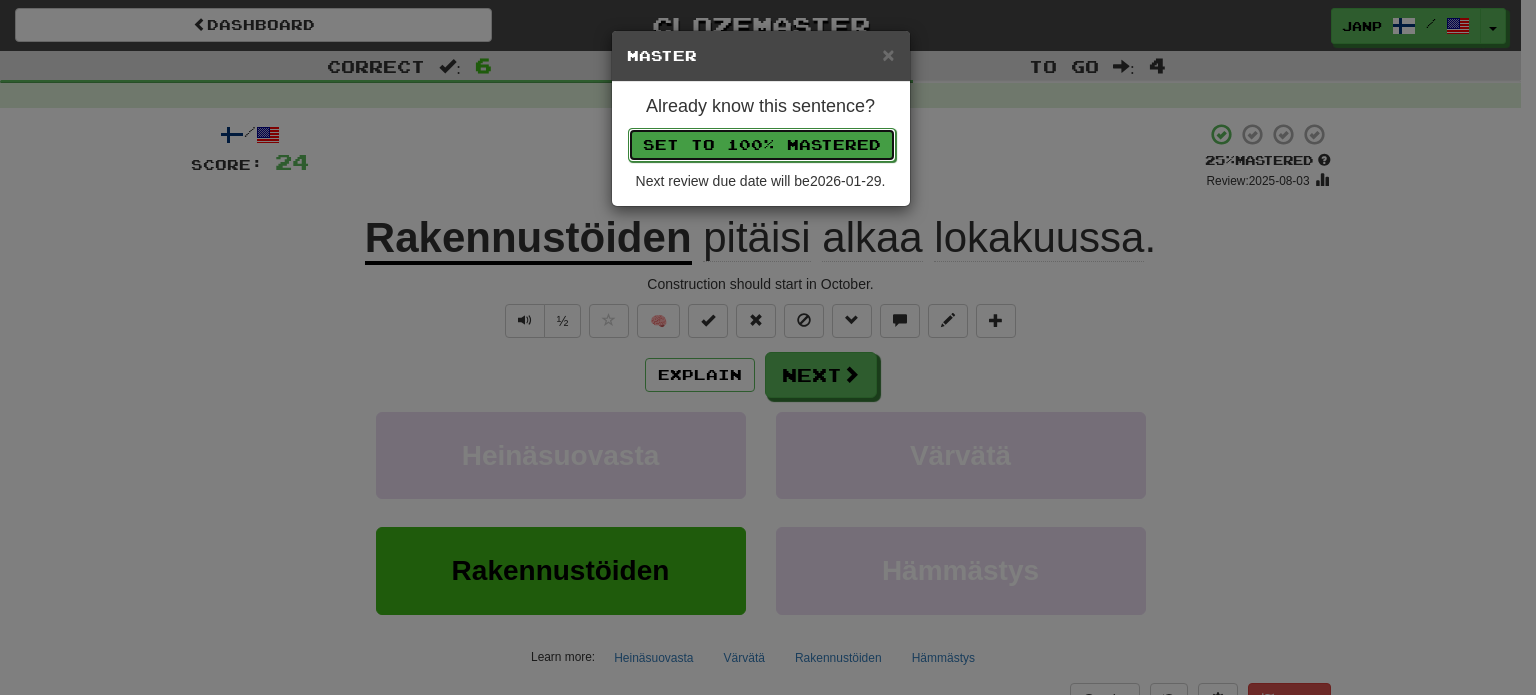 click on "Set to 100% Mastered" at bounding box center [762, 145] 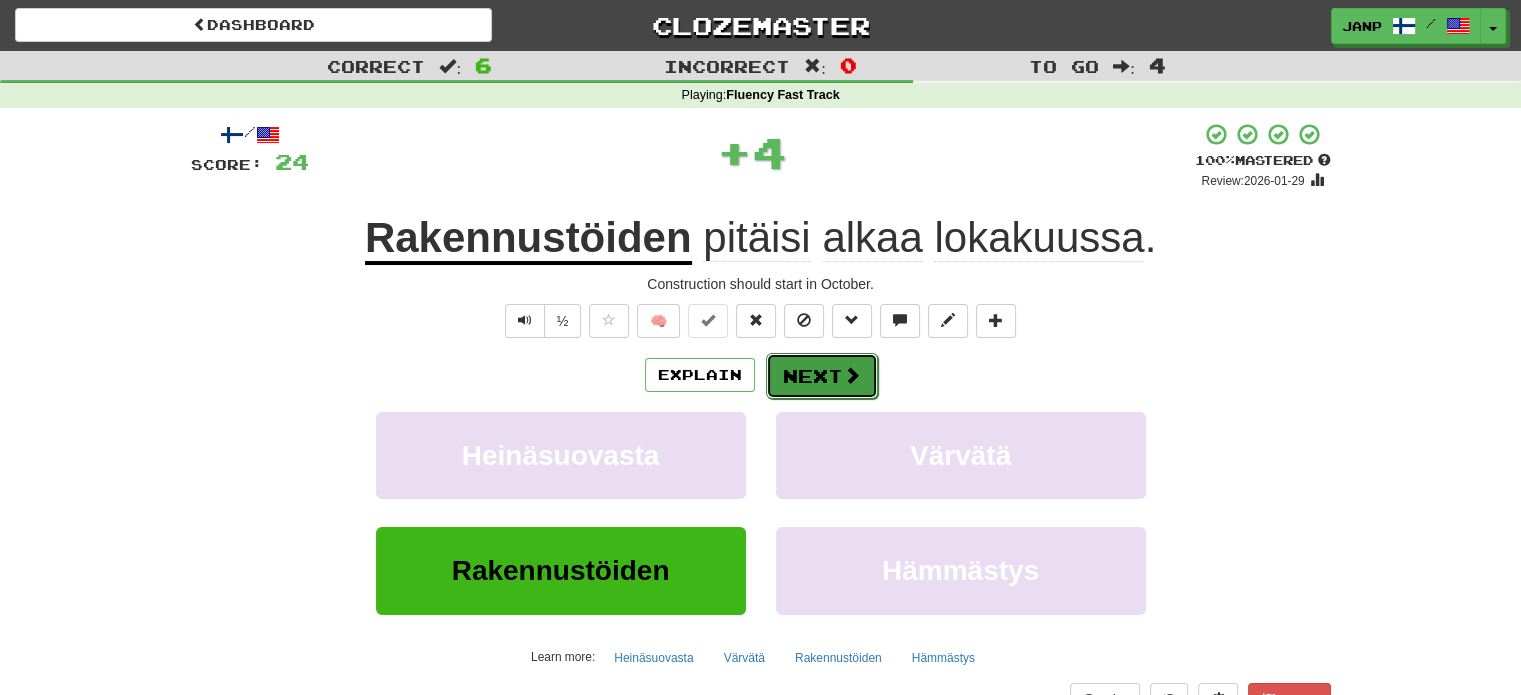 click on "Next" at bounding box center (822, 376) 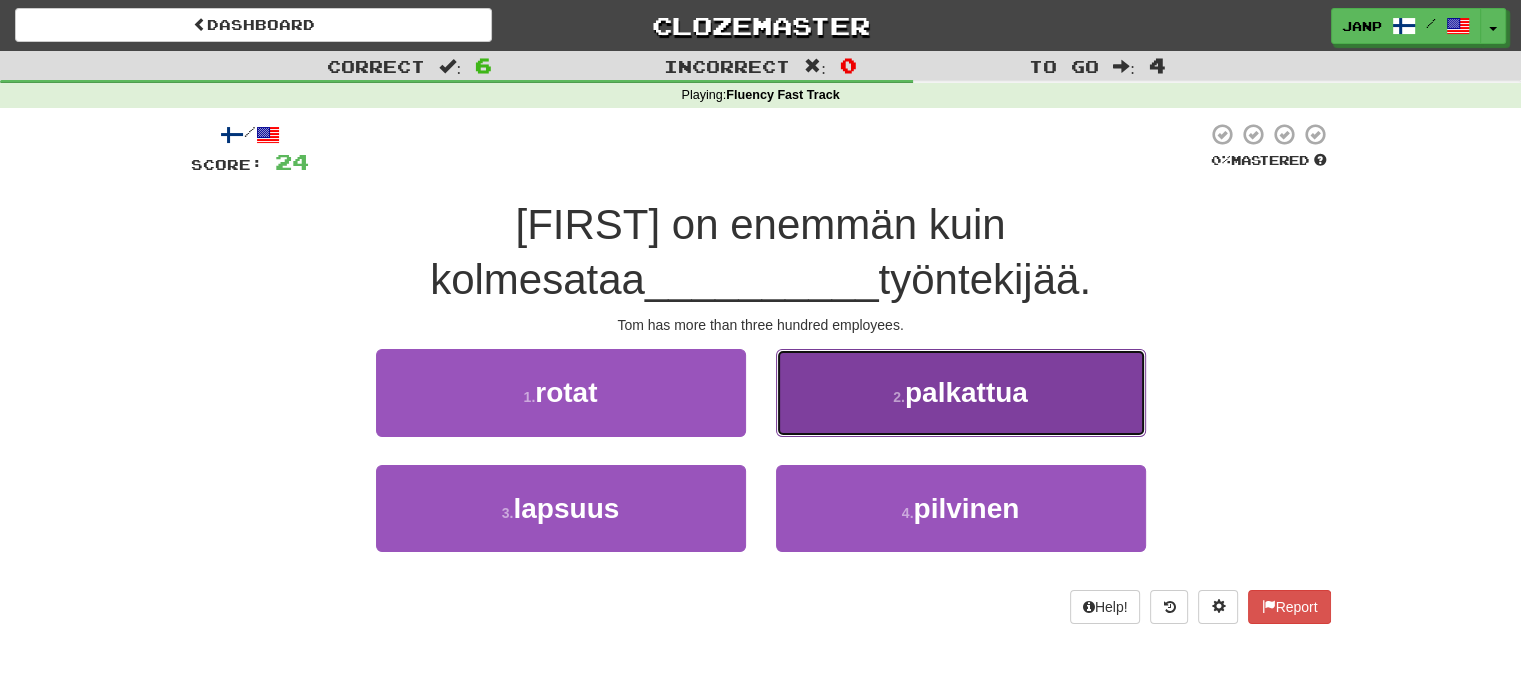 click on "2 .  palkattua" at bounding box center (961, 392) 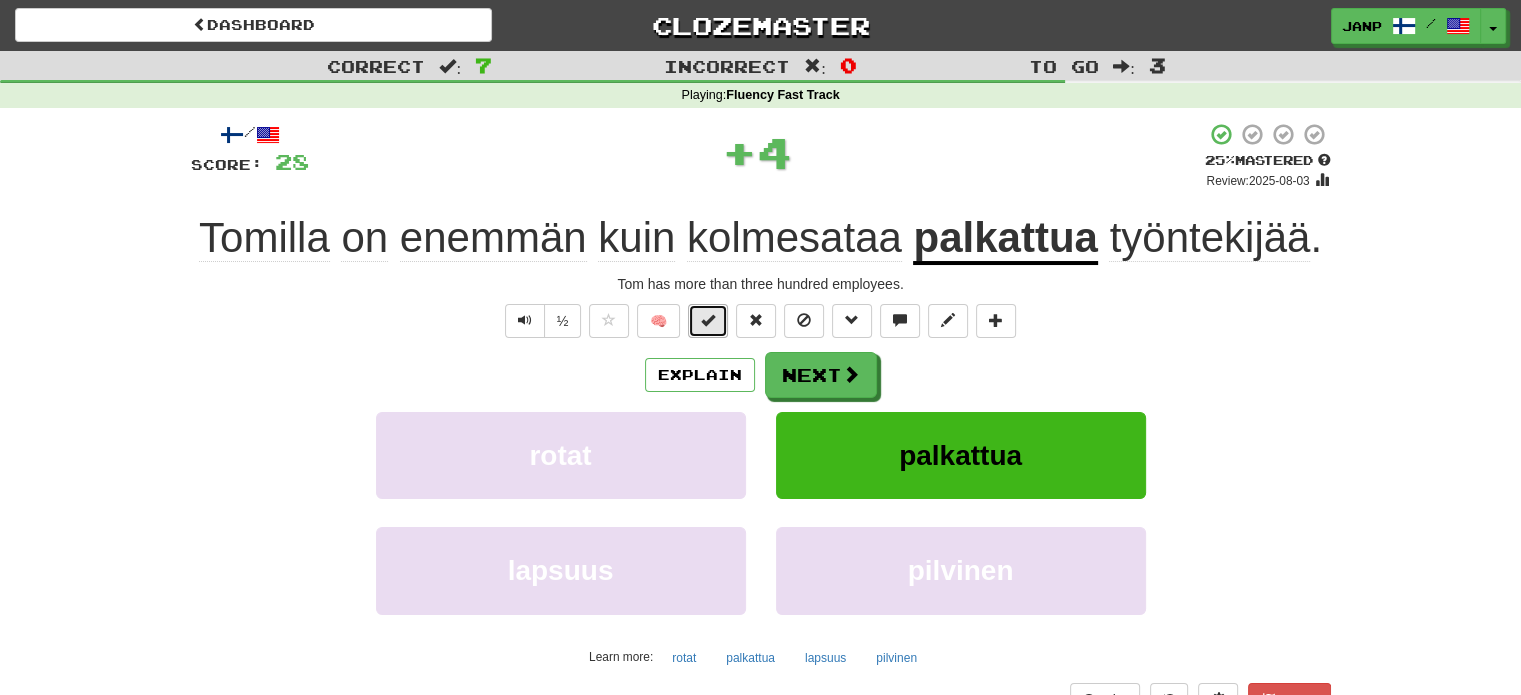 click at bounding box center (708, 320) 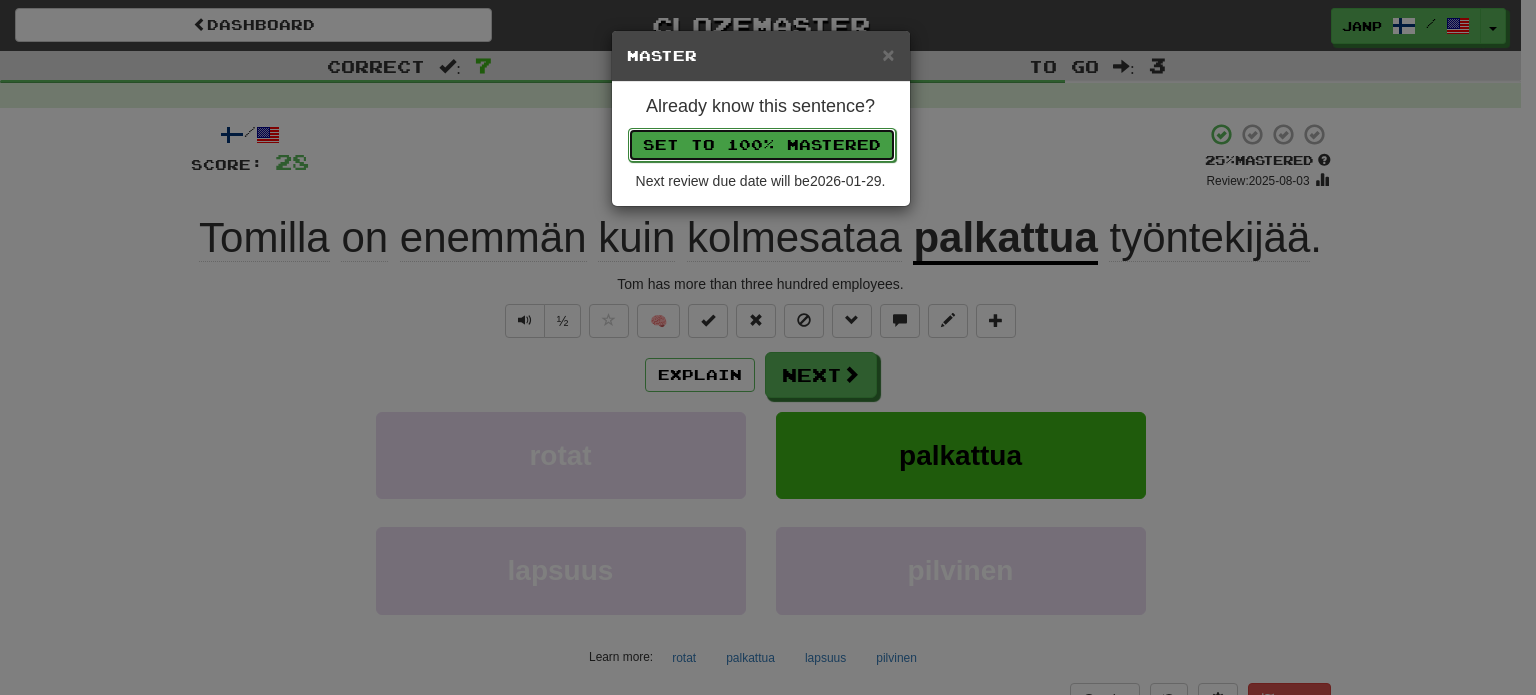 click on "Set to 100% Mastered" at bounding box center [762, 145] 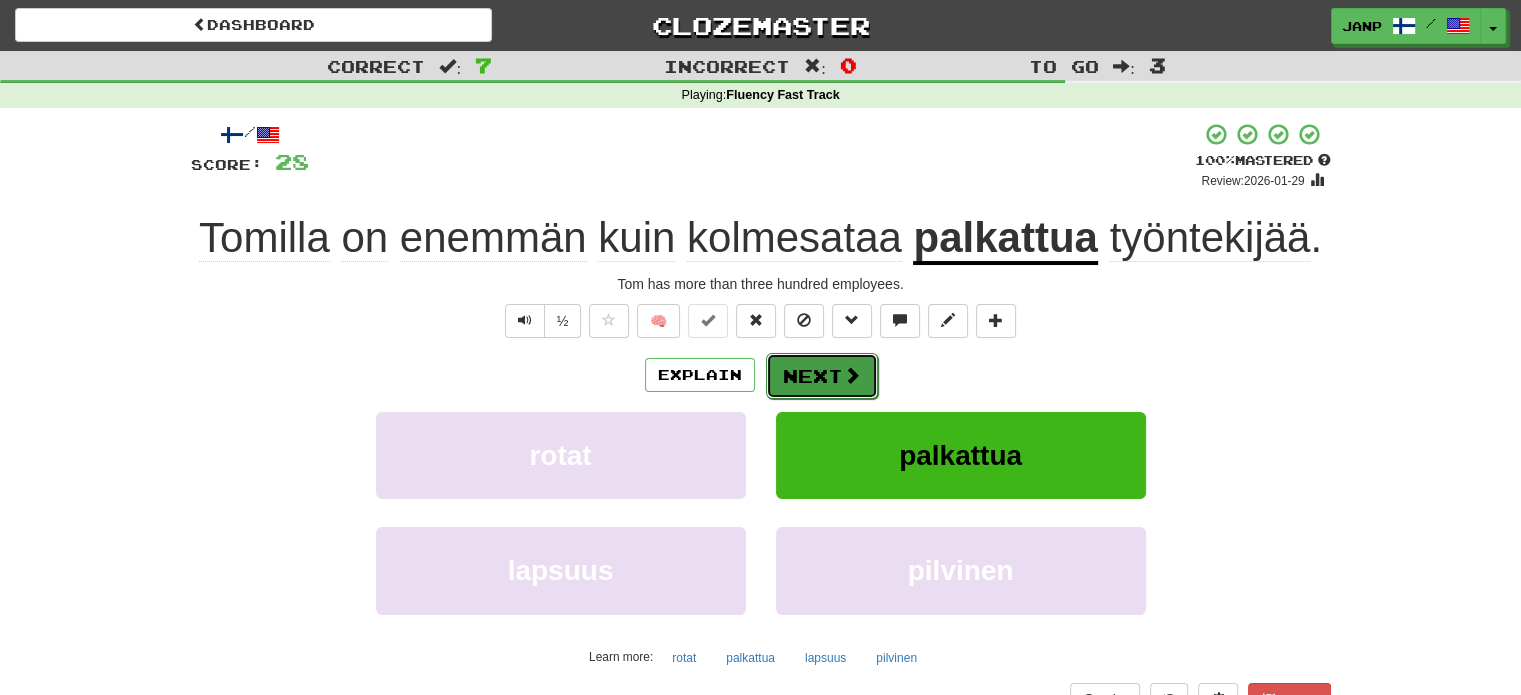 click on "Next" at bounding box center [822, 376] 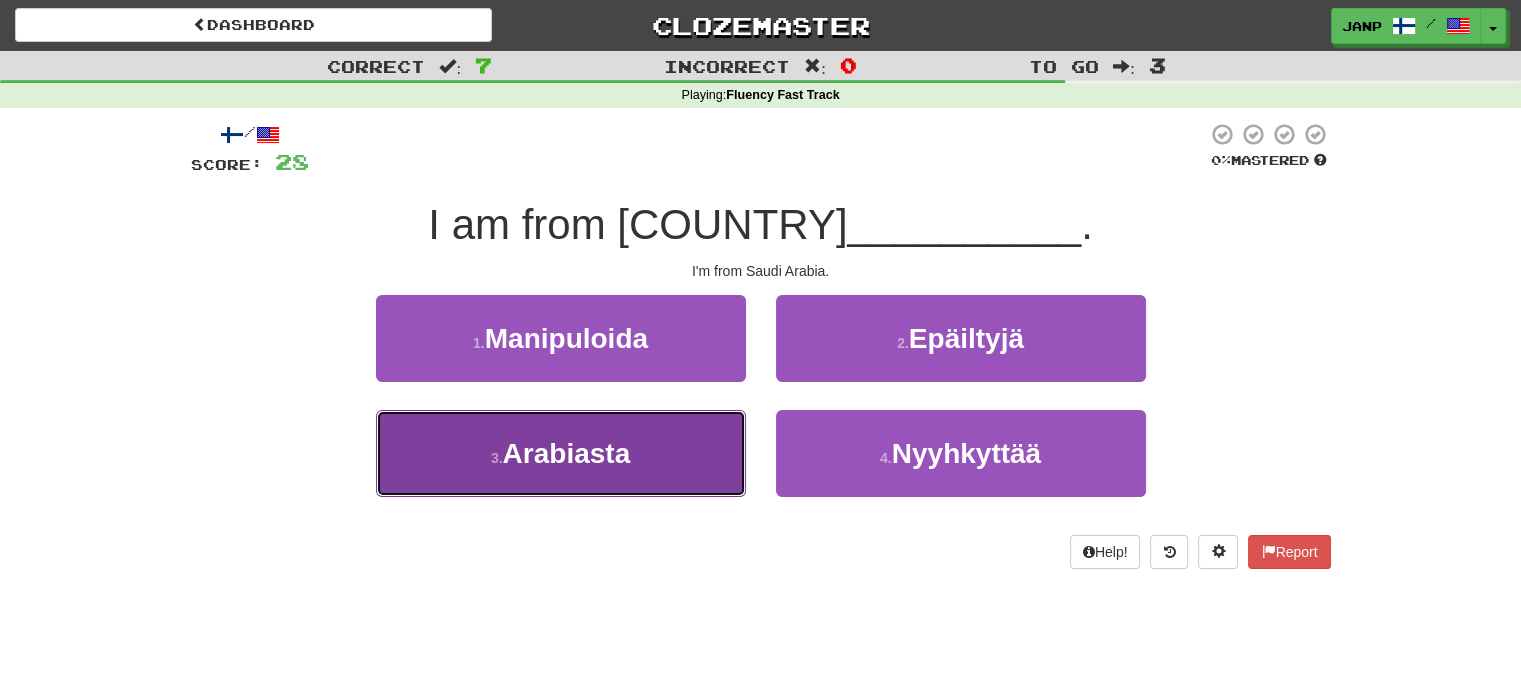 click on "3 .  Arabiasta" at bounding box center [561, 453] 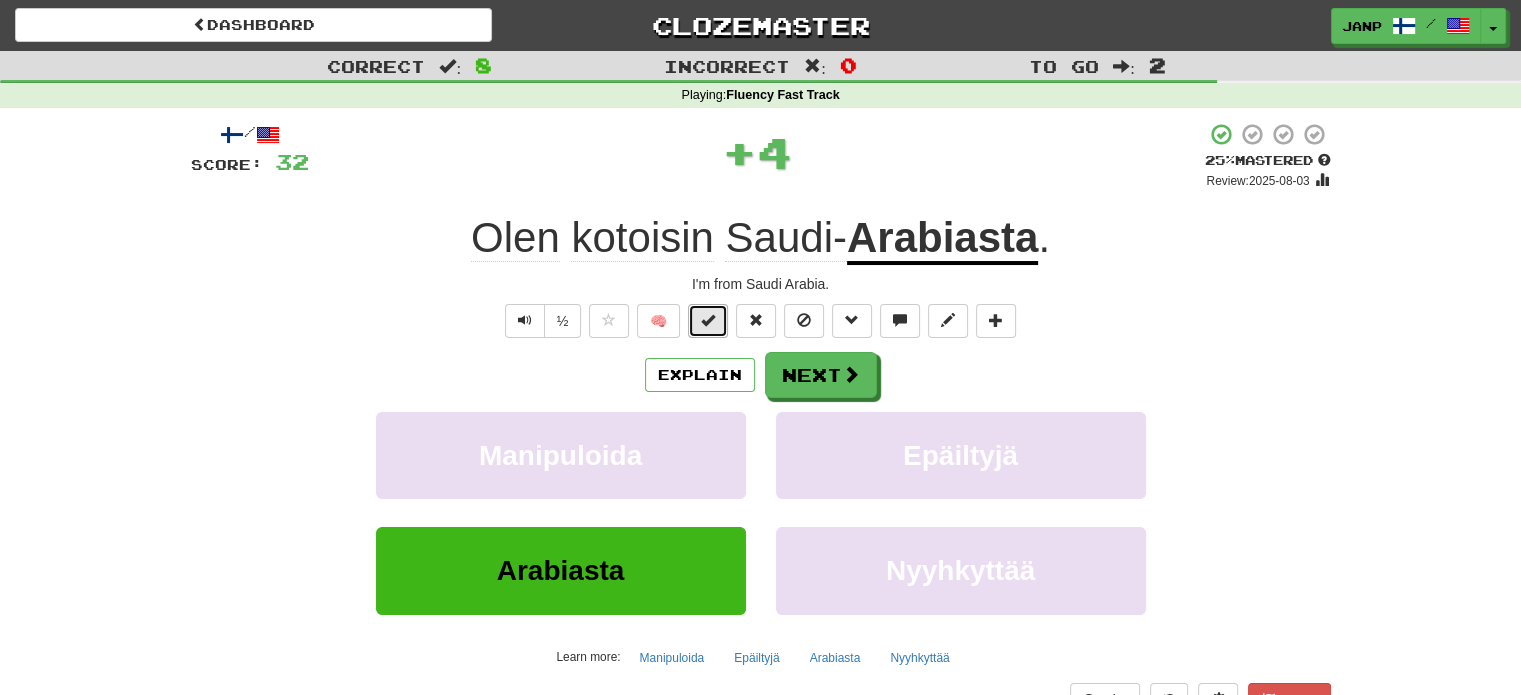 click at bounding box center (708, 321) 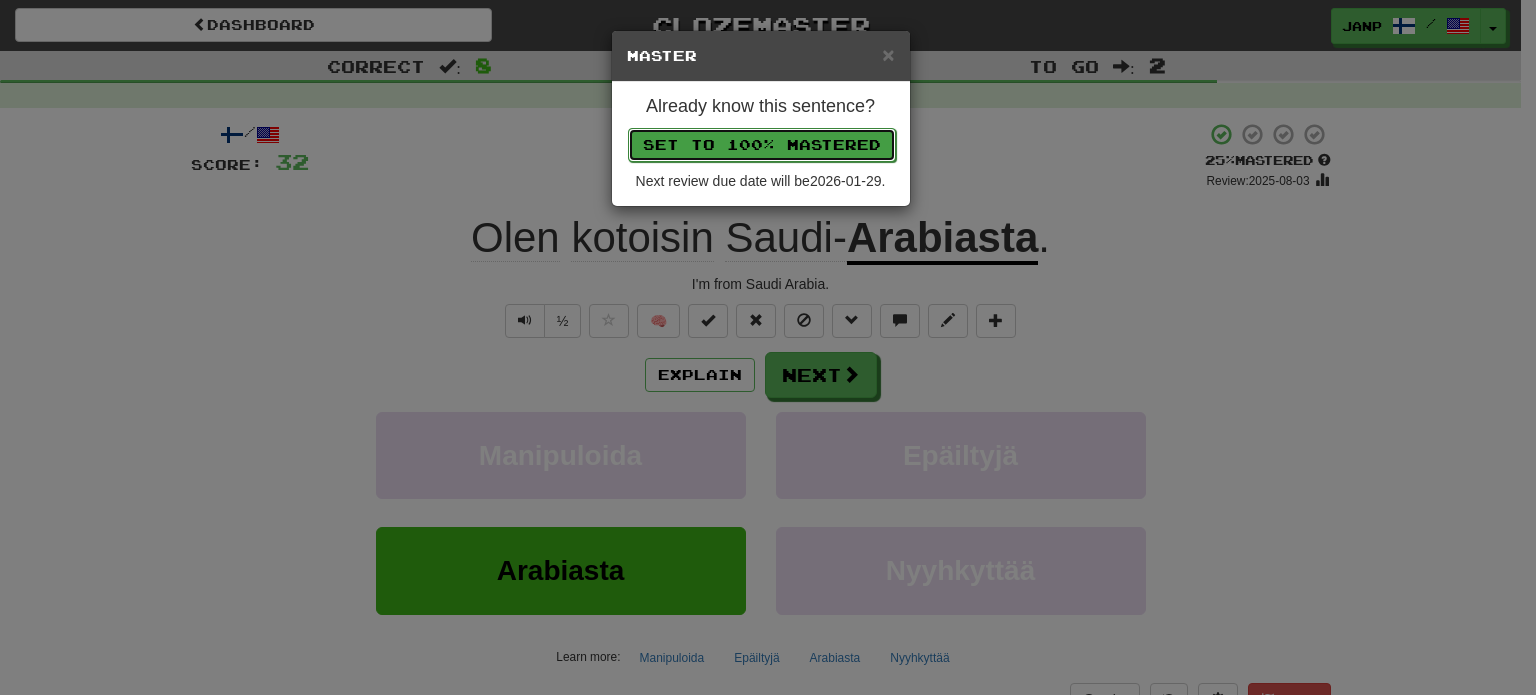 click on "Set to 100% Mastered" at bounding box center (762, 145) 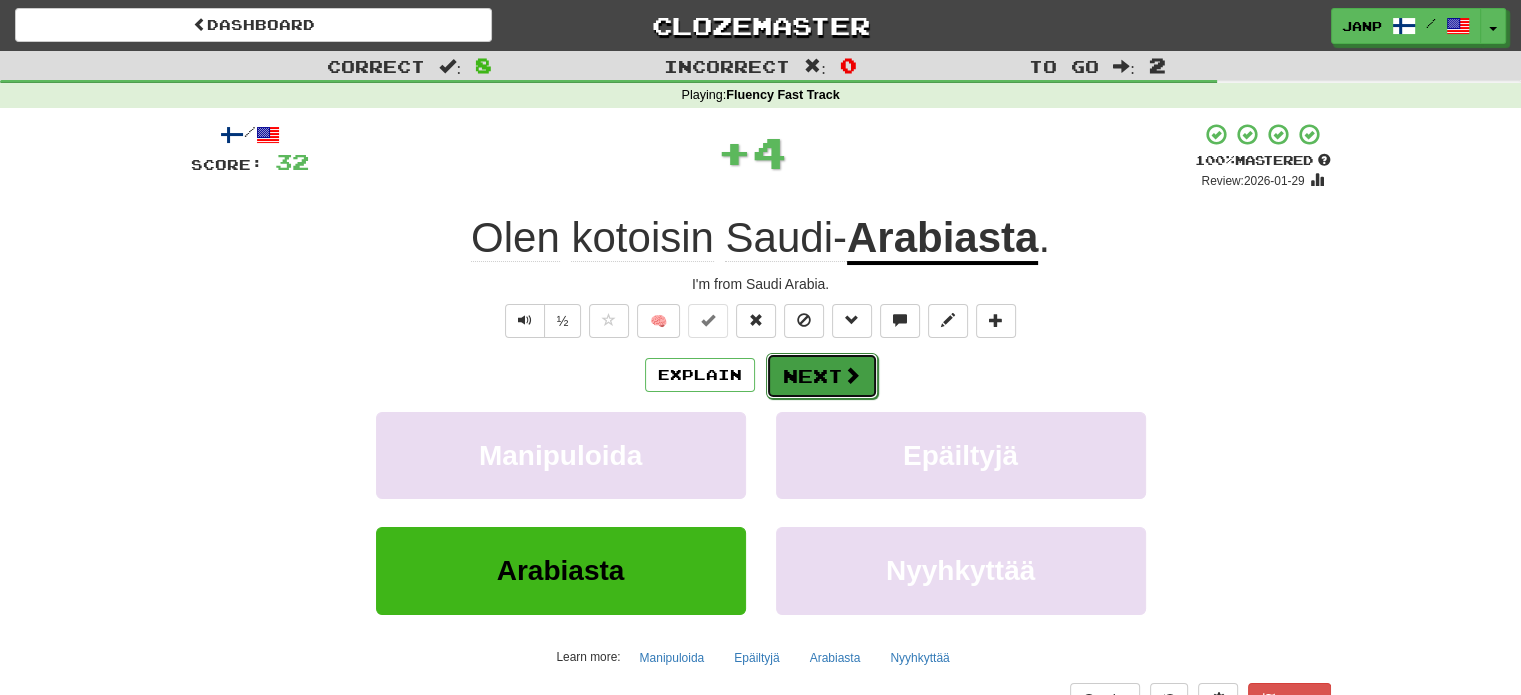 click on "Next" at bounding box center [822, 376] 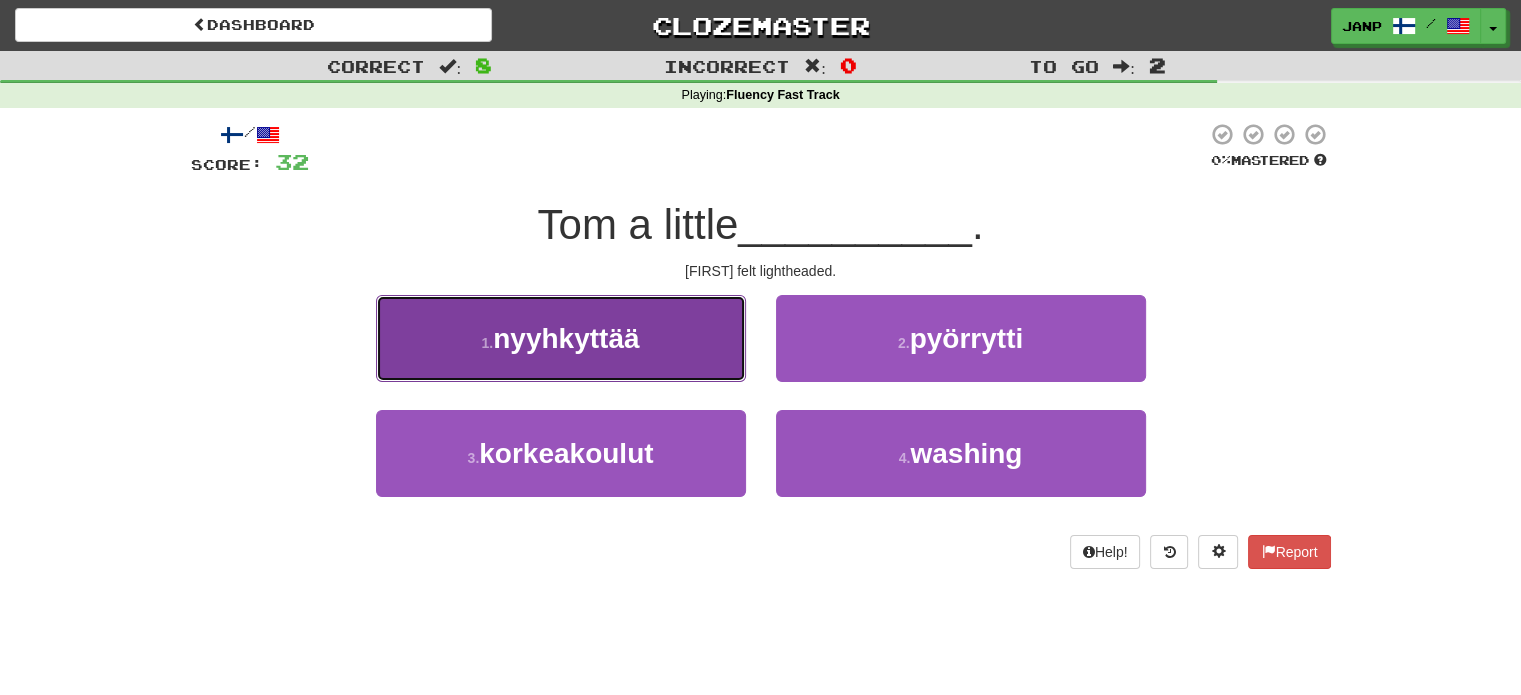 click on "1 .  nyyhkyttää" at bounding box center [561, 338] 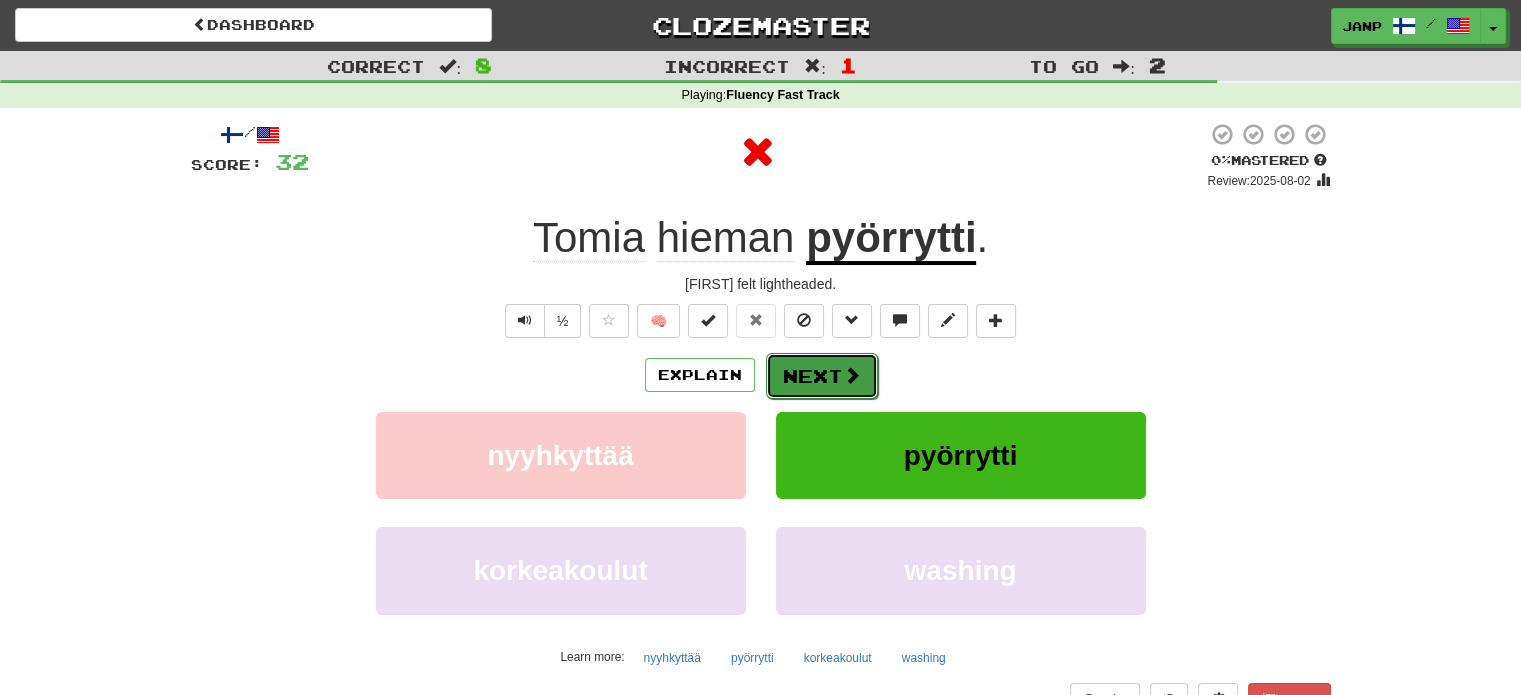 click on "Next" at bounding box center (822, 376) 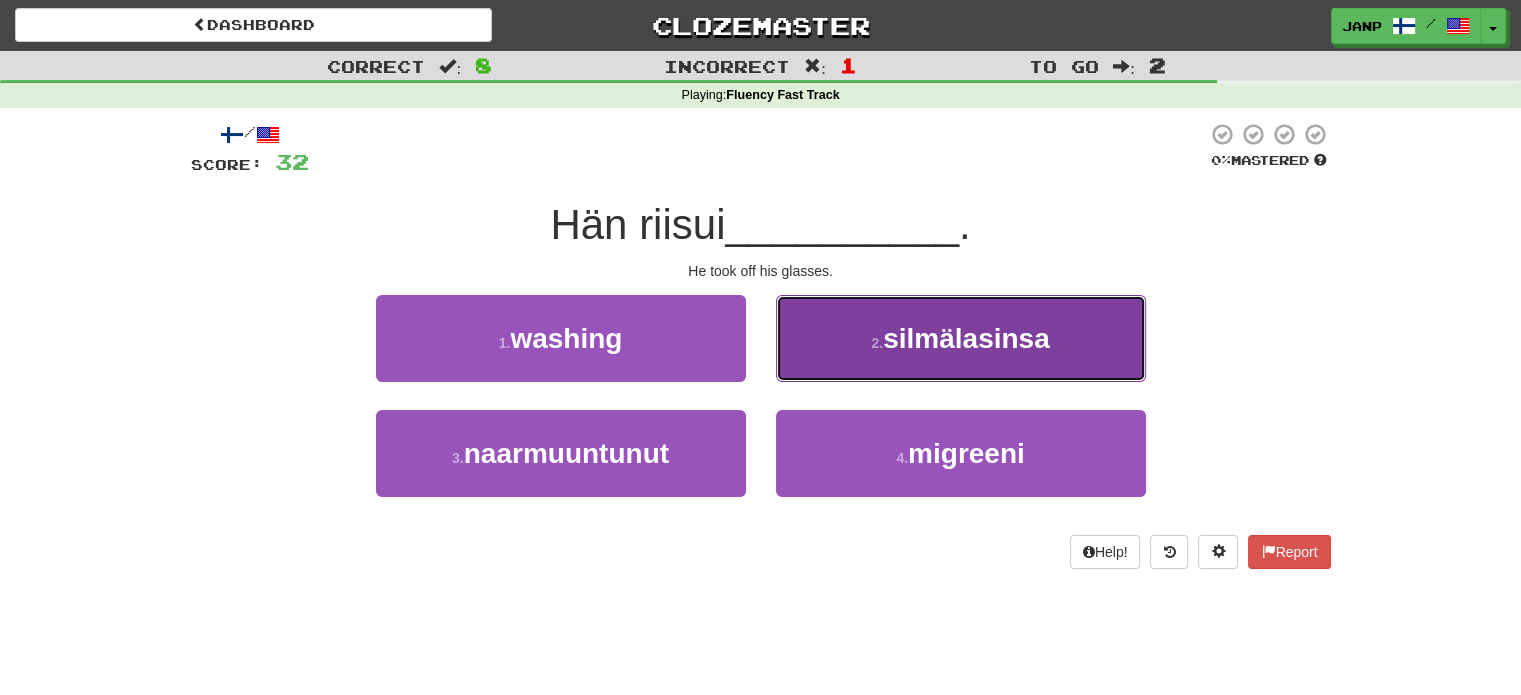 click on "2 .  silmälasinsa" at bounding box center (961, 338) 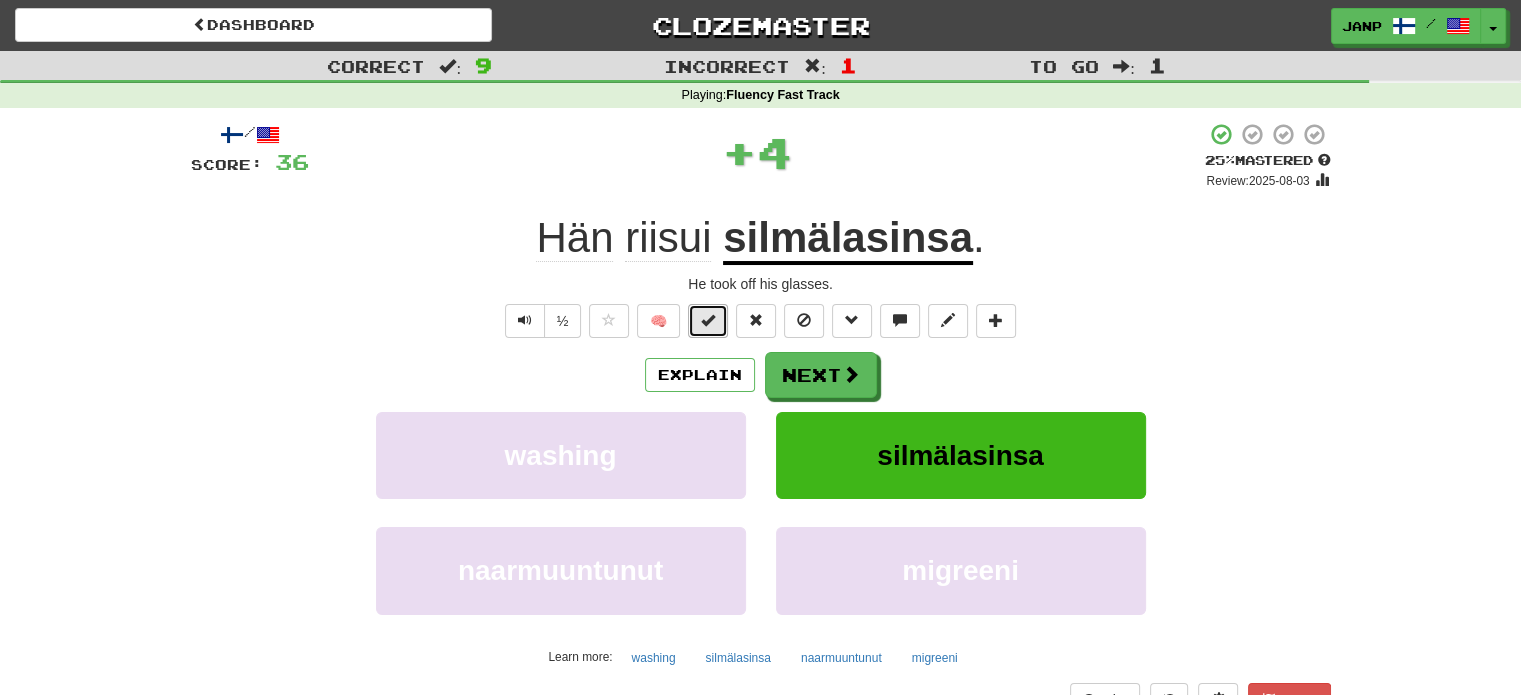 click at bounding box center [708, 321] 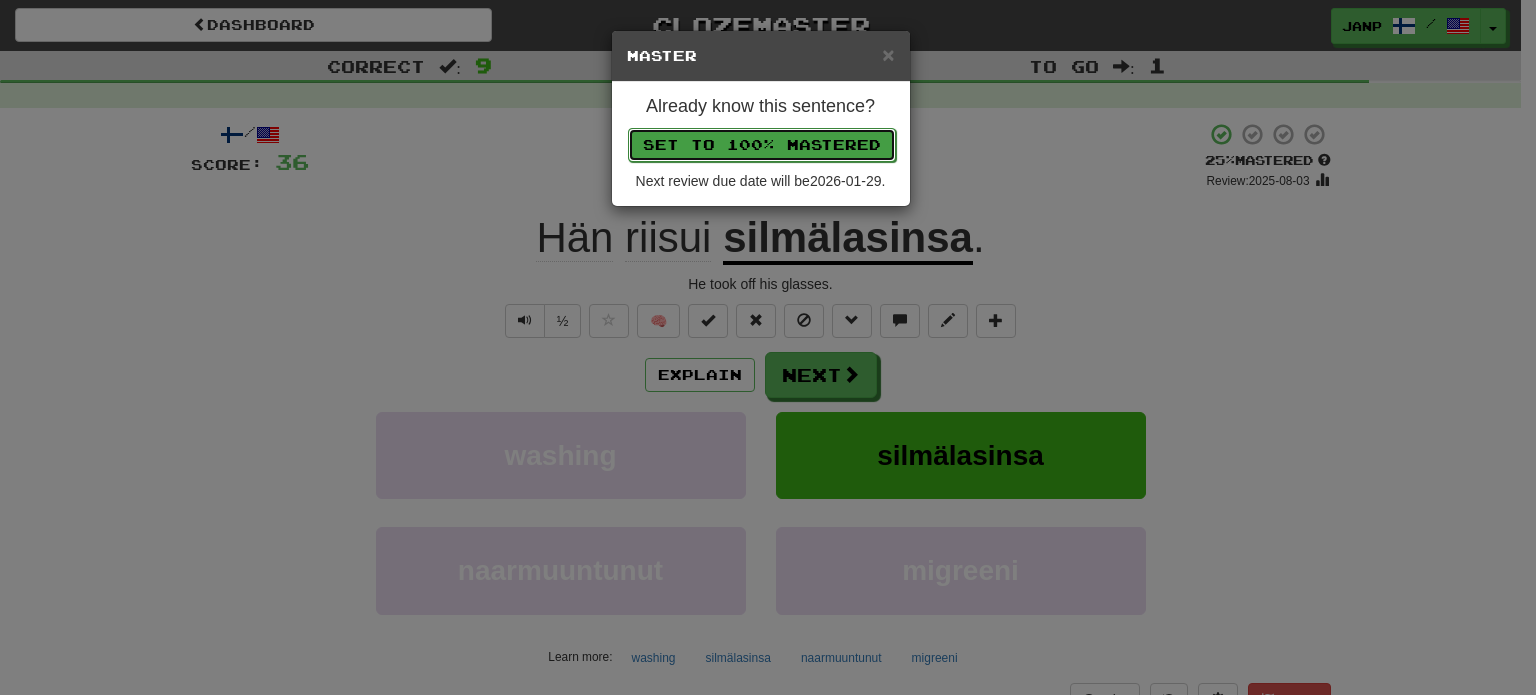 click on "Set to 100% Mastered" at bounding box center [762, 145] 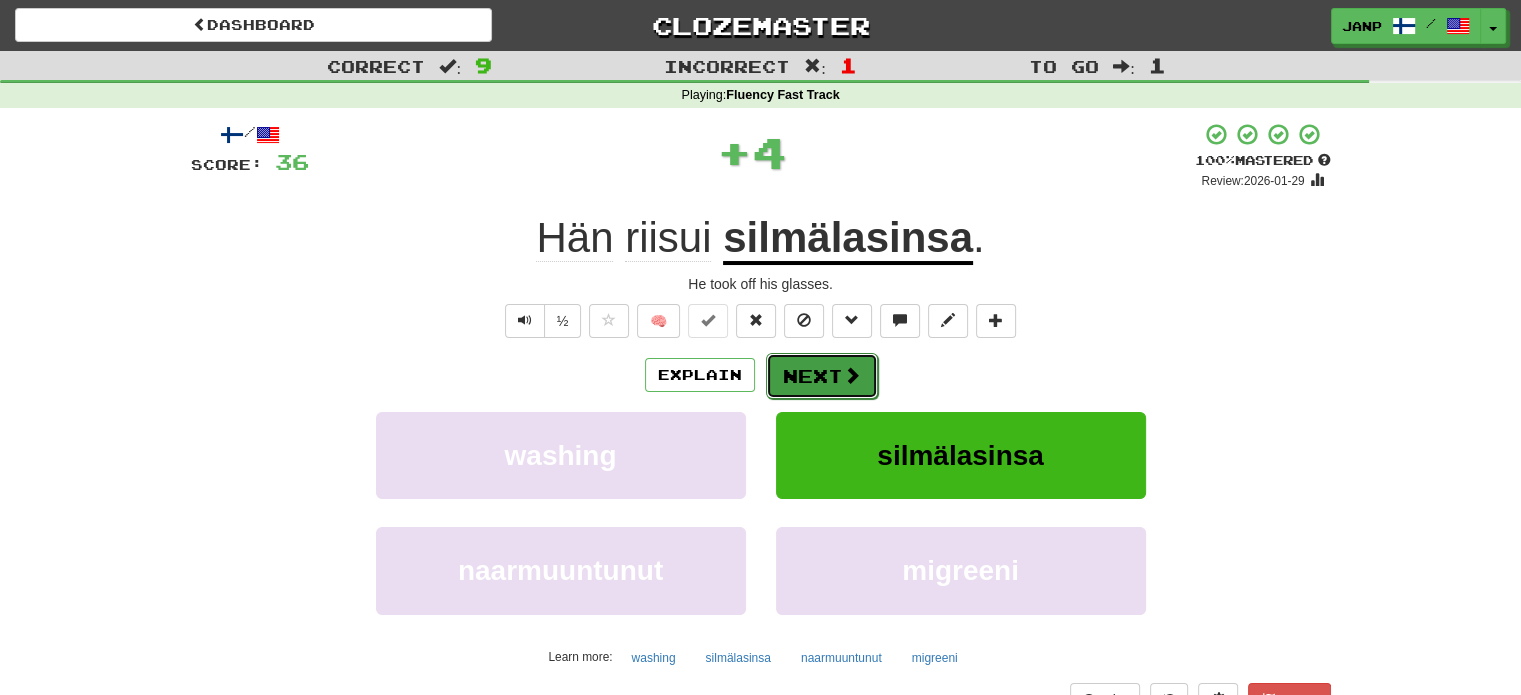click on "Next" at bounding box center [822, 376] 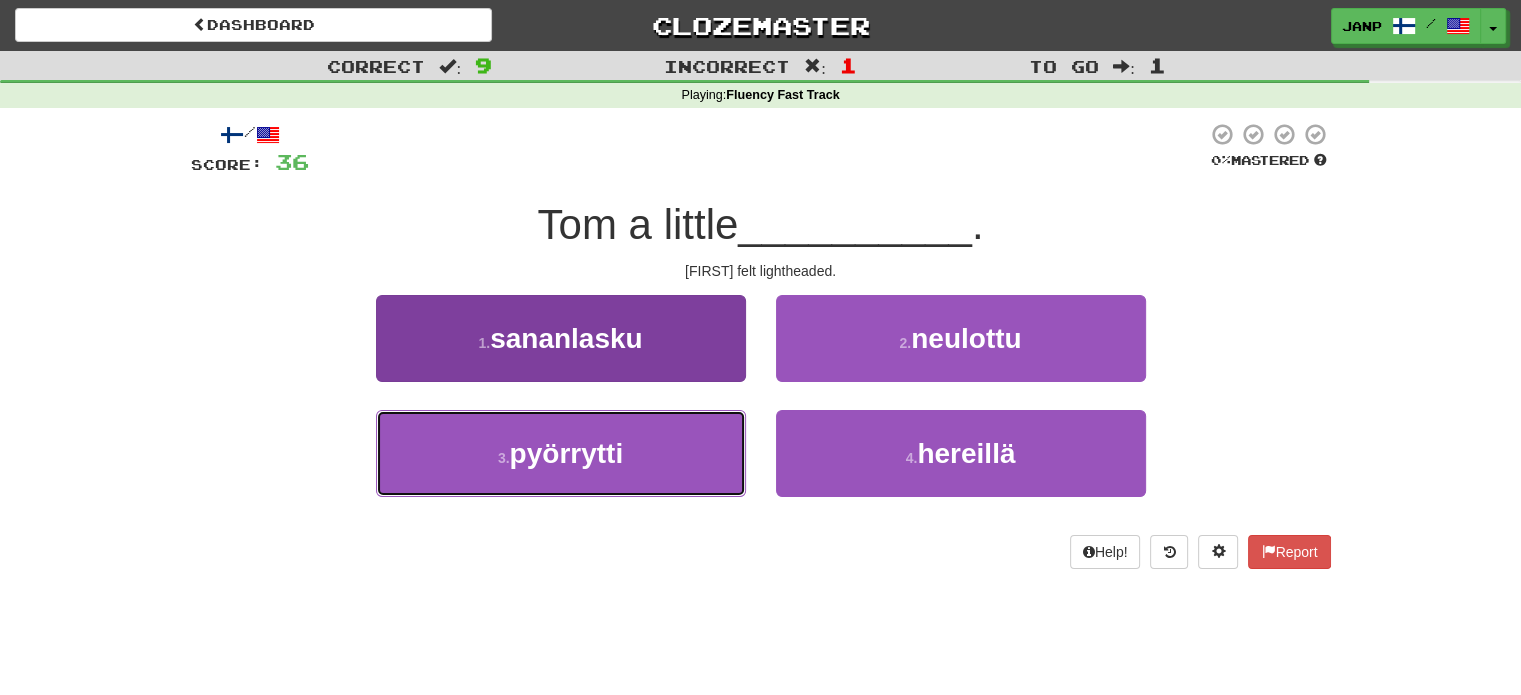 click on "3 .  pyörrytti" at bounding box center [561, 453] 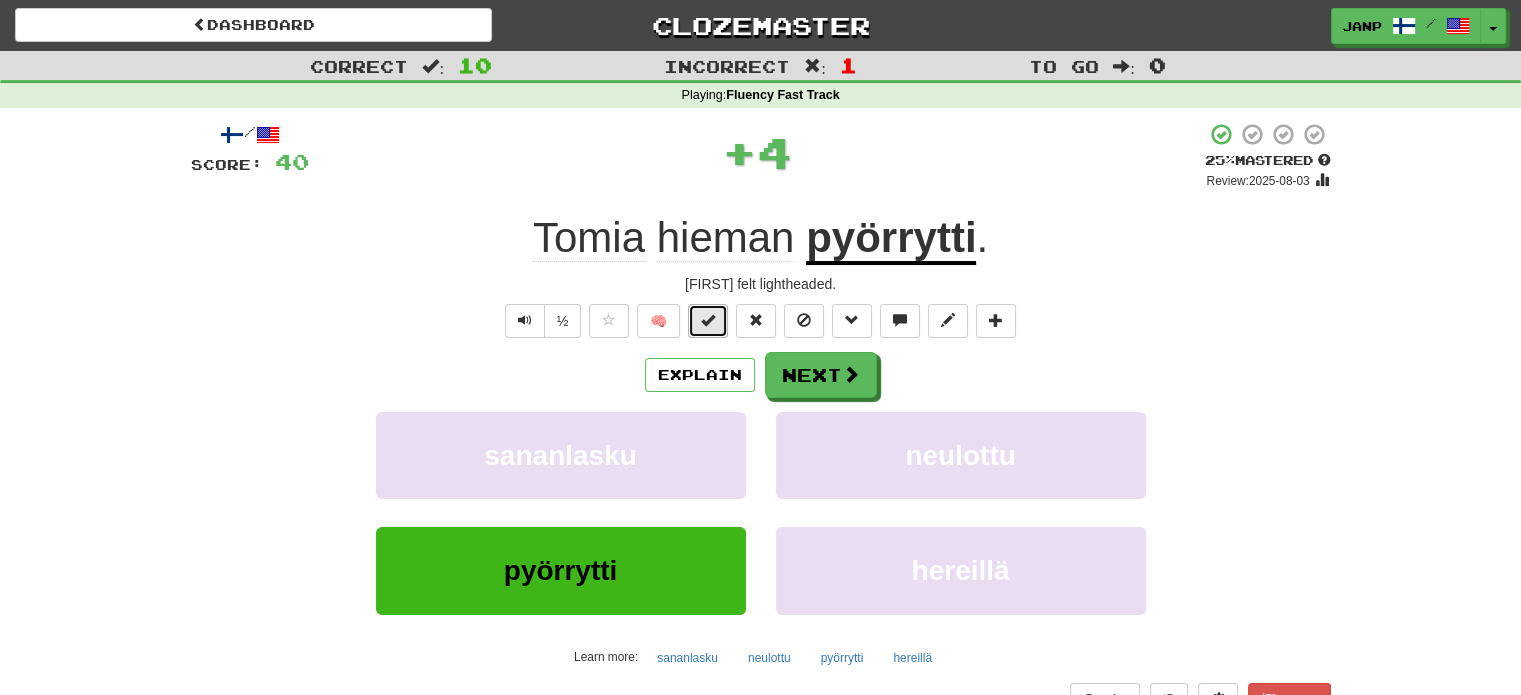 click at bounding box center [708, 320] 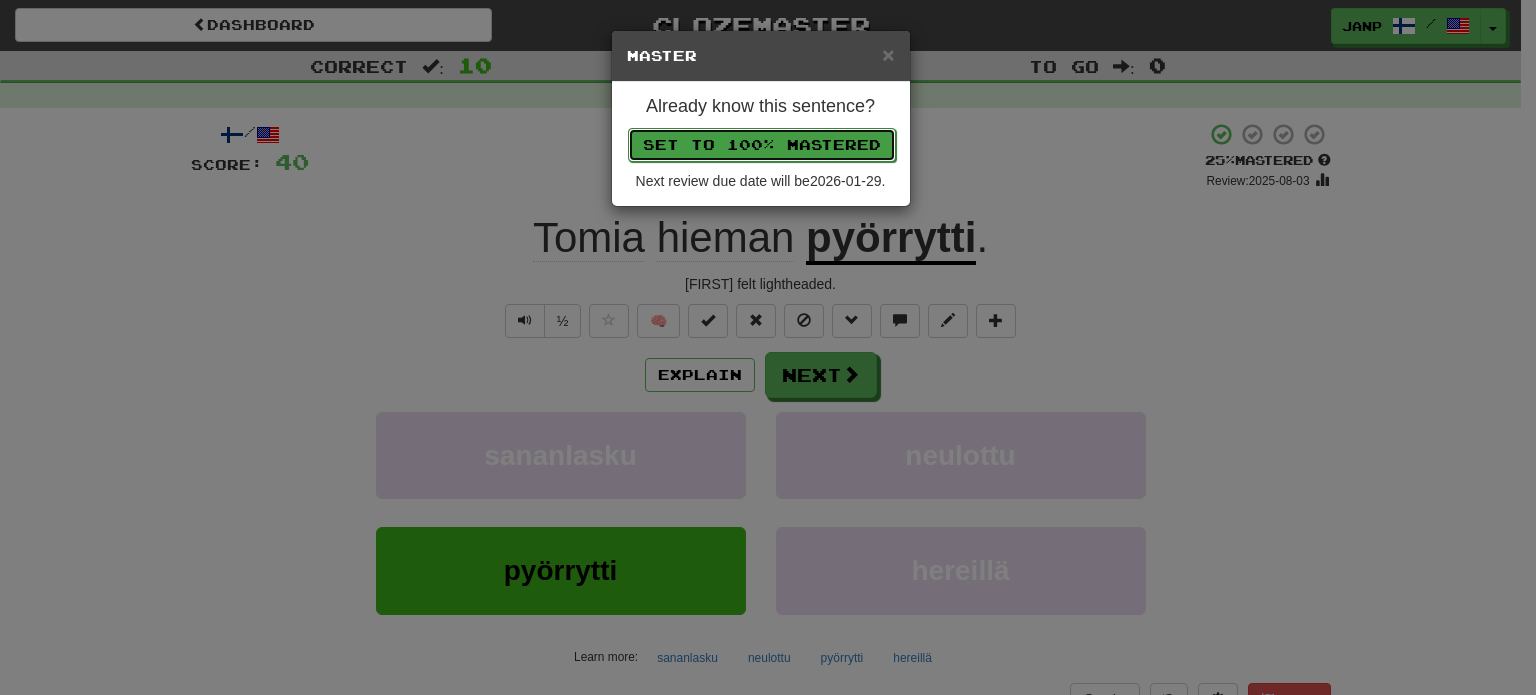 click on "Set to 100% Mastered" at bounding box center [762, 145] 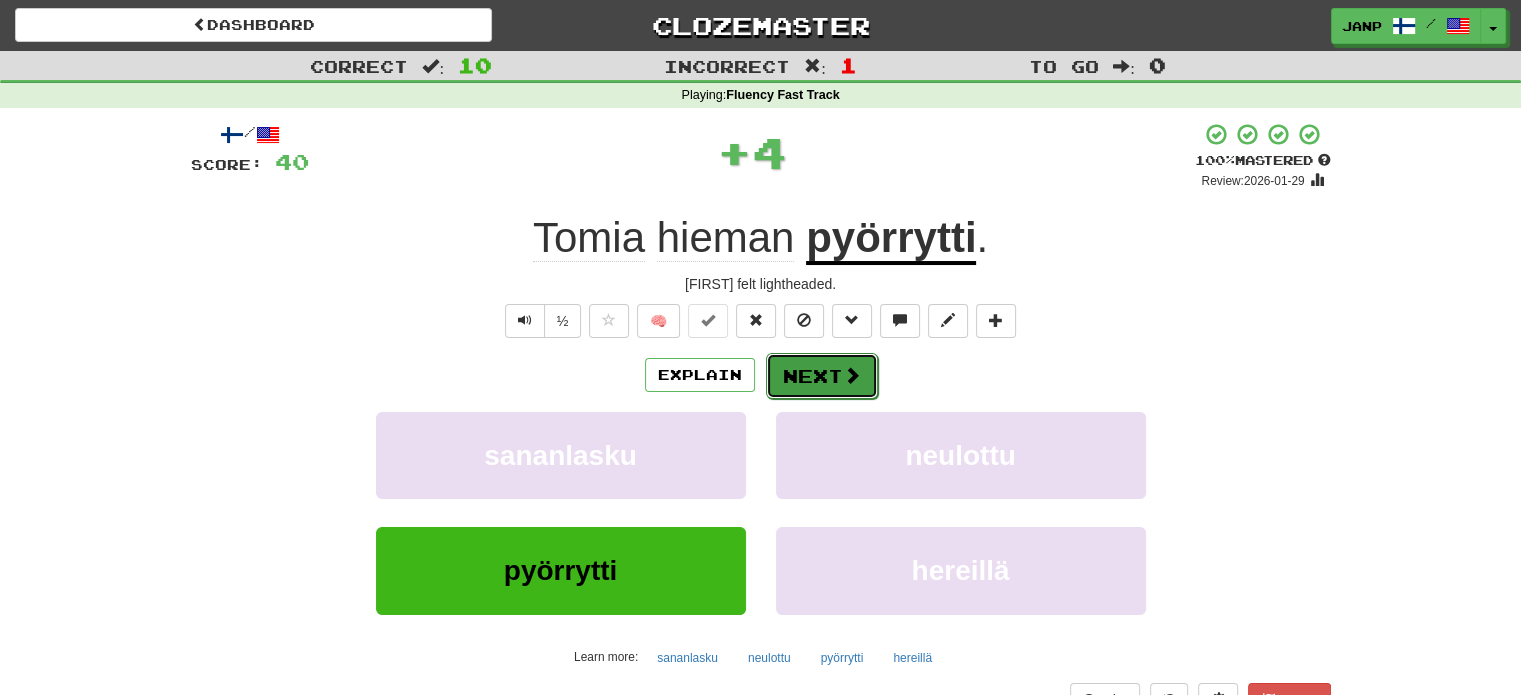 click on "Next" at bounding box center [822, 376] 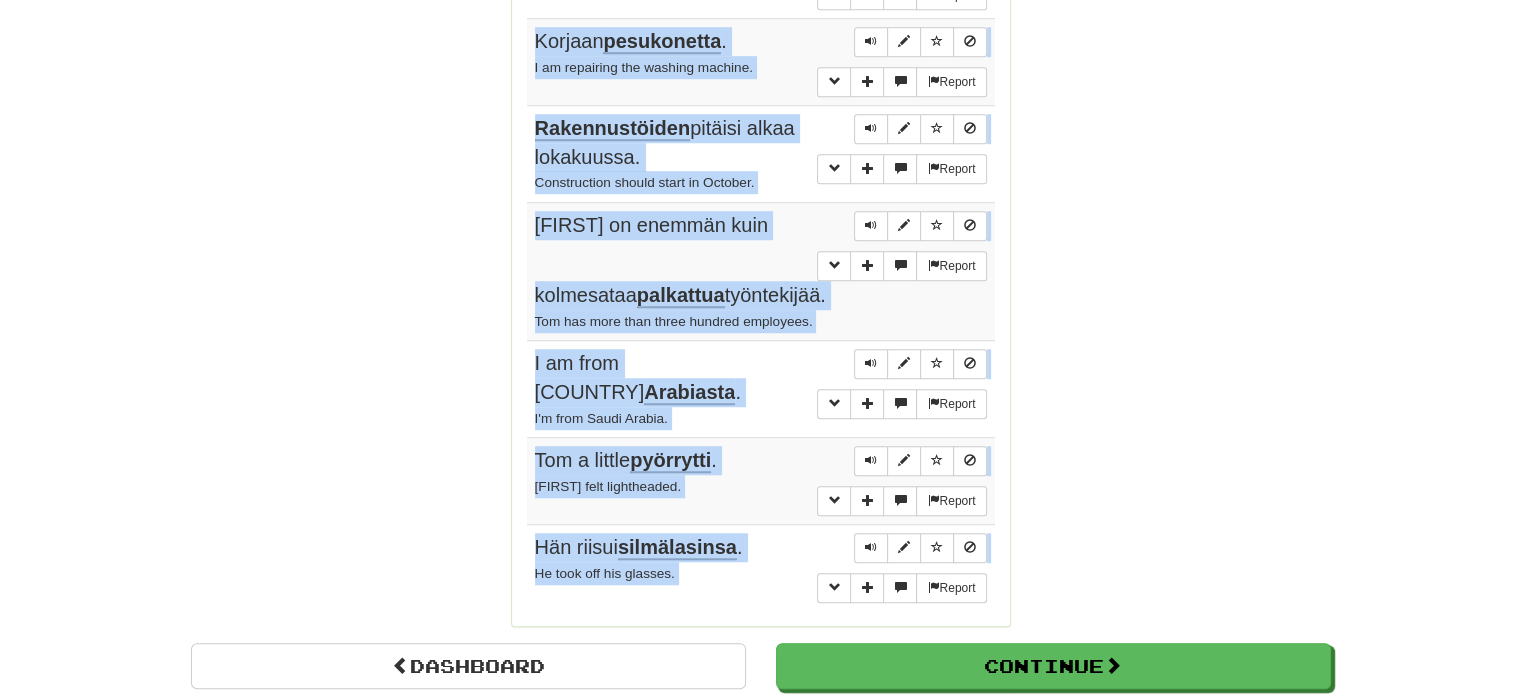 scroll, scrollTop: 1524, scrollLeft: 0, axis: vertical 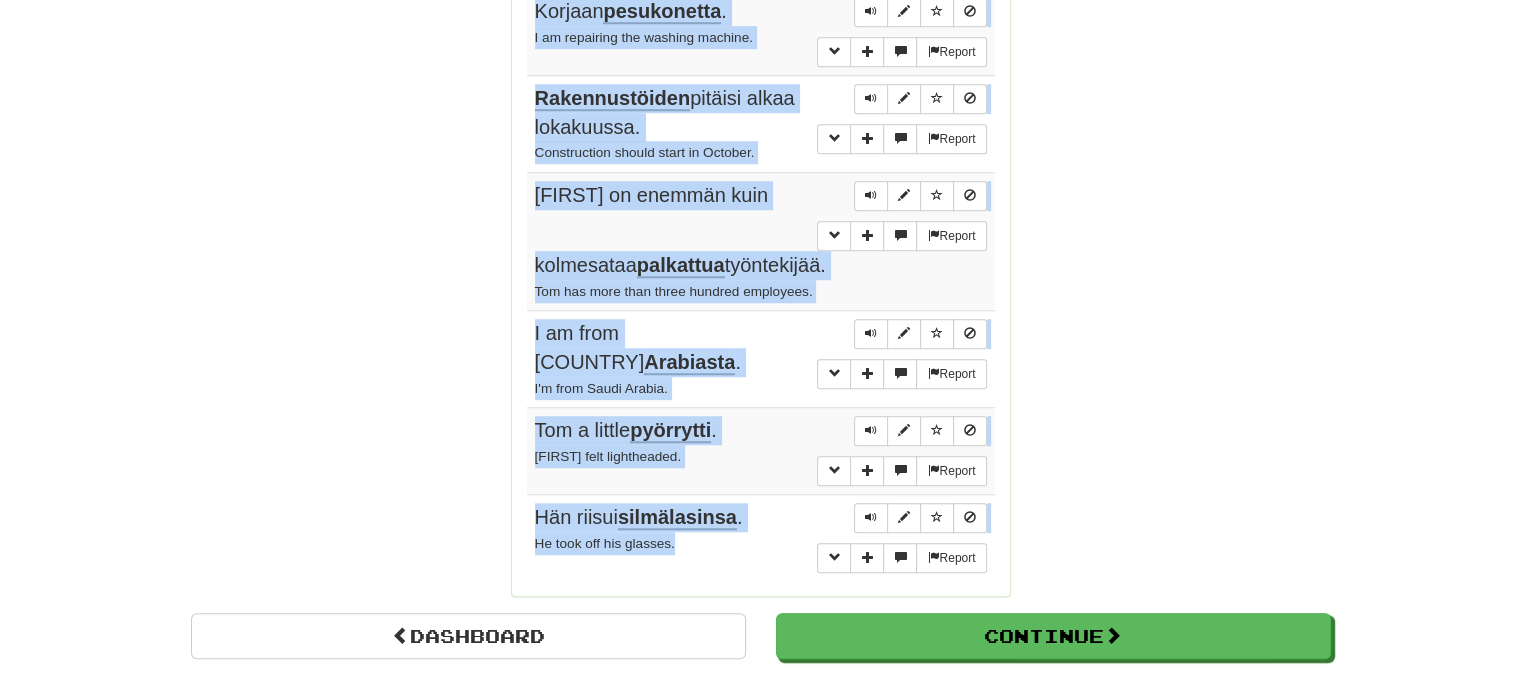 drag, startPoint x: 526, startPoint y: 289, endPoint x: 736, endPoint y: 485, distance: 287.25598 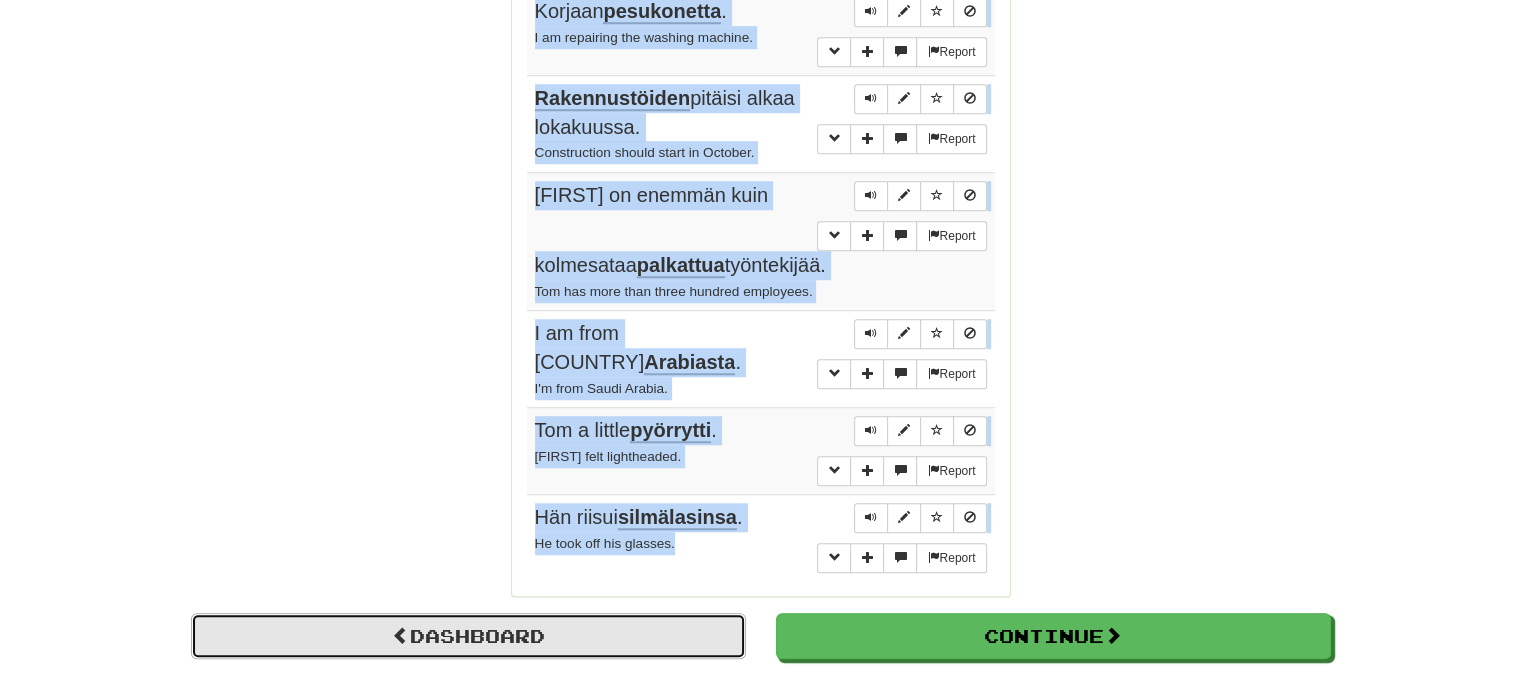 click on "Dashboard" at bounding box center (468, 636) 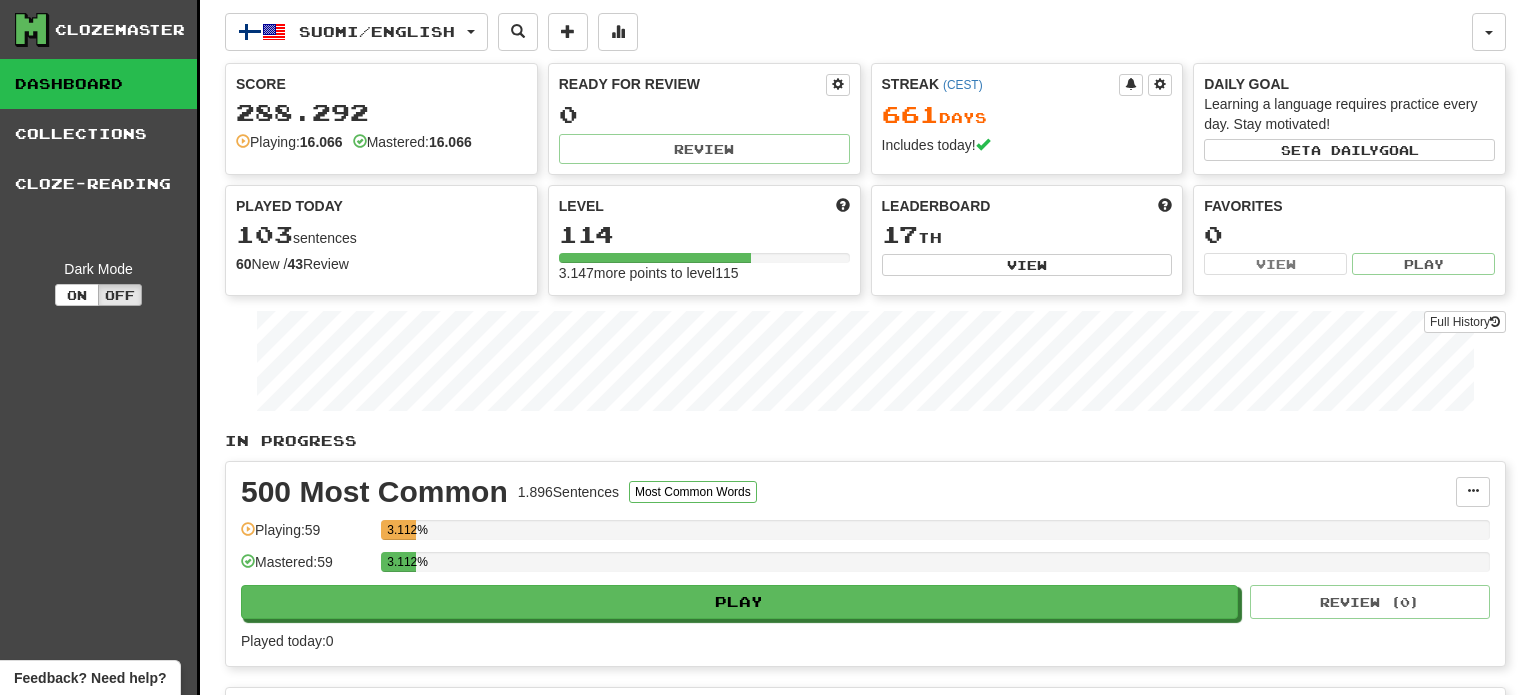 scroll, scrollTop: 0, scrollLeft: 0, axis: both 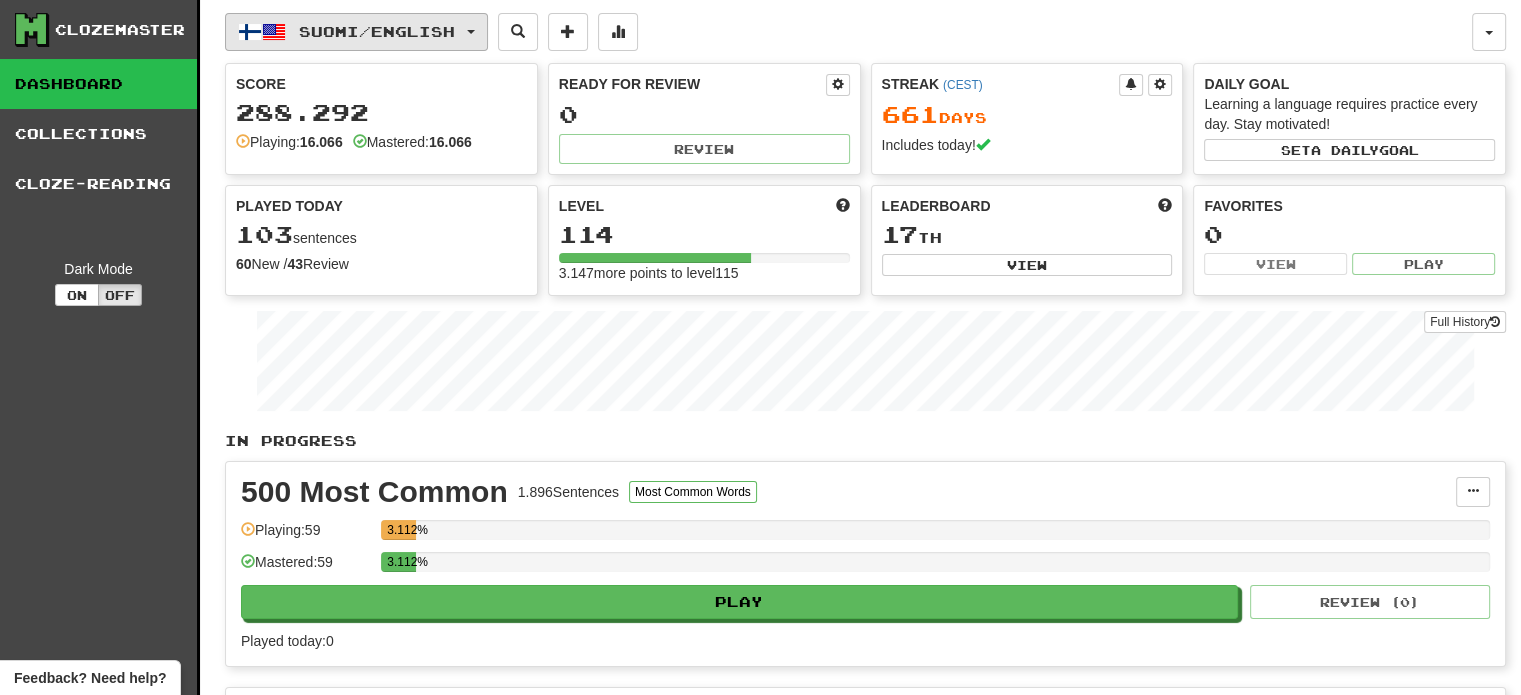 click on "Suomi  /  English" at bounding box center [377, 31] 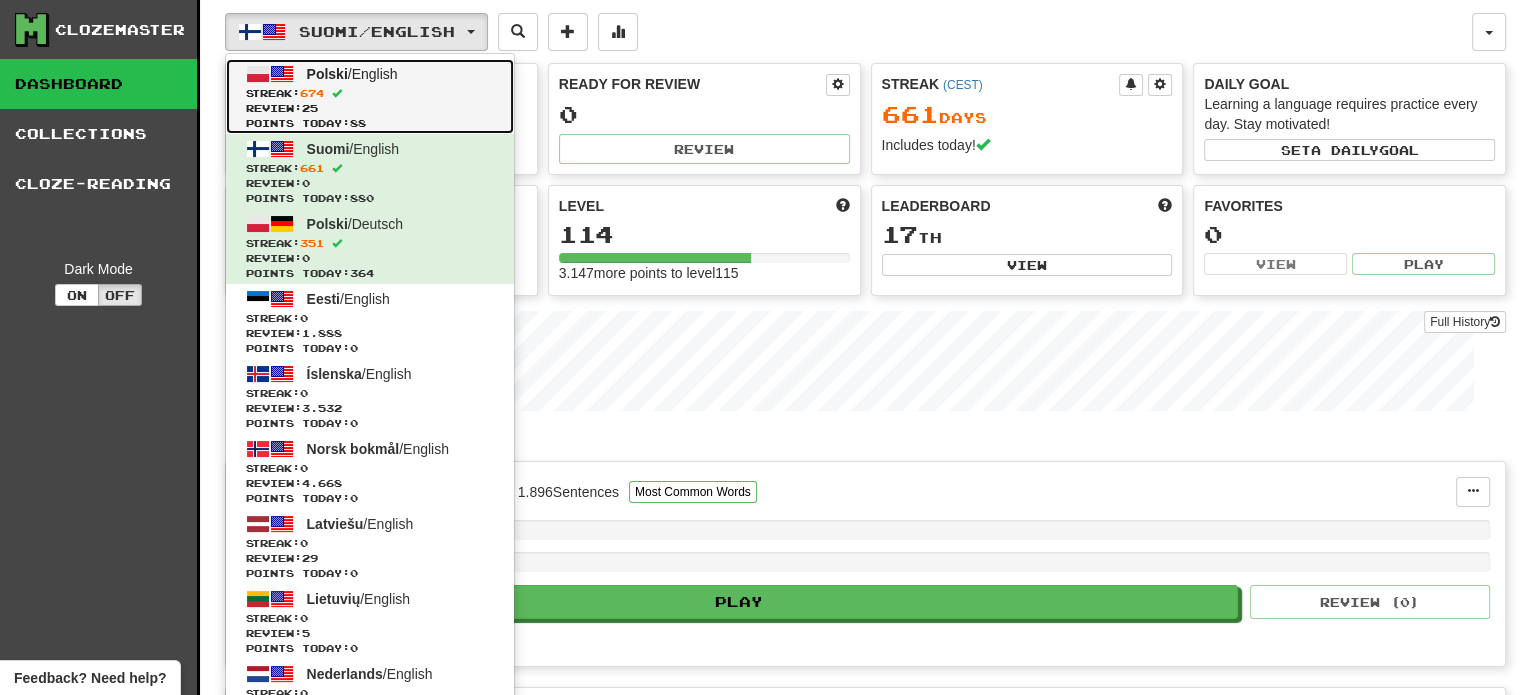 click on "Polski  /  English Streak:  674   Review:  25 Points today:  88" at bounding box center [370, 96] 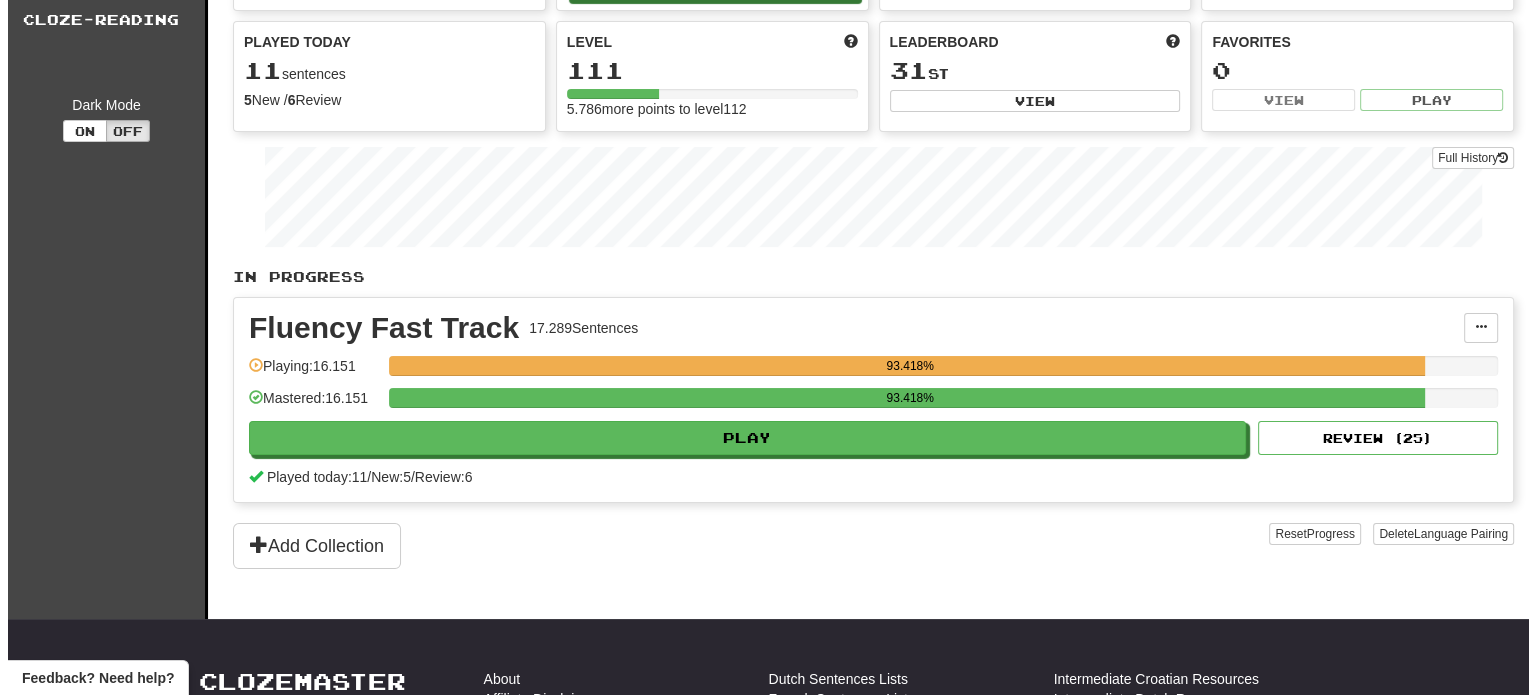 scroll, scrollTop: 200, scrollLeft: 0, axis: vertical 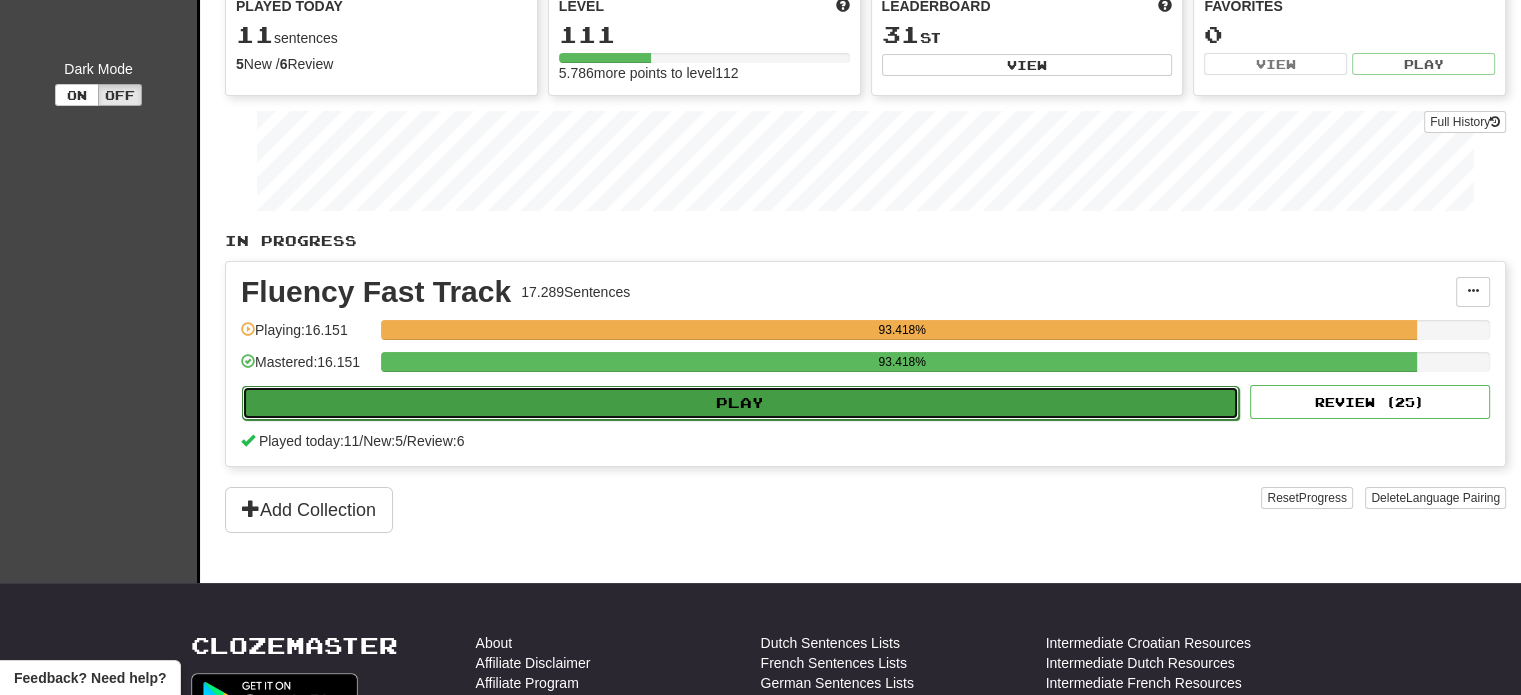 click on "Play" at bounding box center (740, 403) 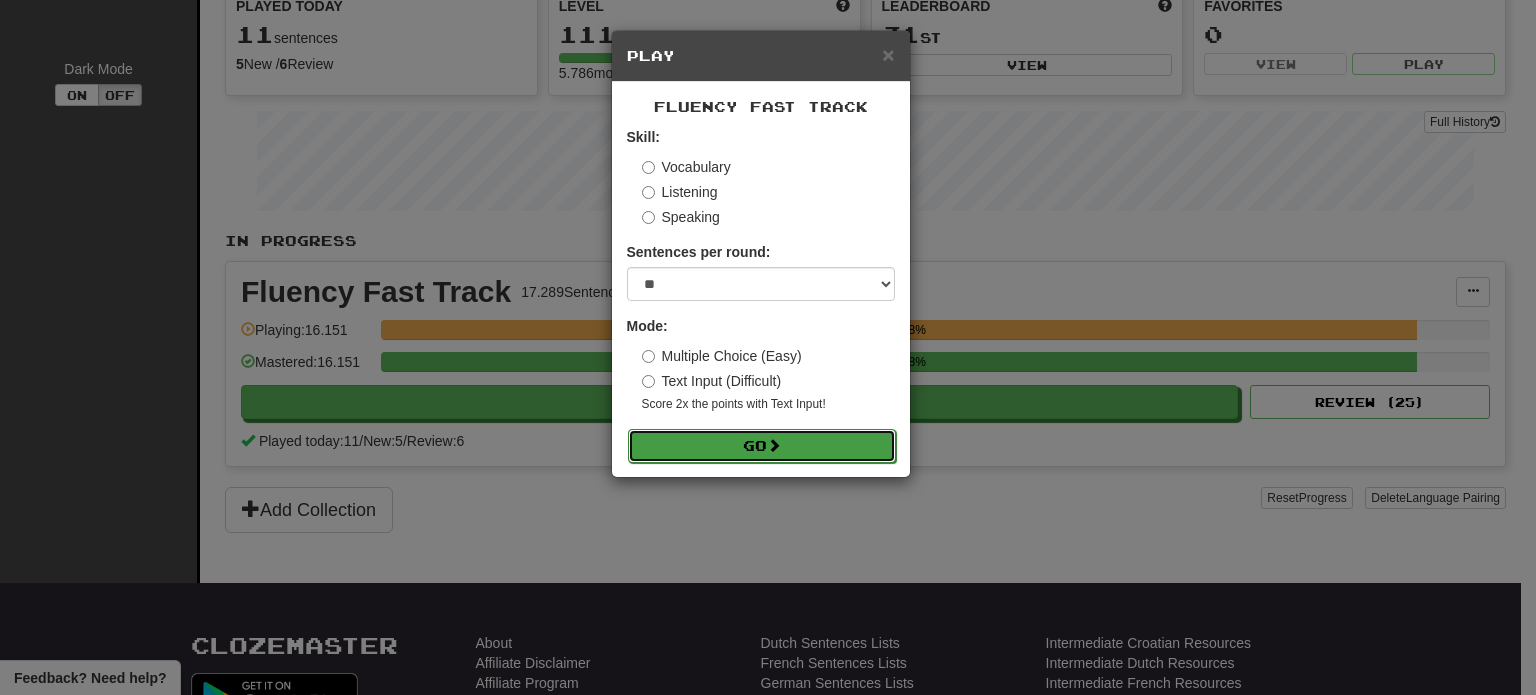 click on "Go" at bounding box center (762, 446) 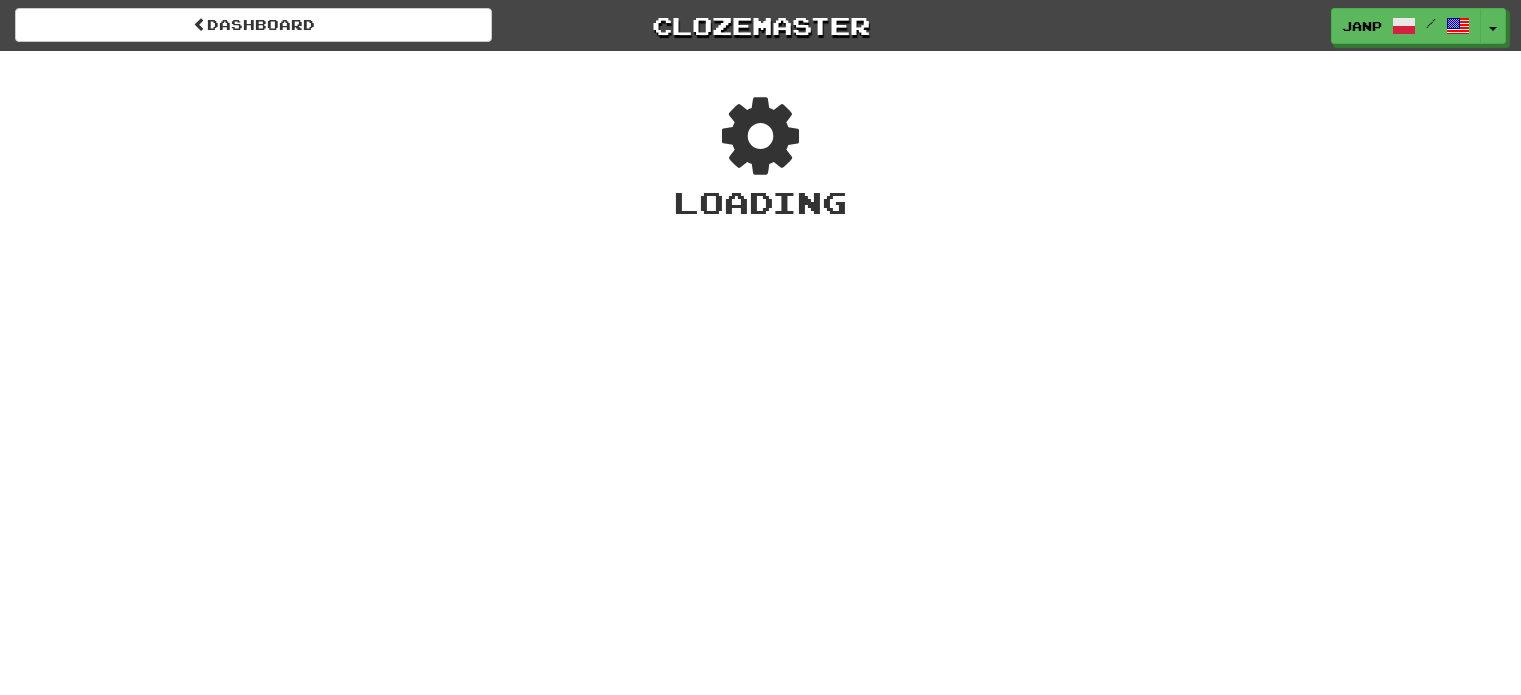 scroll, scrollTop: 0, scrollLeft: 0, axis: both 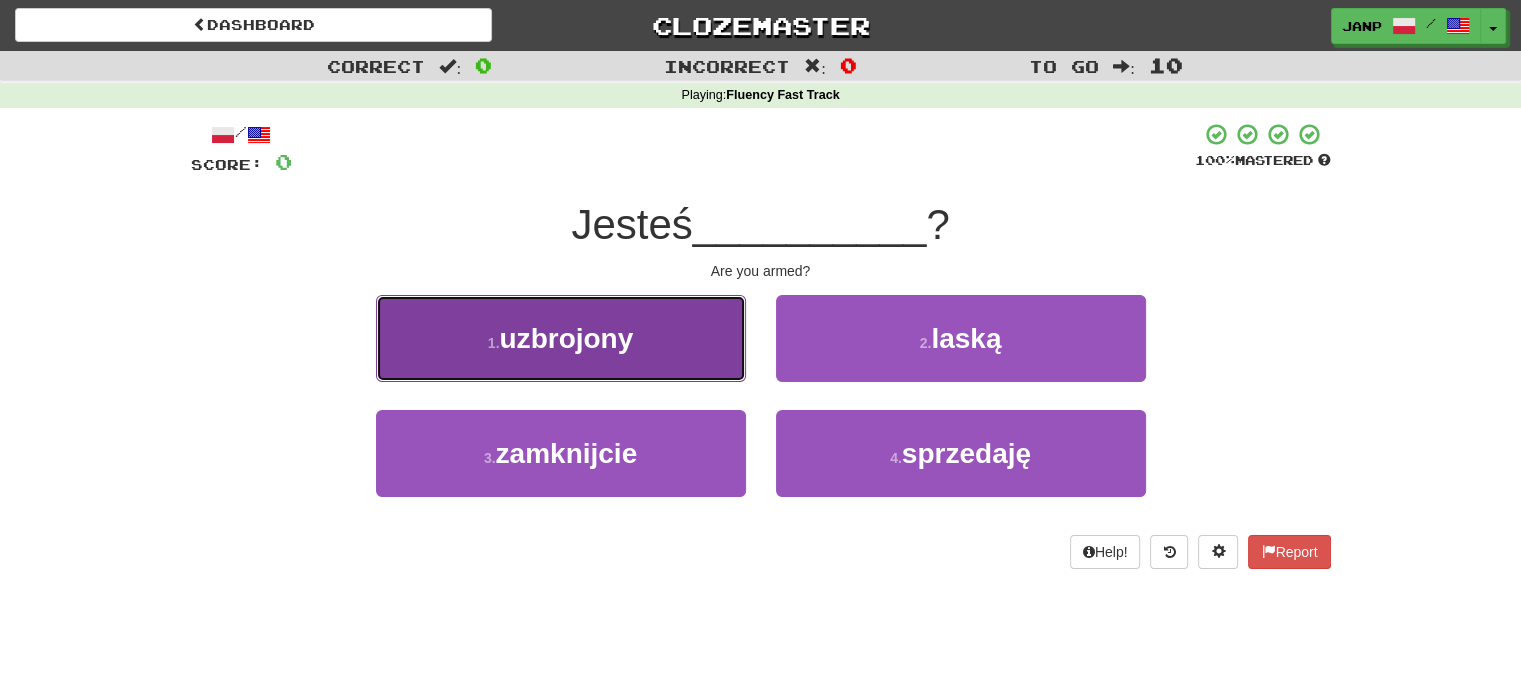 click on "1 .  uzbrojony" at bounding box center (561, 338) 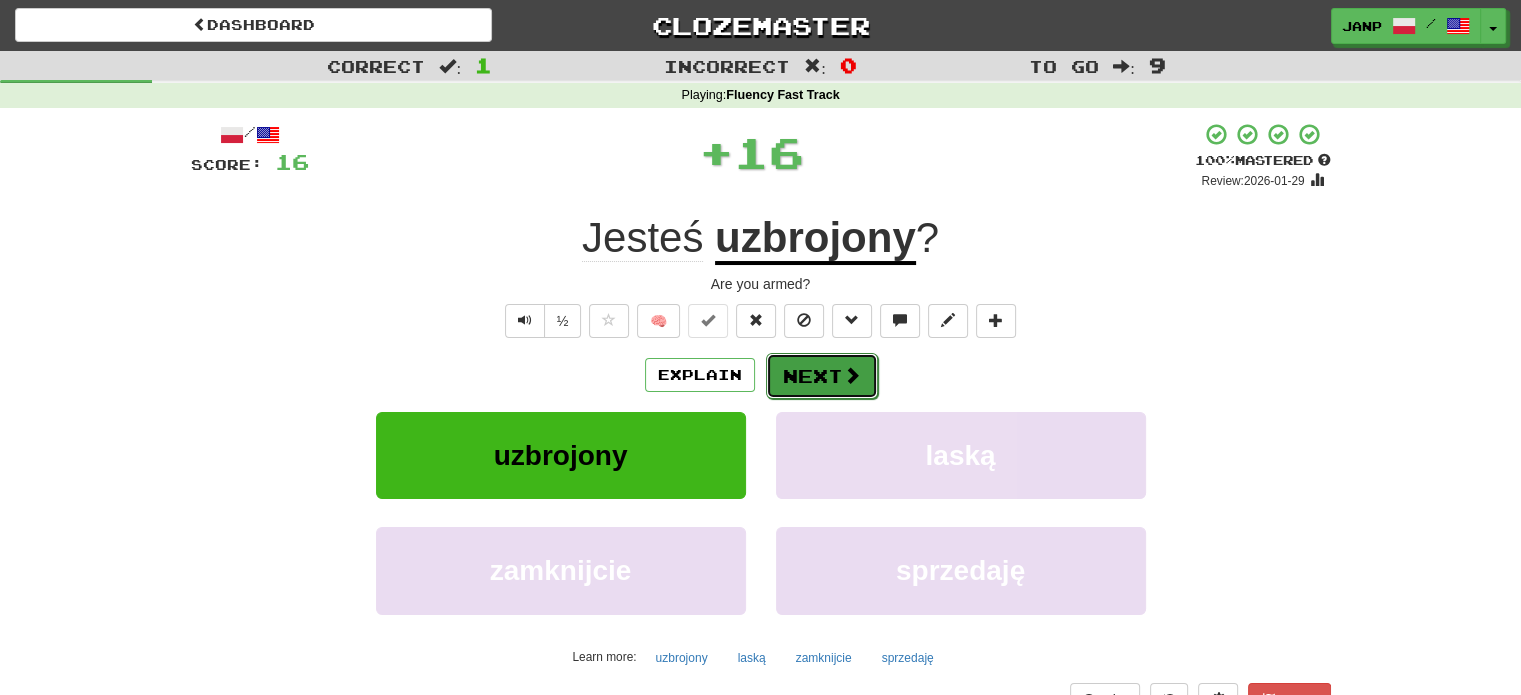 click on "Next" at bounding box center (822, 376) 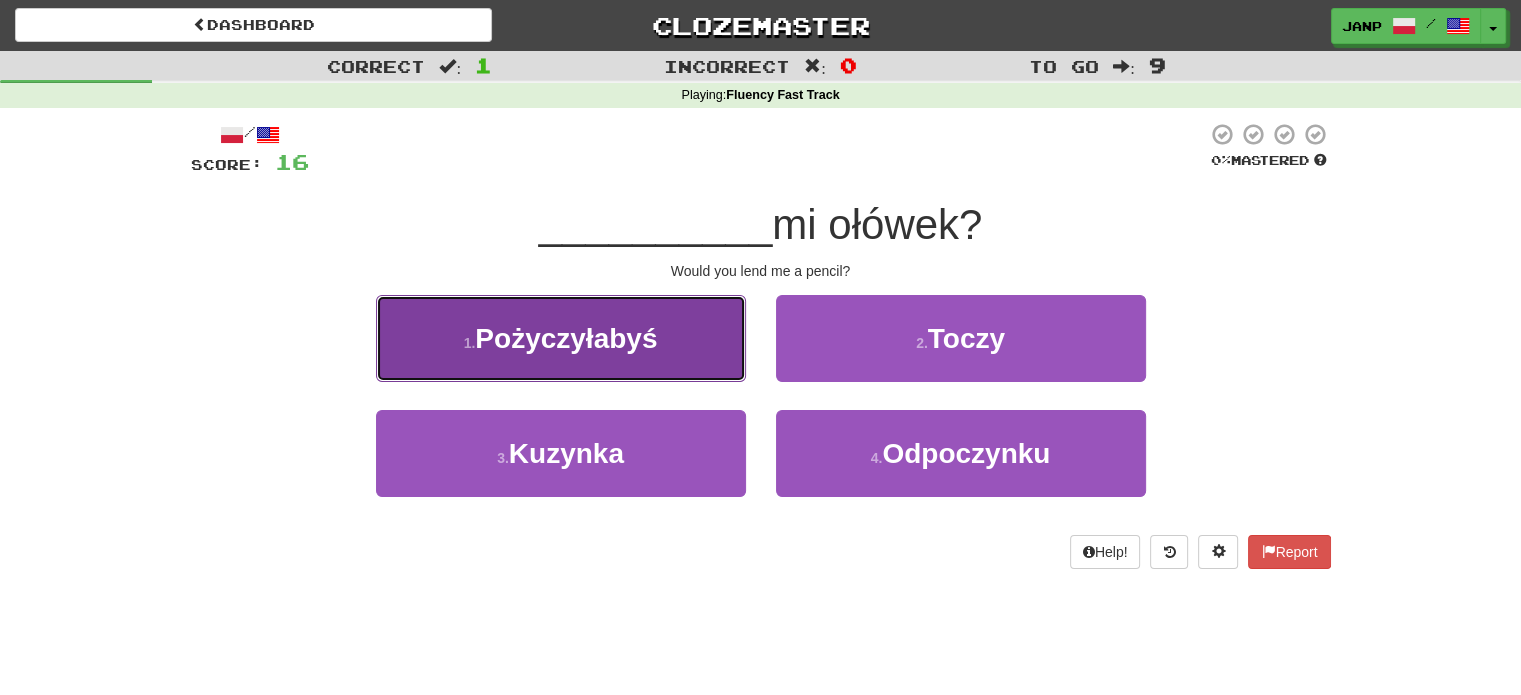 click on "1 .  Pożyczyłabyś" at bounding box center (561, 338) 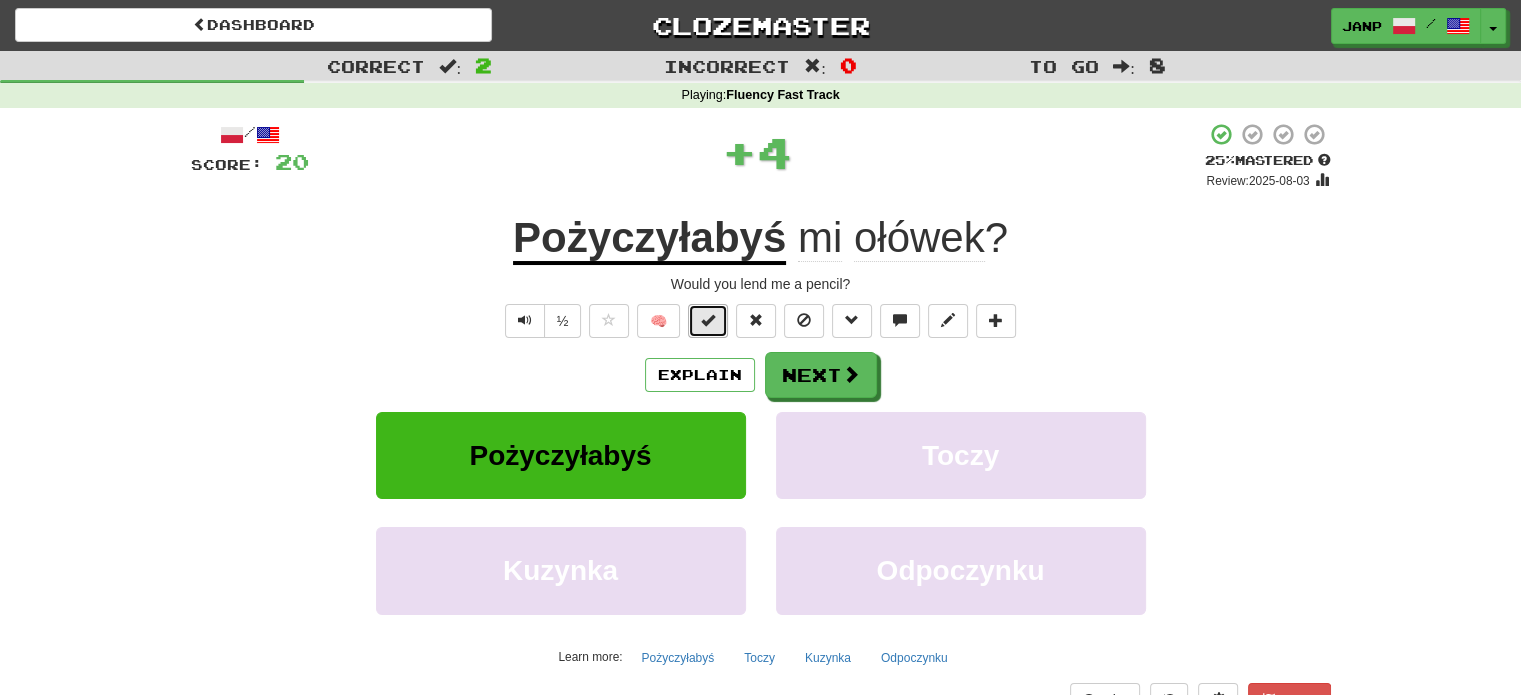 click at bounding box center (708, 320) 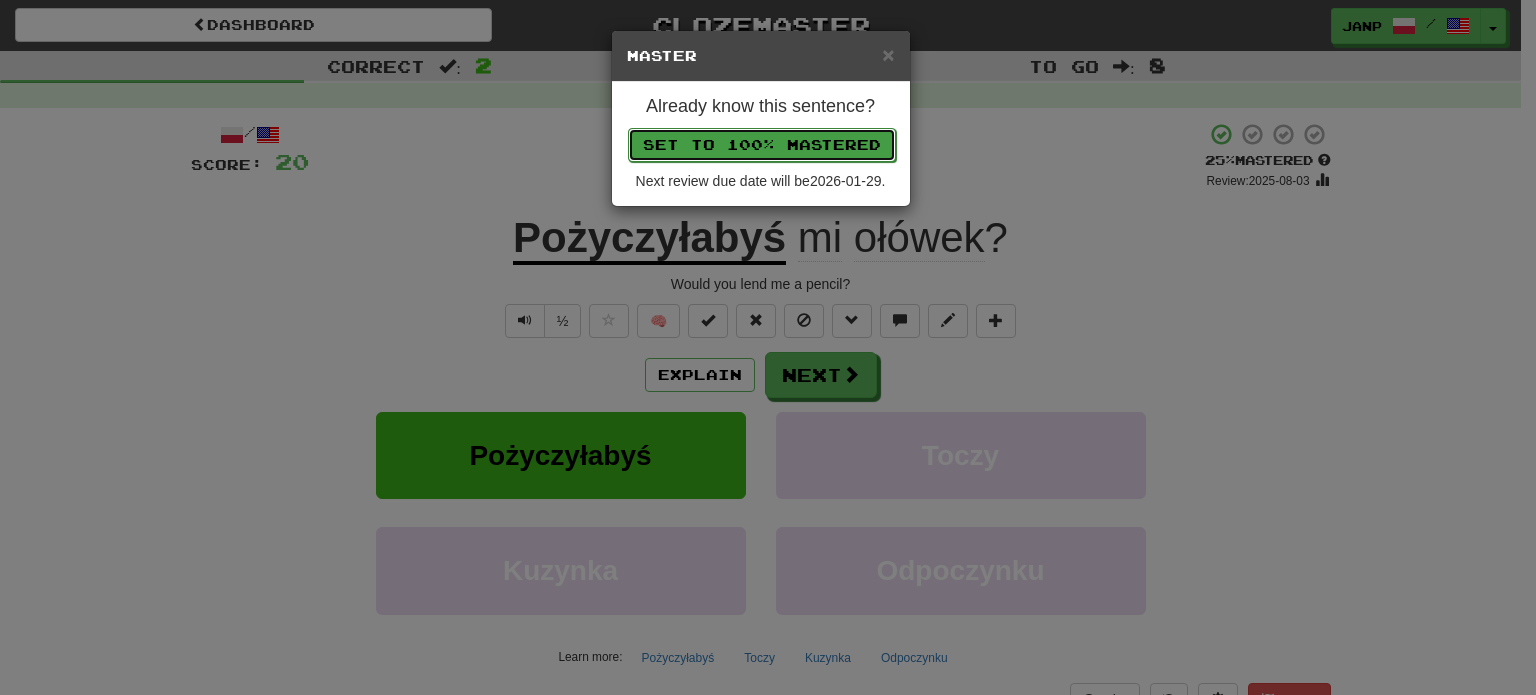 click on "Set to 100% Mastered" at bounding box center [762, 145] 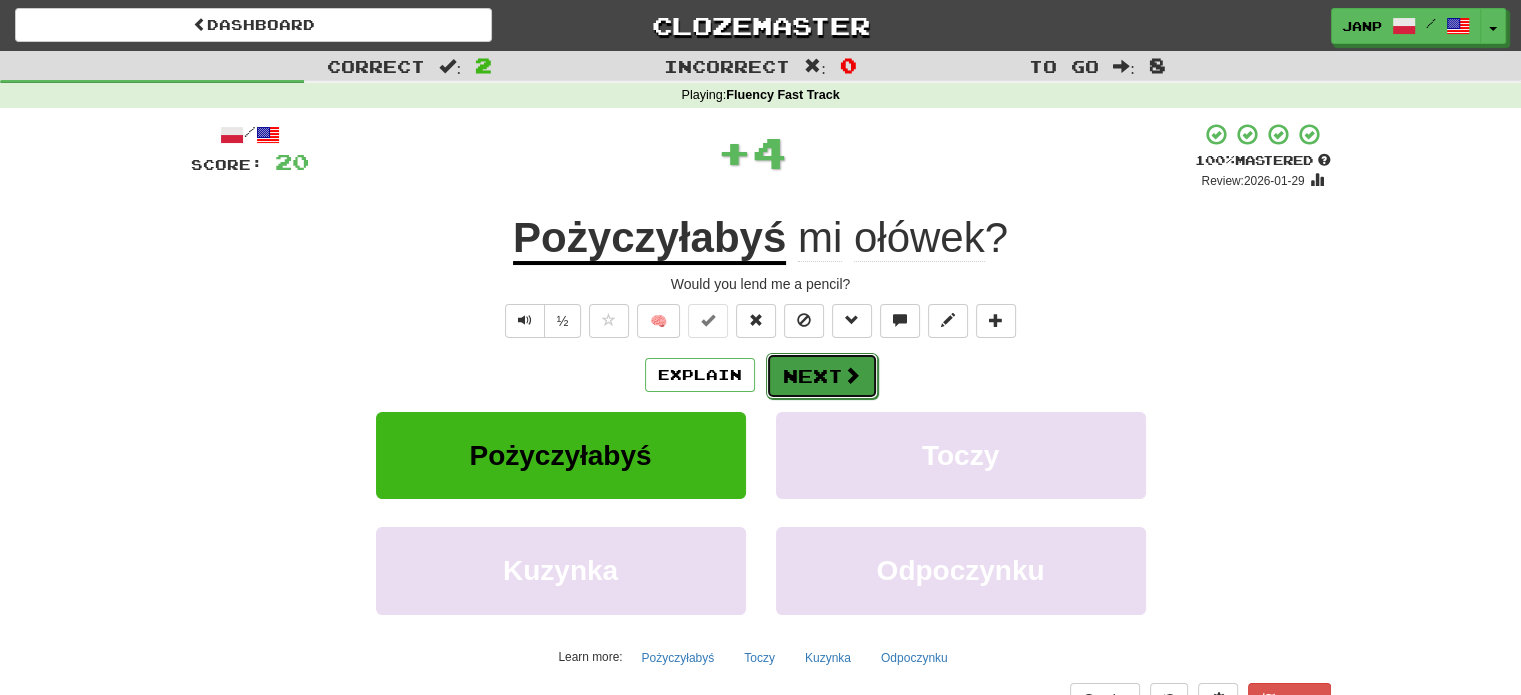 click on "Next" at bounding box center (822, 376) 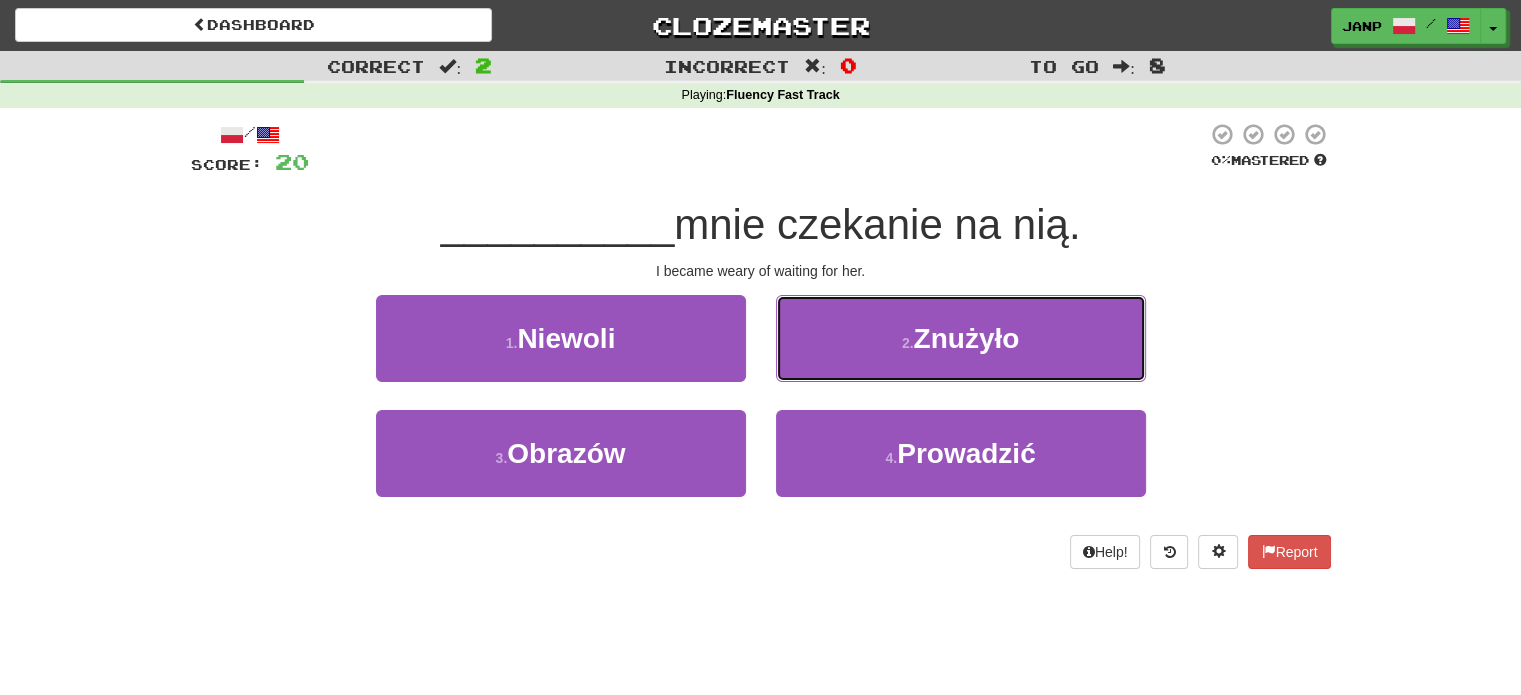 click on "2 .  Znużyło" at bounding box center [961, 338] 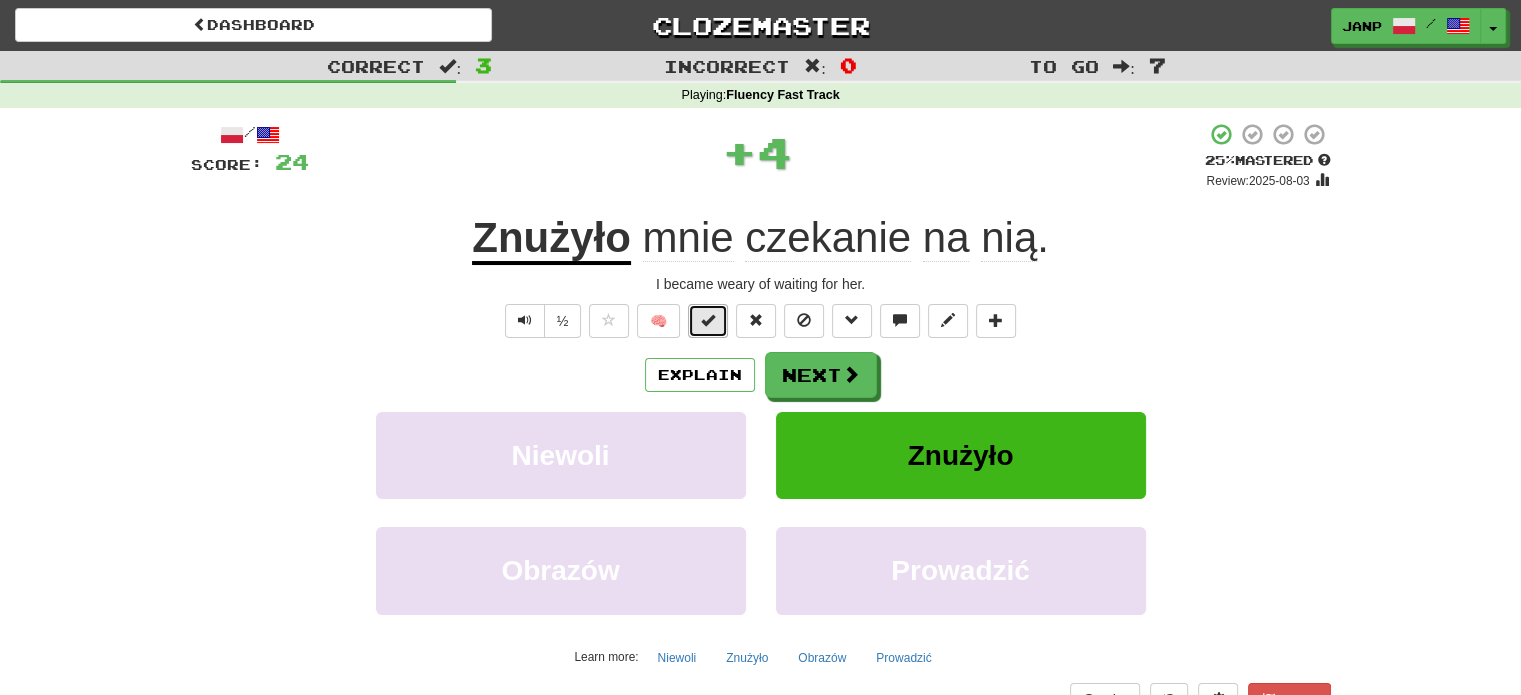 click at bounding box center [708, 321] 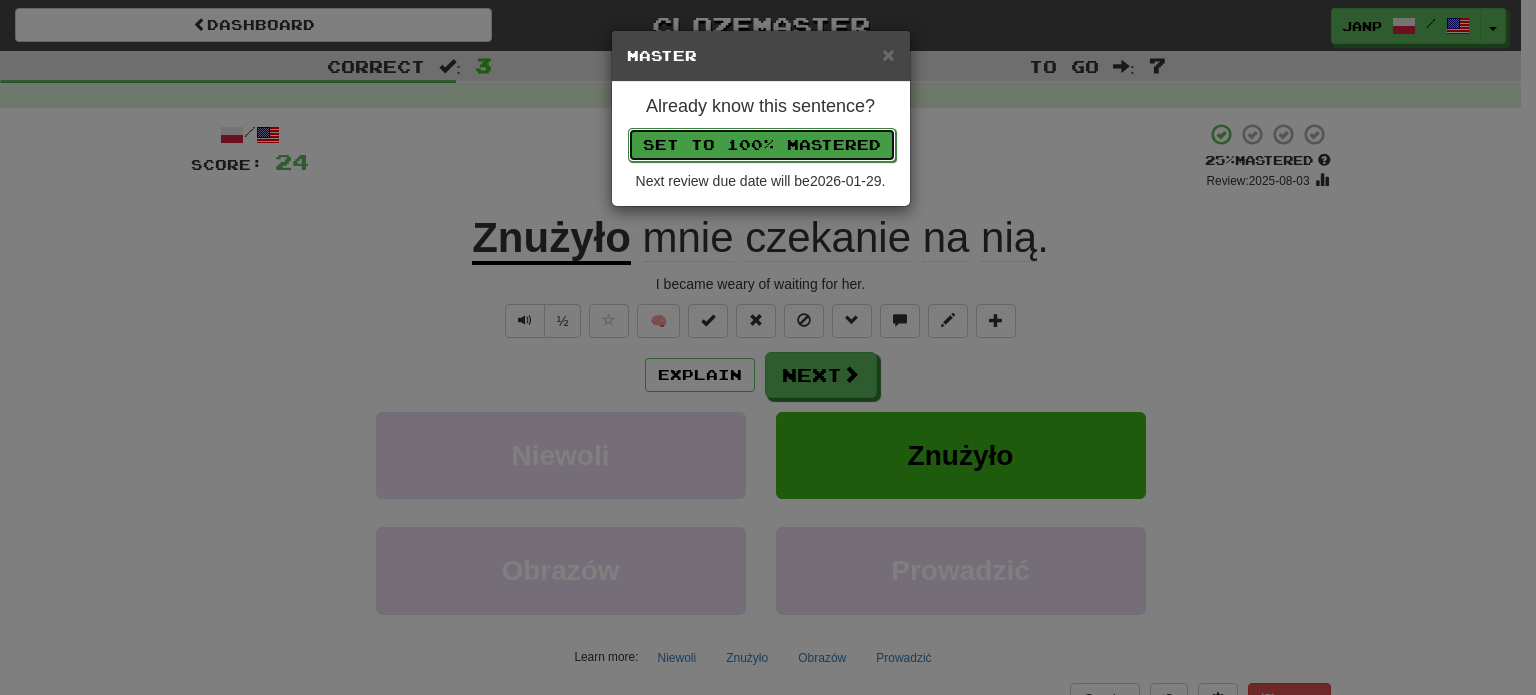 click on "Set to 100% Mastered" at bounding box center [762, 145] 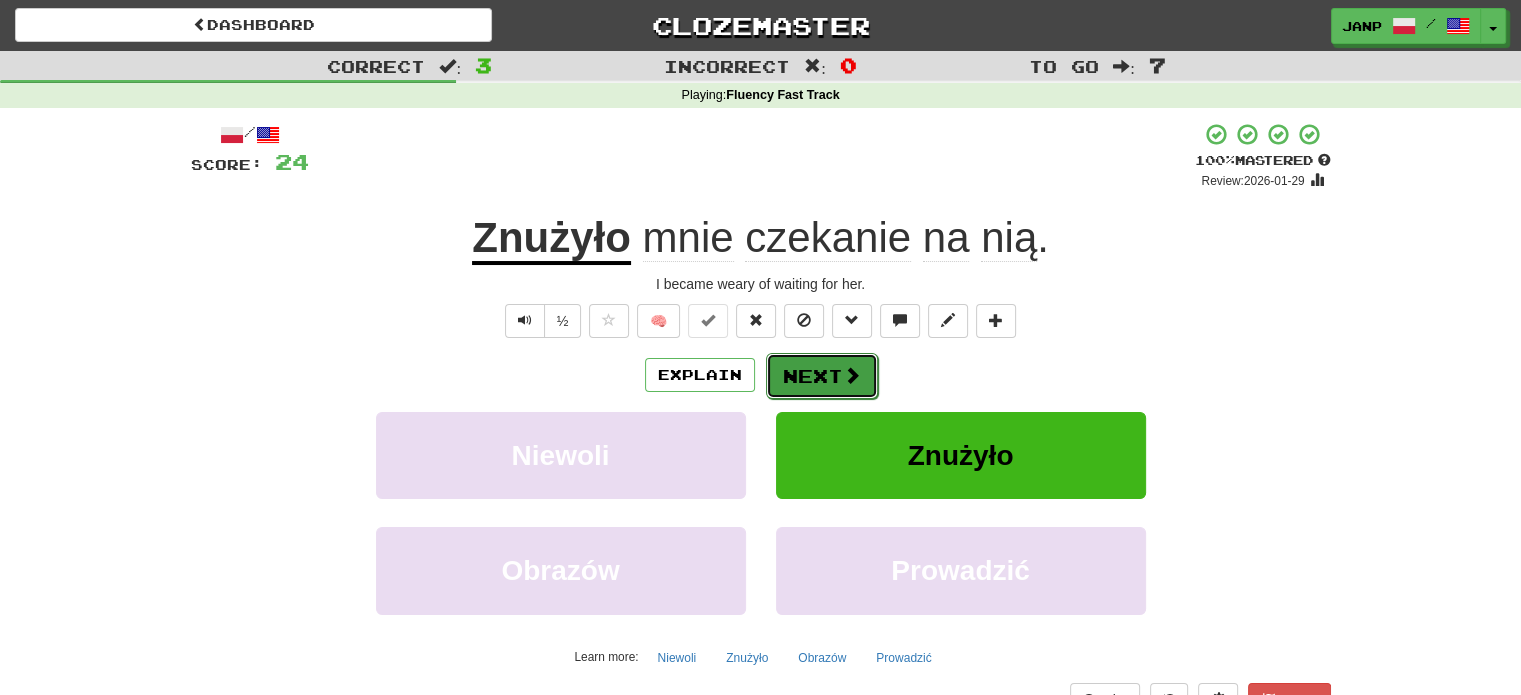 click on "Next" at bounding box center (822, 376) 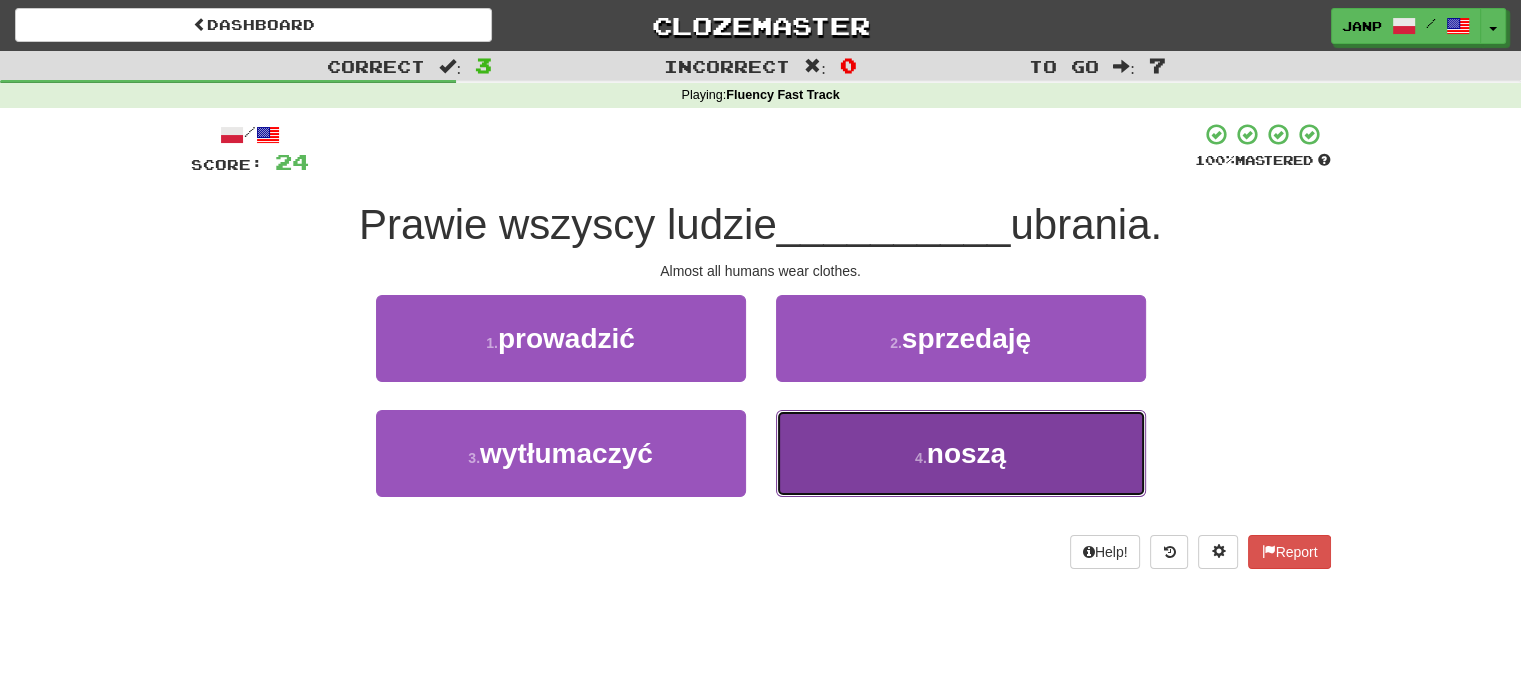click on "4 .  noszą" at bounding box center [961, 453] 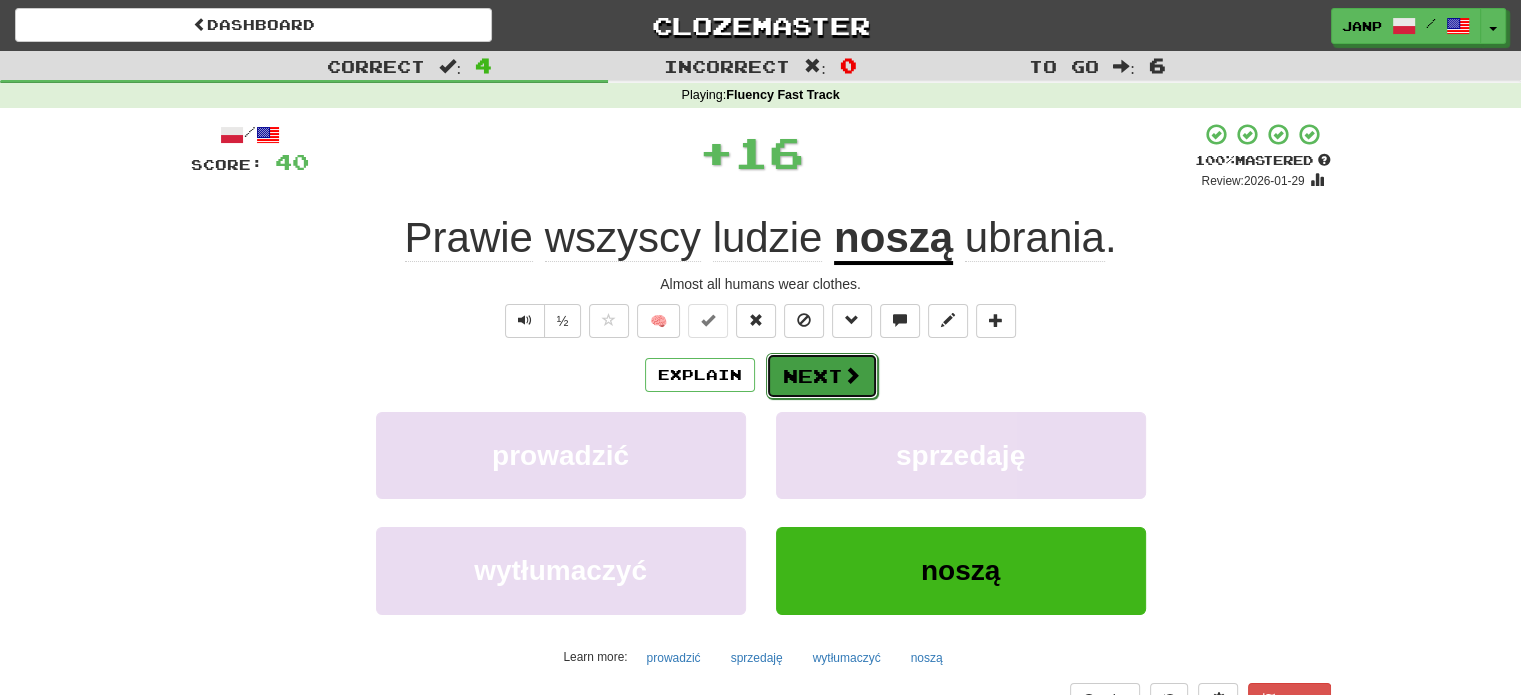 click on "Next" at bounding box center [822, 376] 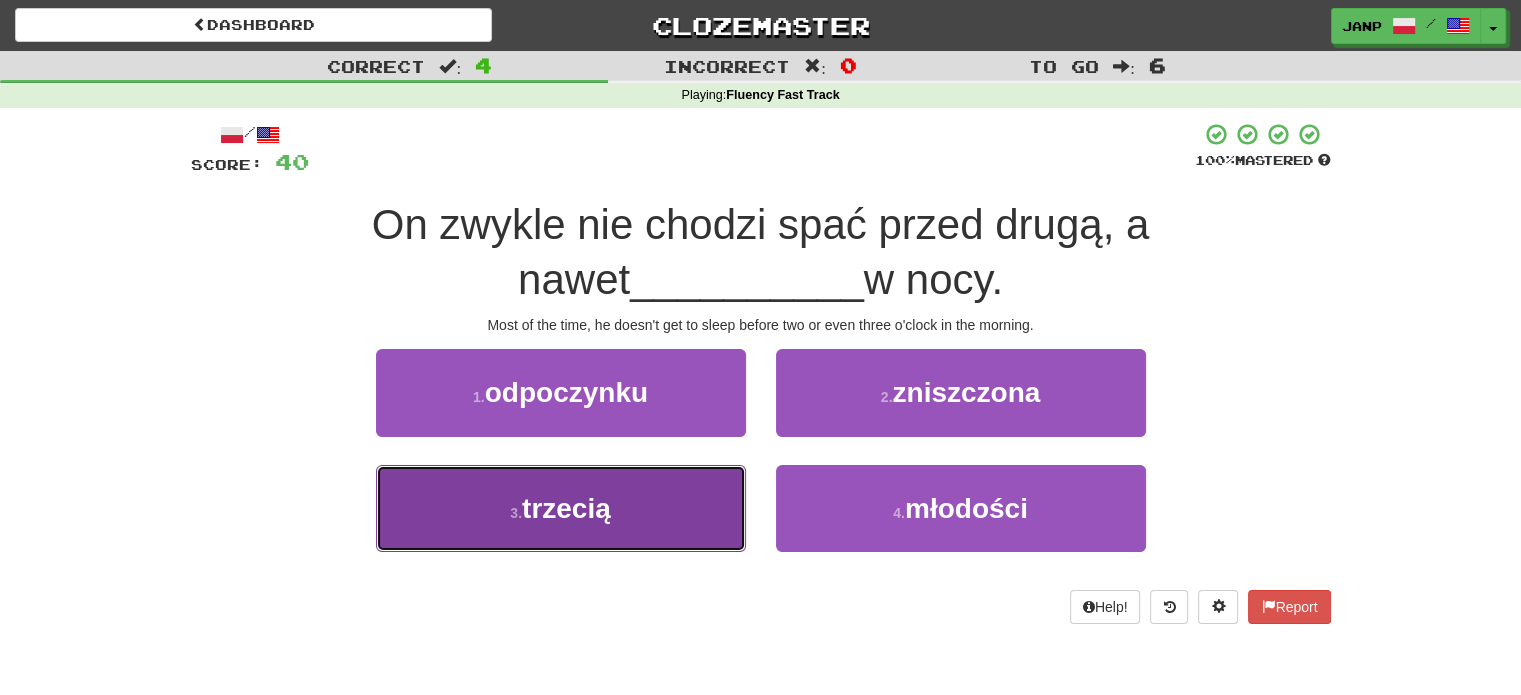 click on "3 .  trzecią" at bounding box center (561, 508) 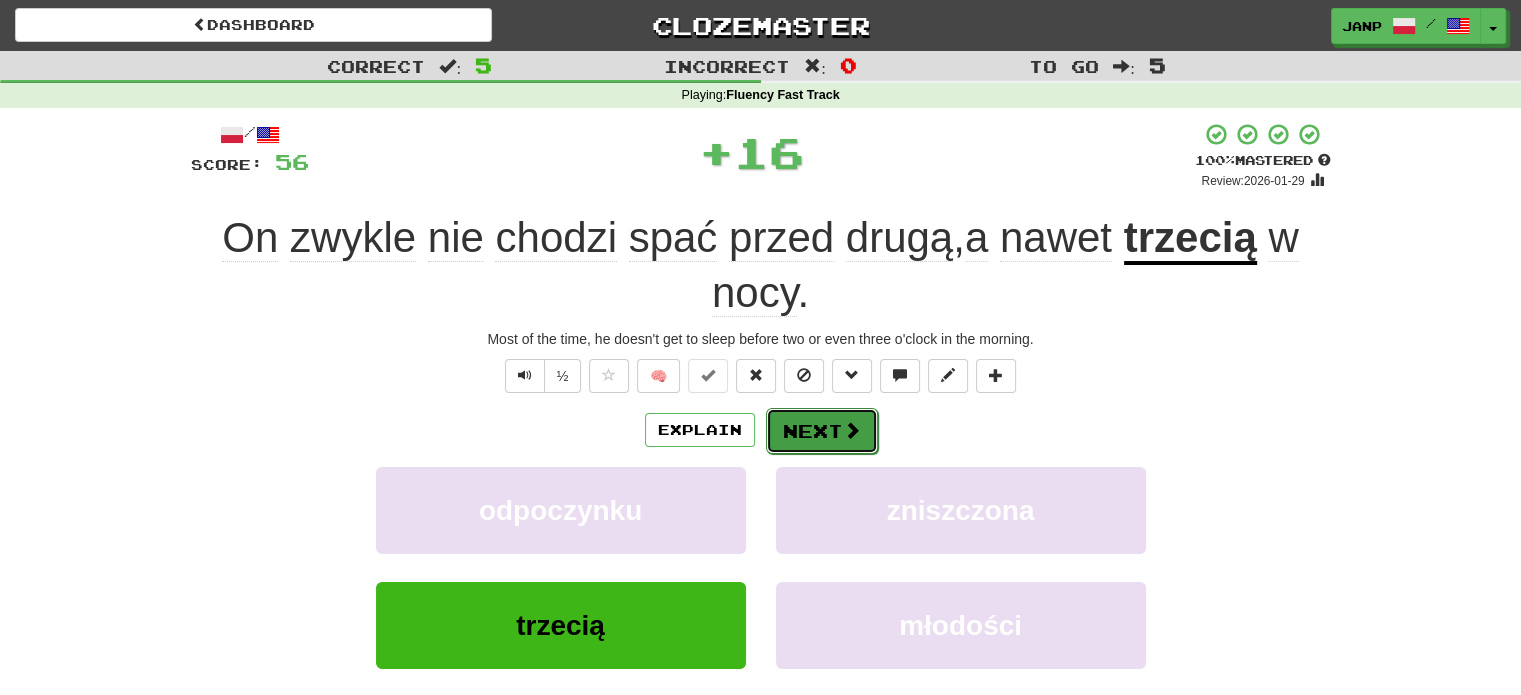 click on "Next" at bounding box center (822, 431) 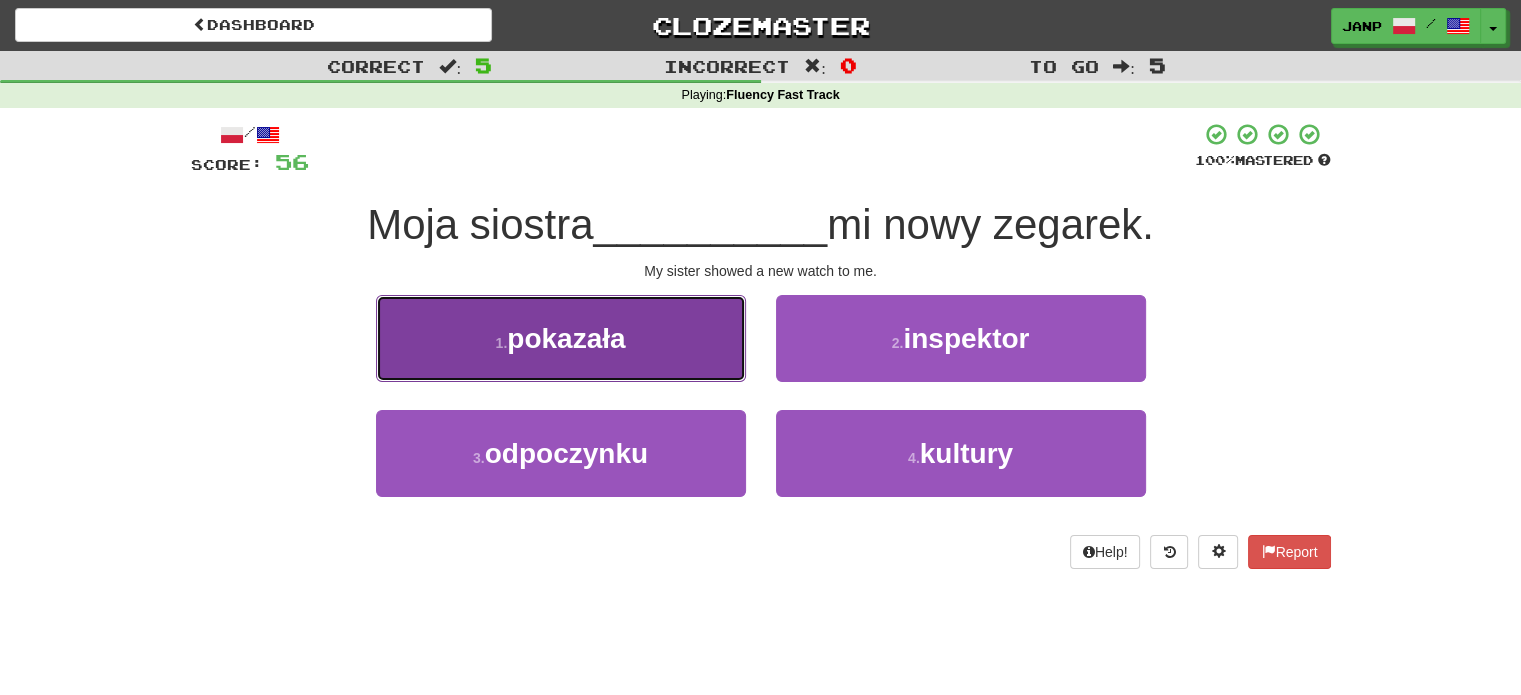 click on "1 .  pokazała" at bounding box center (561, 338) 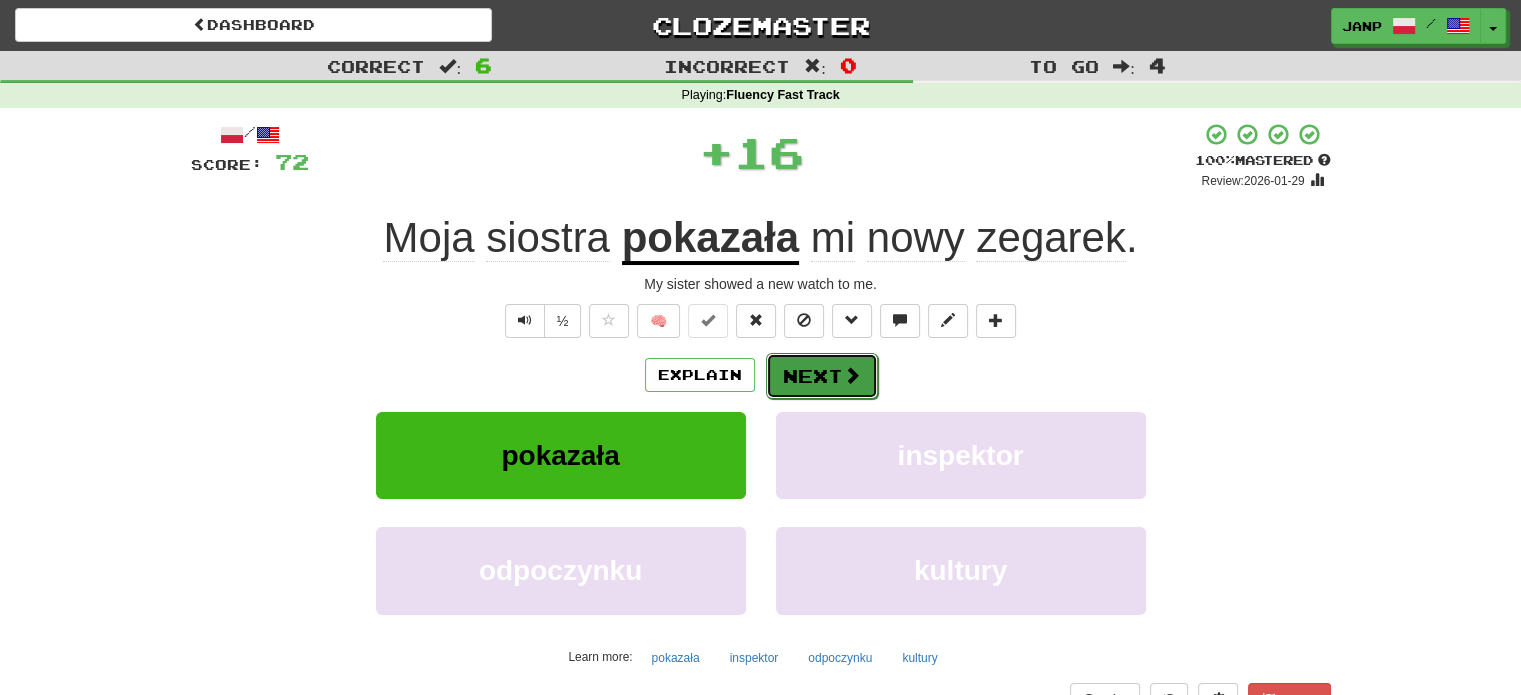 click on "Next" at bounding box center [822, 376] 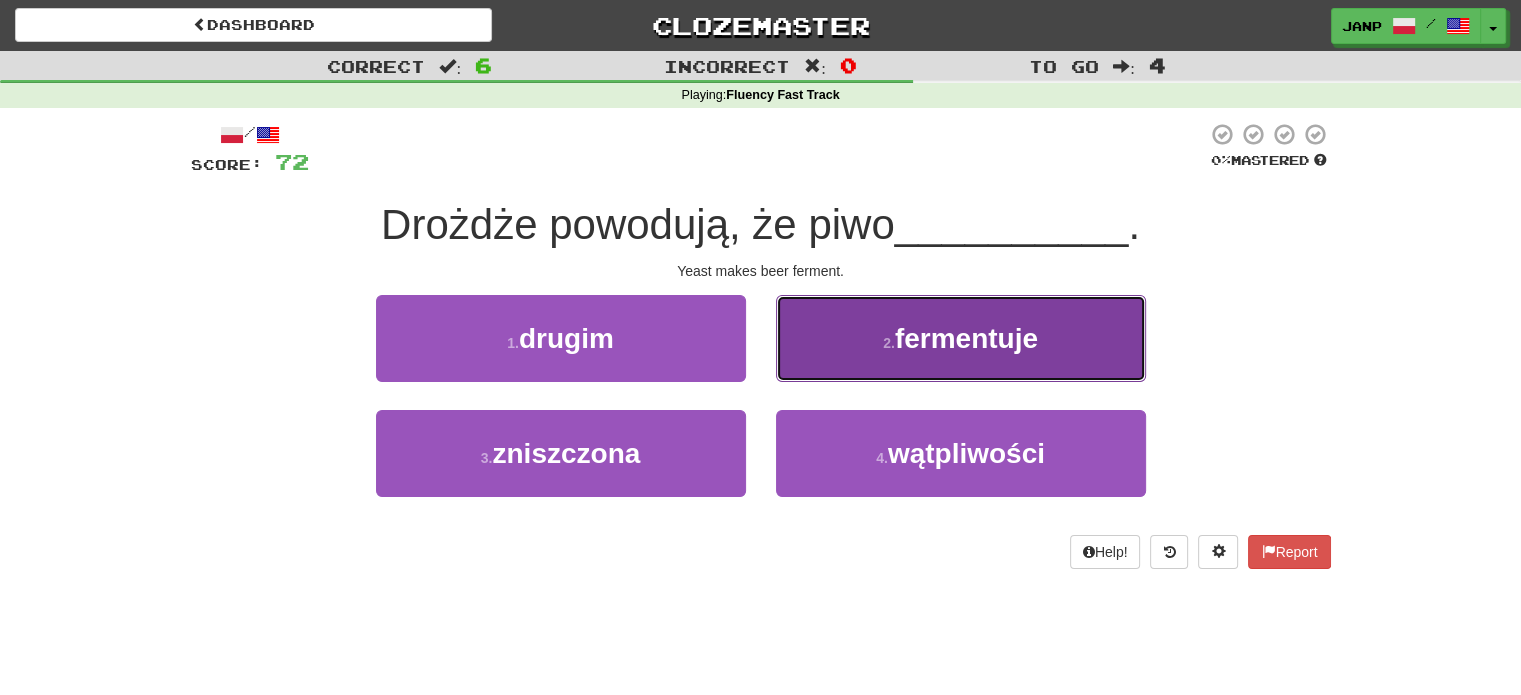 click on "2 .  fermentuje" at bounding box center (961, 338) 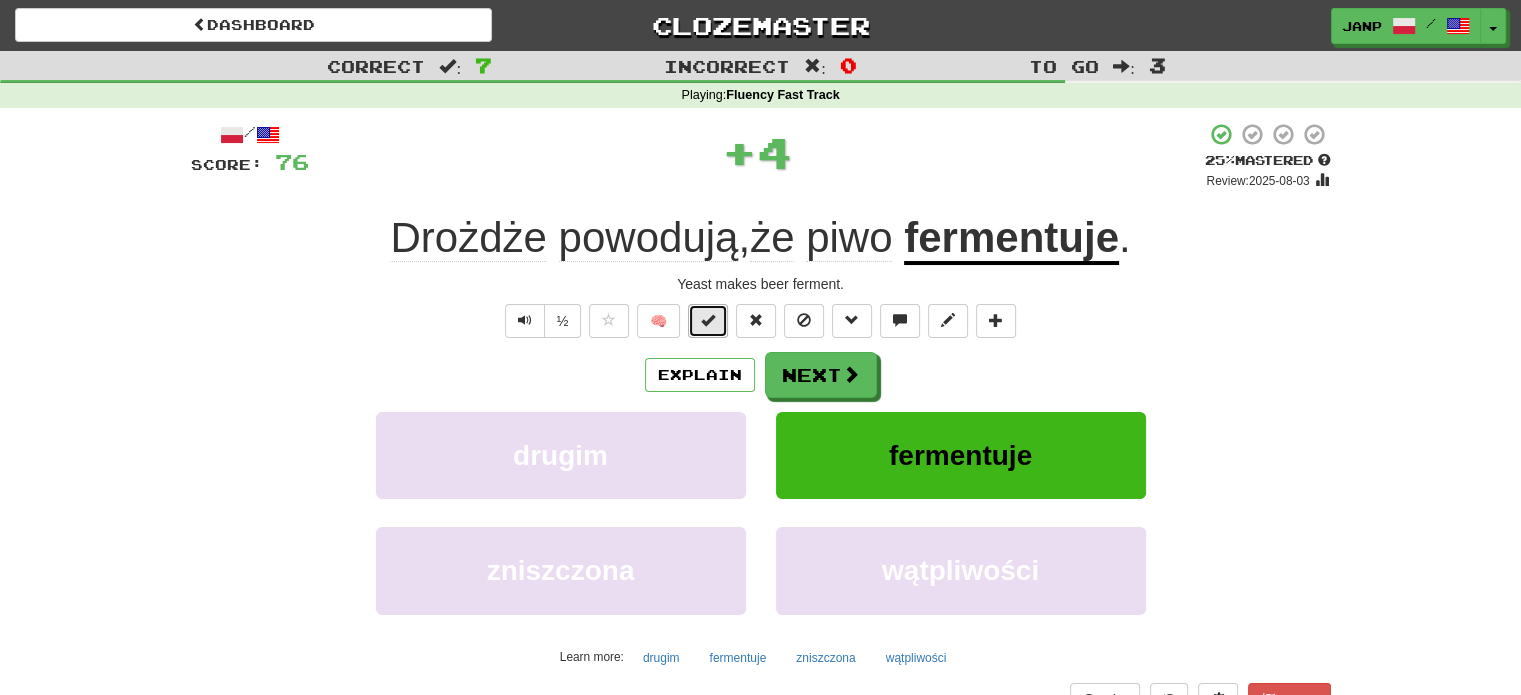 click at bounding box center (708, 320) 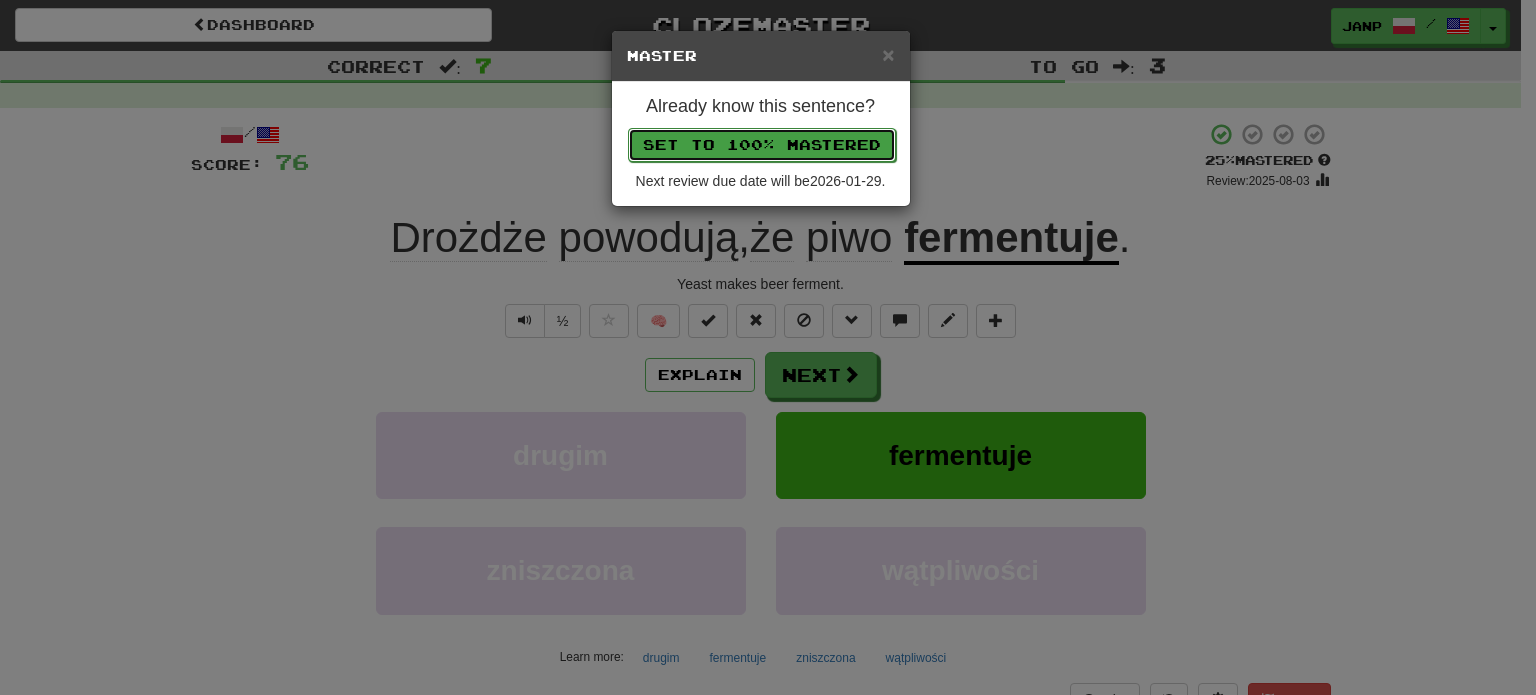 click on "Set to 100% Mastered" at bounding box center [762, 145] 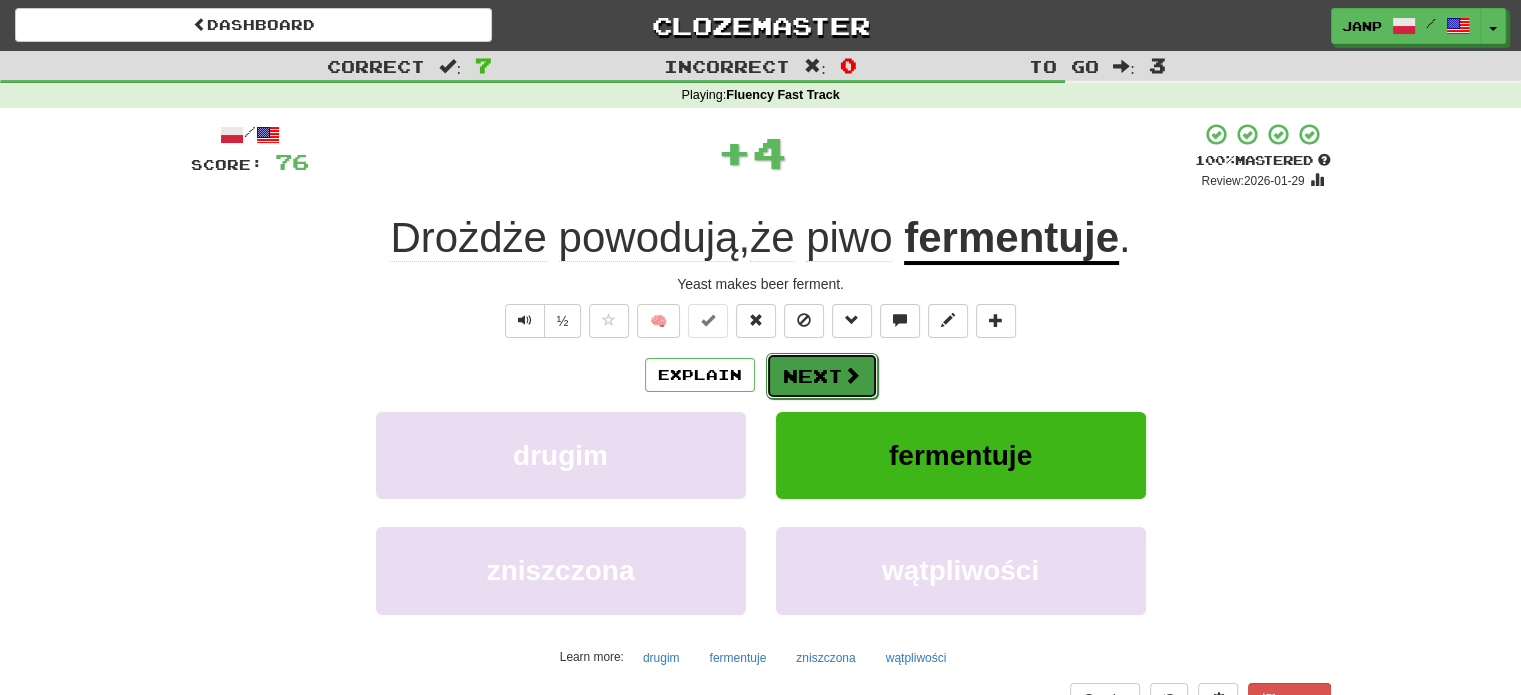 click at bounding box center [852, 375] 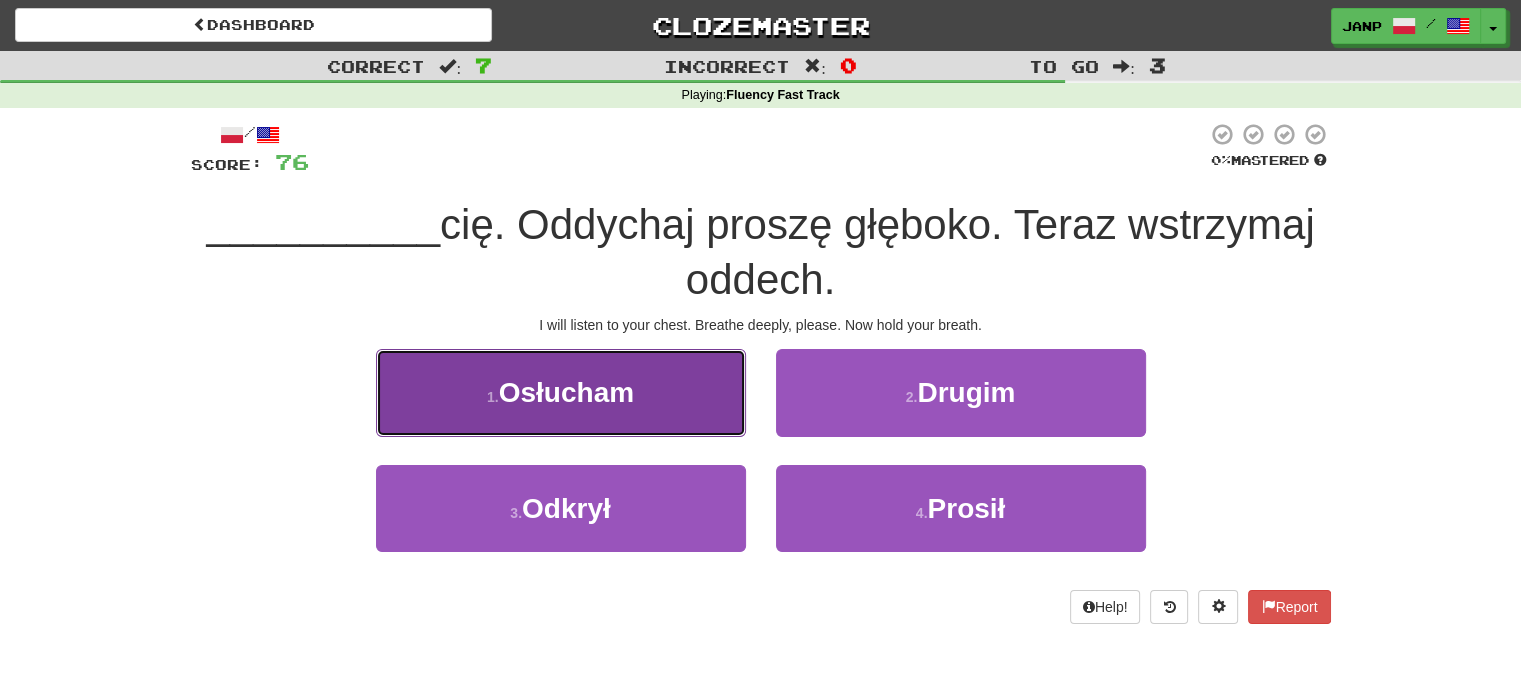 click on "1 .  Osłucham" at bounding box center (561, 392) 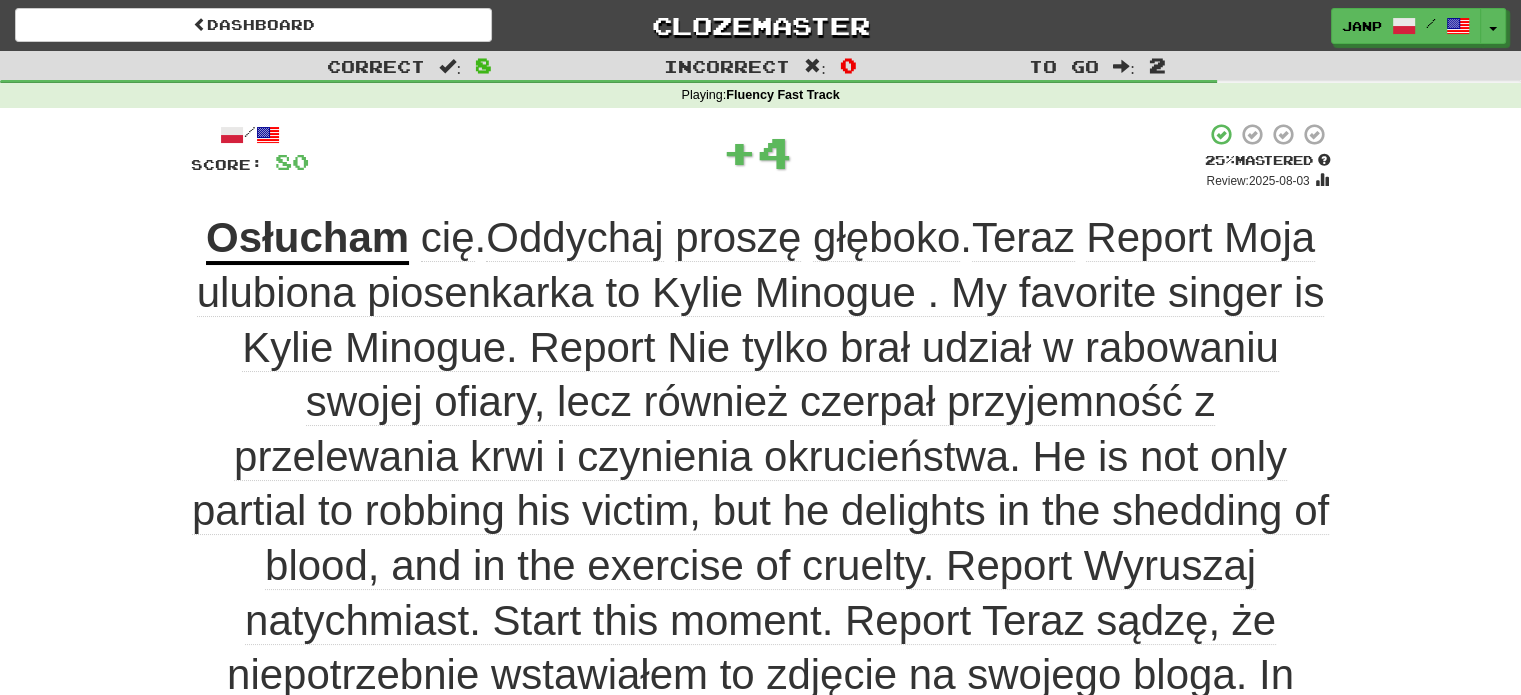 click at bounding box center [708, 1249] 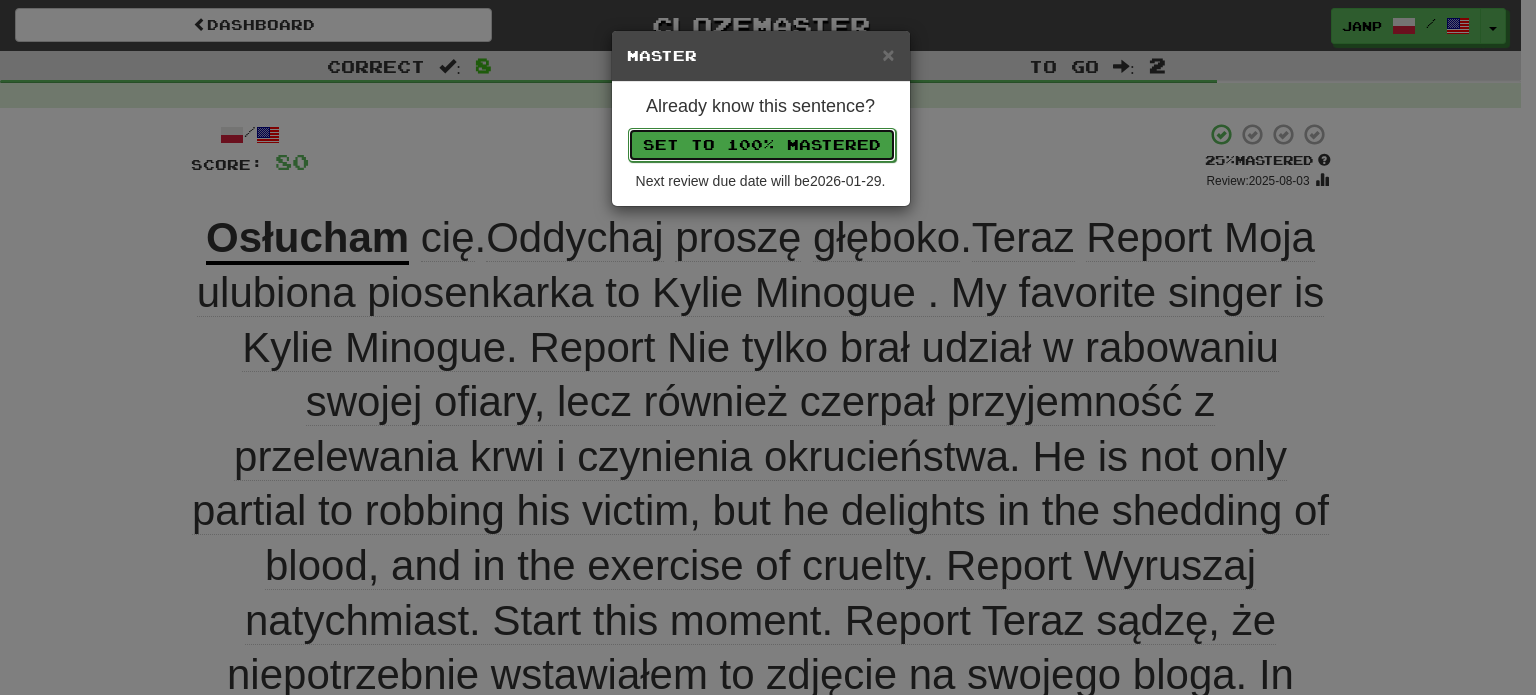 click on "Set to 100% Mastered" at bounding box center (762, 145) 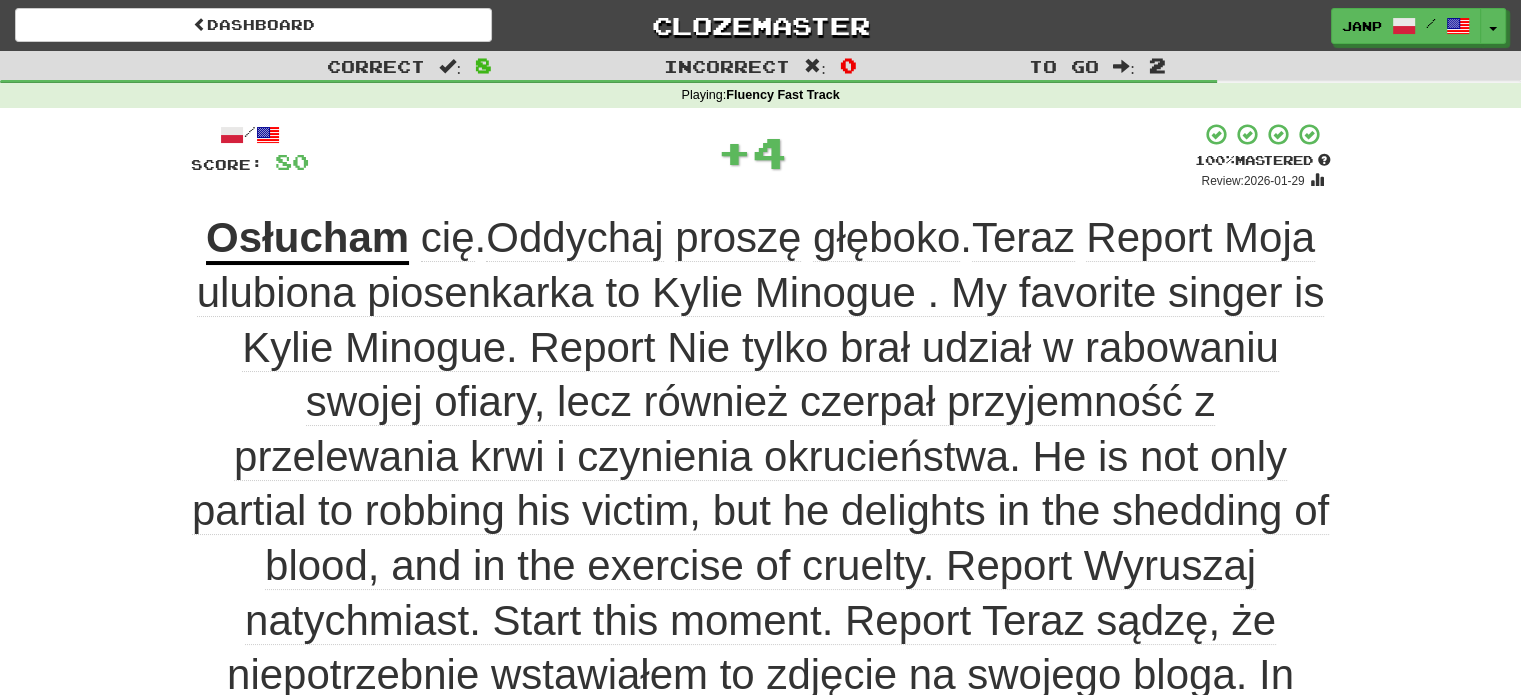 click on "Next" at bounding box center (822, 1304) 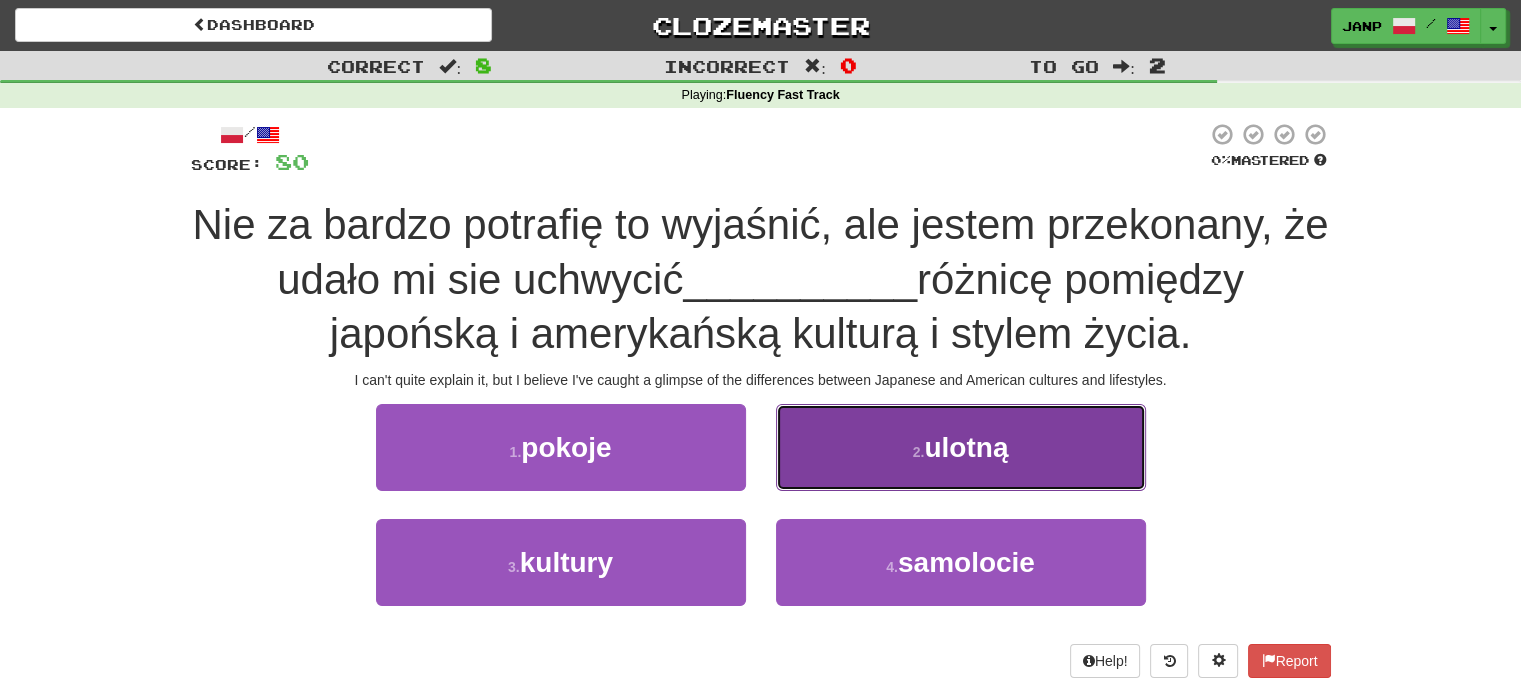 click on "2 .  ulotną" at bounding box center (961, 447) 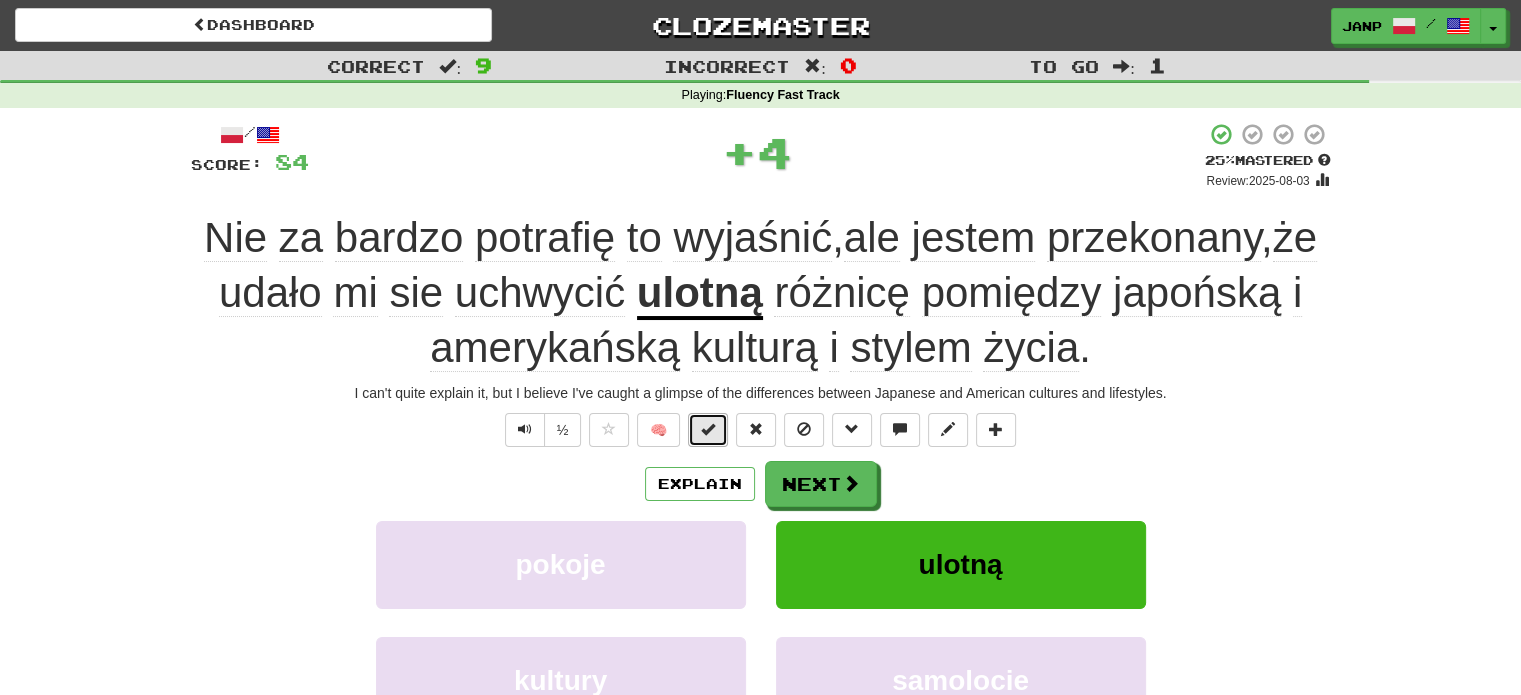 click at bounding box center [708, 429] 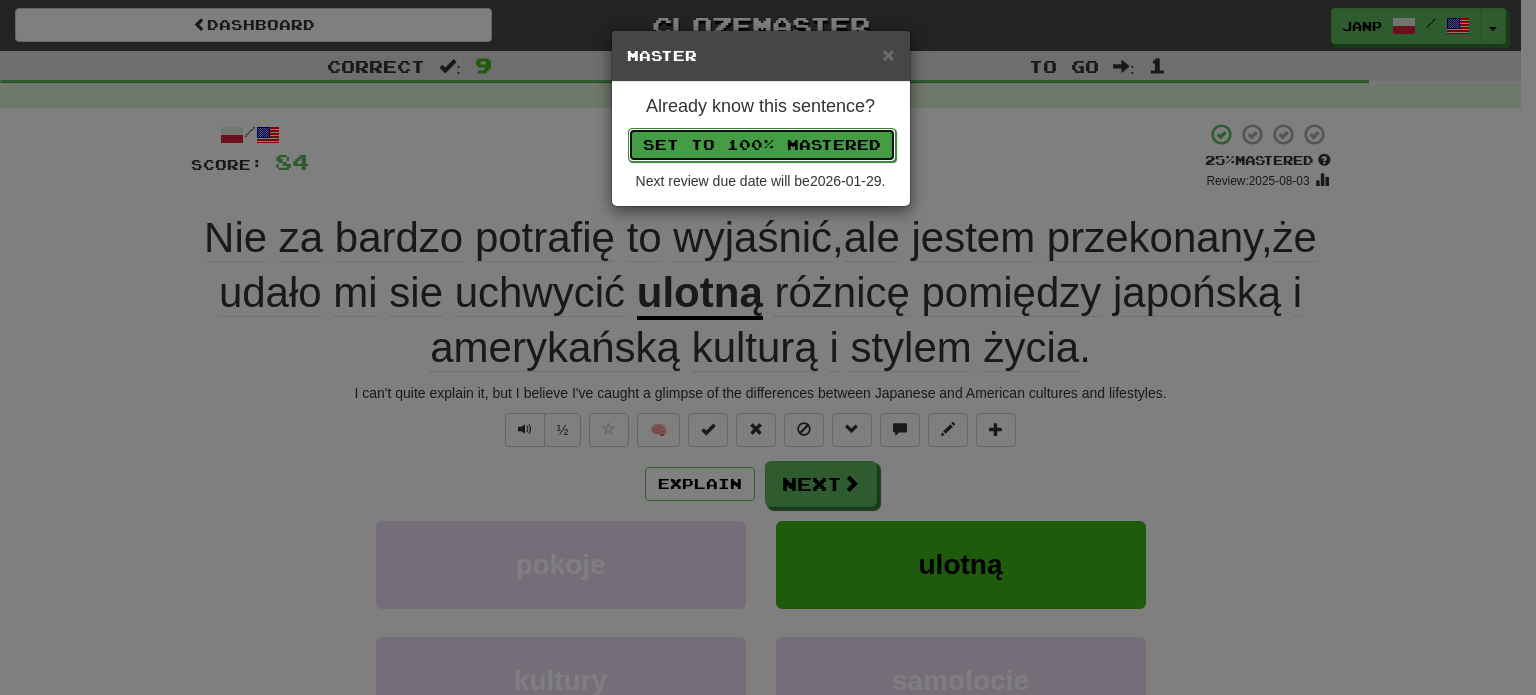 click on "Set to 100% Mastered" at bounding box center [762, 145] 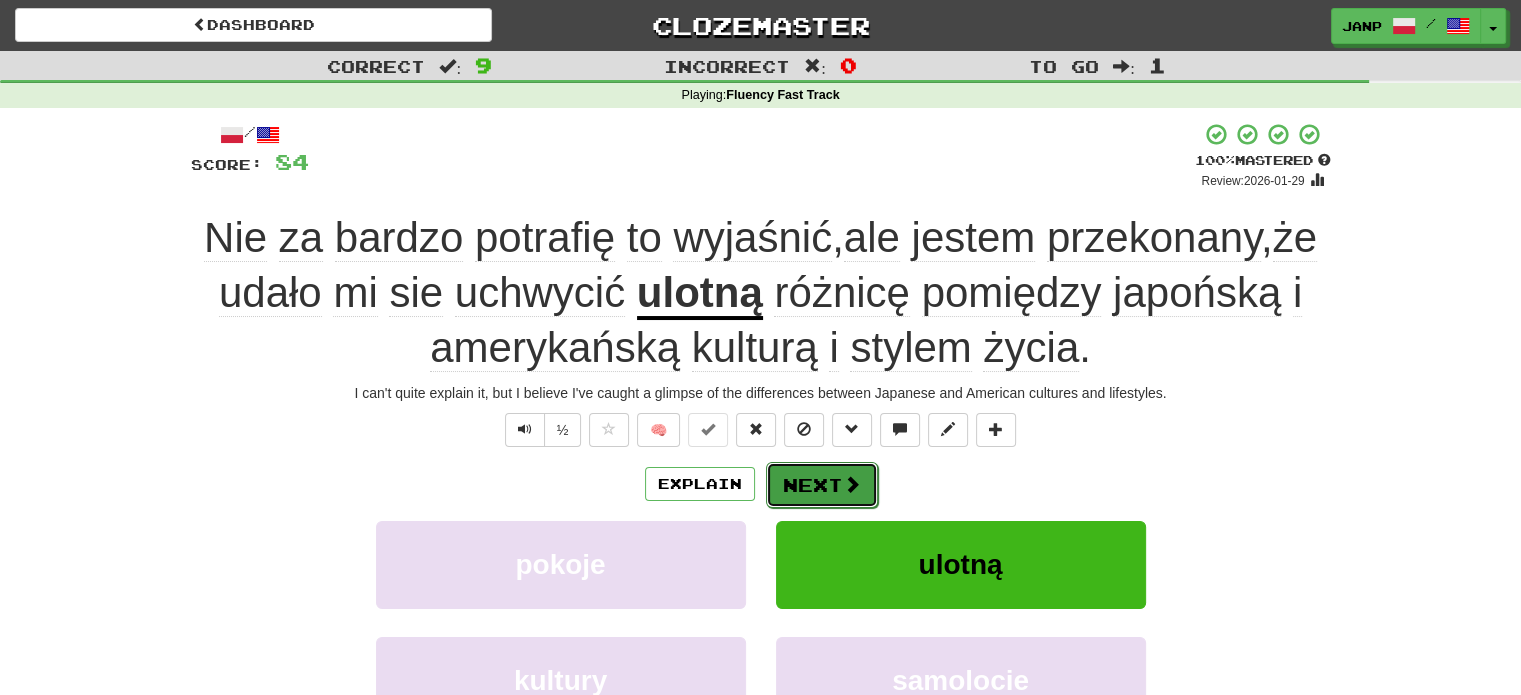 click on "Next" at bounding box center (822, 485) 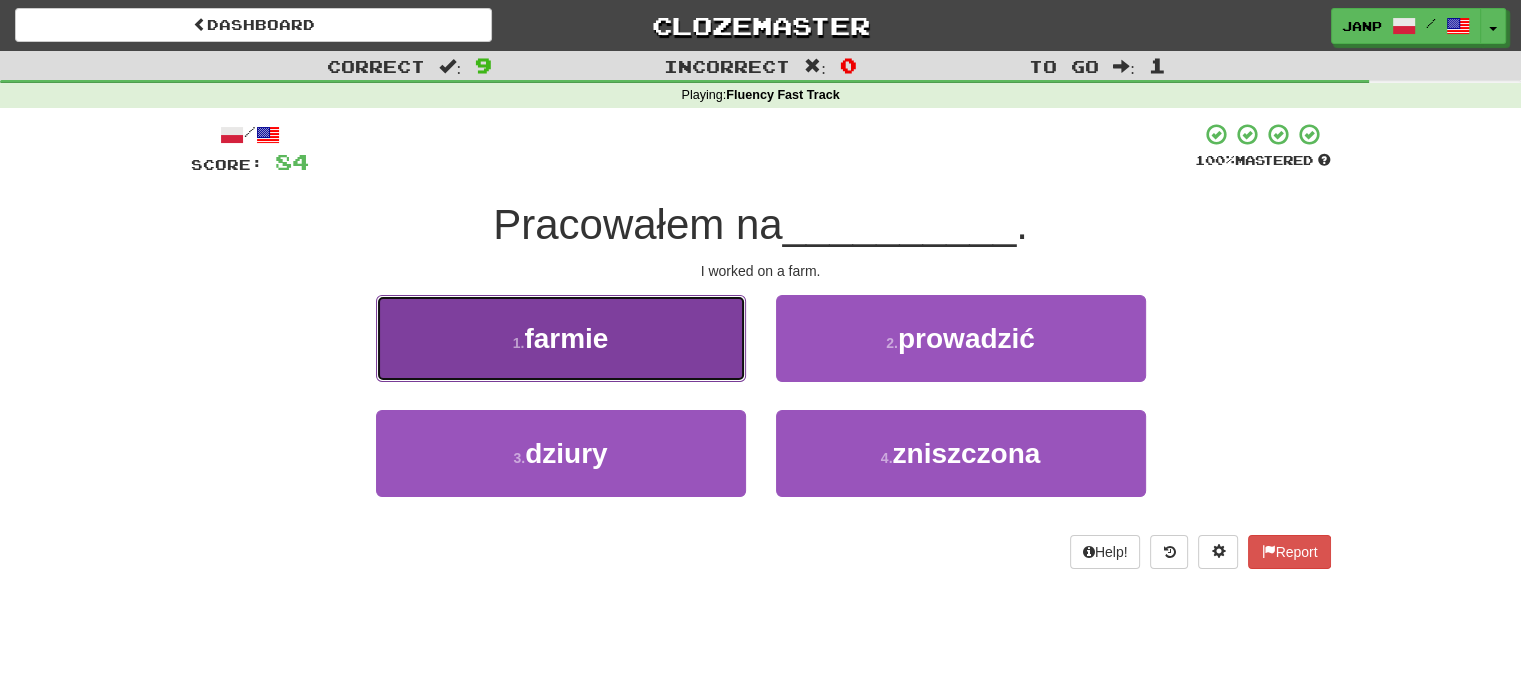 click on "1 .  farmie" at bounding box center (561, 338) 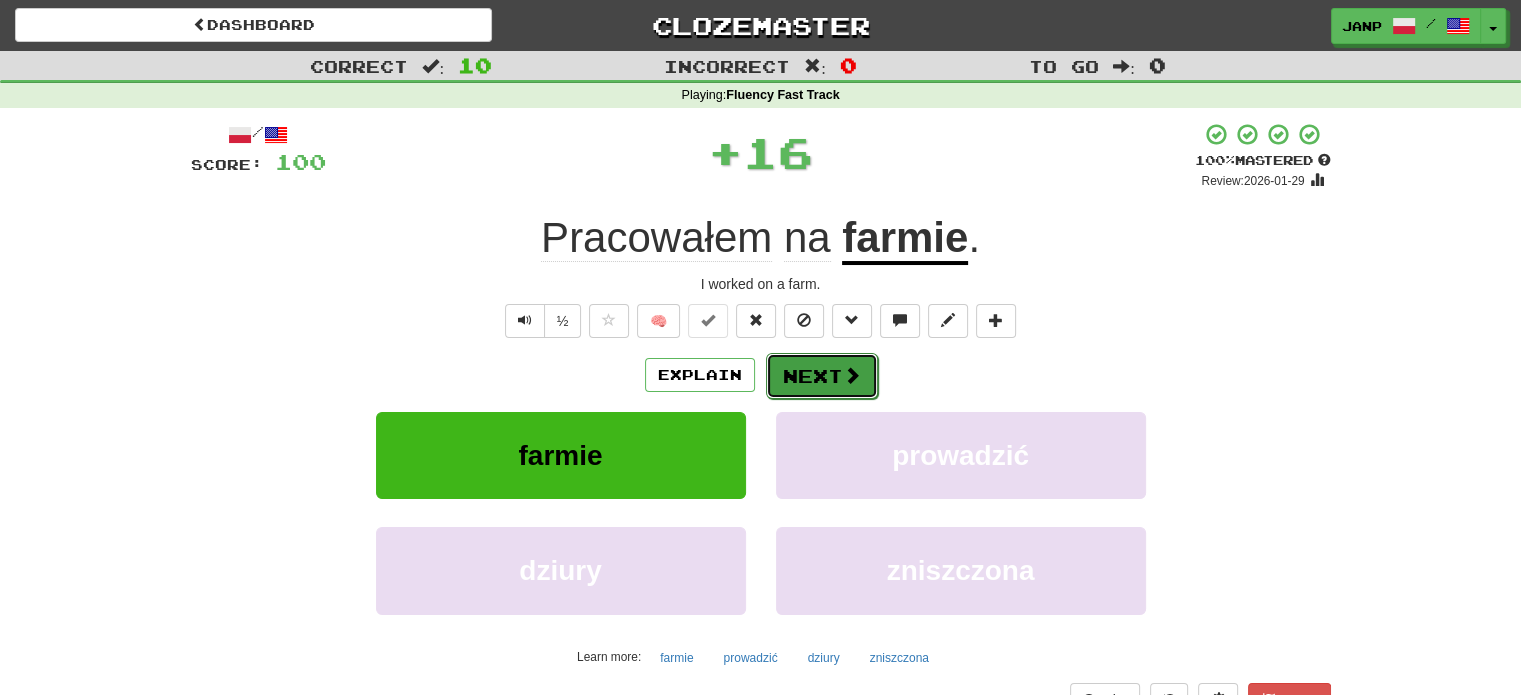 click on "Next" at bounding box center [822, 376] 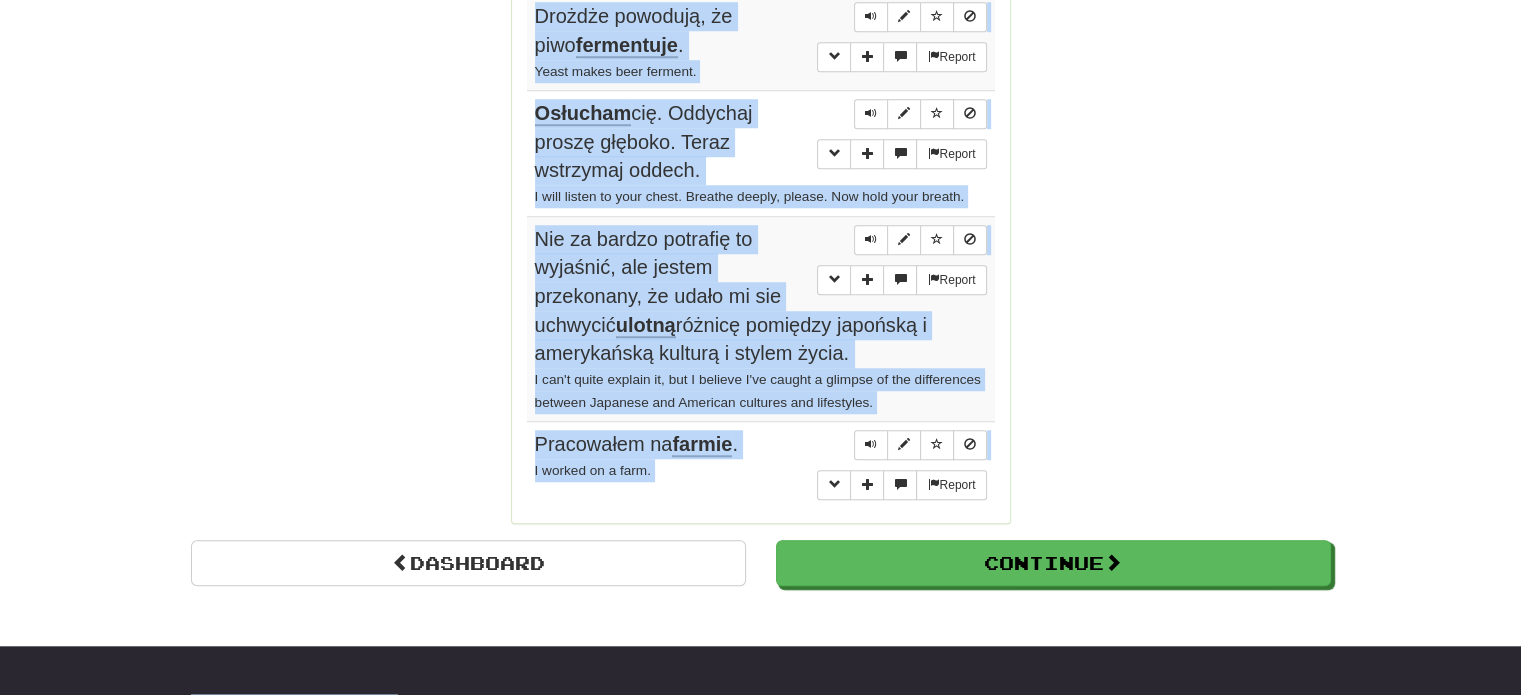scroll, scrollTop: 1686, scrollLeft: 0, axis: vertical 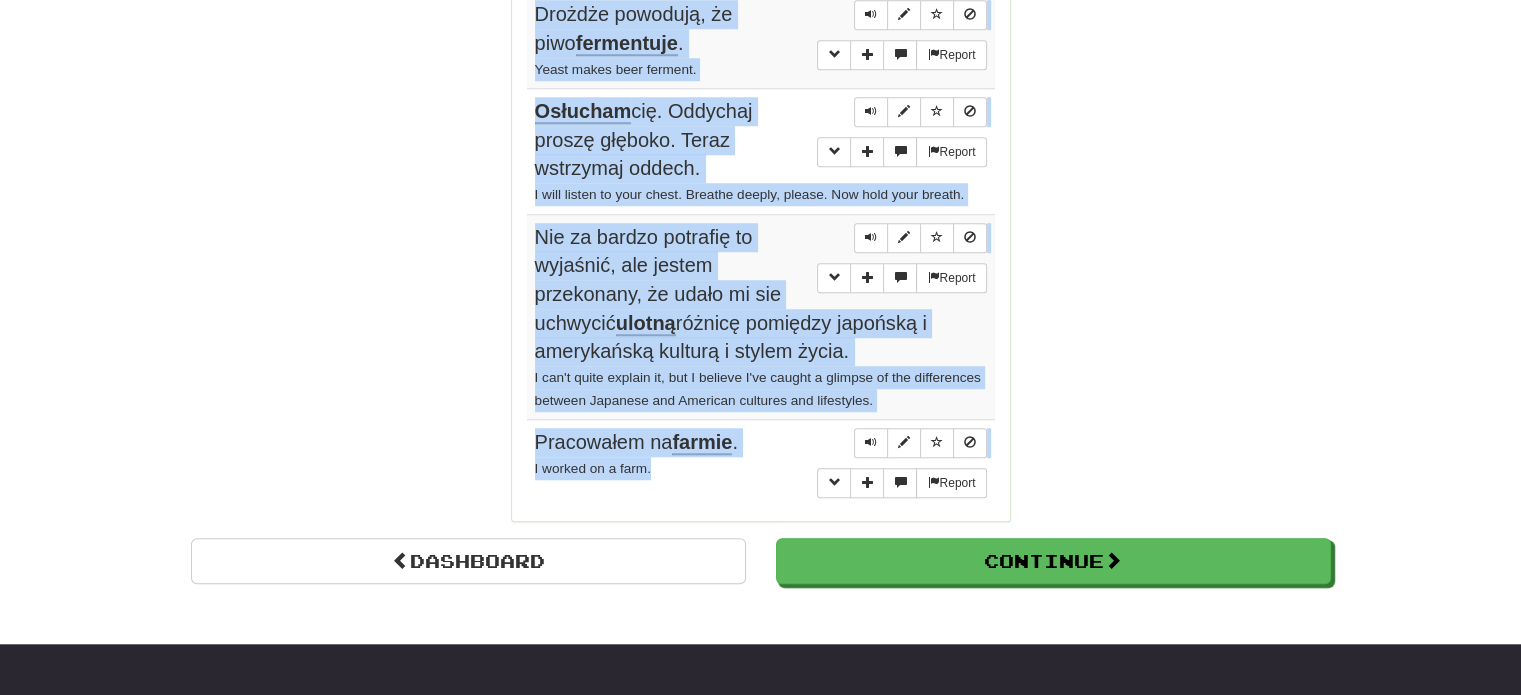 drag, startPoint x: 528, startPoint y: 288, endPoint x: 752, endPoint y: 489, distance: 300.96014 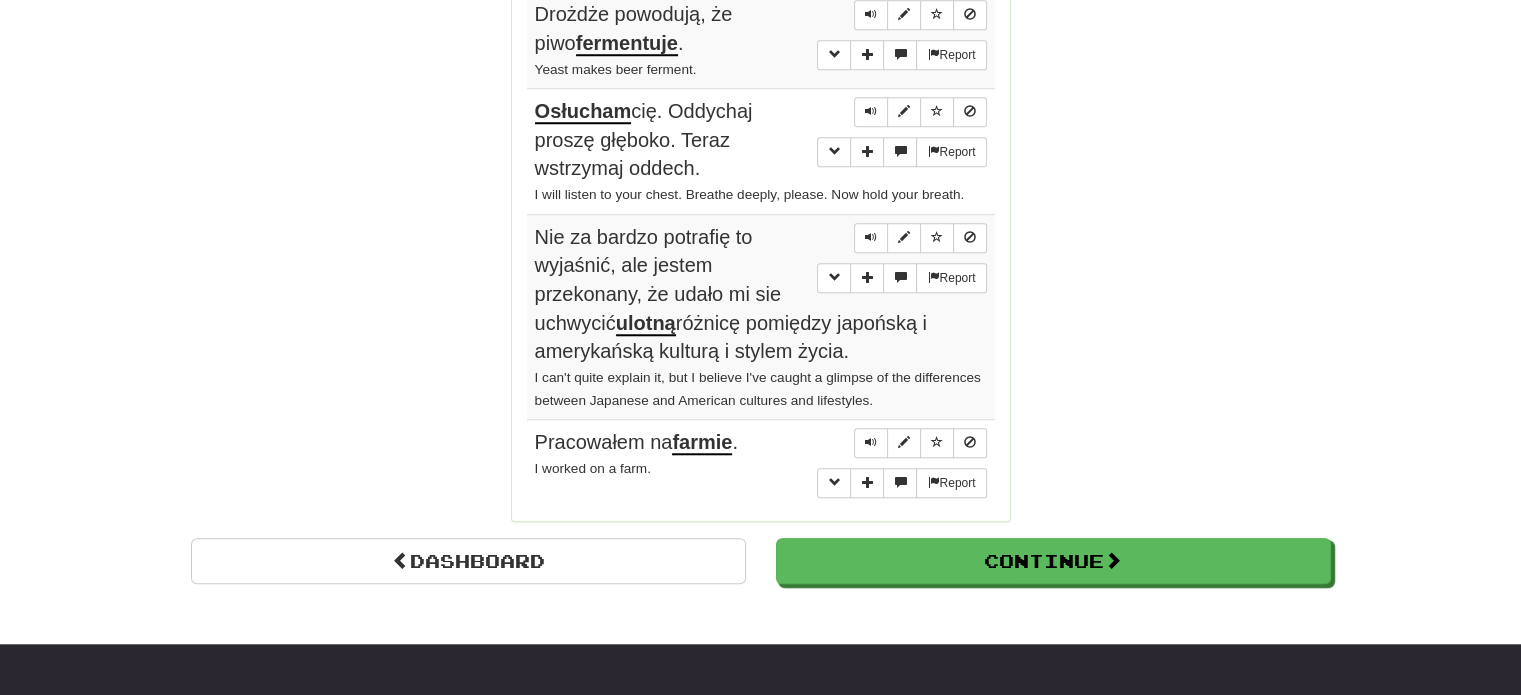 click on "Correct   :   10 Incorrect   :   0 To go   :   0 Playing :  Fluency Fast Track Round Complete!  Dashboard Continue  Round Results Stats: Score:   + 100 Time:   0 : 40 New:   5 Review:   5 Correct:   10 Incorrect:   0 Progress: Fluency Fast Track Playing:  16.156  /  17.289 + 5 93.418% 93.447% Mastered:  16.156  /  17.289 + 5 93.418% 93.447% Ready for Review:  20  /  Level:  111 5.686  points to level  112  - keep going! Ranked:  31 st  this week ( 252  points to  30 th ) Sentences:  Report Jesteś  uzbrojony ? Are you armed?  Report Pożyczyłabyś  mi ołówek? Would you lend me a pencil?  Report Znużyło  mnie czekanie na nią. I became weary of waiting for her.  Report Prawie wszyscy ludzie  noszą  ubrania. Almost all humans wear clothes.  Report On zwykle nie chodzi spać przed drugą, a nawet  trzecią  w nocy. Most of the time, he doesn't get to sleep before two or even three o'clock in the morning.  Report Moja siostra  pokazała  mi nowy zegarek. My sister showed a new watch to me.  Report .  Report" at bounding box center (760, -521) 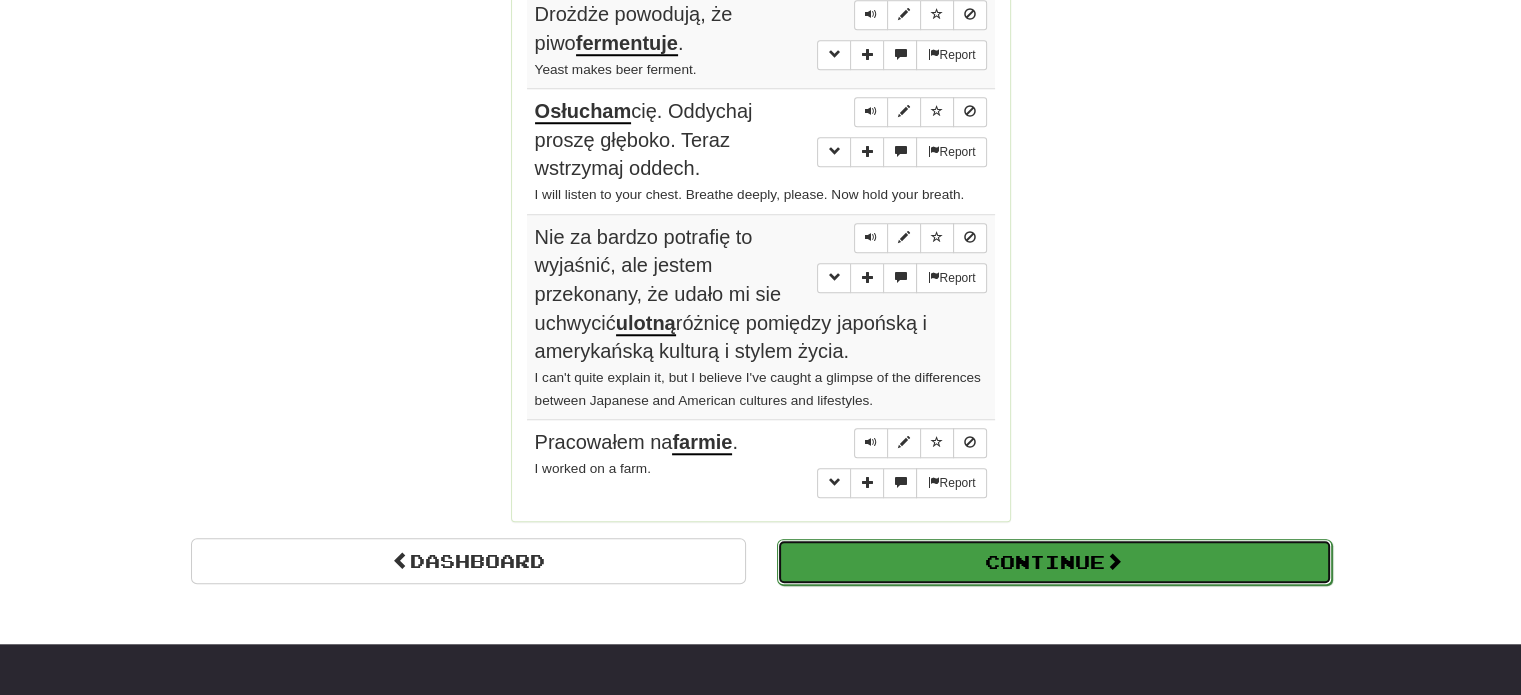 click on "Continue" at bounding box center [1054, 562] 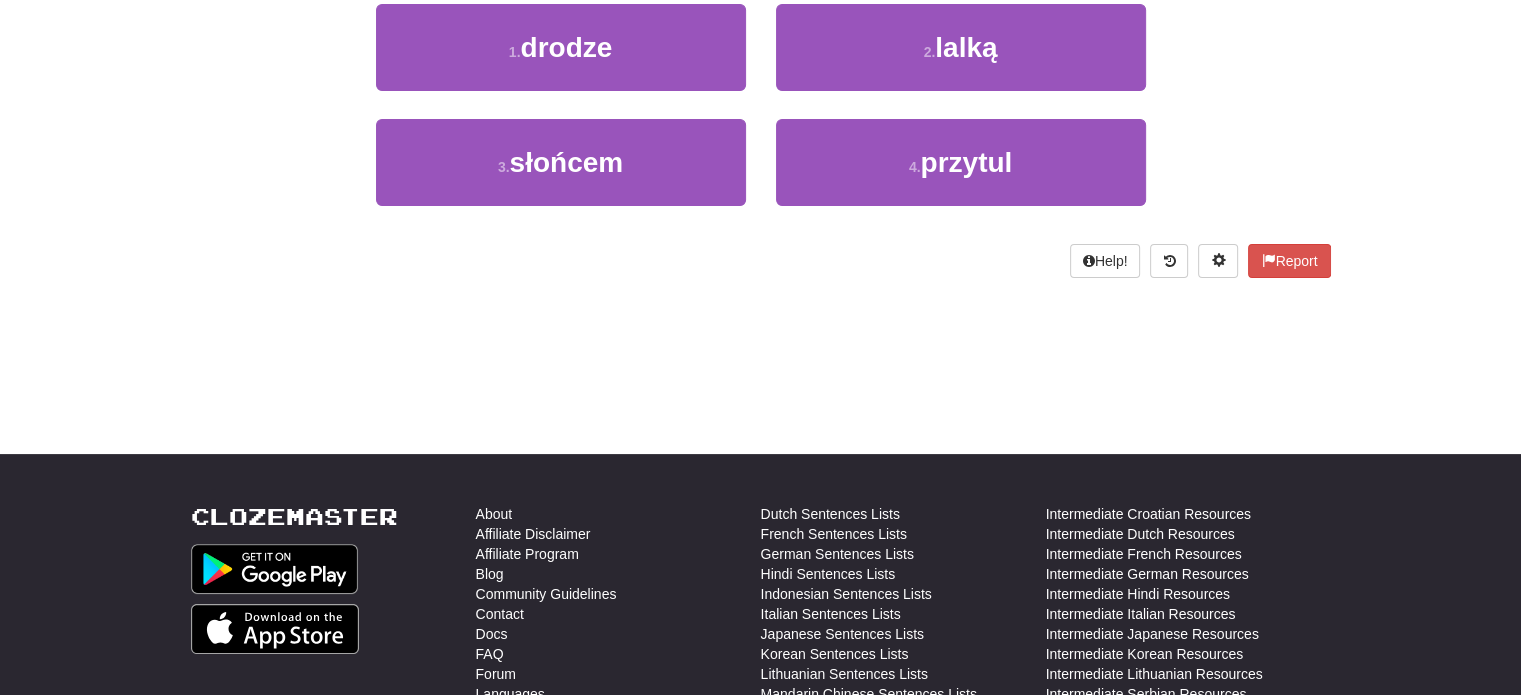 scroll, scrollTop: 19, scrollLeft: 0, axis: vertical 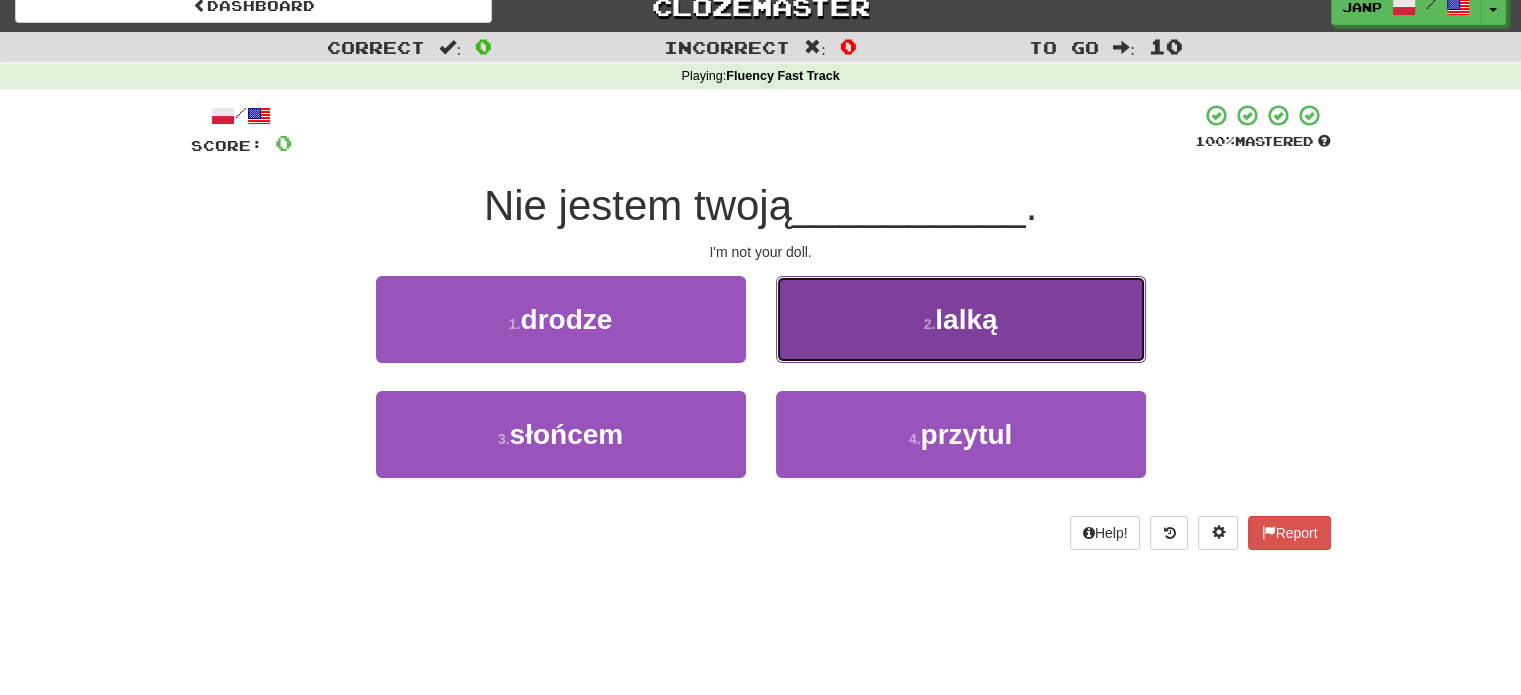 click on "2 .  lalką" at bounding box center (961, 319) 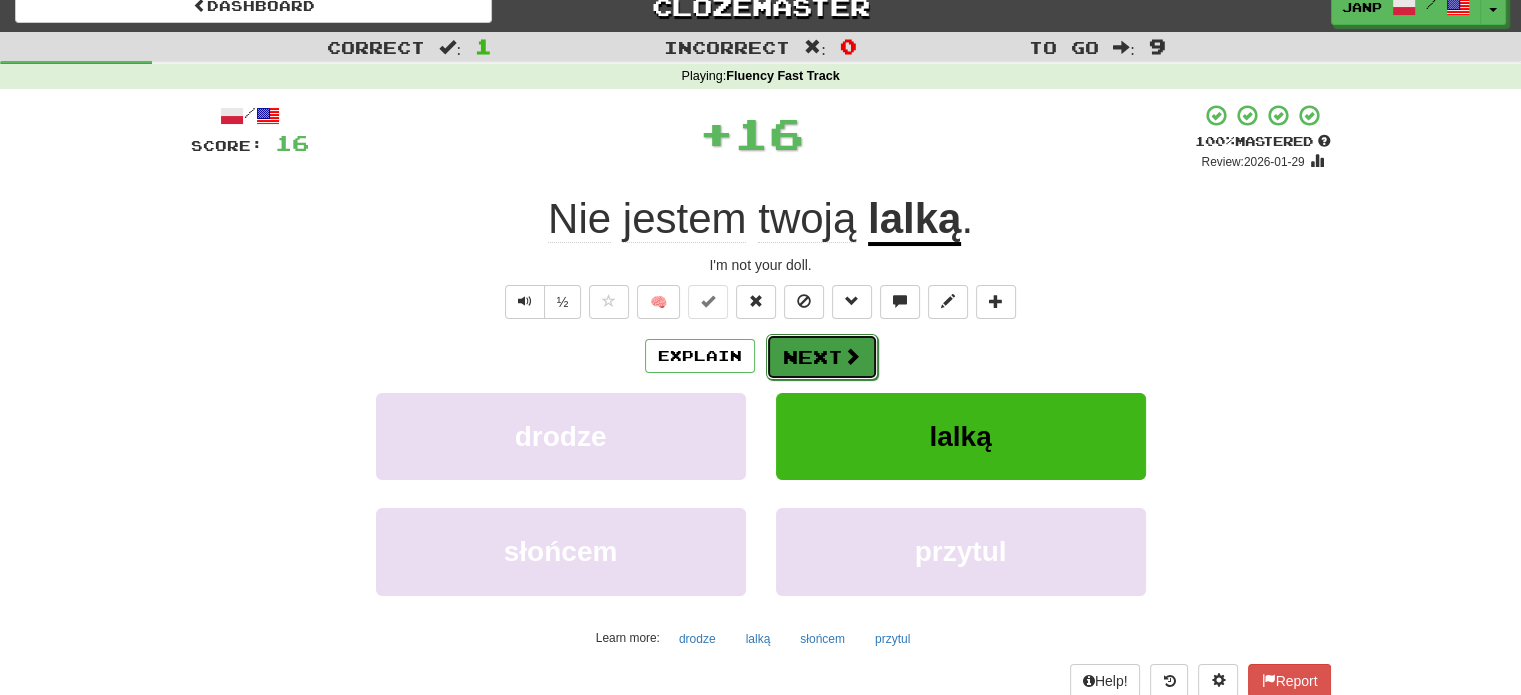 click on "Next" at bounding box center (822, 357) 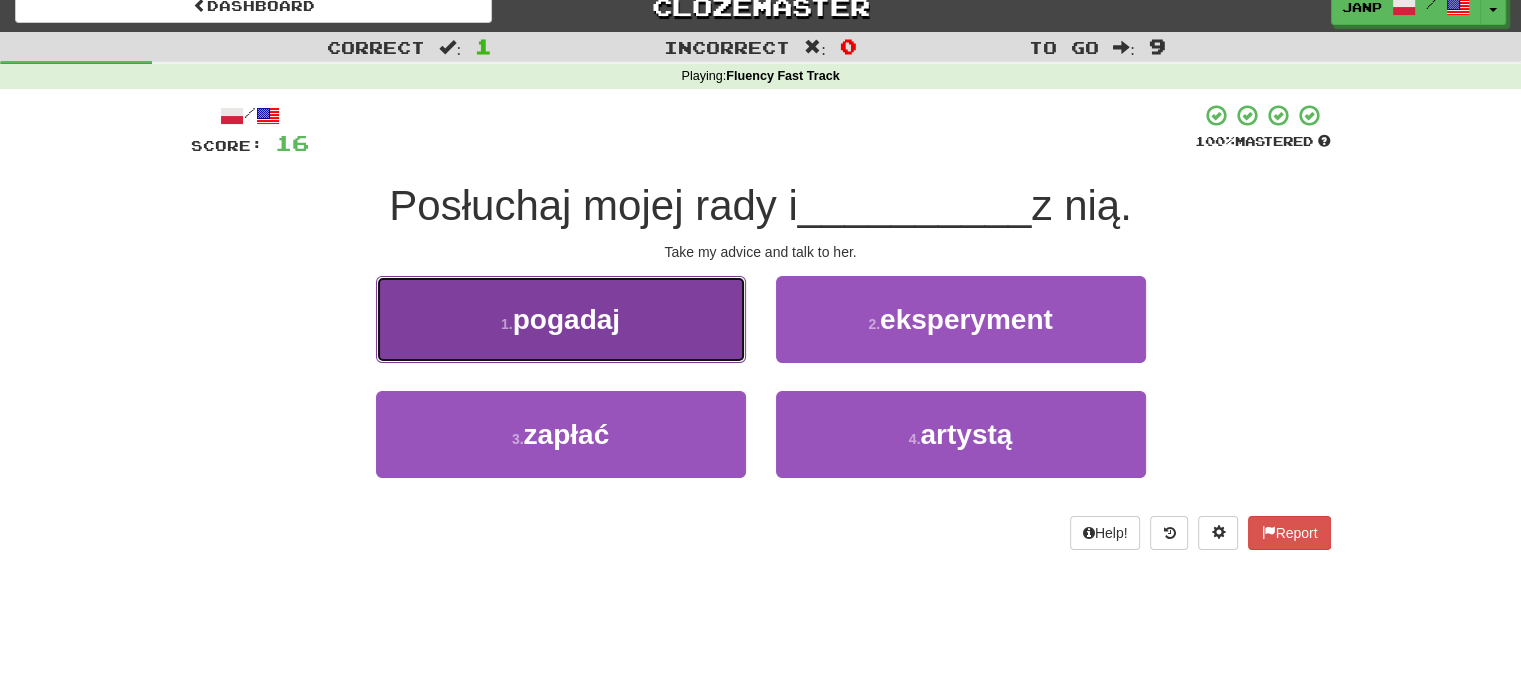 click on "1 .  pogadaj" at bounding box center (561, 319) 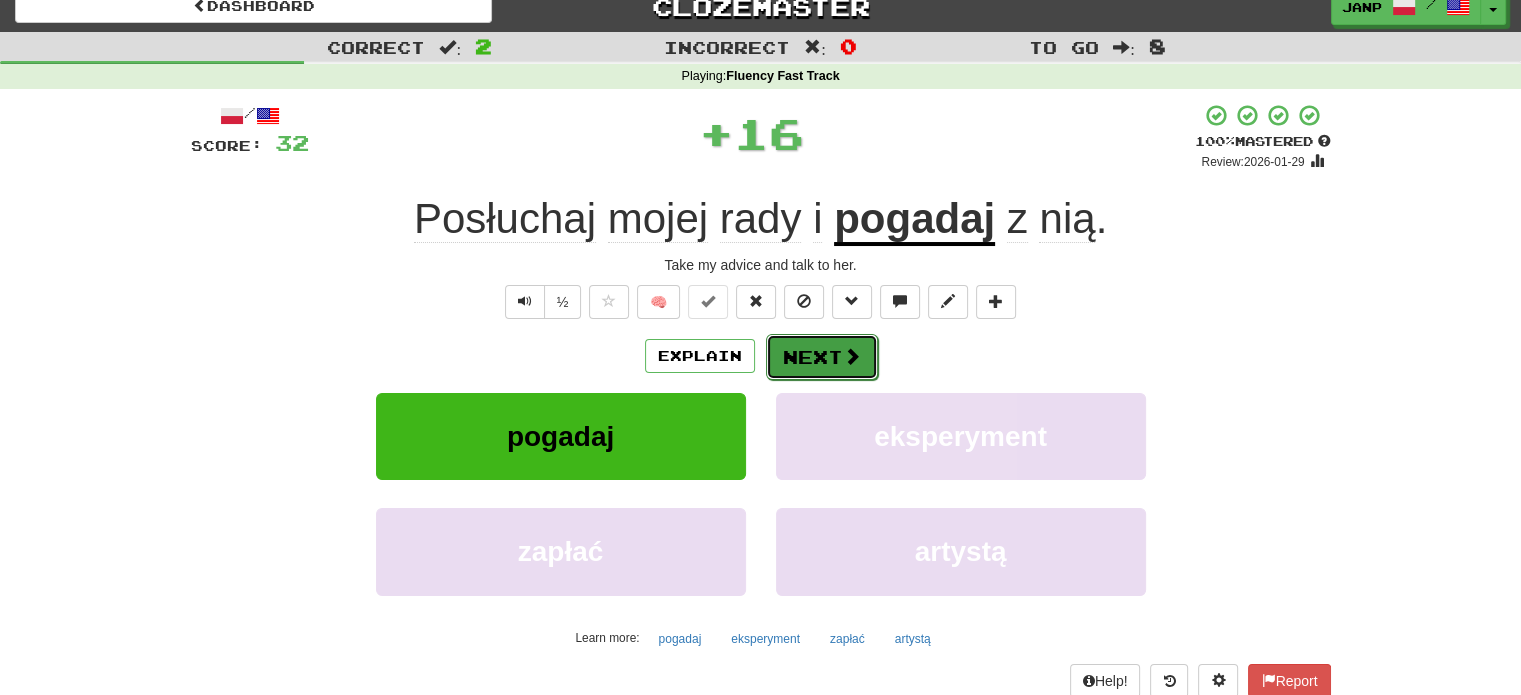 click on "Next" at bounding box center [822, 357] 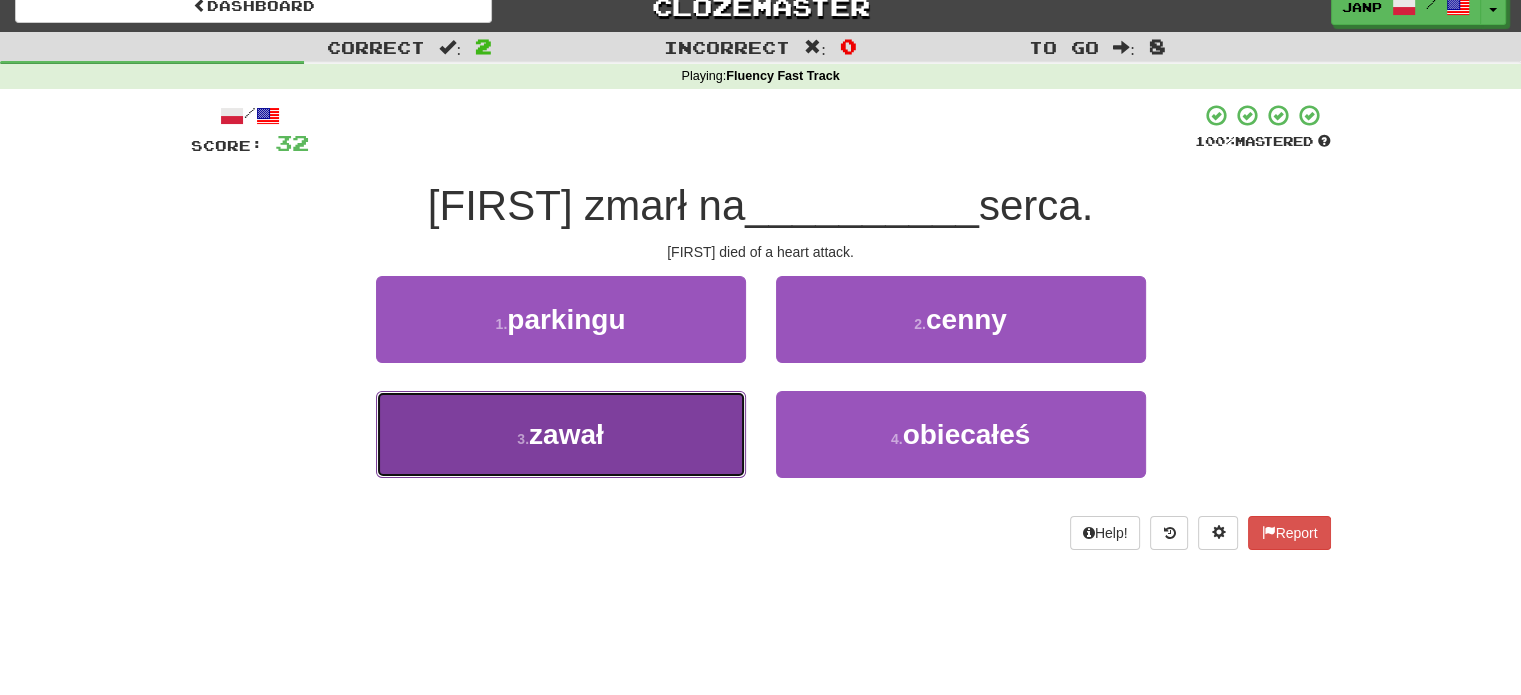 click on "3 .  zawał" at bounding box center [561, 434] 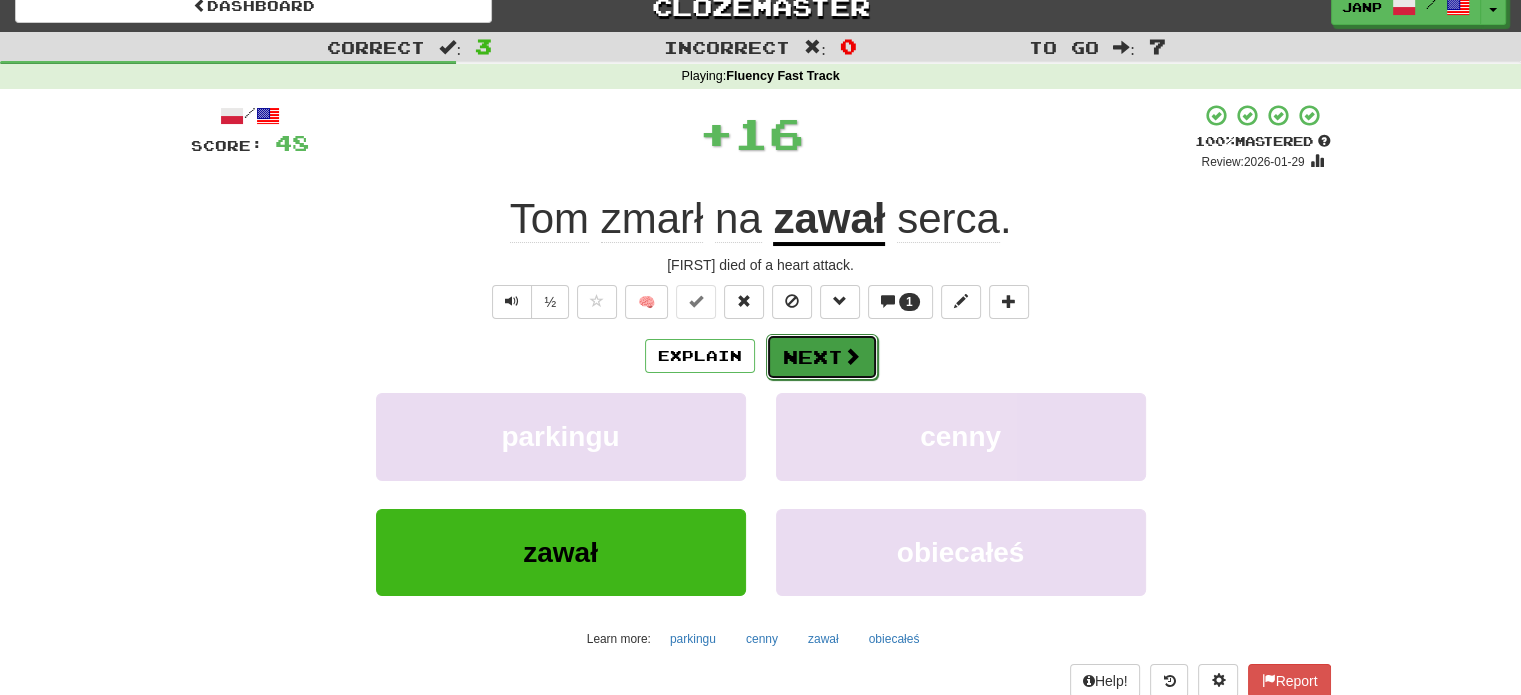 click on "Next" at bounding box center [822, 357] 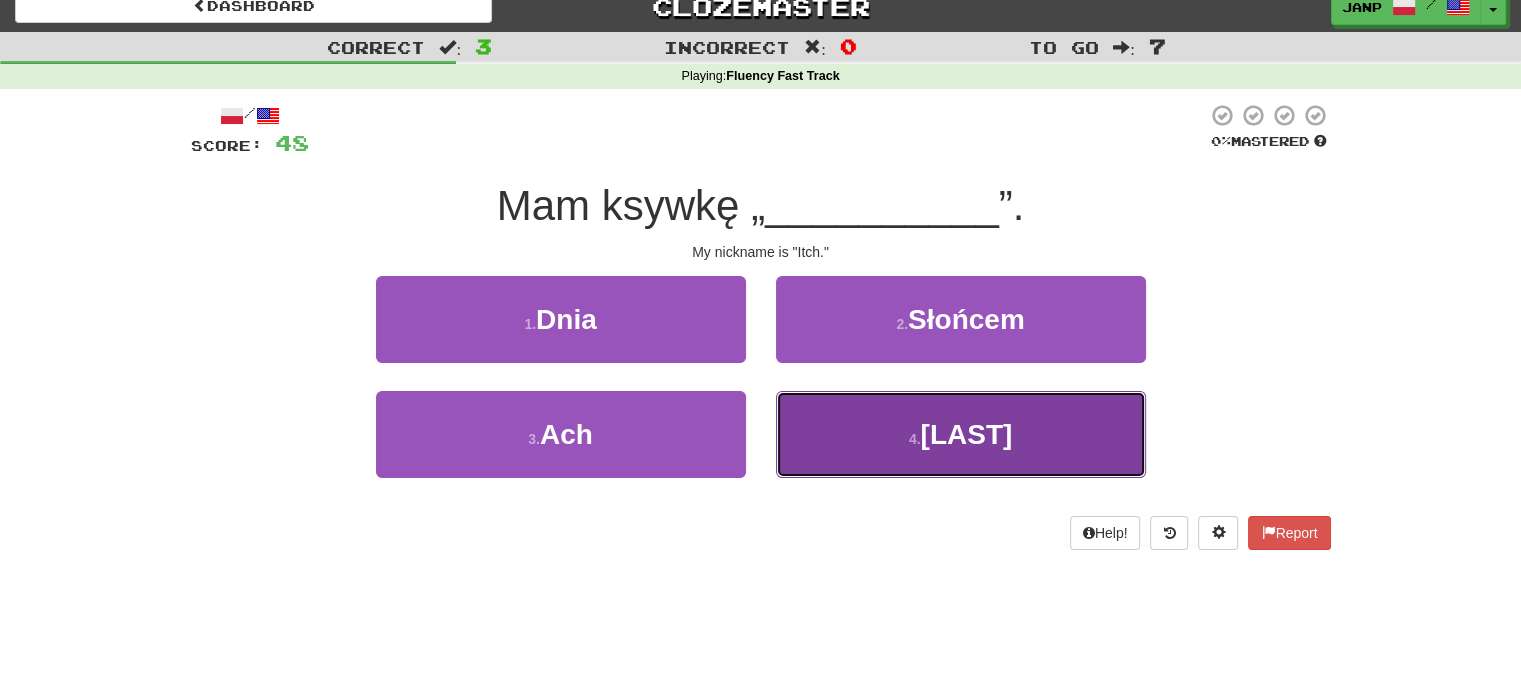click on "4 .  [LAST]" at bounding box center [961, 434] 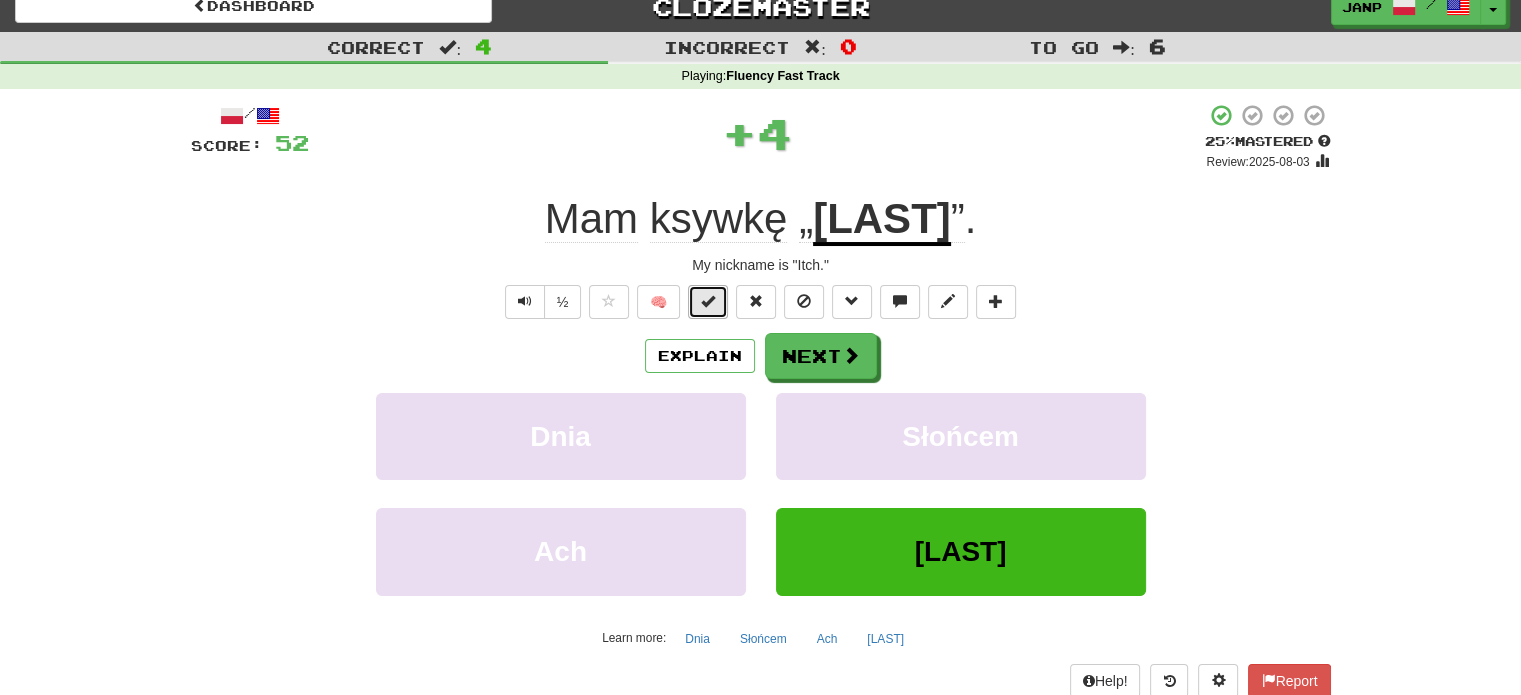 click at bounding box center (708, 301) 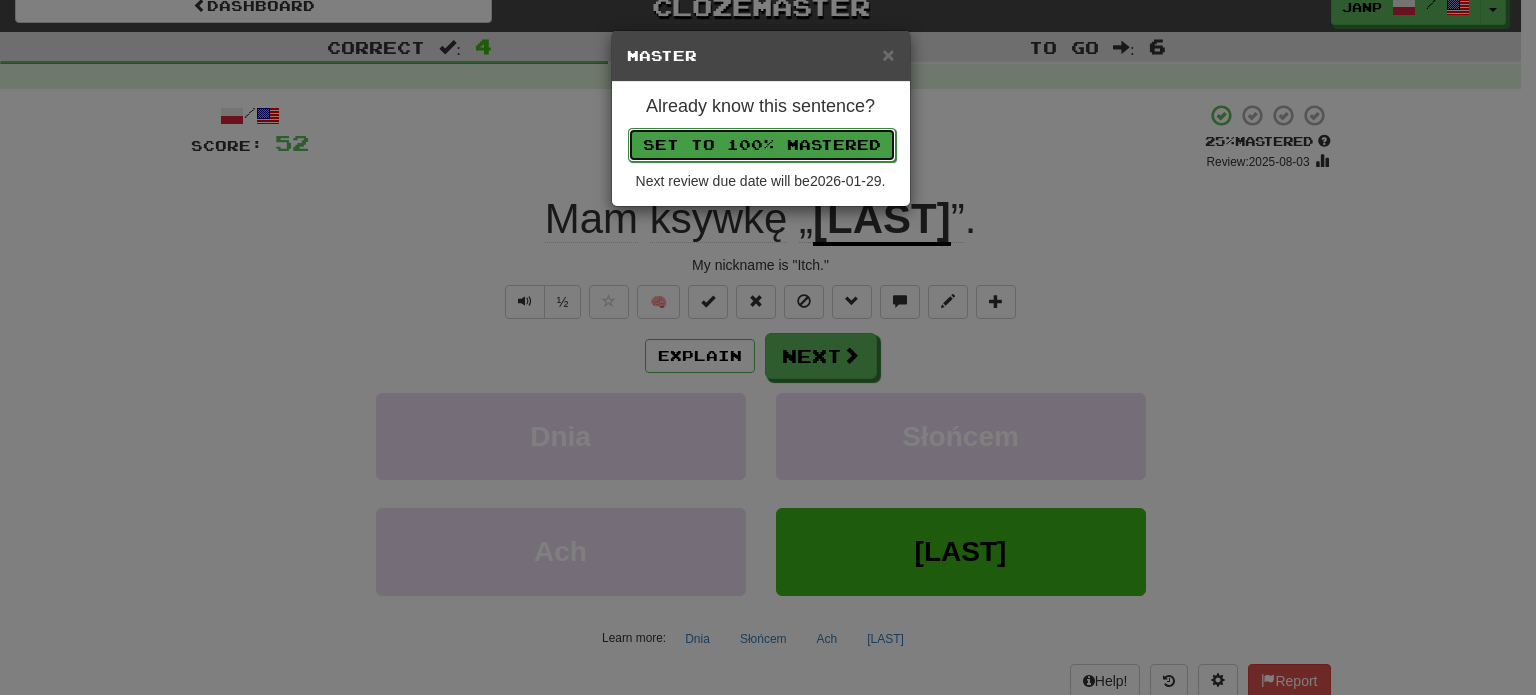 click on "Set to 100% Mastered" at bounding box center (762, 145) 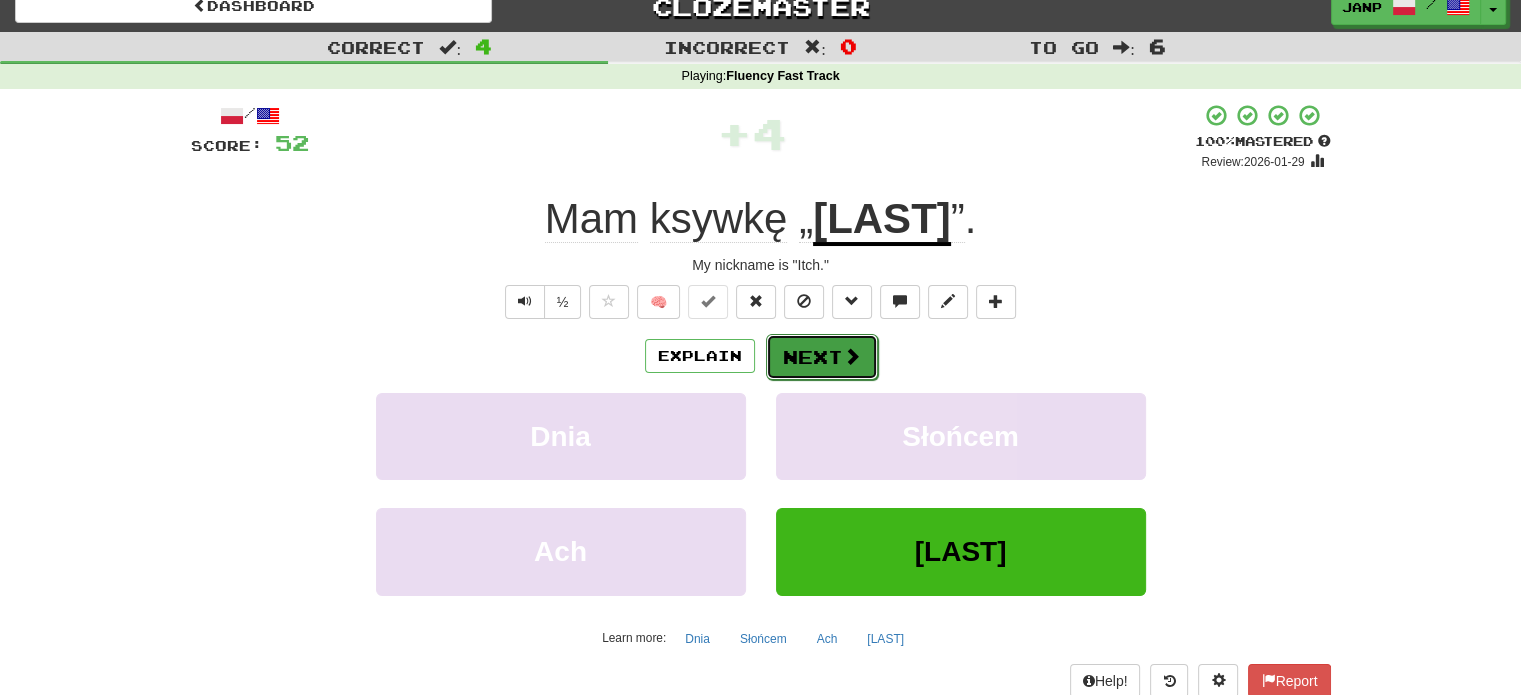 click on "Next" at bounding box center (822, 357) 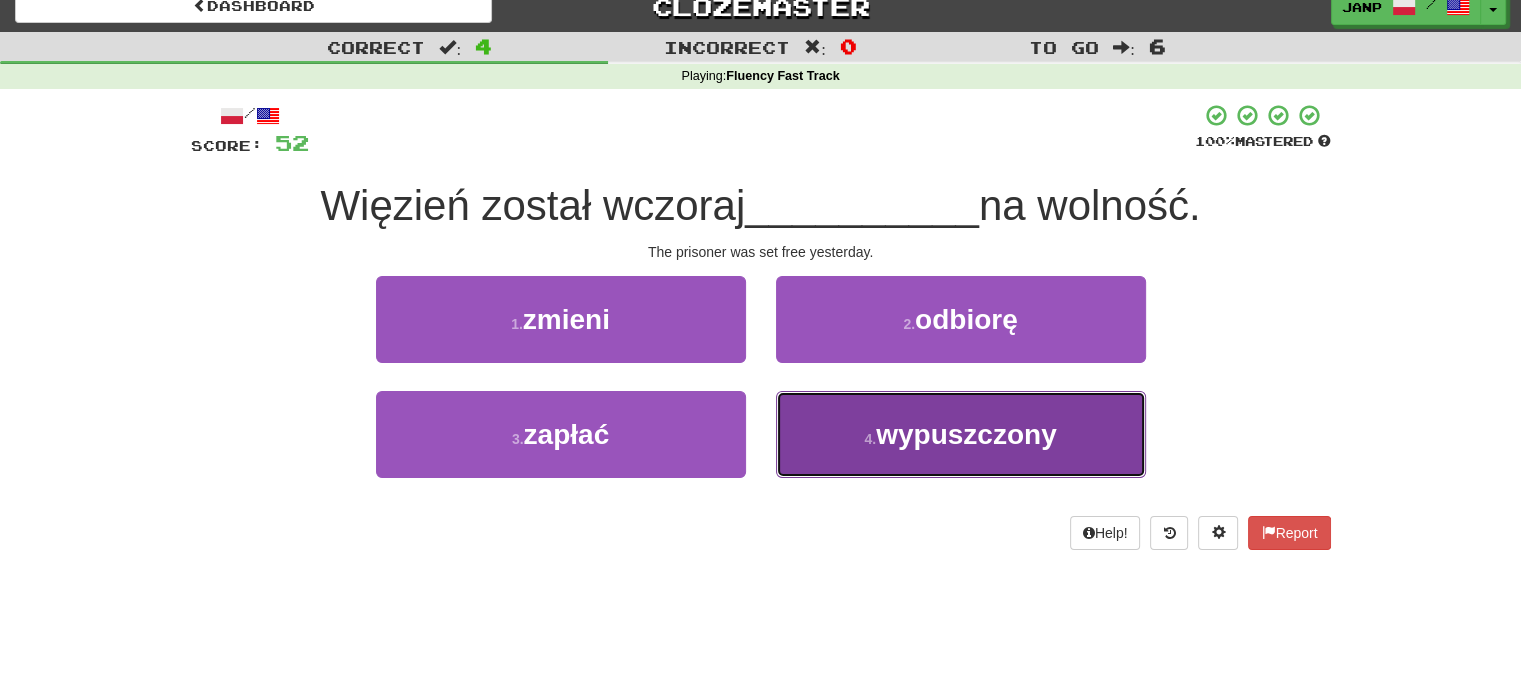 click on "4 .  wypuszczony" at bounding box center (961, 434) 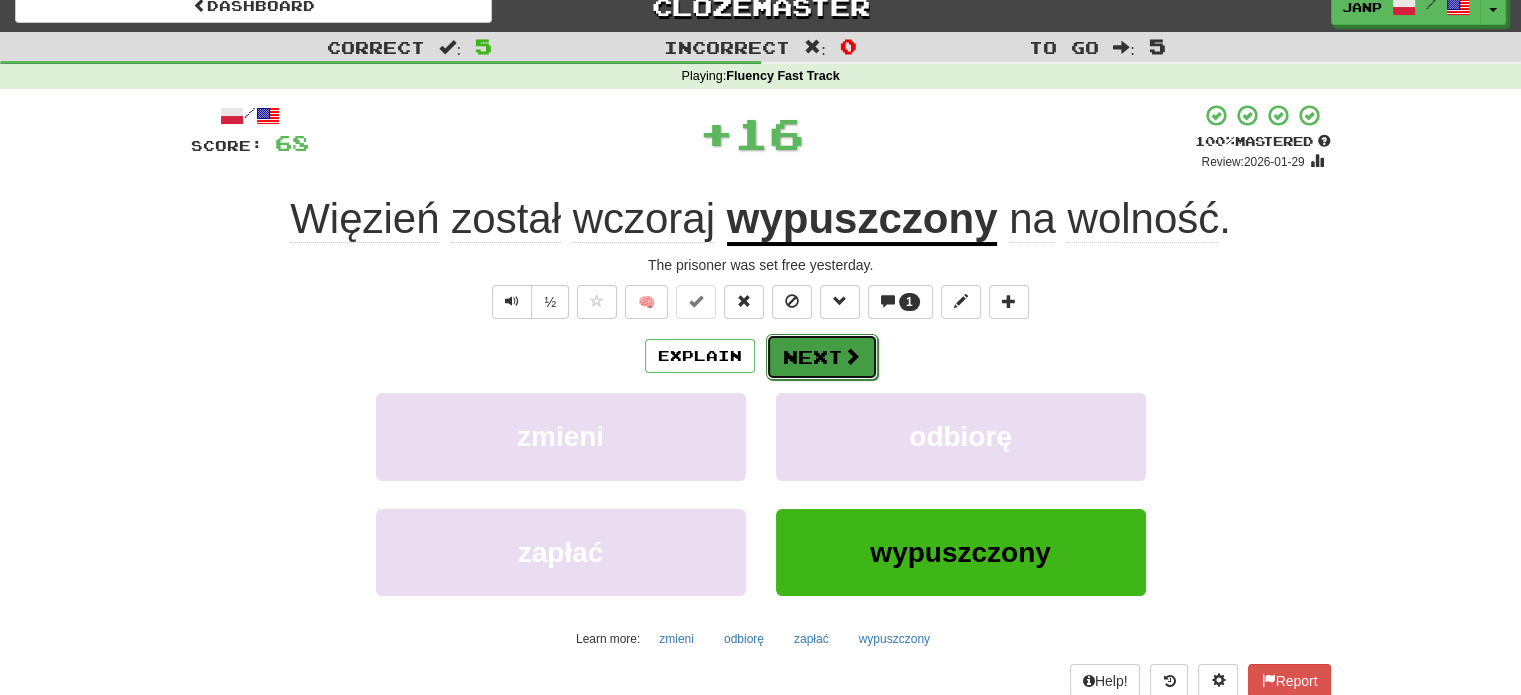 click on "Next" at bounding box center [822, 357] 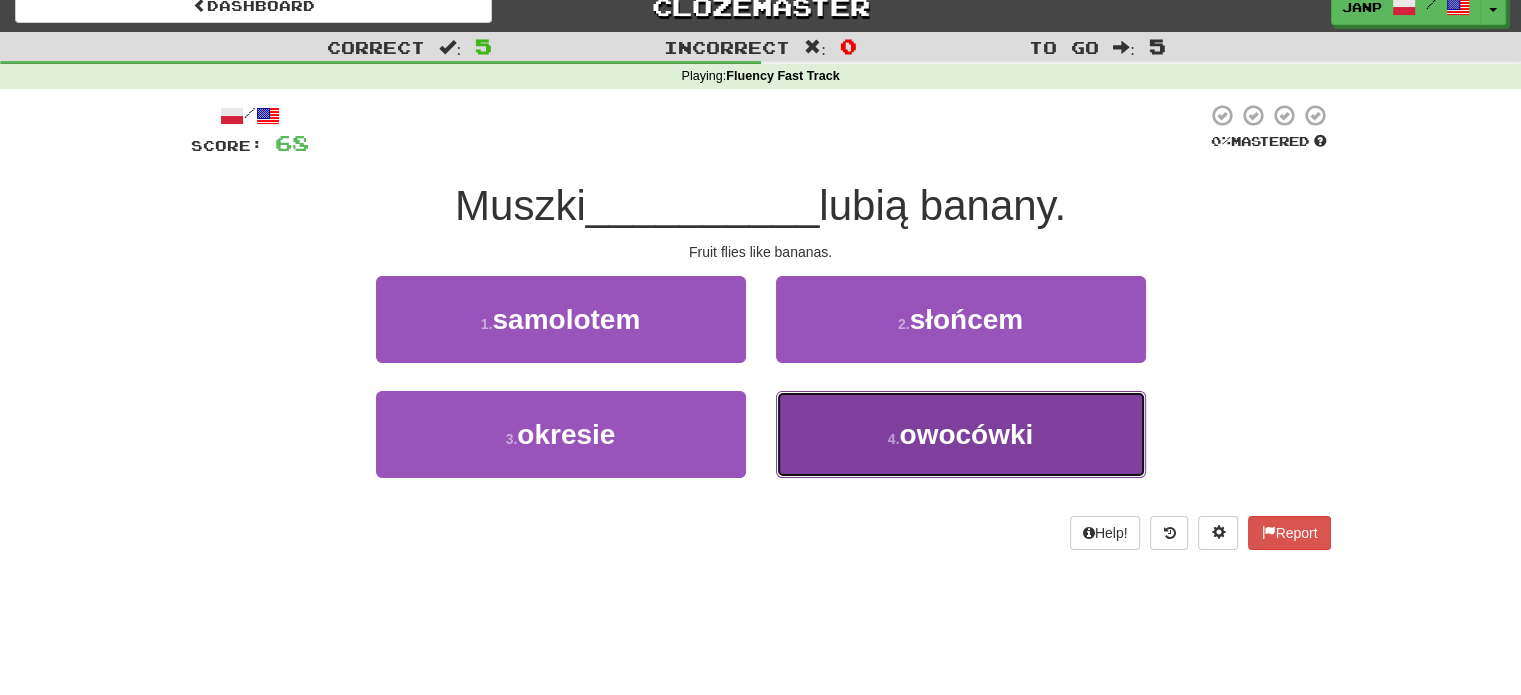 click on "4 .  owocówki" at bounding box center [961, 434] 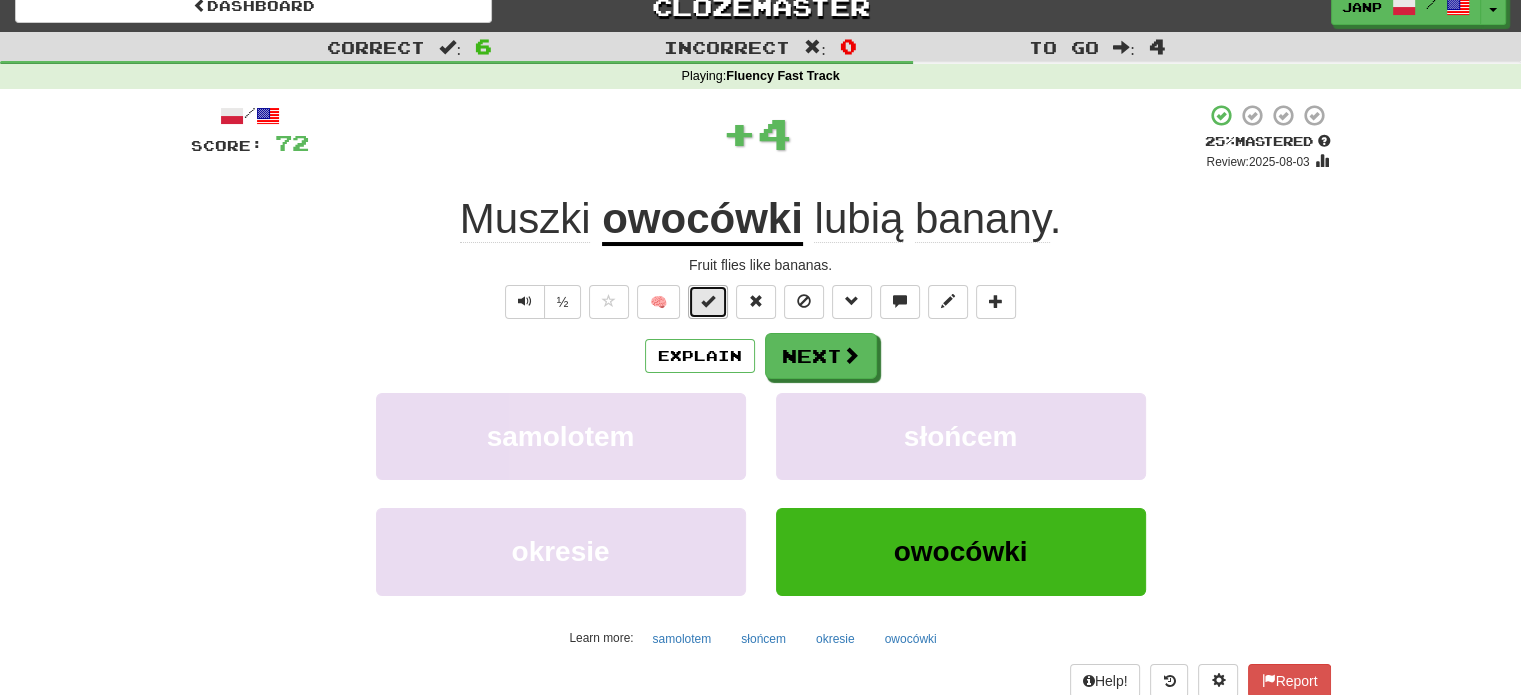 click at bounding box center (708, 302) 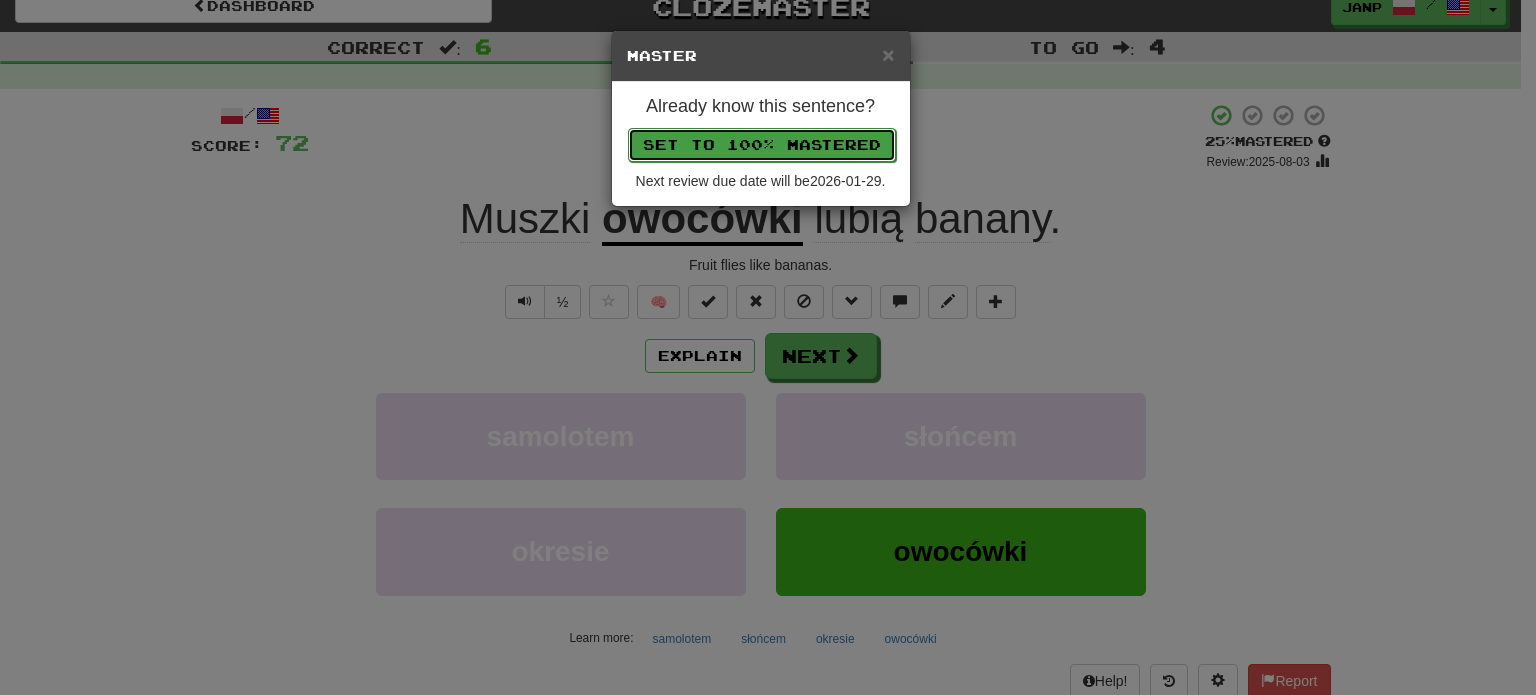 click on "Set to 100% Mastered" at bounding box center (762, 145) 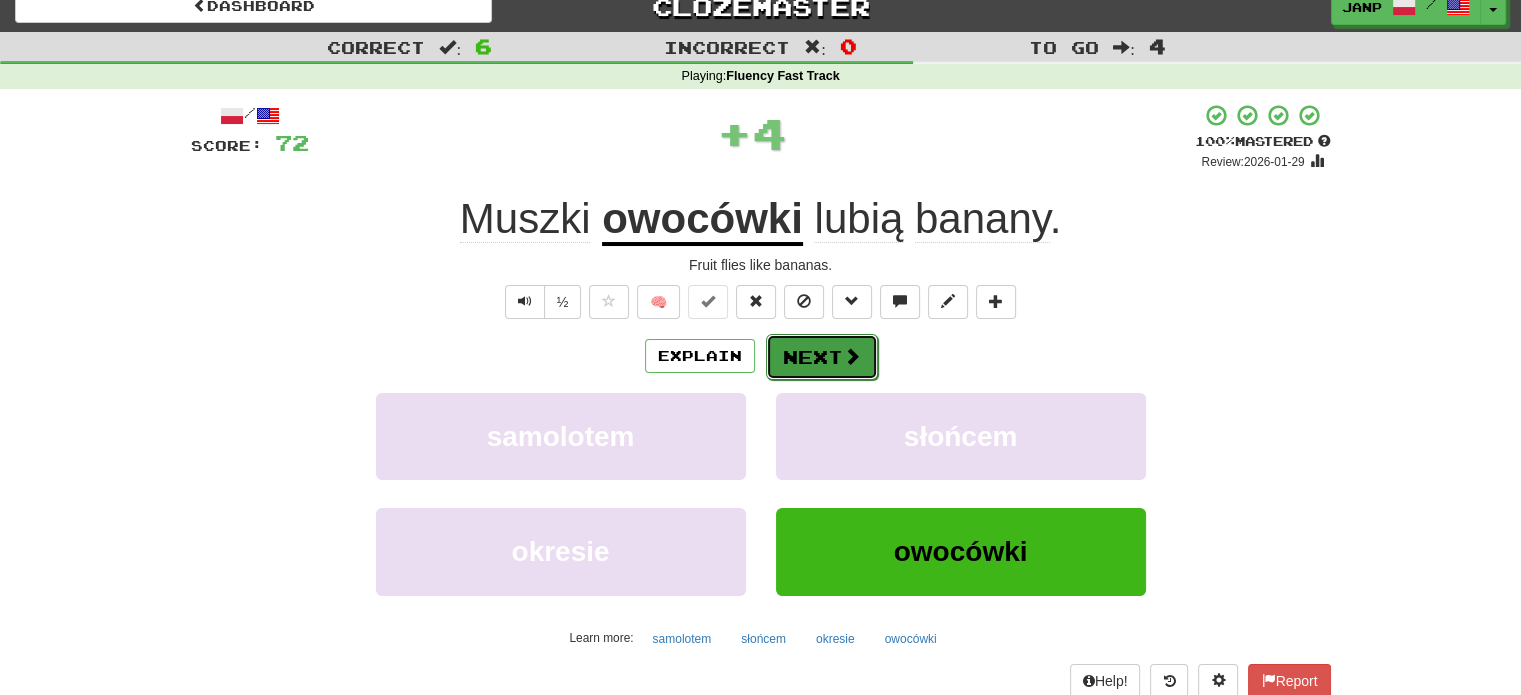 click on "Next" at bounding box center (822, 357) 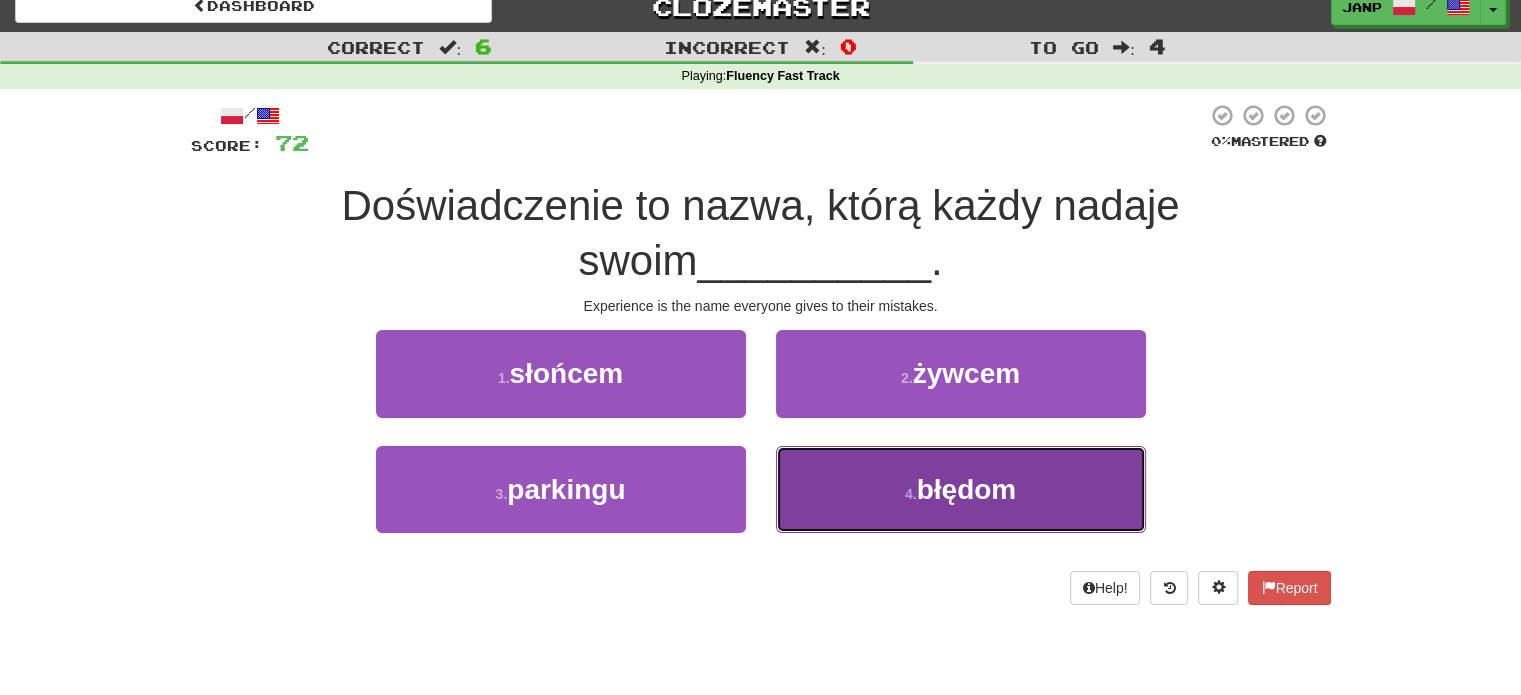 click on "4 .  błędom" at bounding box center (961, 489) 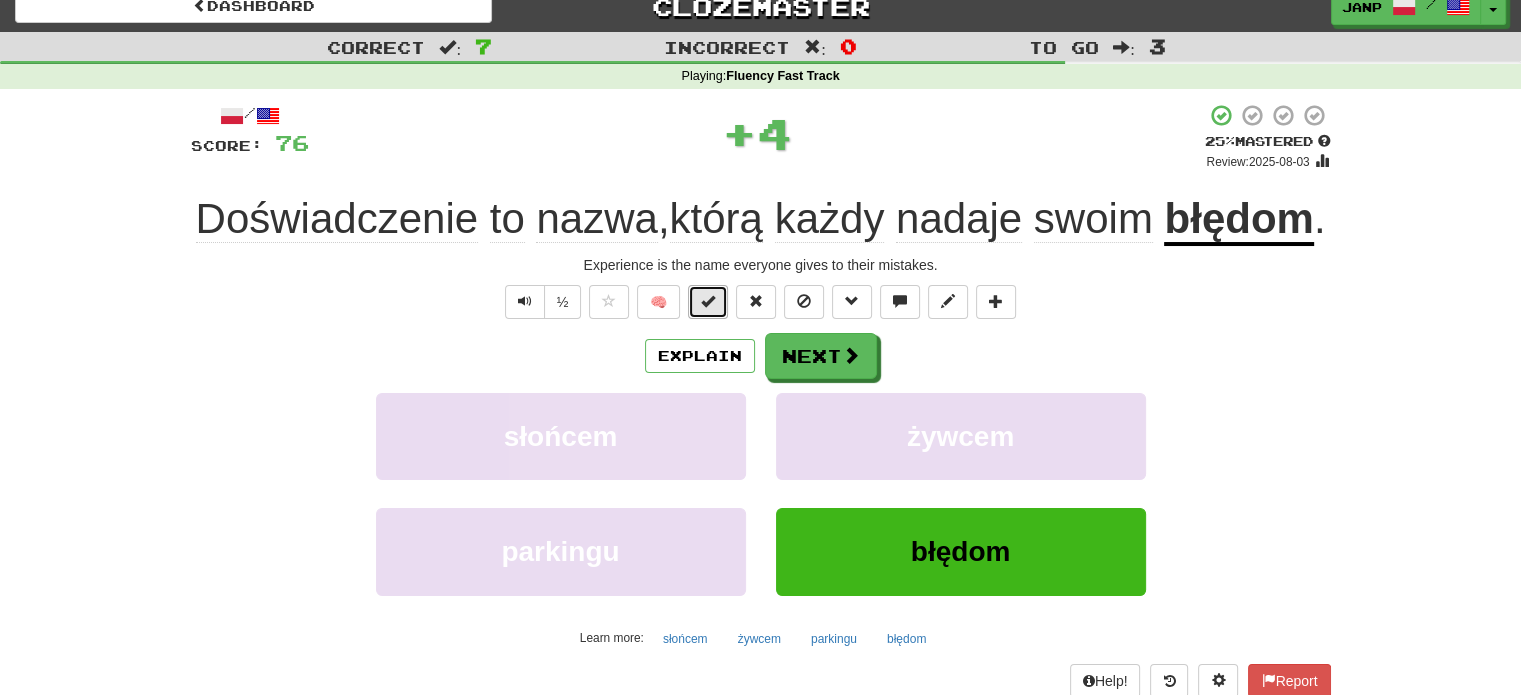 click at bounding box center (708, 302) 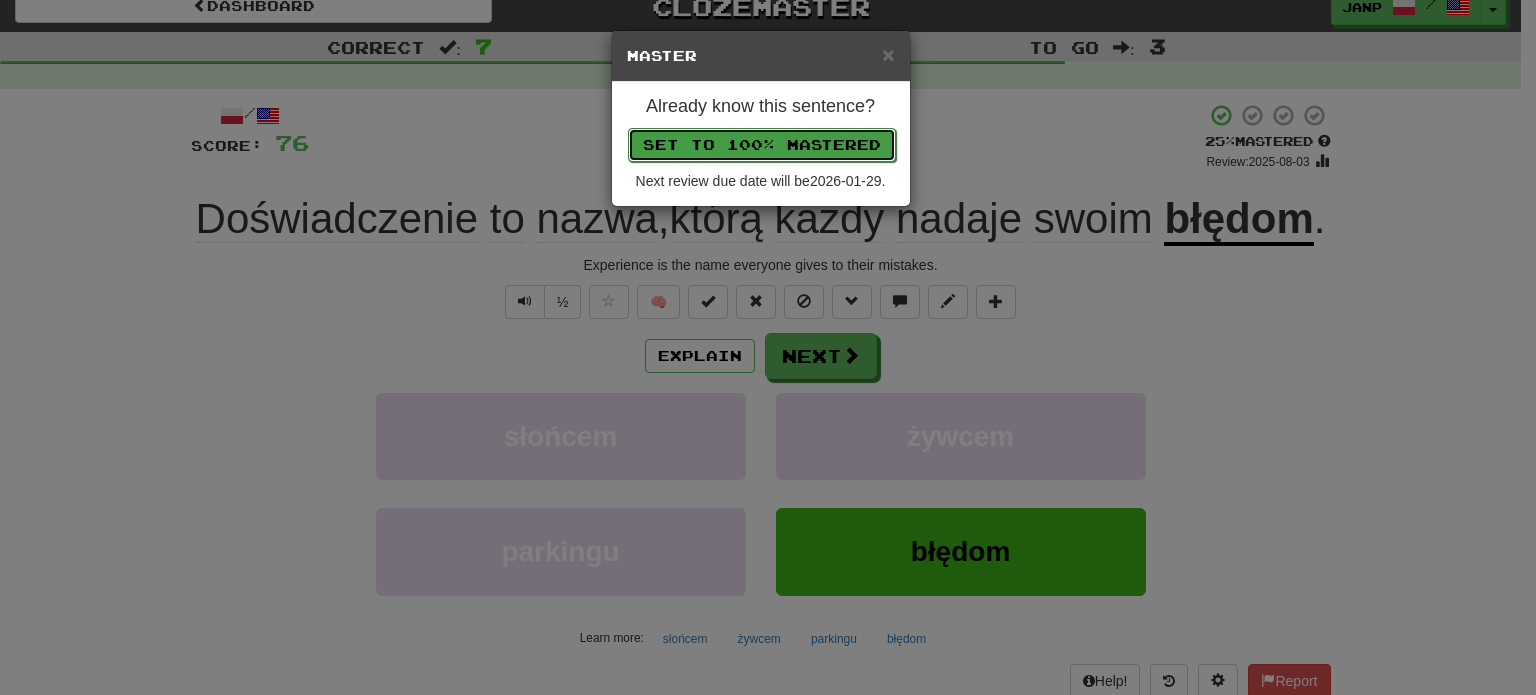 click on "Set to 100% Mastered" at bounding box center (762, 145) 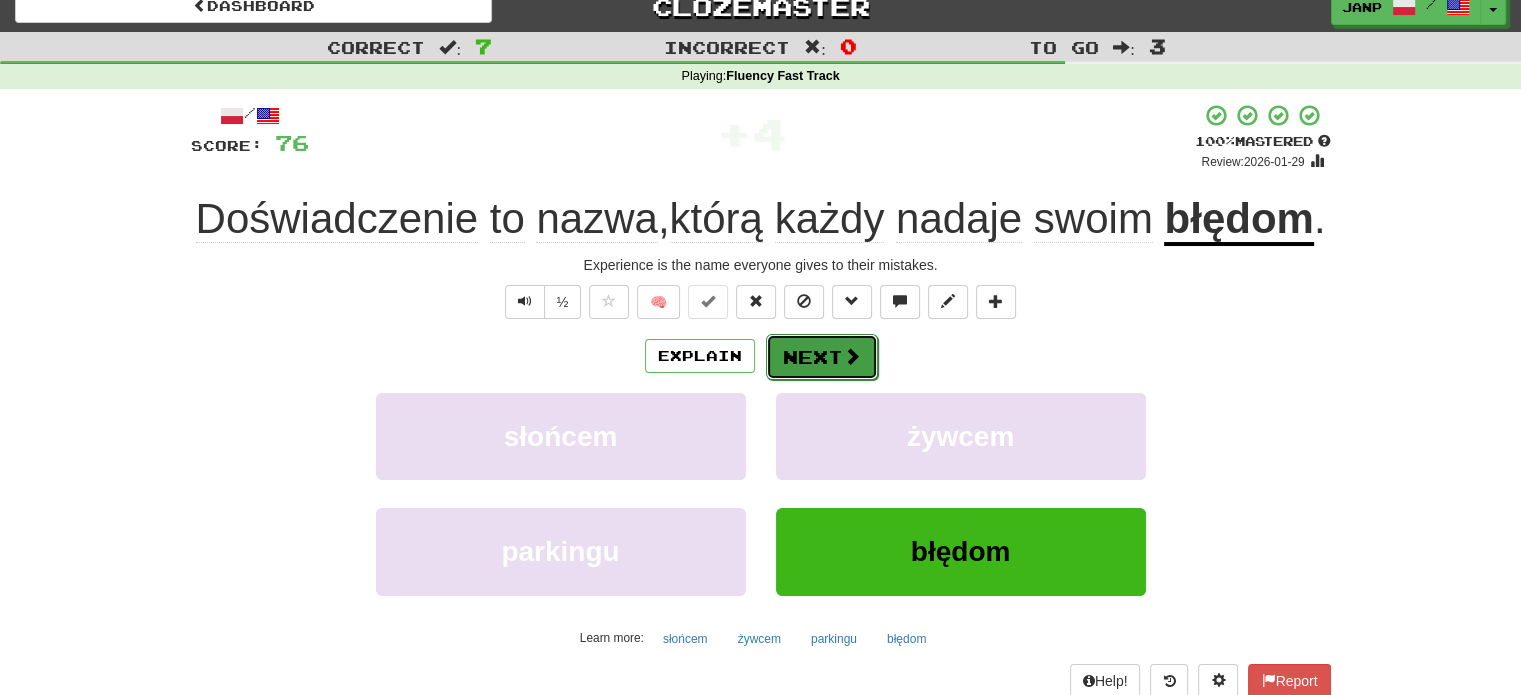 click on "Next" at bounding box center (822, 357) 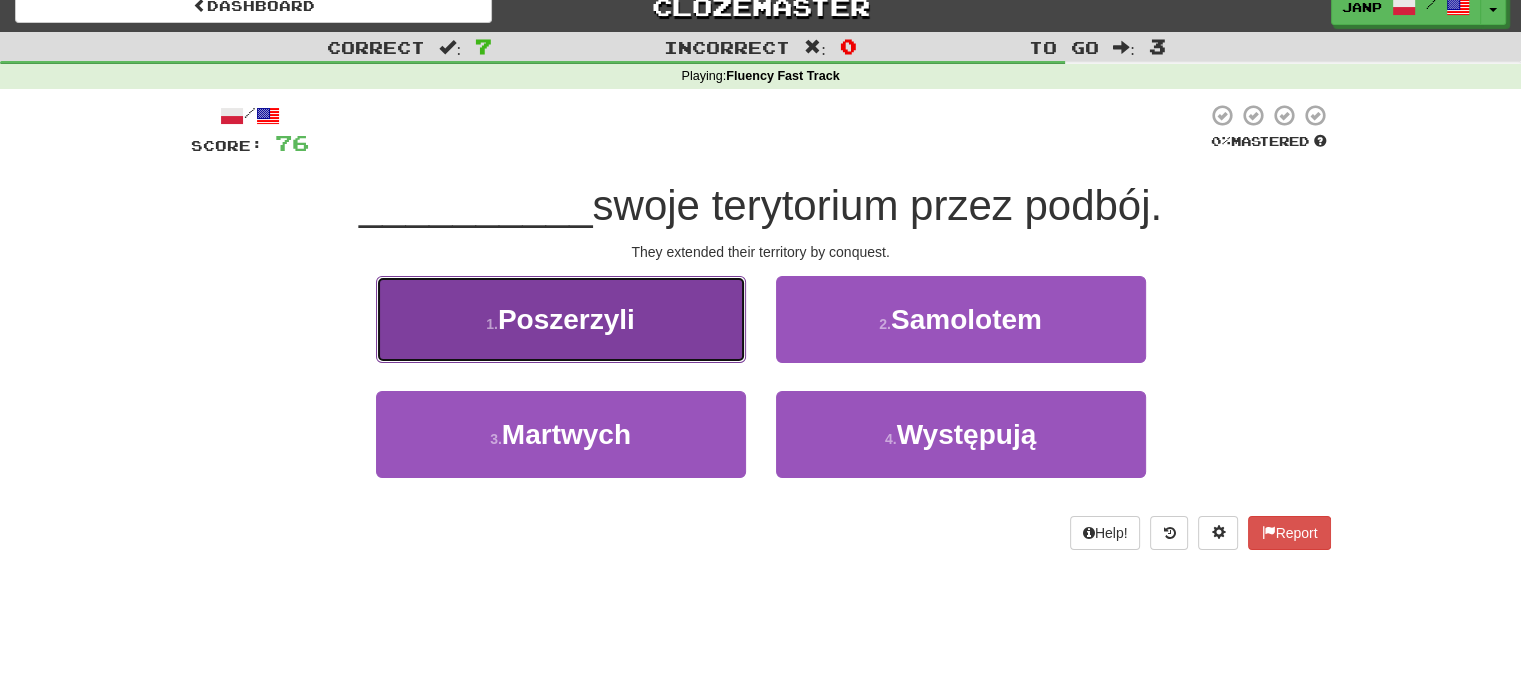 click on "1 .  Poszerzyli" at bounding box center [561, 319] 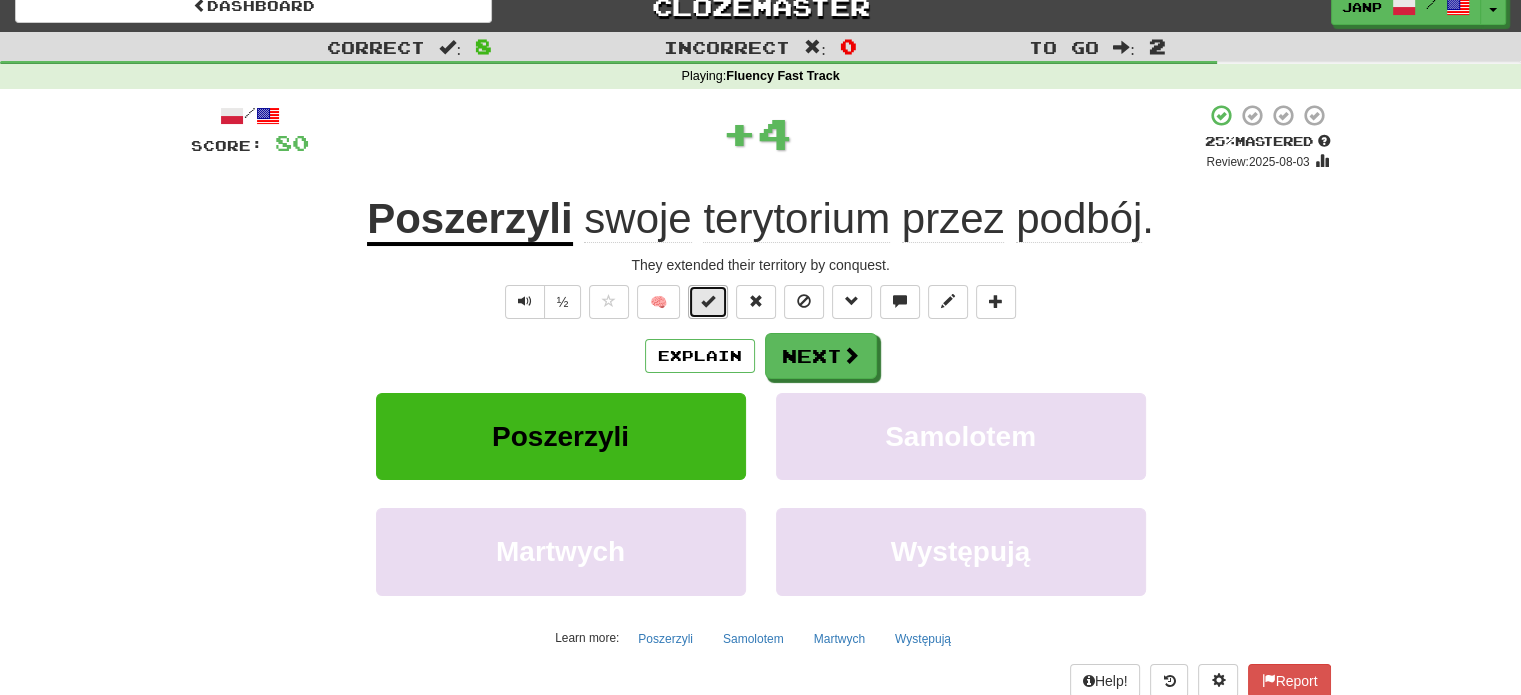 click at bounding box center [708, 301] 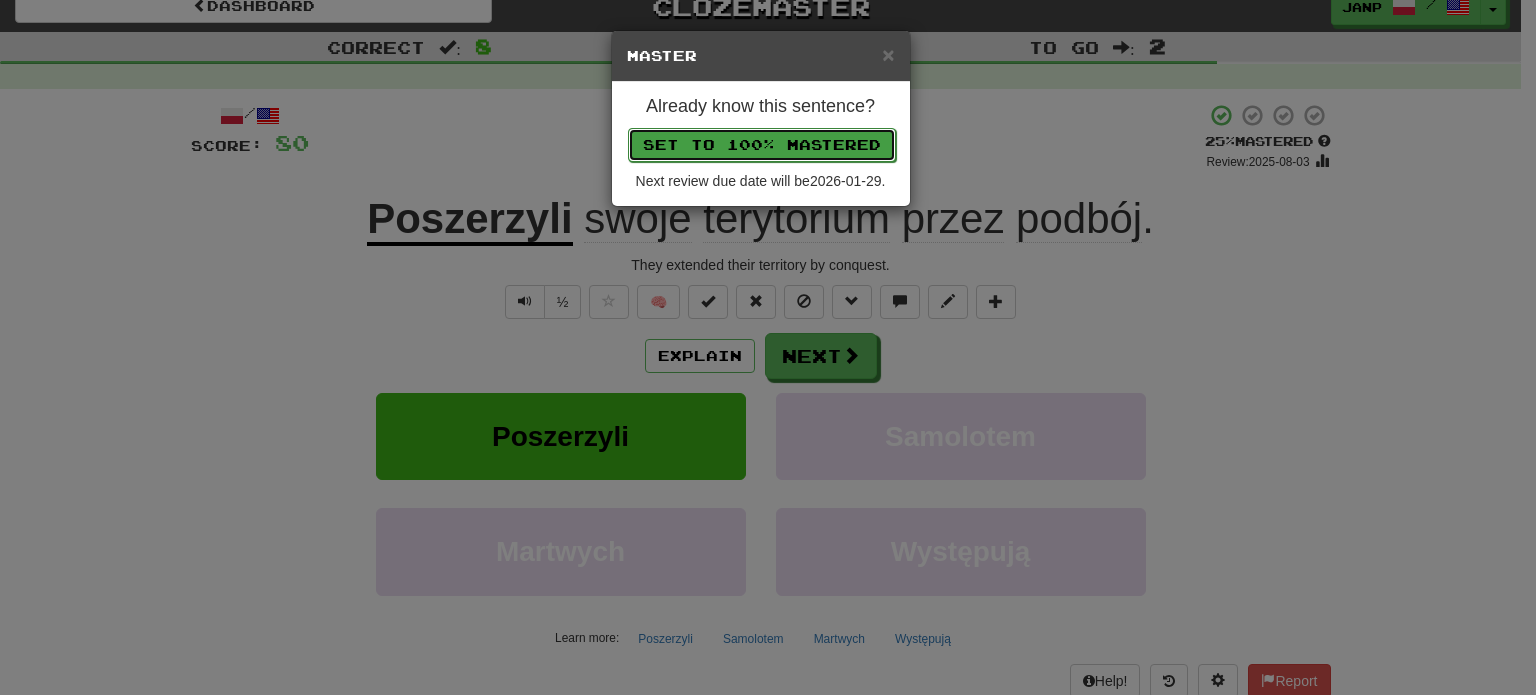 click on "Set to 100% Mastered" at bounding box center (762, 145) 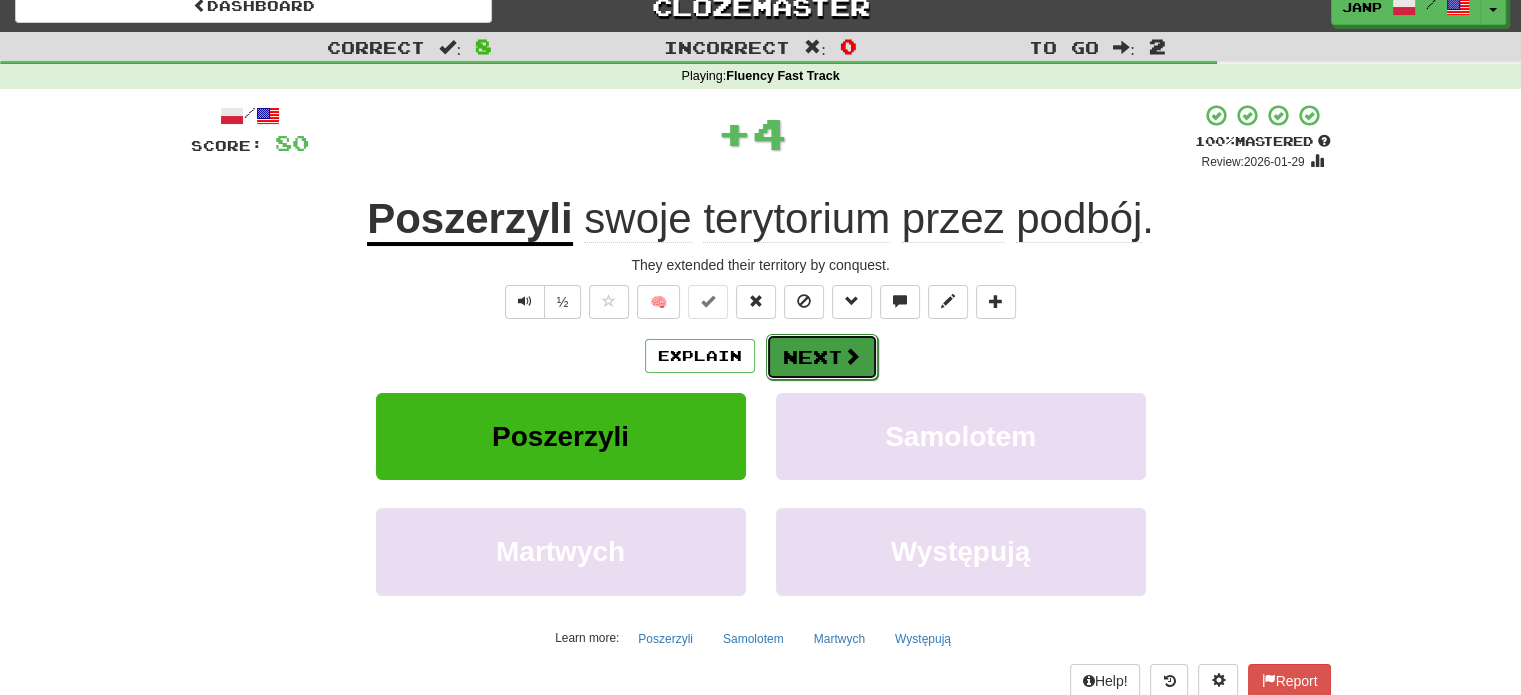 click on "Next" at bounding box center [822, 357] 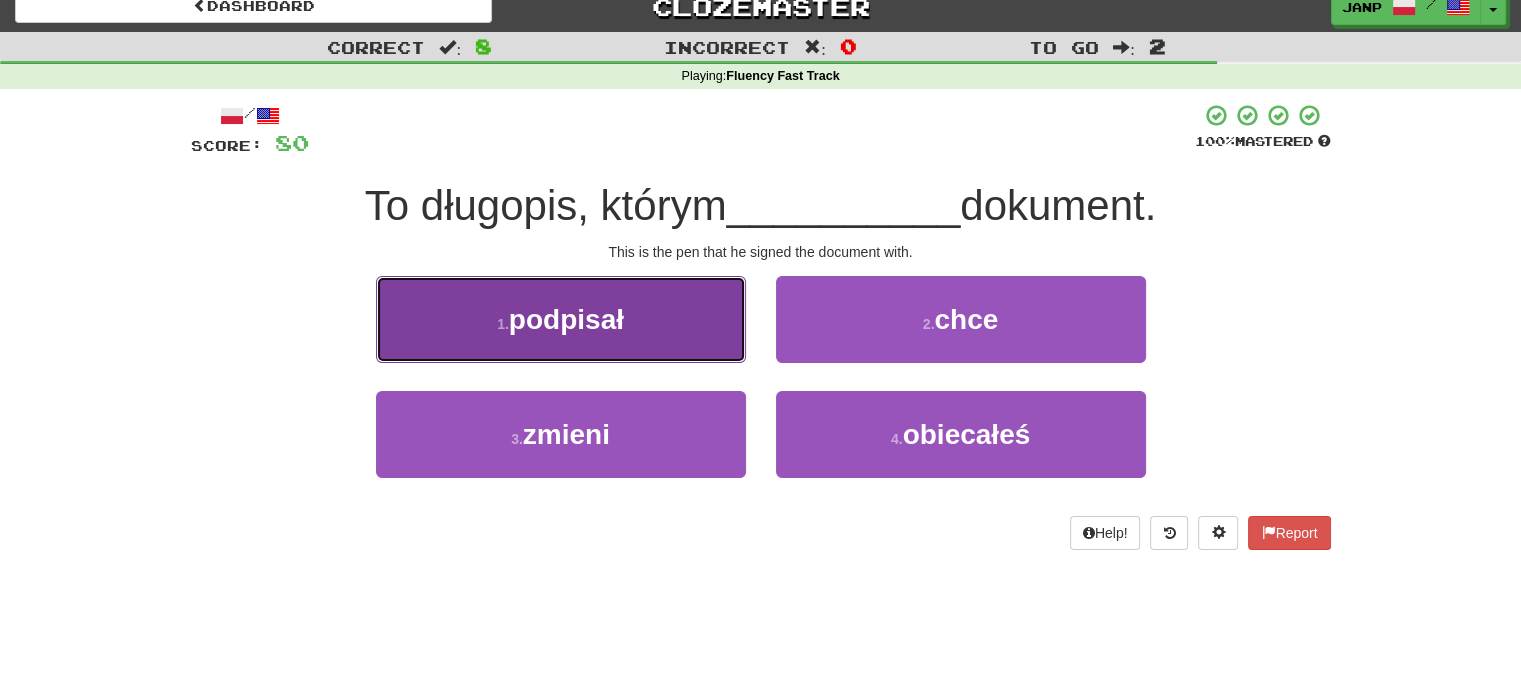 click on "1 .  podpisał" at bounding box center [561, 319] 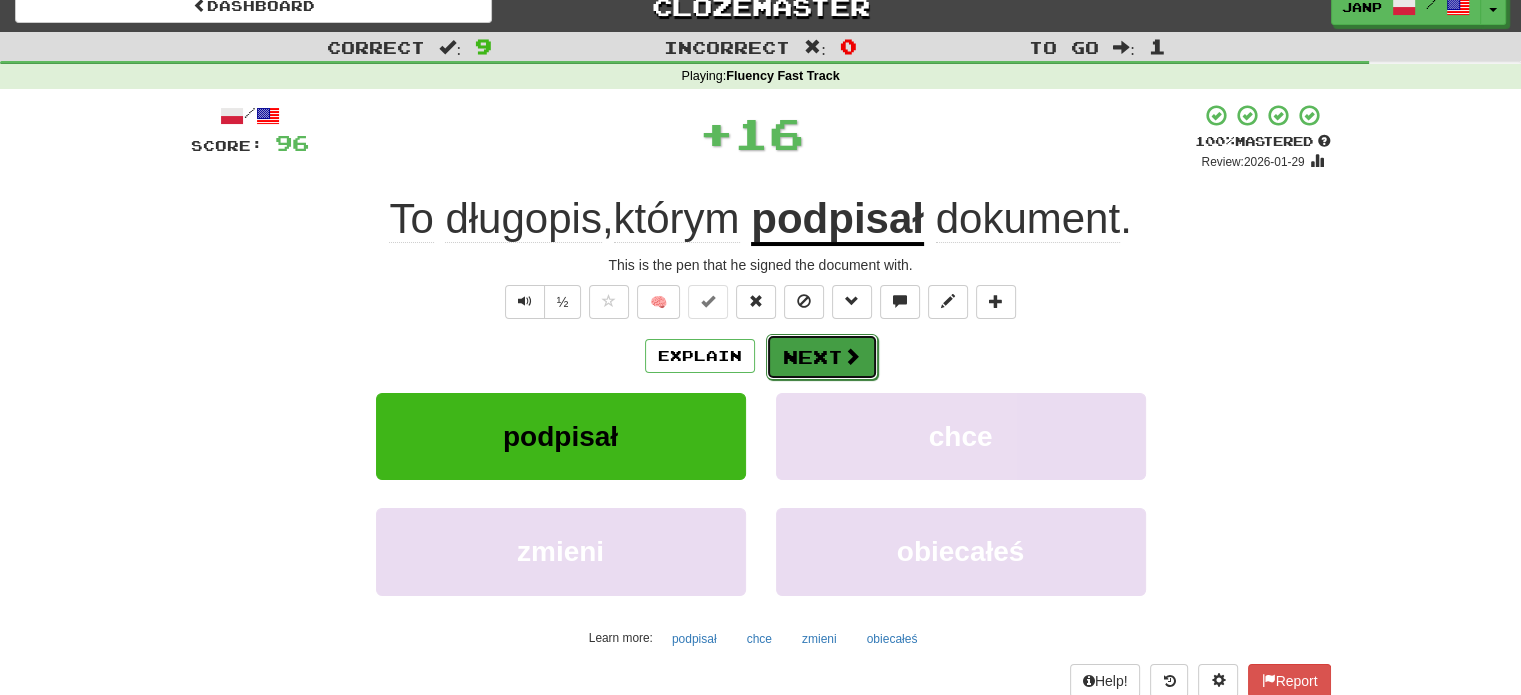click on "Next" at bounding box center [822, 357] 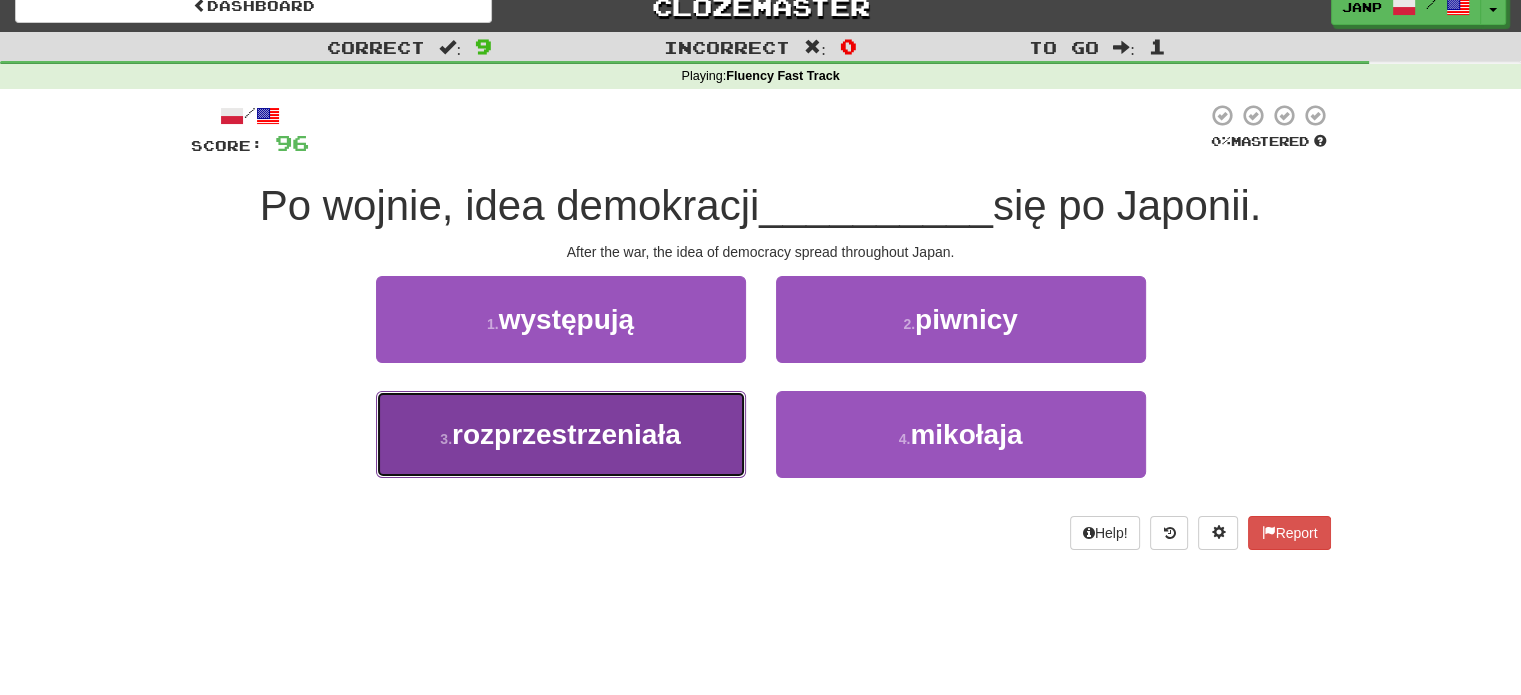 click on "3 .  rozprzestrzeniała" at bounding box center [561, 434] 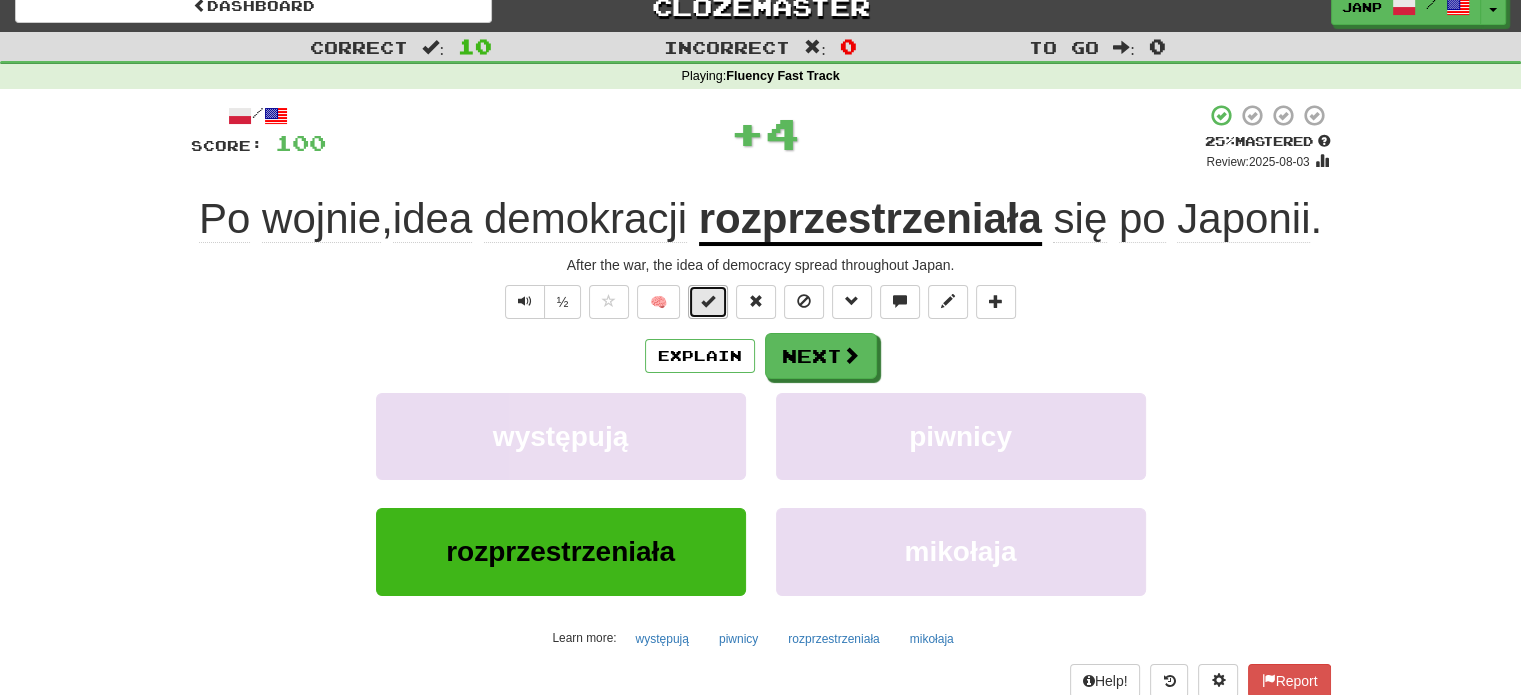click at bounding box center (708, 301) 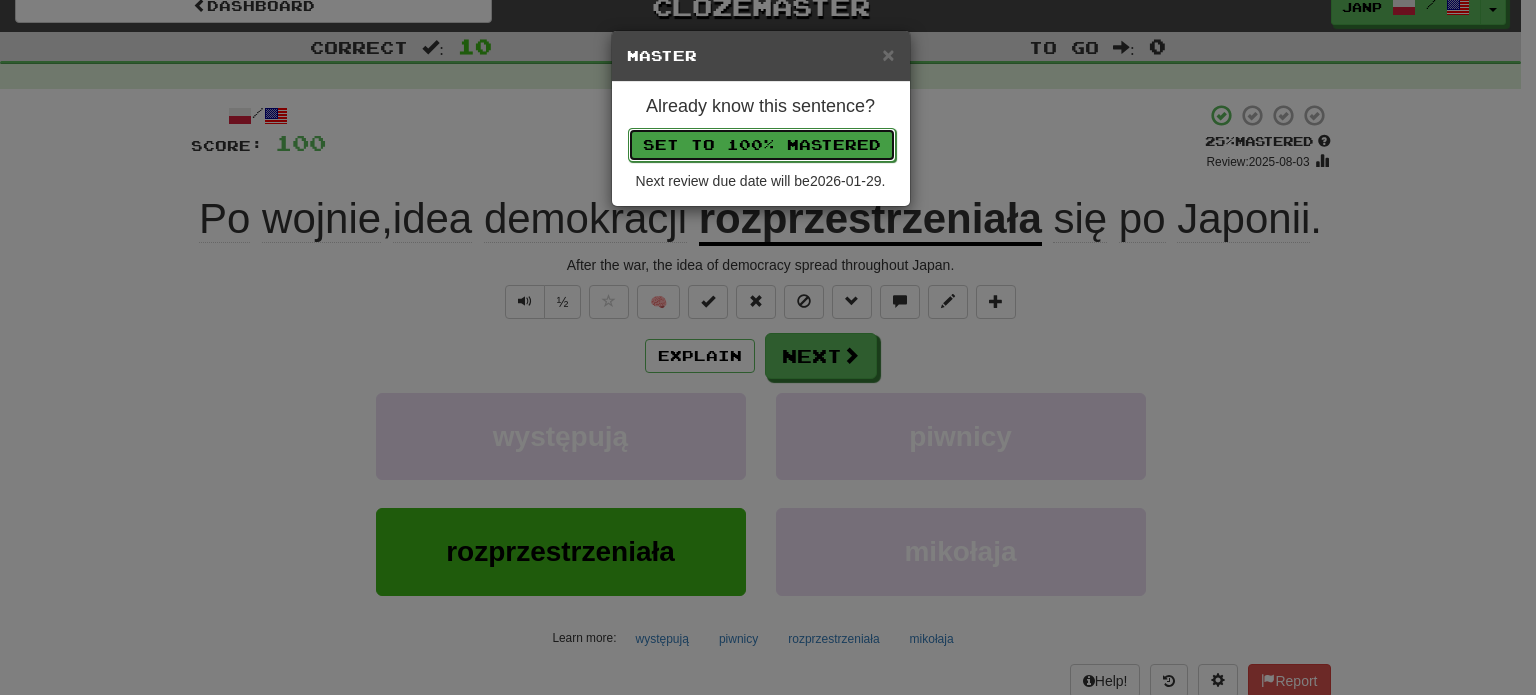 click on "Set to 100% Mastered" at bounding box center (762, 145) 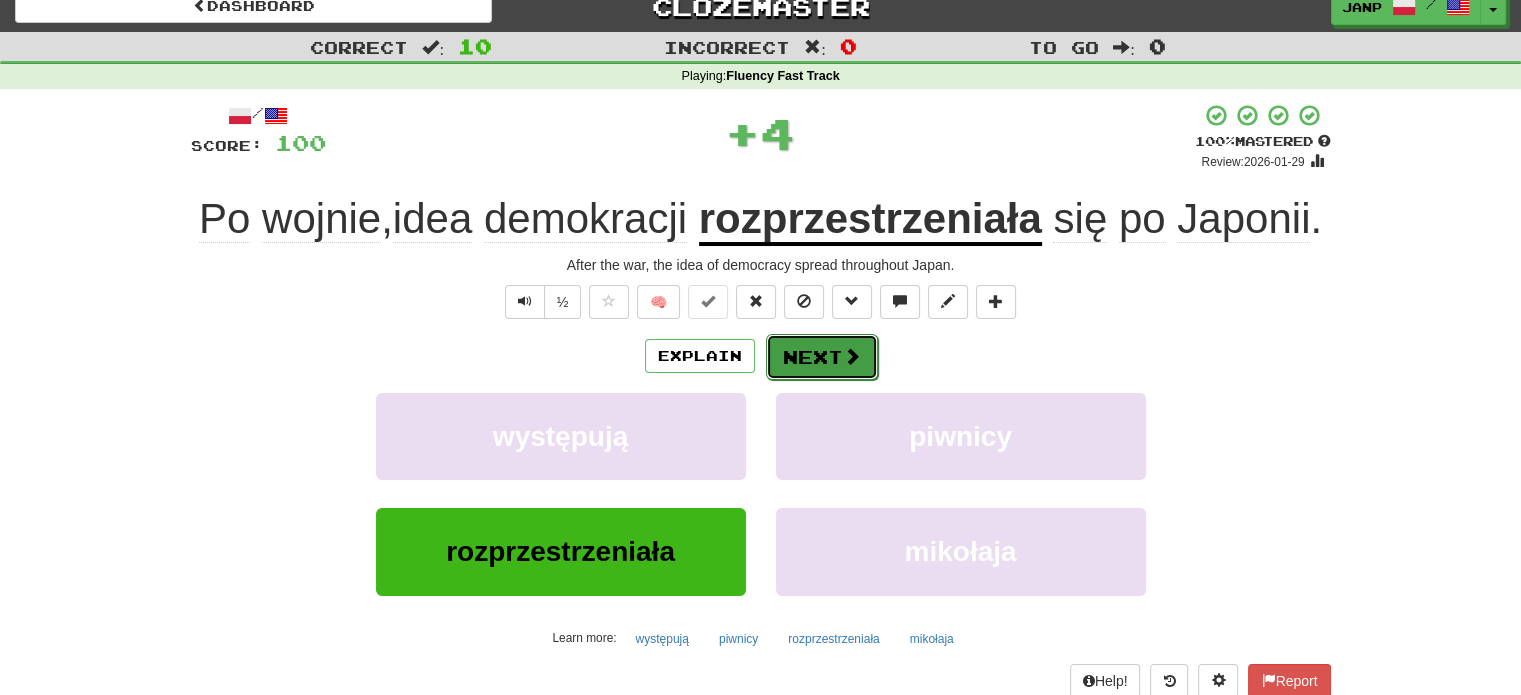 click on "Next" at bounding box center (822, 357) 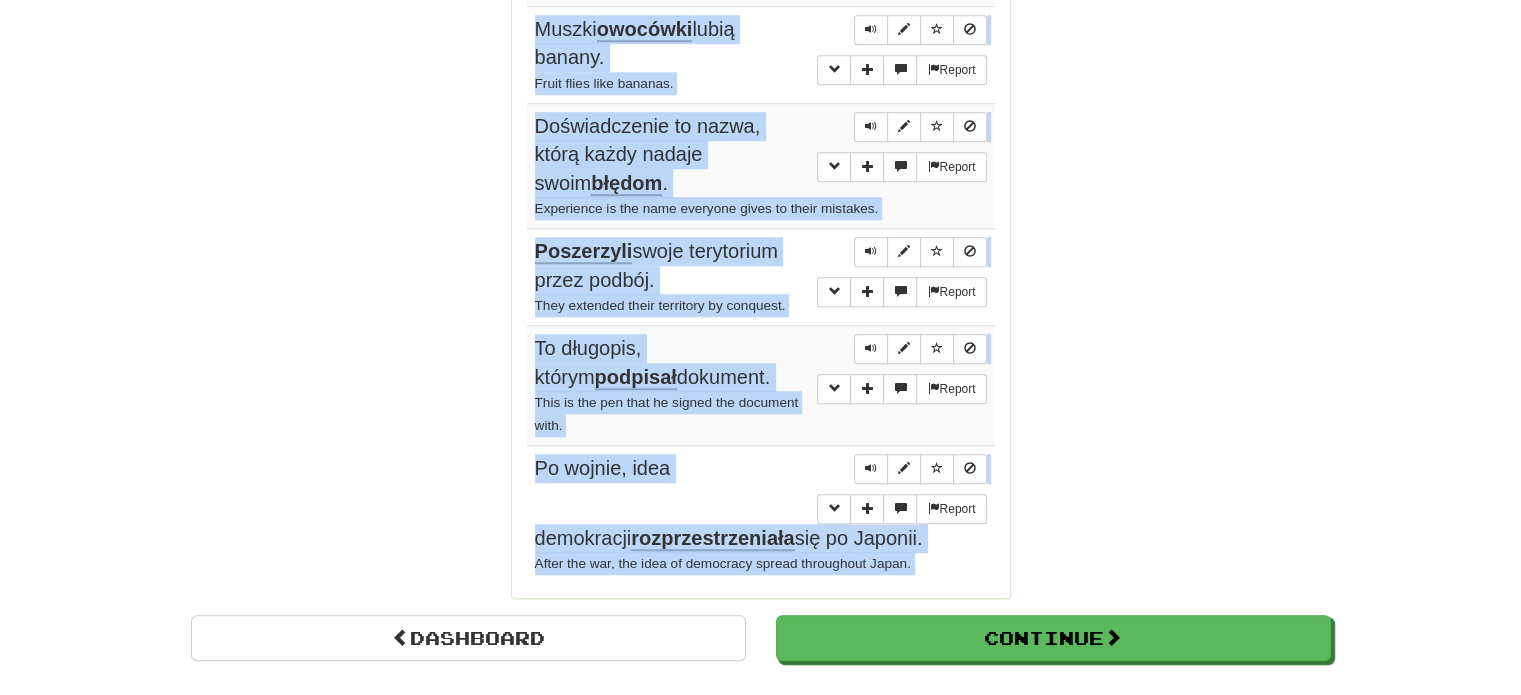 scroll, scrollTop: 1574, scrollLeft: 0, axis: vertical 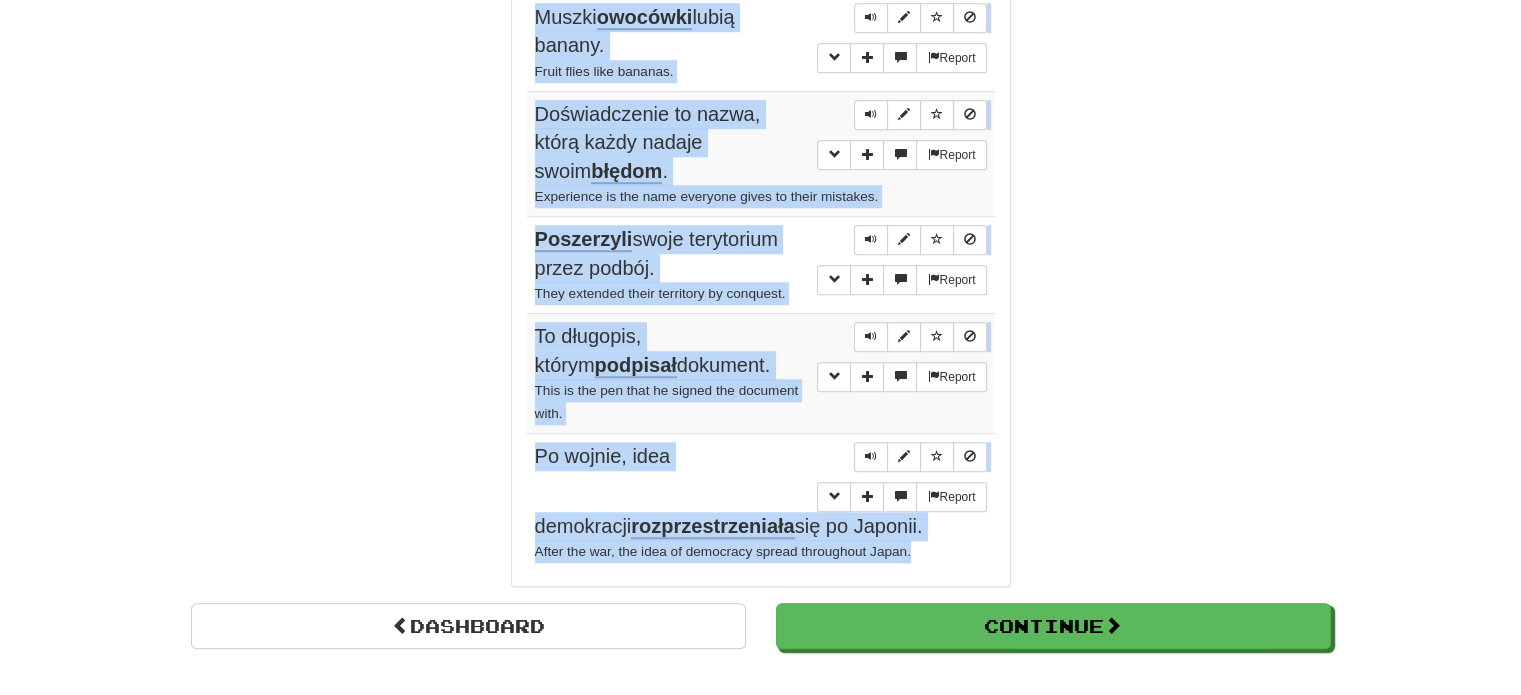 drag, startPoint x: 522, startPoint y: 171, endPoint x: 963, endPoint y: 494, distance: 546.63513 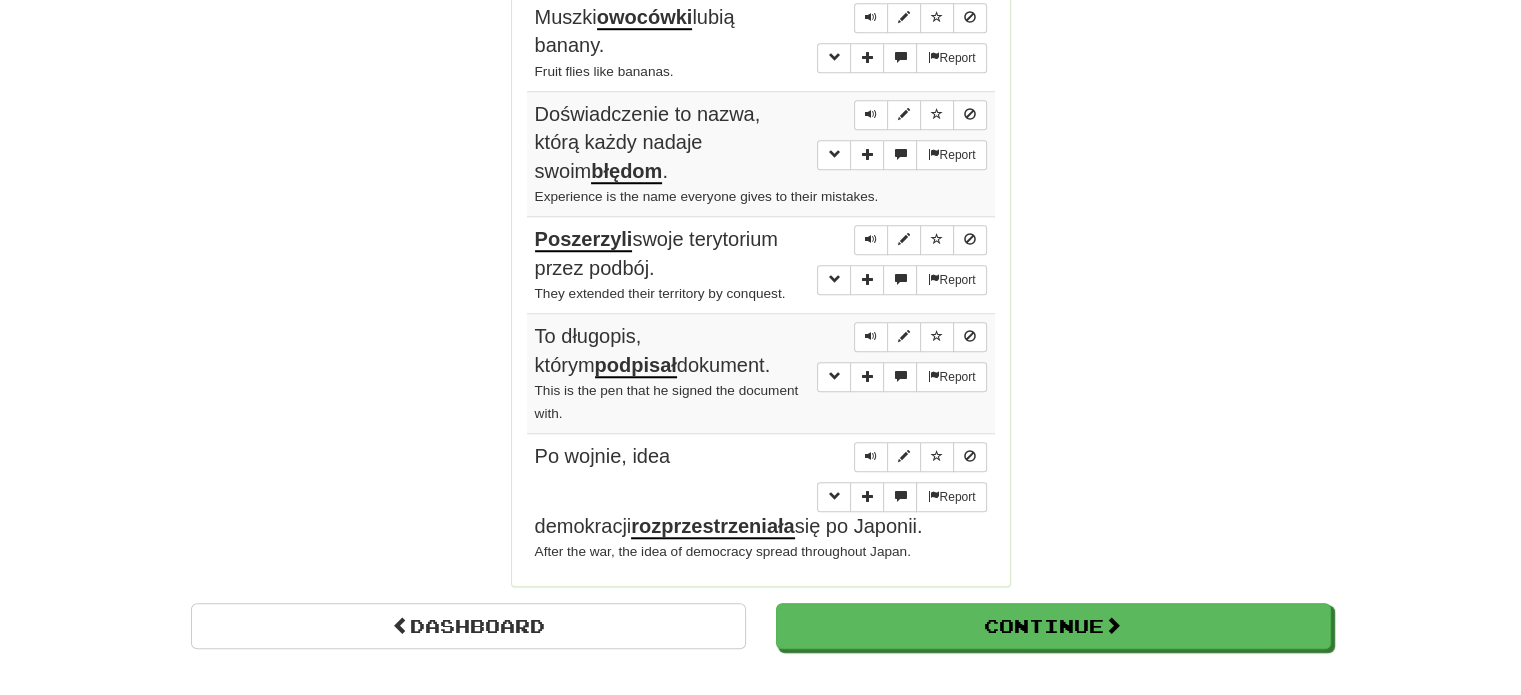 click on "Correct   :   10 Incorrect   :   0 To go   :   0 Playing :  Fluency Fast Track Round Complete!  Dashboard Continue  Round Results Stats: Score:   + 100 Time:   0 : 57 New:   5 Review:   5 Correct:   10 Incorrect:   0 Progress: Fluency Fast Track Playing:  16.161  /  17.289 + 5 93.447% 93.476% Mastered:  16.161  /  17.289 + 5 93.447% 93.476% Ready for Review:  15  /  Level:  111 5.586  points to level  112  - keep going! Ranked:  31 st  this week ( 152  points to  30 th ) Sentences:  Report Nie jestem twoją  lalką . I'm not your doll.  Report Posłuchaj mojej rady i  pogadaj  z nią. Take my advice and talk to her. 1  Report [FIRST] zmarł na  zawał  serca. Tom died of a heart attack.  Report Mam ksywkę „ [LAST] ”. My nickname is "Itch." 1  Report Więzień został wczoraj  wypuszczony  na wolność. The prisoner was set free yesterday.  Report Muszki  owocówki  lubią banany. Fruit flies like bananas.  Report Doświadczenie to nazwa, którą każdy nadaje swoim  błędom .  Report Poszerzyli" at bounding box center [760, -432] 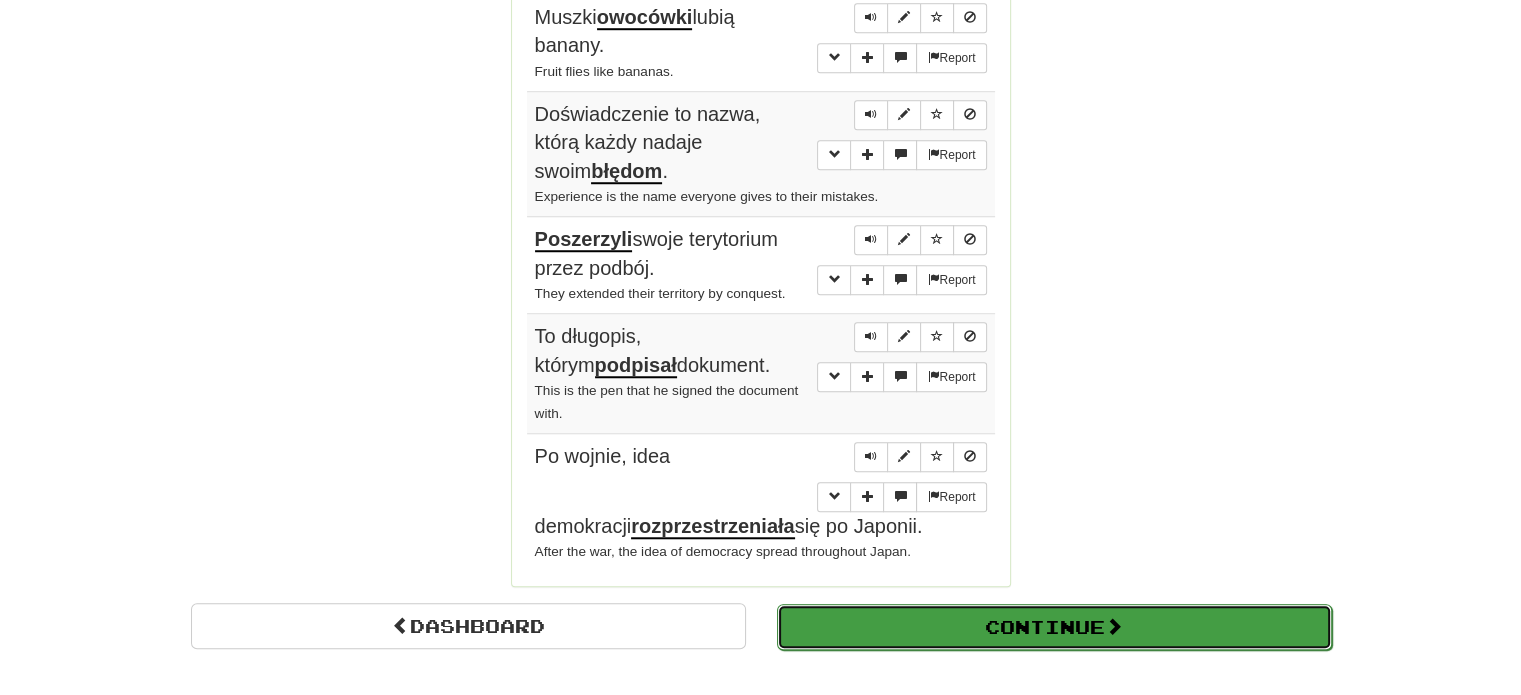 click on "Continue" at bounding box center [1054, 627] 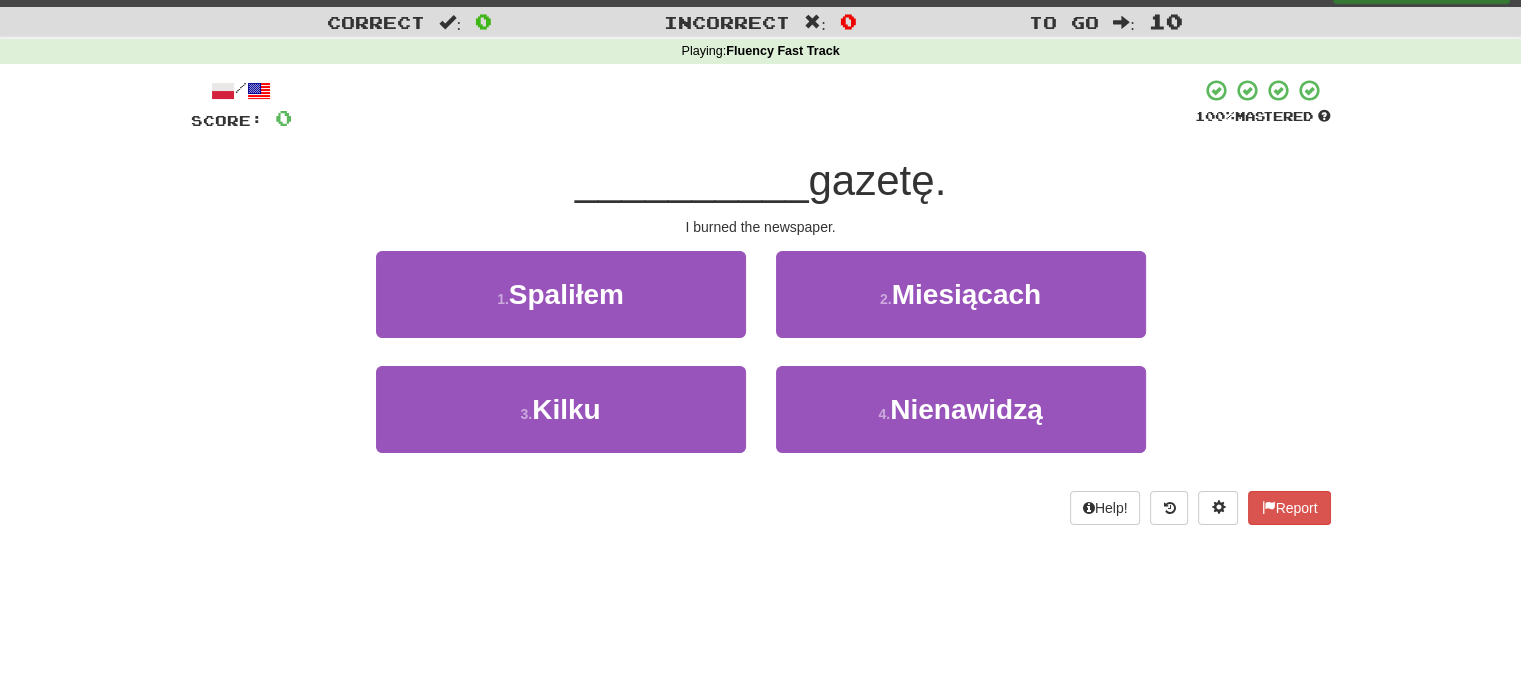 scroll, scrollTop: 0, scrollLeft: 0, axis: both 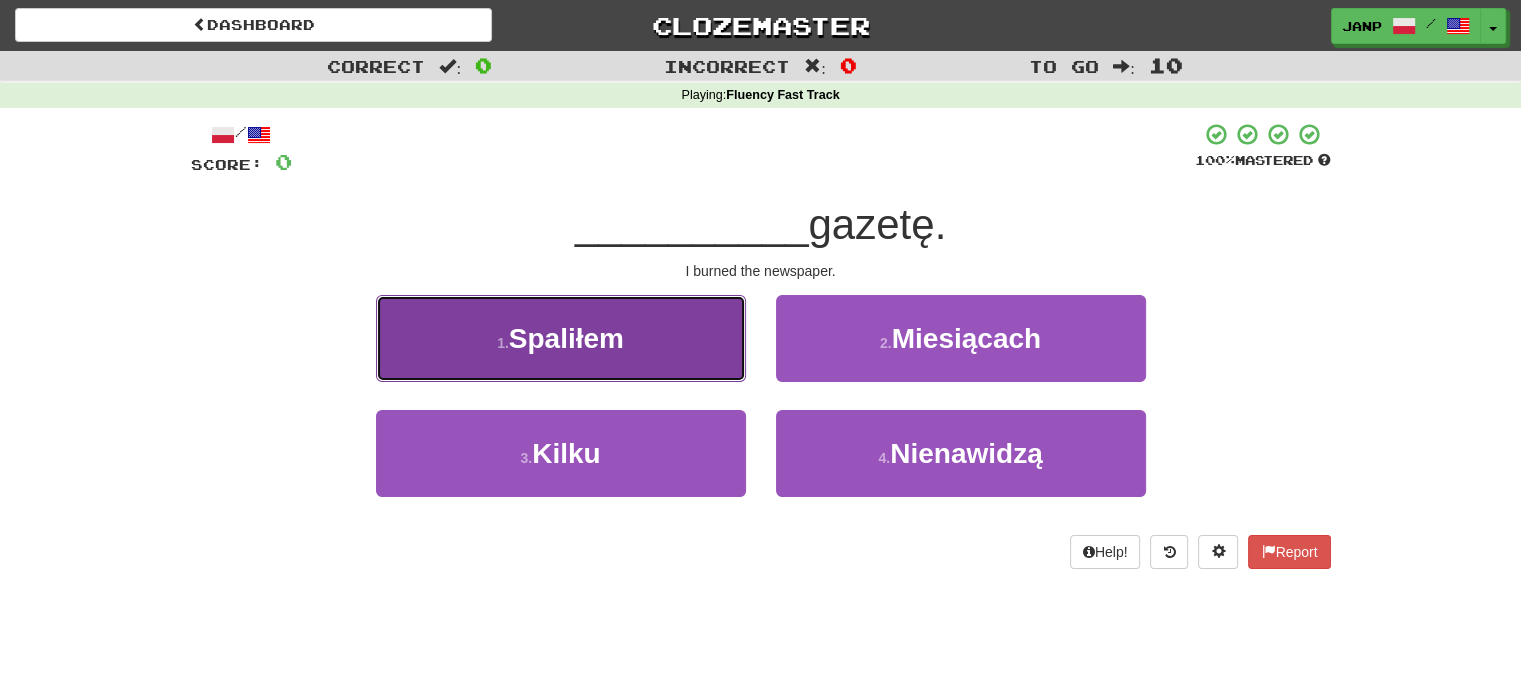 click on "1 .  Spaliłem" at bounding box center (561, 338) 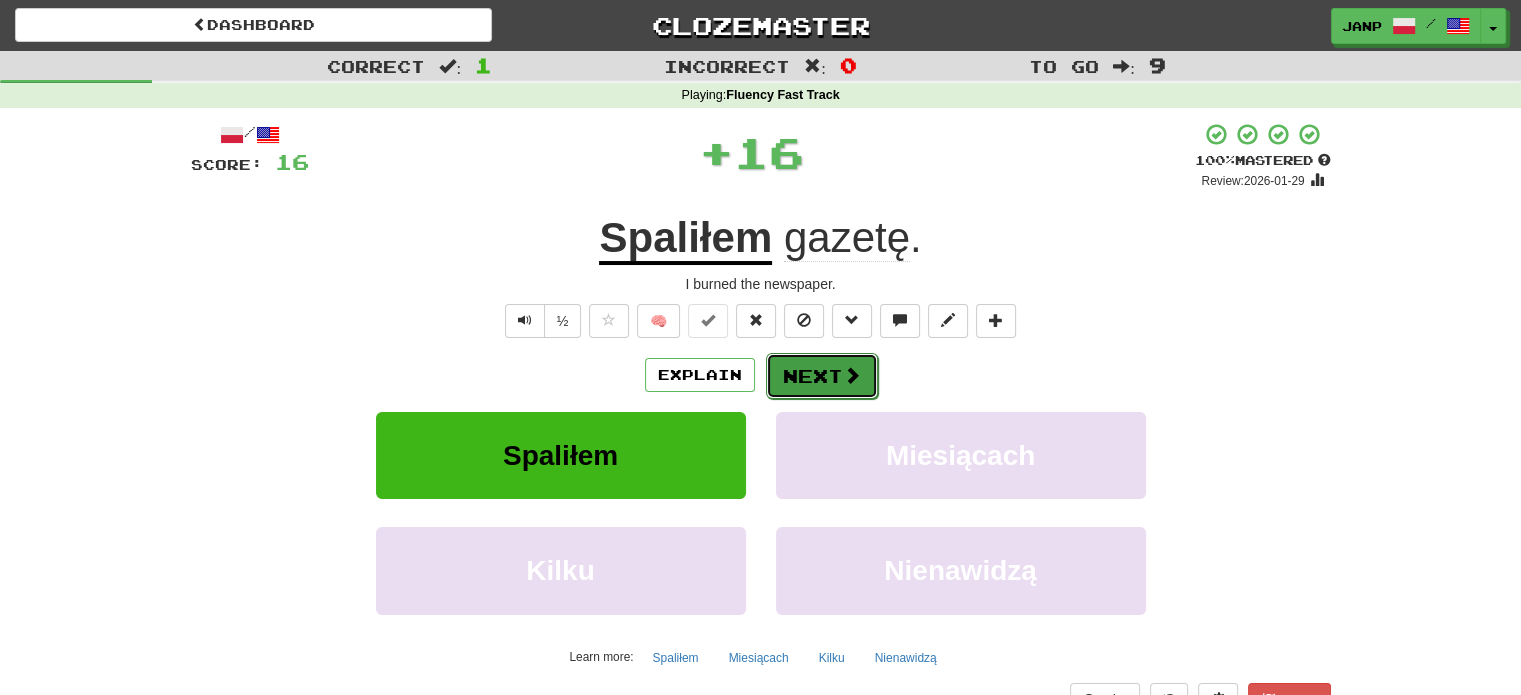 click on "Next" at bounding box center (822, 376) 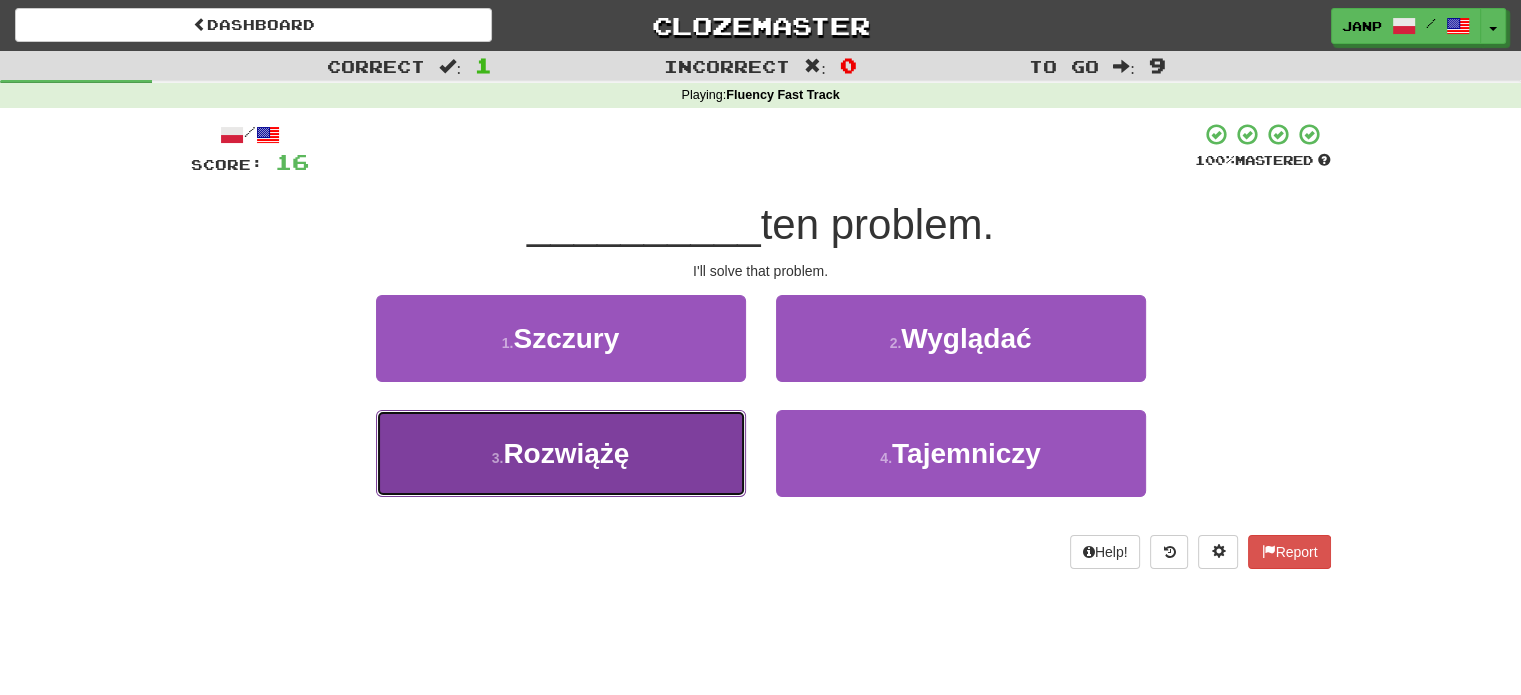 click on "3 .  Rozwiążę" at bounding box center (561, 453) 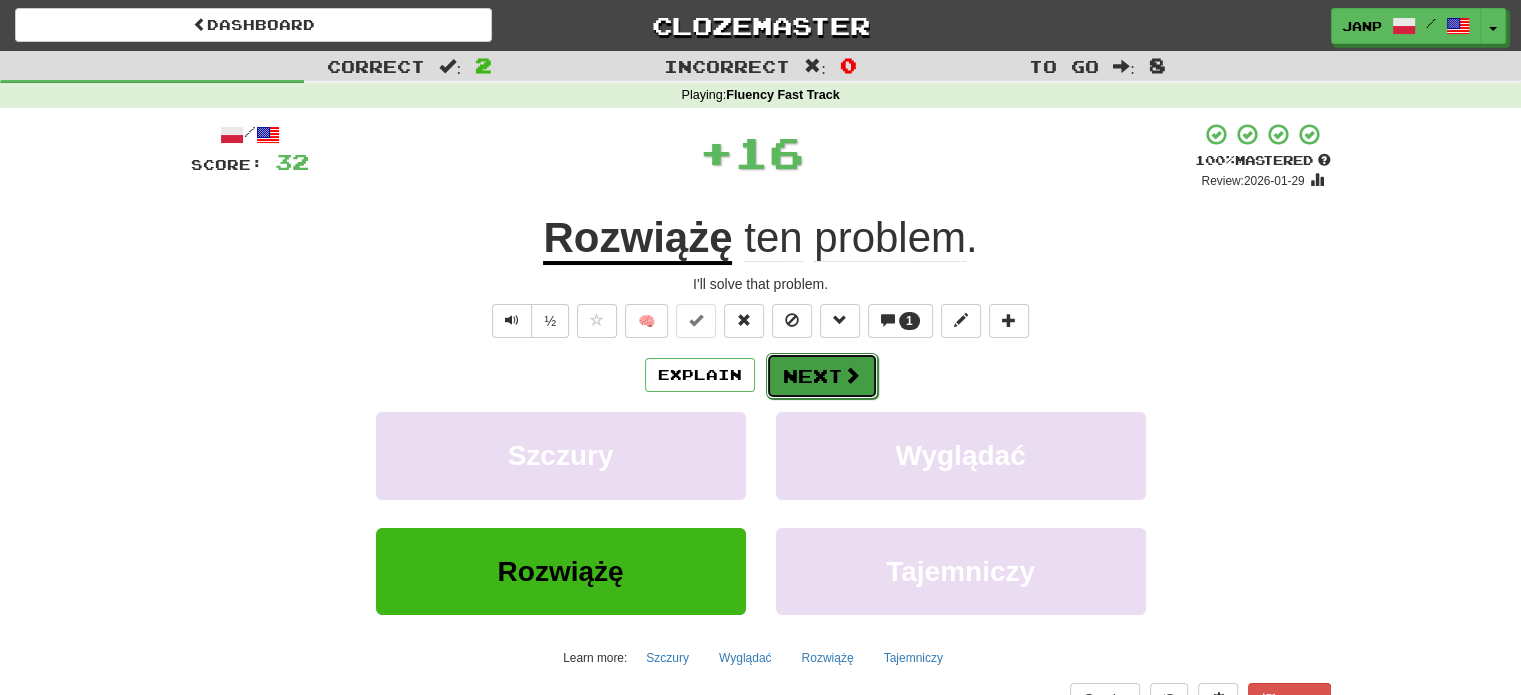 click on "Next" at bounding box center (822, 376) 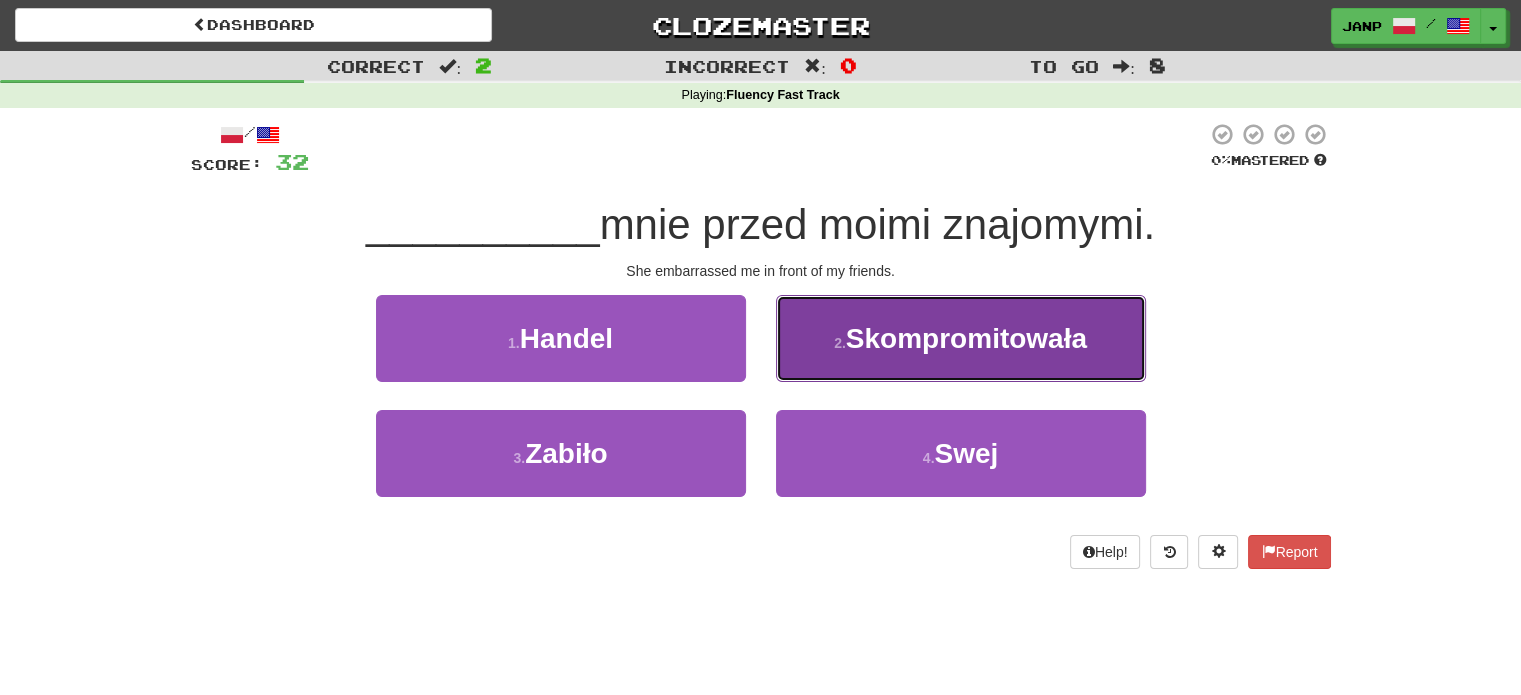 click on "Skompromitowała" at bounding box center (966, 338) 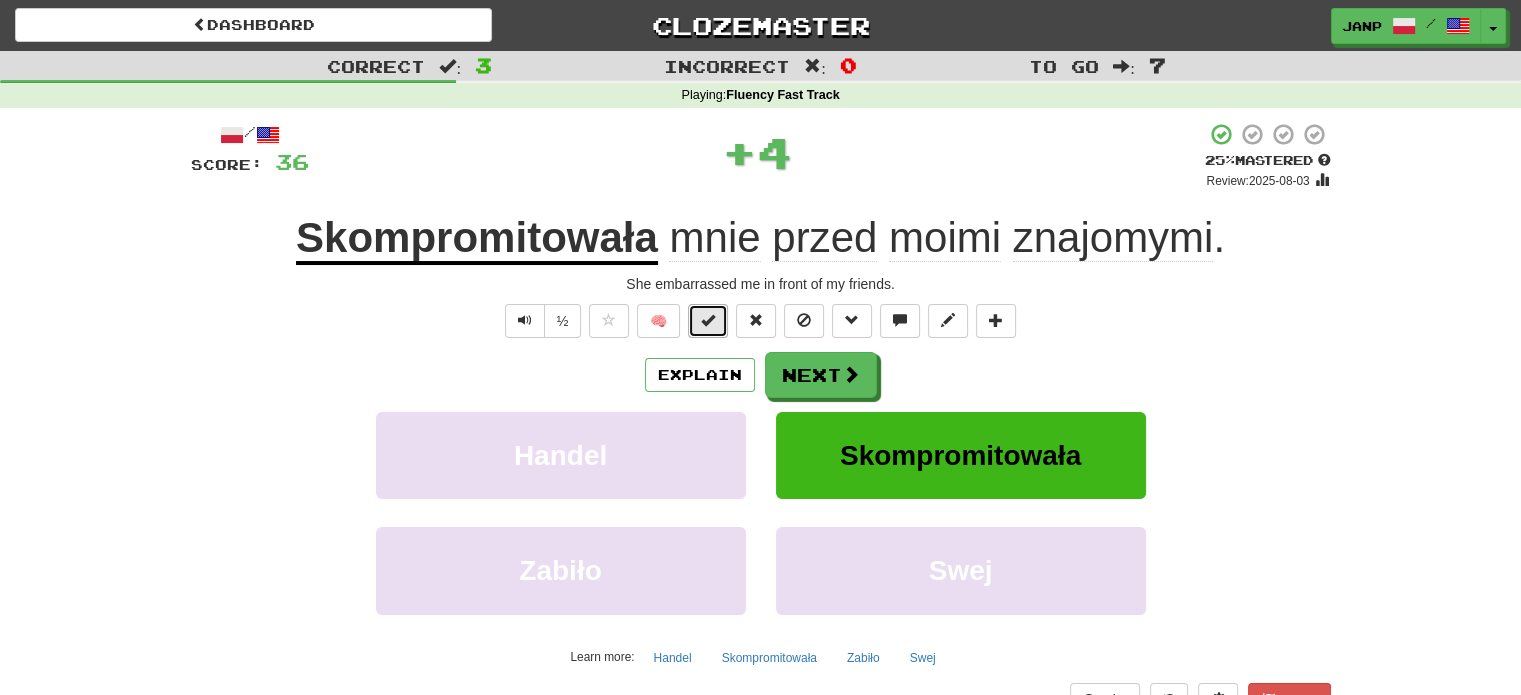 click at bounding box center (708, 321) 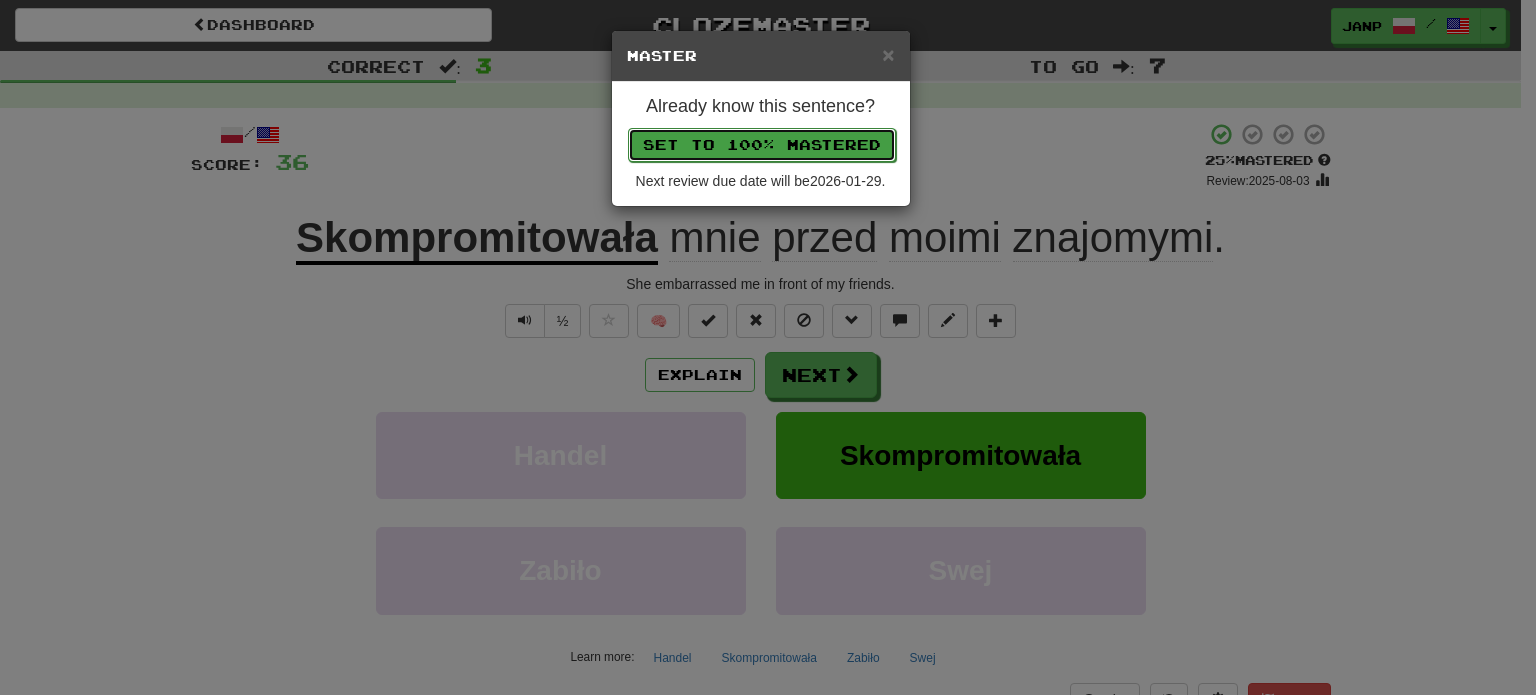 click on "Set to 100% Mastered" at bounding box center [762, 145] 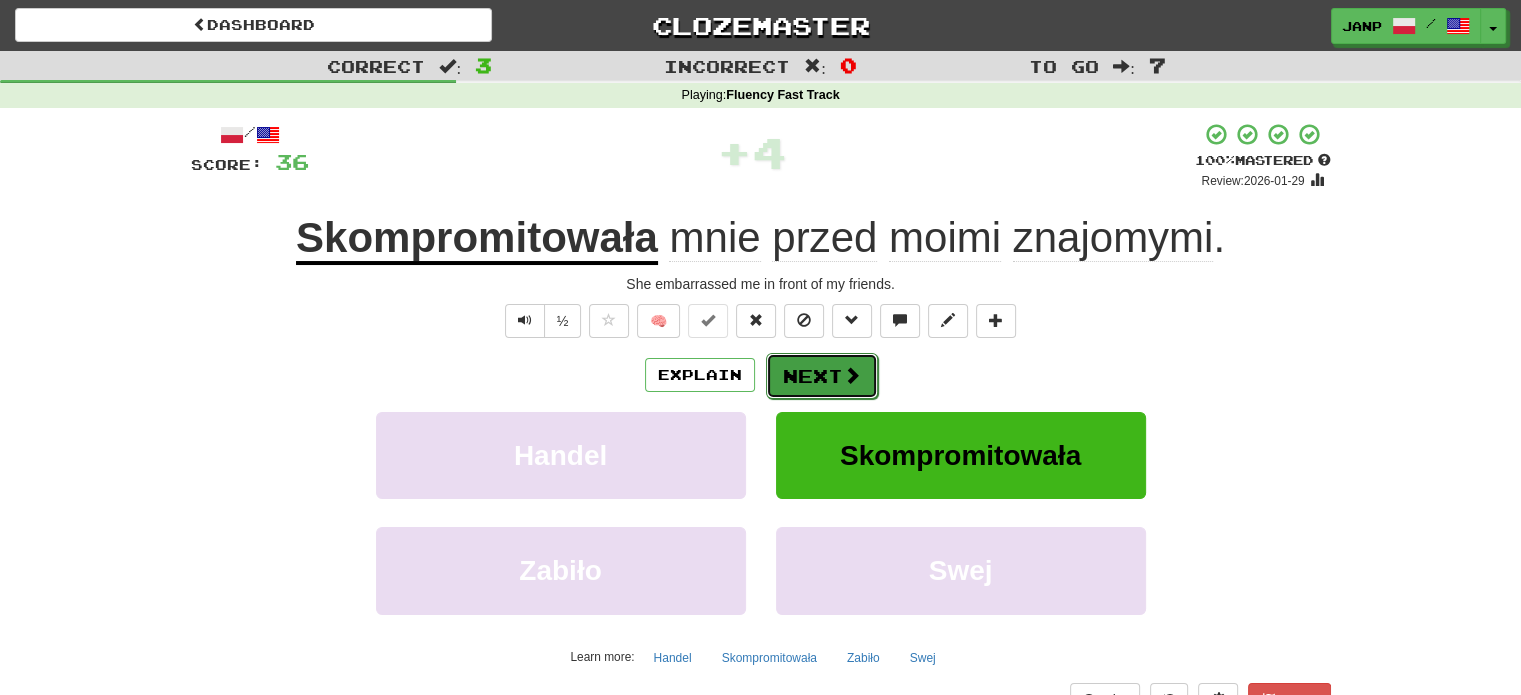 click on "Next" at bounding box center (822, 376) 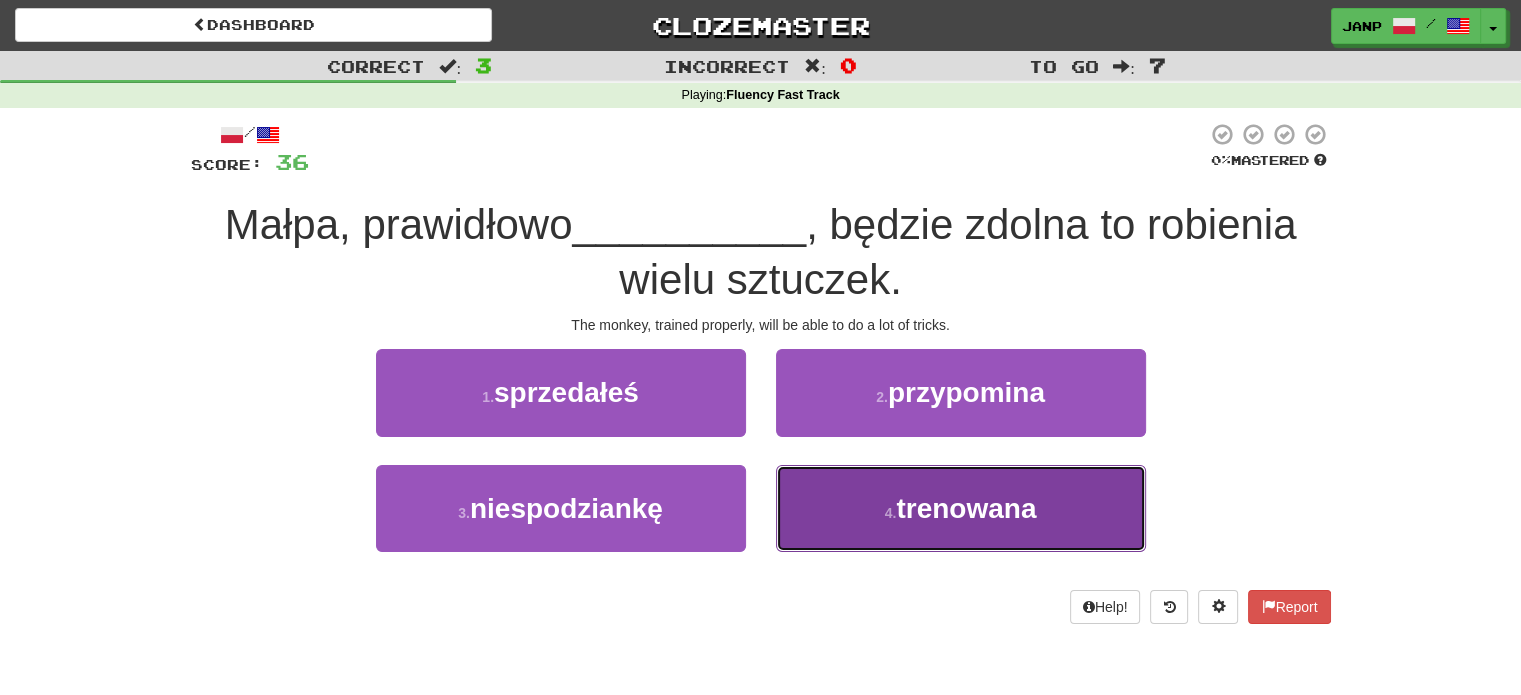 click on "4 .  trenowana" at bounding box center [961, 508] 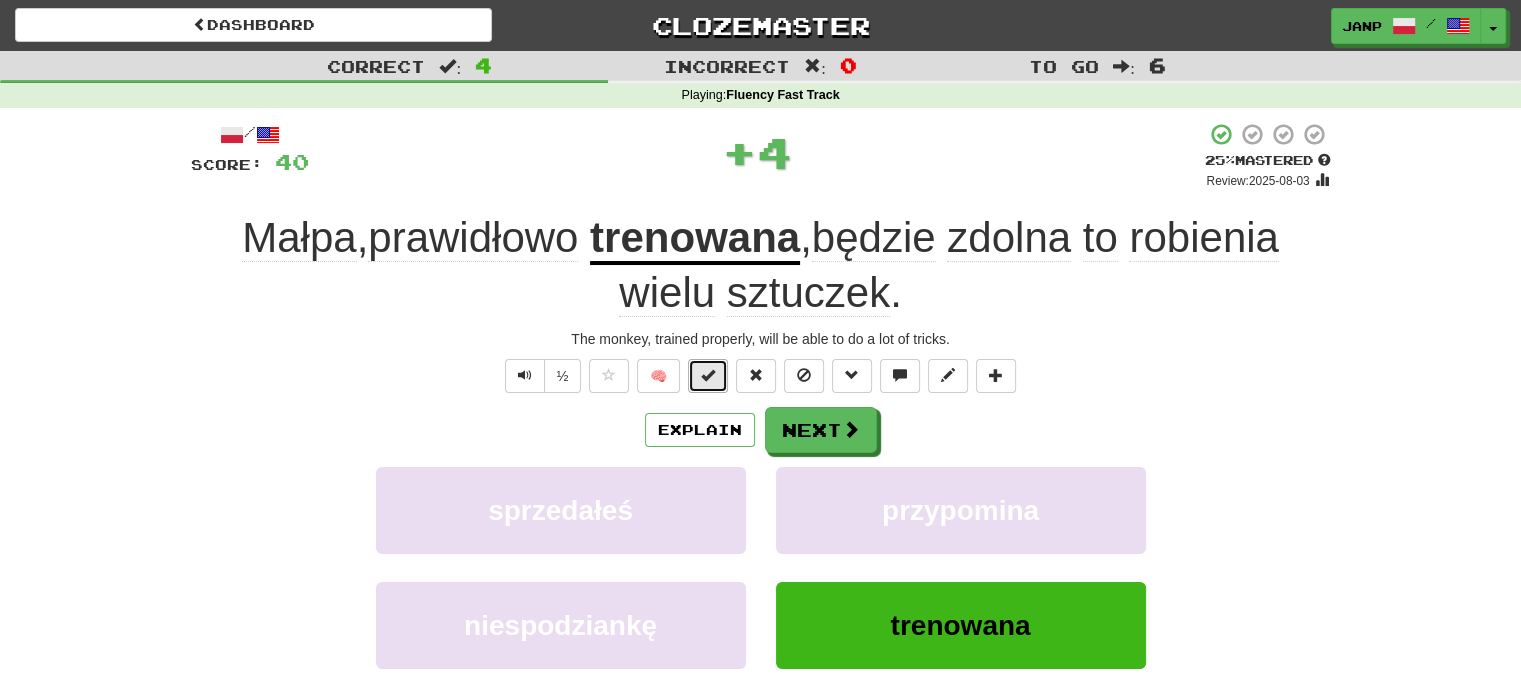click at bounding box center [708, 376] 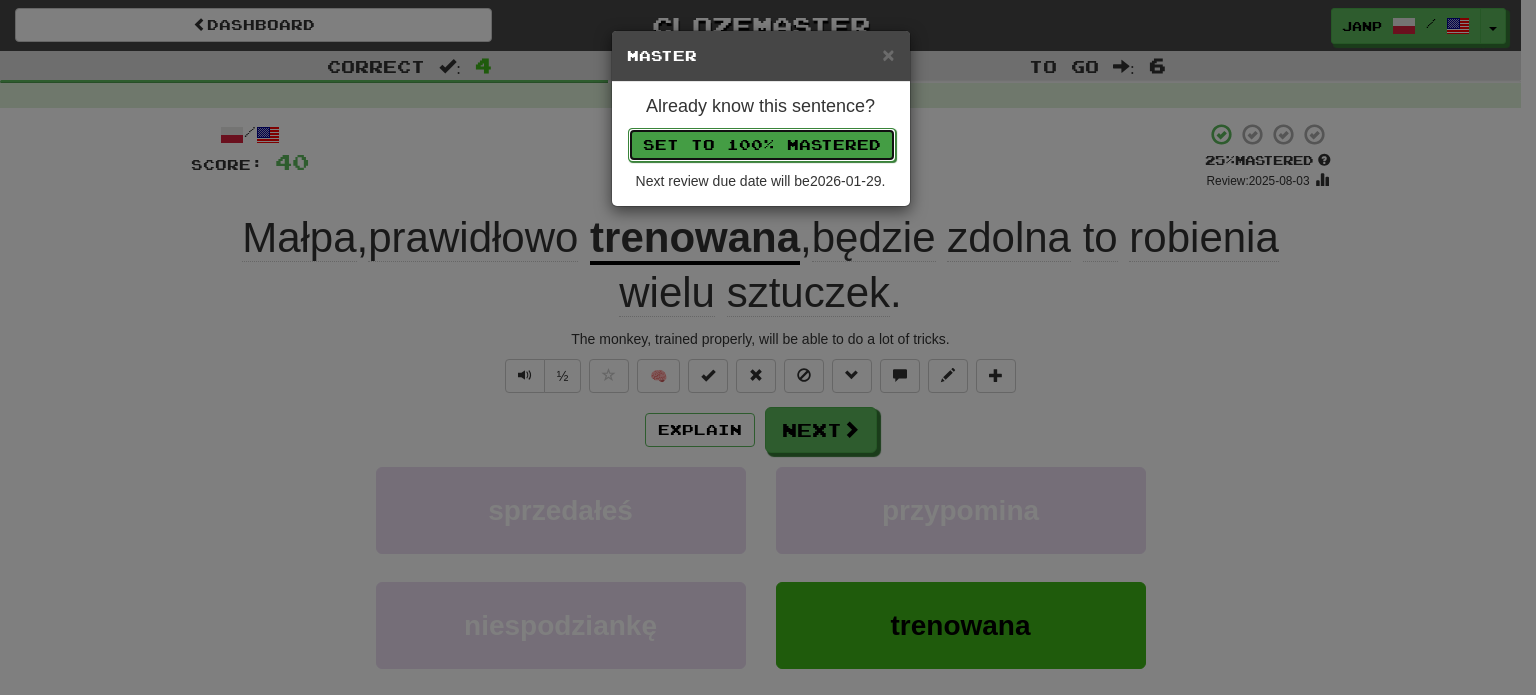 click on "Set to 100% Mastered" at bounding box center (762, 145) 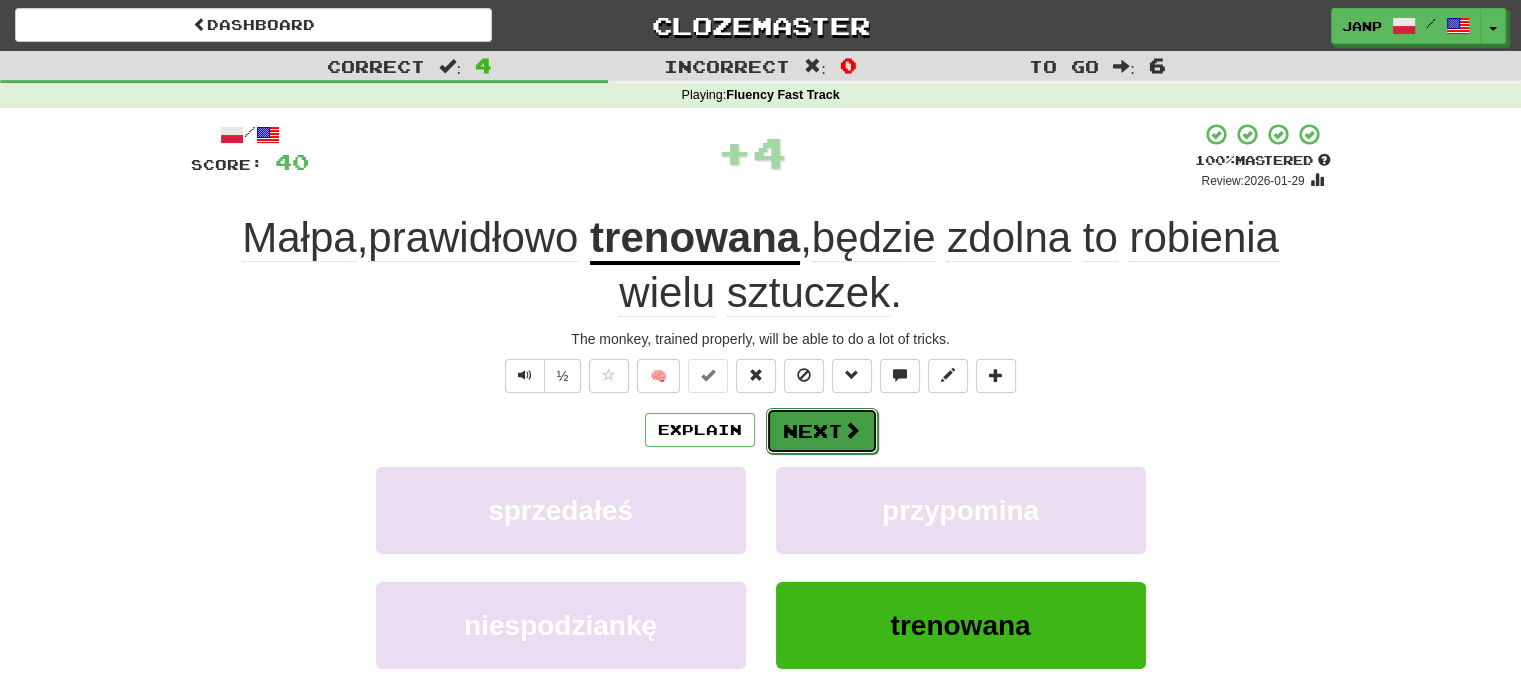 click on "Next" at bounding box center [822, 431] 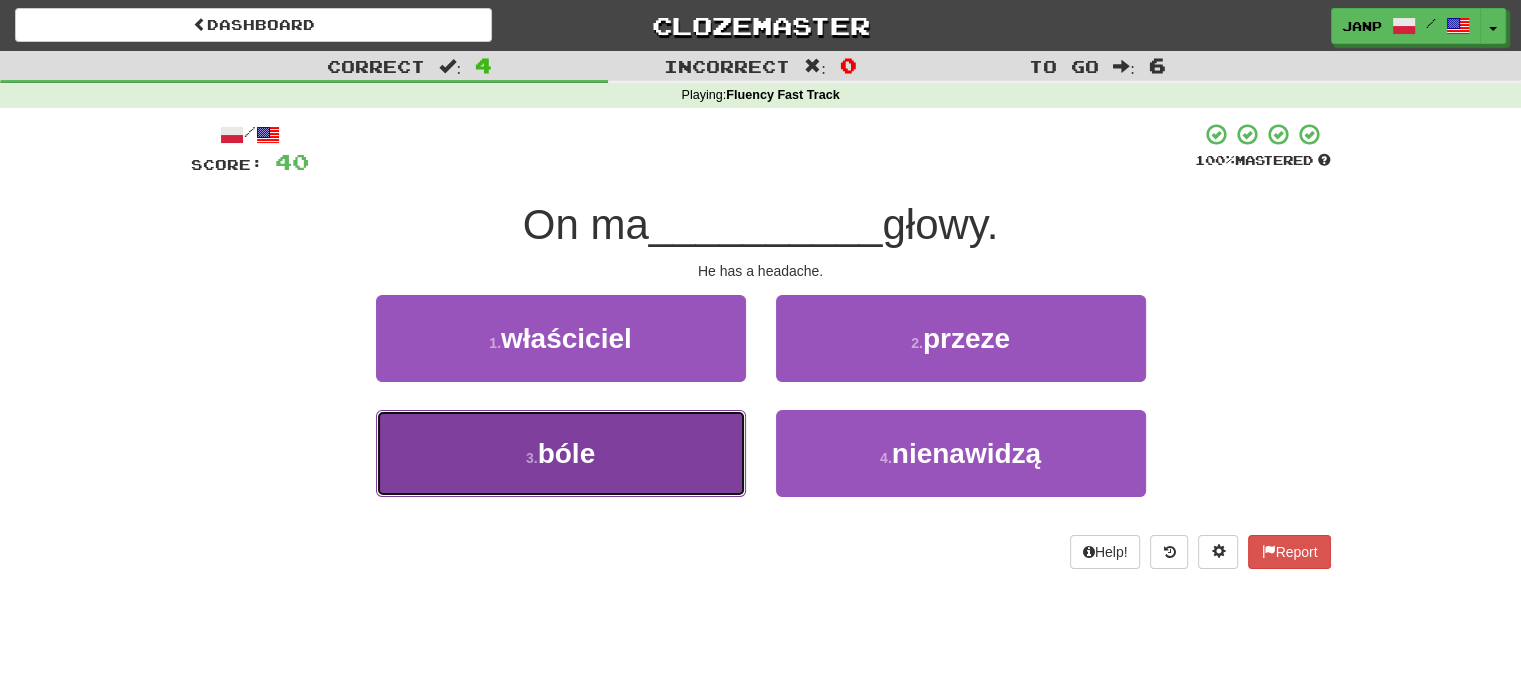 click on "3 .  bóle" at bounding box center (561, 453) 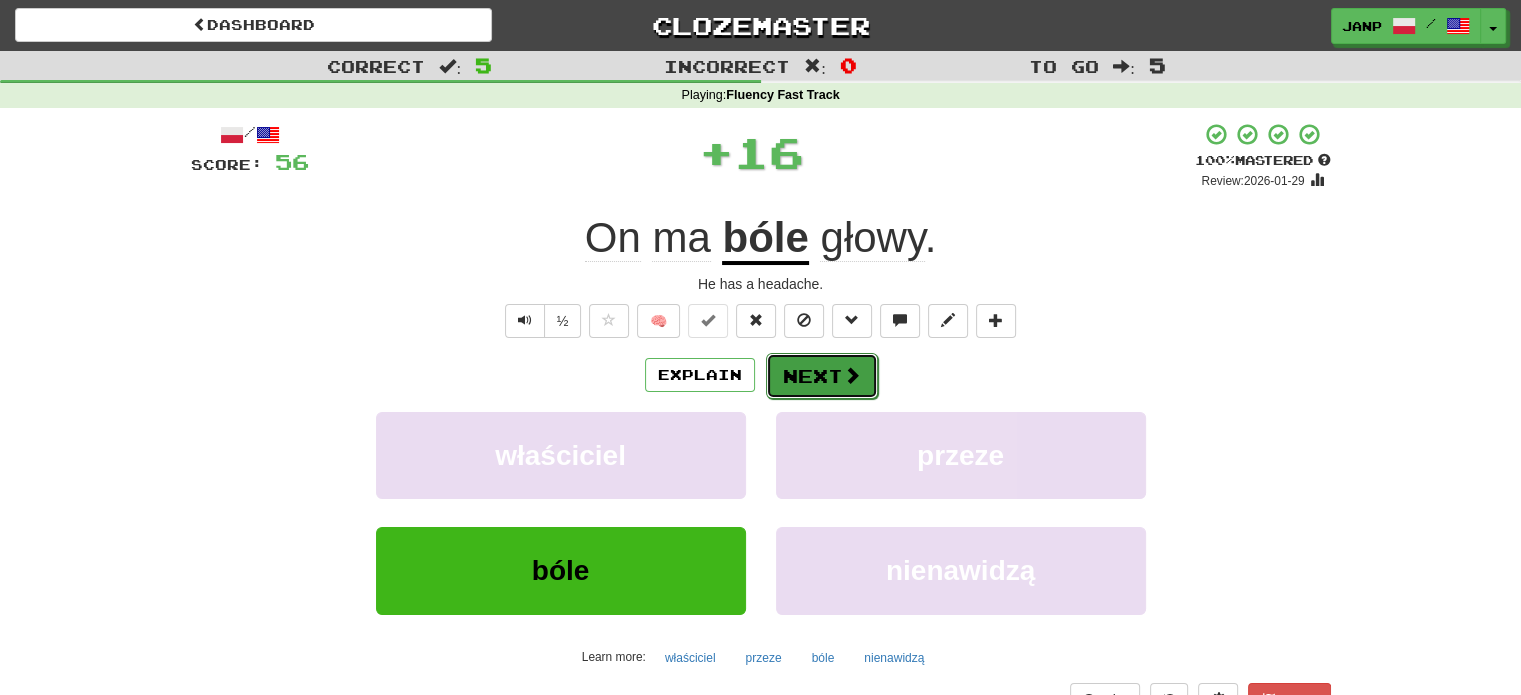 click on "Next" at bounding box center [822, 376] 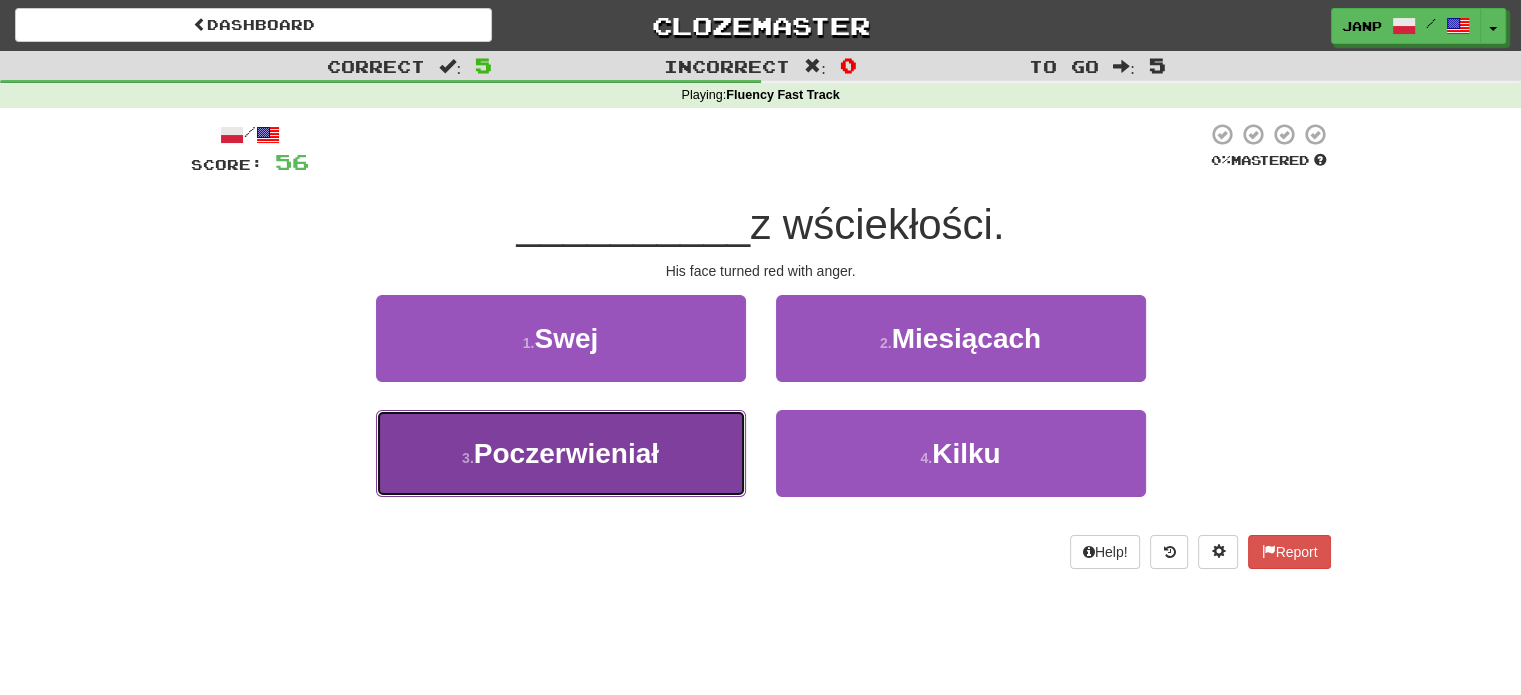 click on "3 .  Poczerwieniał" at bounding box center [561, 453] 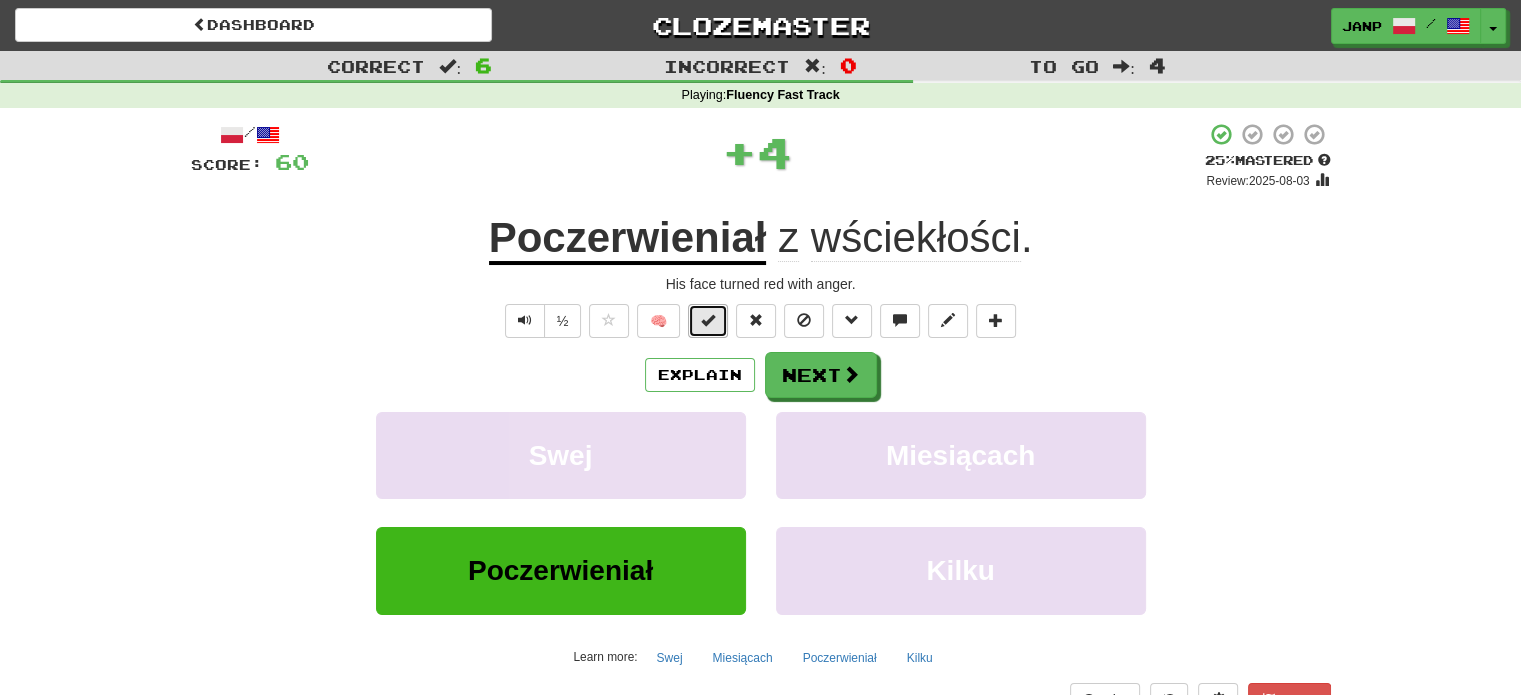 click at bounding box center [708, 321] 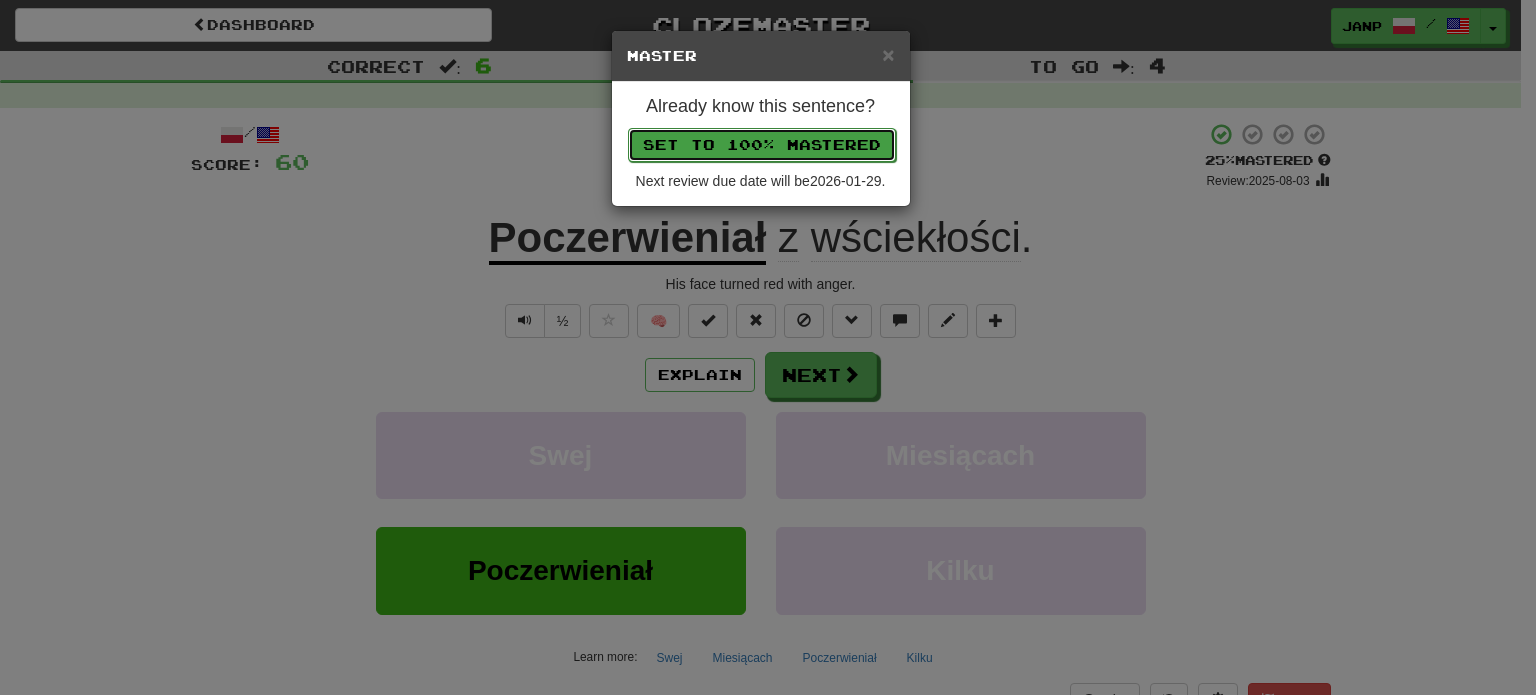 click on "Set to 100% Mastered" at bounding box center [762, 145] 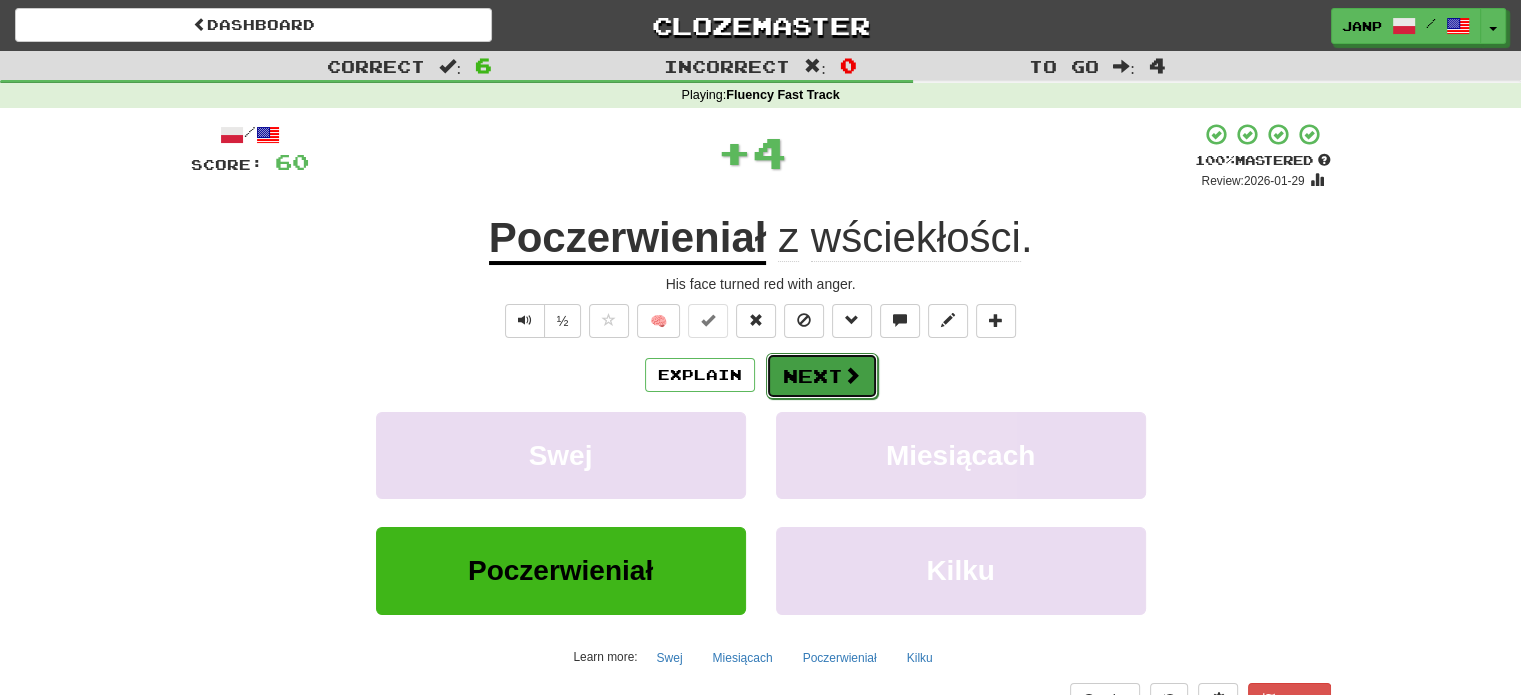 click on "Next" at bounding box center (822, 376) 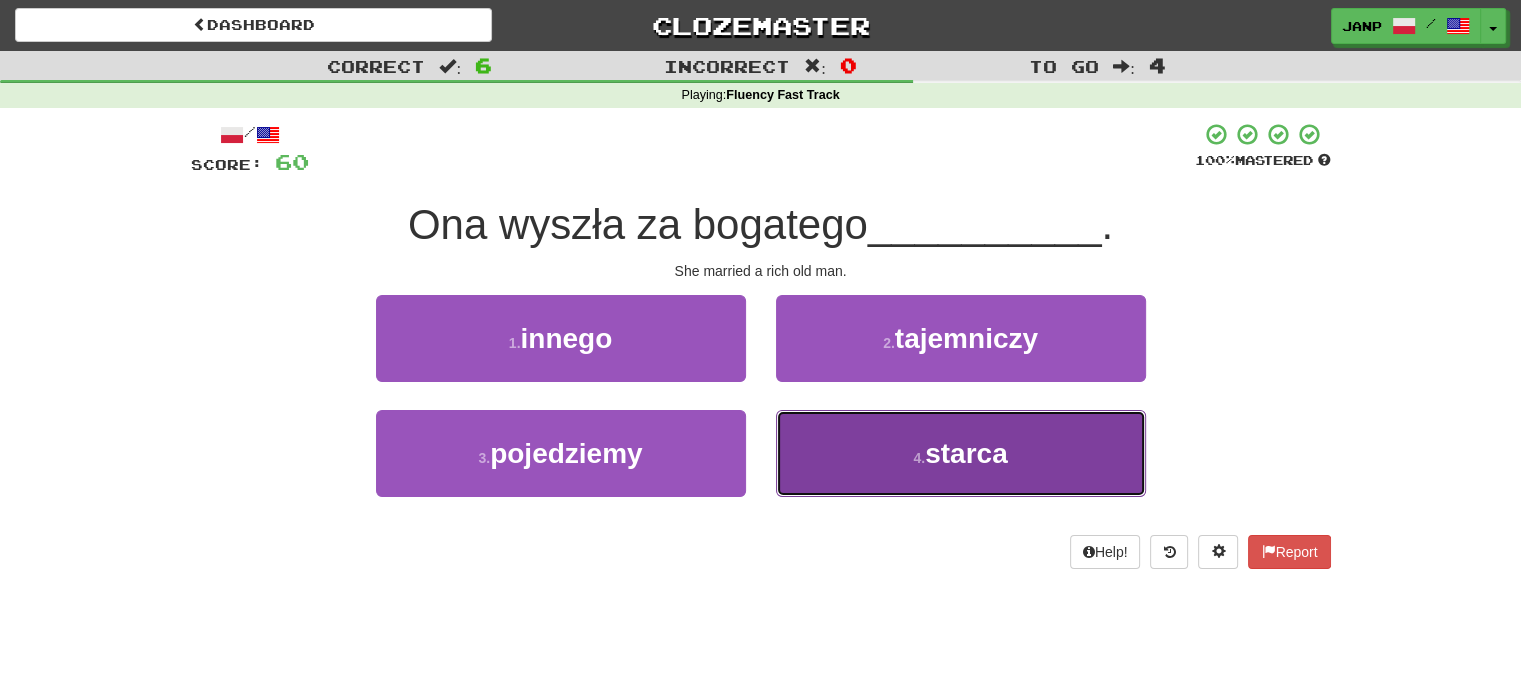 click on "4 .  starca" at bounding box center [961, 453] 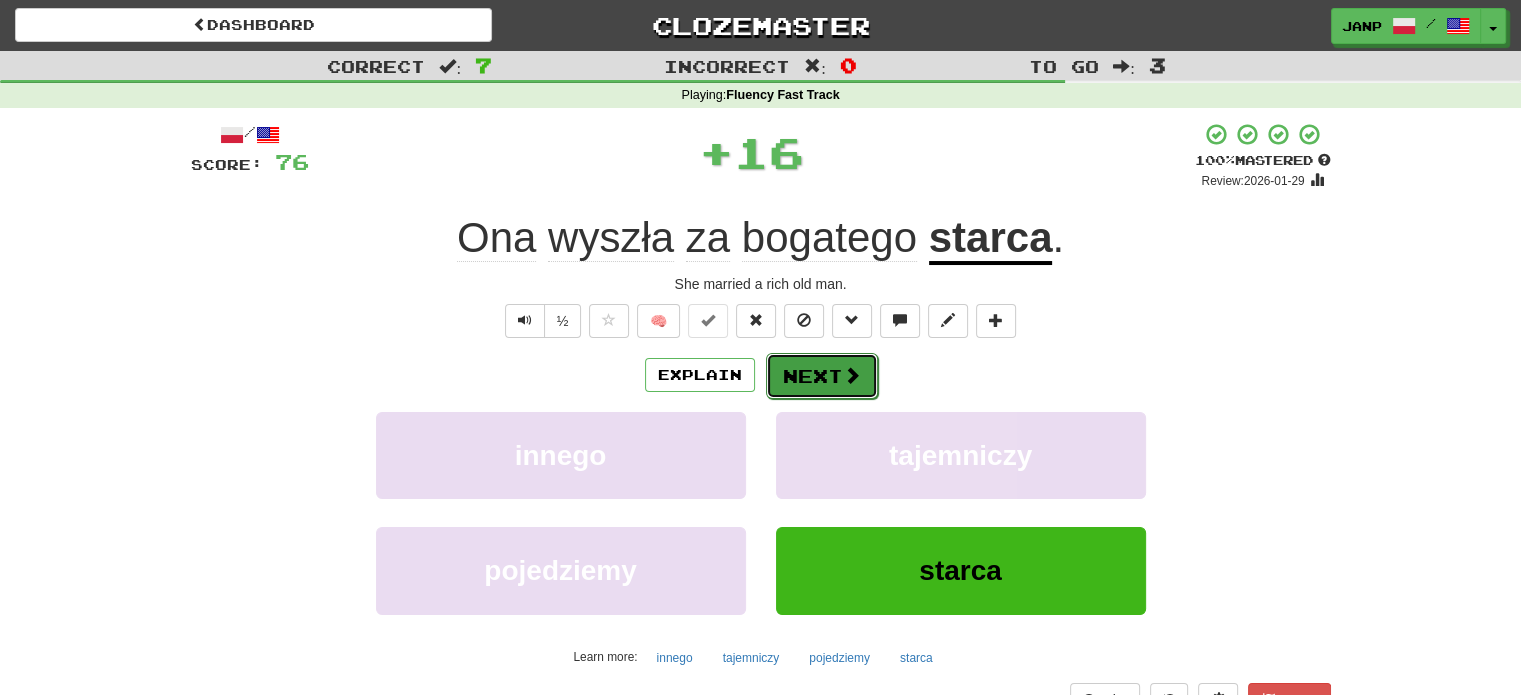 click on "Next" at bounding box center [822, 376] 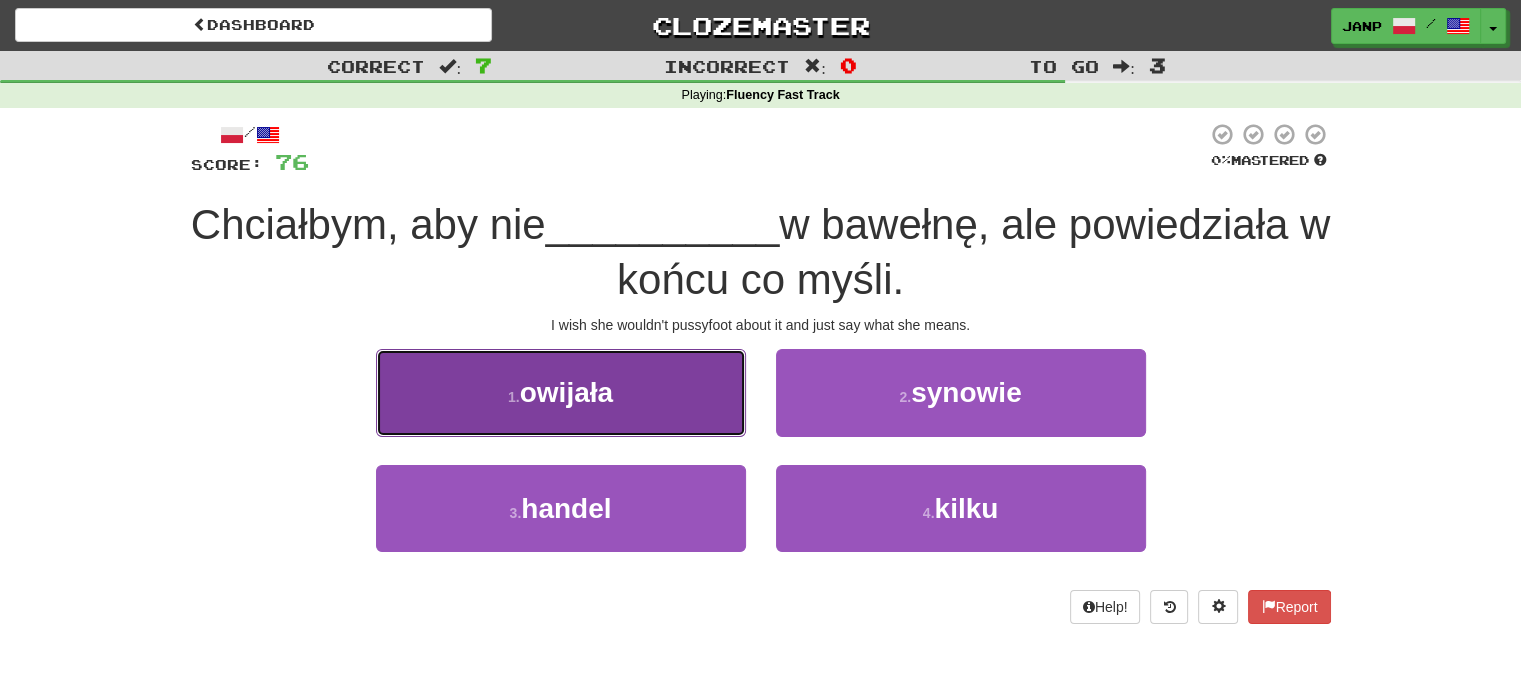 click on "1 .  owijała" at bounding box center [561, 392] 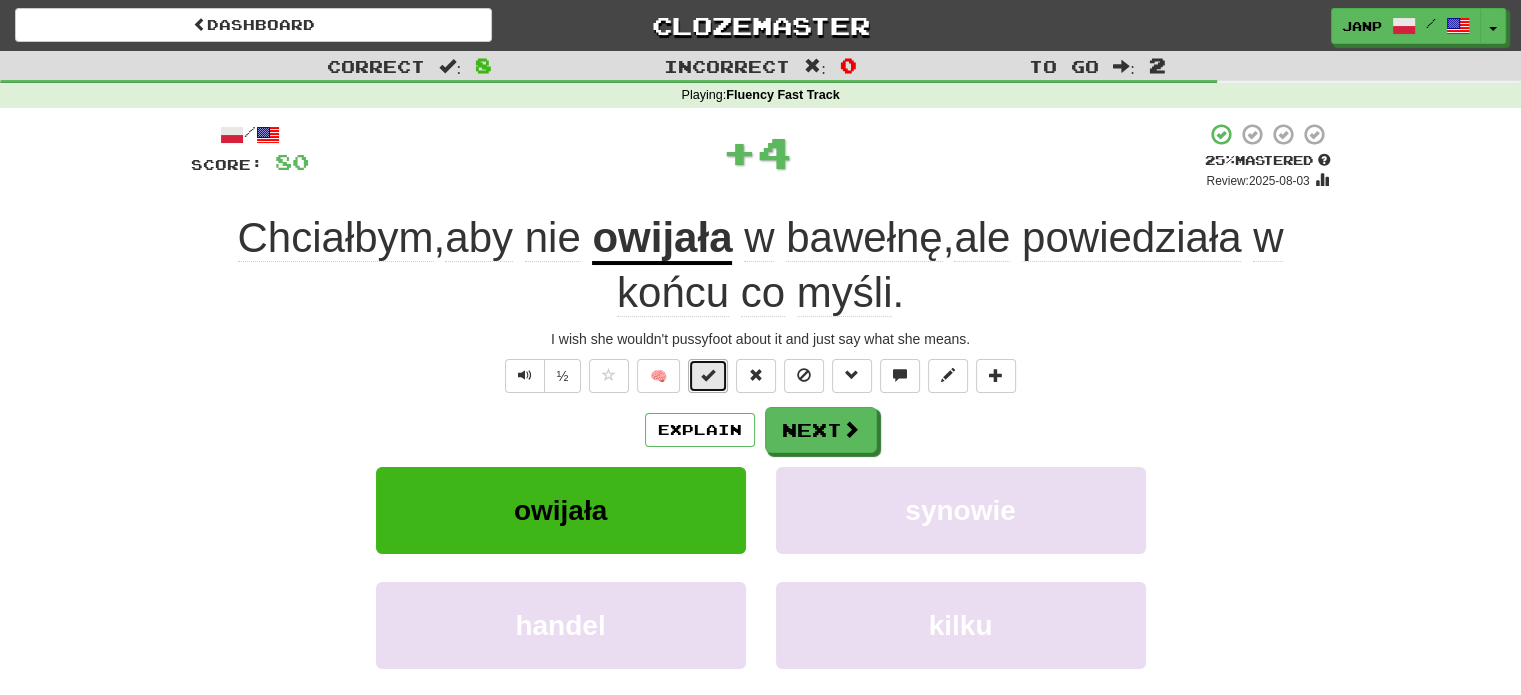 click at bounding box center [708, 375] 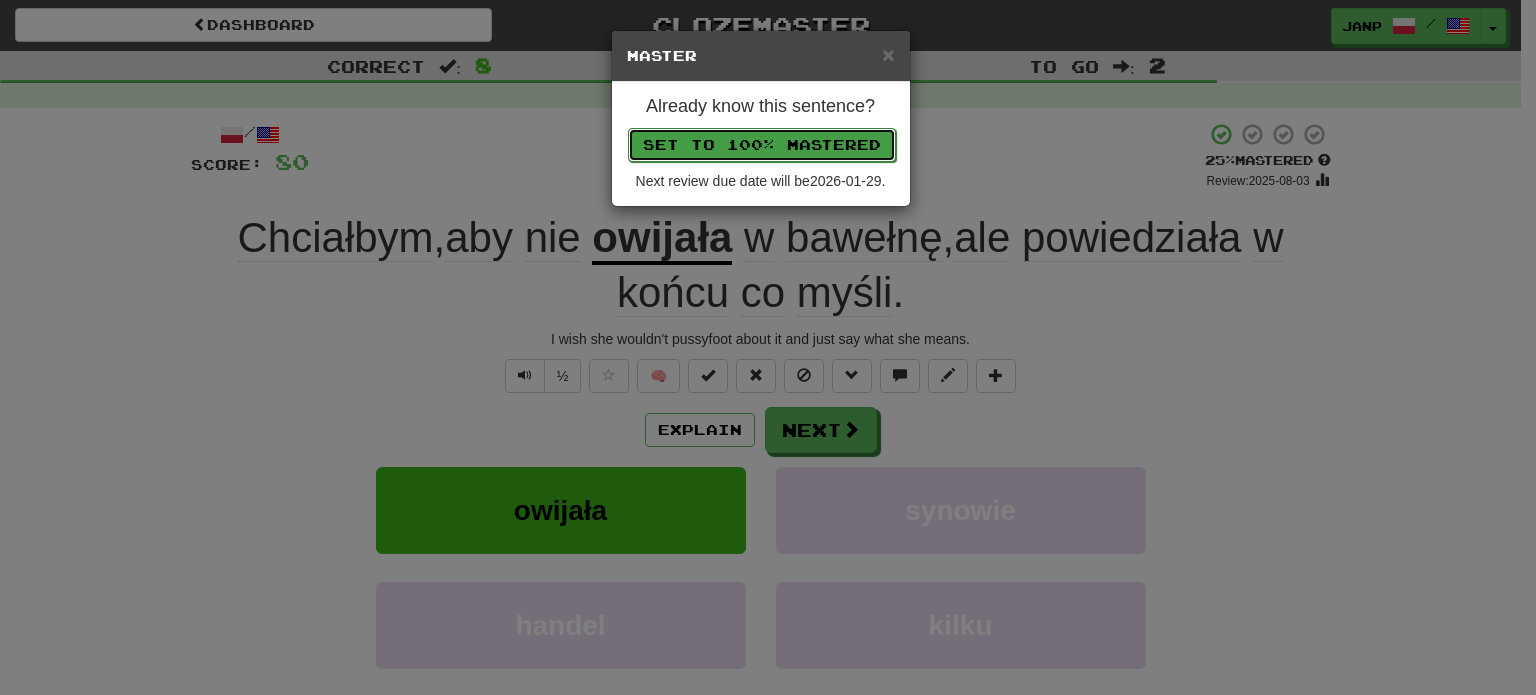 click on "Set to 100% Mastered" at bounding box center (762, 145) 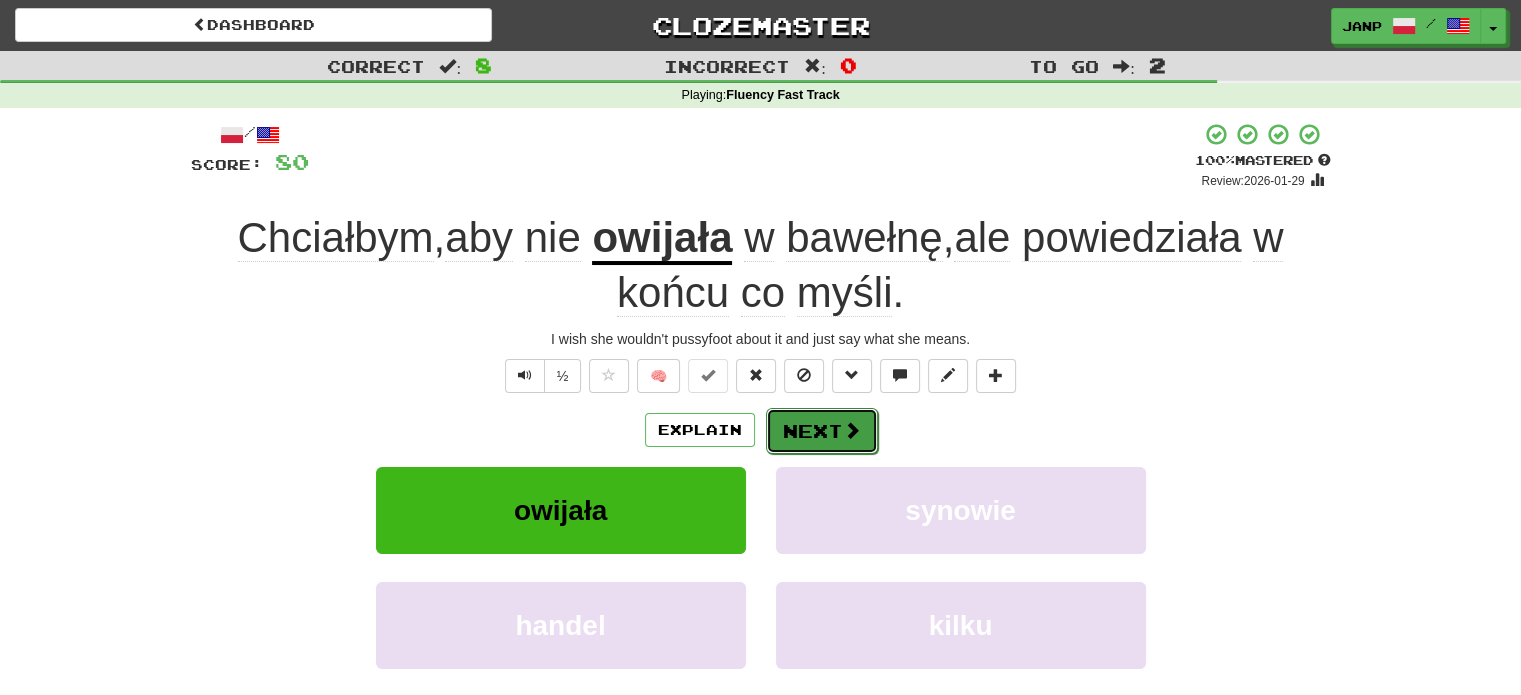 click on "Next" at bounding box center (822, 431) 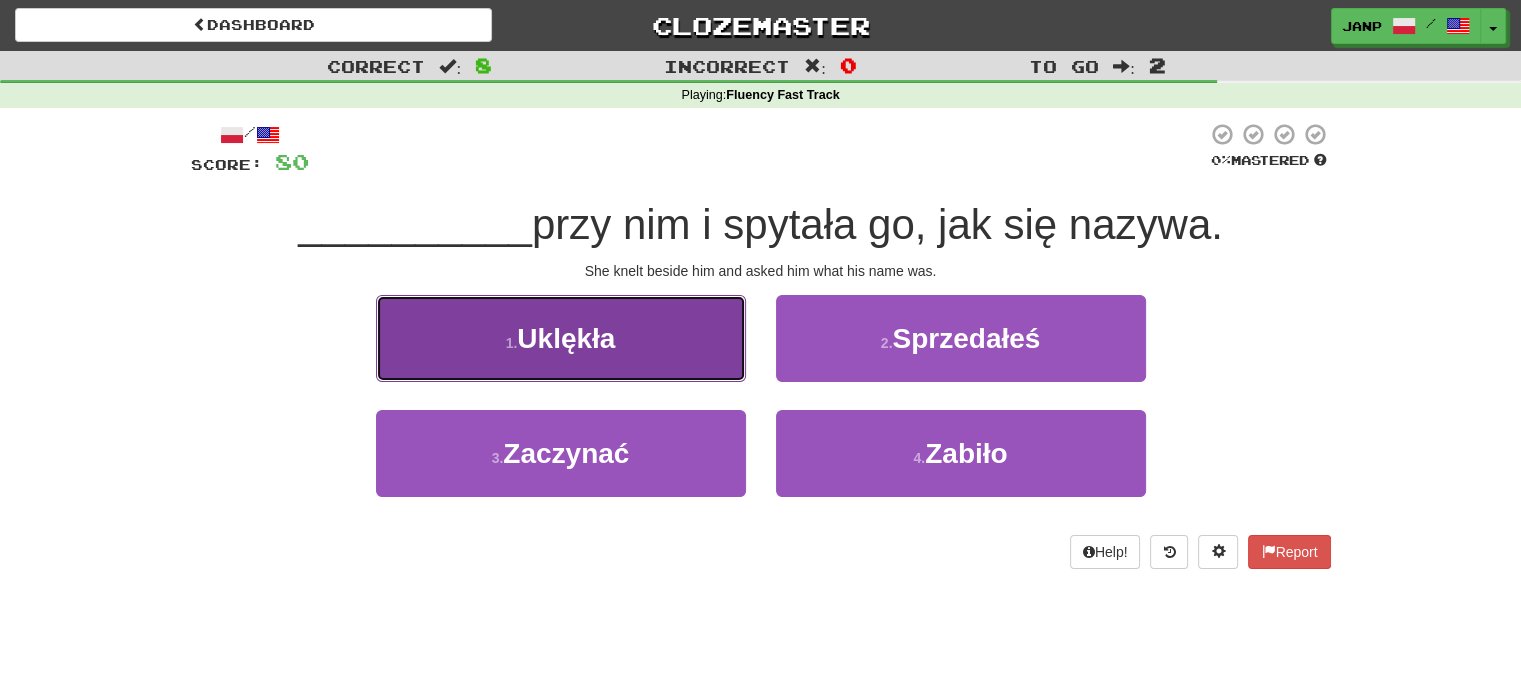 click on "1 .  Uklękła" at bounding box center [561, 338] 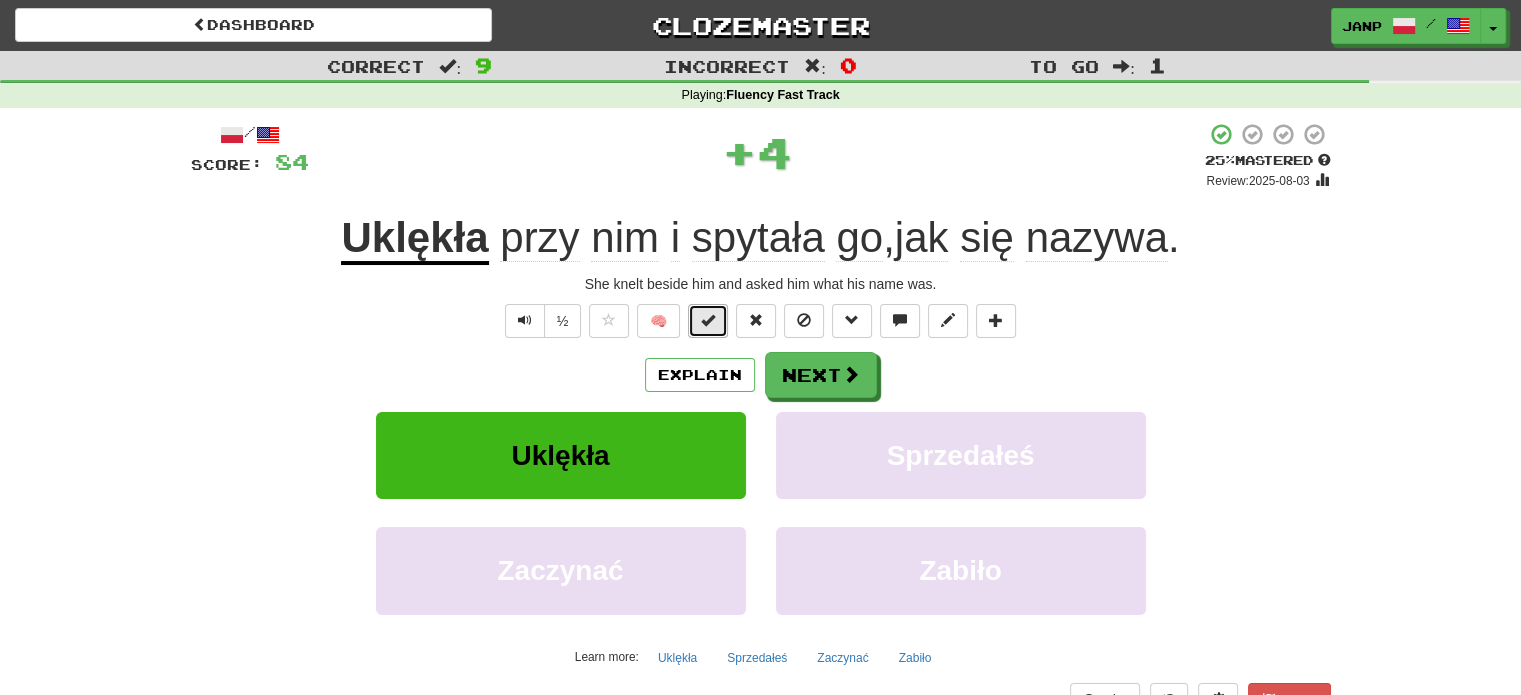 click at bounding box center (708, 321) 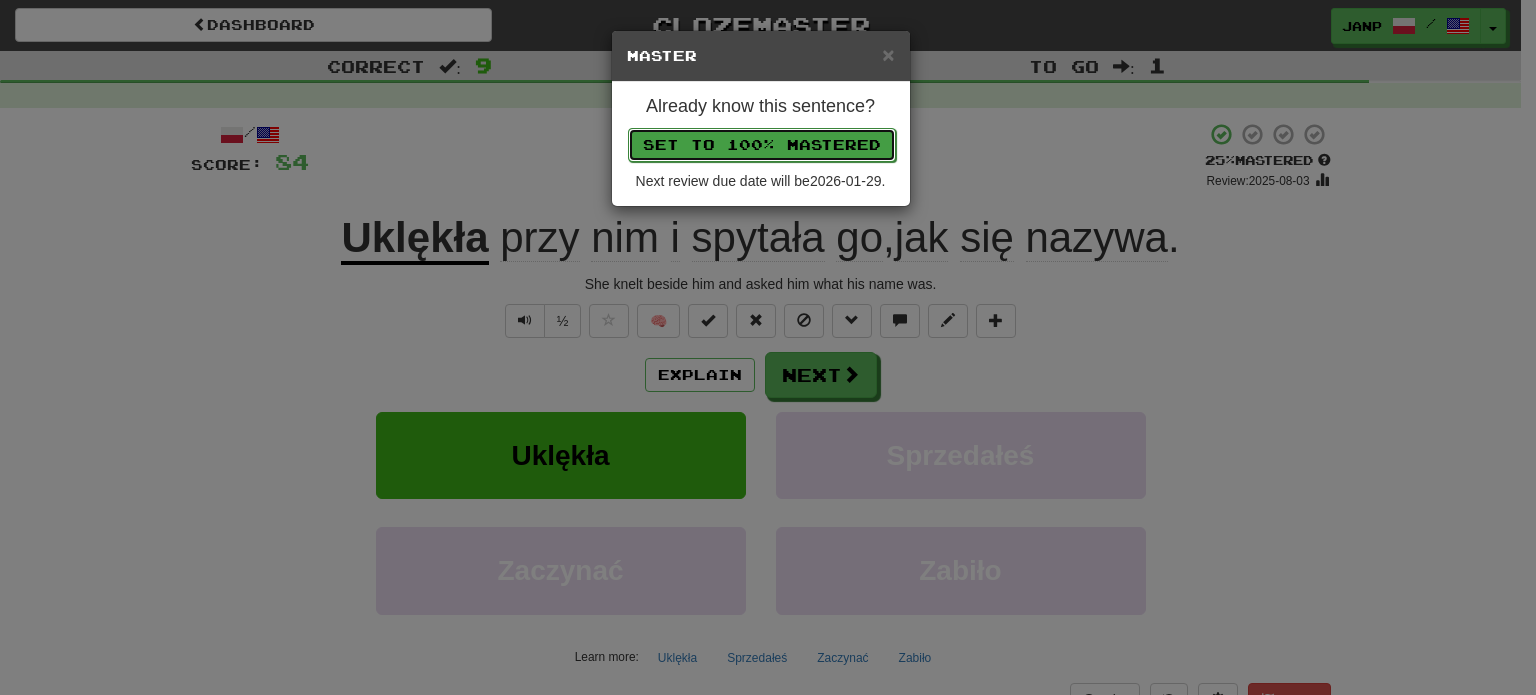 click on "Set to 100% Mastered" at bounding box center [762, 145] 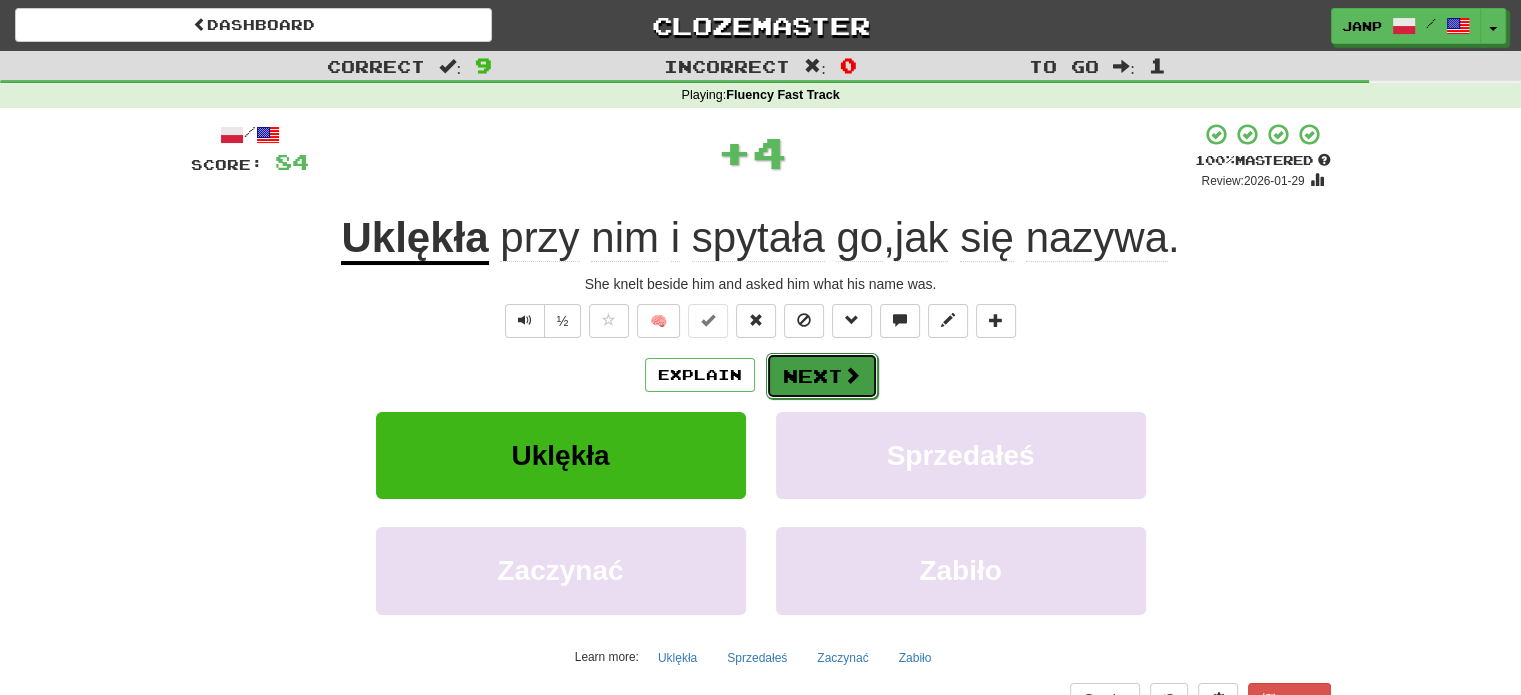 click on "Next" at bounding box center (822, 376) 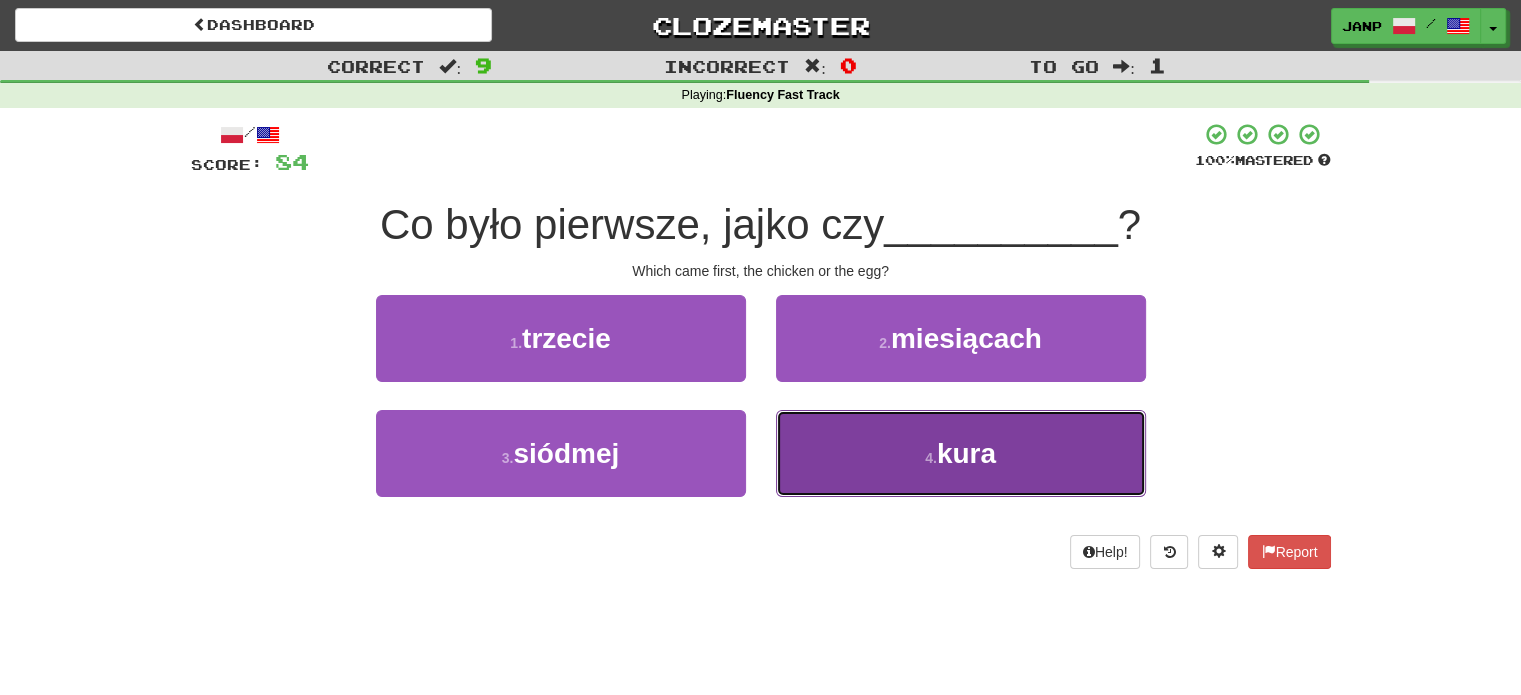 click on "4 .  kura" at bounding box center [961, 453] 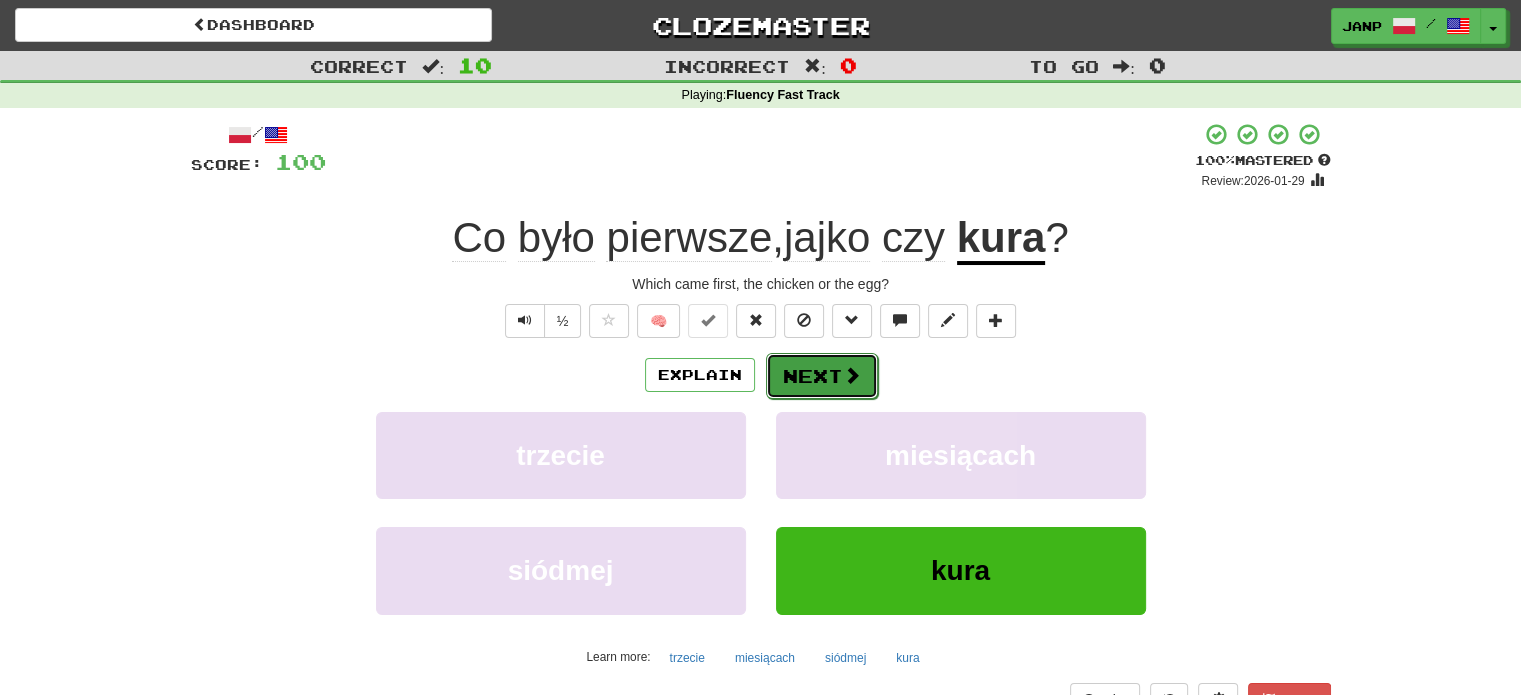 click on "Next" at bounding box center [822, 376] 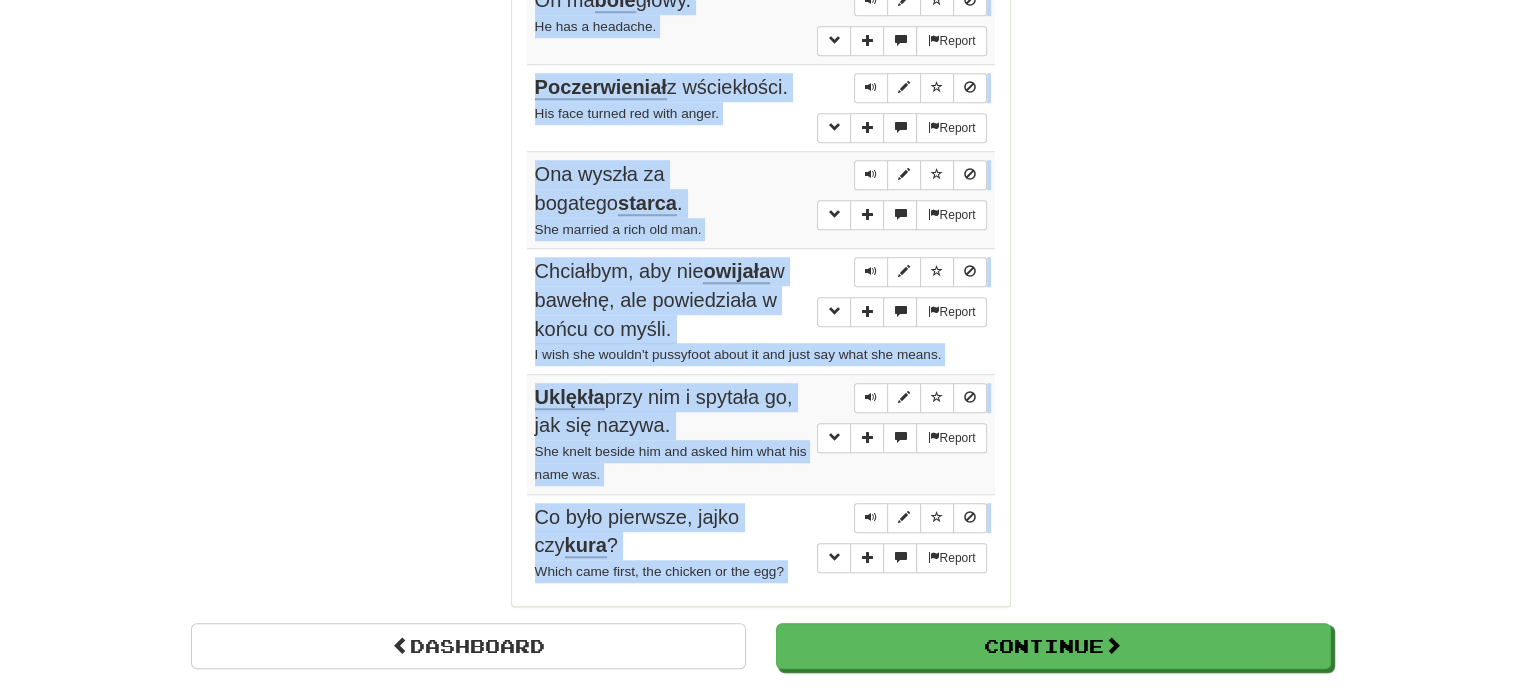 scroll, scrollTop: 1510, scrollLeft: 0, axis: vertical 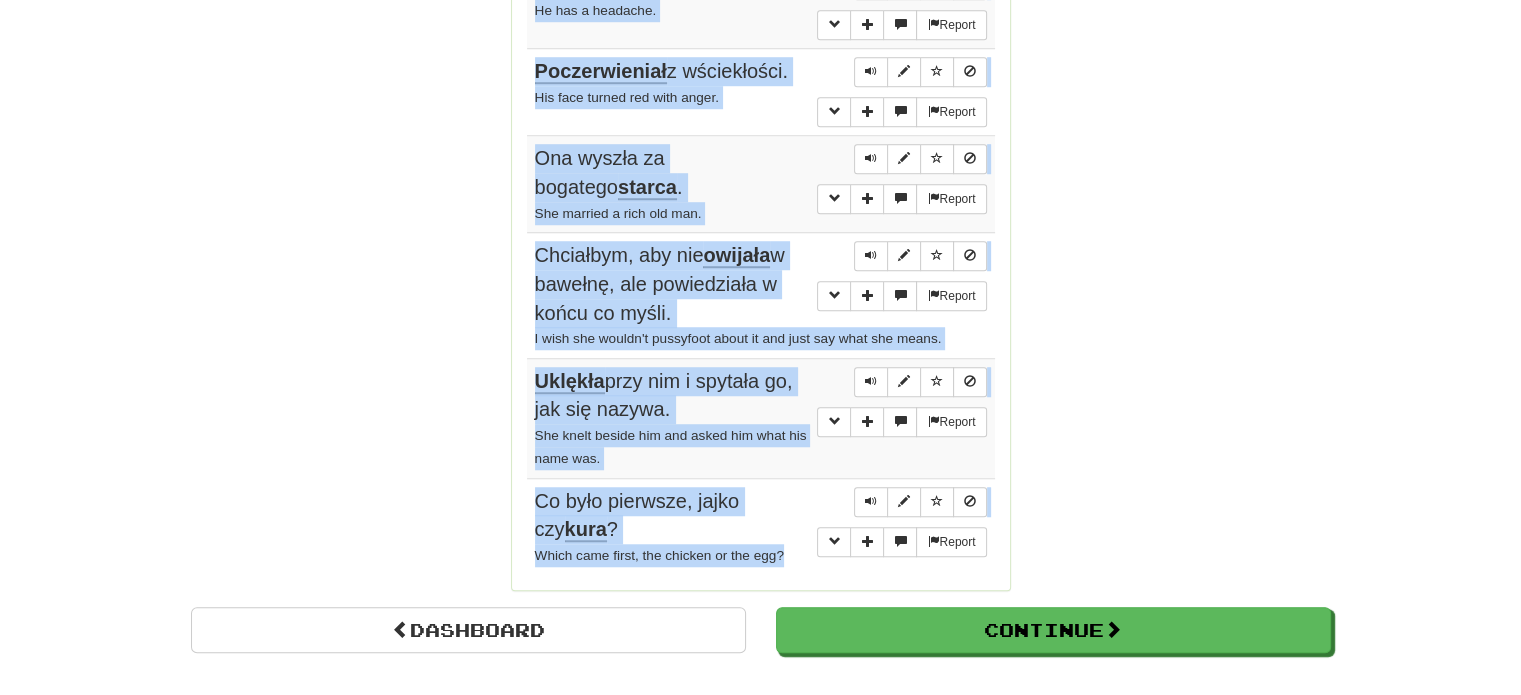 drag, startPoint x: 533, startPoint y: 296, endPoint x: 808, endPoint y: 550, distance: 374.3541 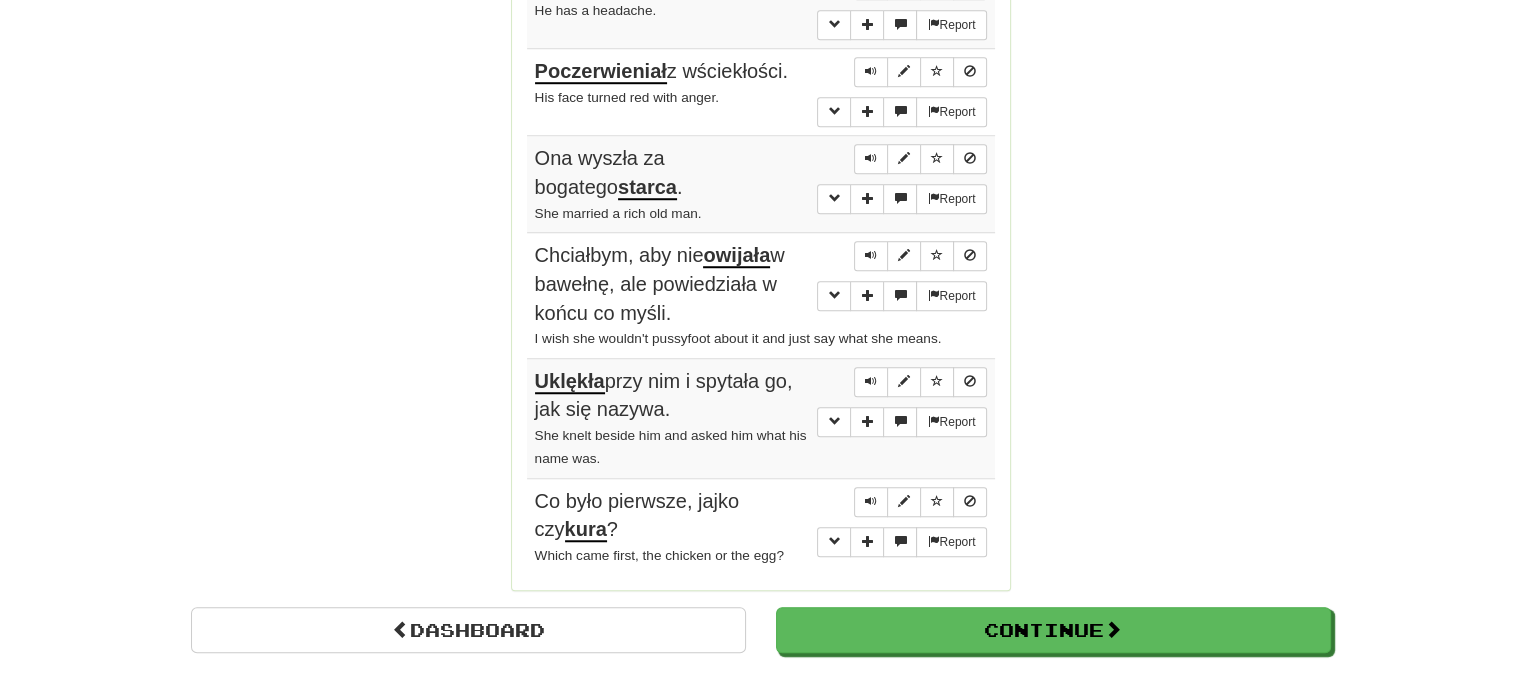click on "Correct   :   10 Incorrect   :   0 To go   :   0 Playing :  Fluency Fast Track Round Complete!  Dashboard Continue  Round Results Stats: Score:   + 100 Time:   0 : 53 New:   5 Review:   5 Correct:   10 Incorrect:   0 Progress: Fluency Fast Track Playing:  16.166  /  17.289 + 5 93.476% 93.505% Mastered:  16.166  /  17.289 + 5 93.476% 93.505% Ready for Review:  10  /  Level:  111 5.486  points to level  112  - keep going! Ranked:  31 st  this week ( 52  points to  30 th ) Sentences:  Report Spaliłem  gazetę. I burned the newspaper. 1  Report Rozwiążę  ten problem. I'll solve that problem.  Report Skompromitowała  mnie przed moimi znajomymi. She embarrassed me in front of my friends.  Report Małpa, prawidłowo  trenowana , będzie zdolna to robienia wielu sztuczek. The monkey, trained properly, will be able to do a lot of tricks.  Report On ma  bóle  głowy. He has a headache.  Report Poczerwieniał  z wściekłości. His face turned red with anger.  Report Ona wyszła za bogatego  starca .  Report kura" at bounding box center [760, -398] 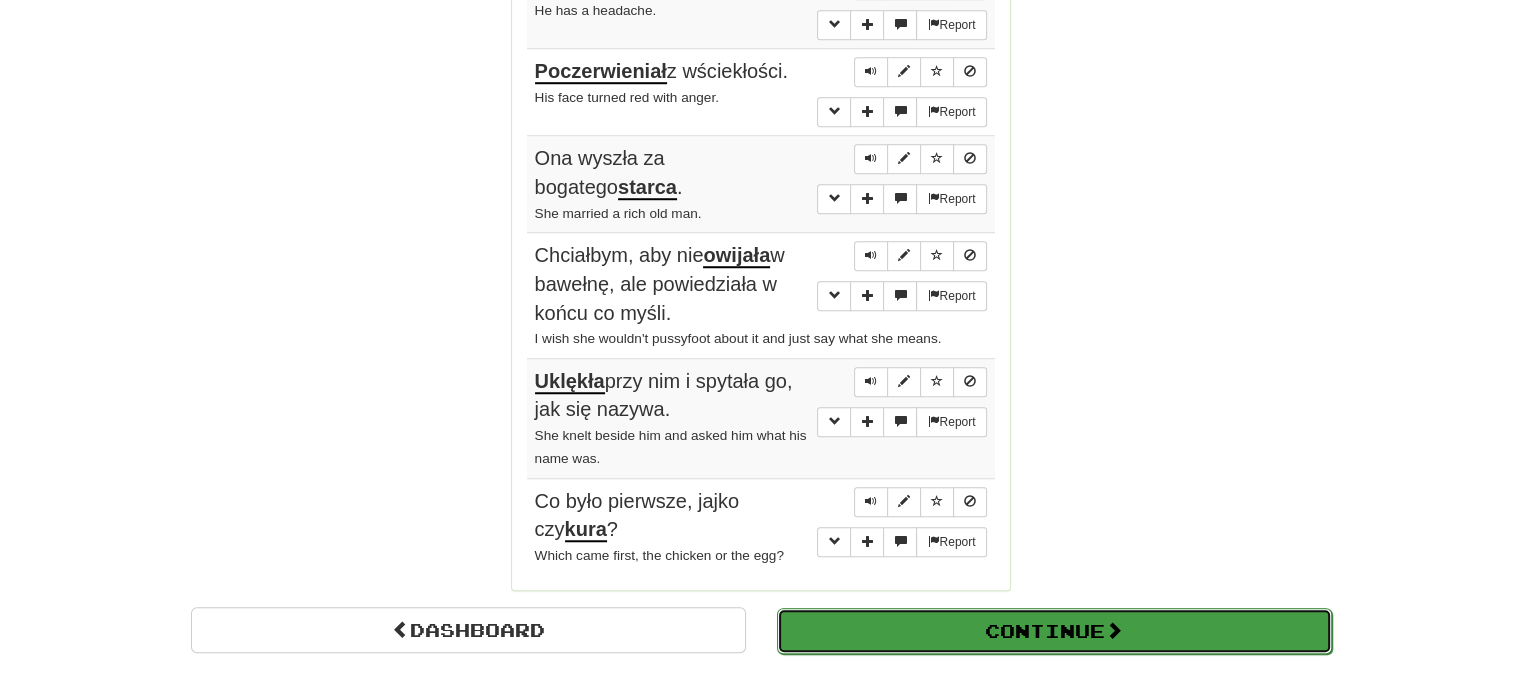 click on "Continue" at bounding box center (1054, 631) 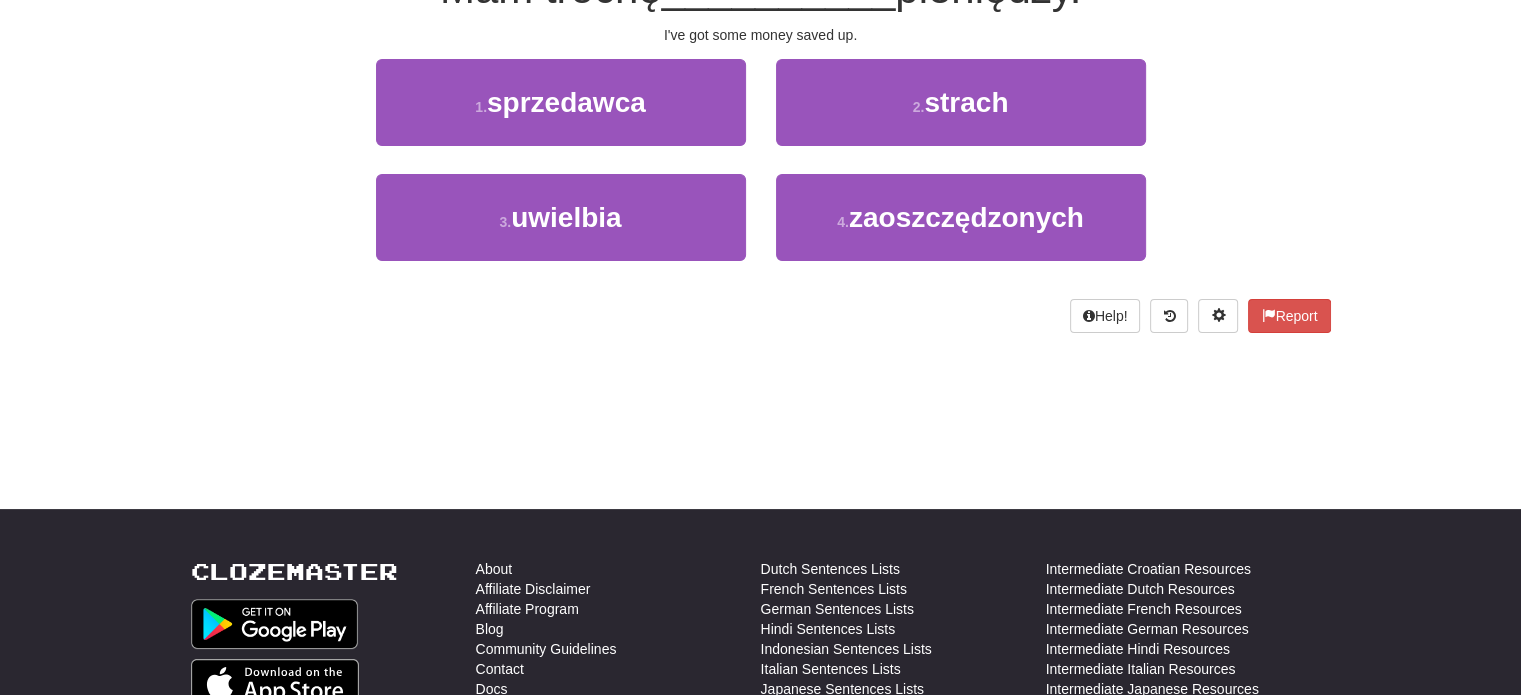scroll, scrollTop: 27, scrollLeft: 0, axis: vertical 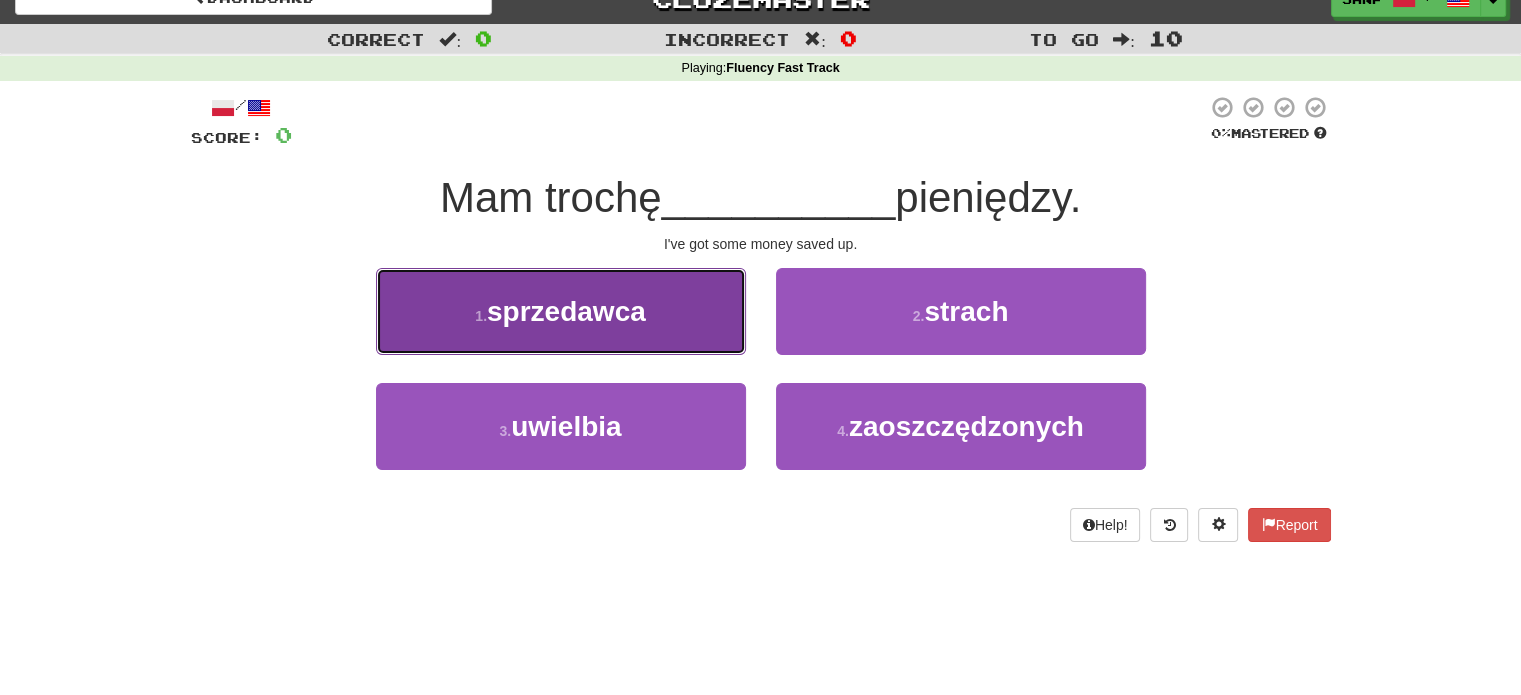 click on "sprzedawca" at bounding box center (566, 311) 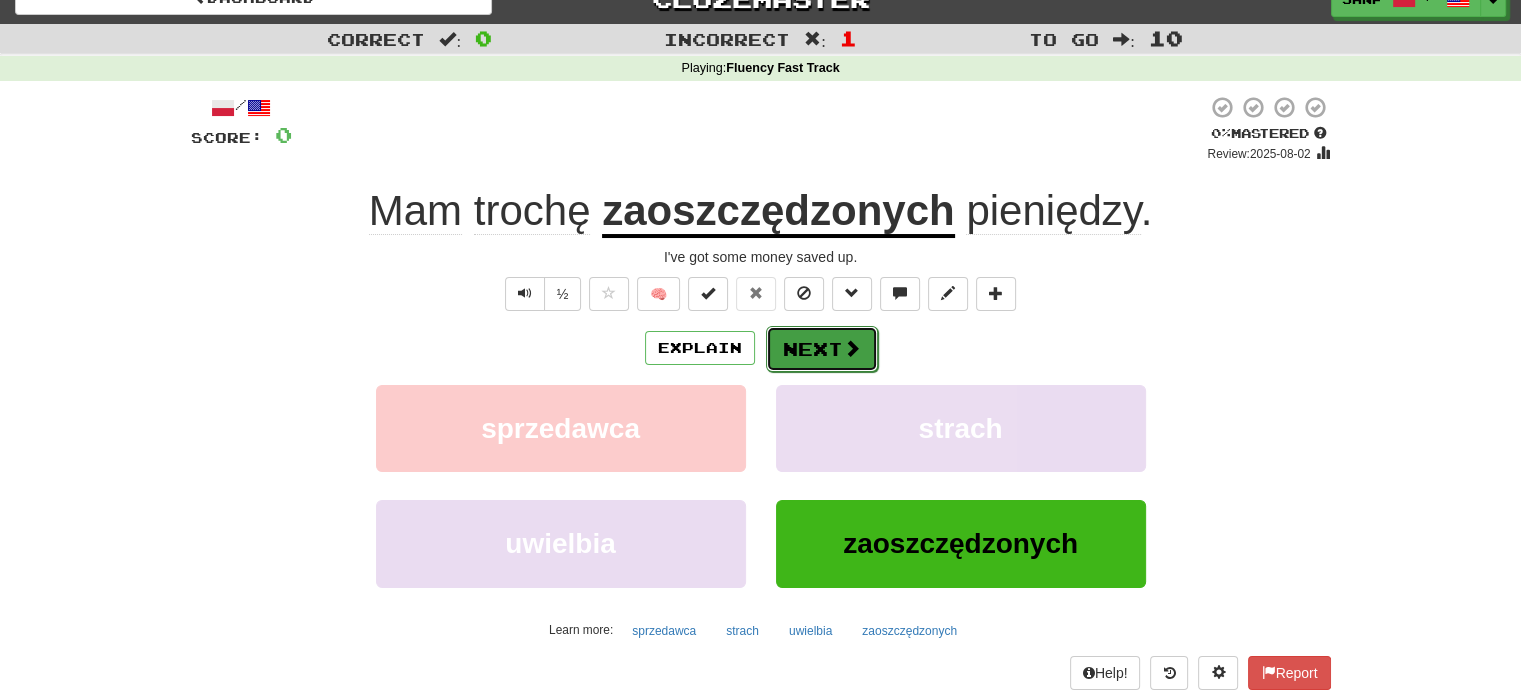 click on "Next" at bounding box center (822, 349) 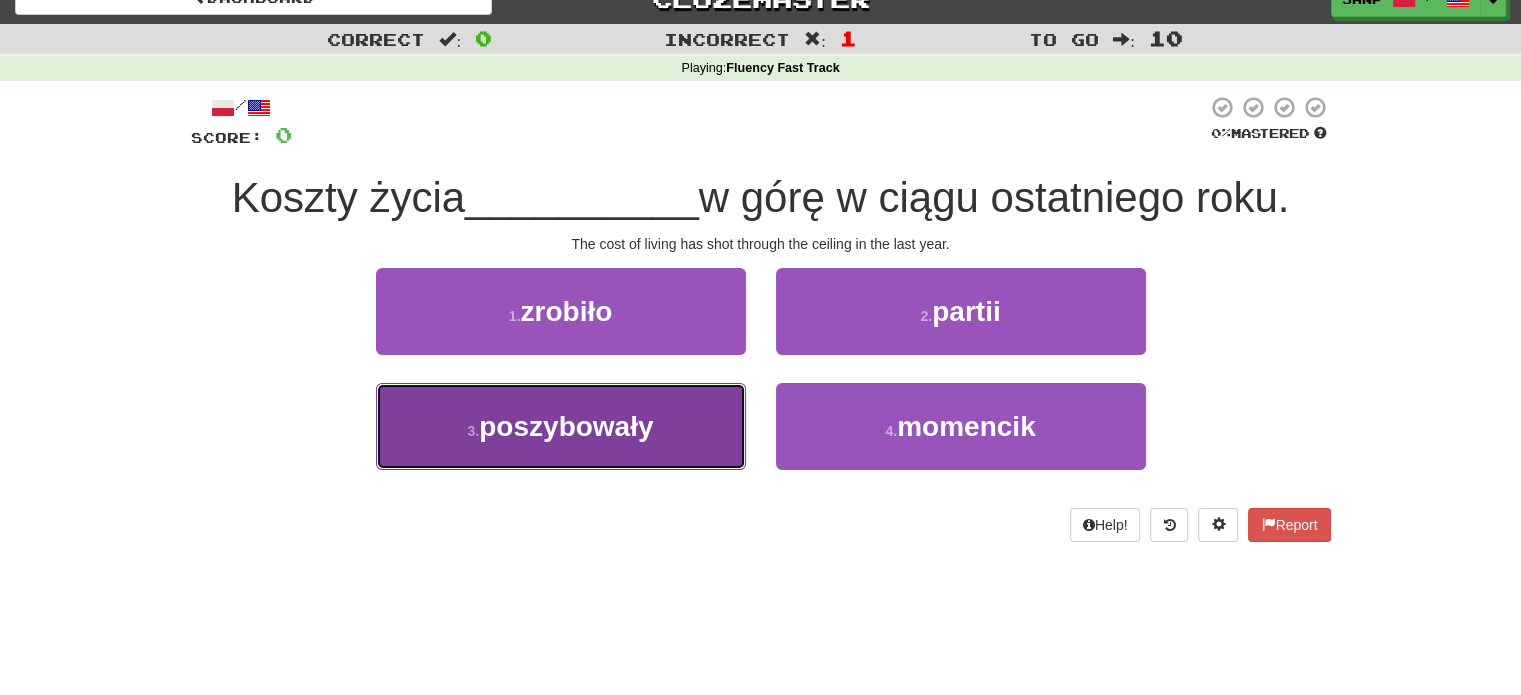 click on "3 .  poszybowały" at bounding box center [561, 426] 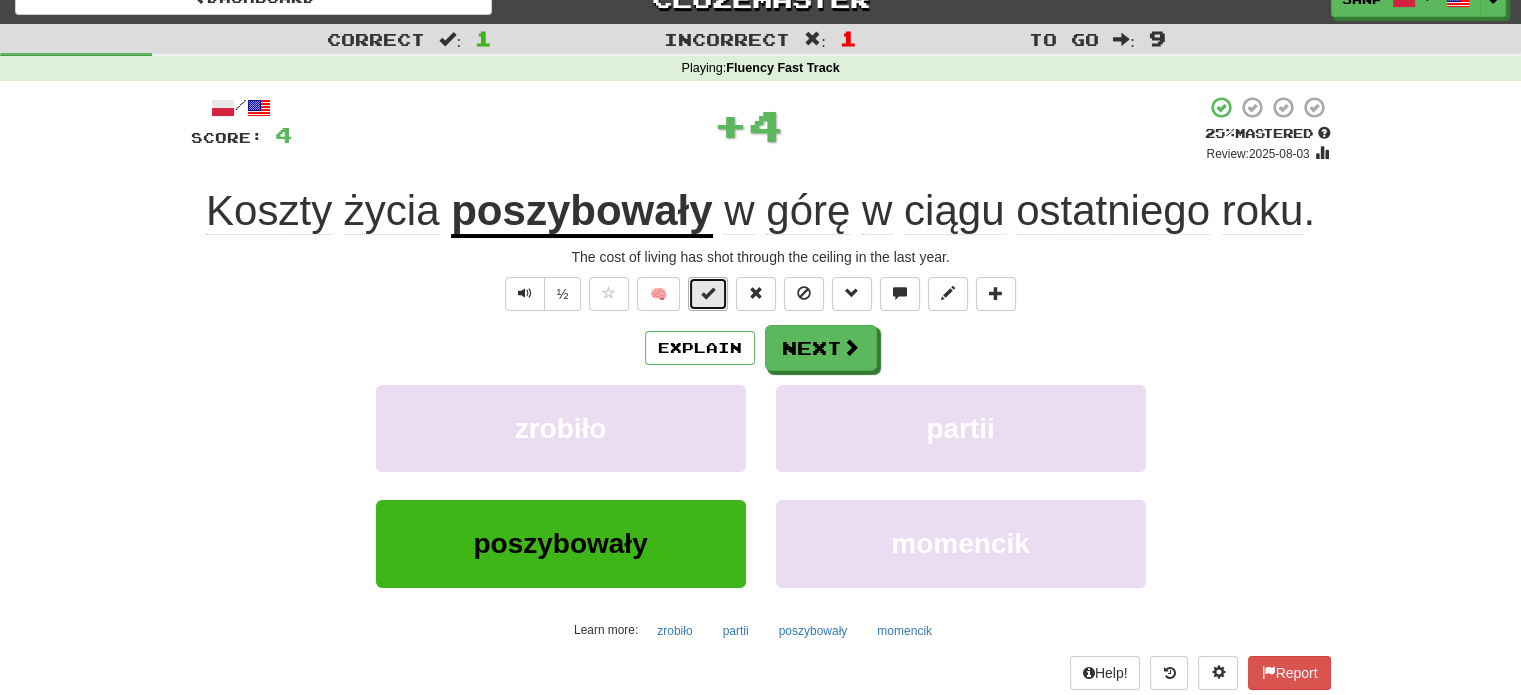 click at bounding box center [708, 294] 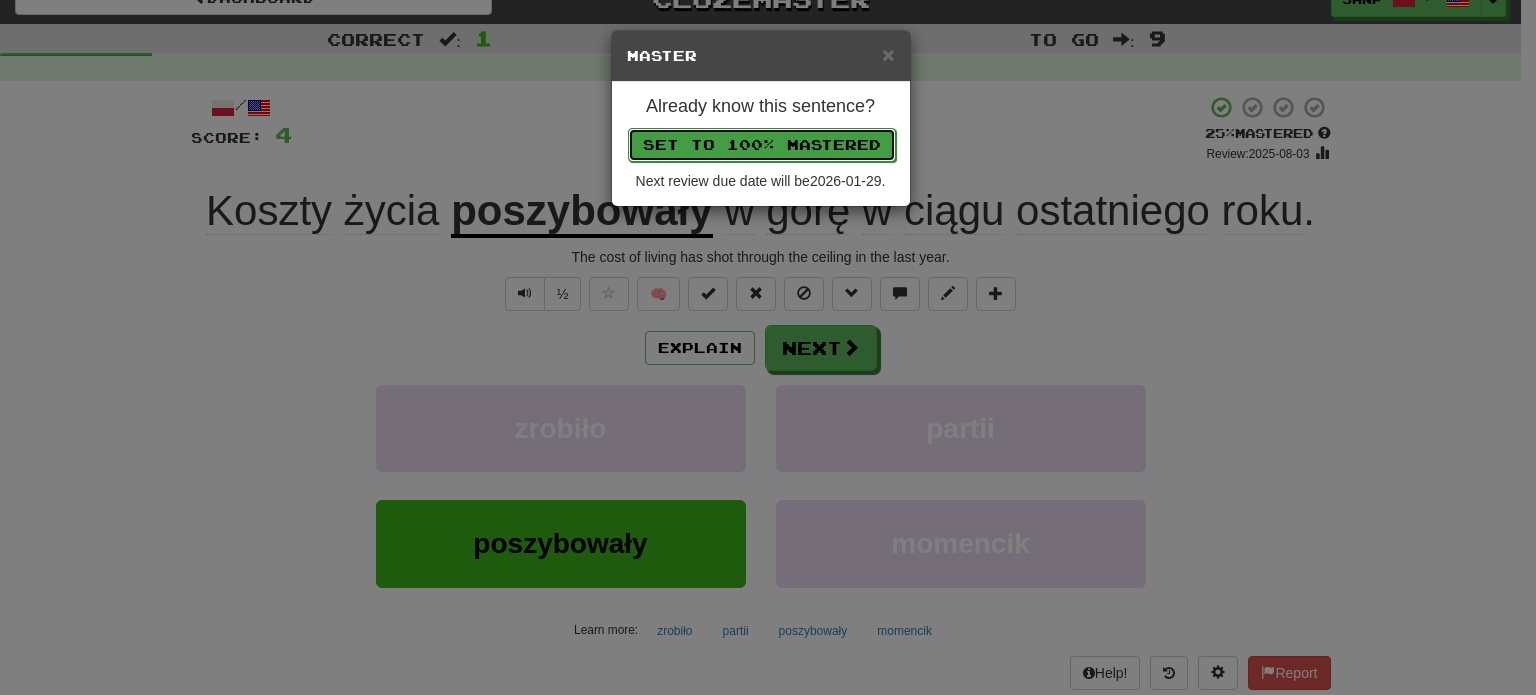 click on "Set to 100% Mastered" at bounding box center [762, 145] 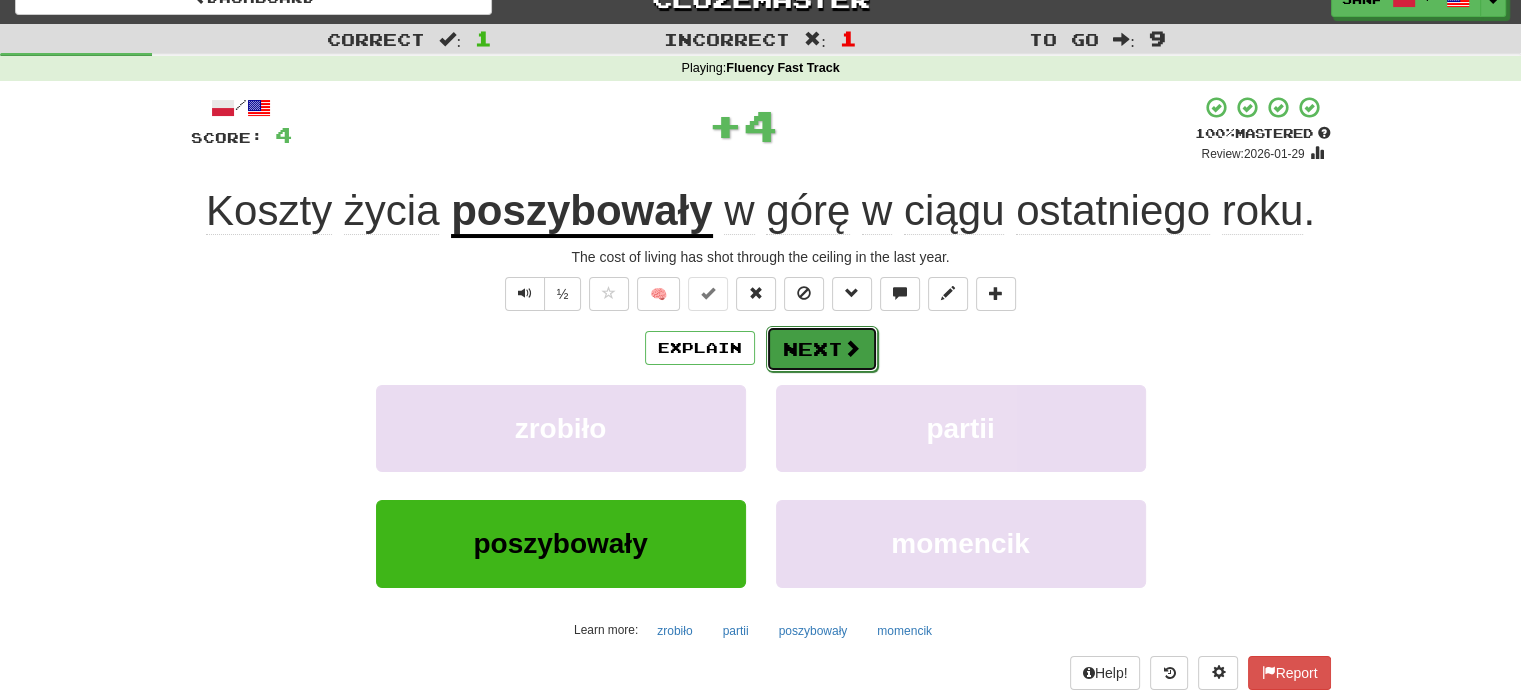 click on "Next" at bounding box center [822, 349] 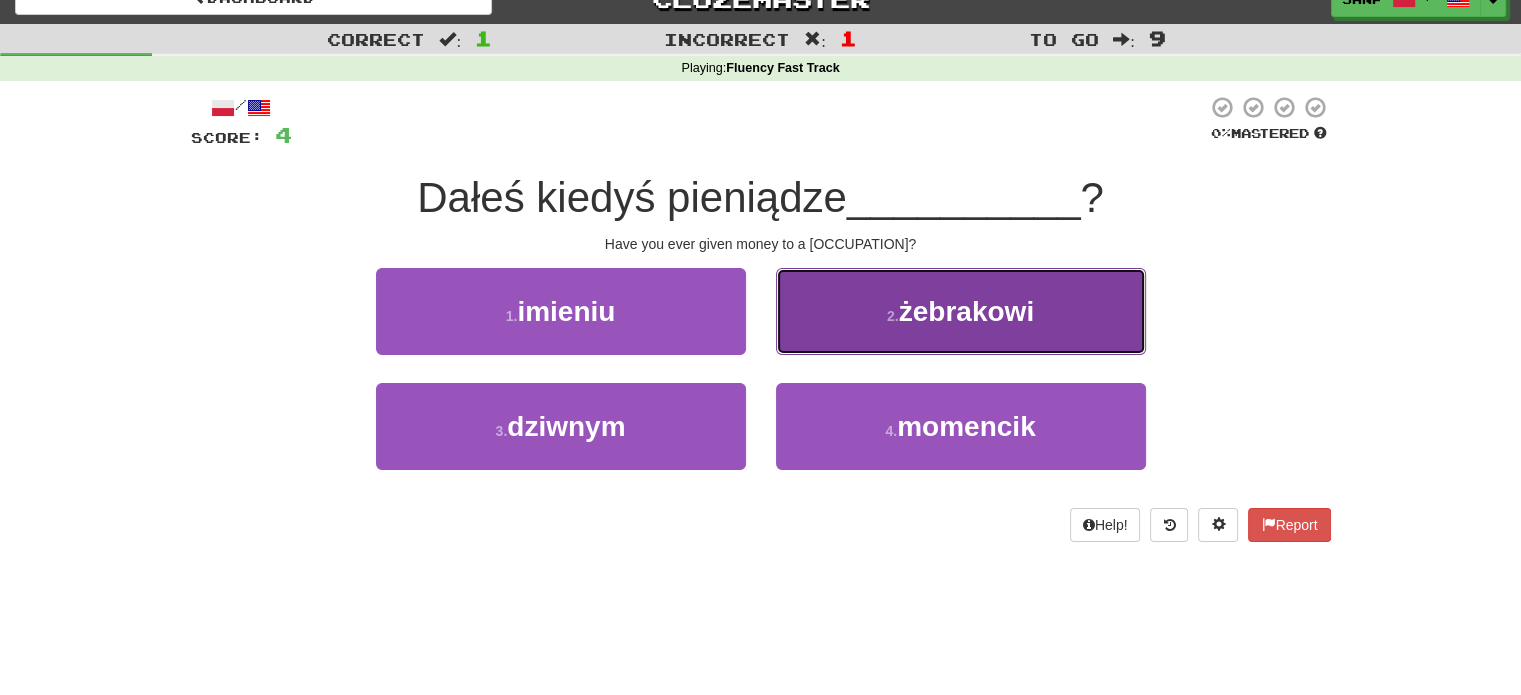 click on "2 .  żebrakowi" at bounding box center (961, 311) 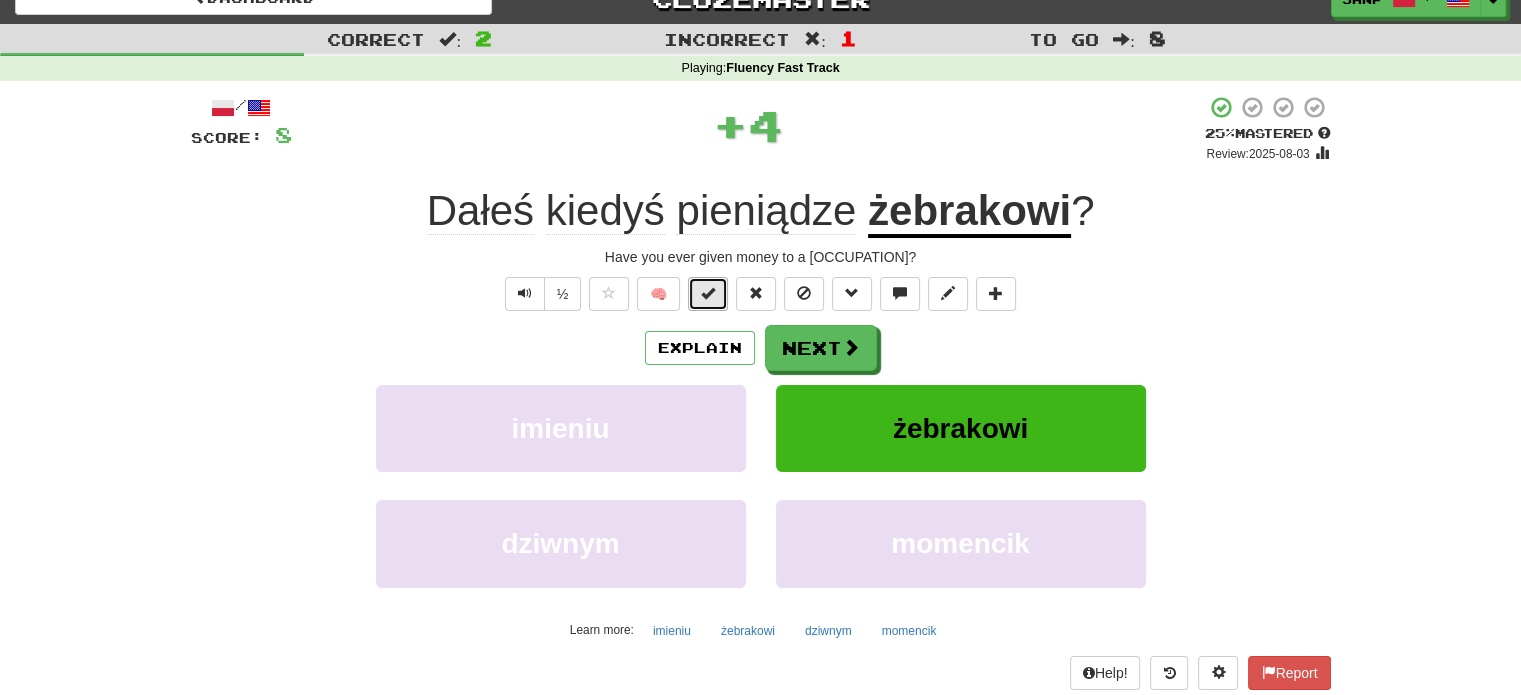 click at bounding box center [708, 294] 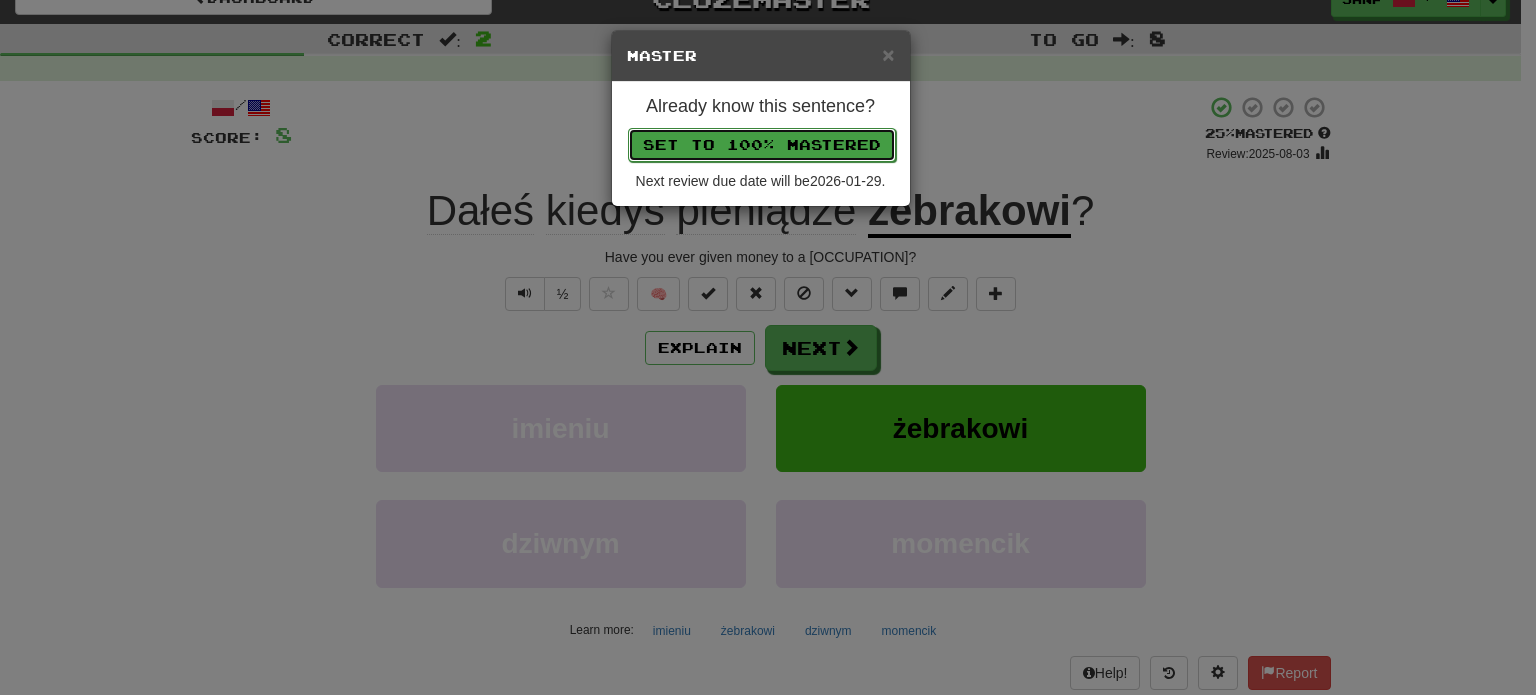 click on "Set to 100% Mastered" at bounding box center (762, 145) 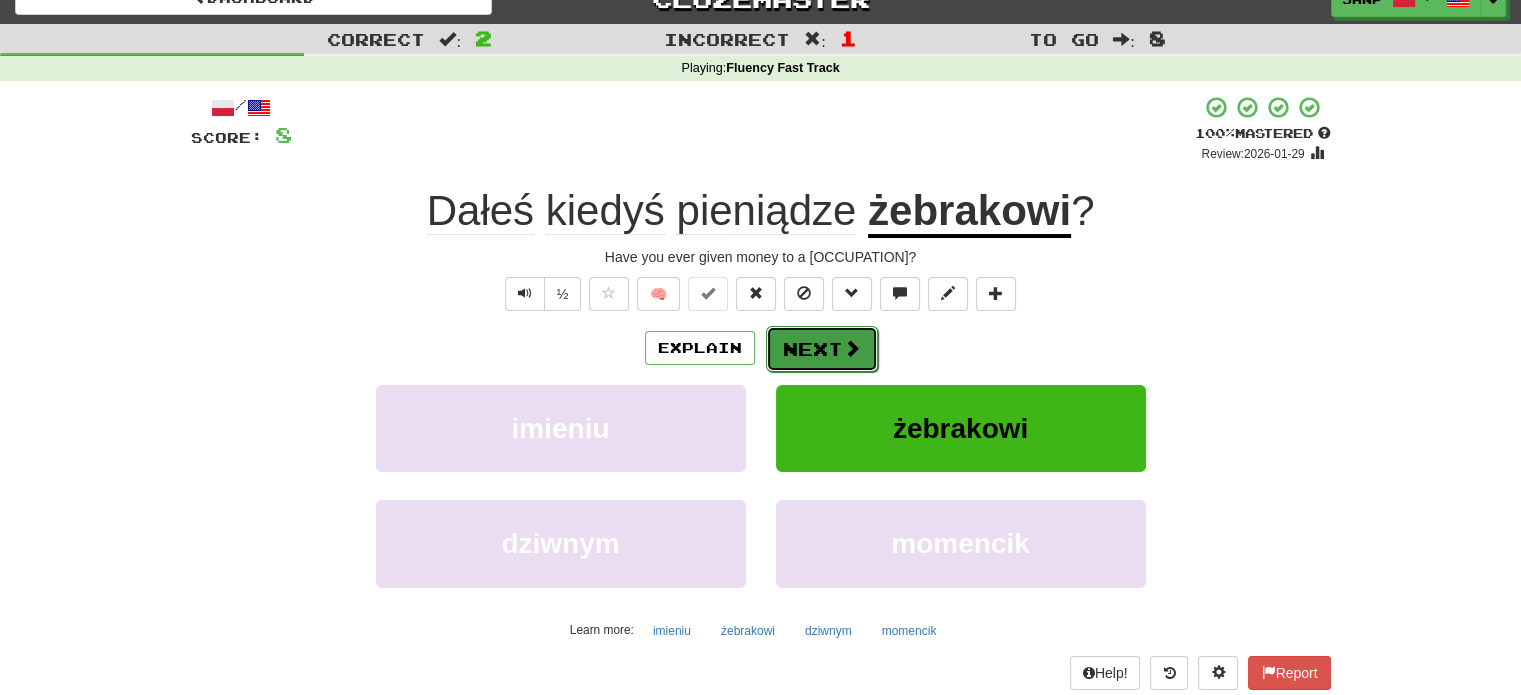 click on "Next" at bounding box center (822, 349) 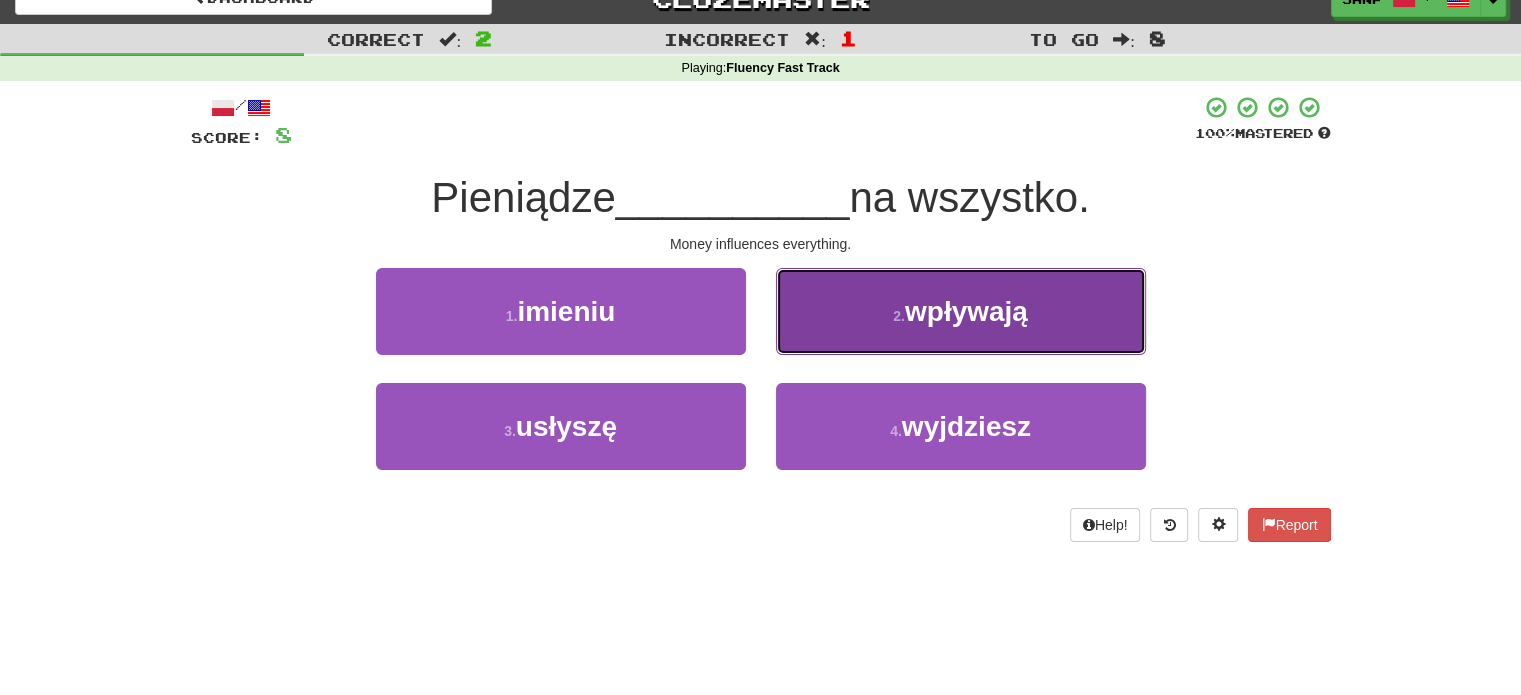 click on "2 ." at bounding box center (899, 316) 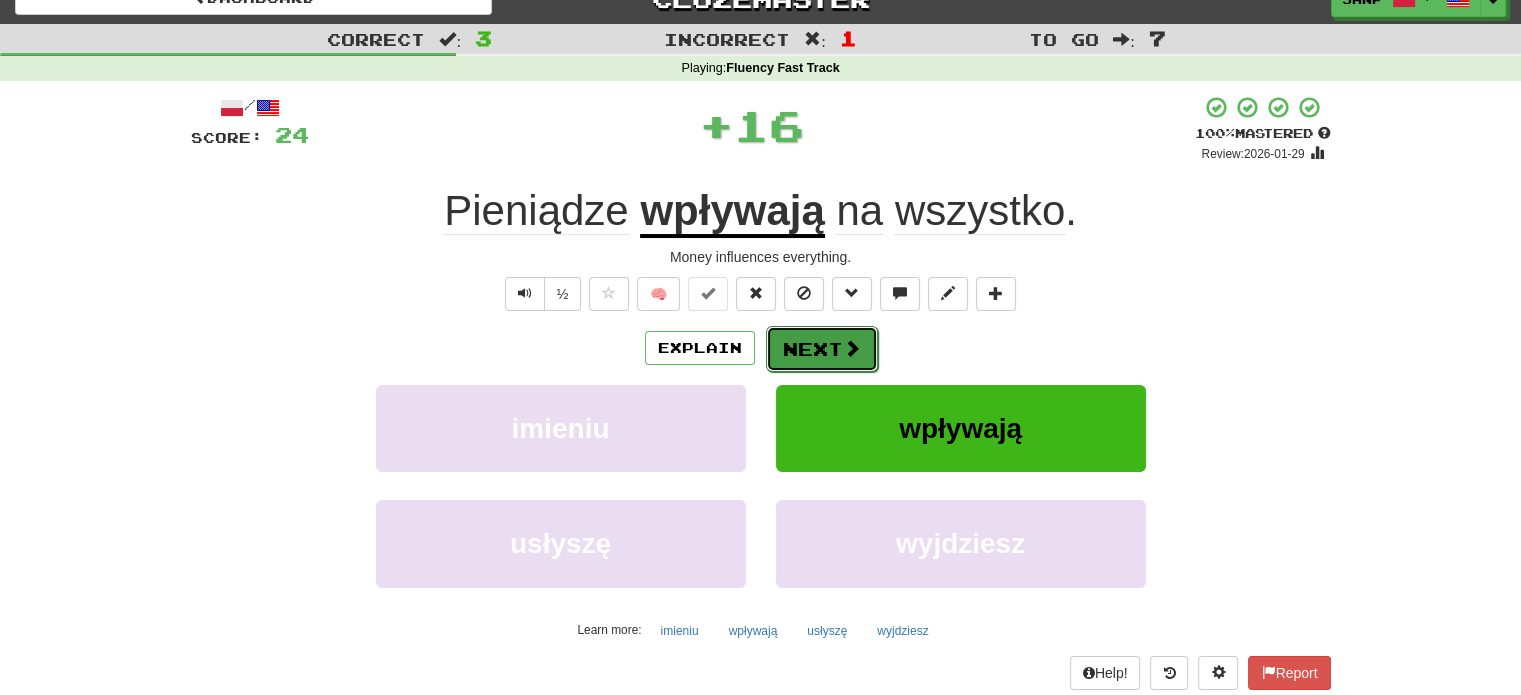 click on "Next" at bounding box center (822, 349) 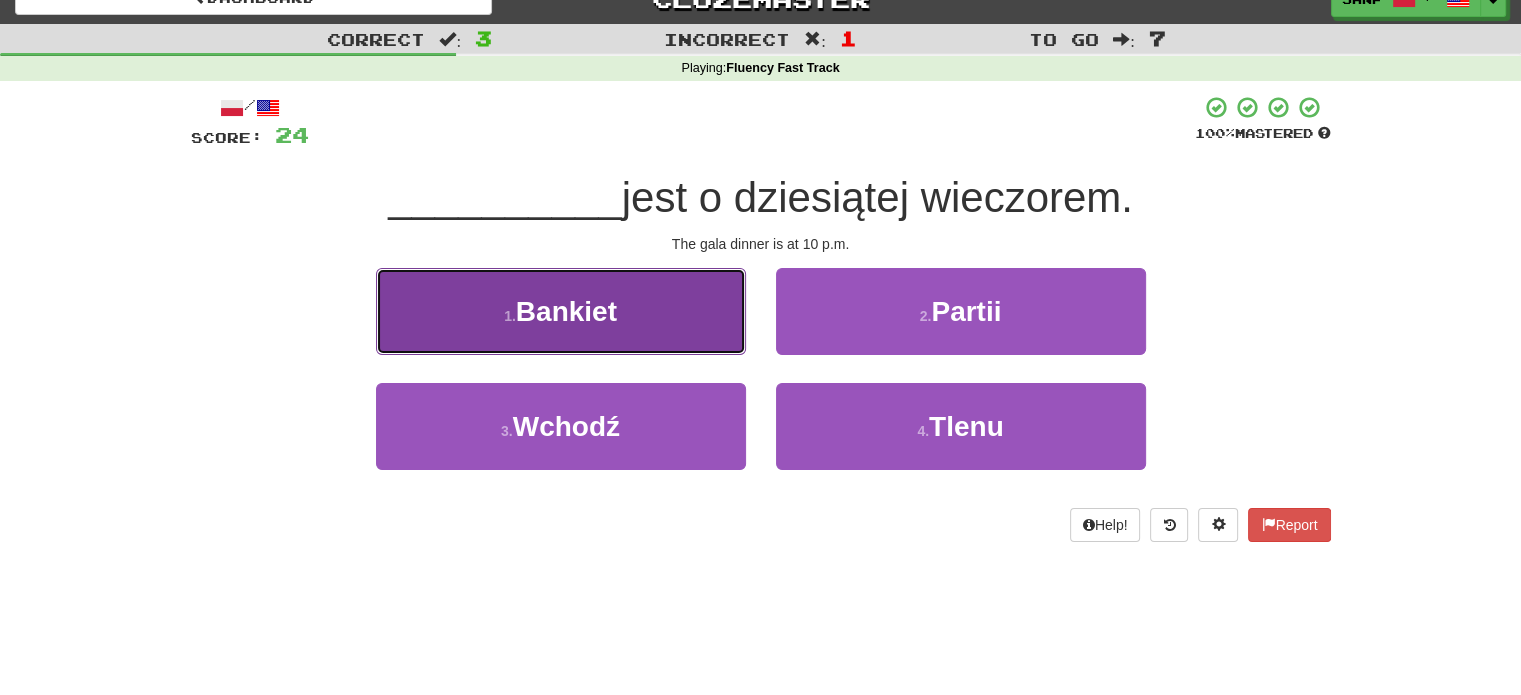 click on "1 .  Bankiet" at bounding box center (561, 311) 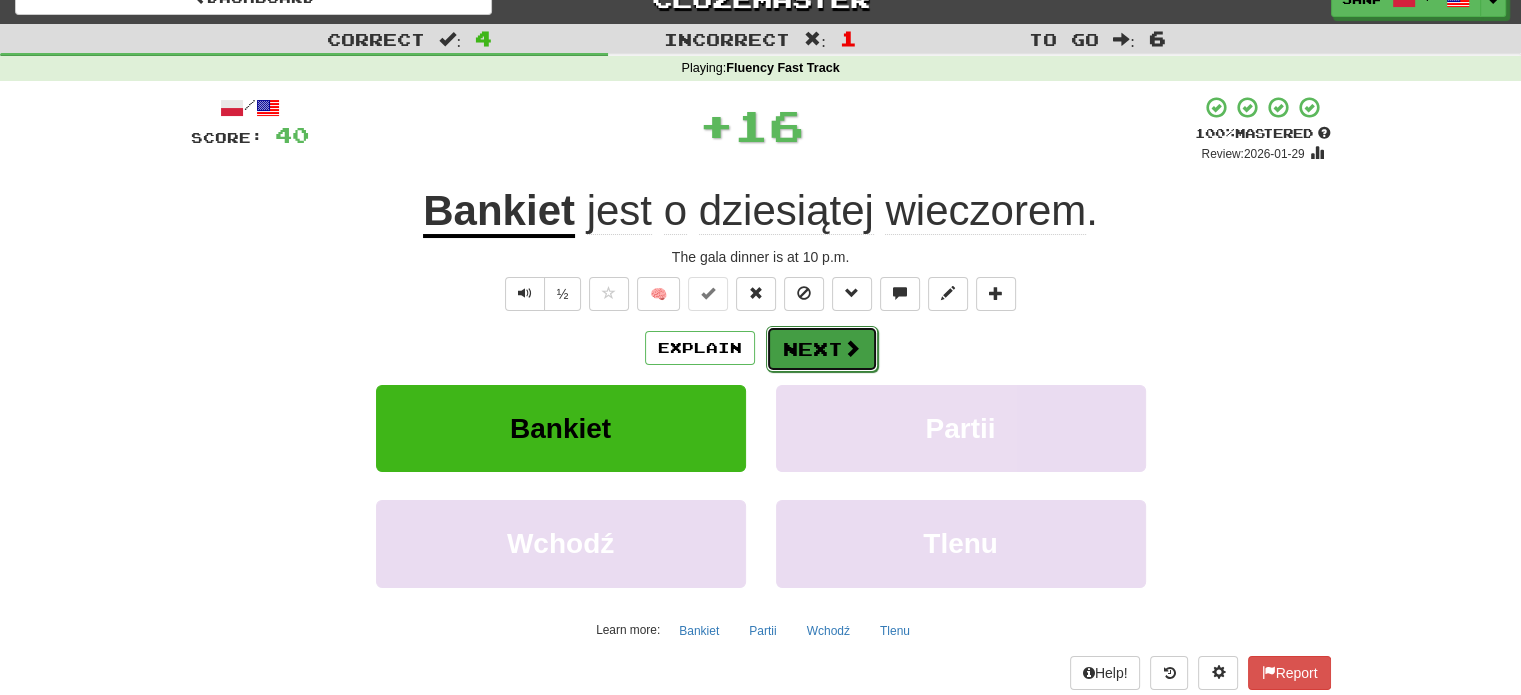click on "Next" at bounding box center [822, 349] 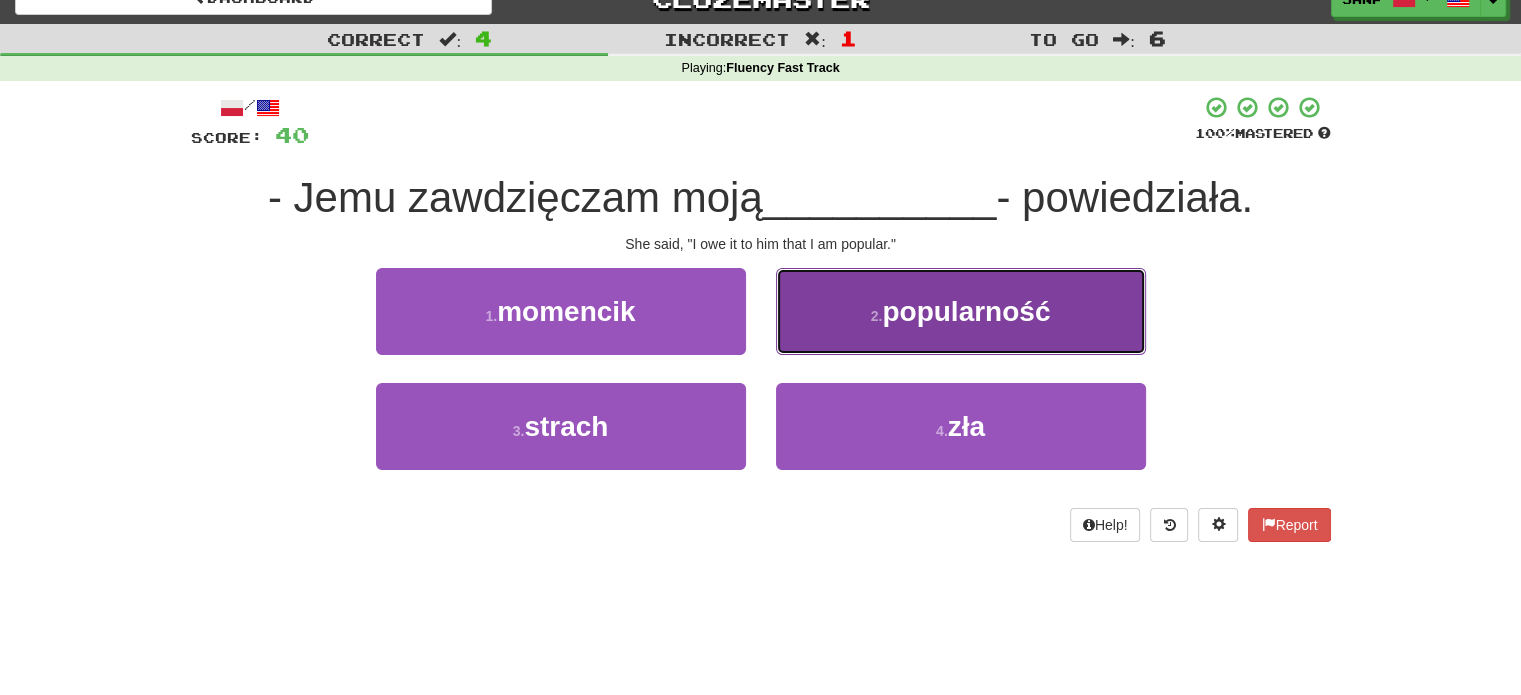 click on "2 .  popularność" at bounding box center (961, 311) 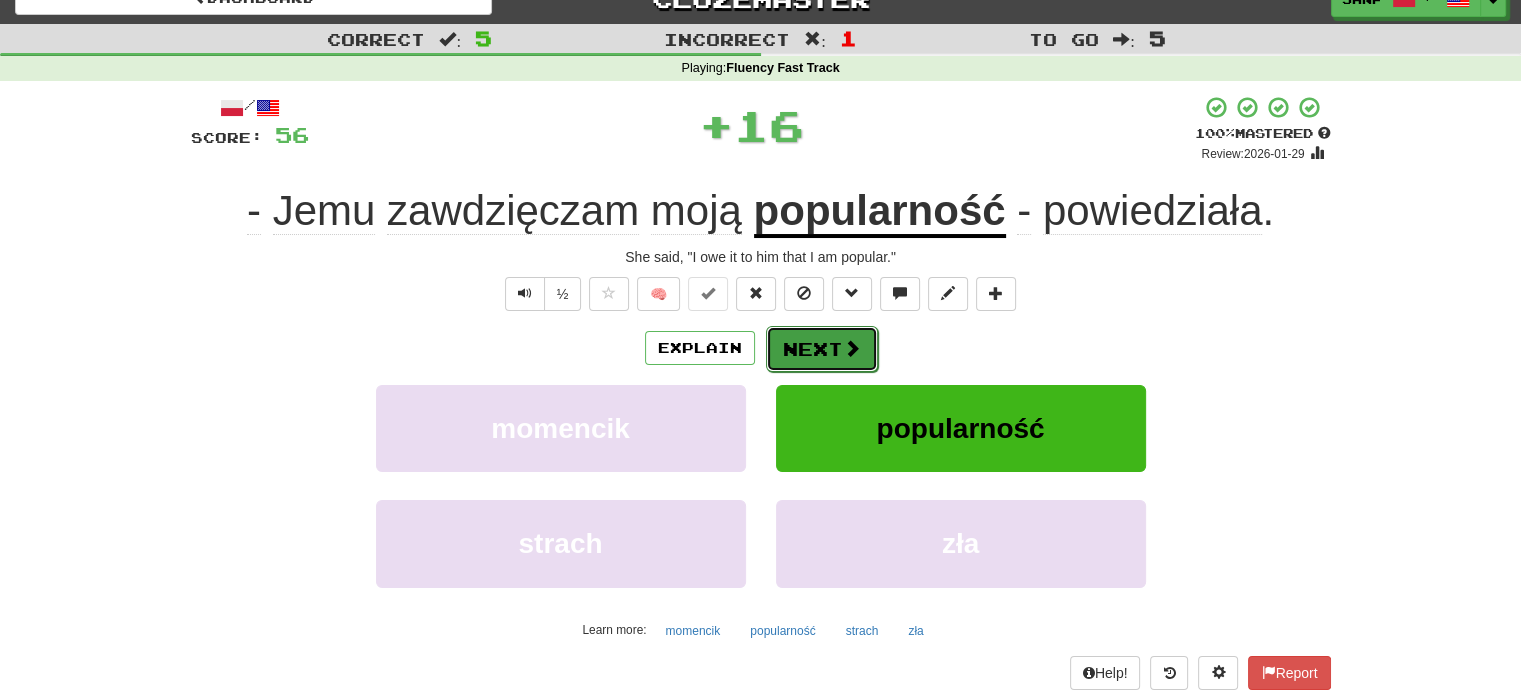 click on "Next" at bounding box center (822, 349) 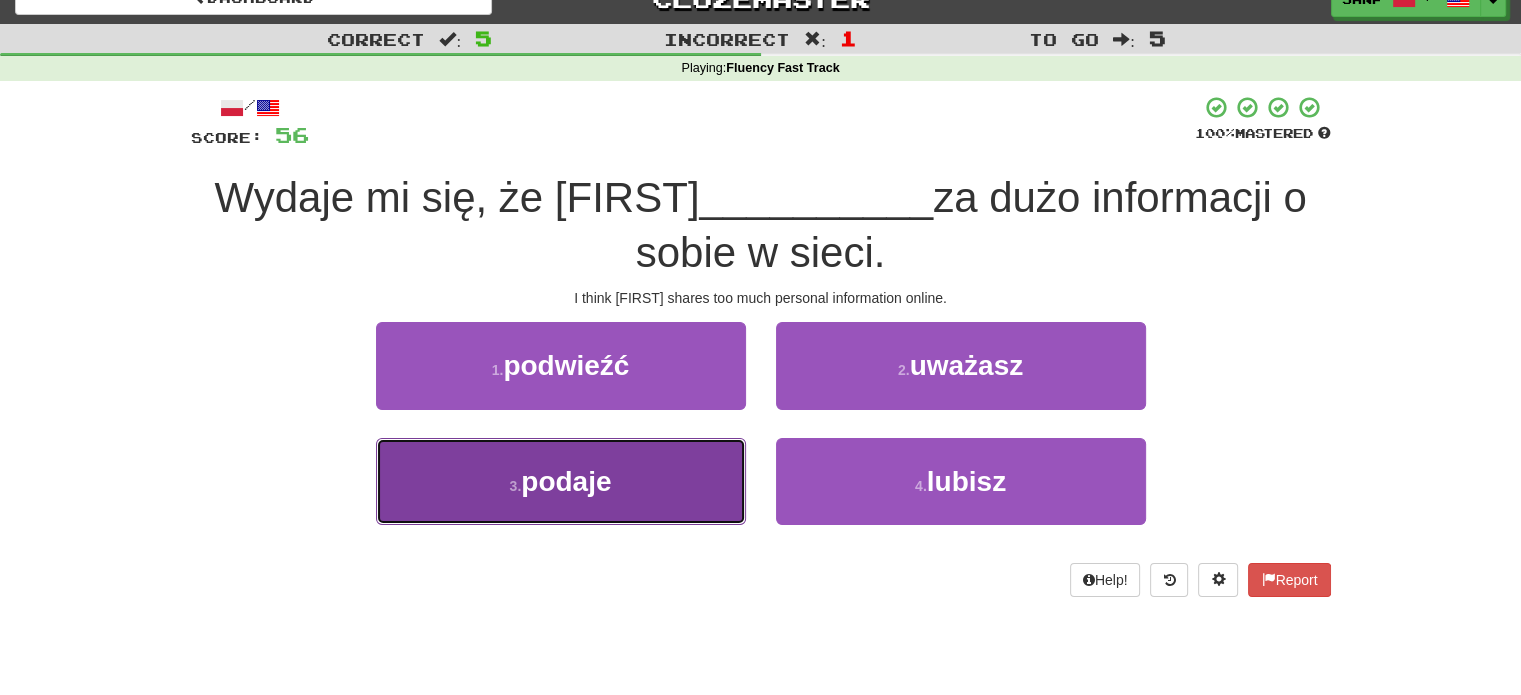 click on "3 .  podaje" at bounding box center (561, 481) 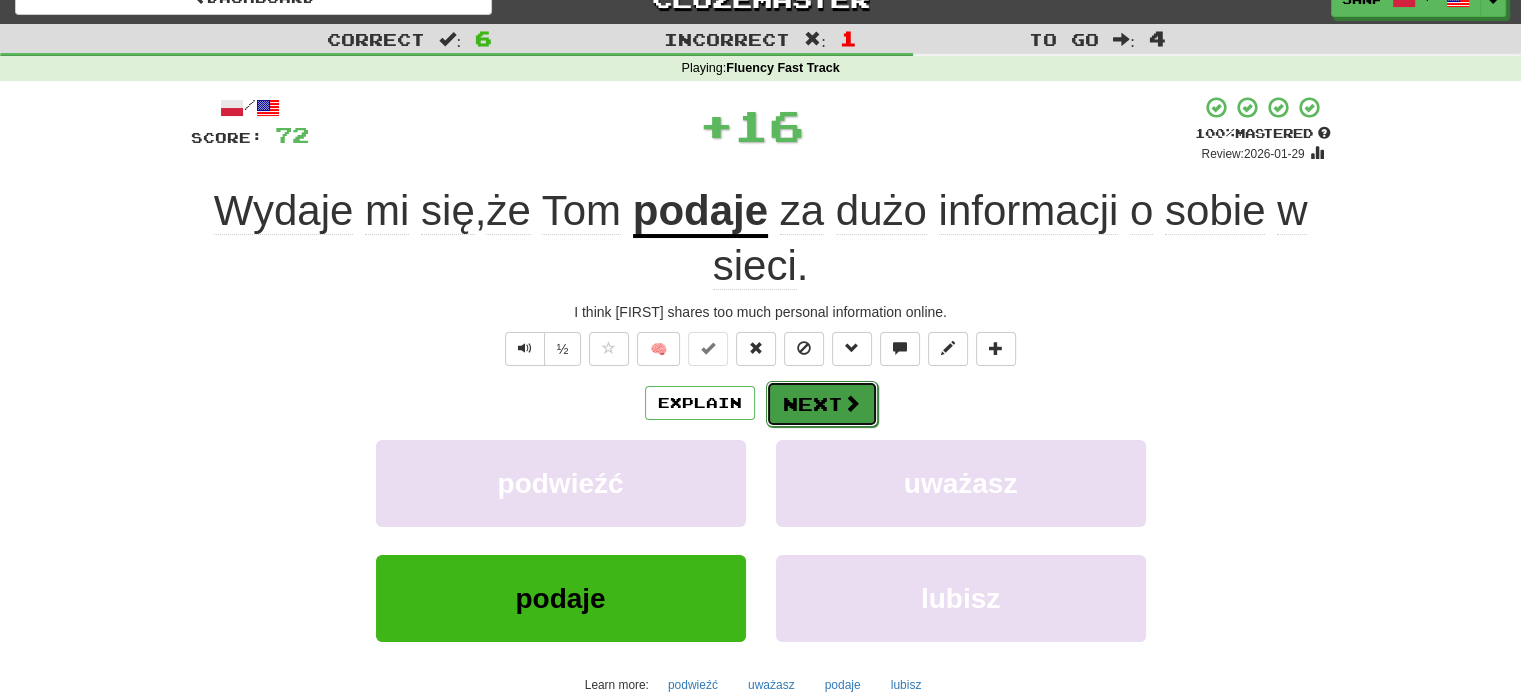 click on "Next" at bounding box center [822, 404] 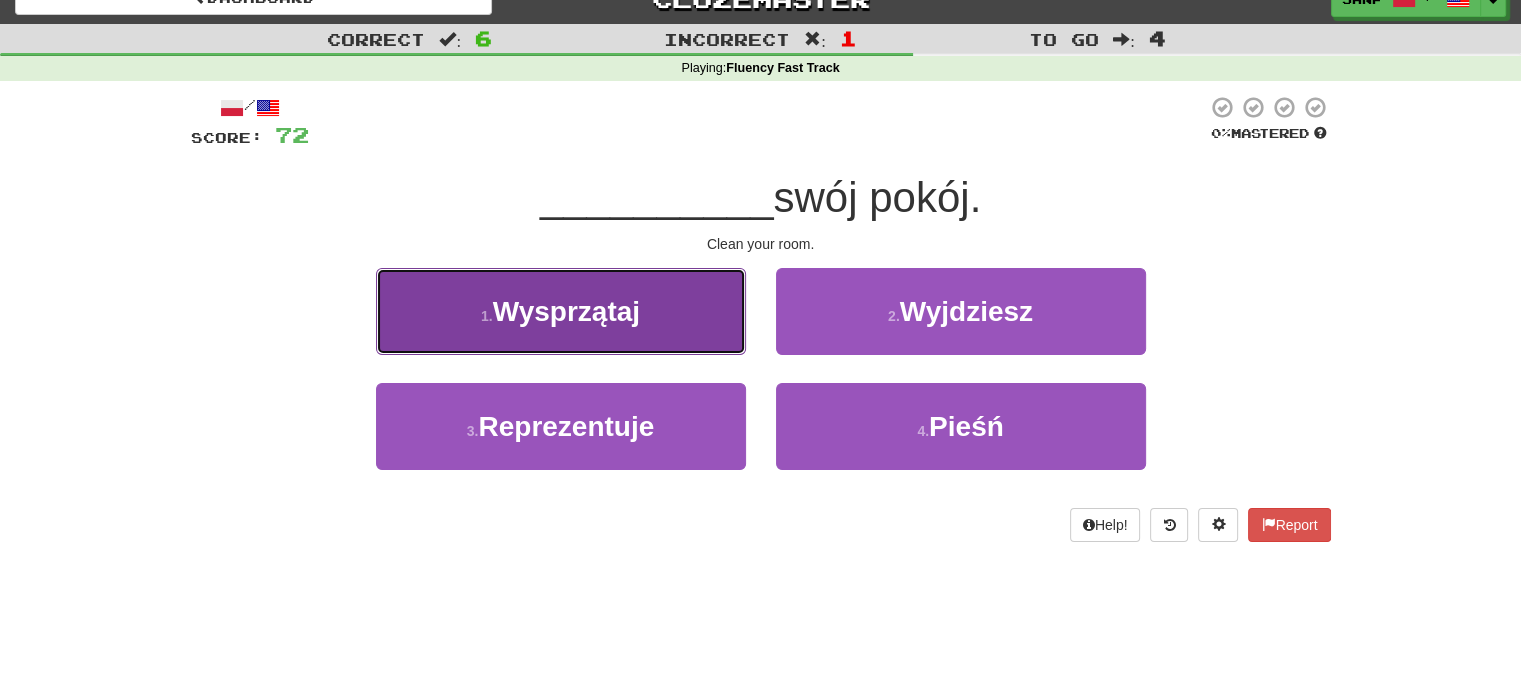 click on "1 .  Wysprzątaj" at bounding box center (561, 311) 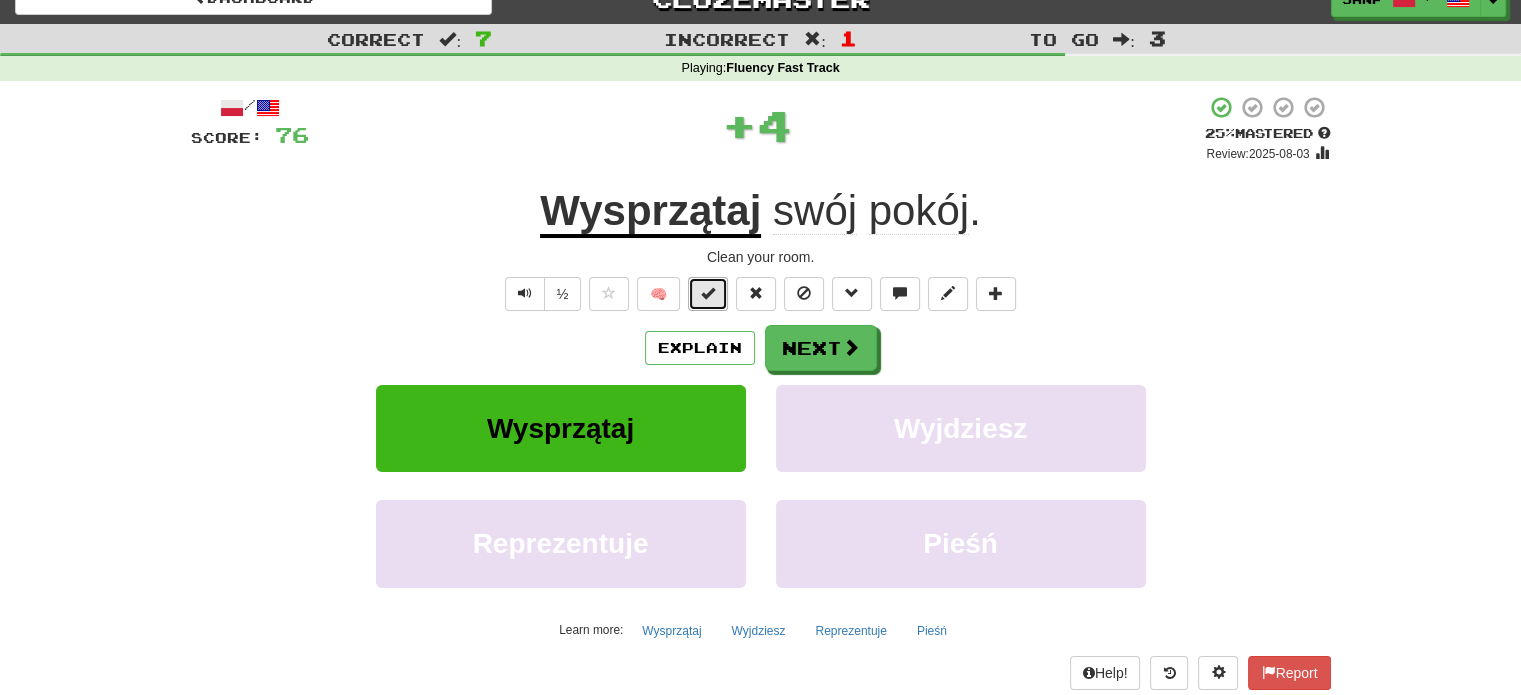 click at bounding box center (708, 294) 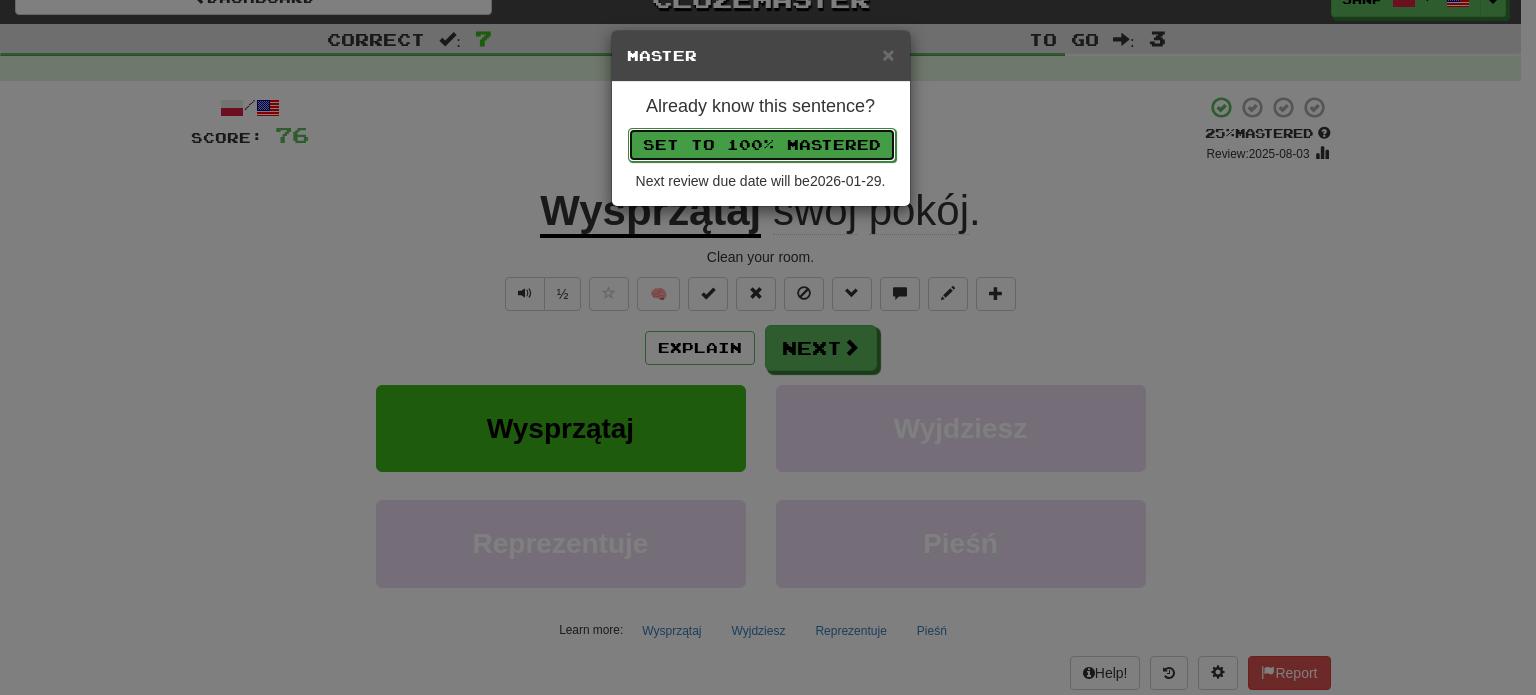 click on "Set to 100% Mastered" at bounding box center [762, 145] 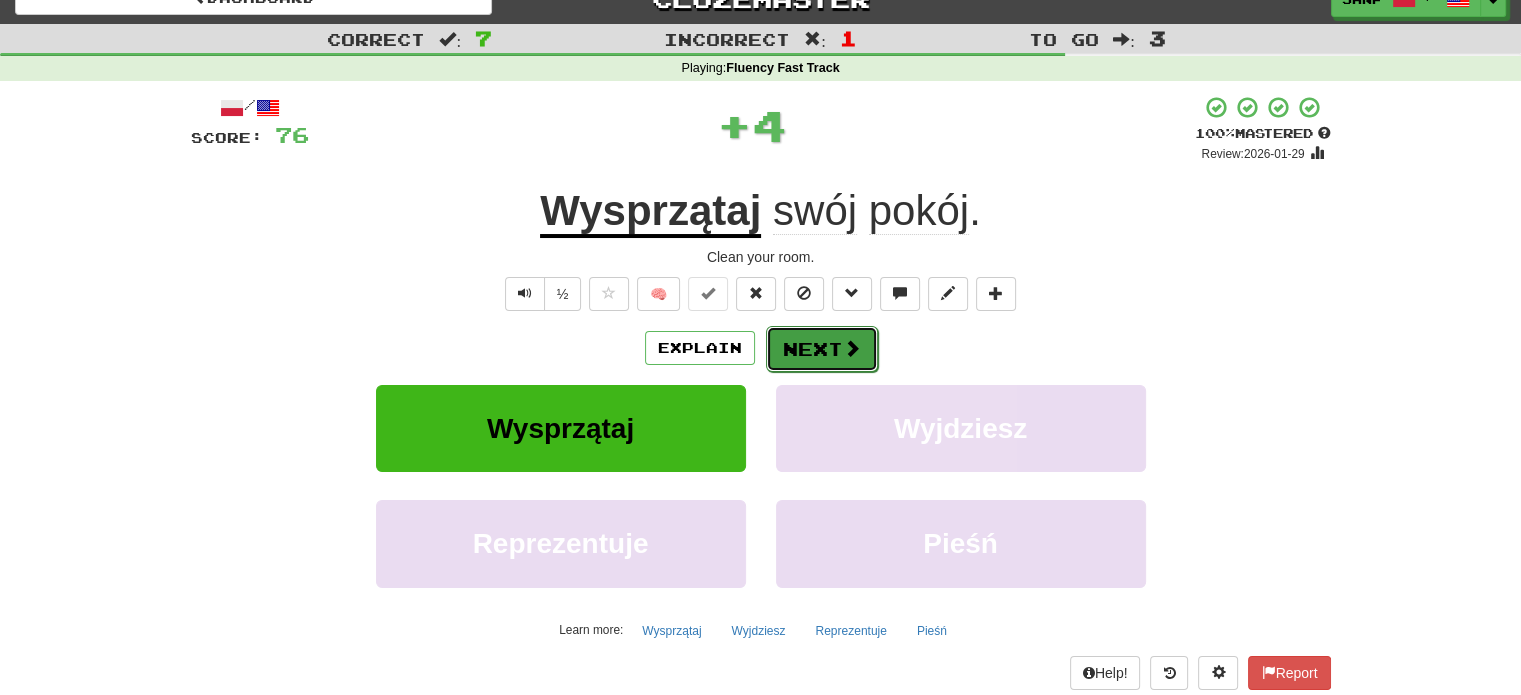 click on "Next" at bounding box center [822, 349] 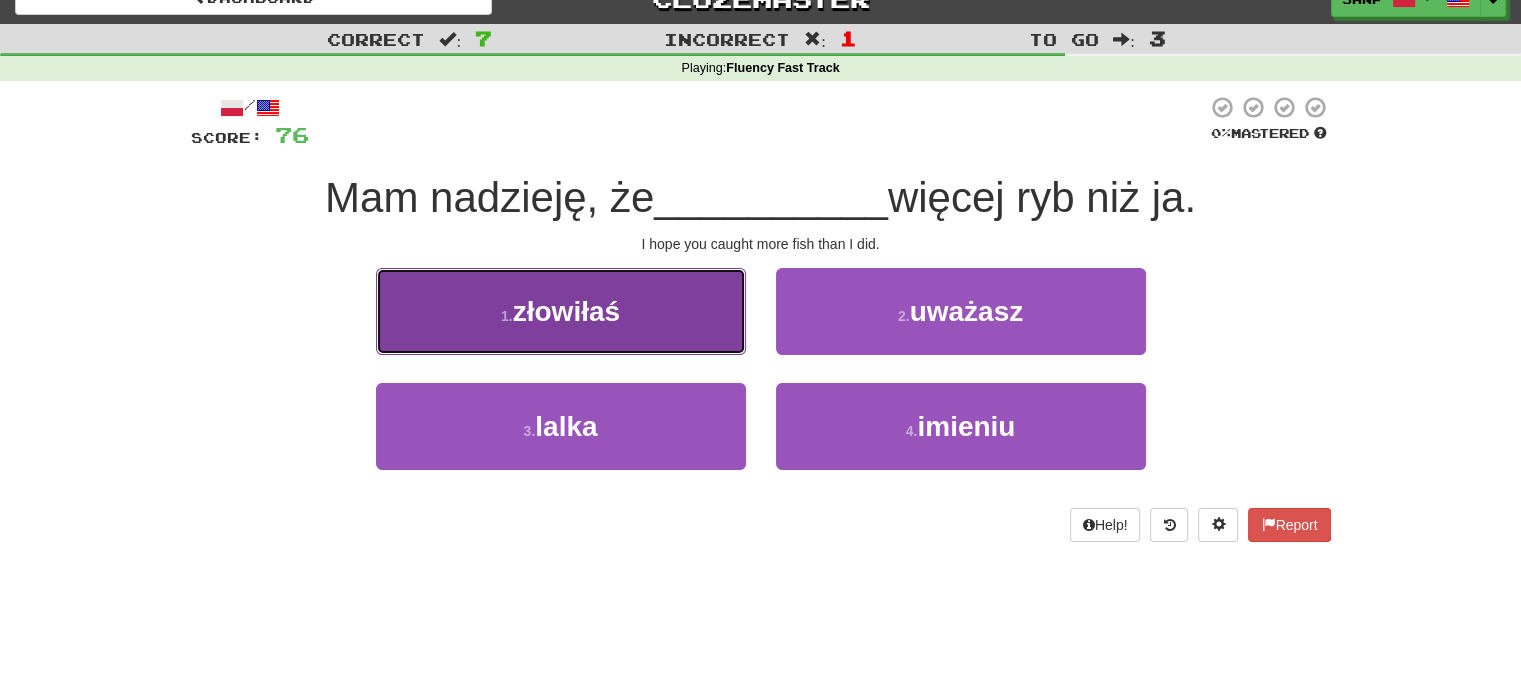 click on "1 .  złowiłaś" at bounding box center [561, 311] 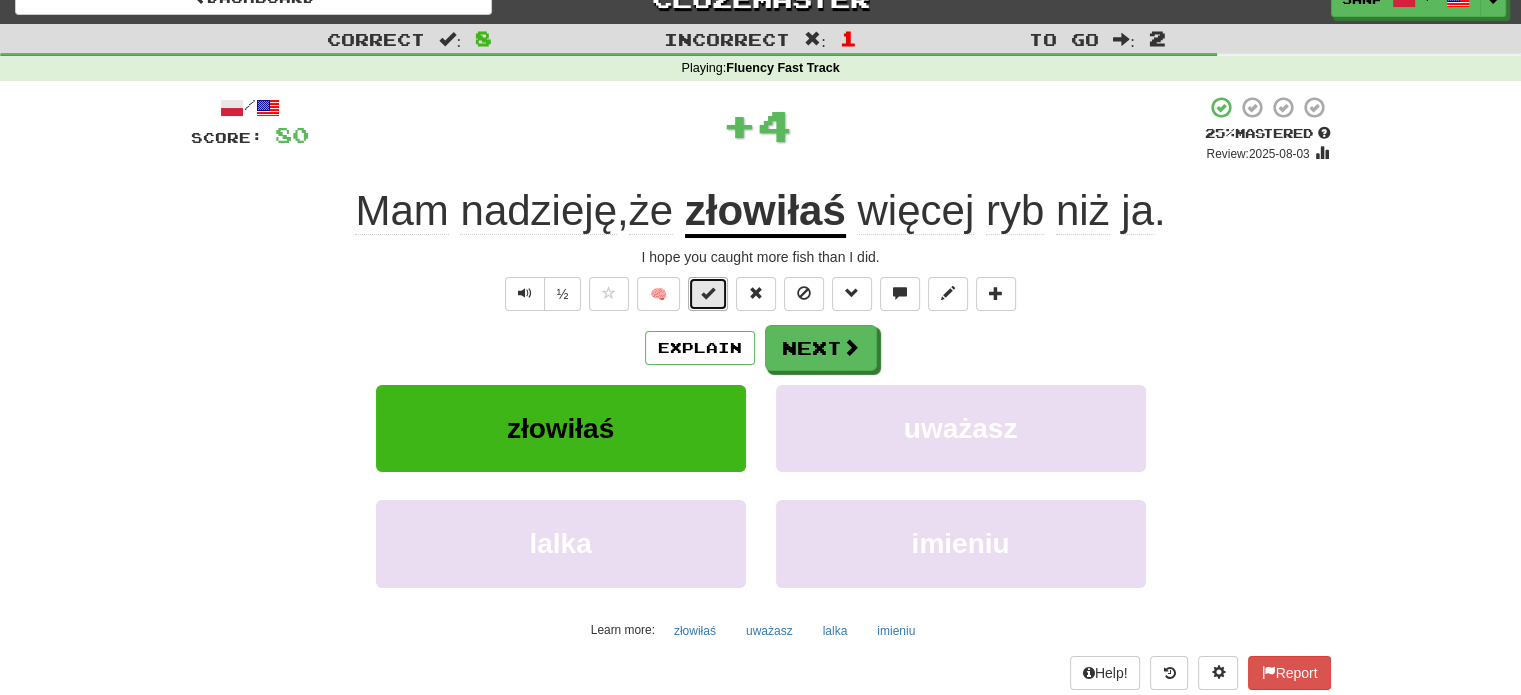 click at bounding box center [708, 294] 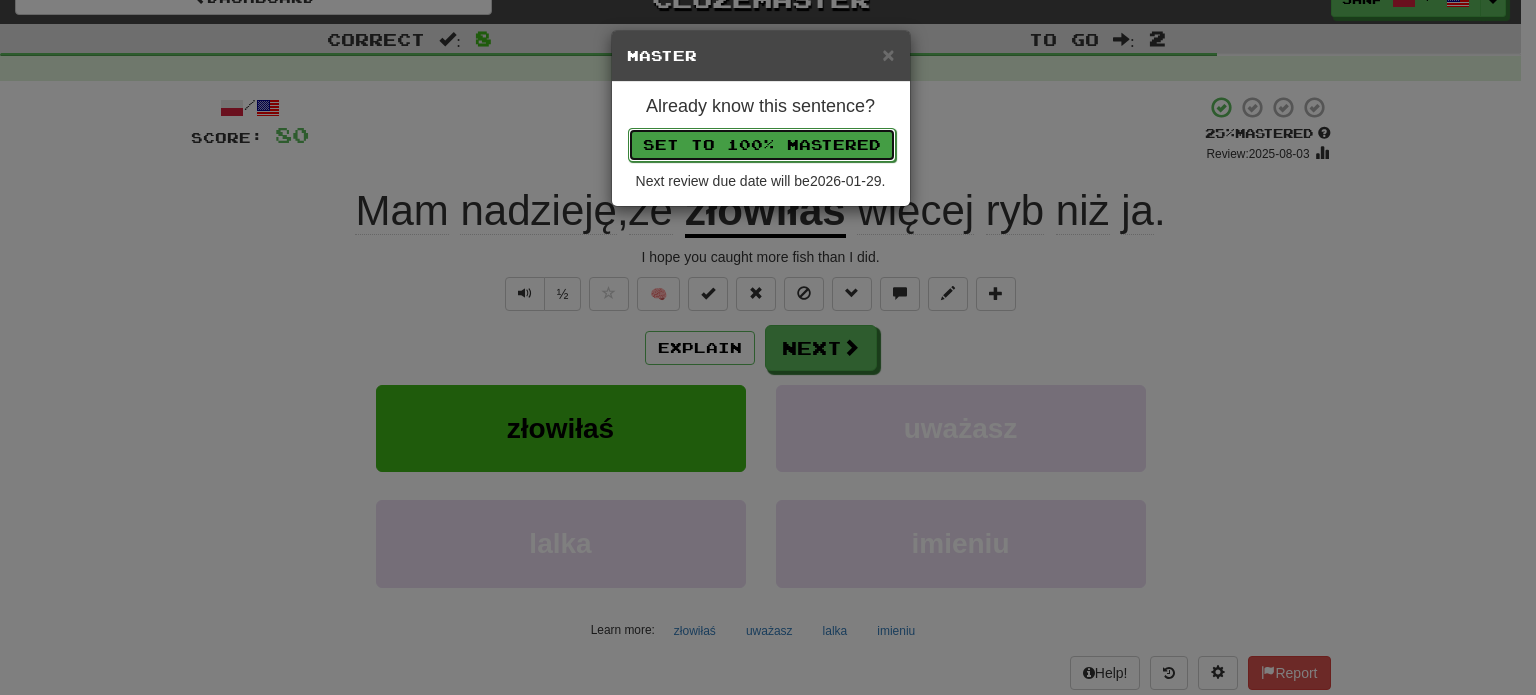 click on "Set to 100% Mastered" at bounding box center (762, 145) 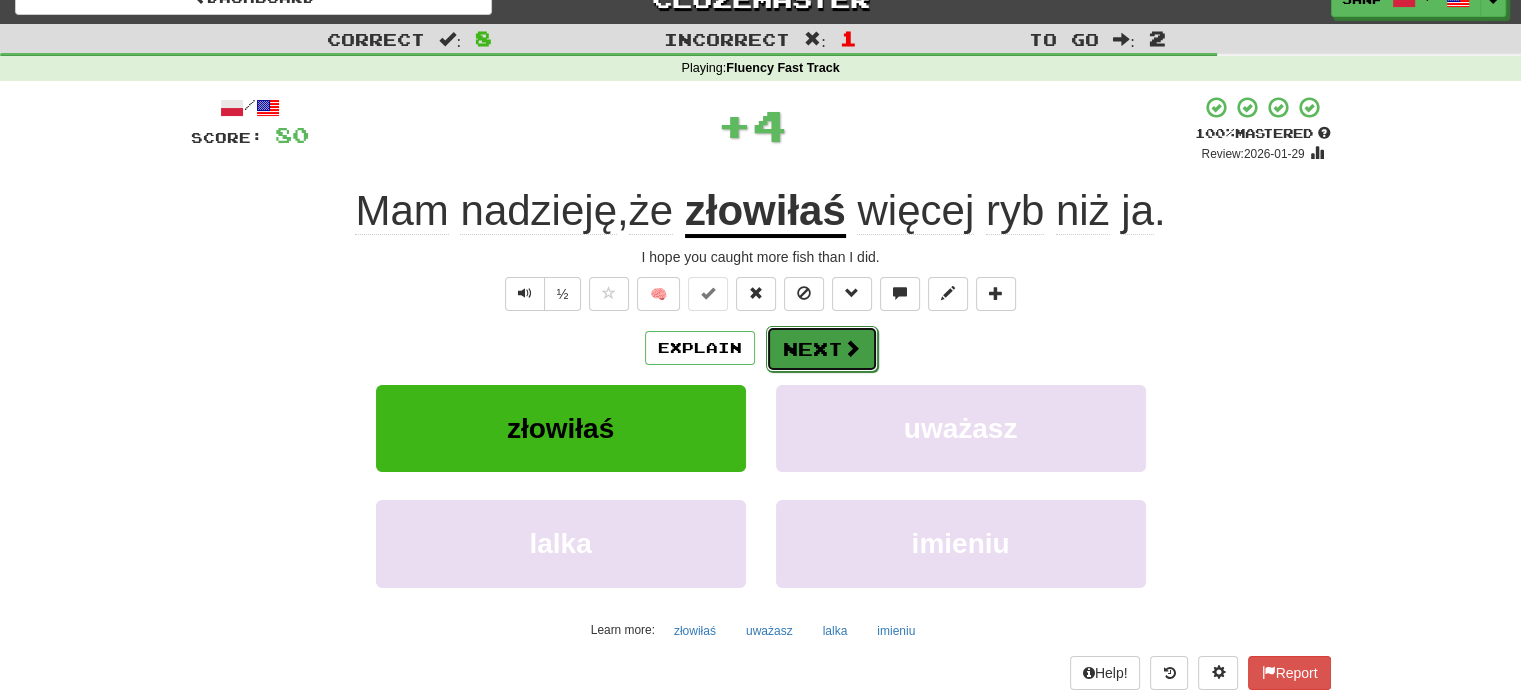 click on "Next" at bounding box center (822, 349) 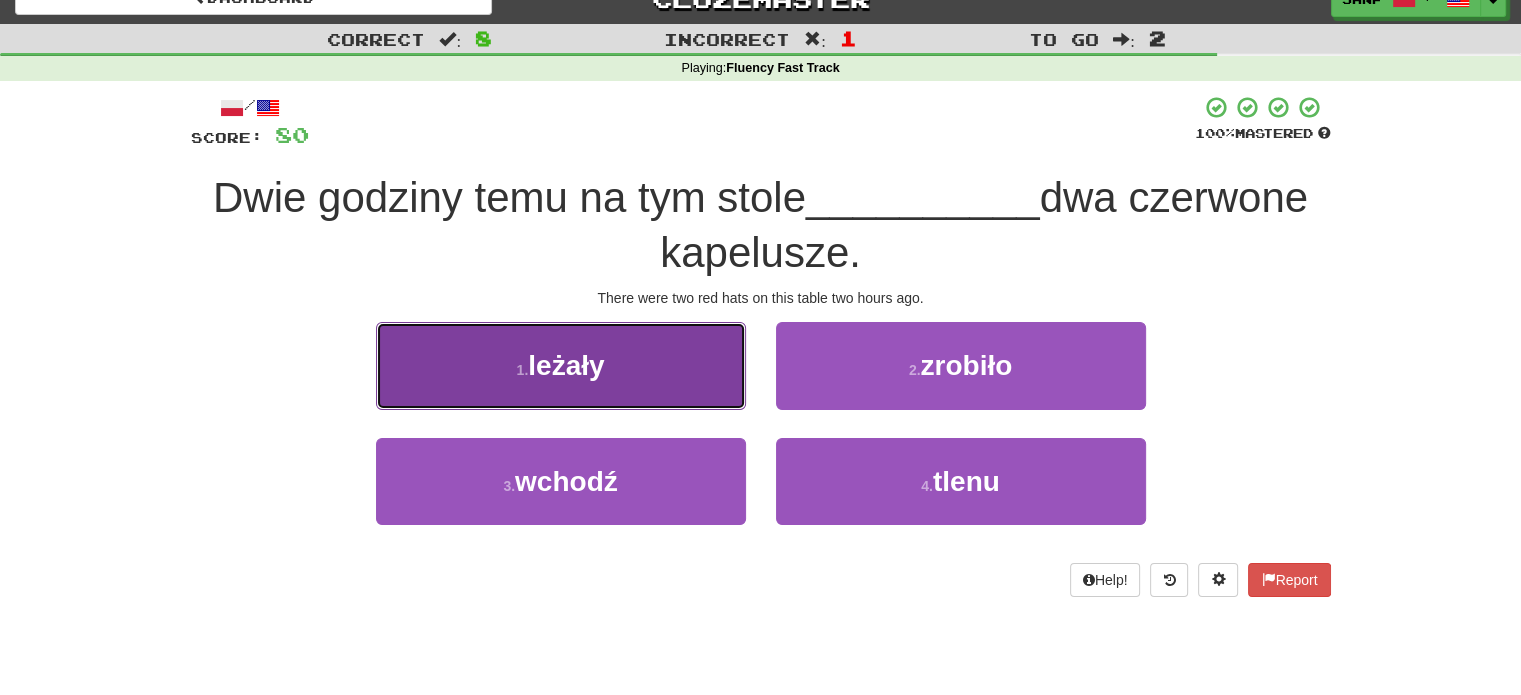 click on "1 .  leżały" at bounding box center (561, 365) 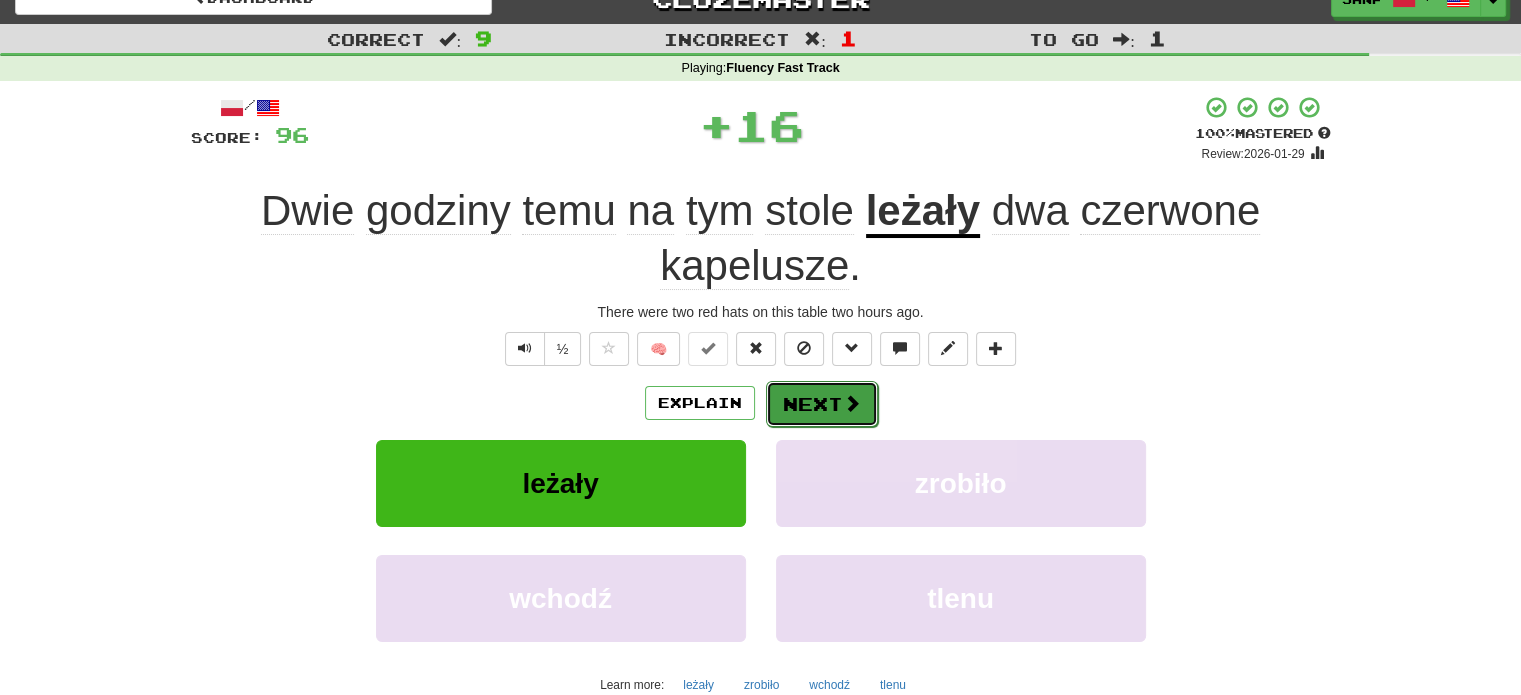 click on "Next" at bounding box center (822, 404) 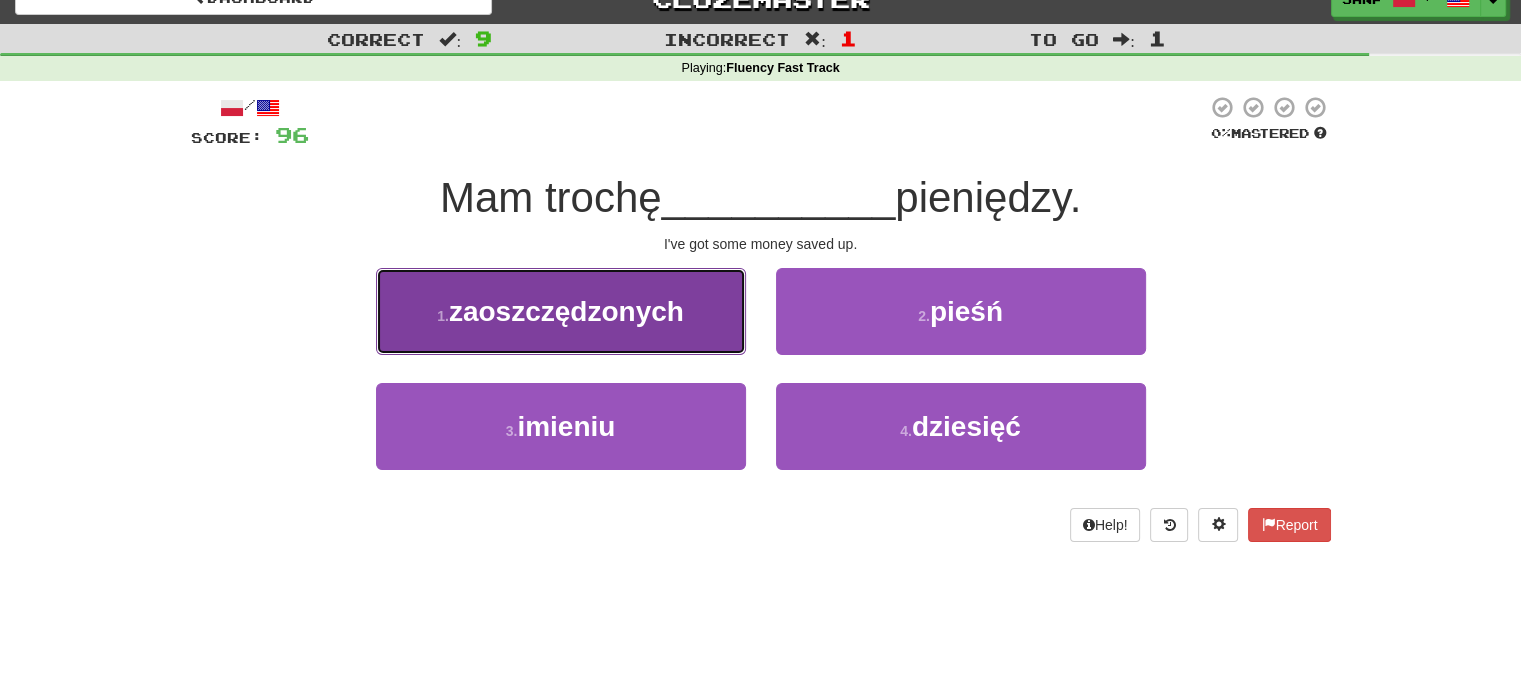 click on "1 .  zaoszczędzonych" at bounding box center [561, 311] 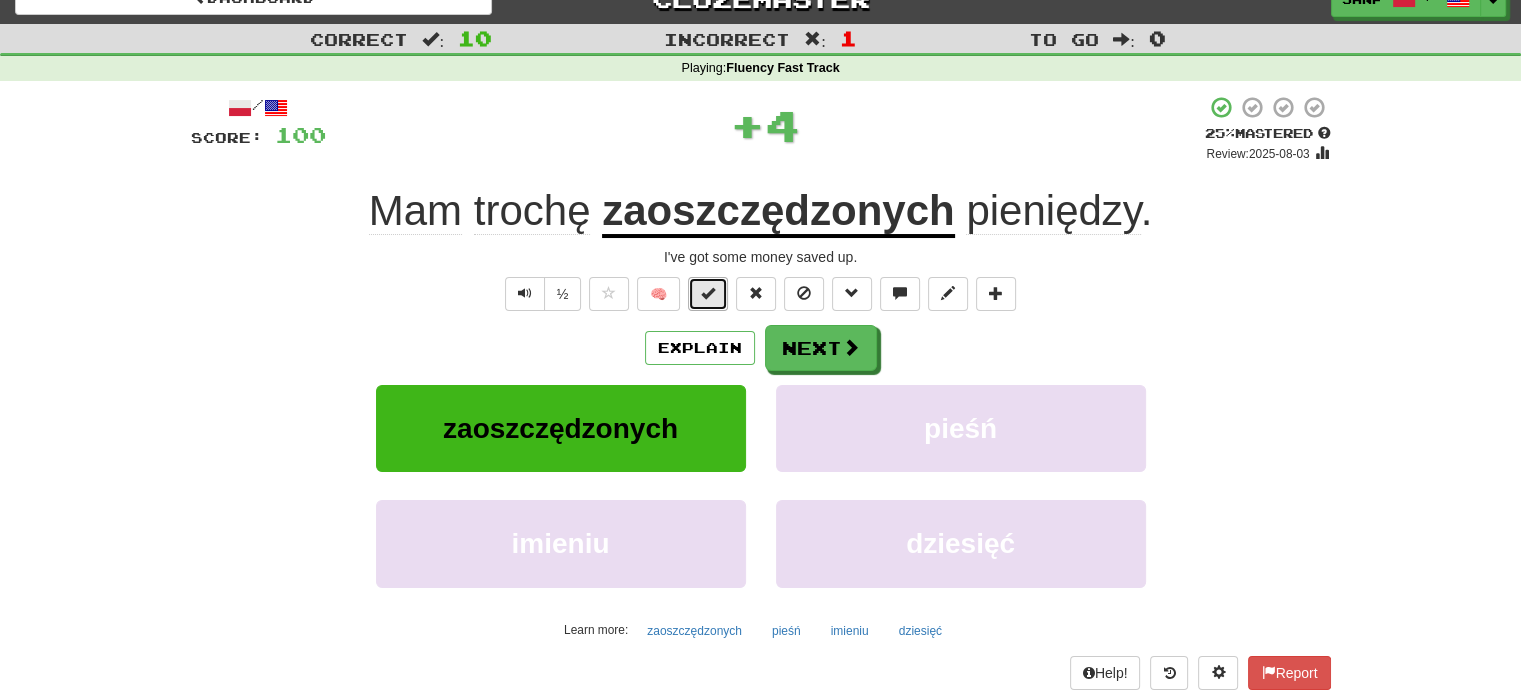 click at bounding box center [708, 294] 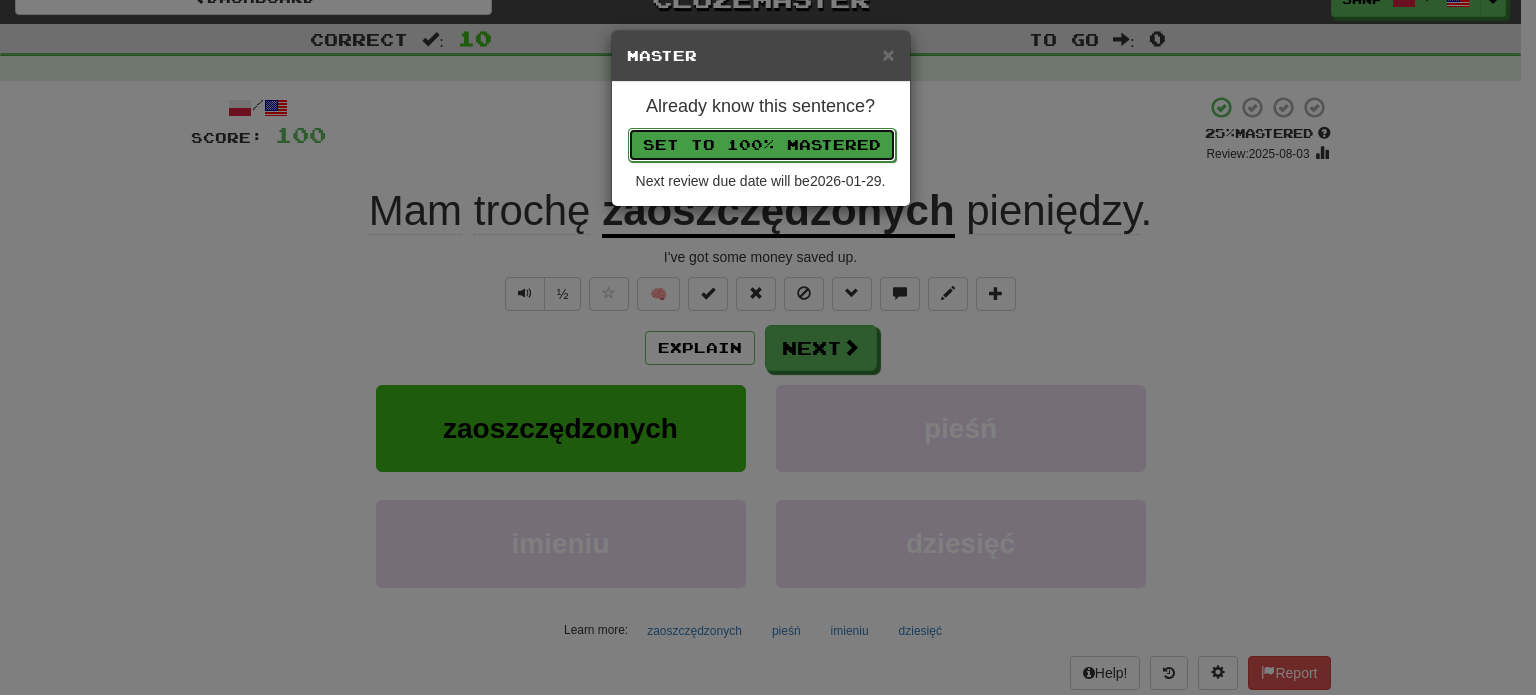 click on "Set to 100% Mastered" at bounding box center [762, 145] 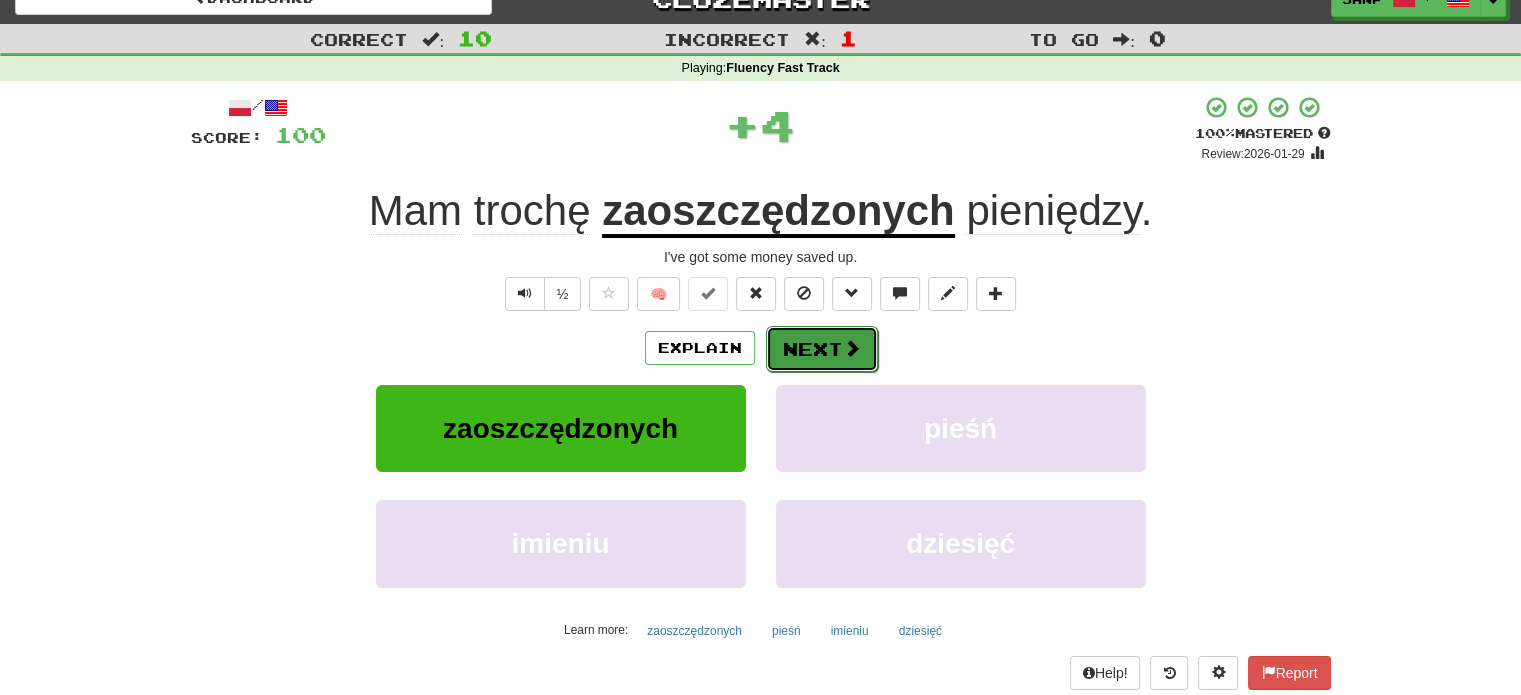 click on "Next" at bounding box center [822, 349] 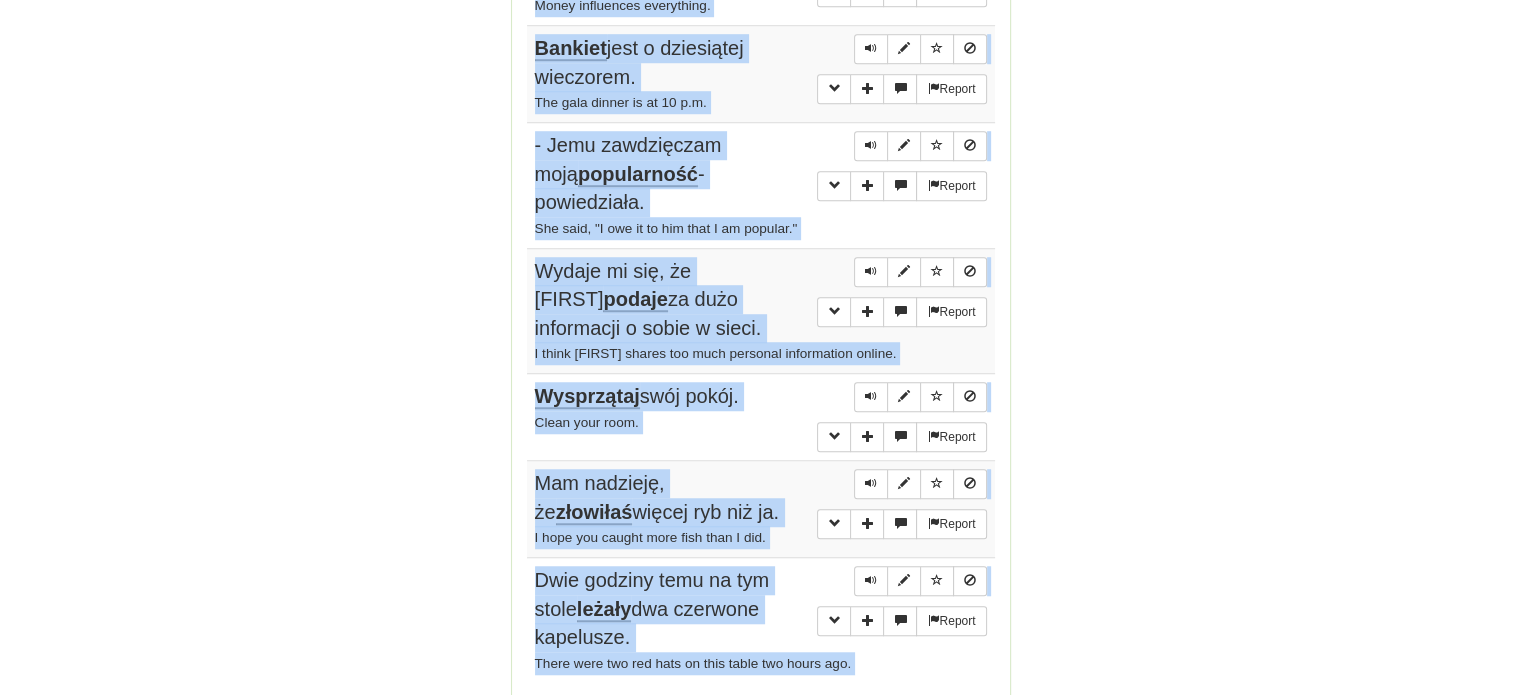 scroll, scrollTop: 1558, scrollLeft: 0, axis: vertical 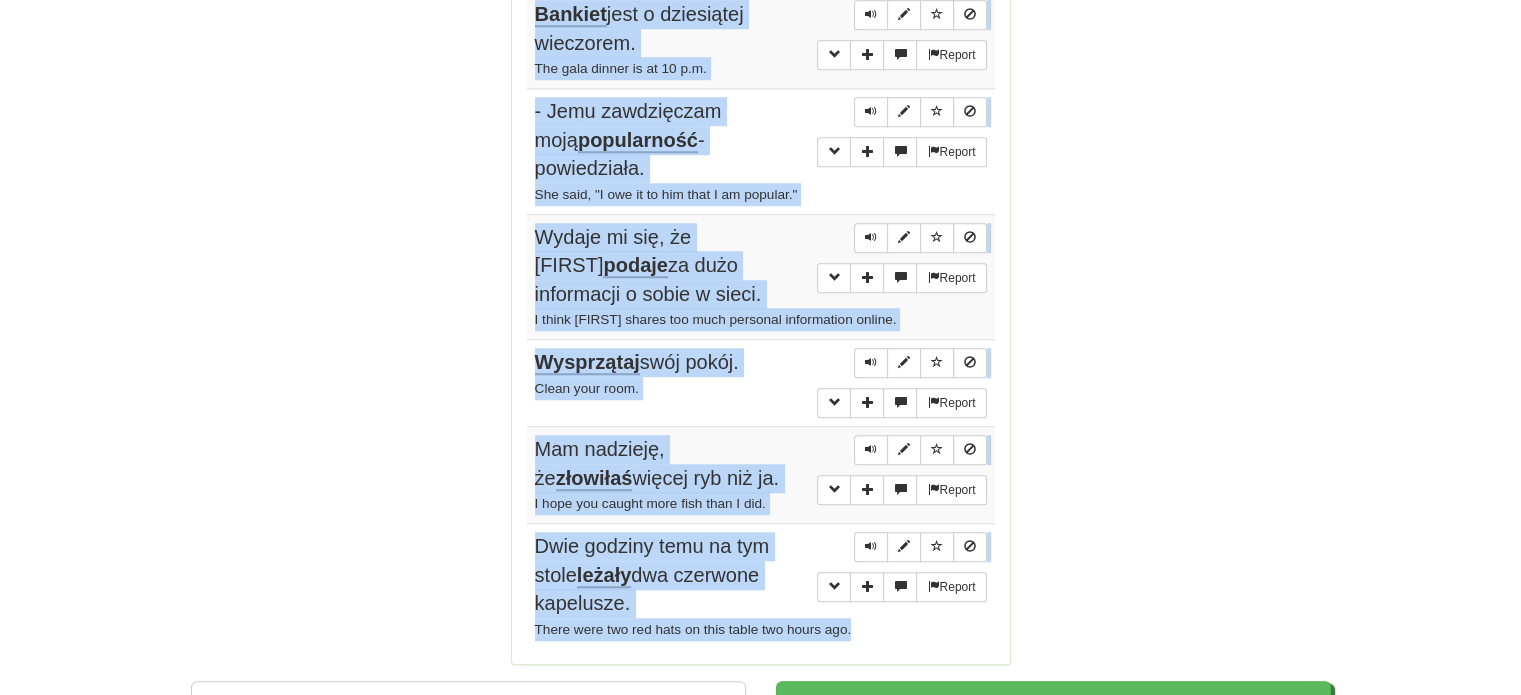 drag, startPoint x: 530, startPoint y: 155, endPoint x: 875, endPoint y: 534, distance: 512.5095 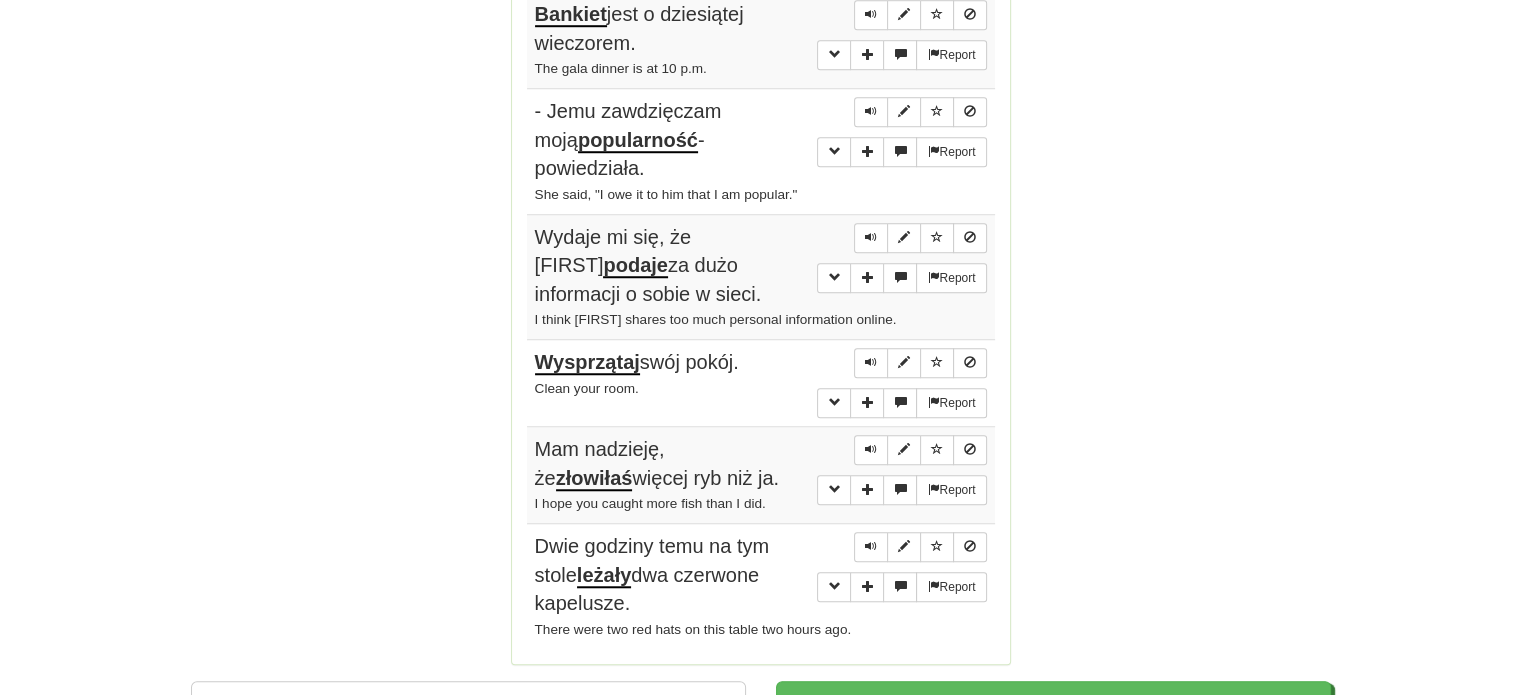 click on "Correct : 10 Incorrect : 1 To go : 0 Playing : Fluency Fast Track Round Complete! Dashboard Continue Round Results Stats: Score: + 100 Time: 0 : 56 New: 5 Review: 5 Correct: 10 Incorrect: 1 Progress: Fluency Fast Track Playing: 16.171 / 17.289 + 5 93.505% 93.533% Mastered: 16.171 / 17.289 + 5 93.505% 93.533% Ready for Review: 5 / Level: 111 5.386 points to level 112 - keep going! Ranked: 30 th this week ( 84 points to 29 th ) Sentences: Report Mam trochę zaoszczędzonych pieniędzy. I've got some money saved up. Report Koszty życia poszybowały w górę w ciągu ostatniego roku. The cost of living has shot through the ceiling in the last year. Report Dałeś kiedyś pieniądze żebrakowi ? Have you ever given money to a beggar? Report Pieniądze wpływają na wszystko. Money influences everything. Report Bankiet jest o dziesiątej wieczorem. The gala dinner is at 10 p.m. Report - Jemu zawdzięczam moją popularność - powiedziała. Report podaje" at bounding box center (760, -385) 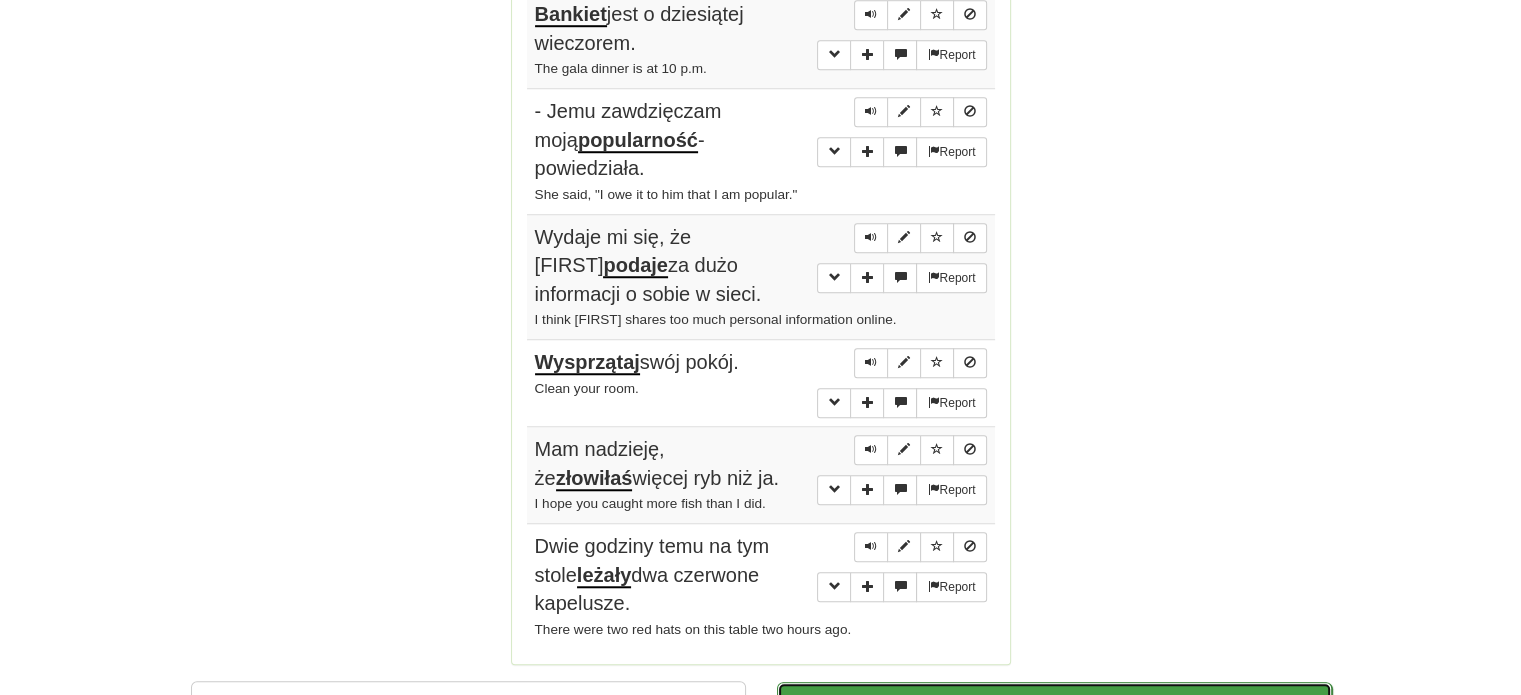 click on "Continue" at bounding box center (1054, 705) 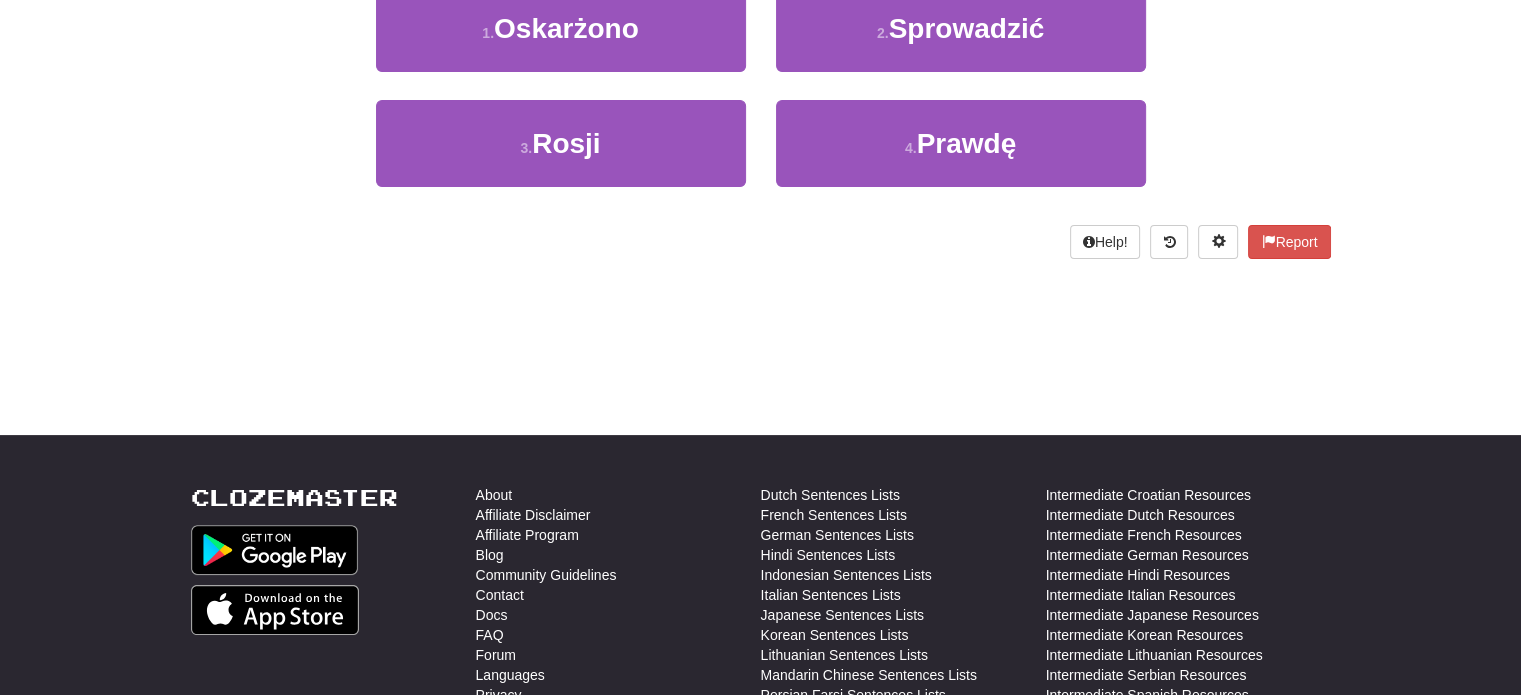 scroll, scrollTop: 110, scrollLeft: 0, axis: vertical 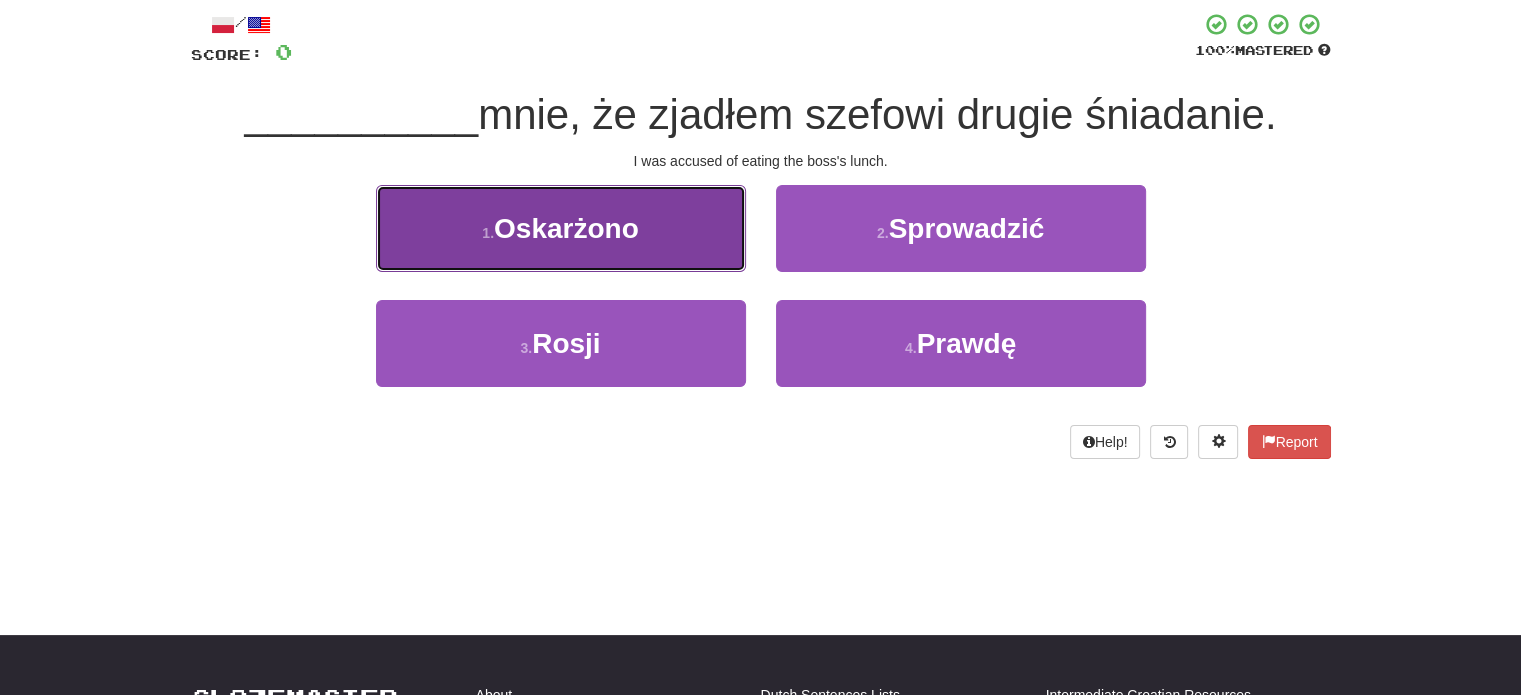 click on "1 .  Oskarżono" at bounding box center (561, 228) 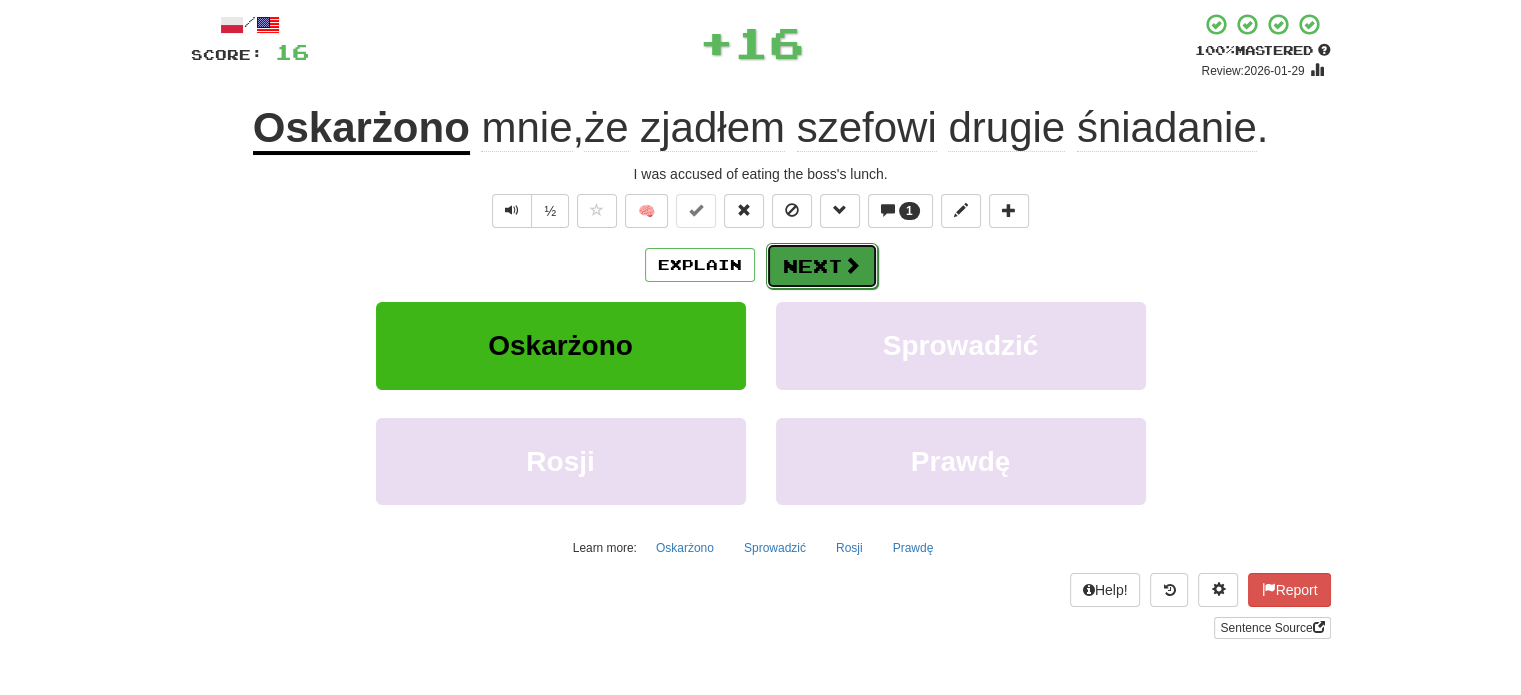 click on "Next" at bounding box center [822, 266] 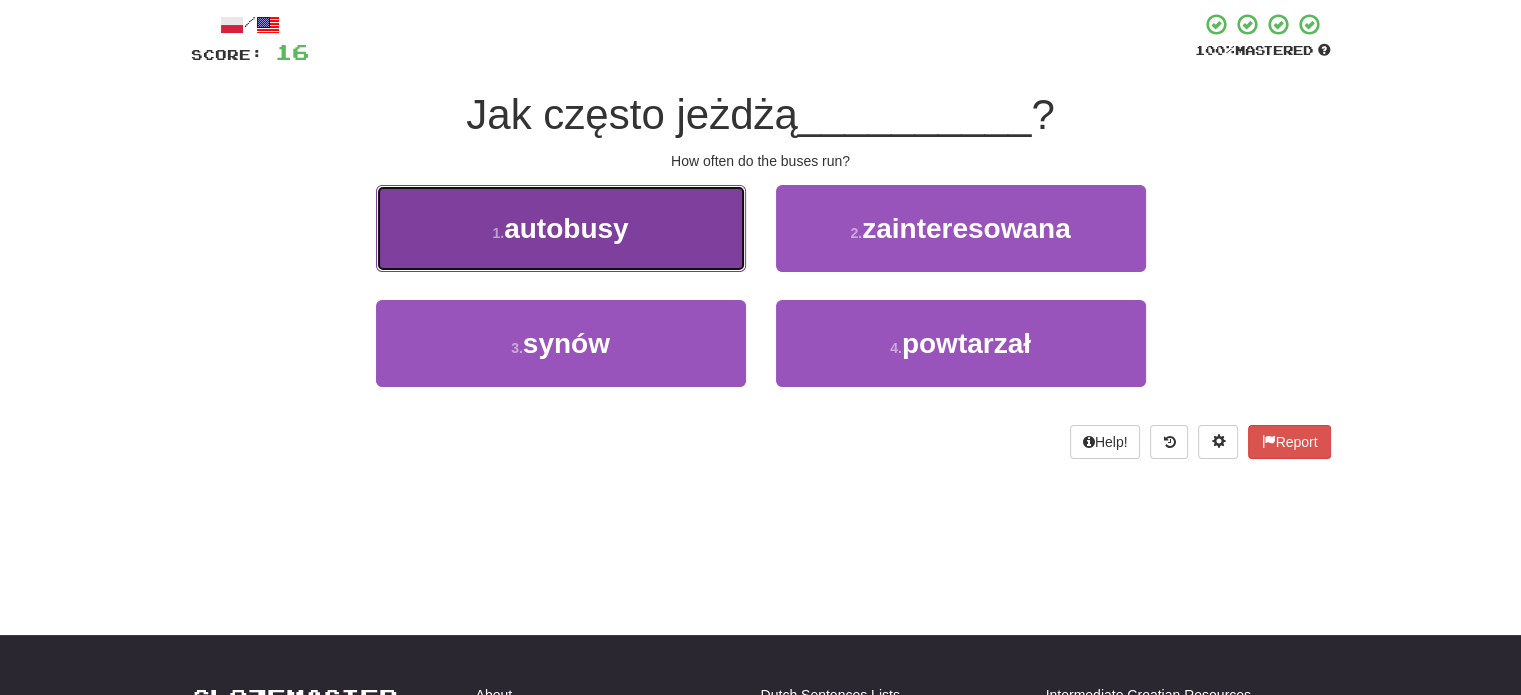 click on "1 .  autobusy" at bounding box center [561, 228] 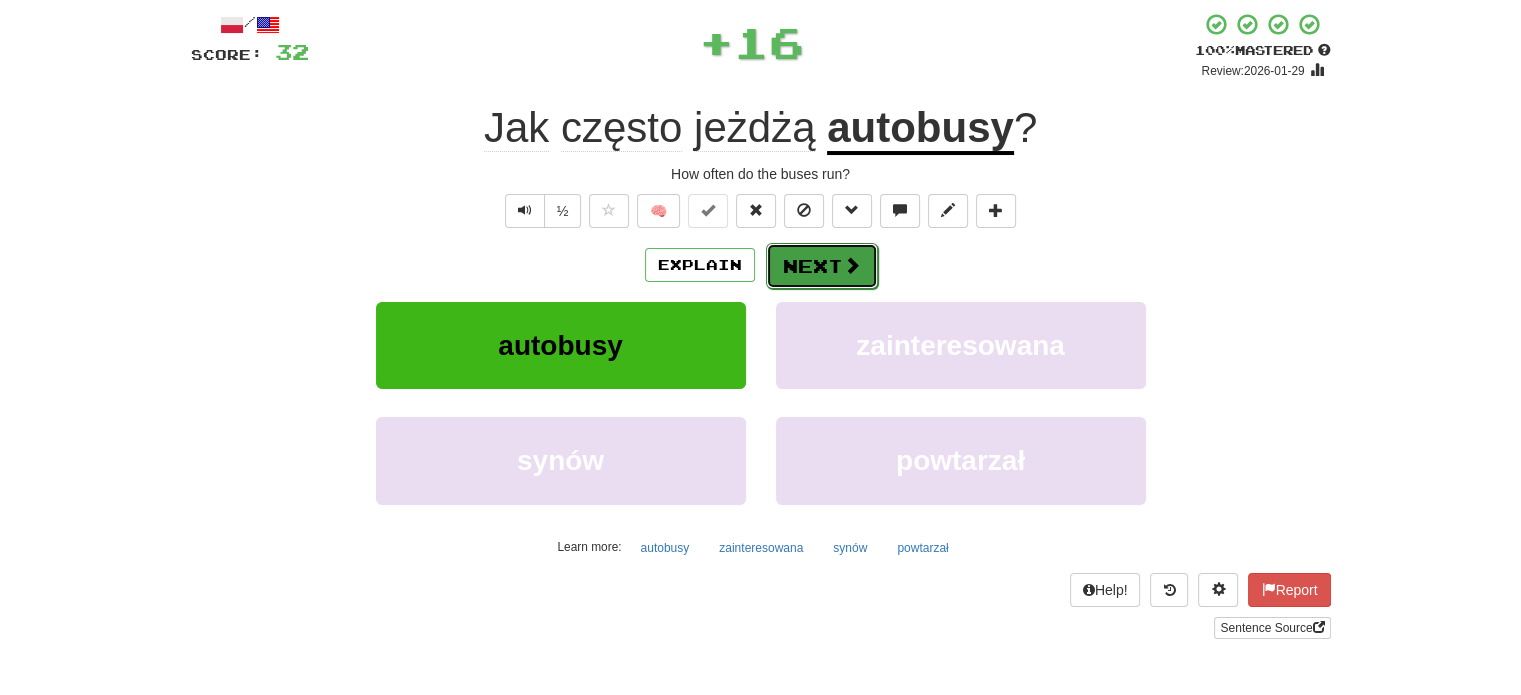 click on "Next" at bounding box center [822, 266] 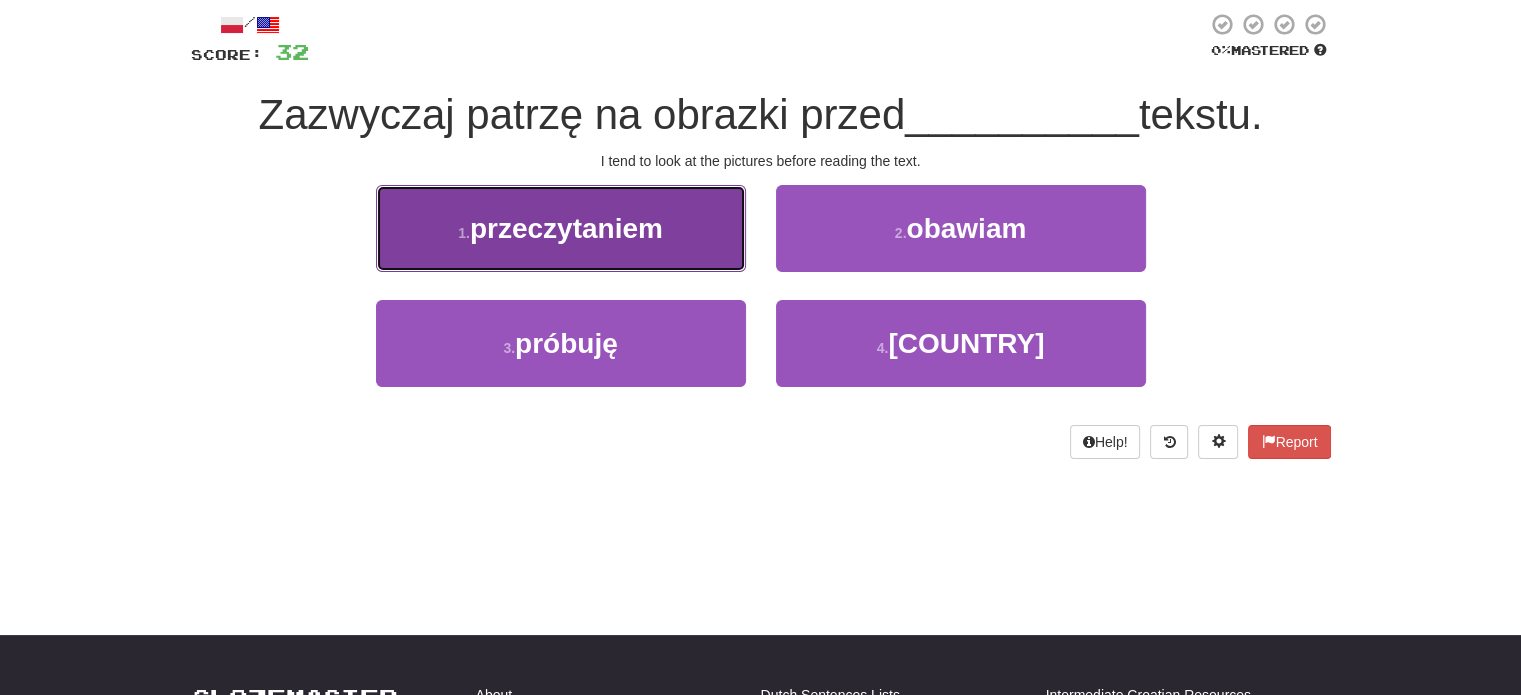 click on "1 .  przeczytaniem" at bounding box center (561, 228) 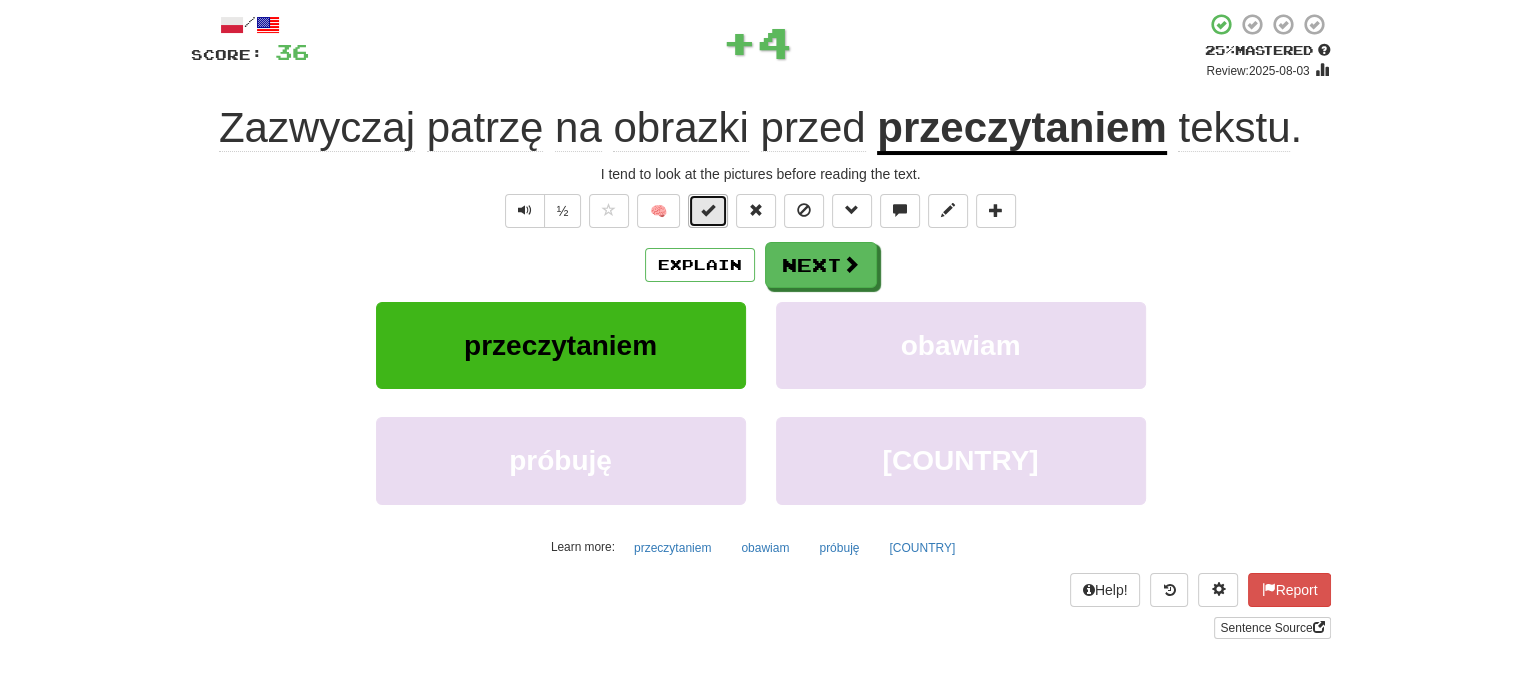 click at bounding box center [708, 210] 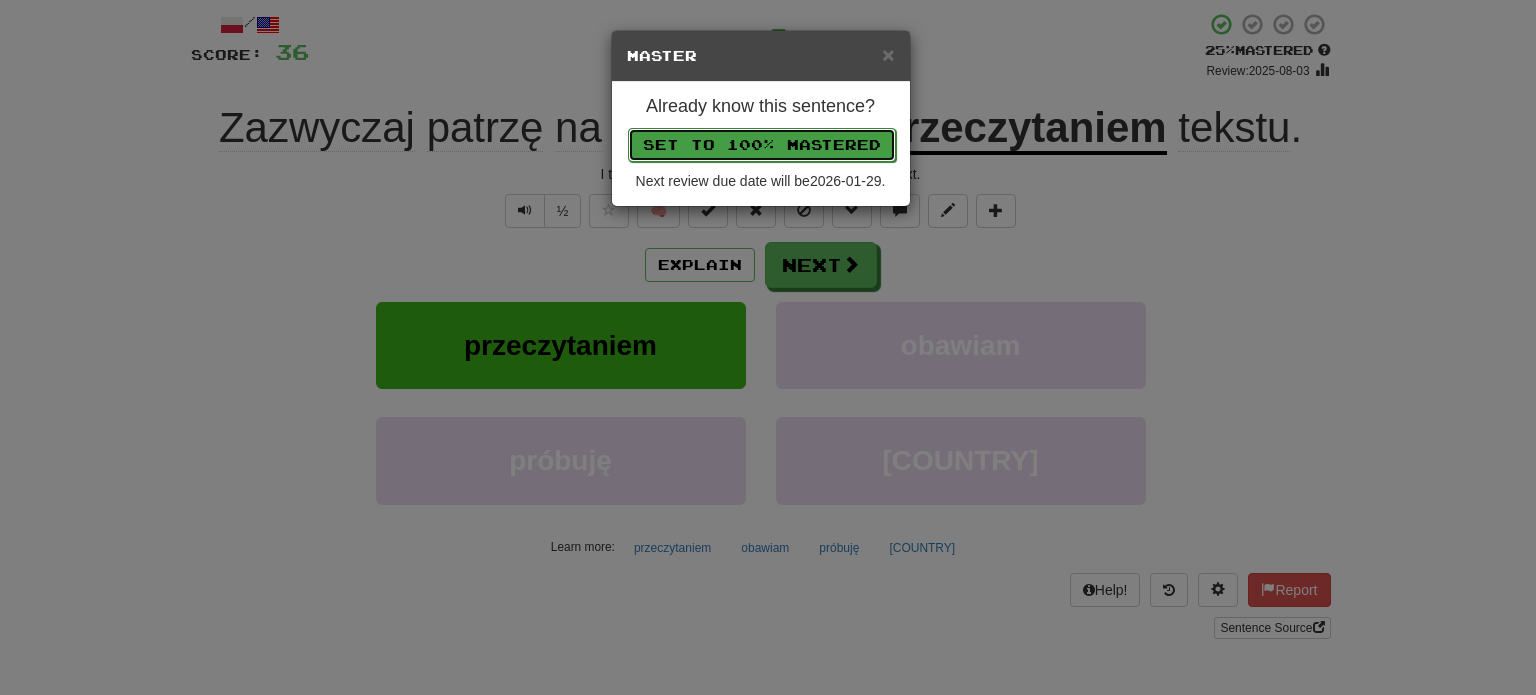 click on "Set to 100% Mastered" at bounding box center [762, 145] 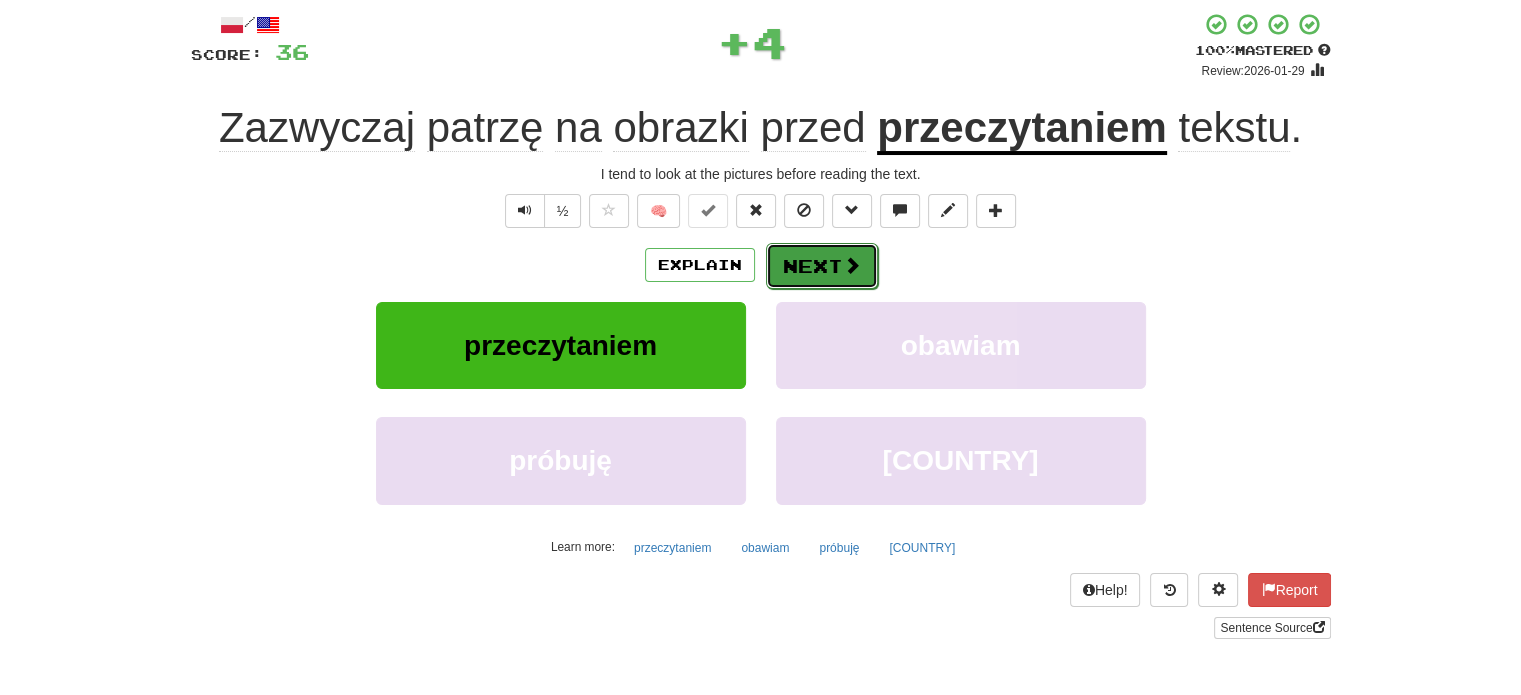click on "Next" at bounding box center (822, 266) 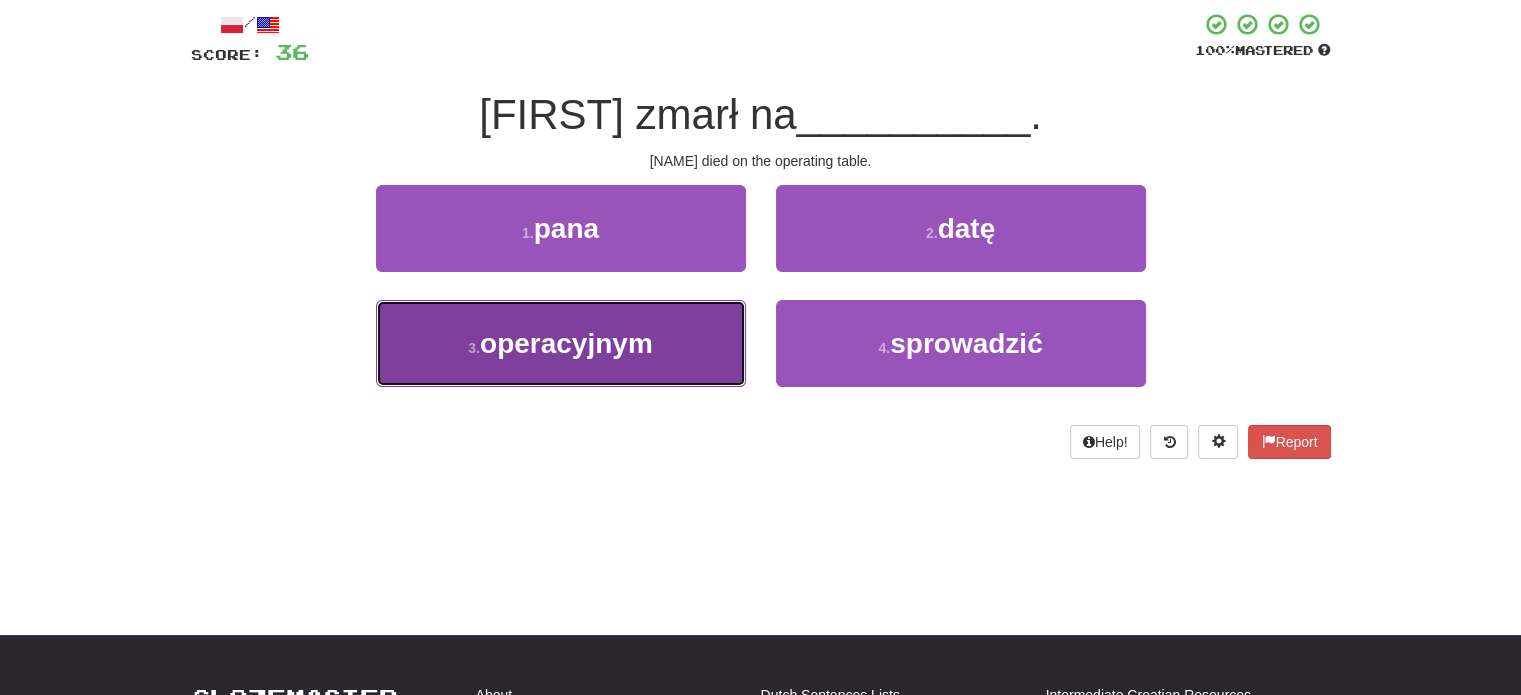 click on "3 .  operacyjnym" at bounding box center [561, 343] 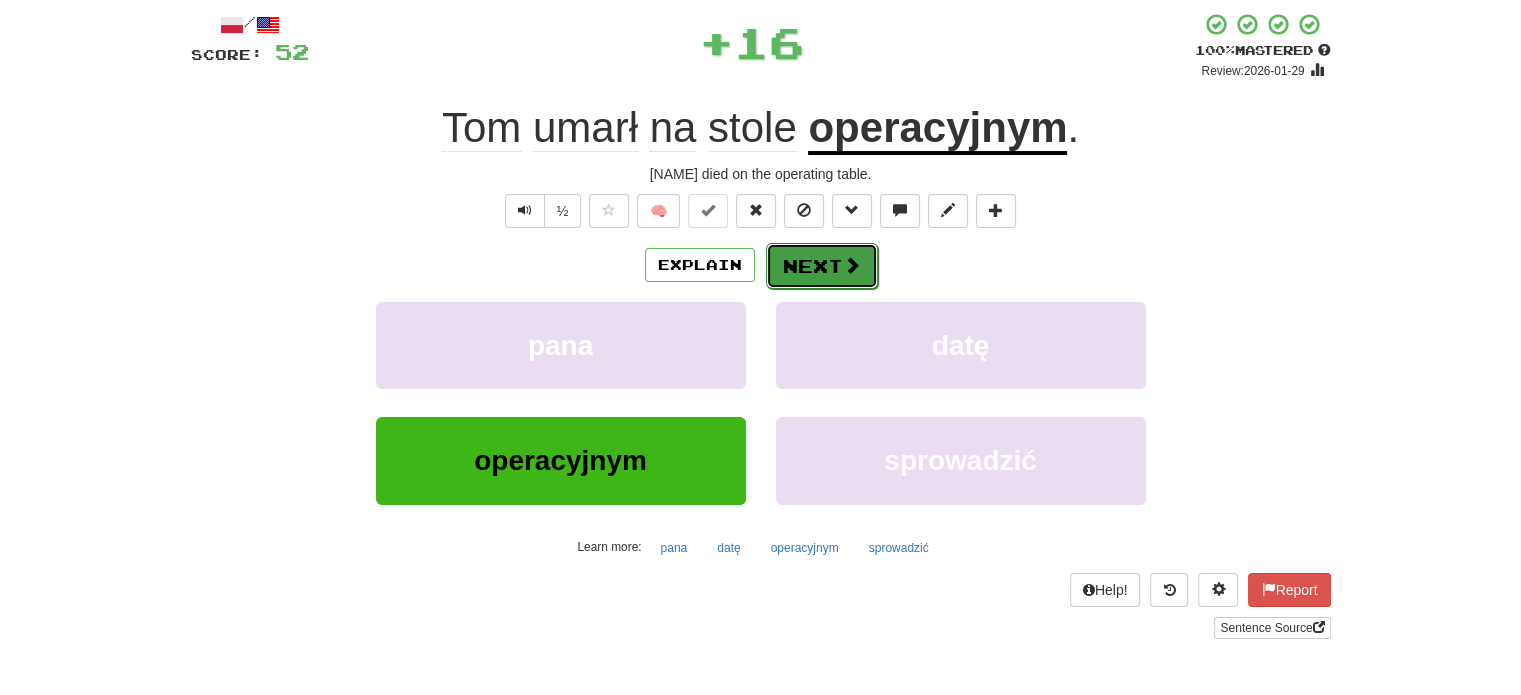 click on "Next" at bounding box center [822, 266] 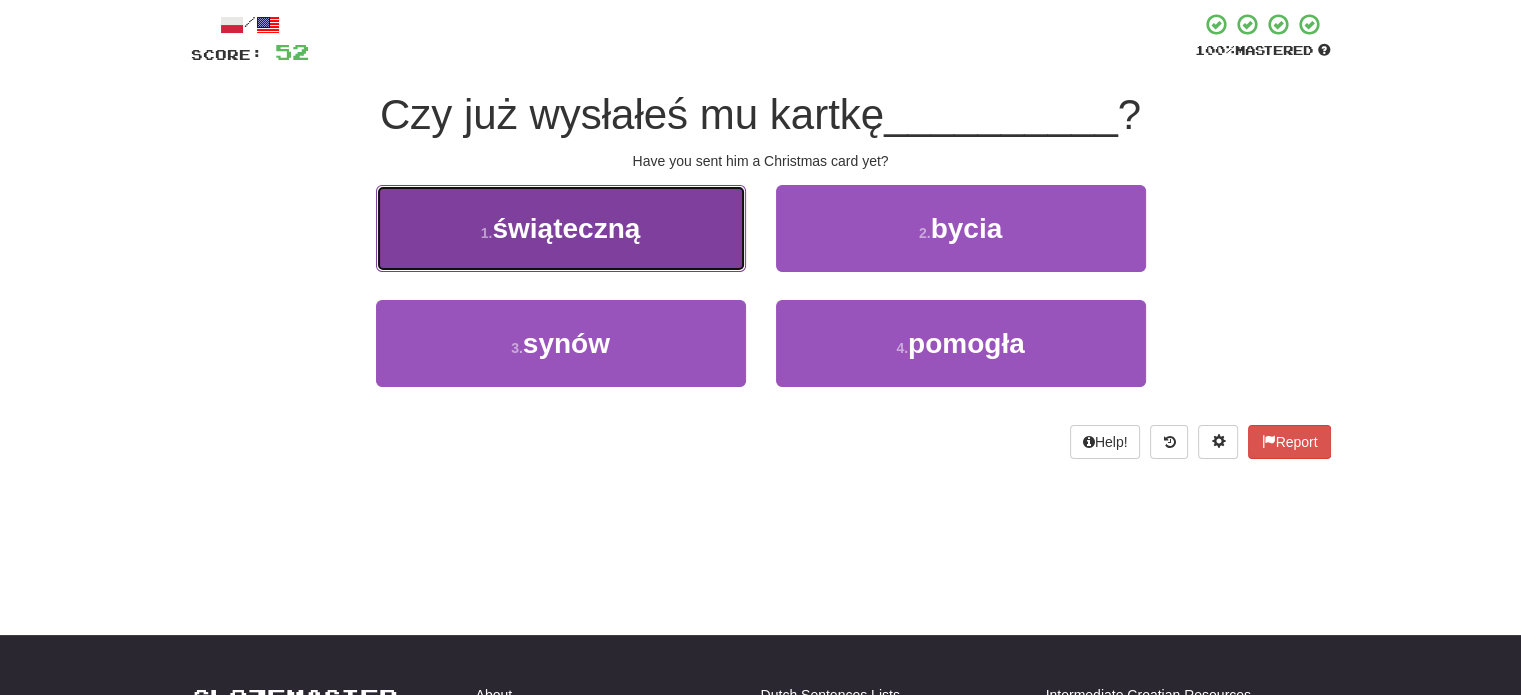 click on "1 .  świąteczną" at bounding box center [561, 228] 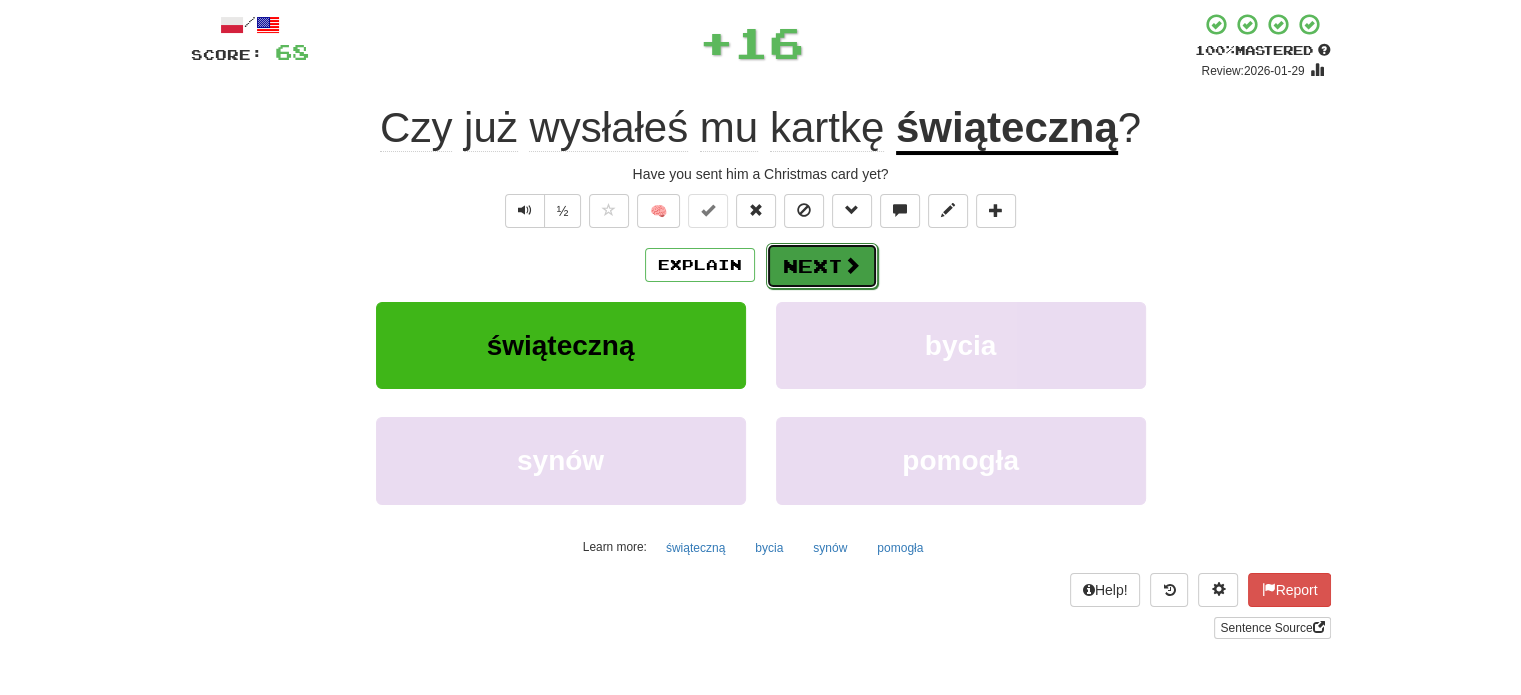 click on "Next" at bounding box center (822, 266) 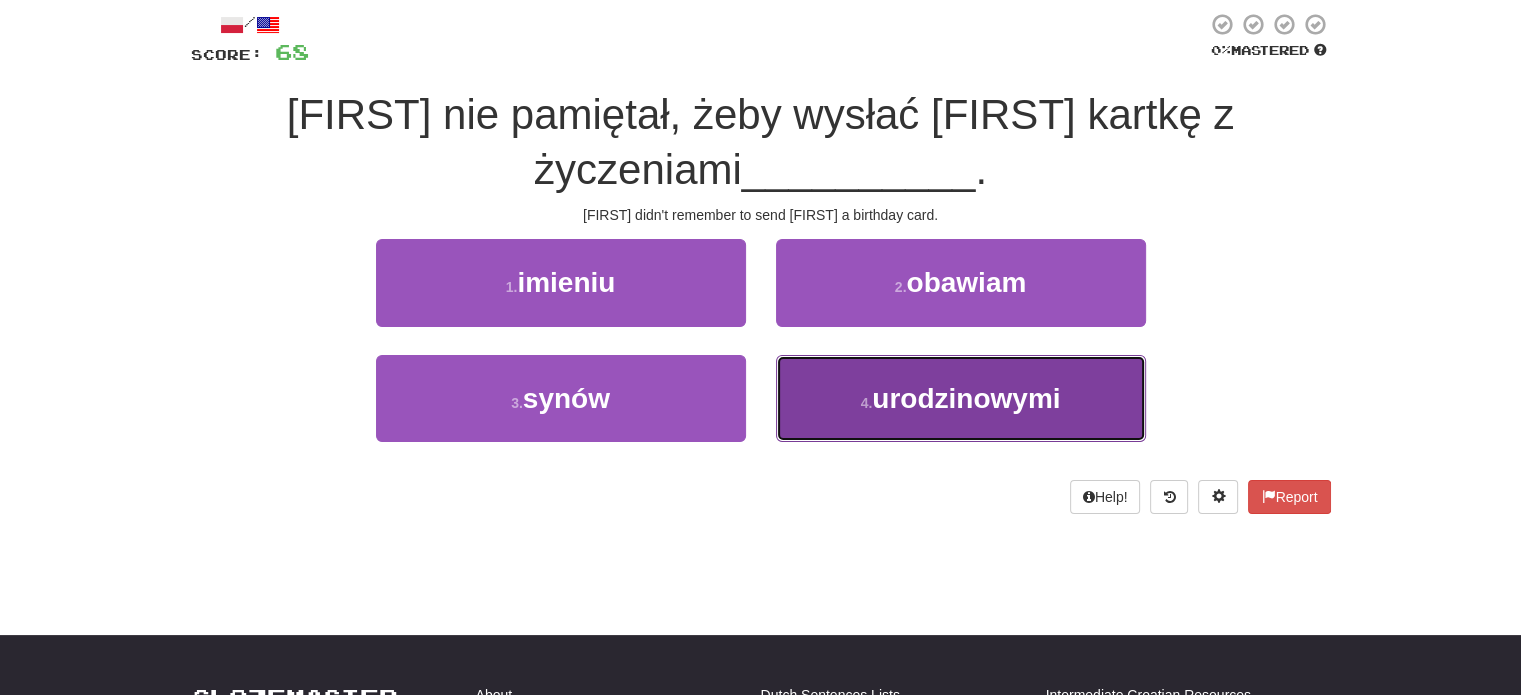 click on "4 .  urodzinowymi" at bounding box center (961, 398) 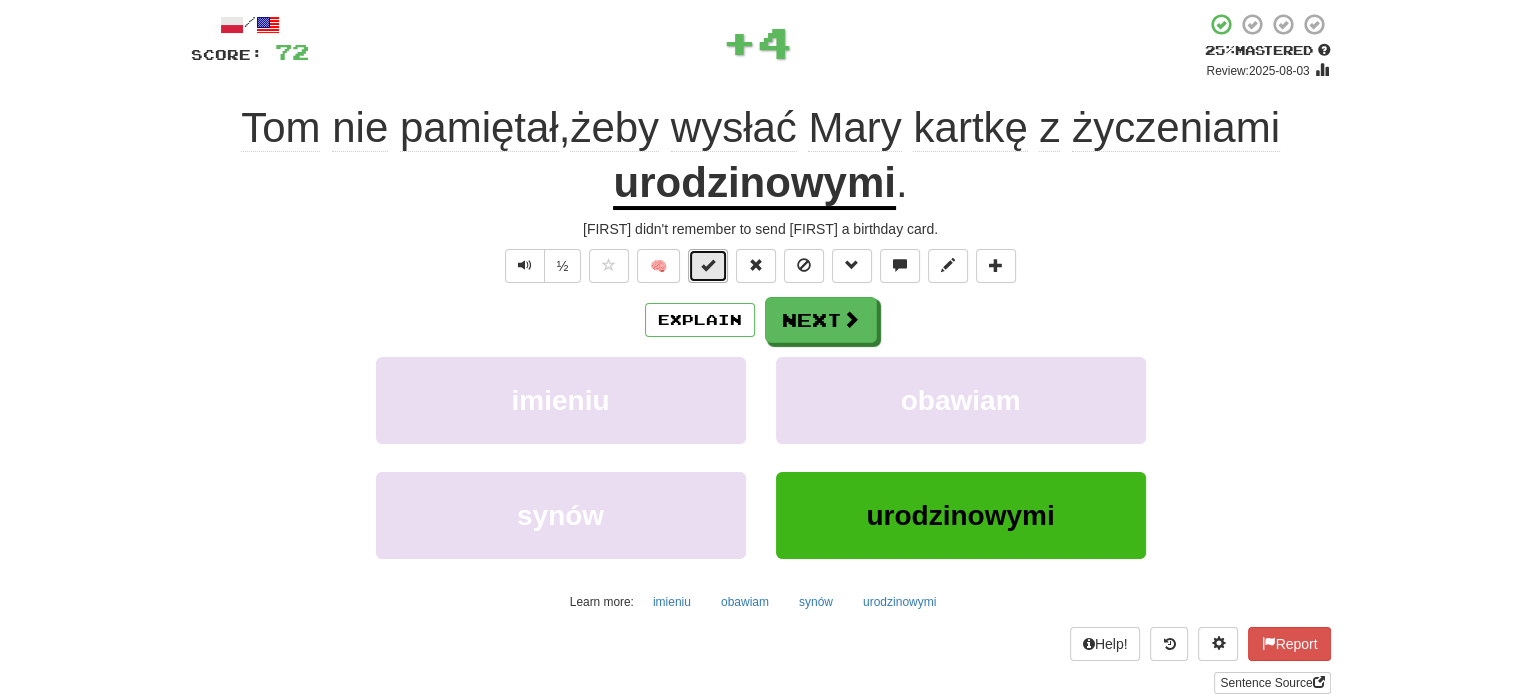 click at bounding box center [708, 266] 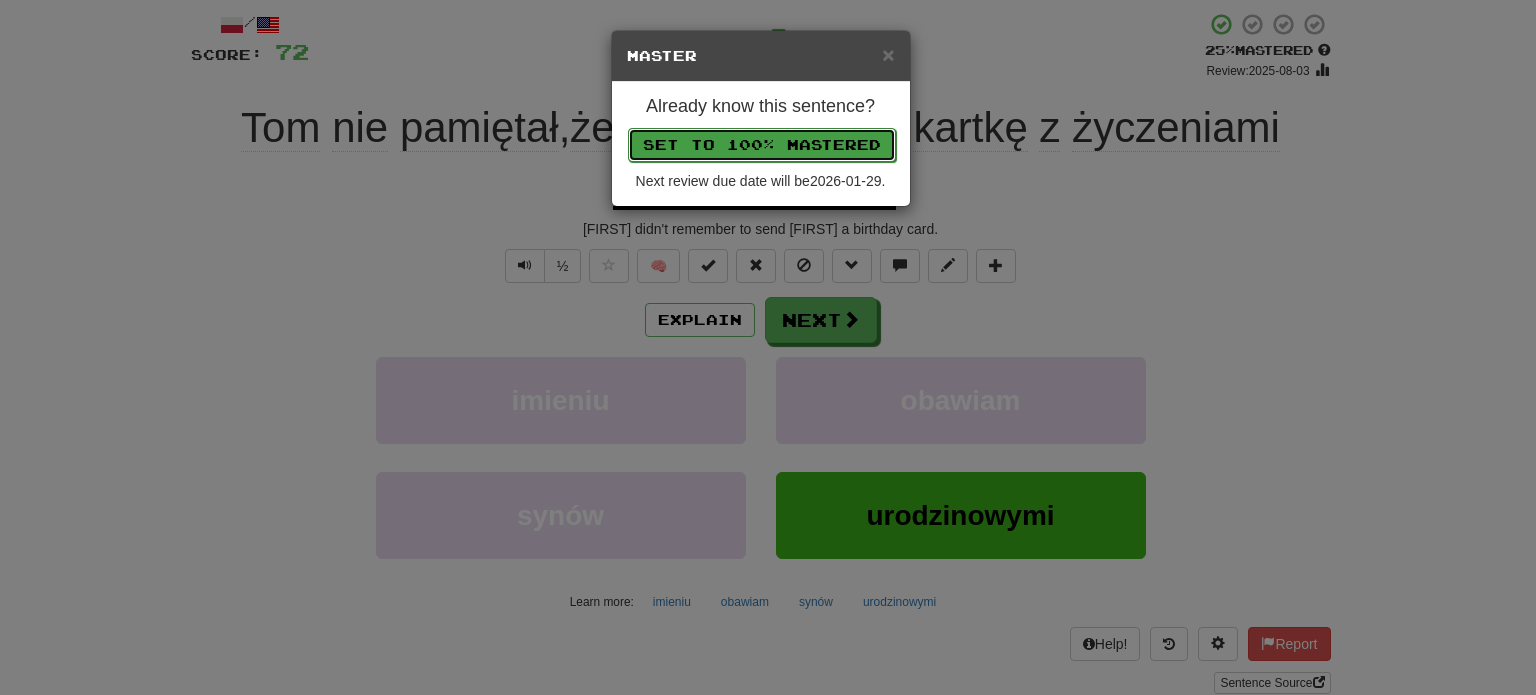 click on "Set to 100% Mastered" at bounding box center (762, 145) 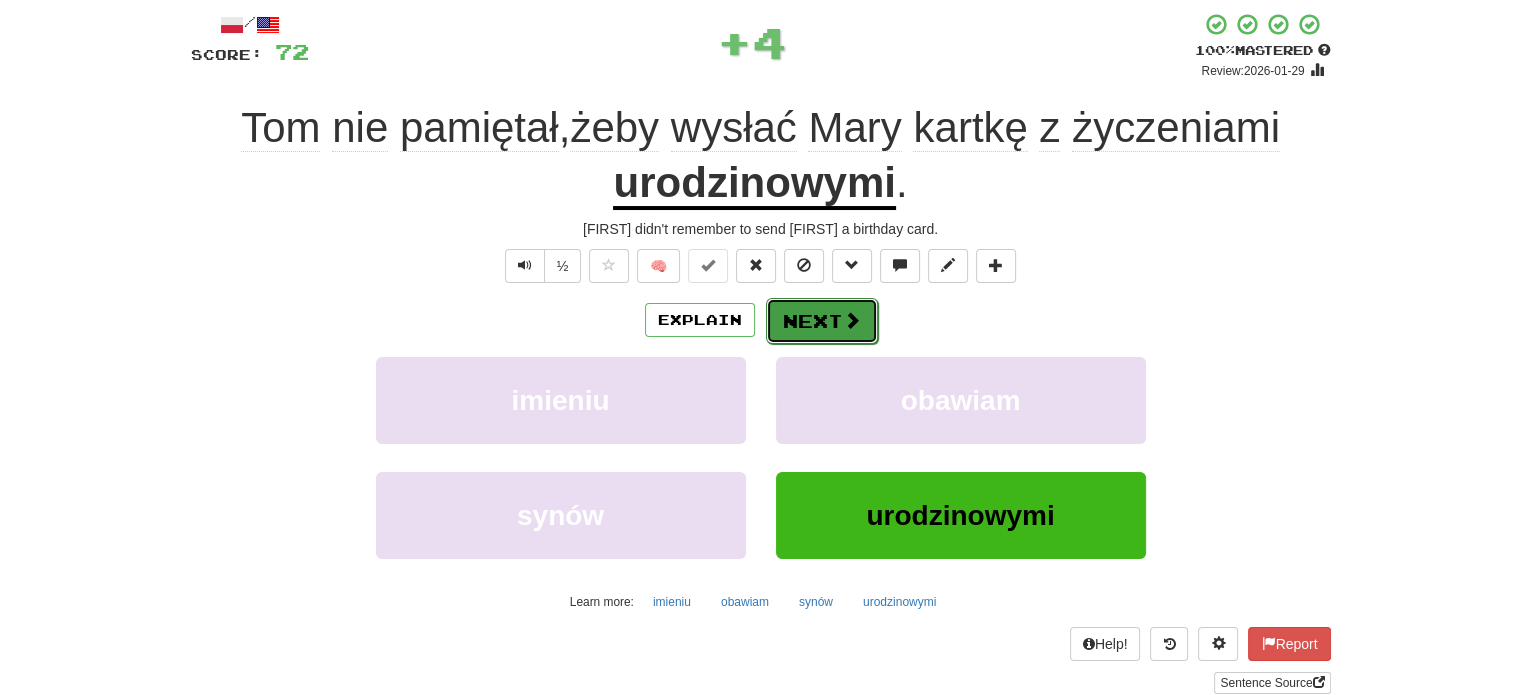 click on "Next" at bounding box center [822, 321] 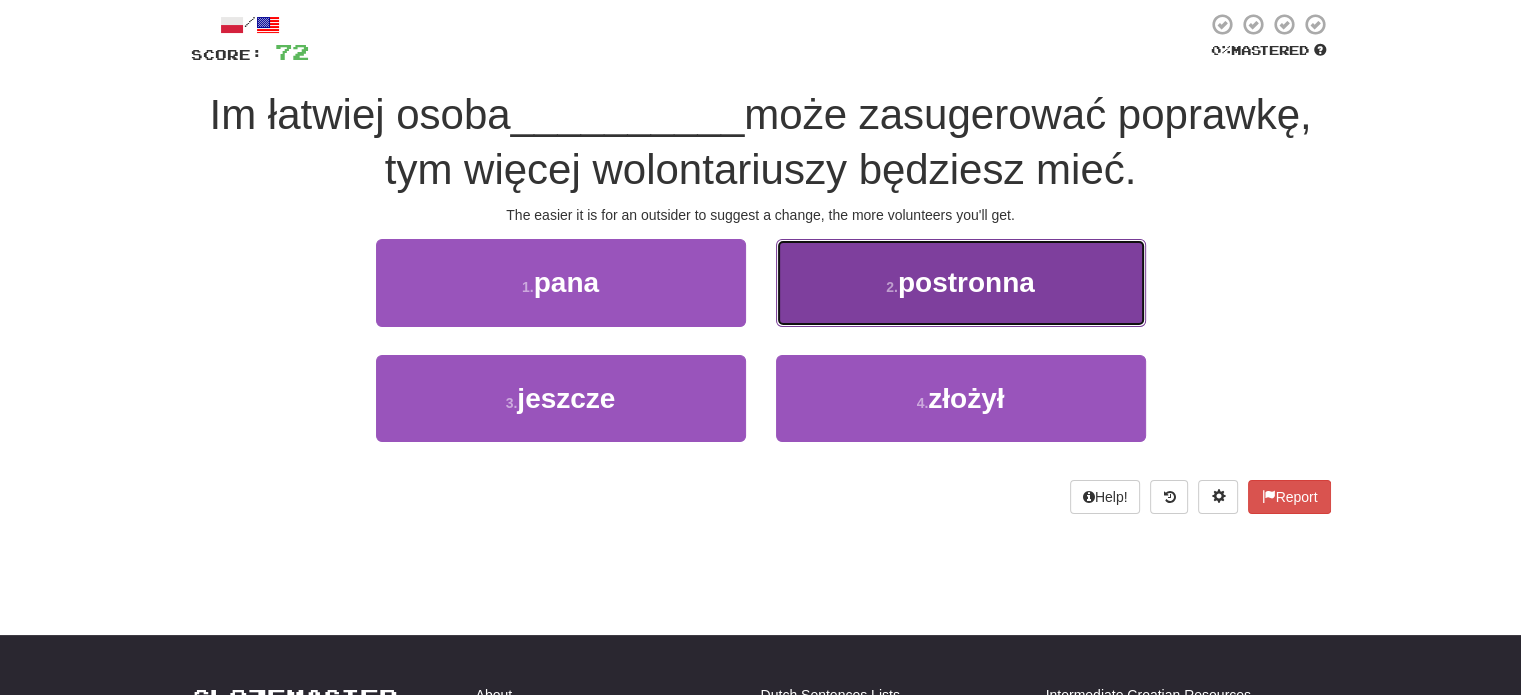 click on "2 .  postronna" at bounding box center [961, 282] 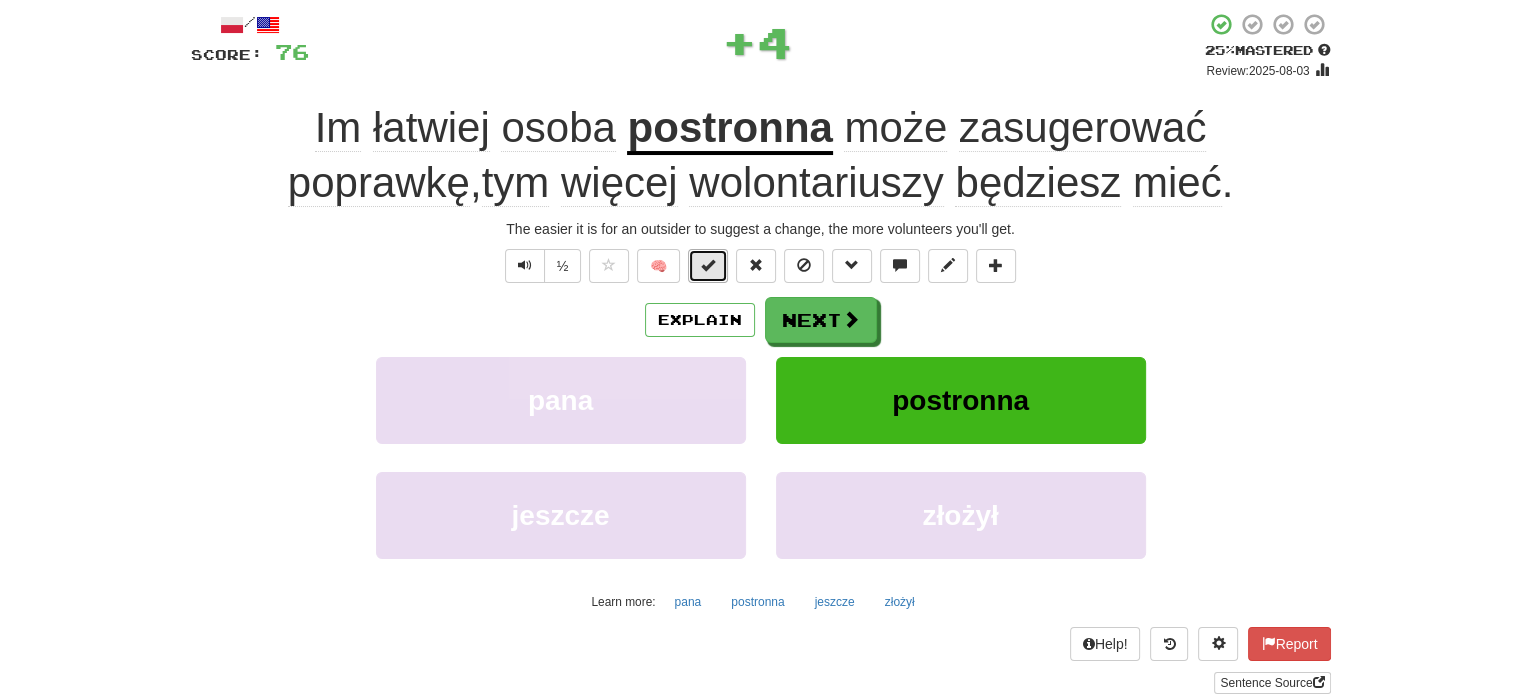 click at bounding box center (708, 265) 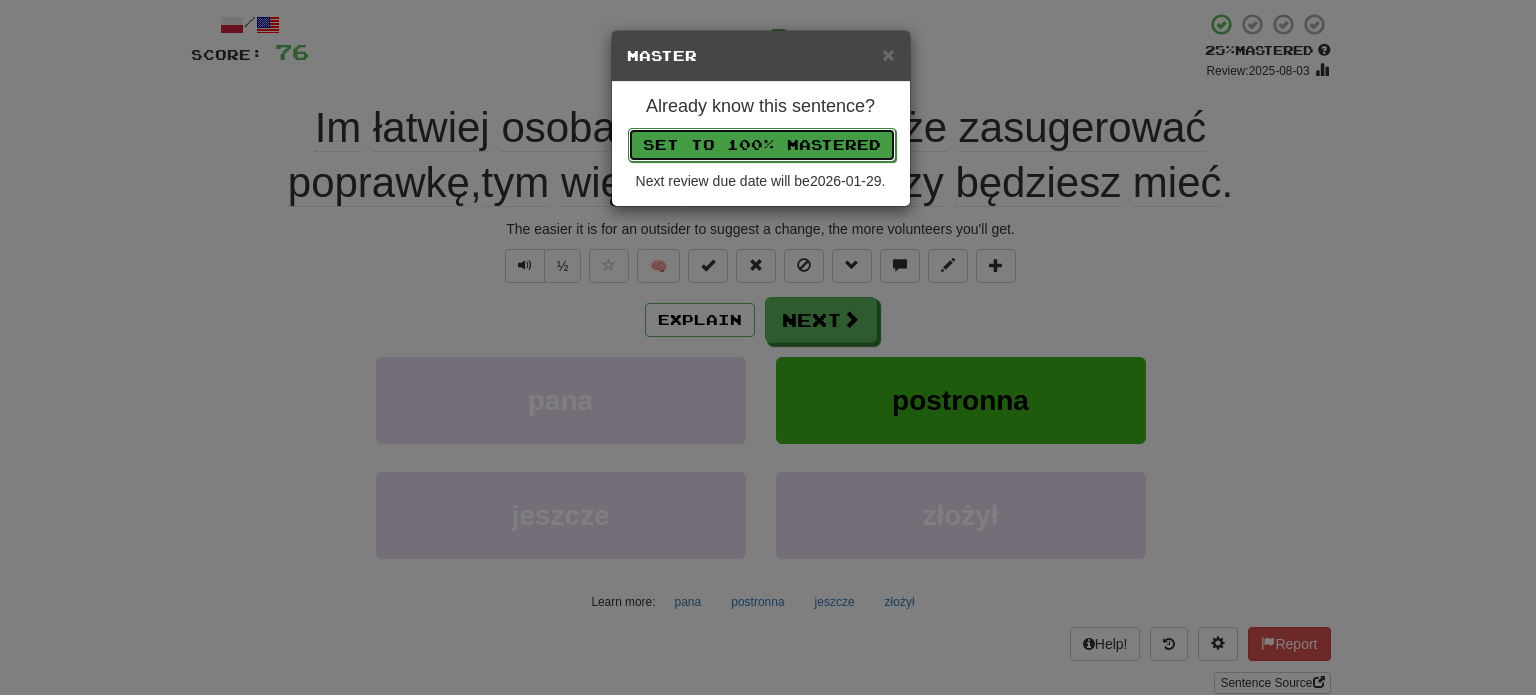 click on "Set to 100% Mastered" at bounding box center (762, 145) 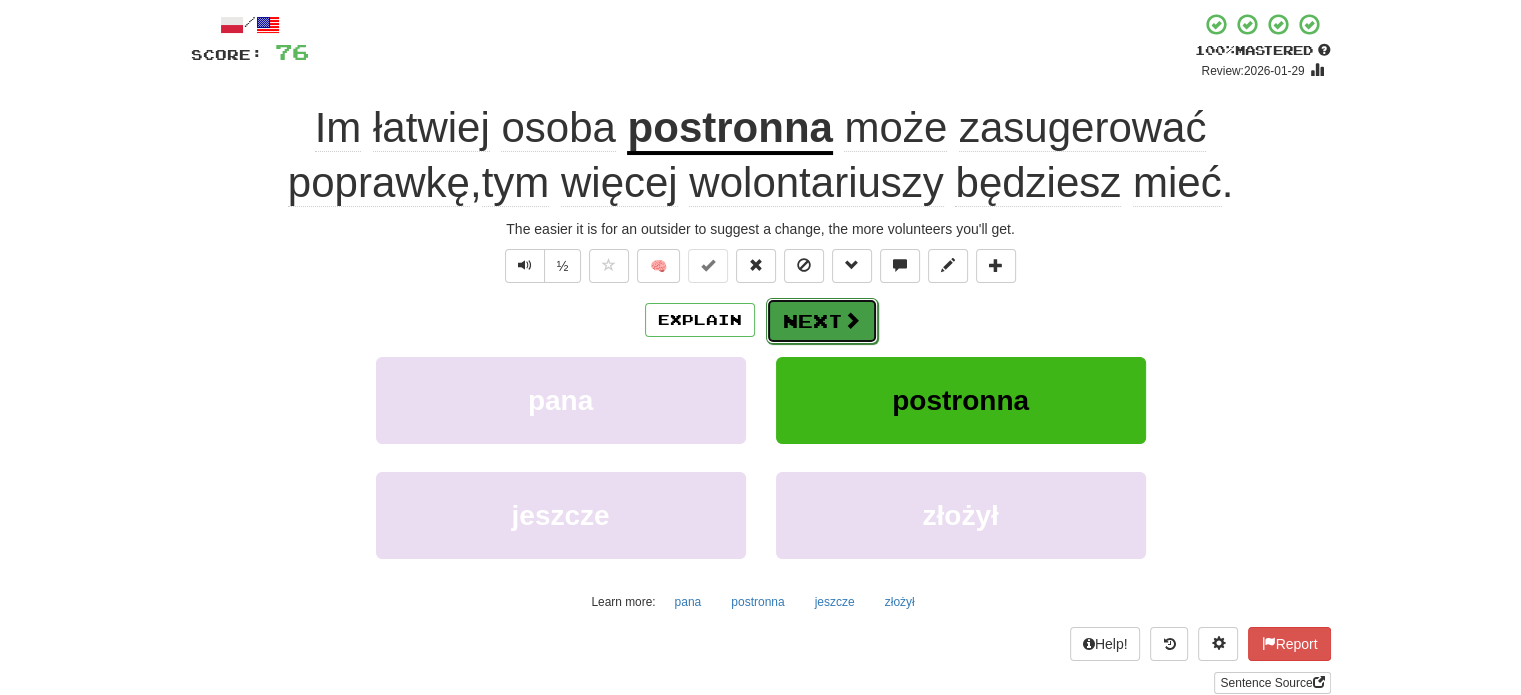 click on "Next" at bounding box center [822, 321] 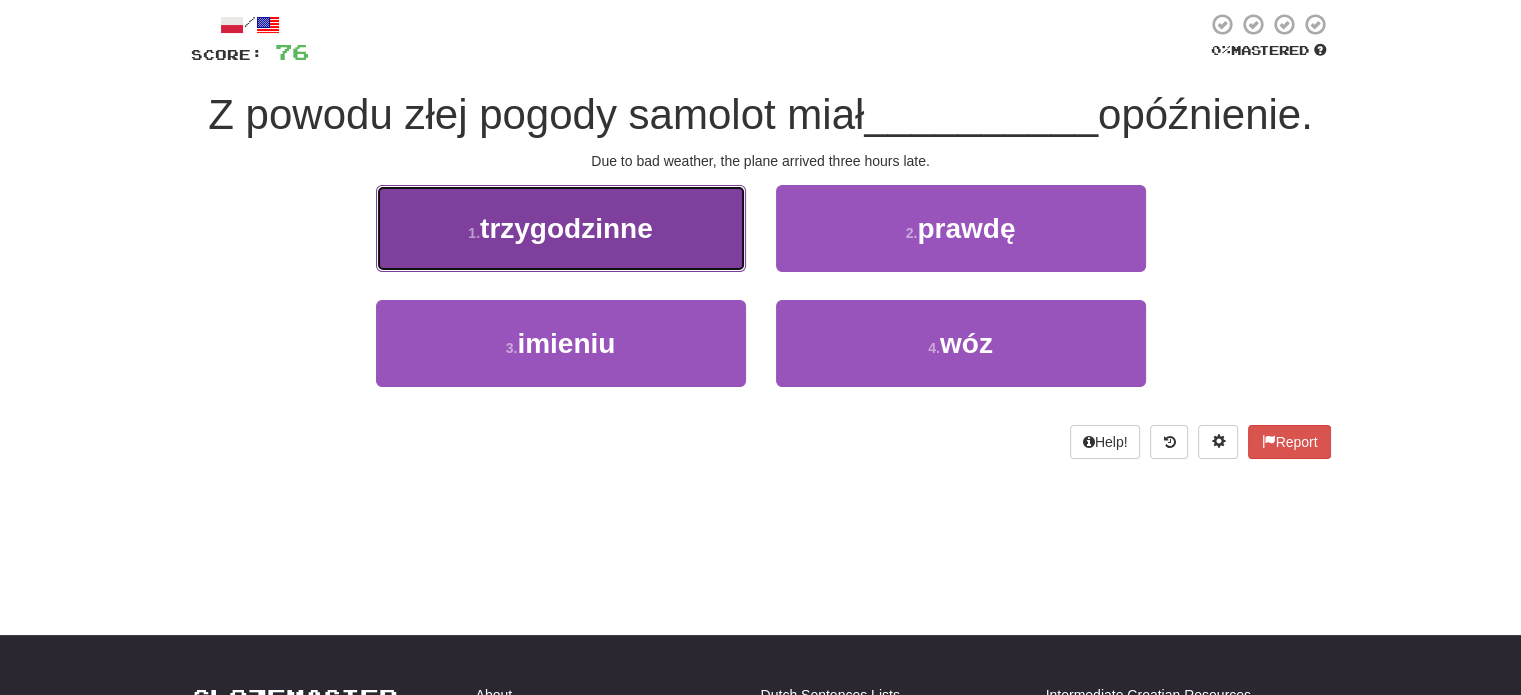 click on "1 .  trzygodzinne" at bounding box center (561, 228) 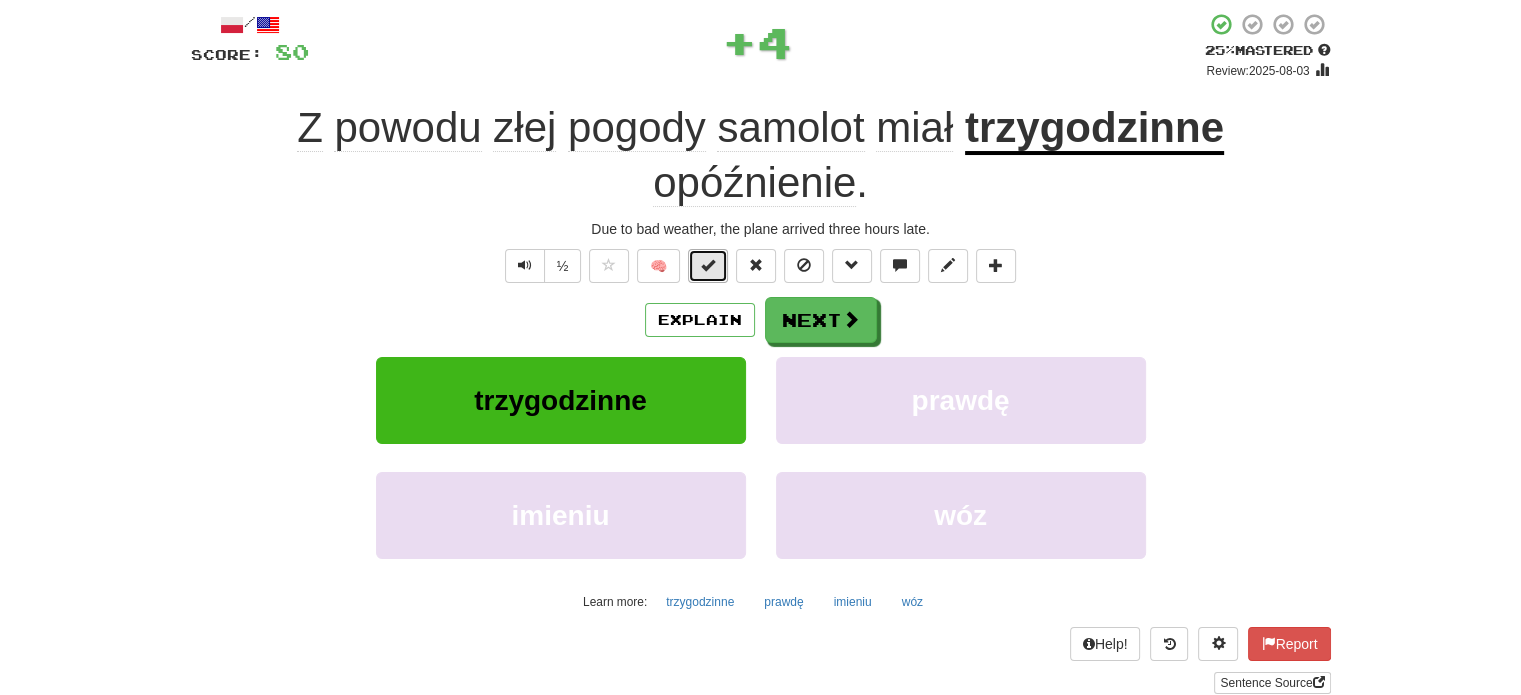 click at bounding box center (708, 266) 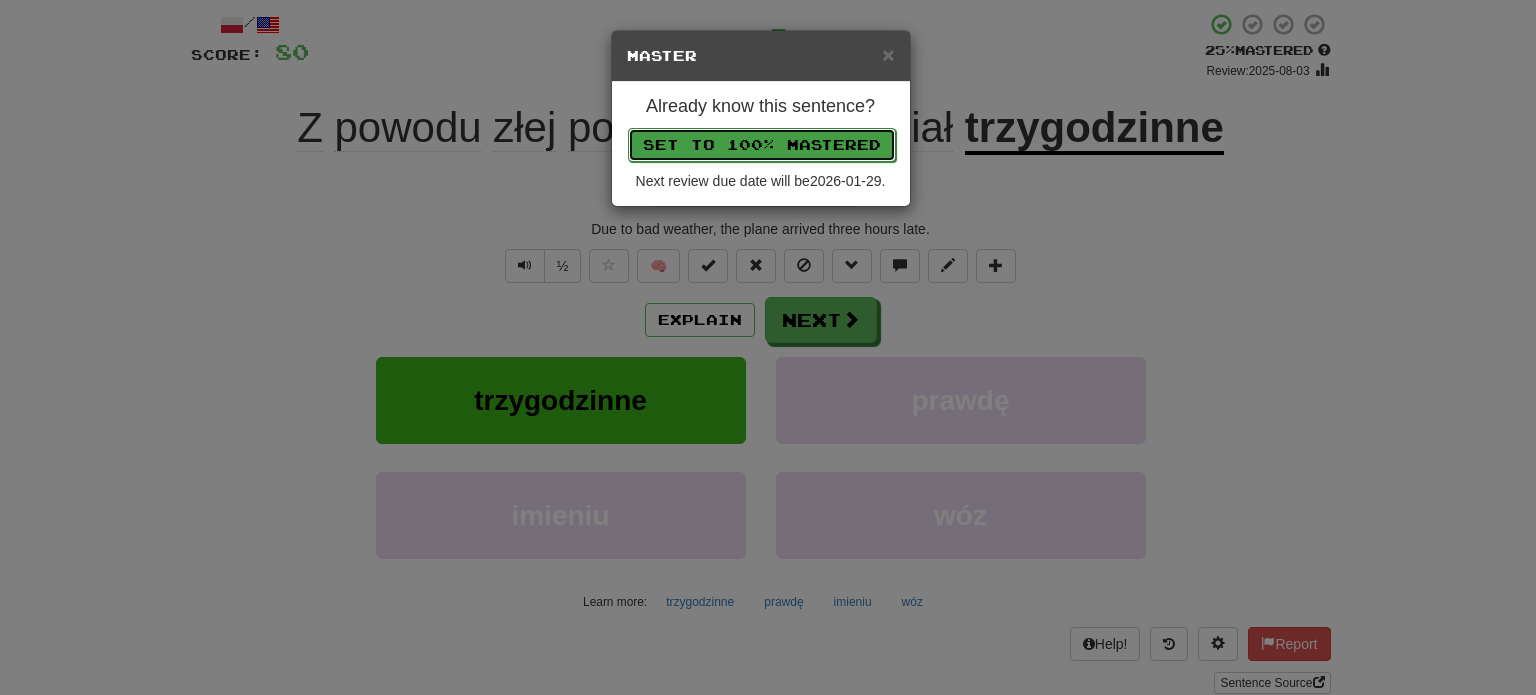 click on "Set to 100% Mastered" at bounding box center (762, 145) 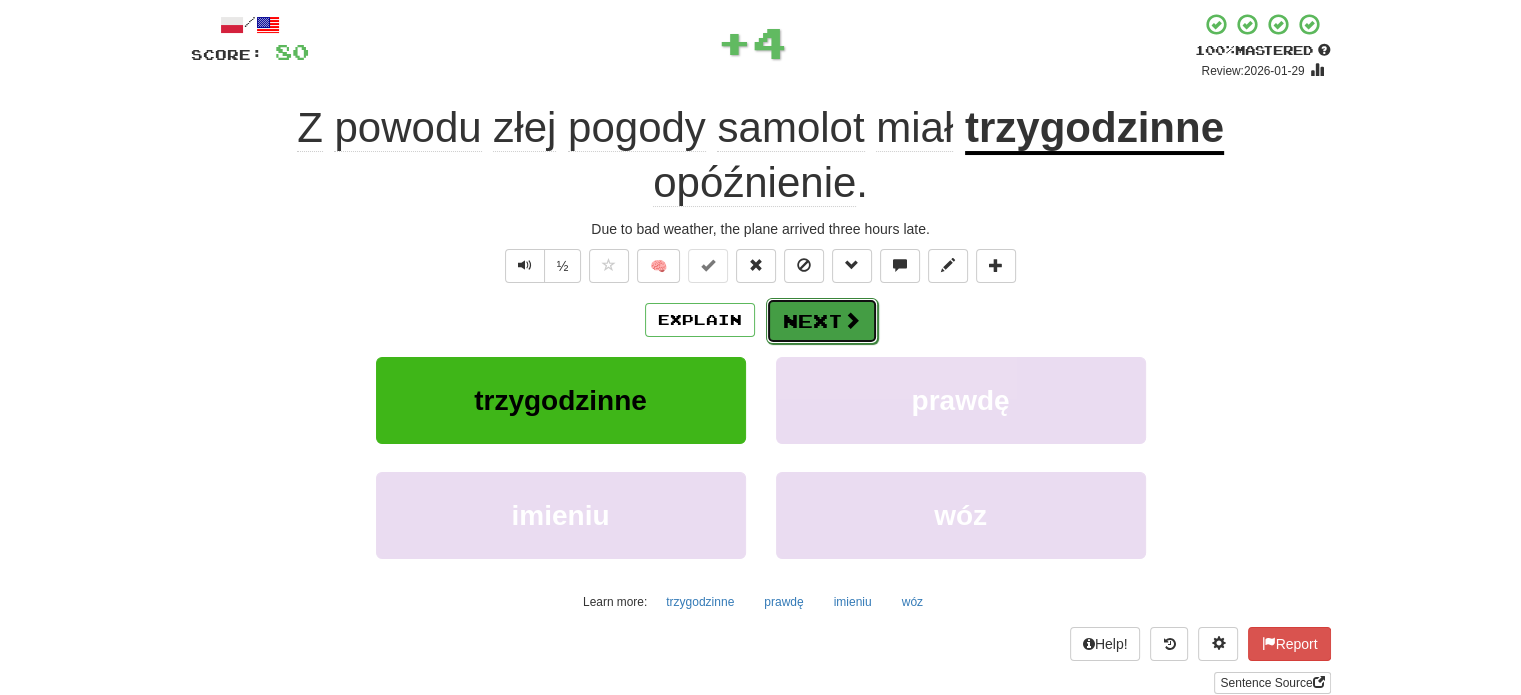 click on "Next" at bounding box center (822, 321) 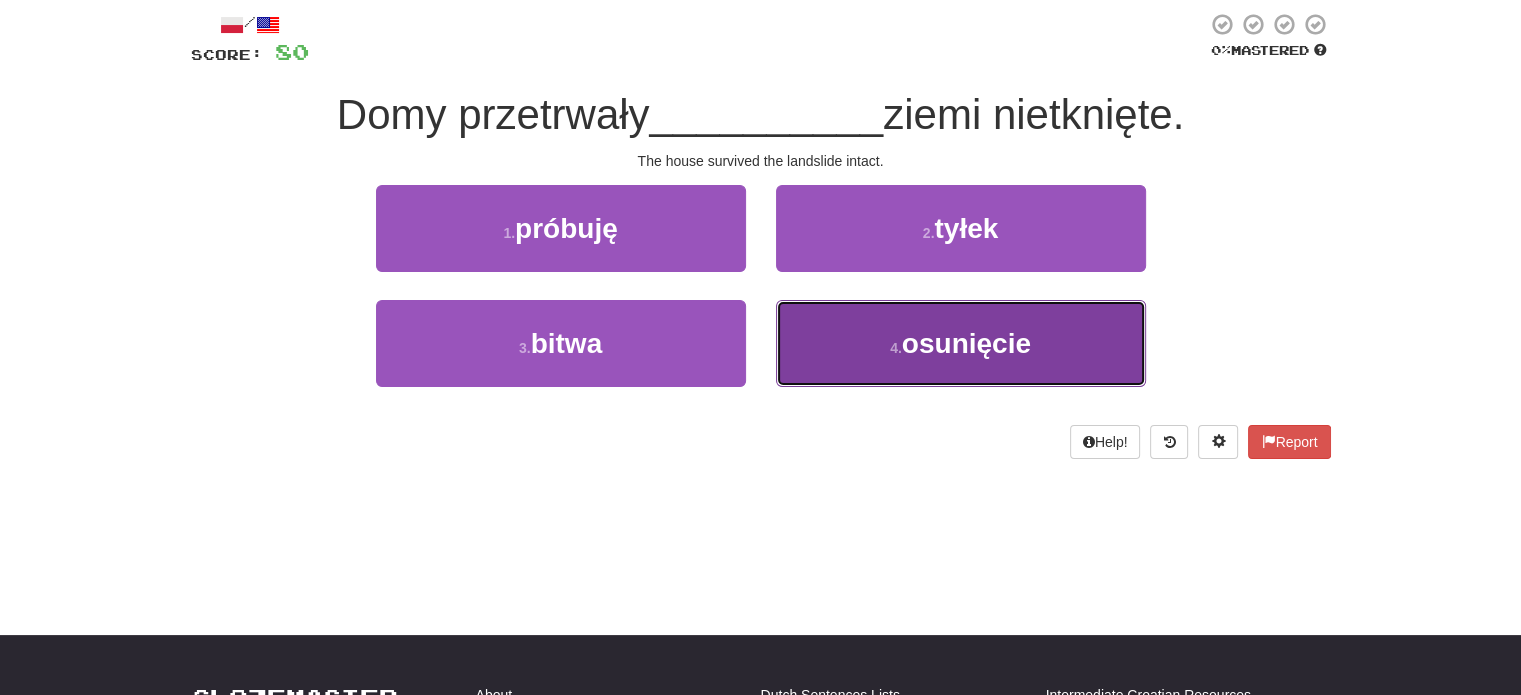 click on "4 .  osunięcie" at bounding box center (961, 343) 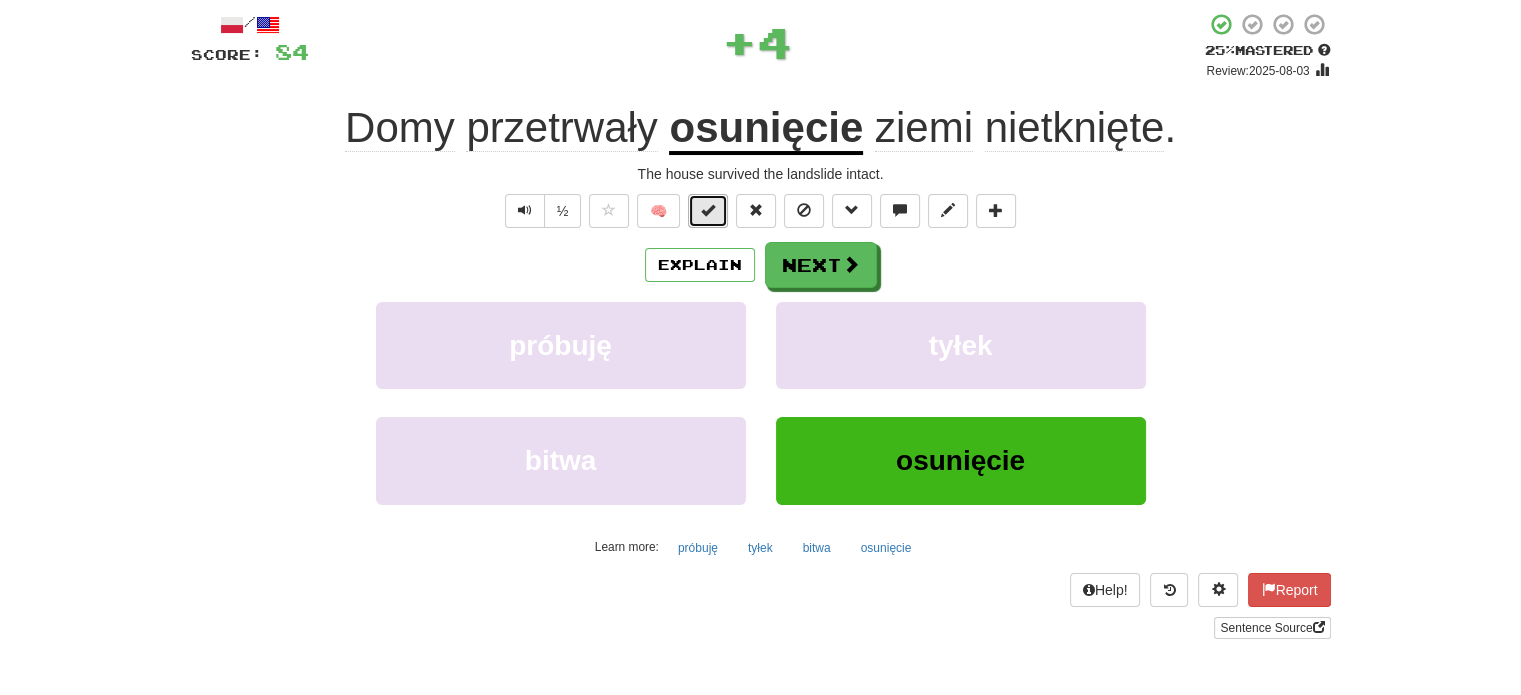 click at bounding box center (708, 210) 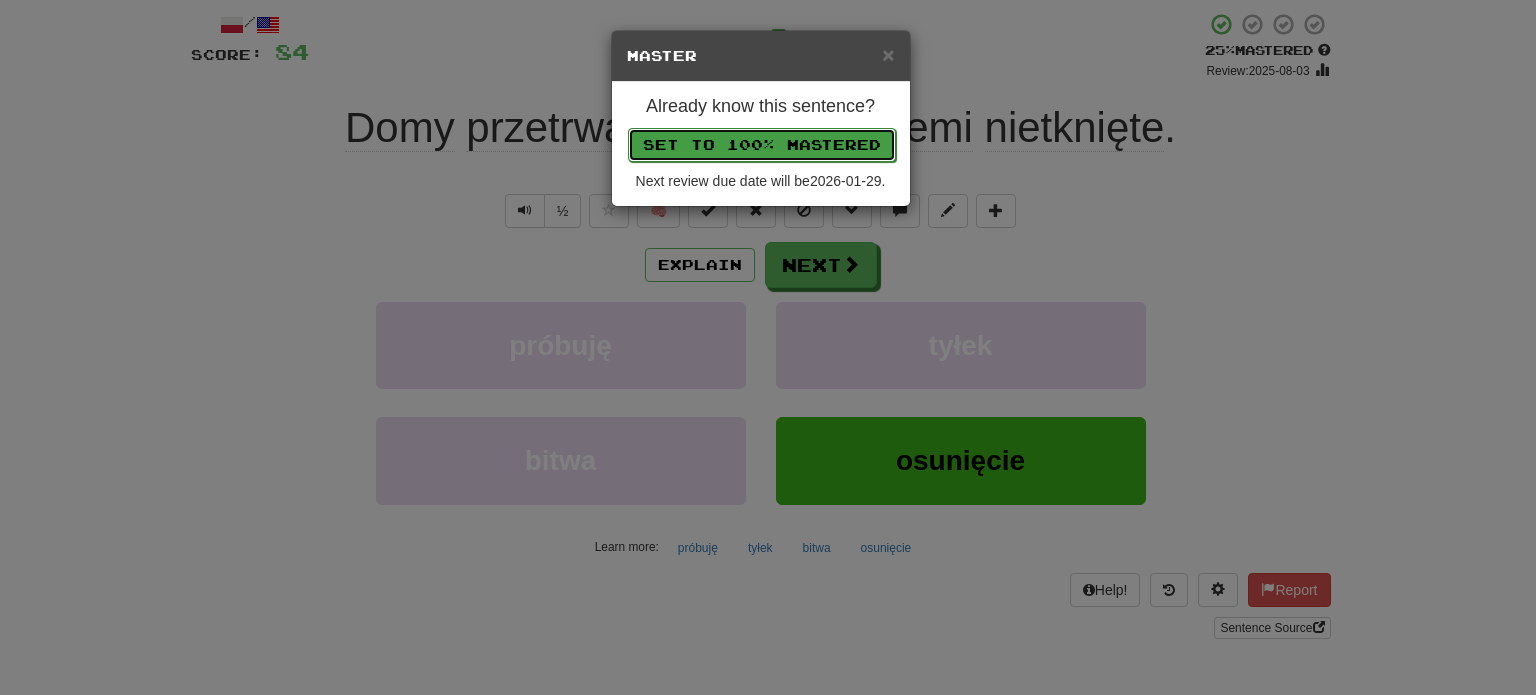 click on "Set to 100% Mastered" at bounding box center (762, 145) 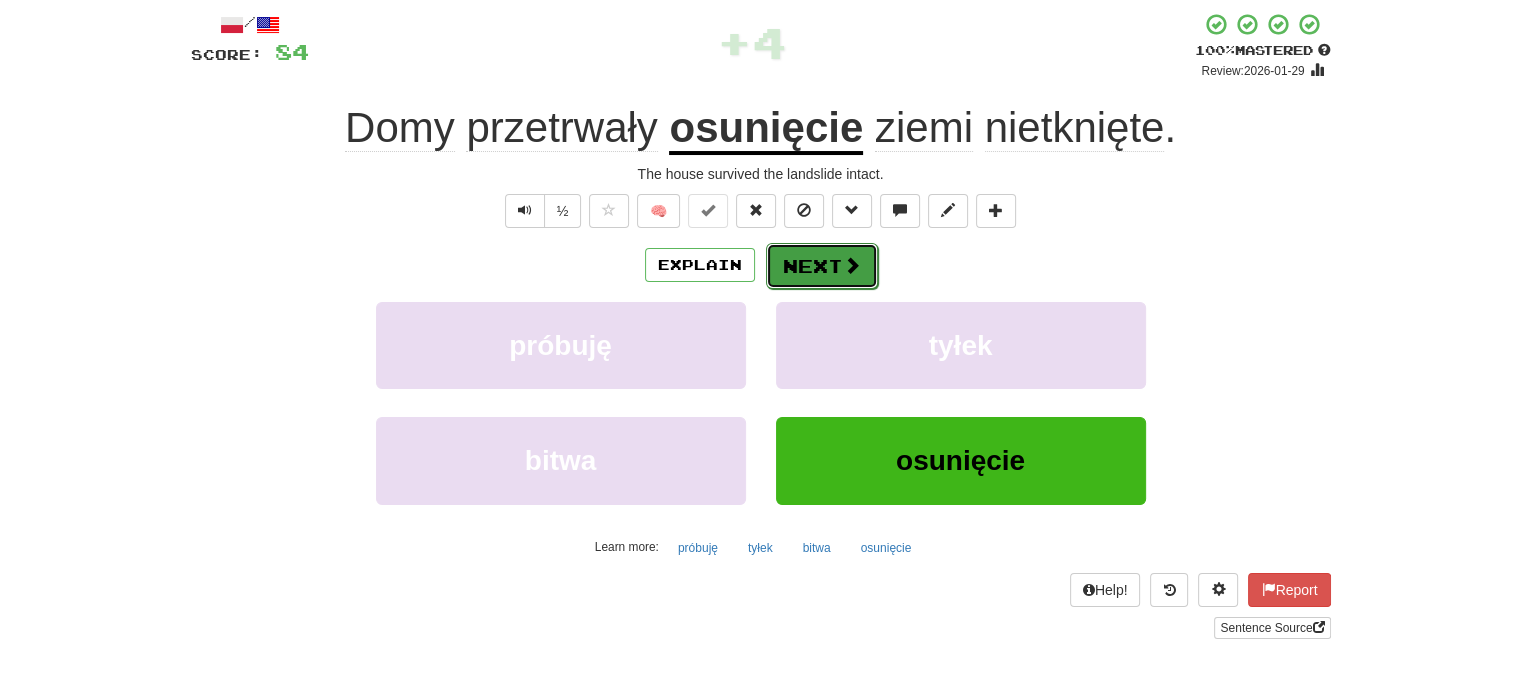 click on "Next" at bounding box center [822, 266] 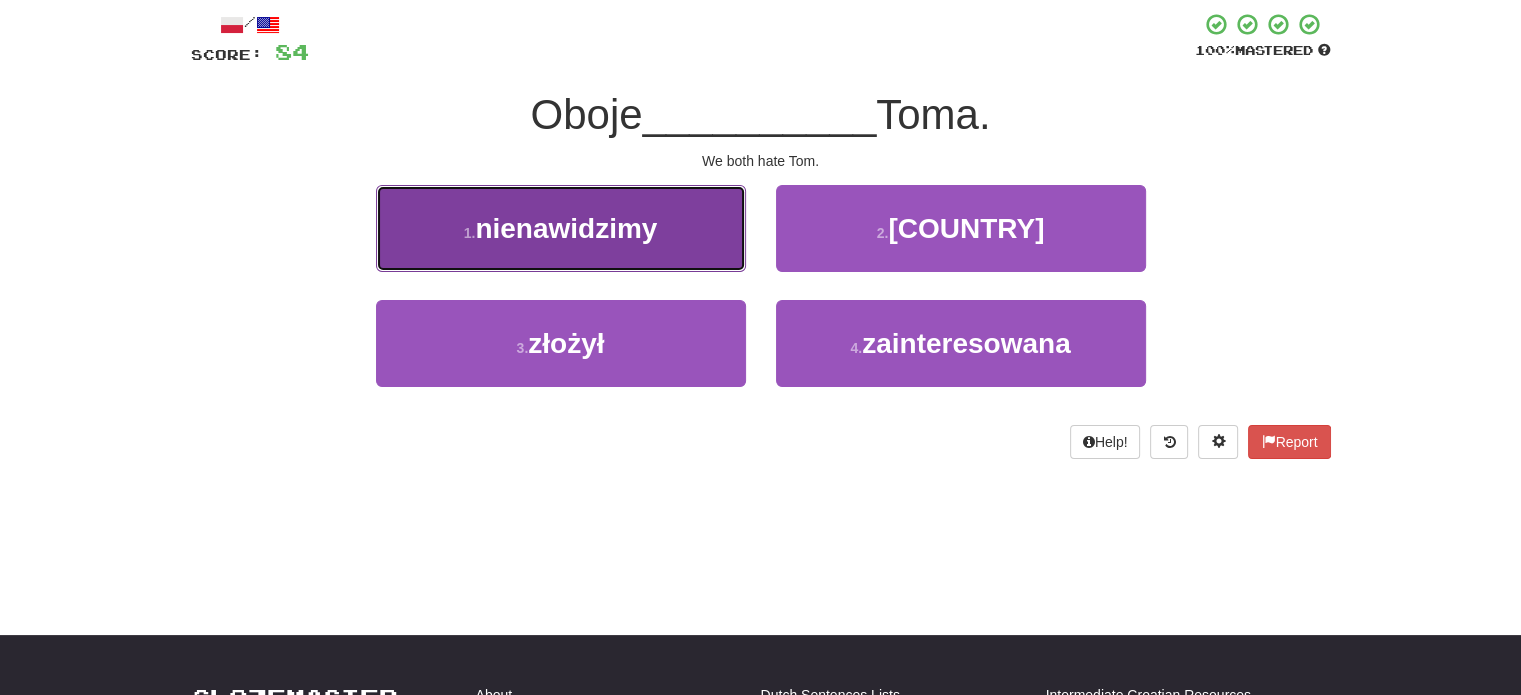 click on "1 .  nienawidzimy" at bounding box center (561, 228) 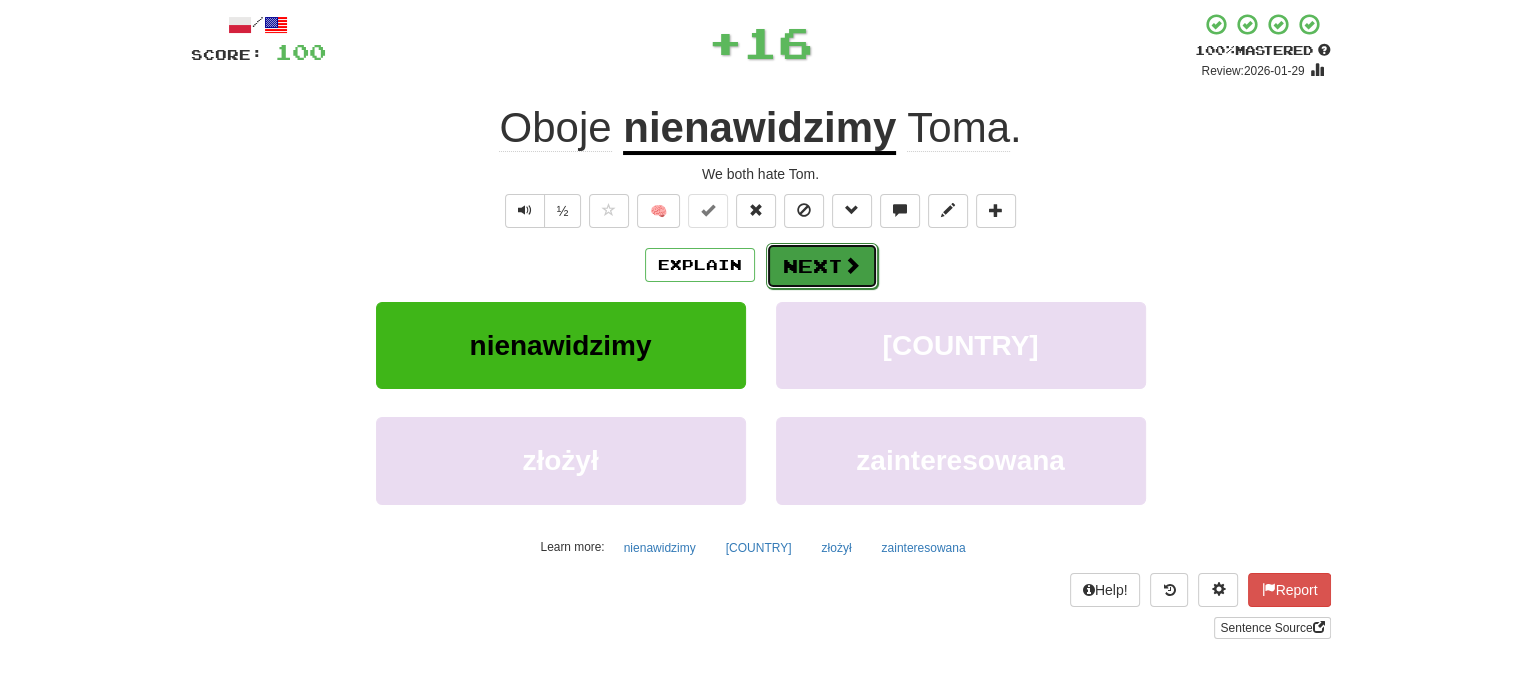 click on "Next" at bounding box center (822, 266) 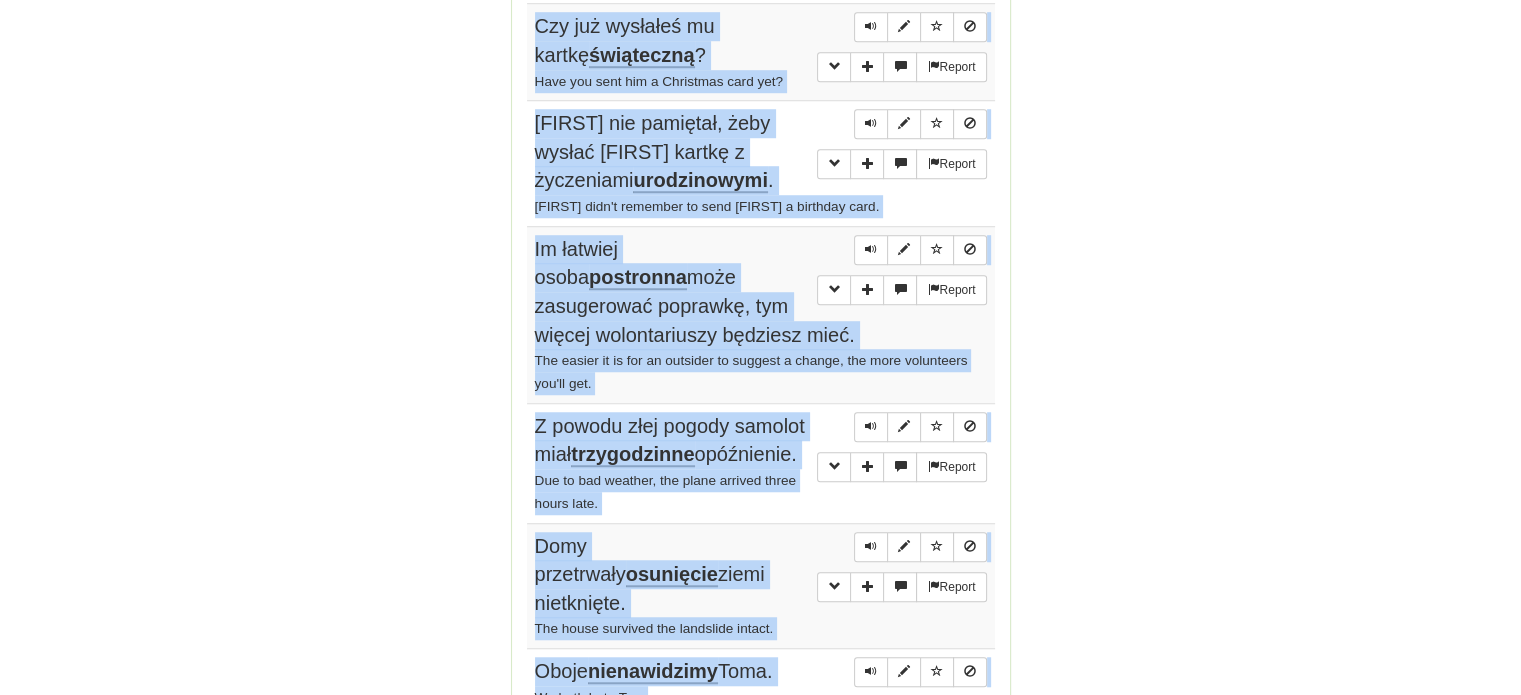 scroll, scrollTop: 1549, scrollLeft: 0, axis: vertical 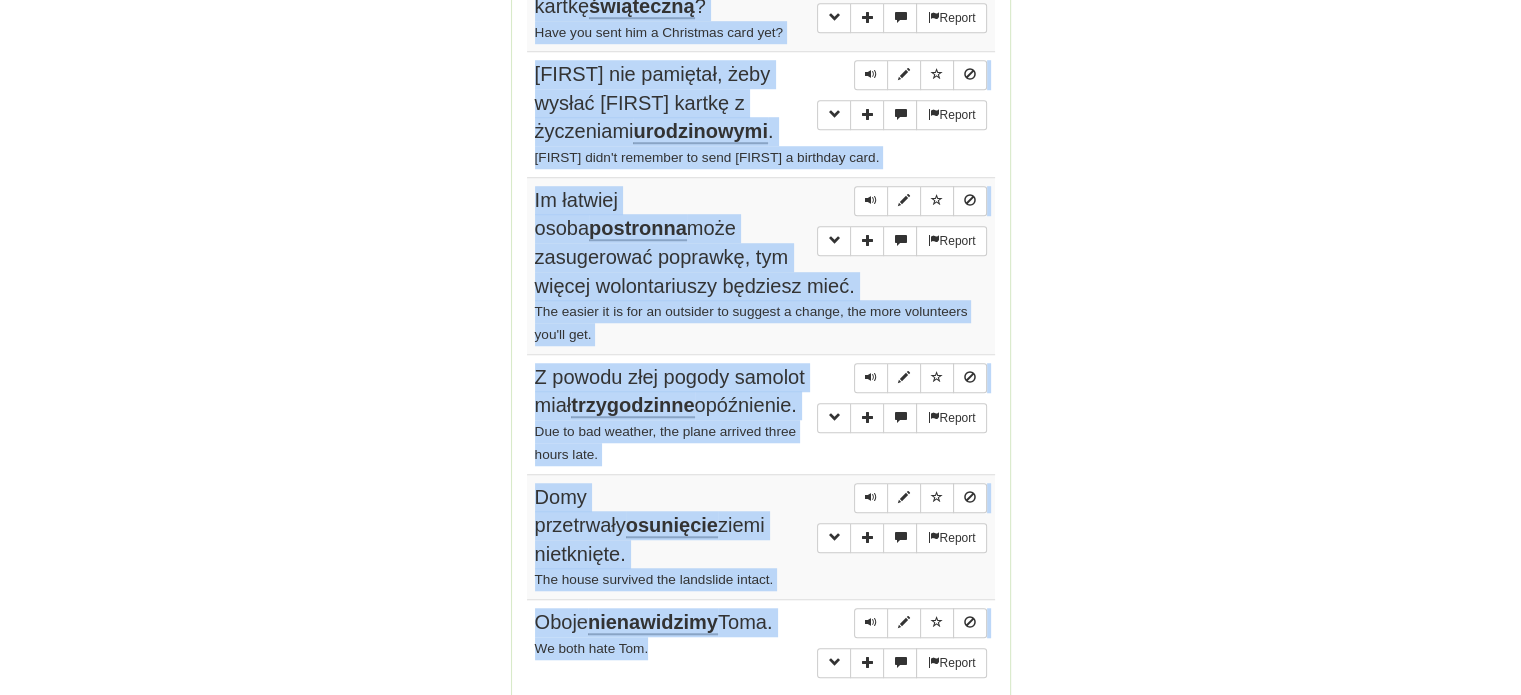 drag, startPoint x: 534, startPoint y: 296, endPoint x: 716, endPoint y: 633, distance: 383.00522 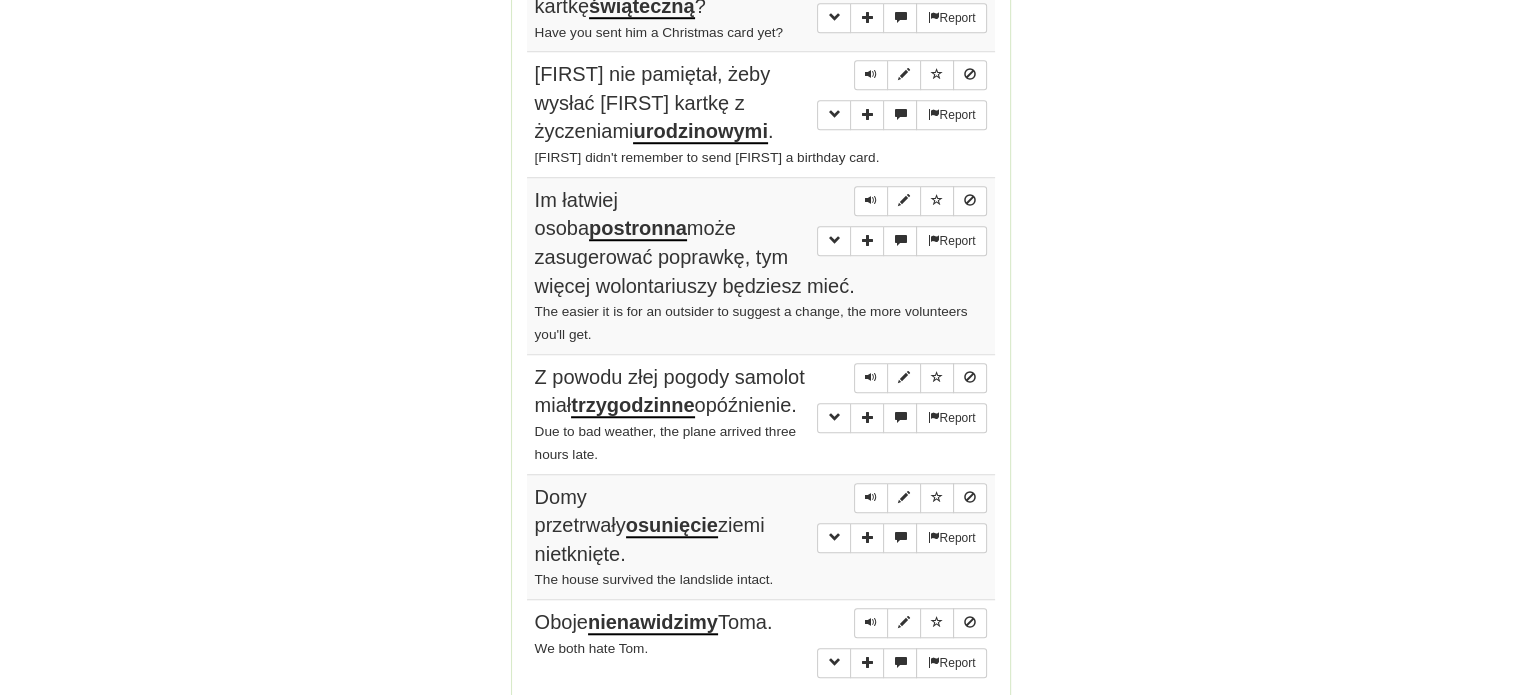 click on "Correct   :   10 Incorrect   :   0 To go   :   0 Playing :  Fluency Fast Track Round Complete!  Dashboard Continue  Round Results Stats: Score:   + 100 Time:   0 : 45 New:   5 Review:   5 Correct:   10 Incorrect:   0 Progress: Fluency Fast Track Playing:  16.176  /  17.289 + 5 93.533% 93.562% Mastered:  16.176  /  17.289 + 5 93.533% 93.562% Ready for Review:  0  /  Level:  111 5.286  points to level  112  - keep going! Ranked:  29 th  this week ( 196  points to  28 th ) Sentences: 1  Report Oskarżono  mnie, że zjadłem szefowi drugie śniadanie. I was accused of eating the boss's lunch.  Report Jak często jeżdżą  autobusy ? How often do the buses run?  Report Zazwyczaj patrzę na obrazki przed  przeczytaniem  tekstu. I tend to look at the pictures before reading the text.  Report Tom umarł na stole  operacyjnym . Tom died on the operating table.  Report Czy już wysłałeś mu kartkę  świąteczną ? Have you sent him a Christmas card yet?  Report urodzinowymi .  Report Im łatwiej osoba  postronna" at bounding box center (760, -362) 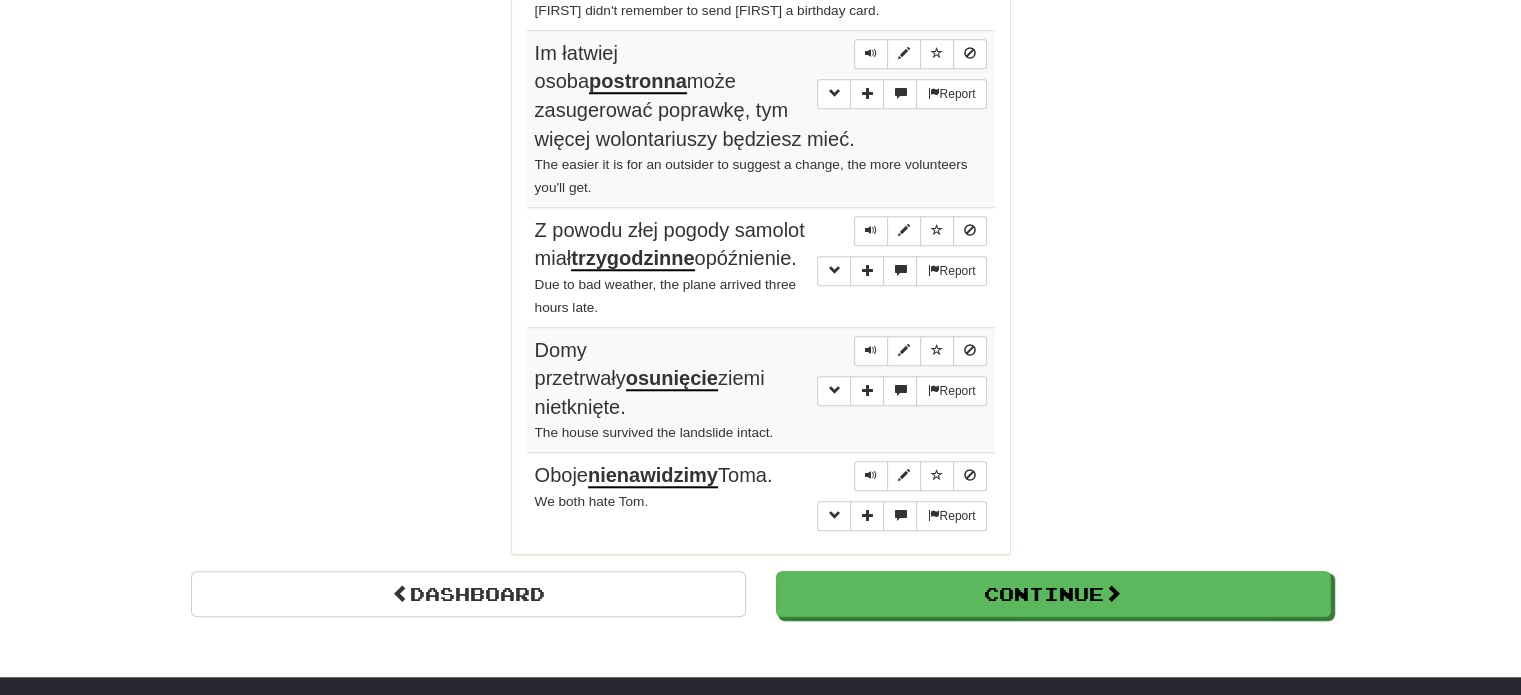 scroll, scrollTop: 1849, scrollLeft: 0, axis: vertical 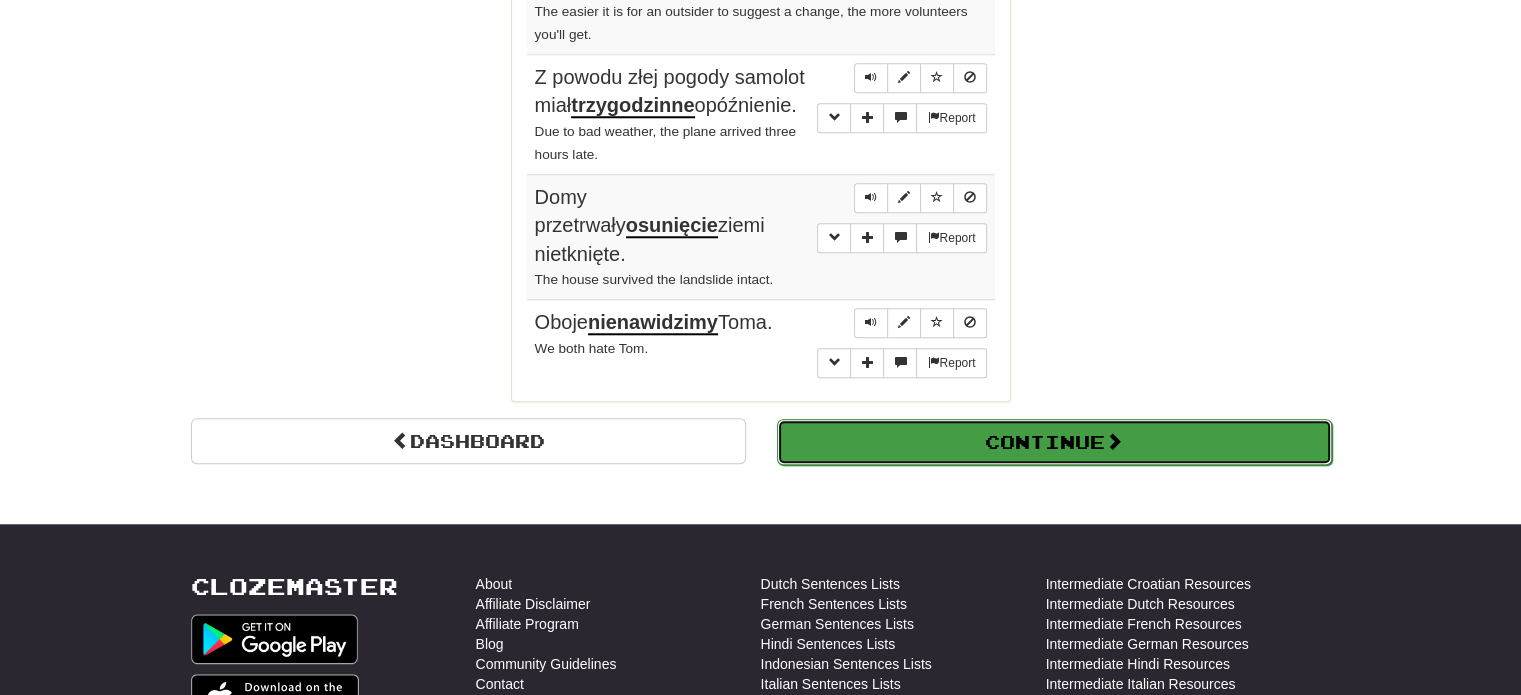 click on "Continue" at bounding box center (1054, 442) 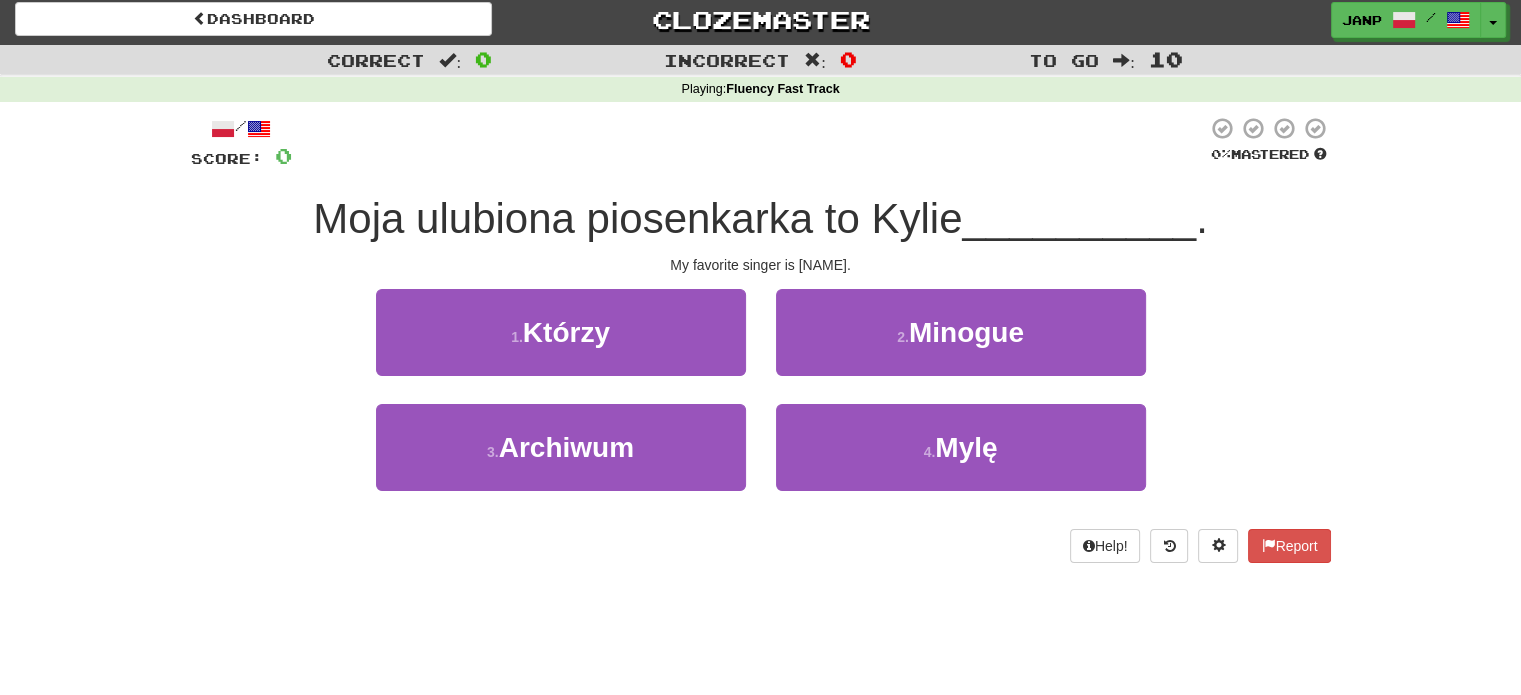 scroll, scrollTop: 0, scrollLeft: 0, axis: both 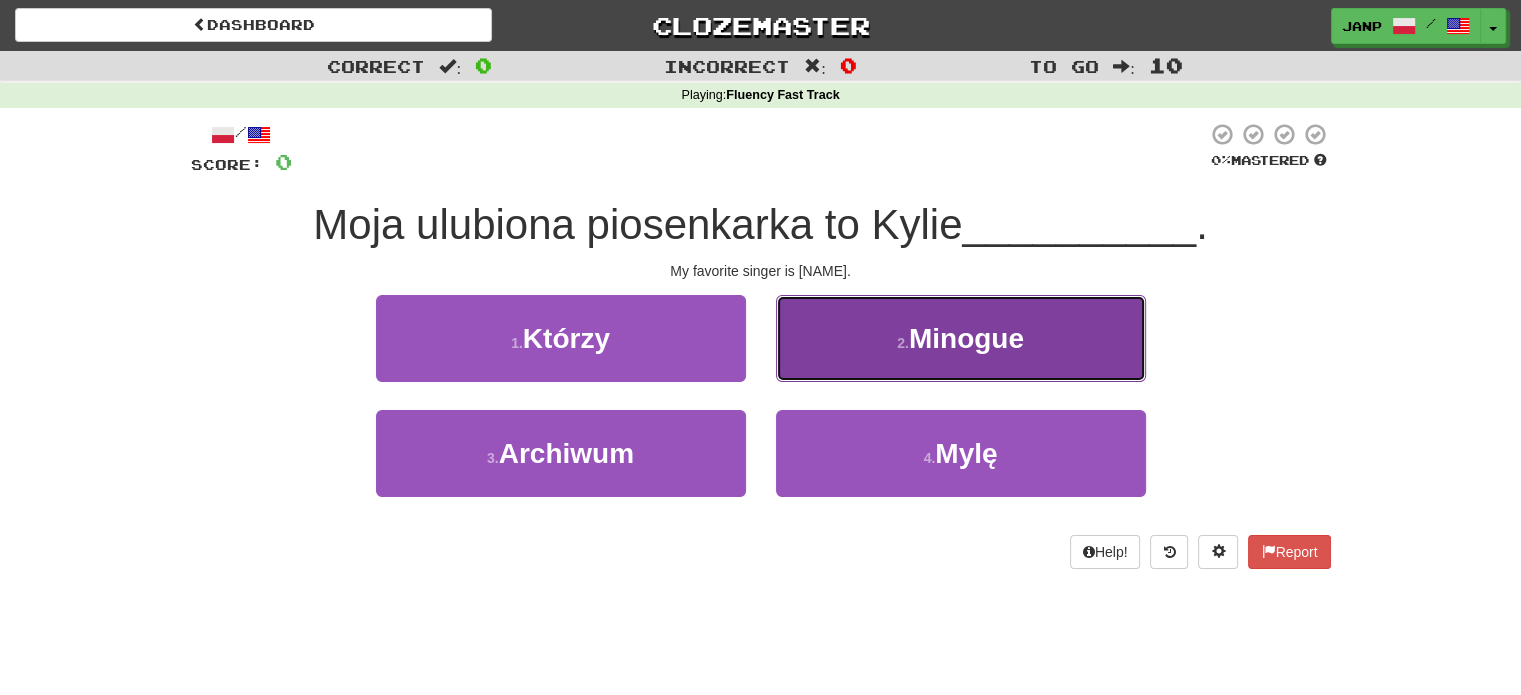 click on "Minogue" at bounding box center [966, 338] 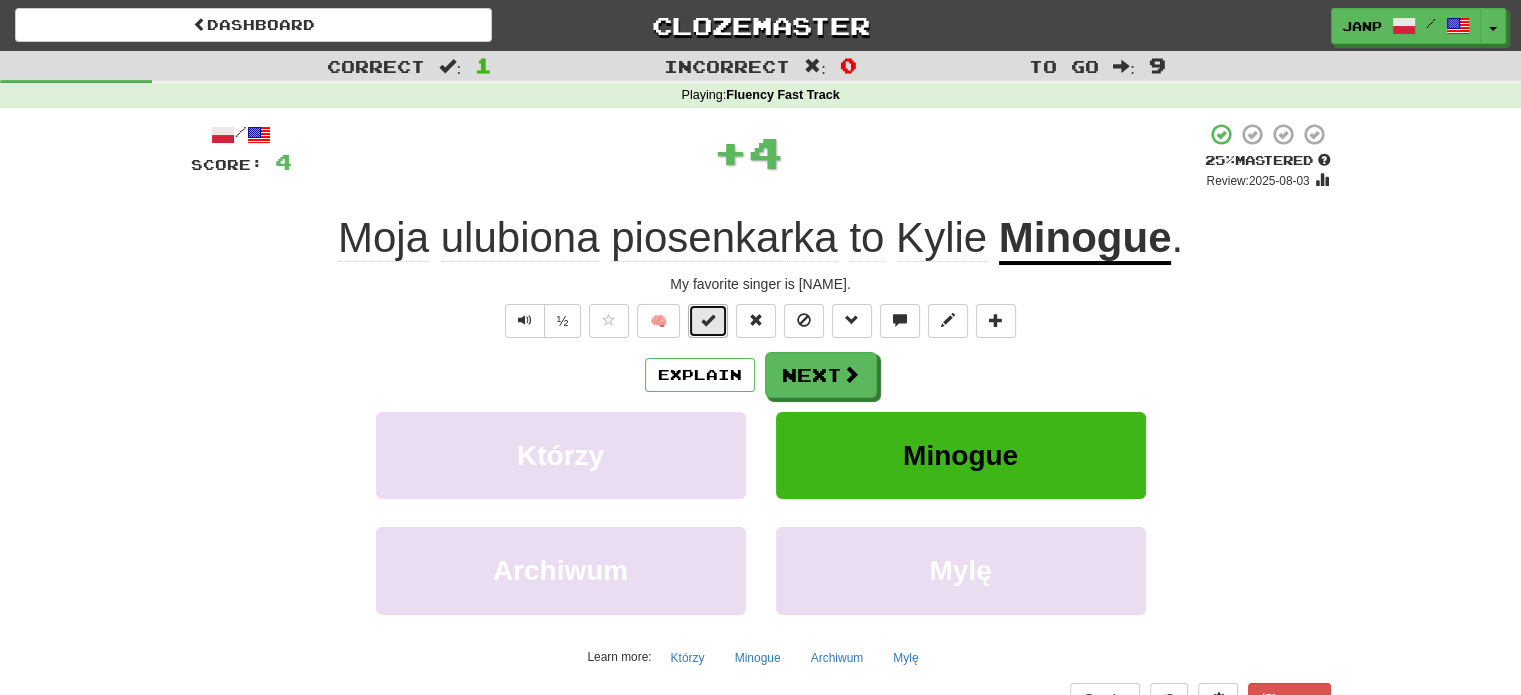 click at bounding box center [708, 320] 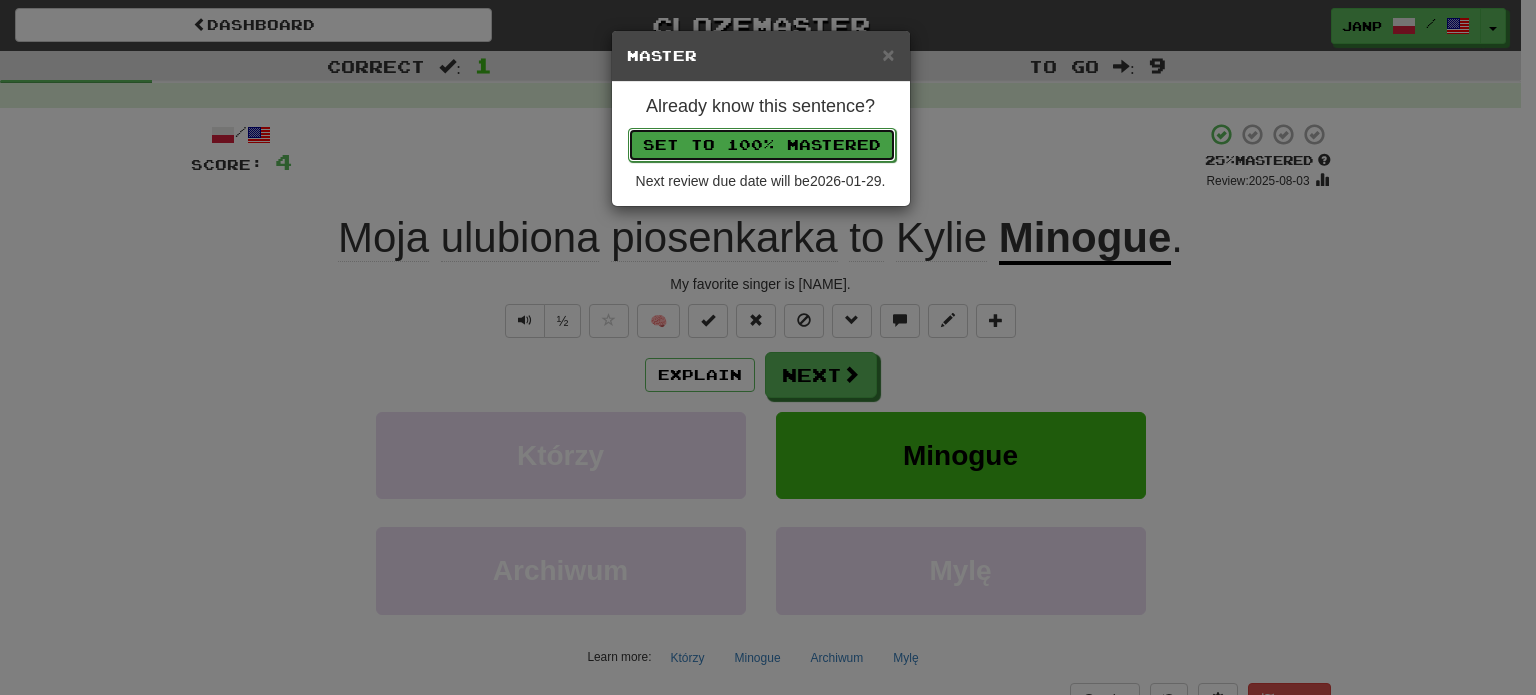 click on "Set to 100% Mastered" at bounding box center [762, 145] 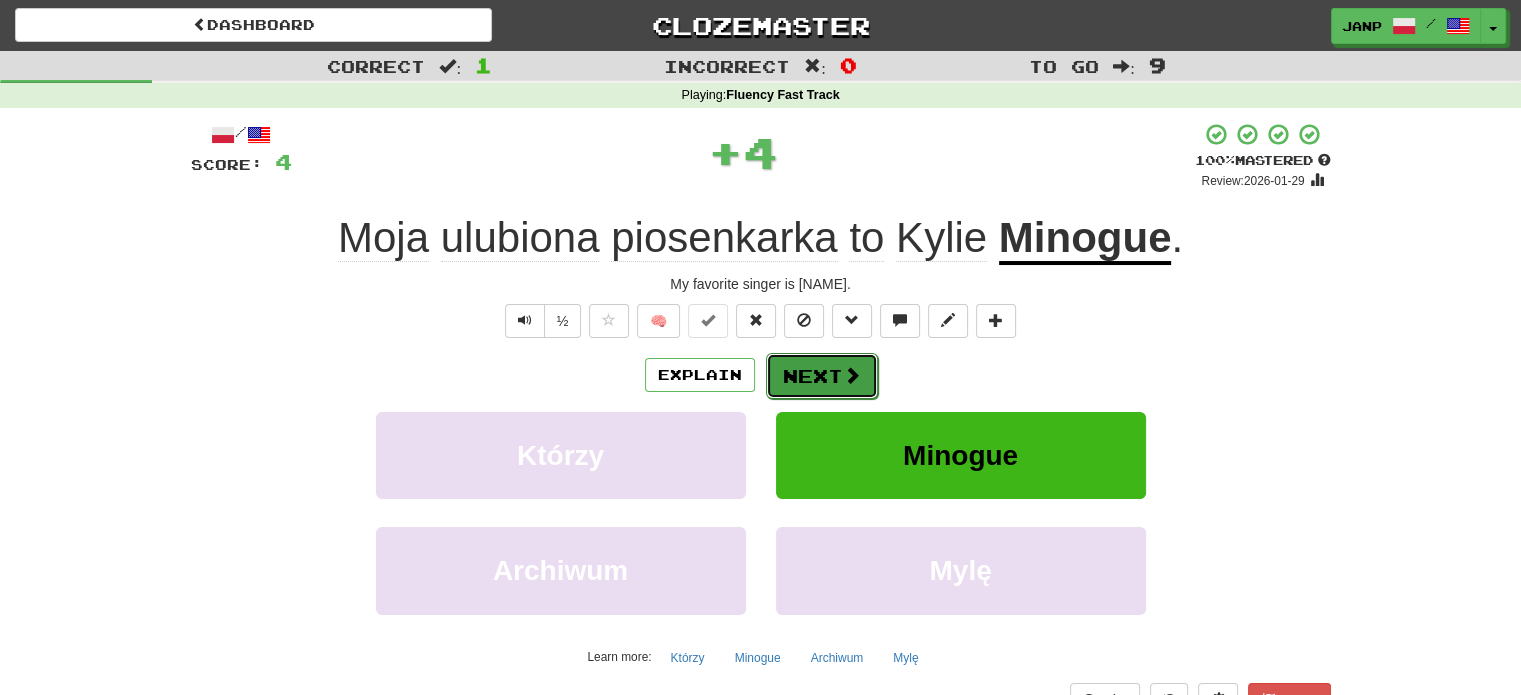 click on "Next" at bounding box center [822, 376] 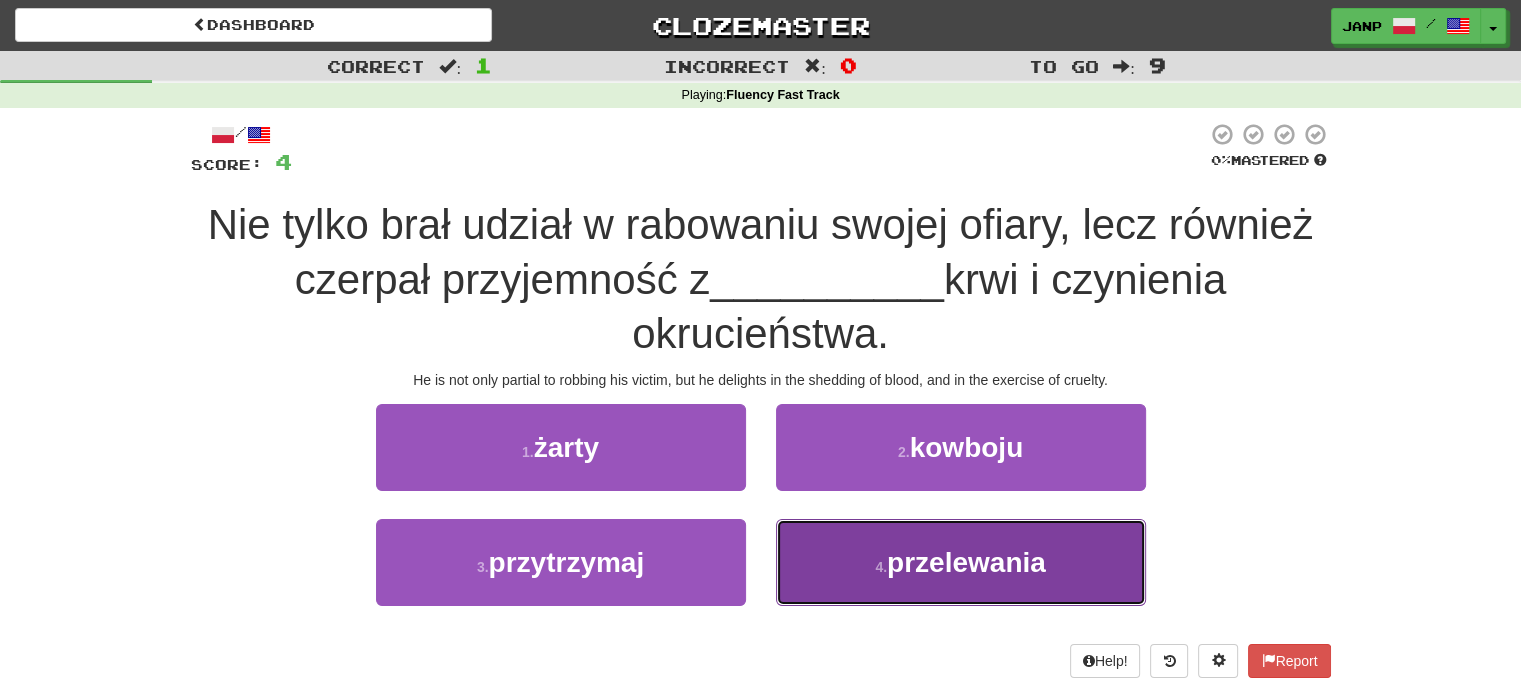click on "4 .  przelewania" at bounding box center (961, 562) 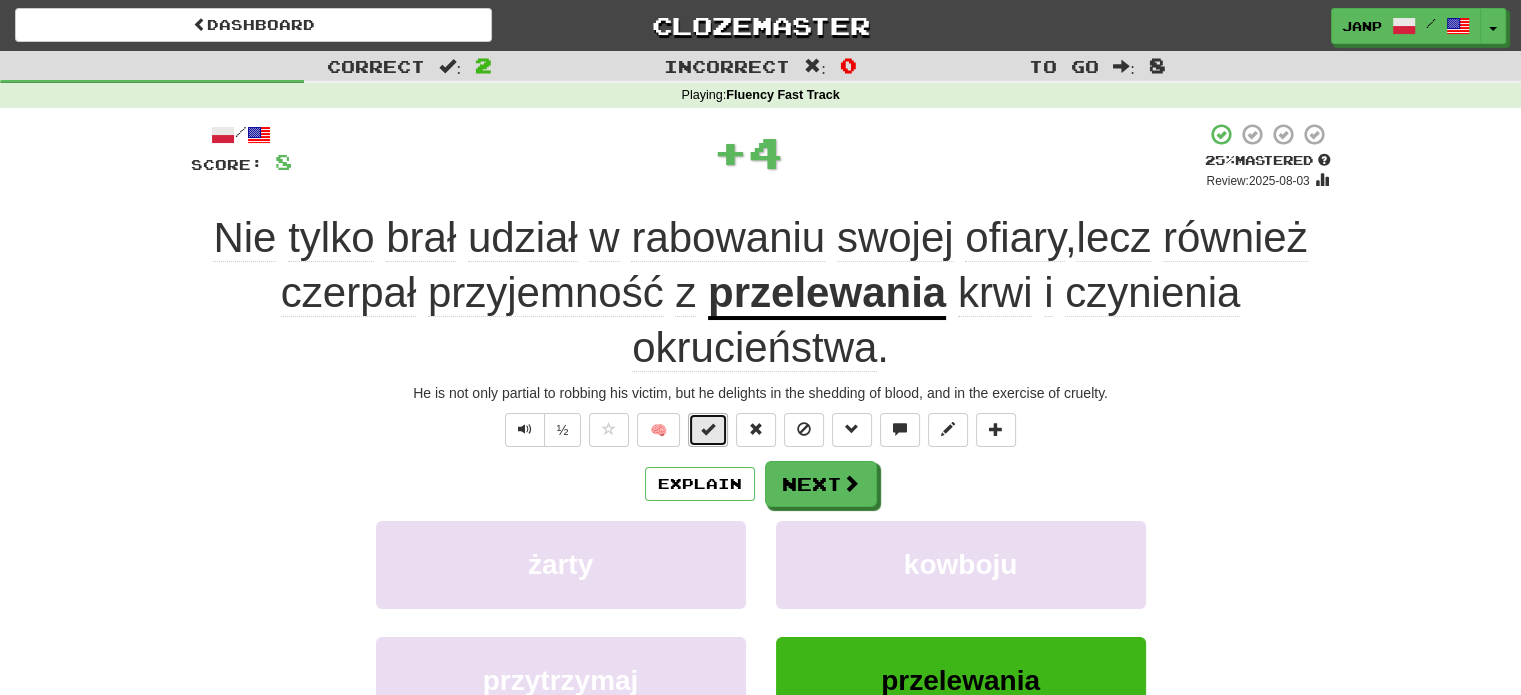 click at bounding box center (708, 429) 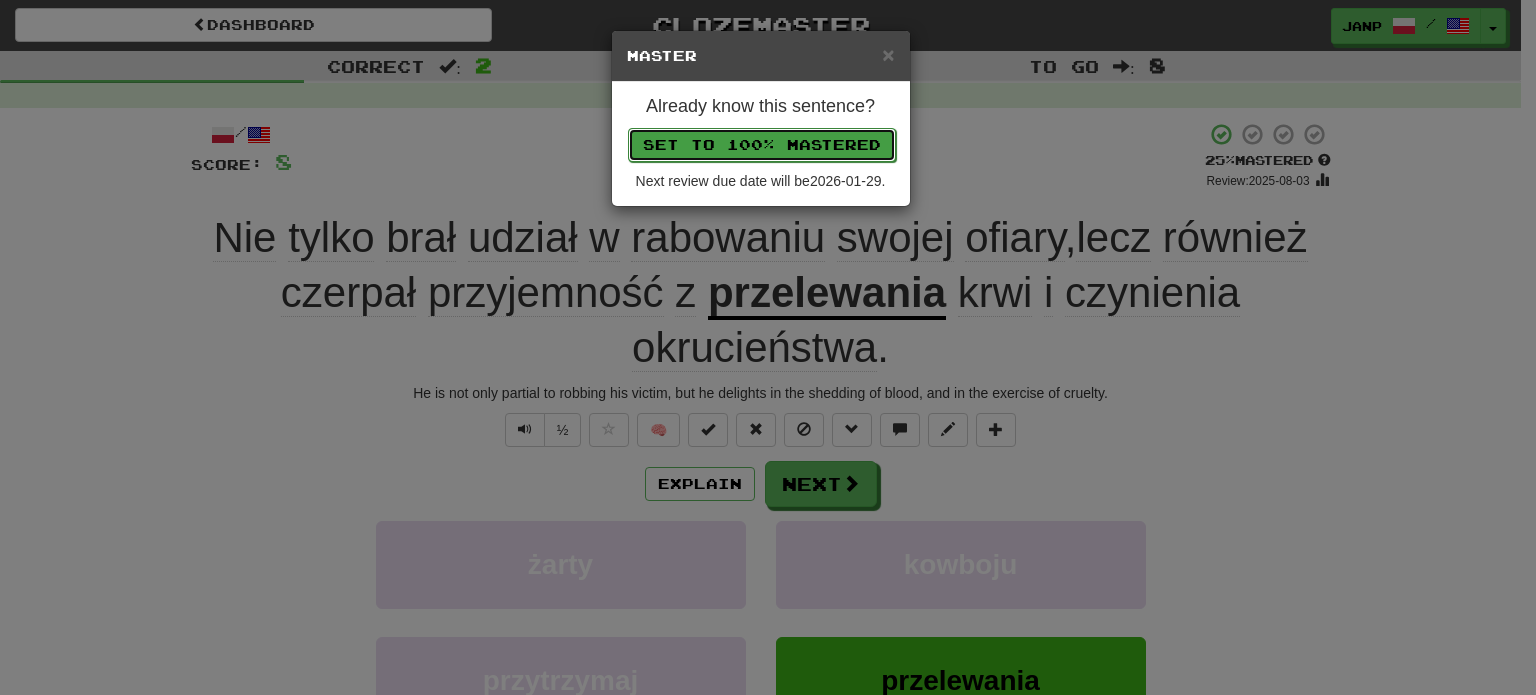 click on "Set to 100% Mastered" at bounding box center (762, 145) 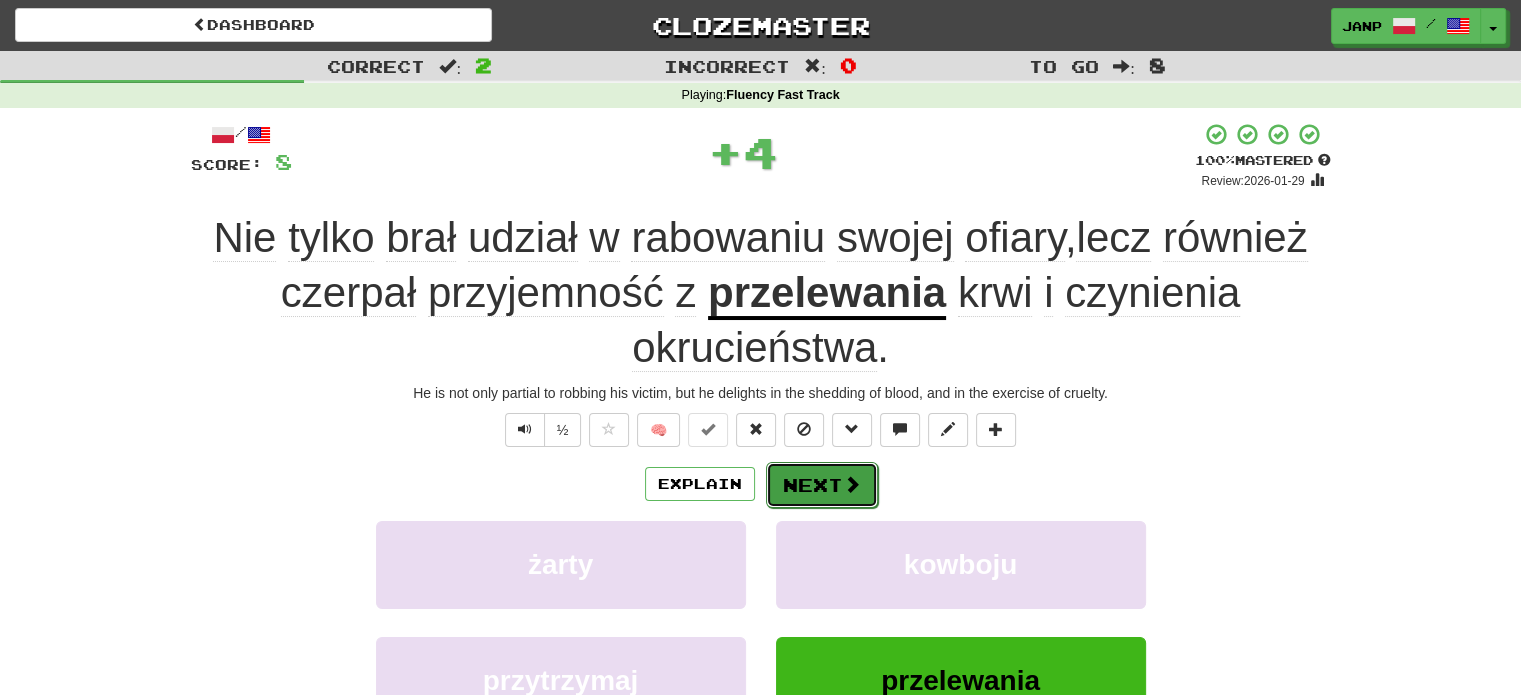 click on "Next" at bounding box center (822, 485) 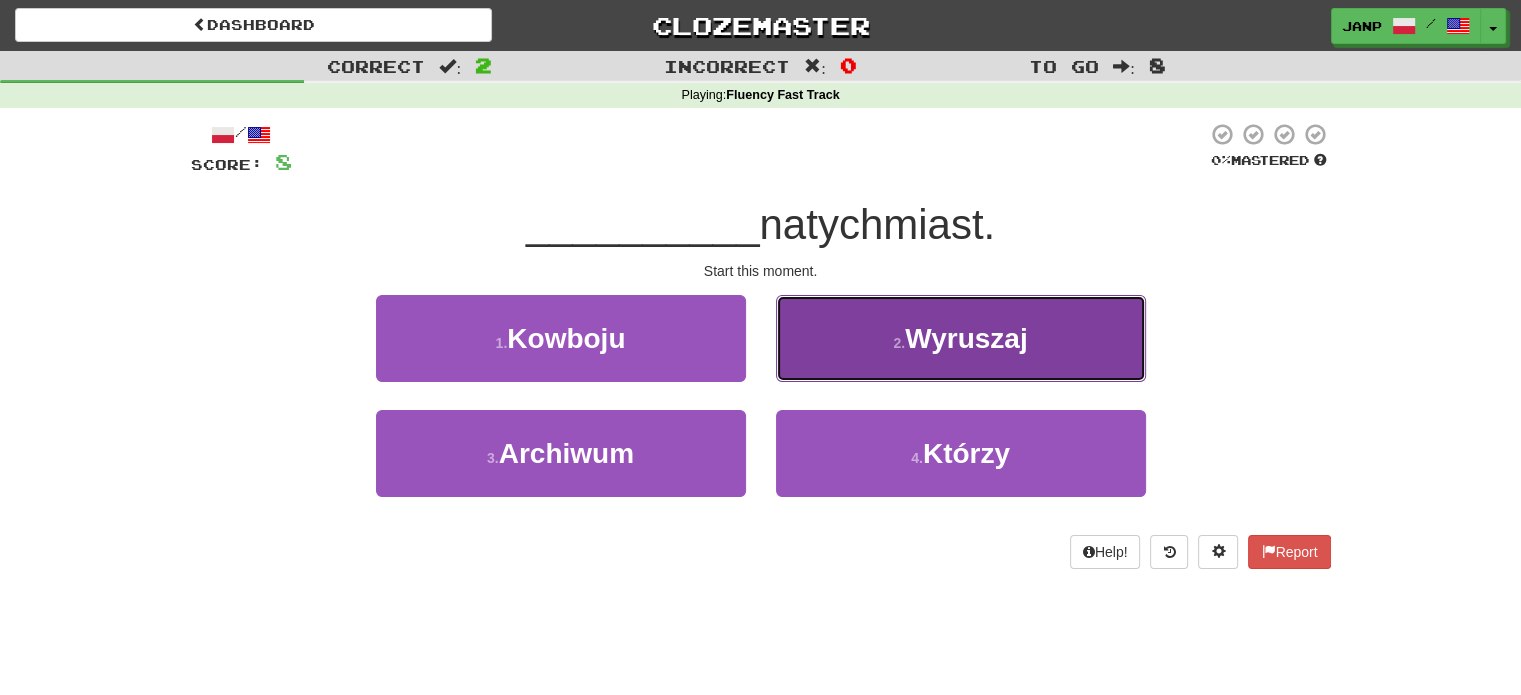 click on "2 ." at bounding box center [899, 343] 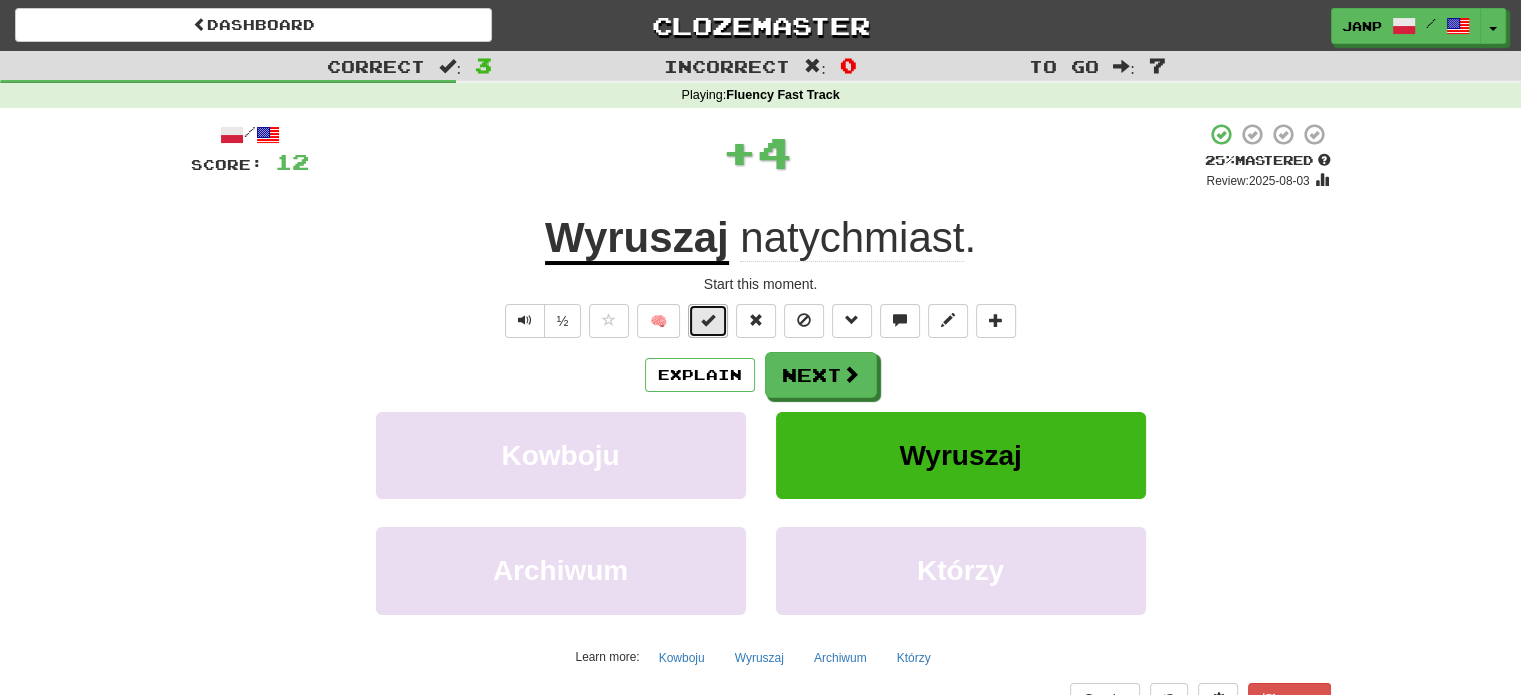 click at bounding box center [708, 320] 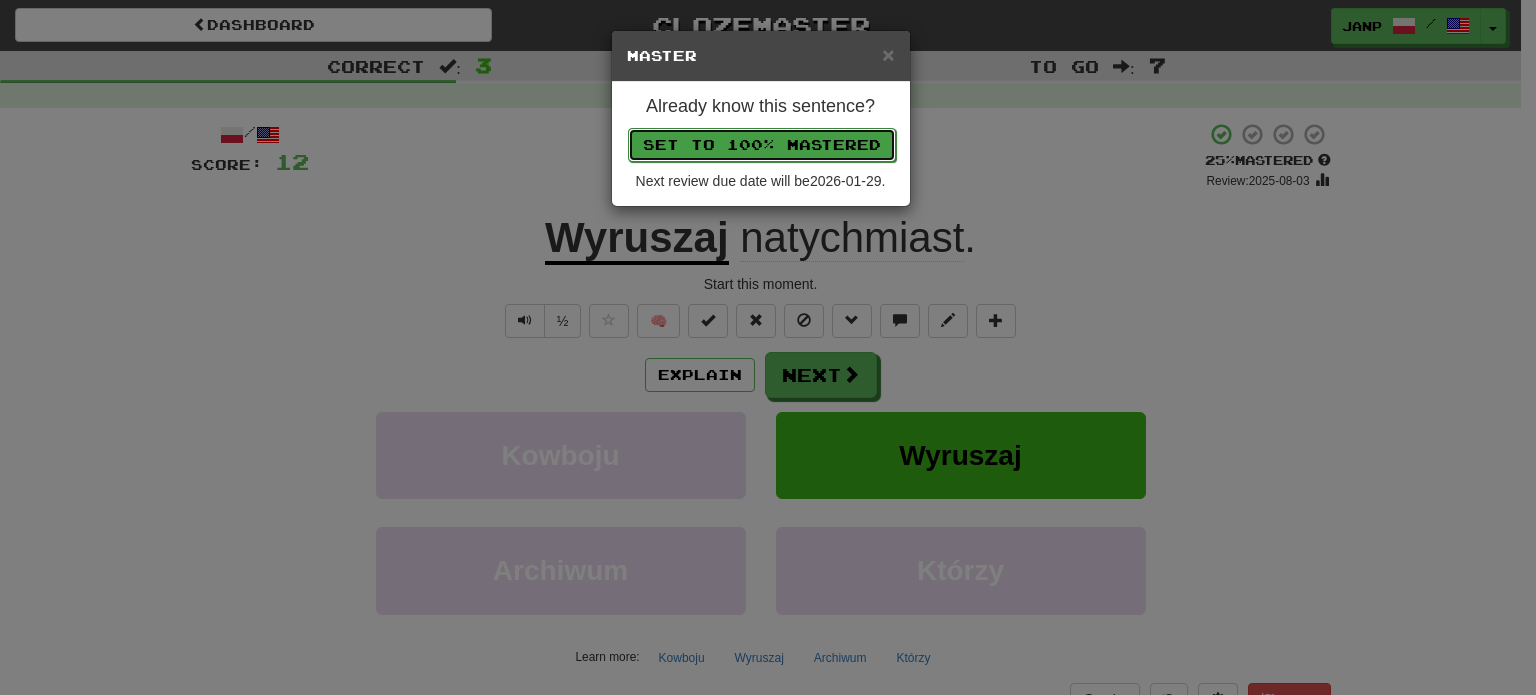 click on "Set to 100% Mastered" at bounding box center (762, 145) 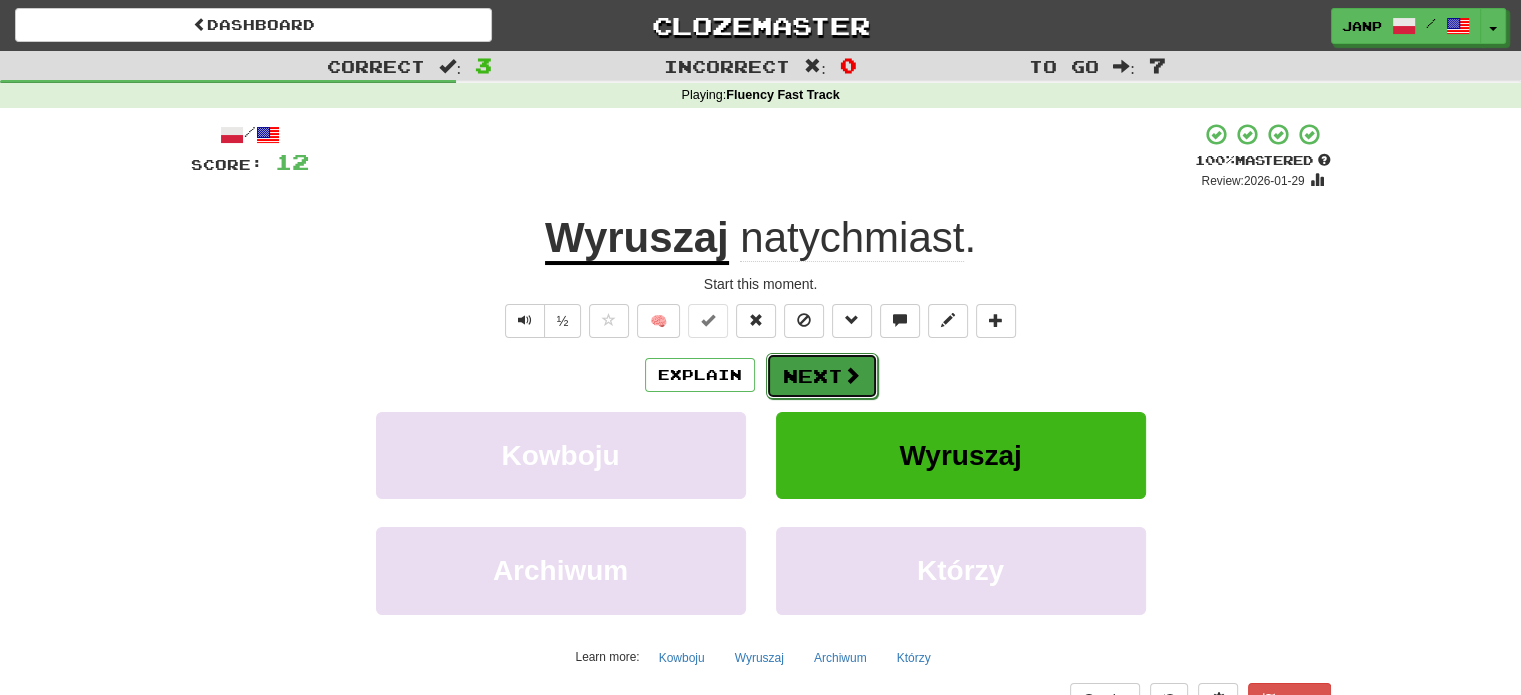 click on "Next" at bounding box center [822, 376] 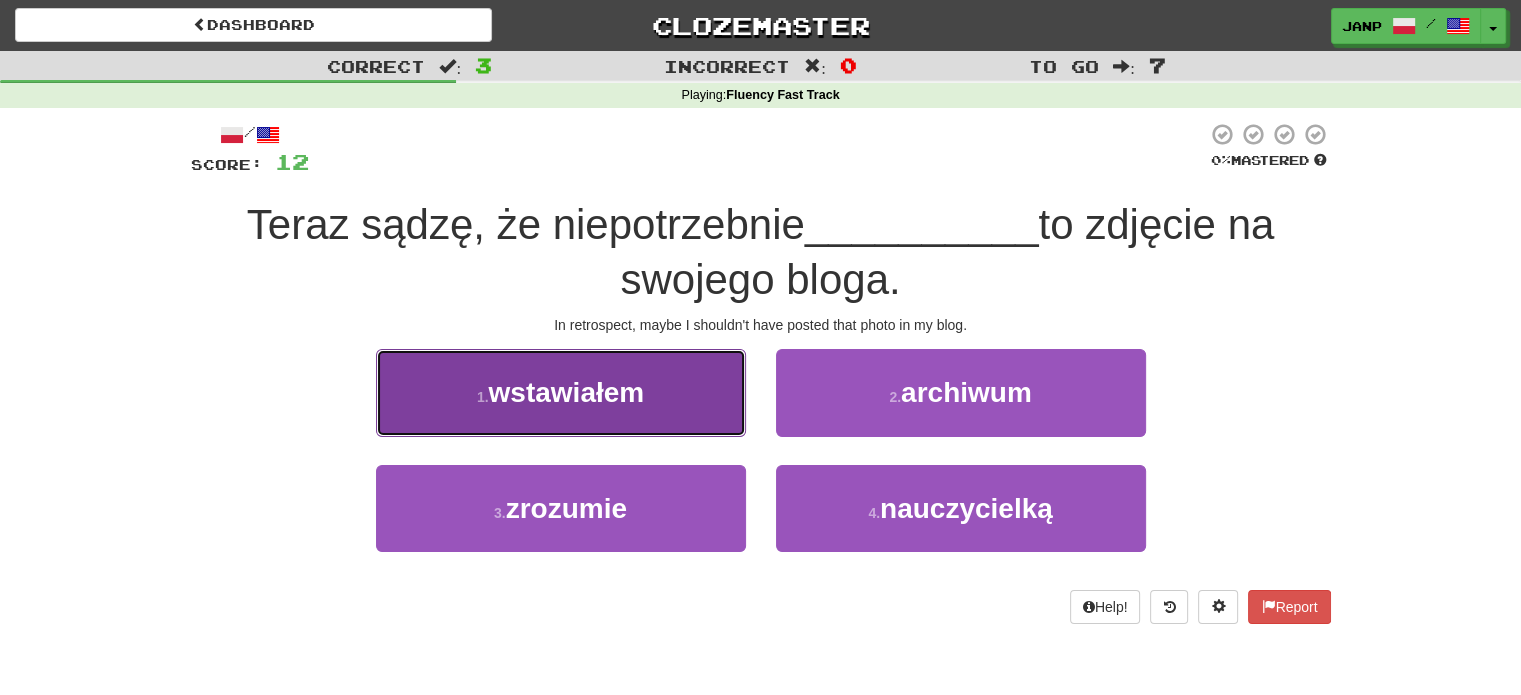 click on "1 .  wstawiałem" at bounding box center (561, 392) 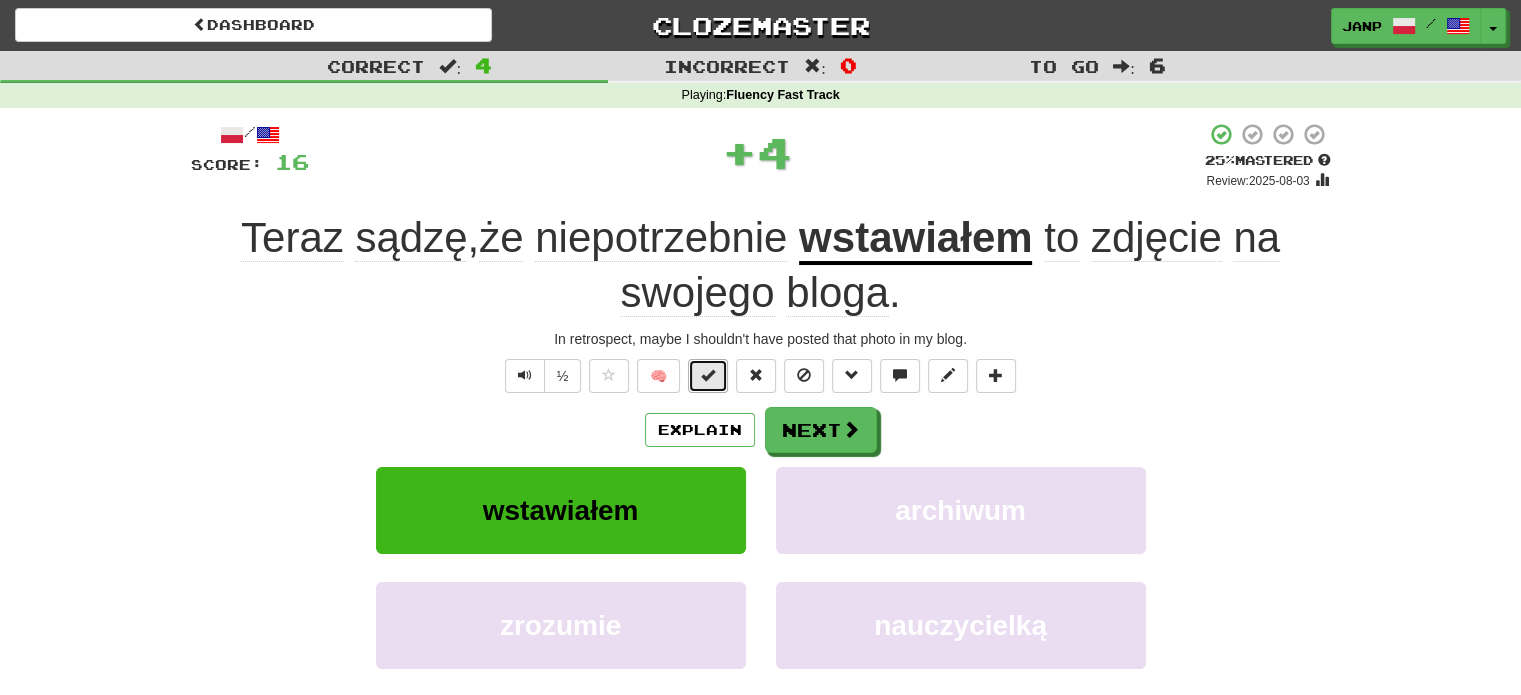click at bounding box center (708, 376) 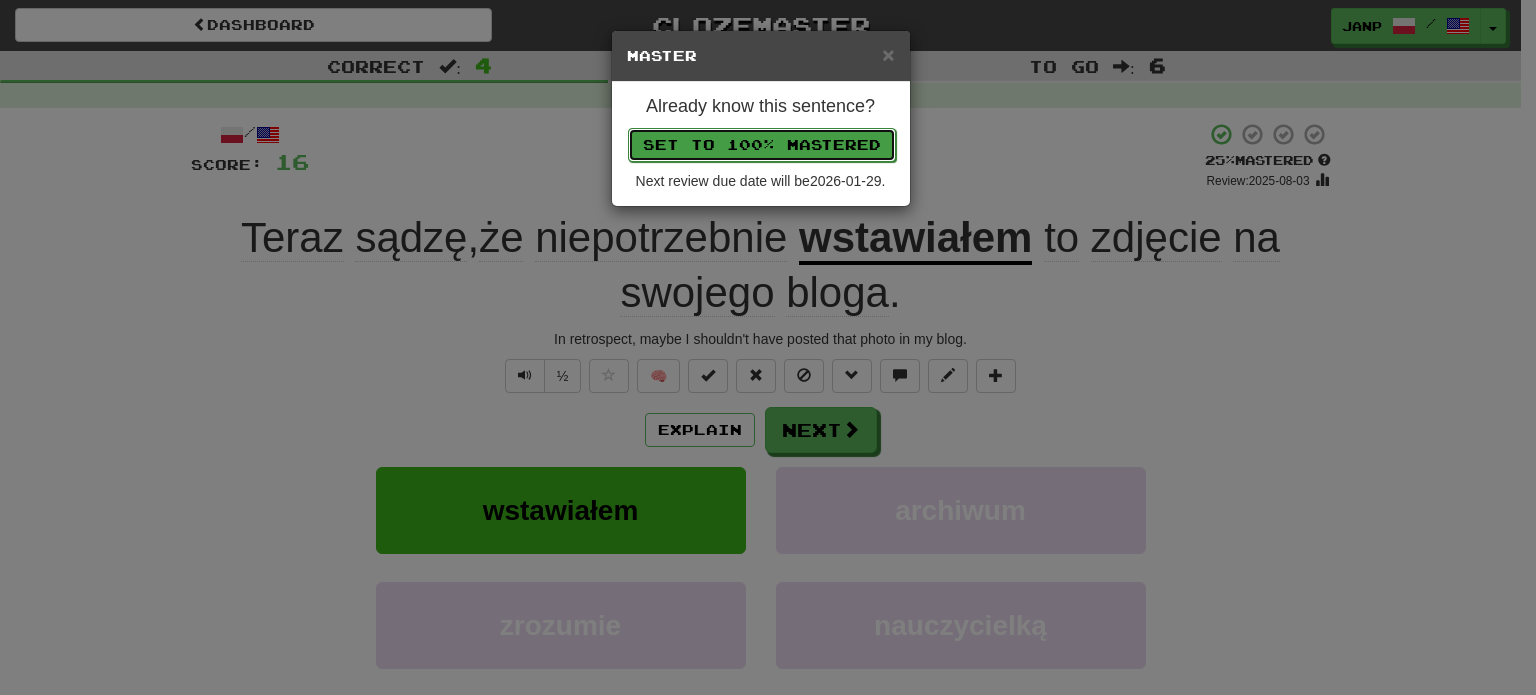 click on "Set to 100% Mastered" at bounding box center (762, 145) 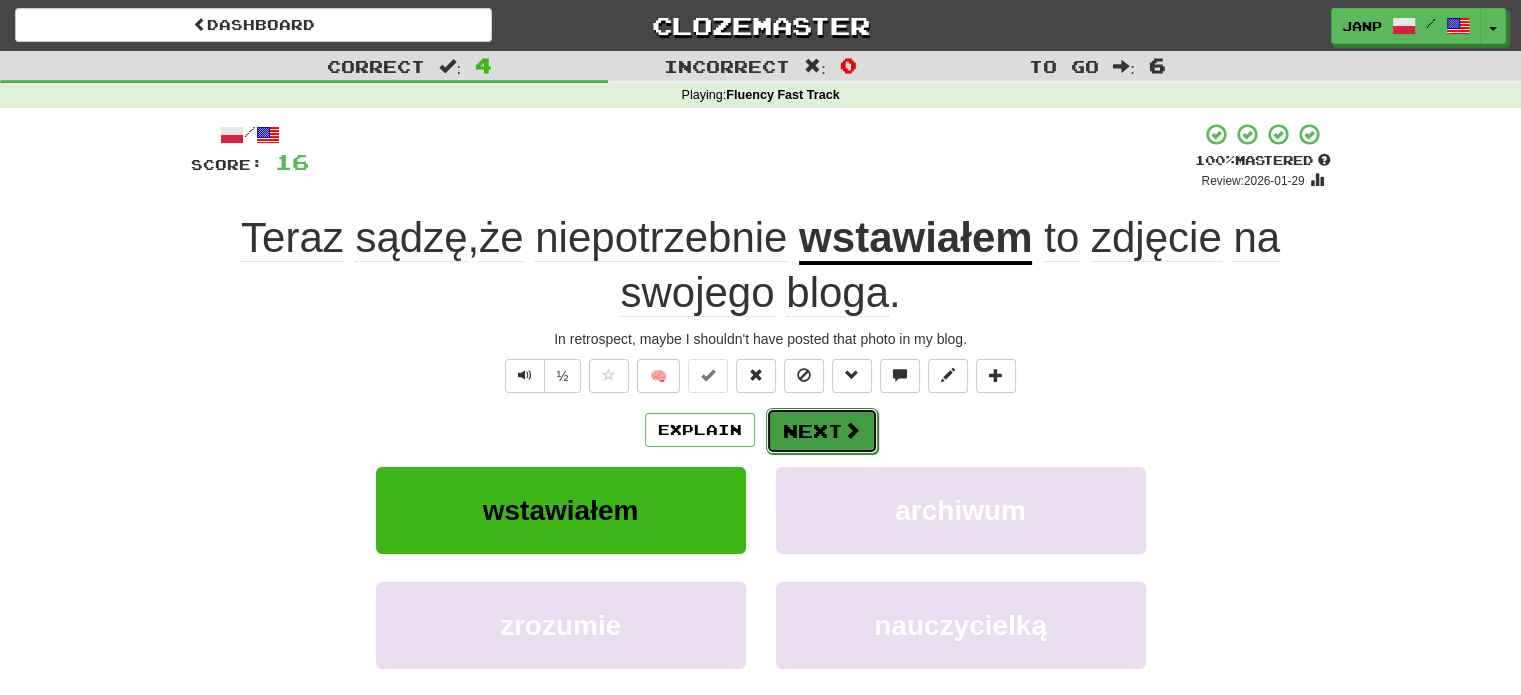 click on "Next" at bounding box center [822, 431] 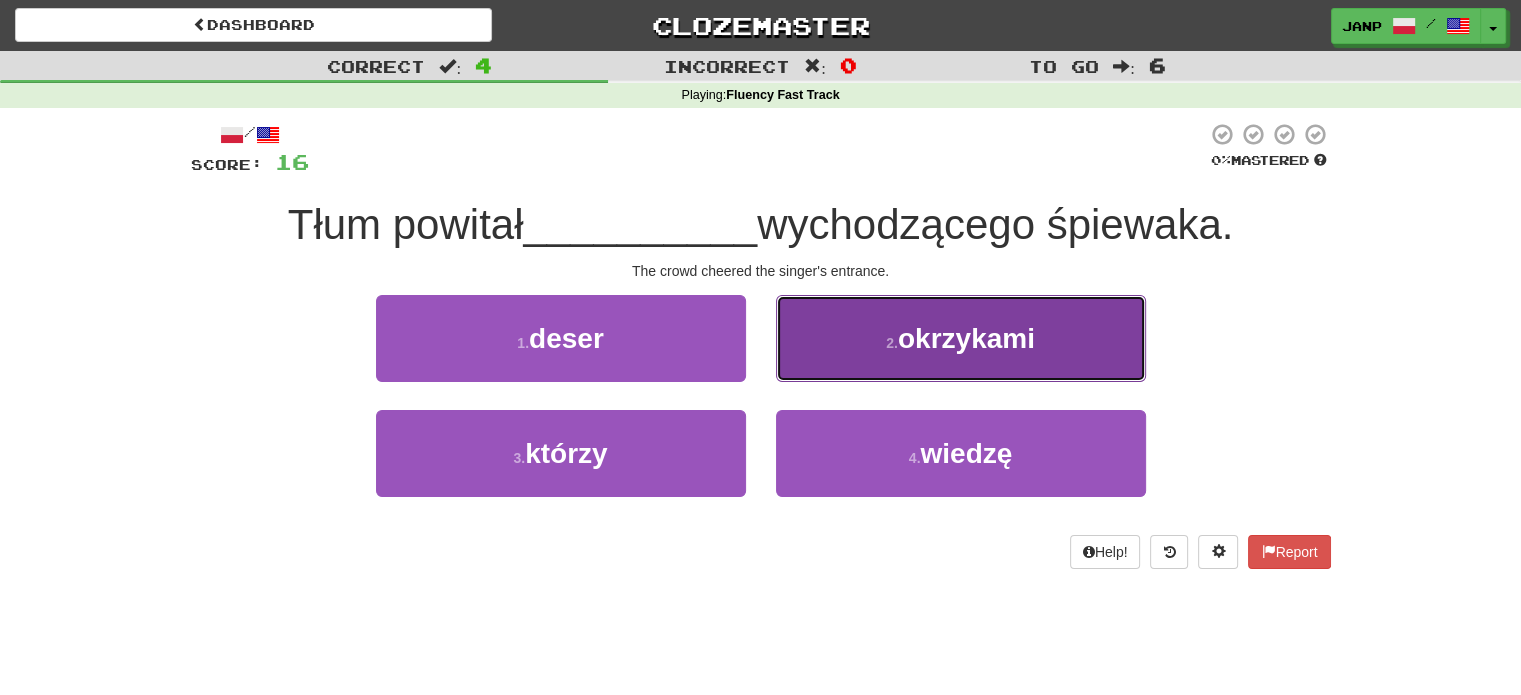 click on "2 .  okrzykami" at bounding box center [961, 338] 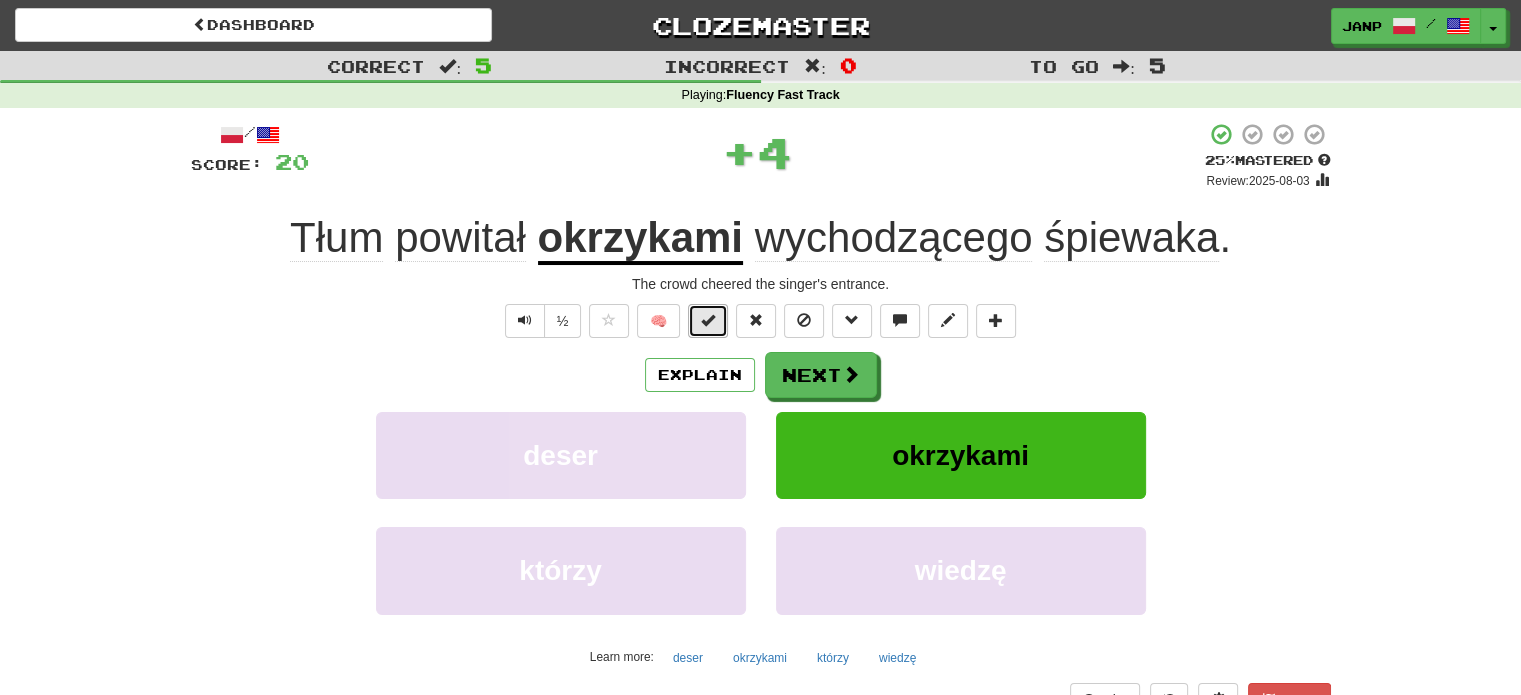 click at bounding box center (708, 320) 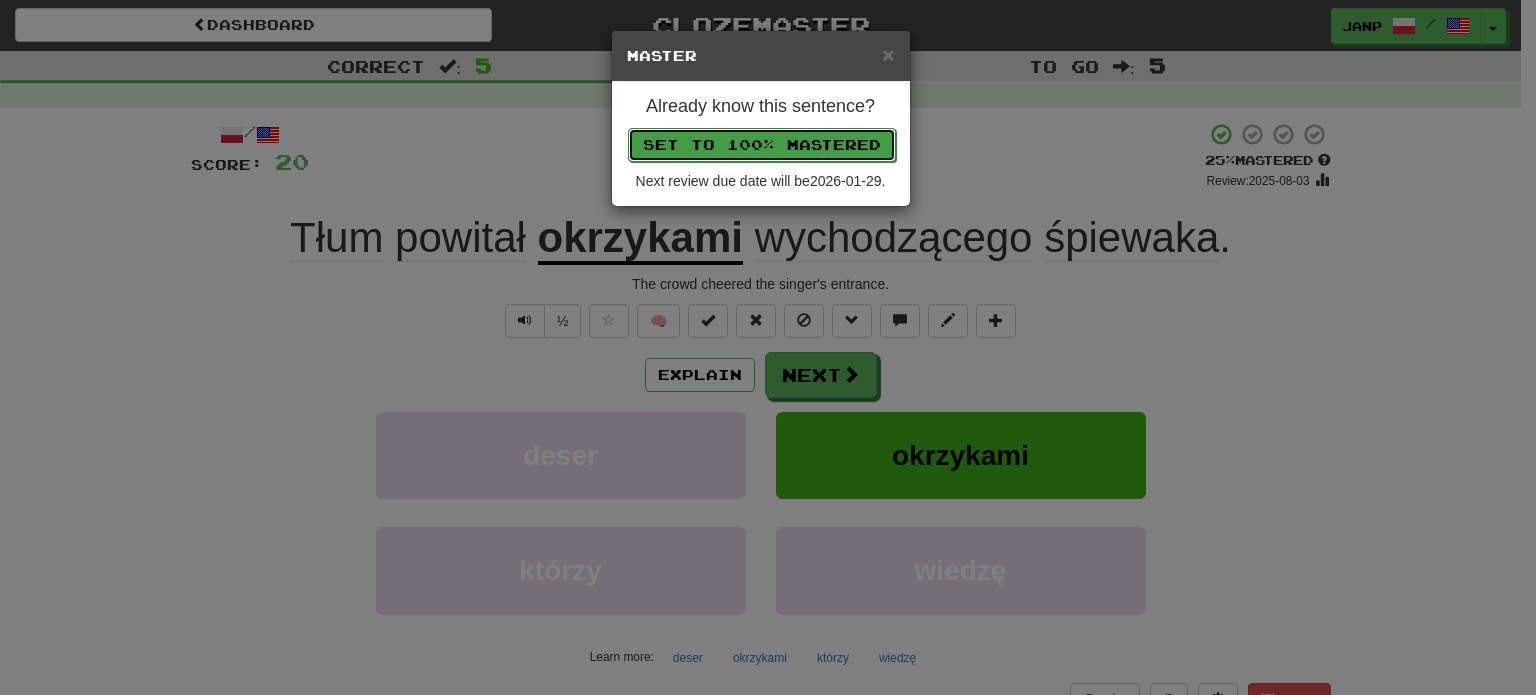 click on "Set to 100% Mastered" at bounding box center (762, 145) 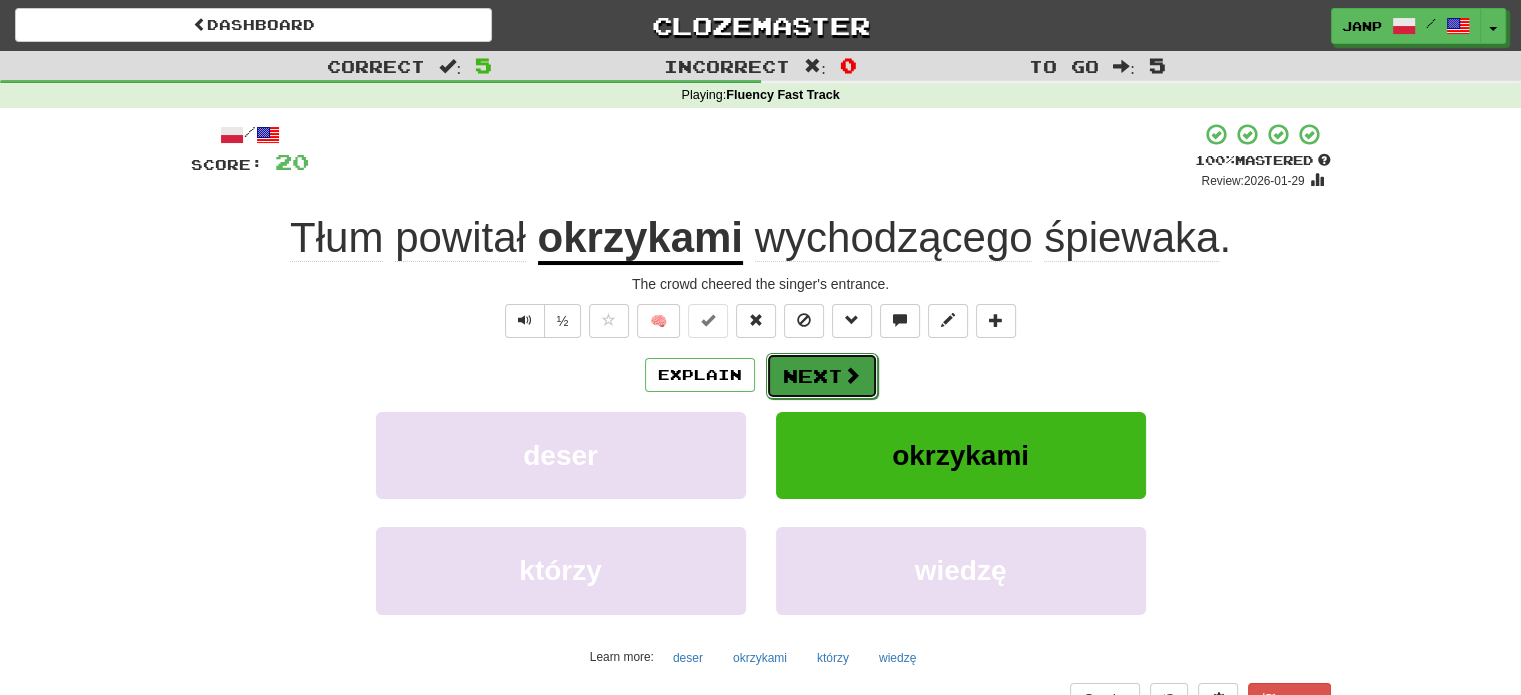 click on "Next" at bounding box center (822, 376) 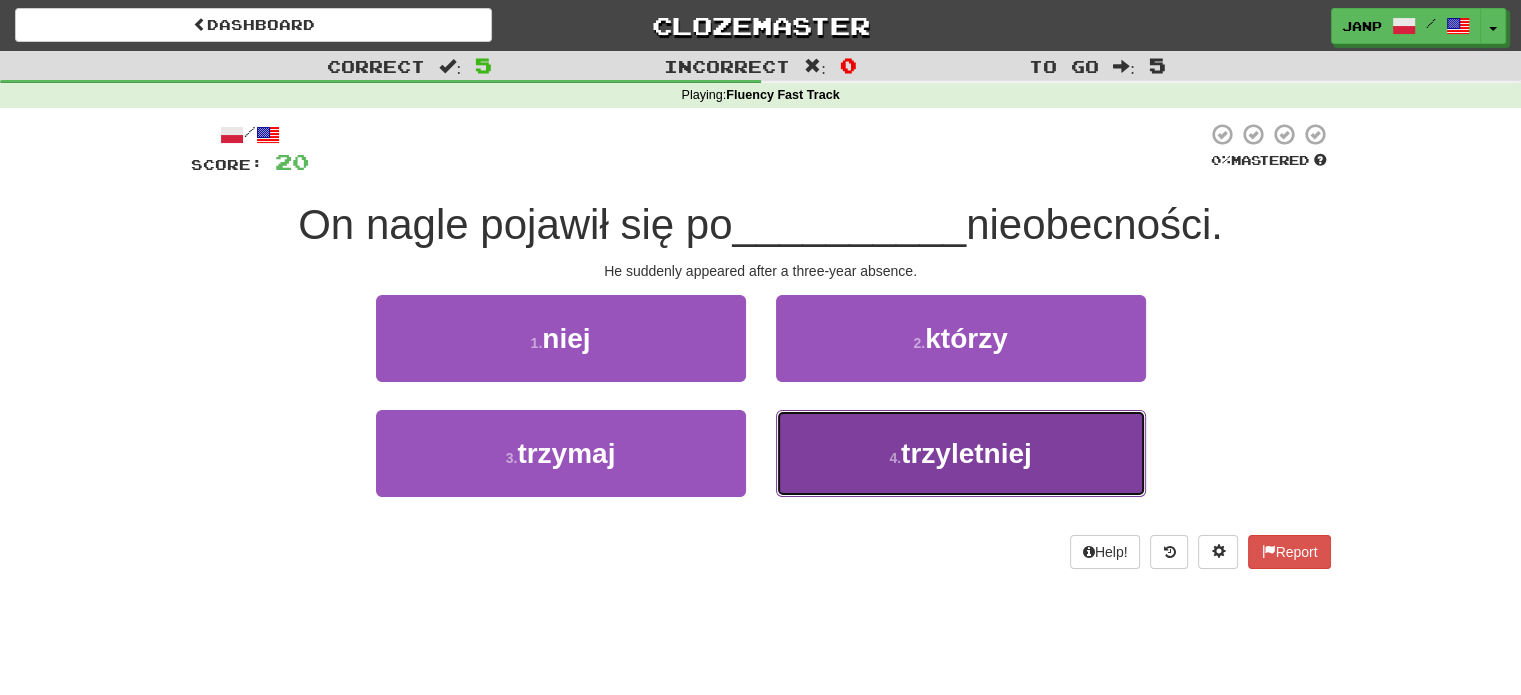 click on "4 .  trzyletniej" at bounding box center [961, 453] 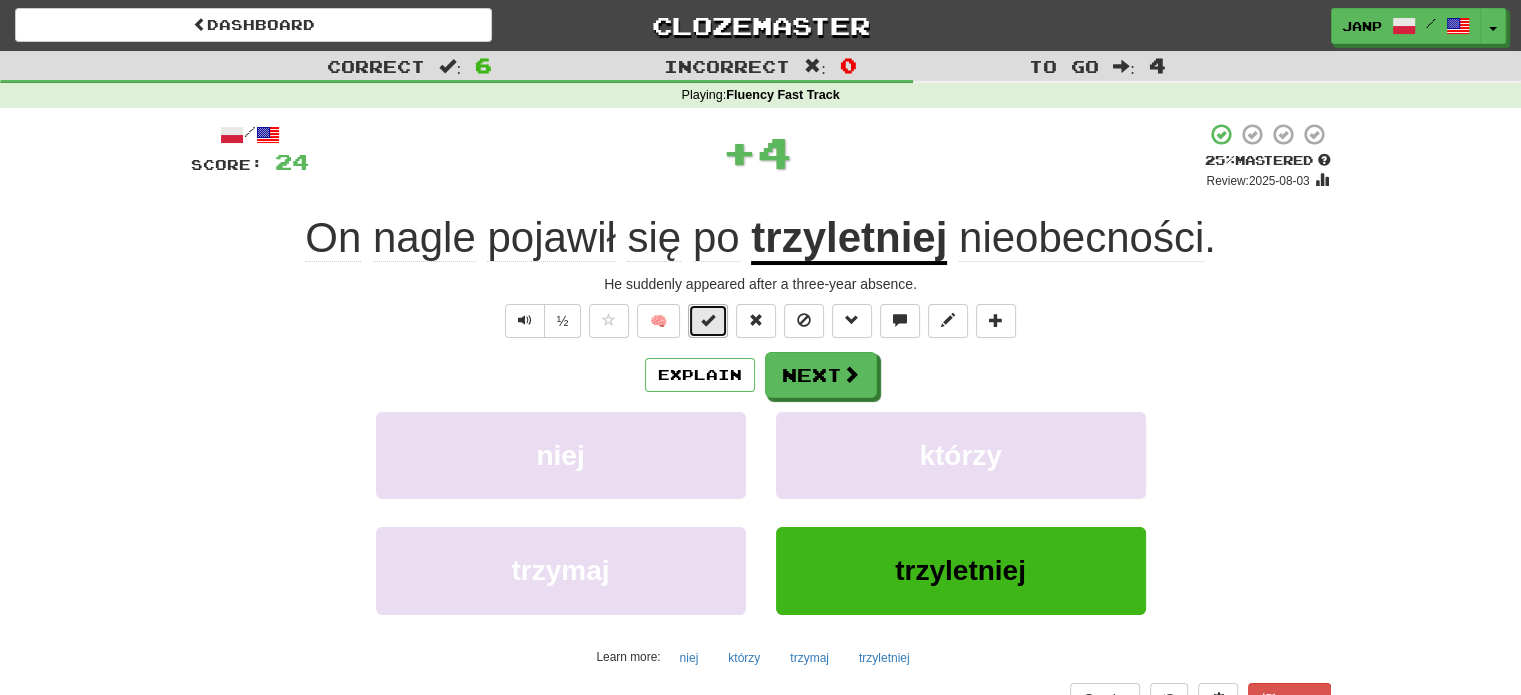 click at bounding box center [708, 320] 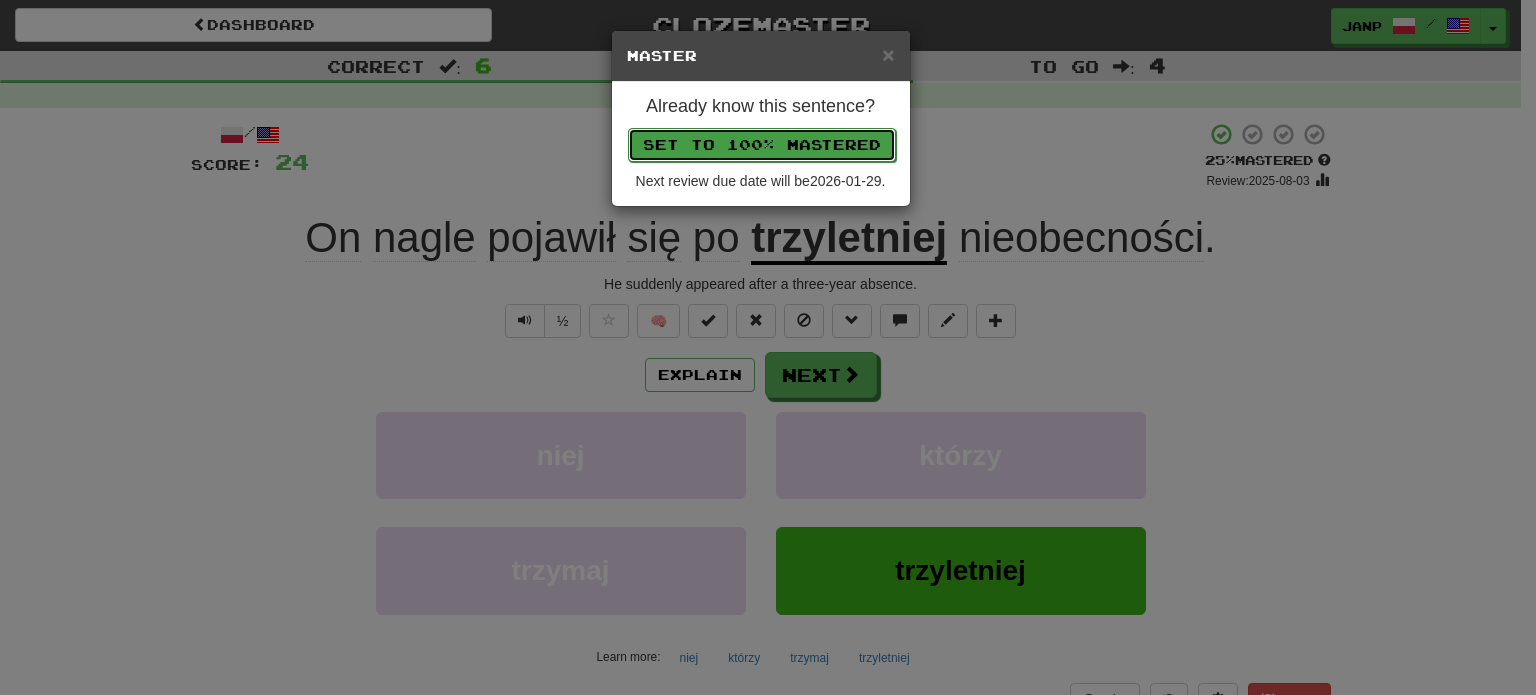 click on "Set to 100% Mastered" at bounding box center [762, 145] 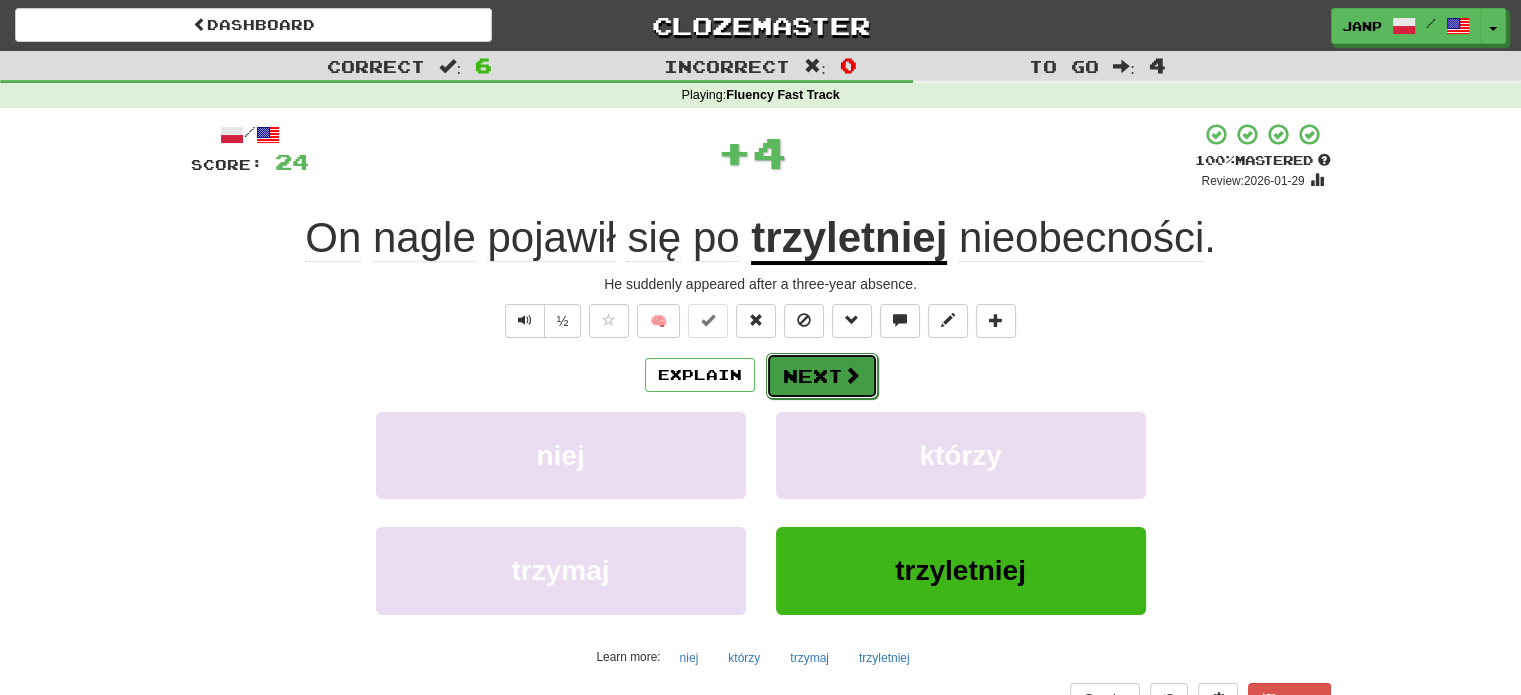 click on "Next" at bounding box center [822, 376] 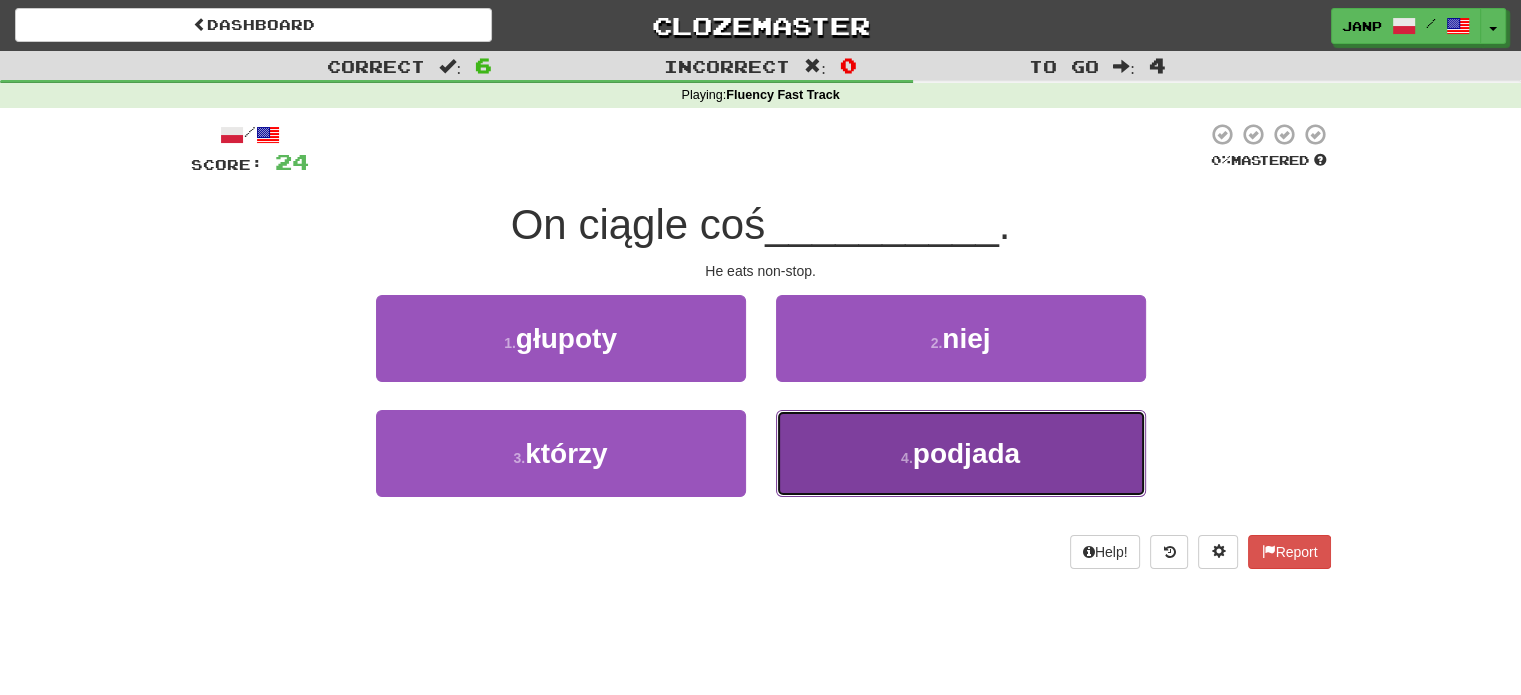 click on "4 .  podjada" at bounding box center [961, 453] 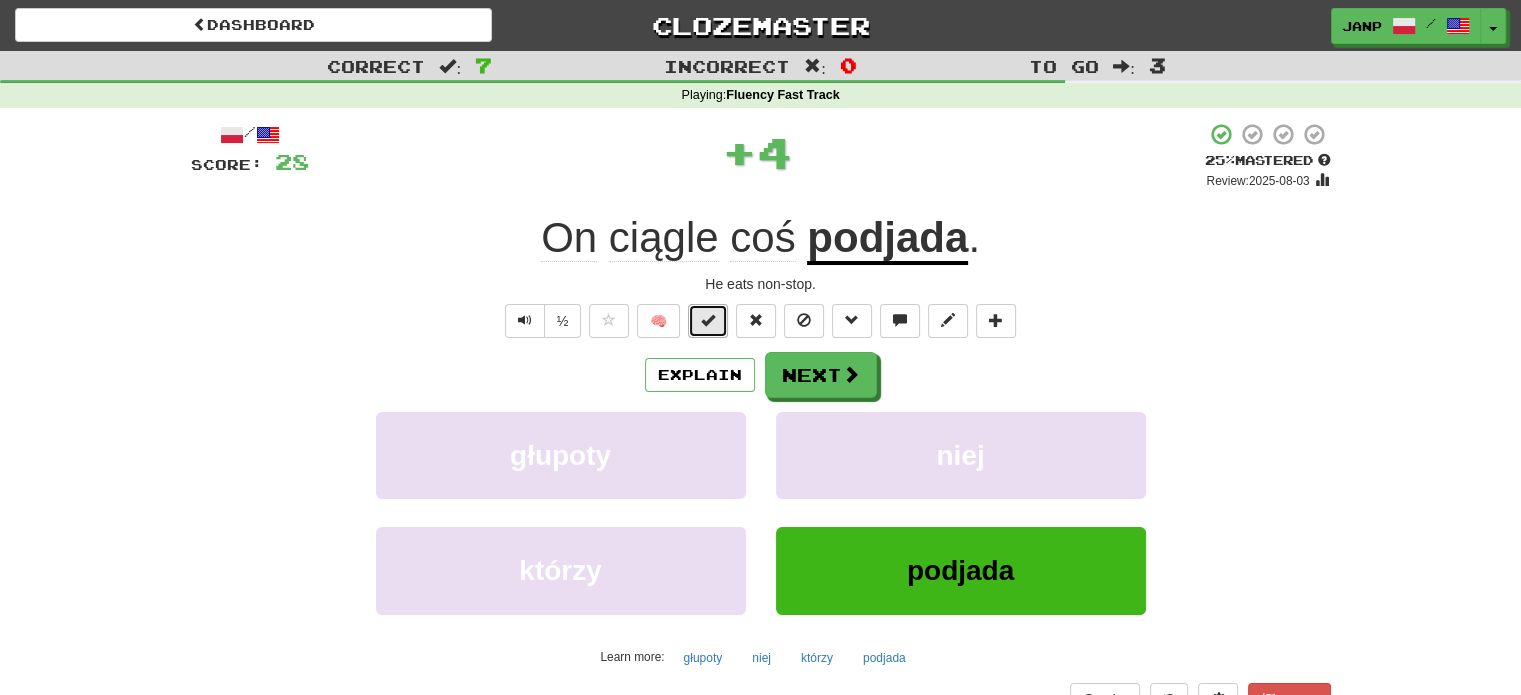 click at bounding box center [708, 321] 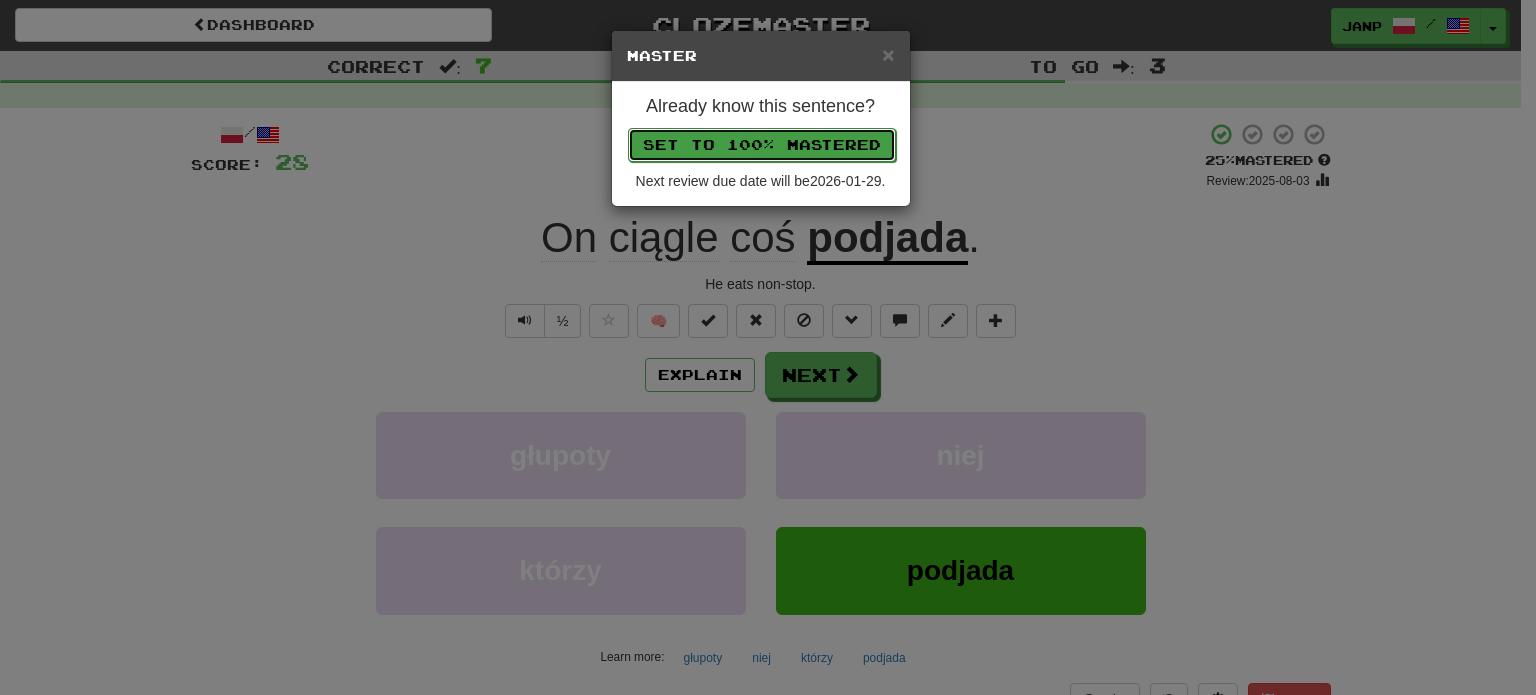 click on "Set to 100% Mastered" at bounding box center [762, 145] 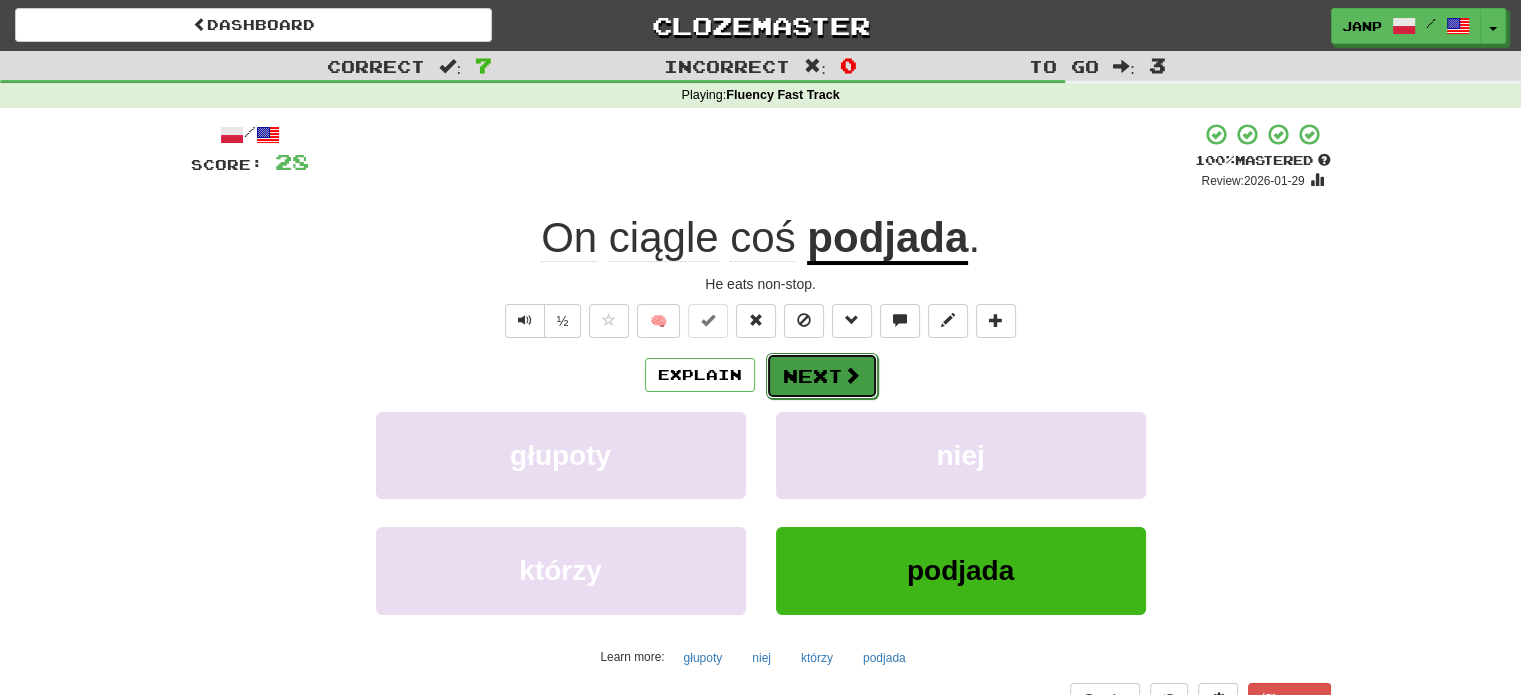 click on "Next" at bounding box center [822, 376] 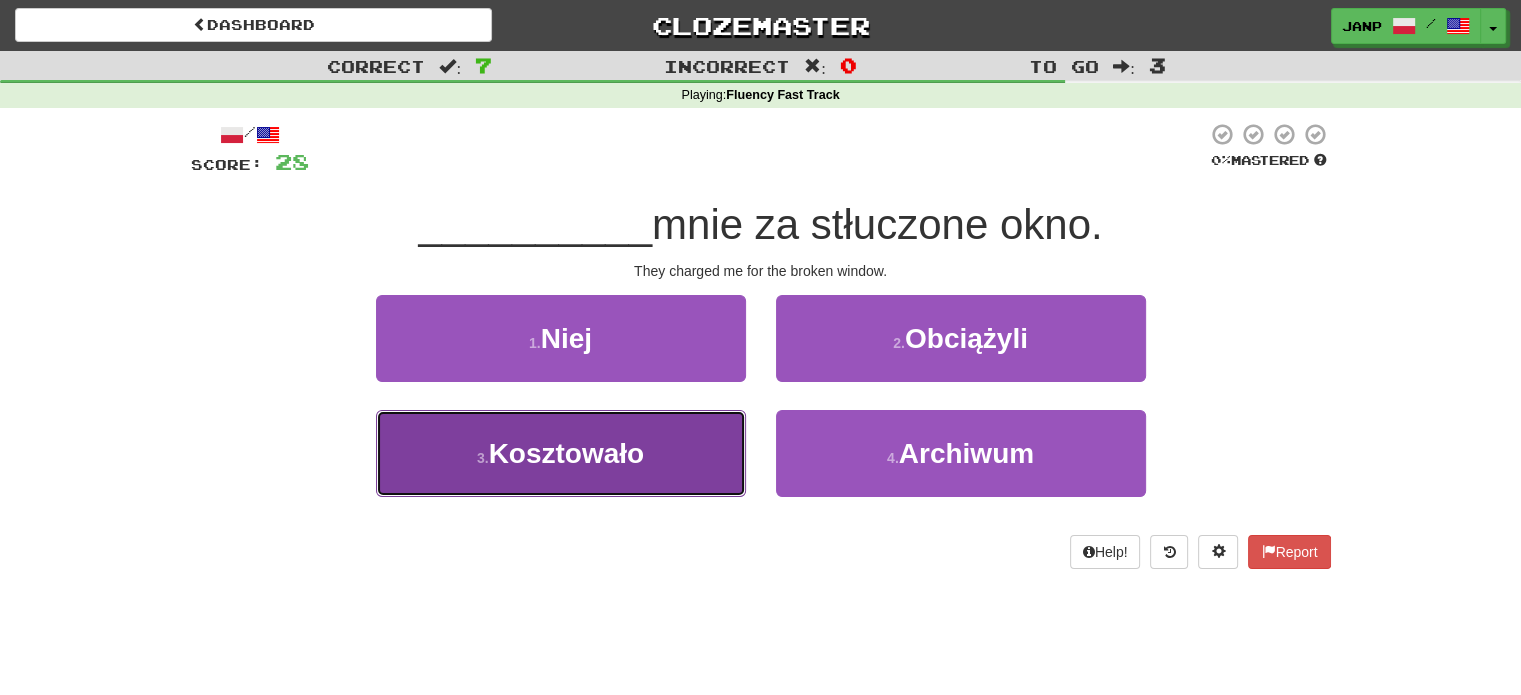 click on "3 .  Kosztowało" at bounding box center [561, 453] 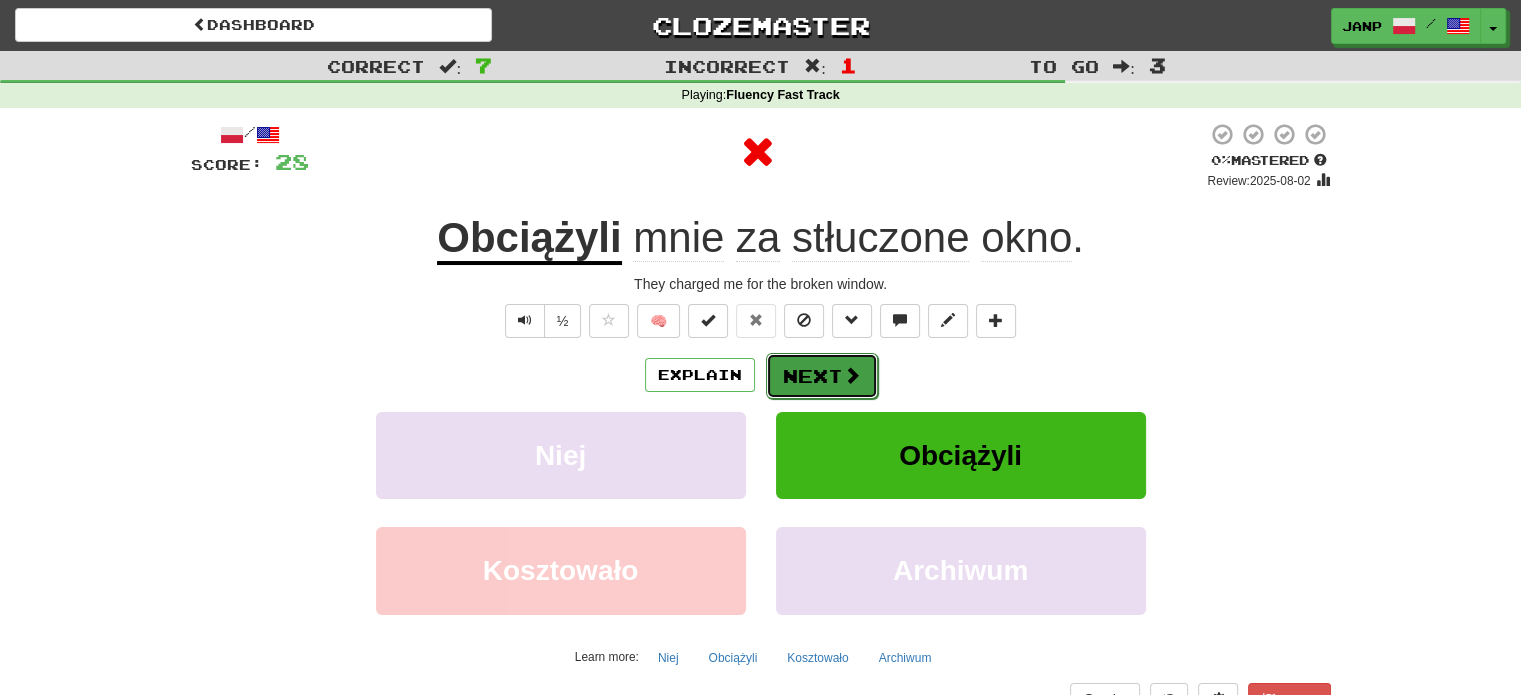 click on "Next" at bounding box center [822, 376] 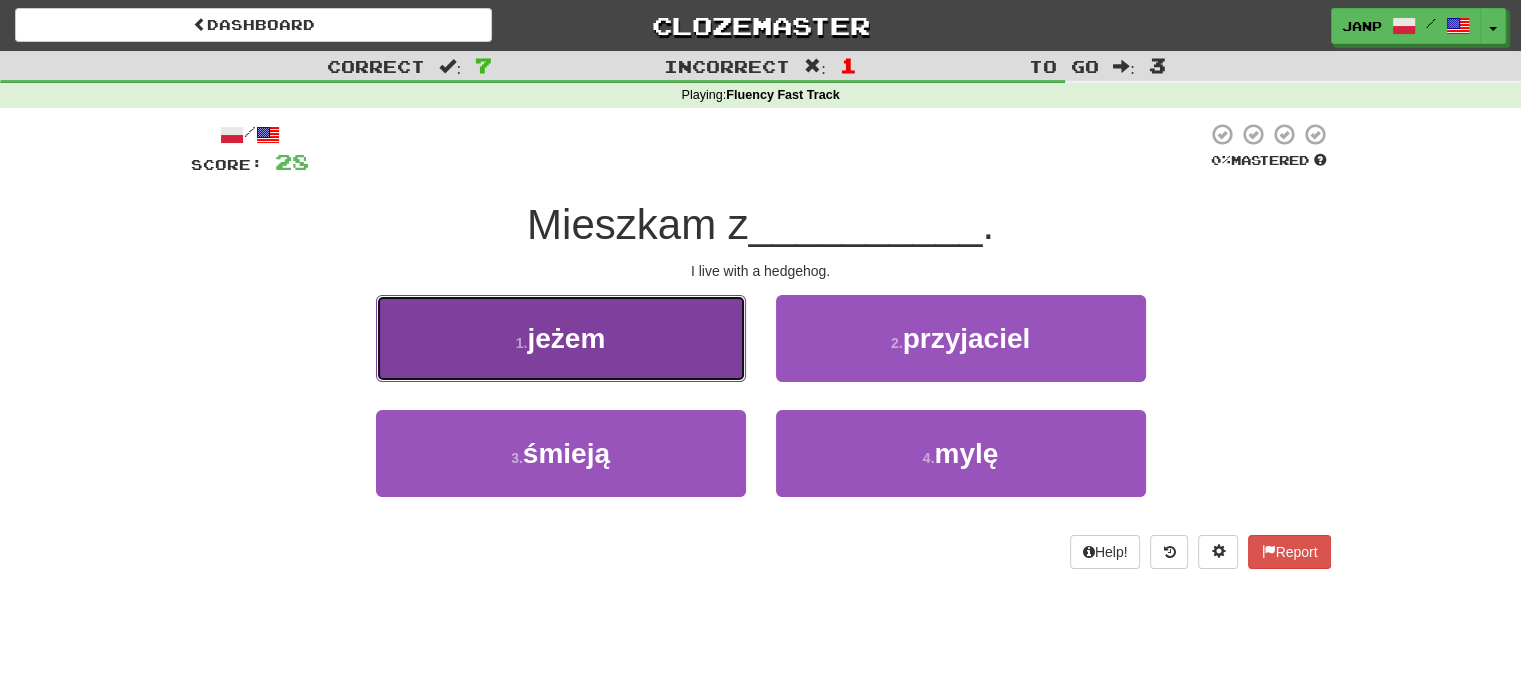 click on "1 .  jeżem" at bounding box center (561, 338) 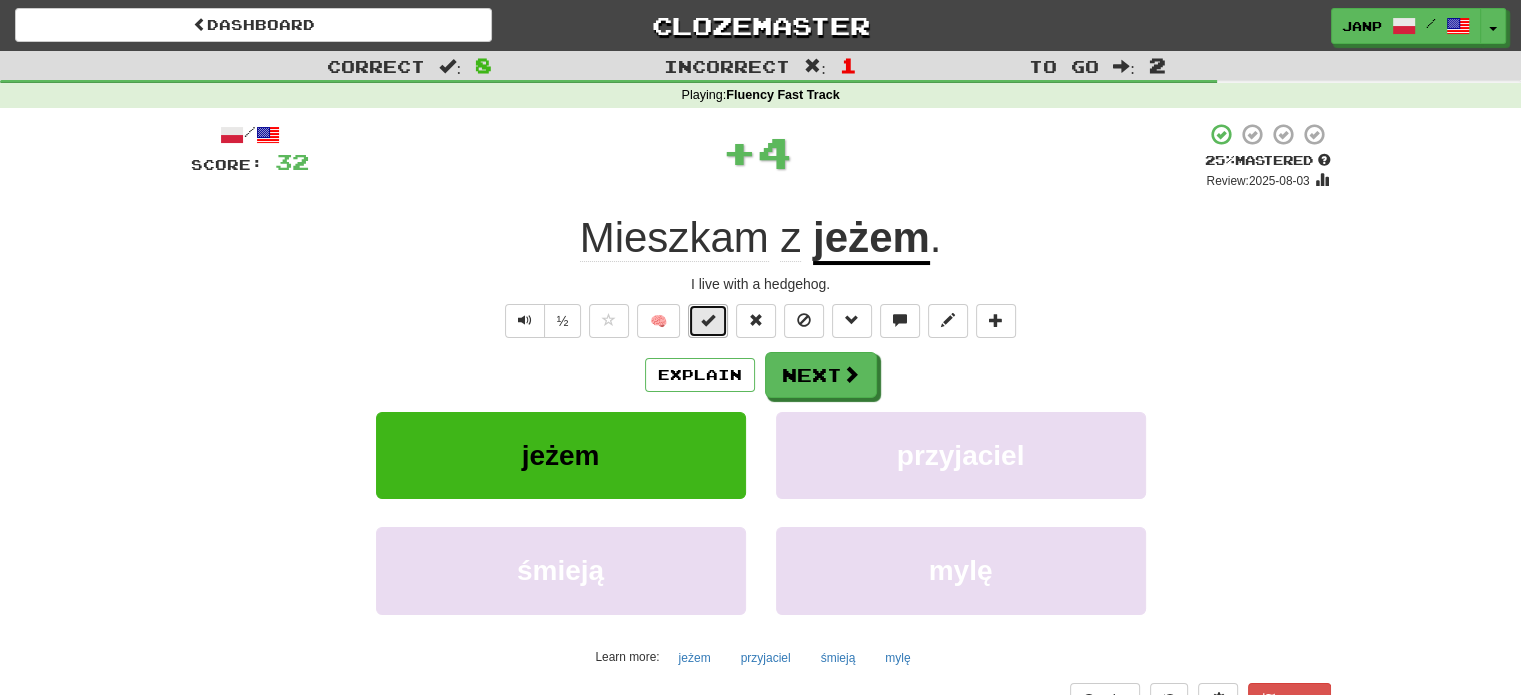 click at bounding box center [708, 320] 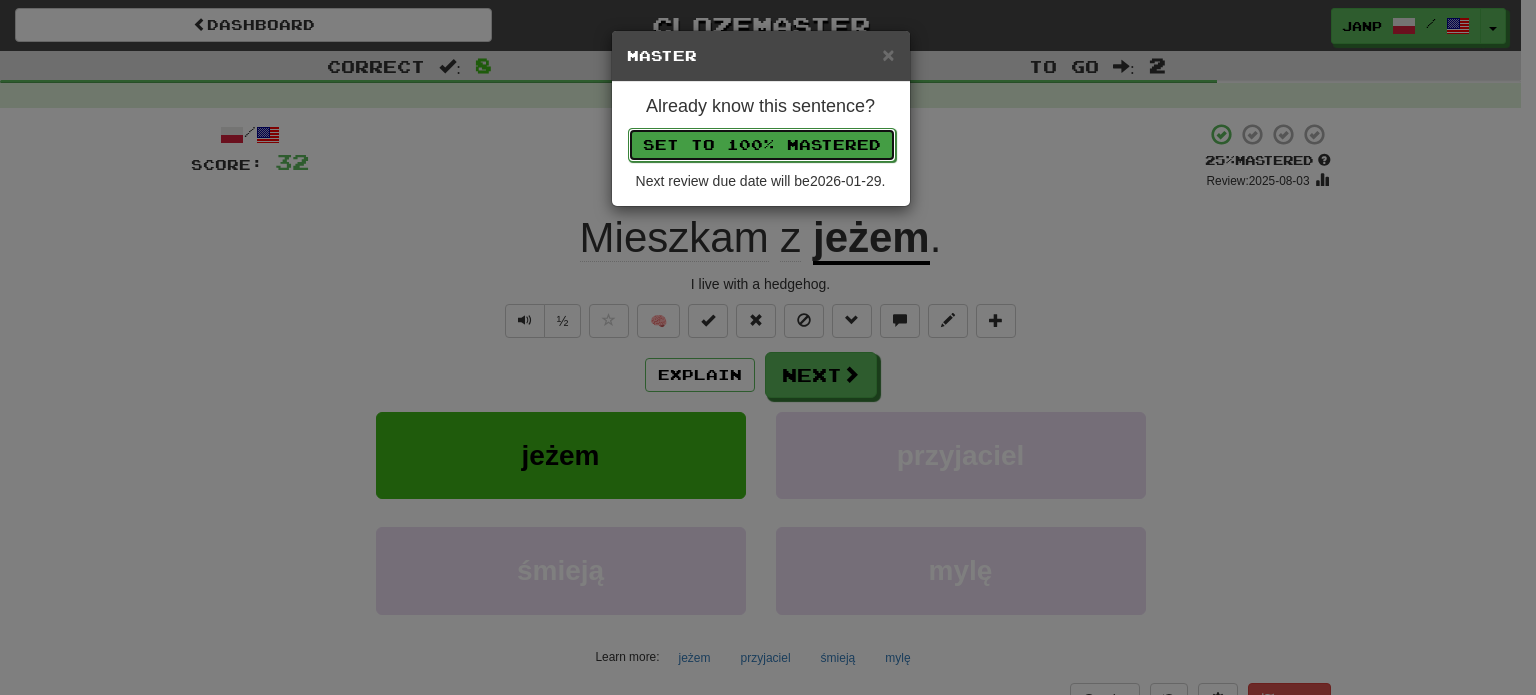 click on "Set to 100% Mastered" at bounding box center (762, 145) 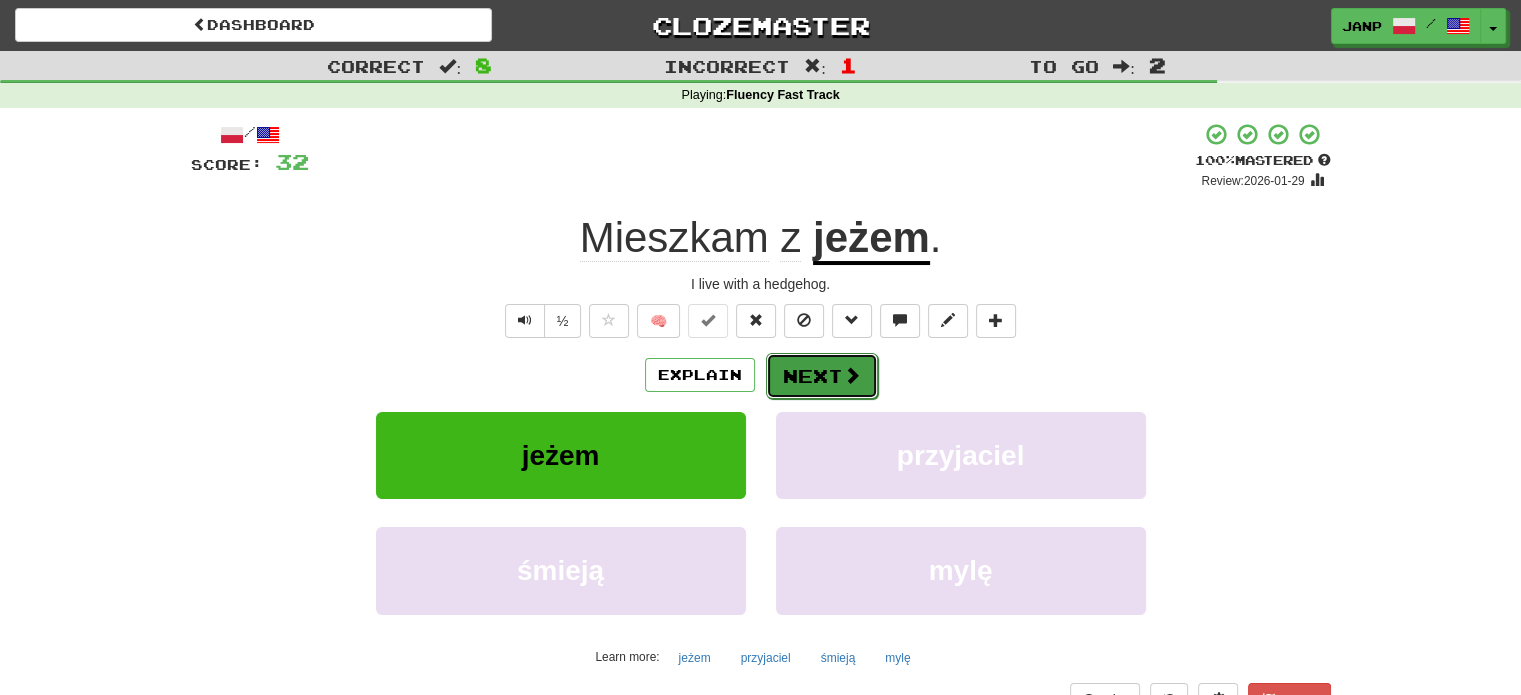 click on "Next" at bounding box center [822, 376] 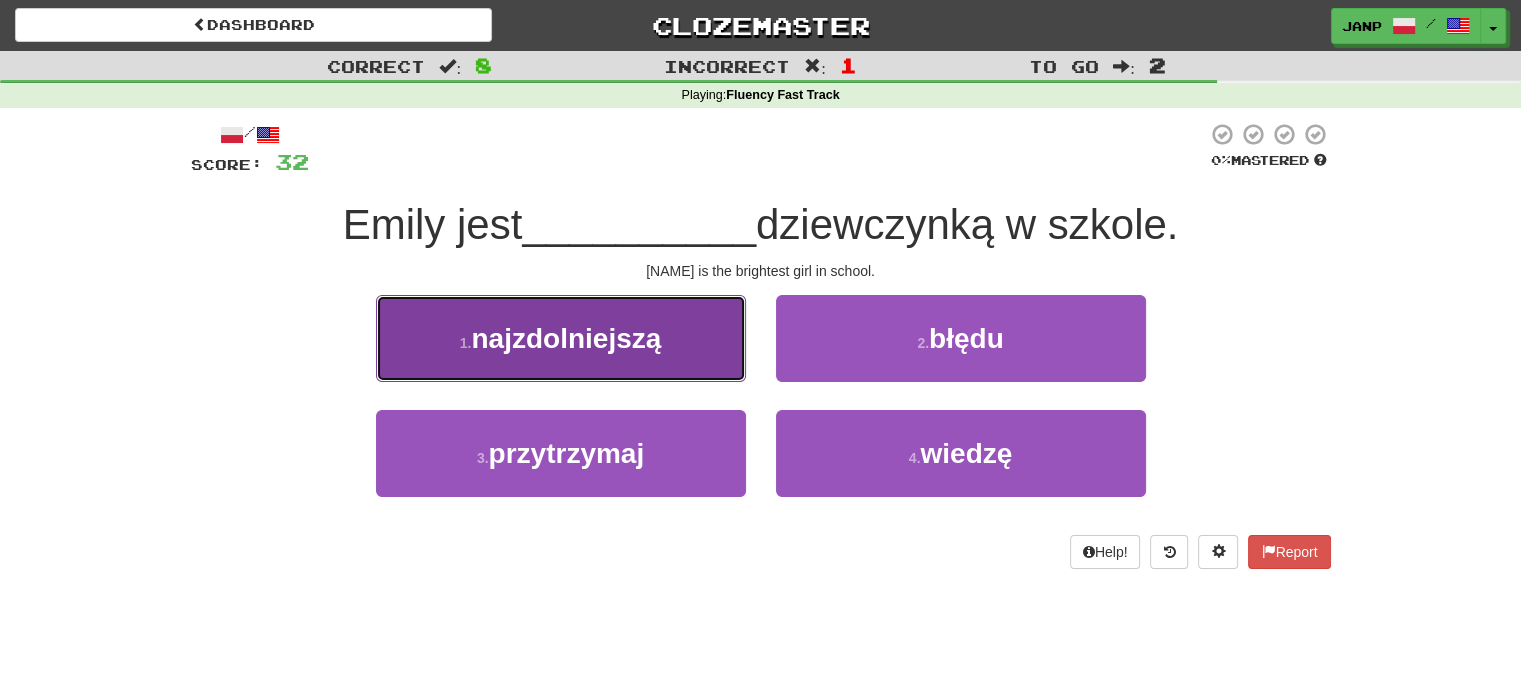 click on "1 .  najzdolniejszą" at bounding box center (561, 338) 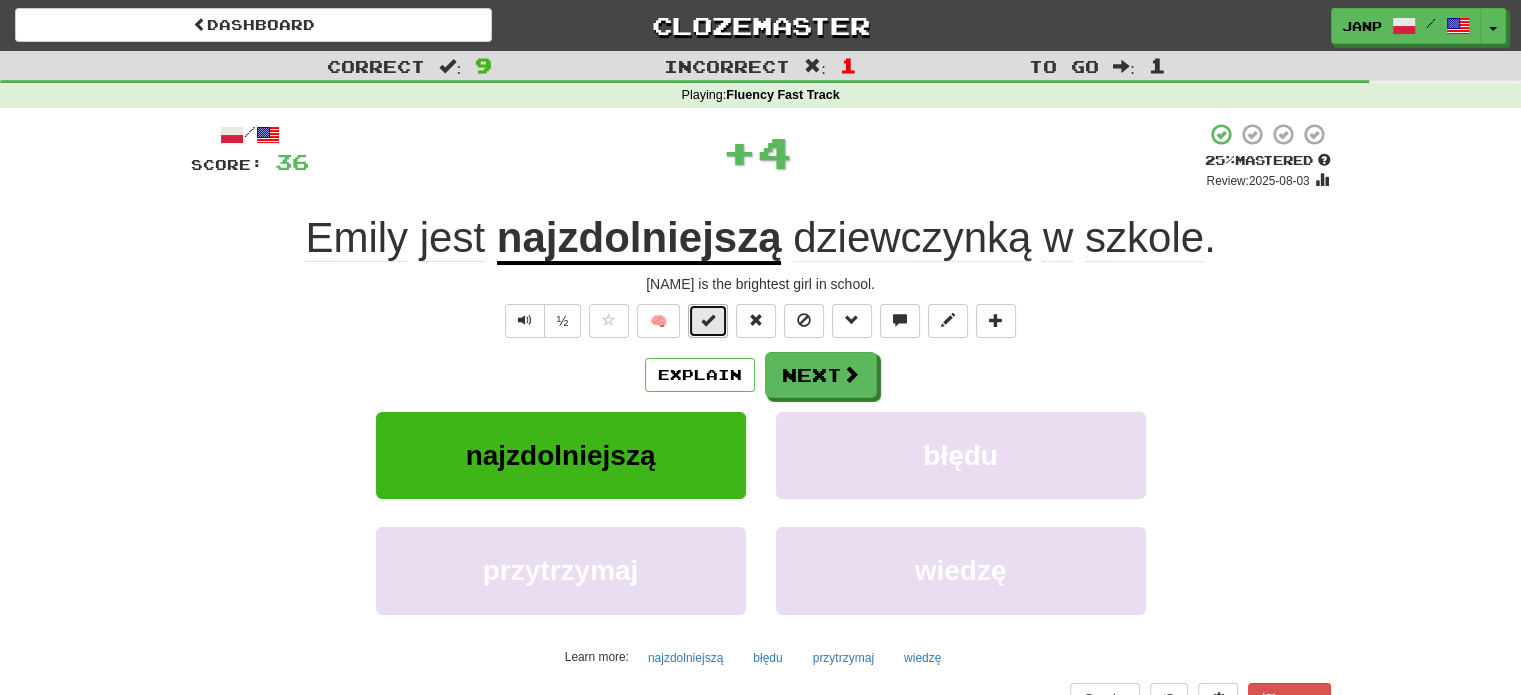 click at bounding box center [708, 321] 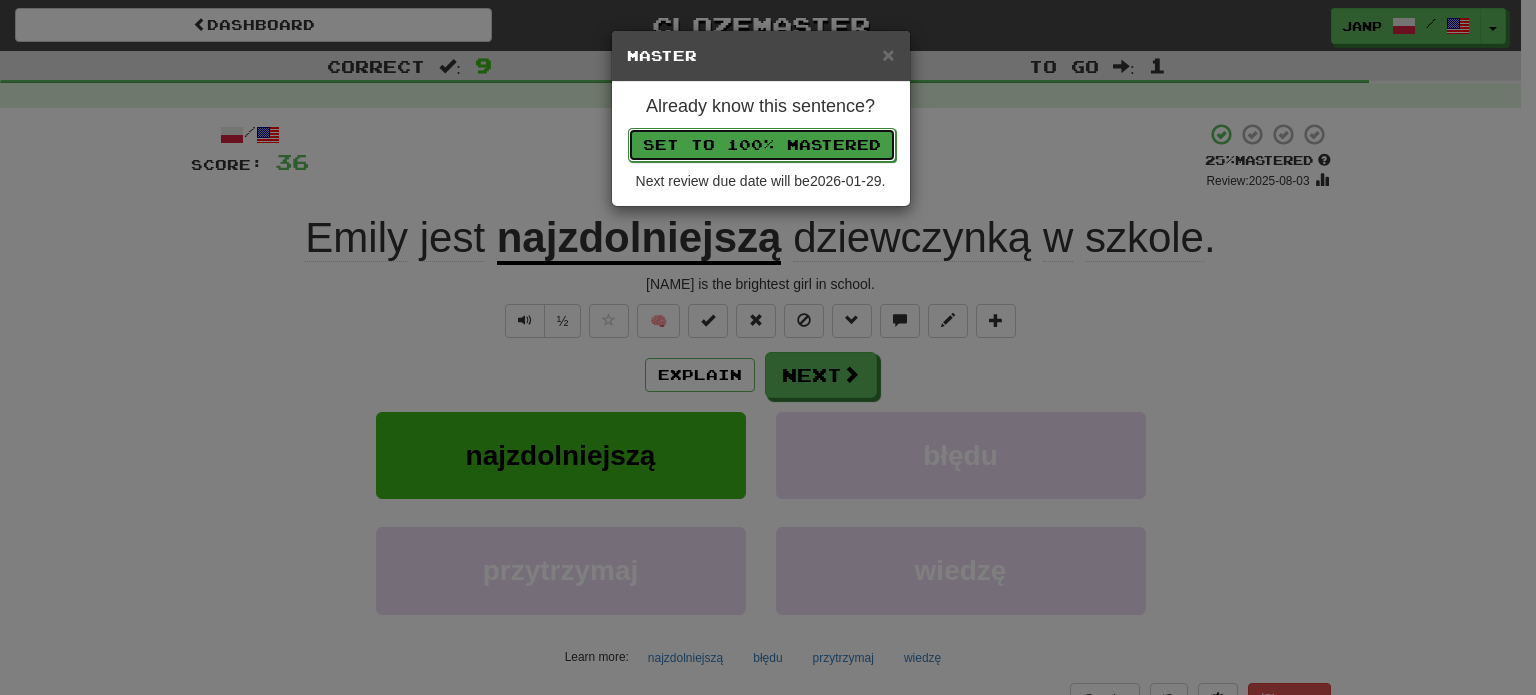 click on "Set to 100% Mastered" at bounding box center [762, 145] 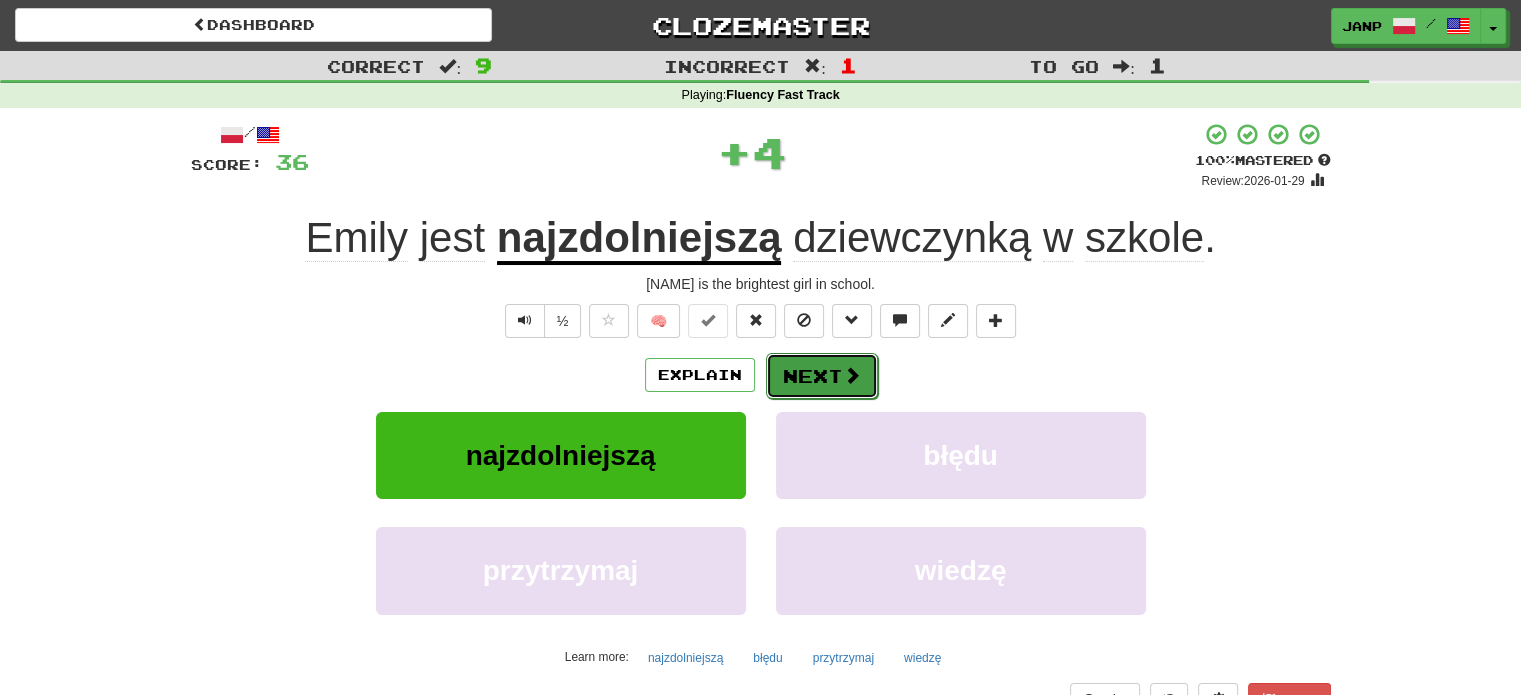 click on "Next" at bounding box center [822, 376] 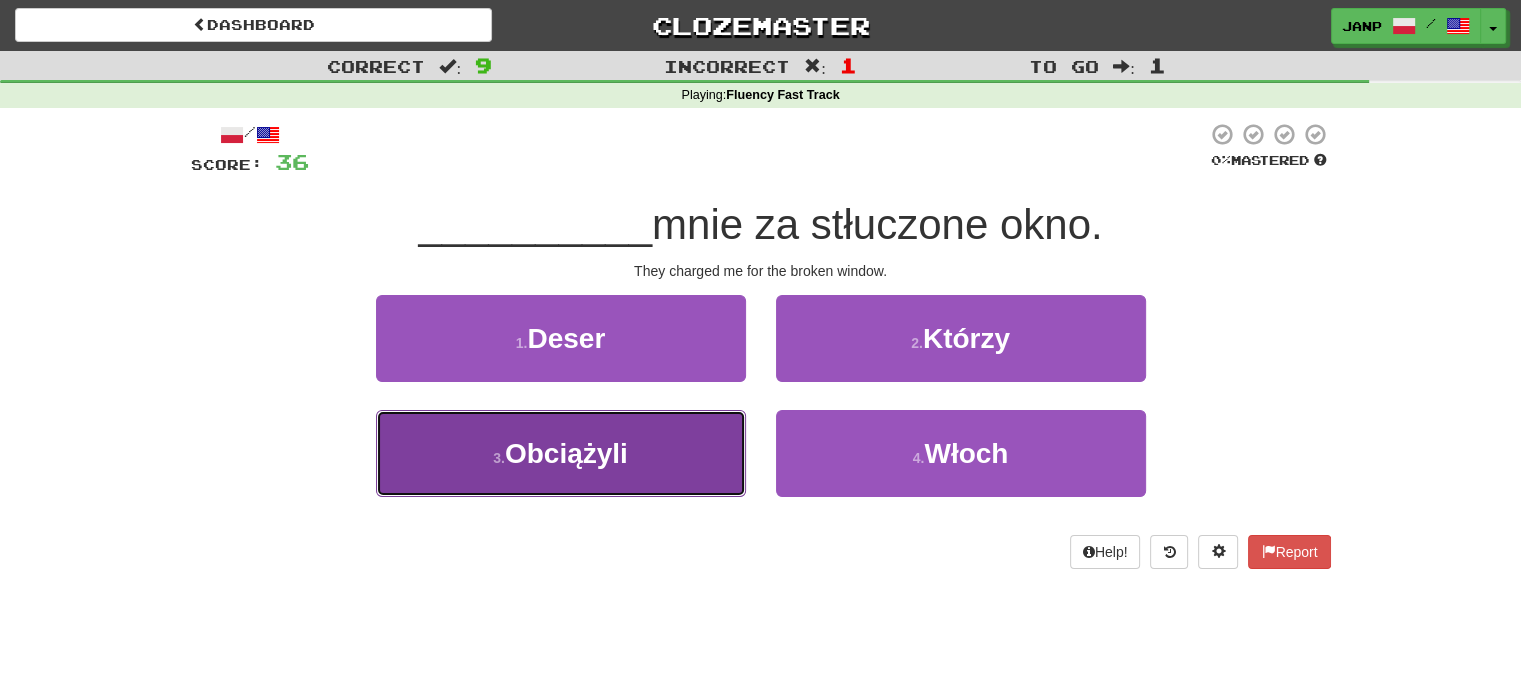 click on "3 .  Obciążyli" at bounding box center [561, 453] 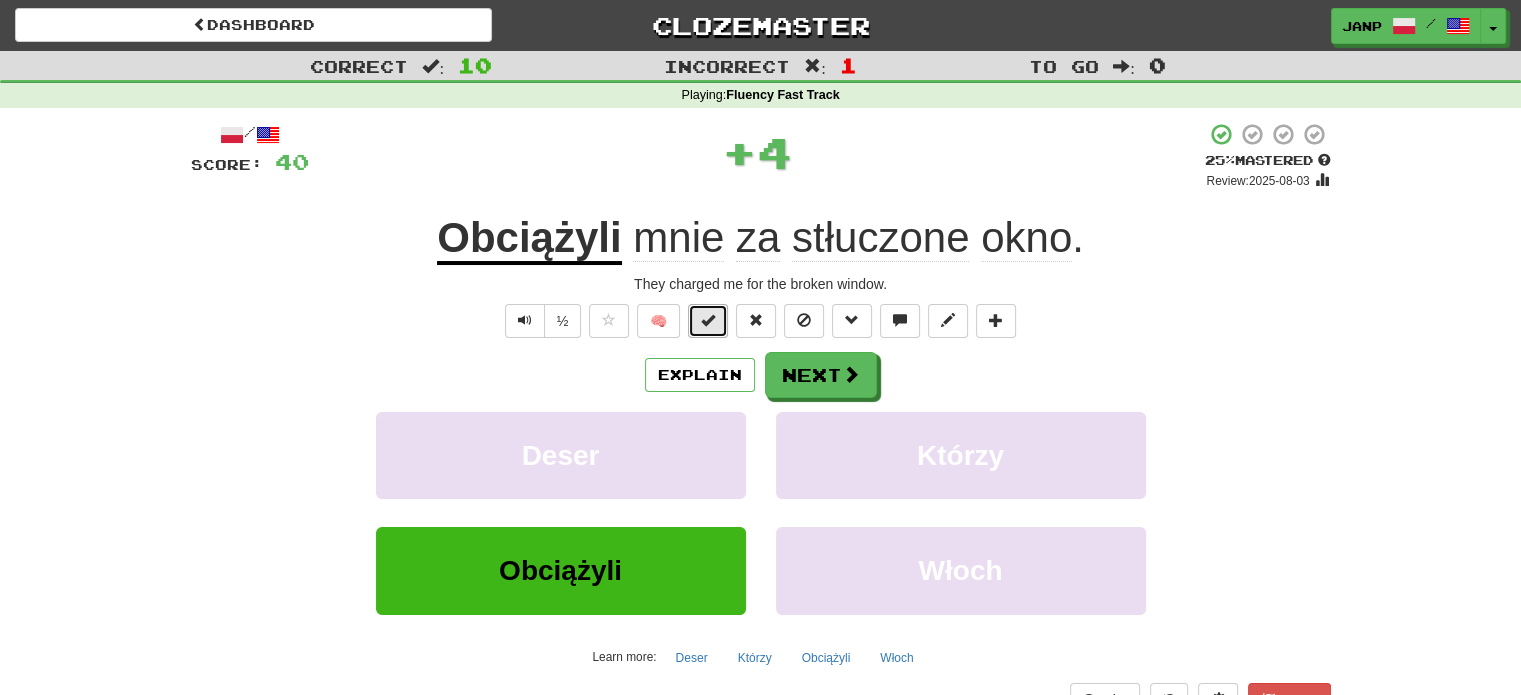 click at bounding box center (708, 320) 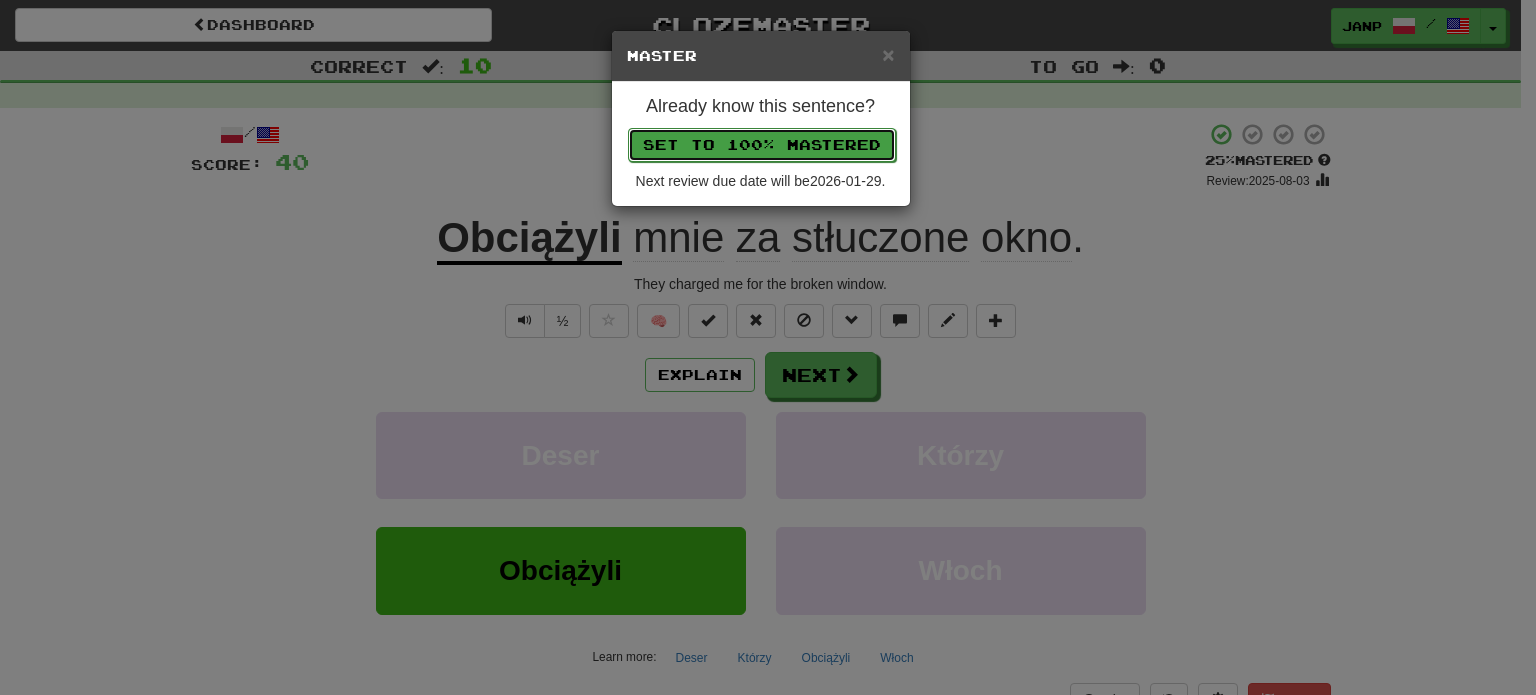 click on "Set to 100% Mastered" at bounding box center (762, 145) 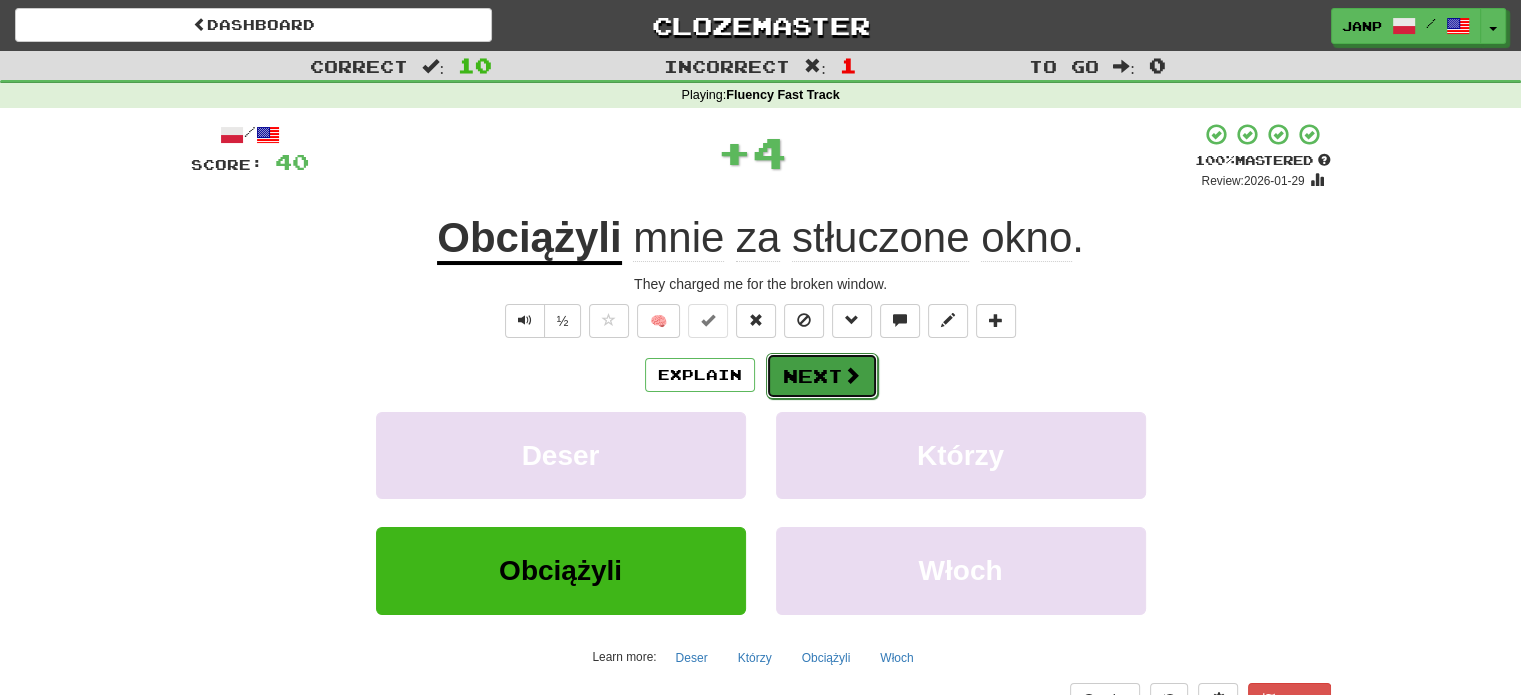 click on "Next" at bounding box center [822, 376] 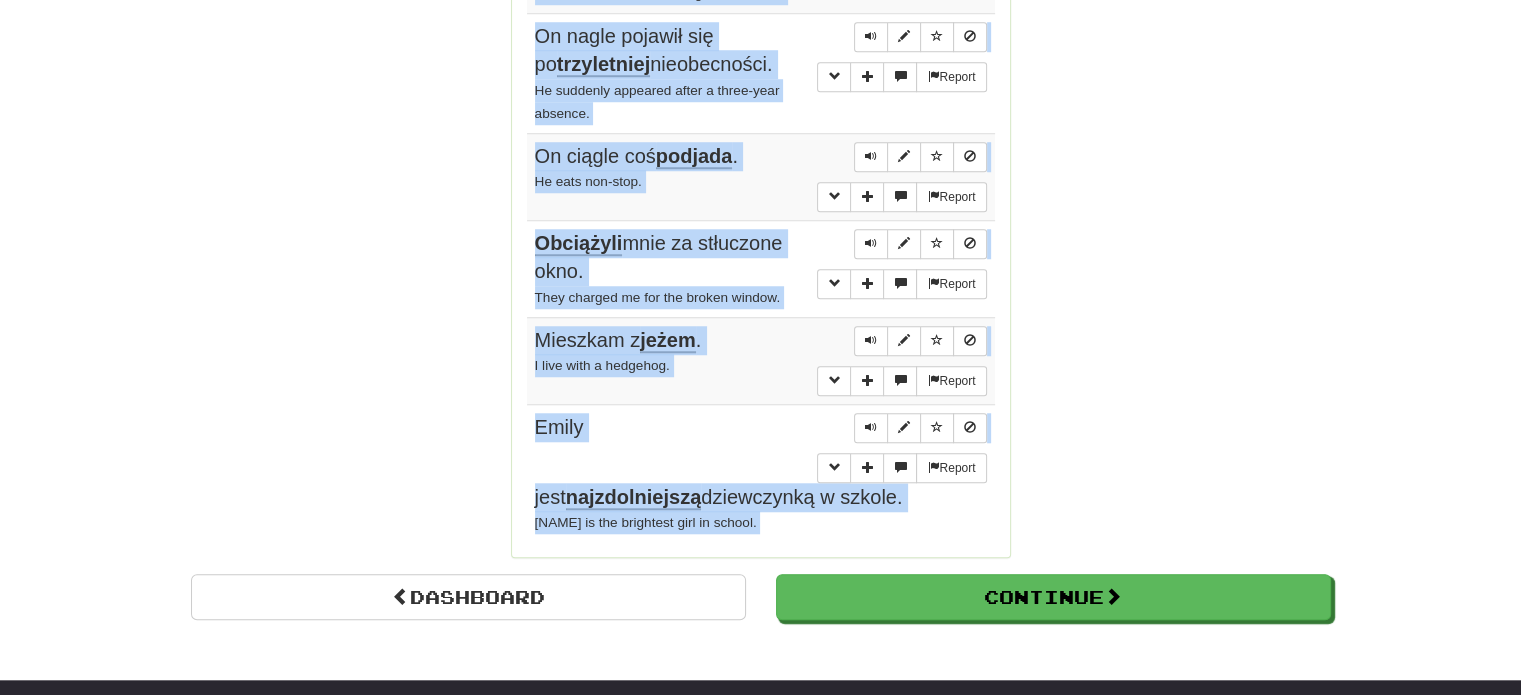 scroll, scrollTop: 1694, scrollLeft: 0, axis: vertical 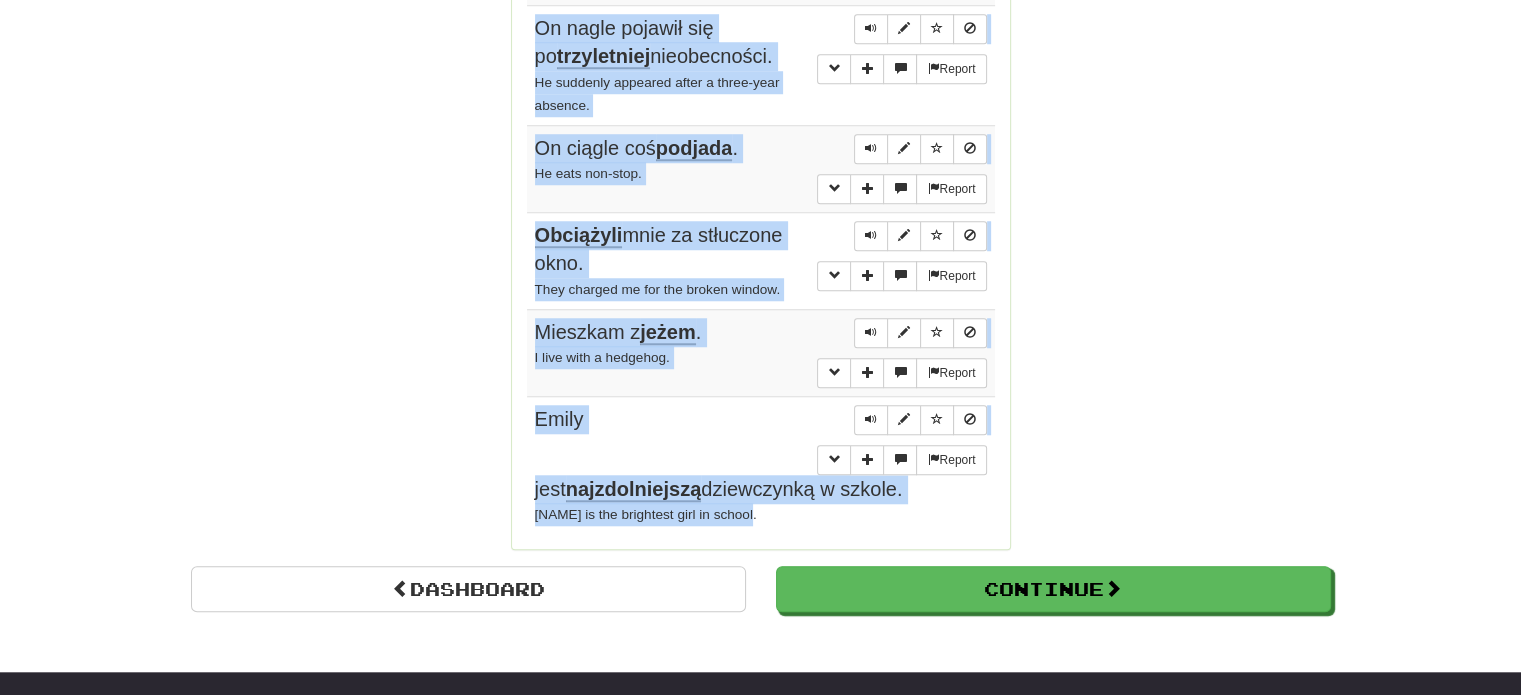 drag, startPoint x: 535, startPoint y: 187, endPoint x: 767, endPoint y: 427, distance: 333.80234 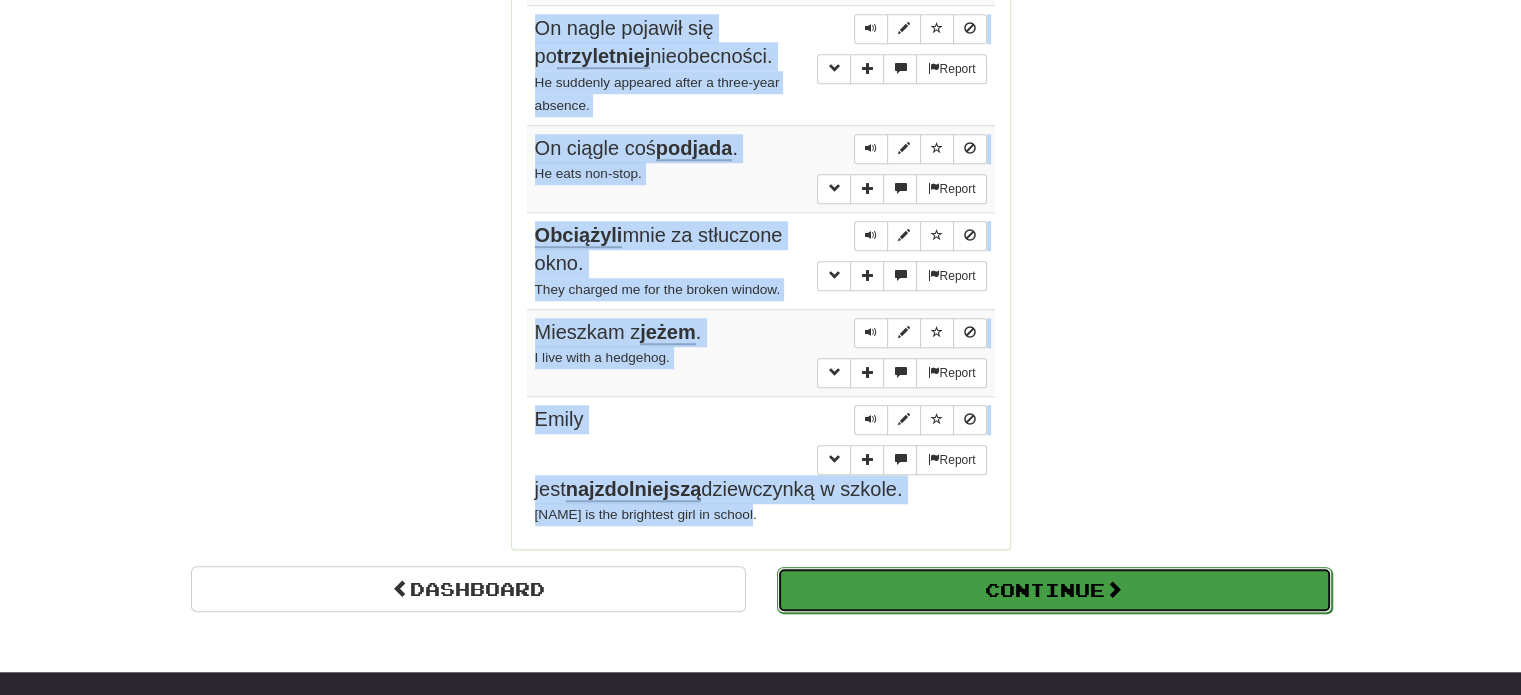 click on "Continue" at bounding box center (1054, 590) 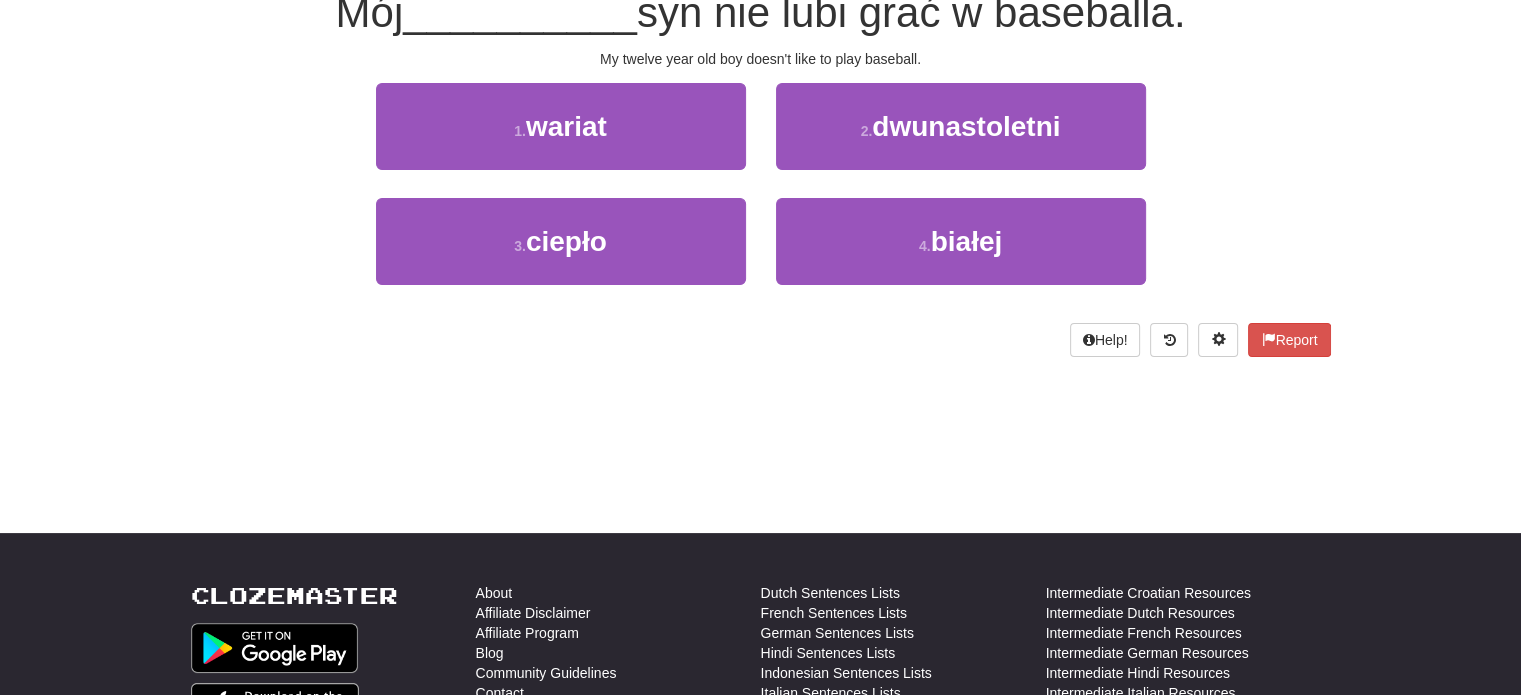 scroll, scrollTop: 112, scrollLeft: 0, axis: vertical 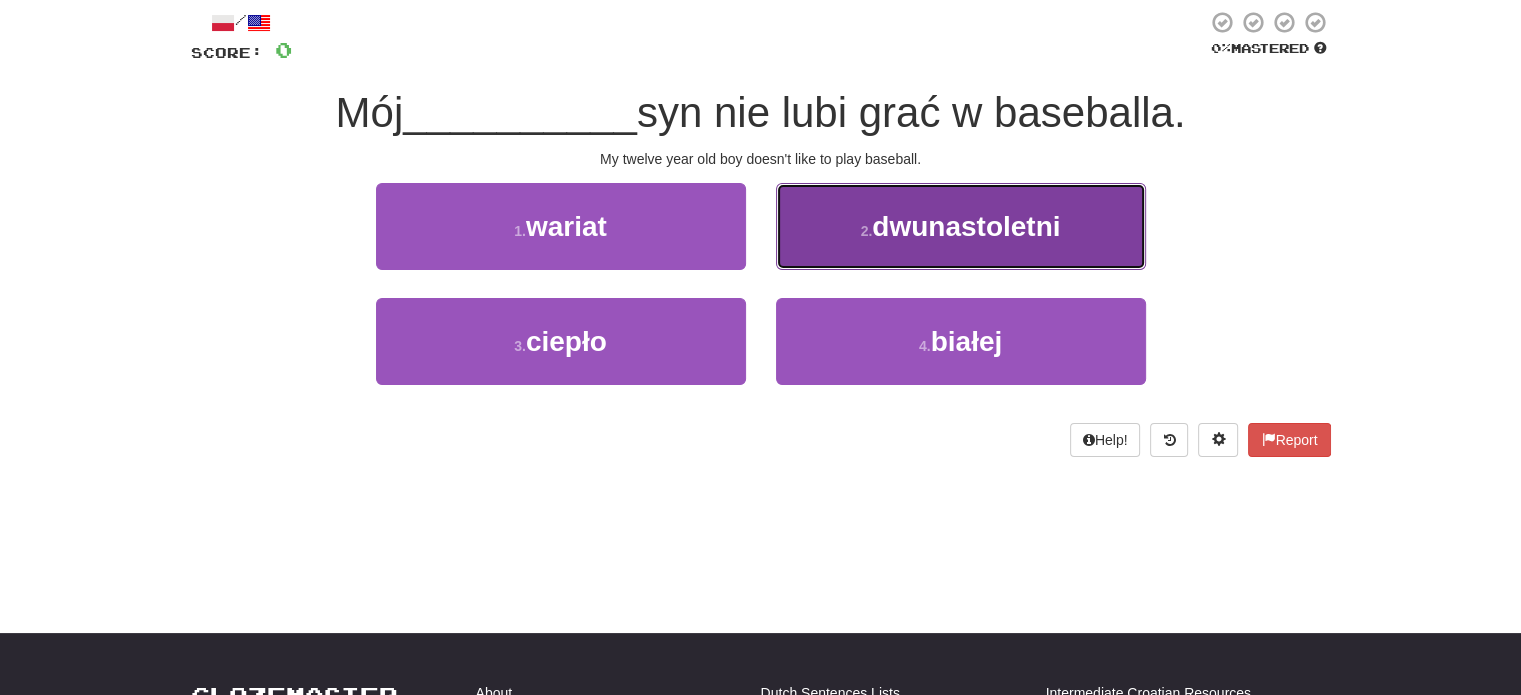 click on "2 .  dwunastoletni" at bounding box center [961, 226] 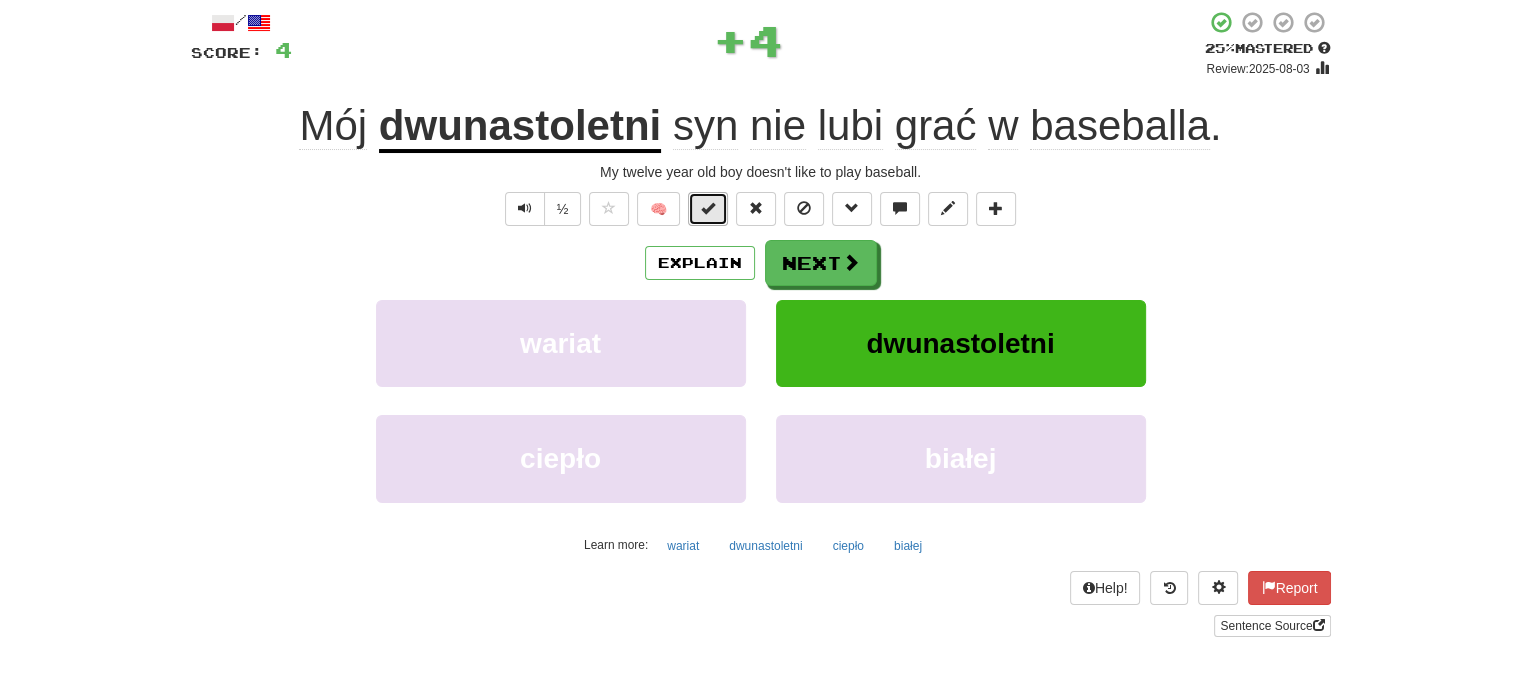 click at bounding box center (708, 208) 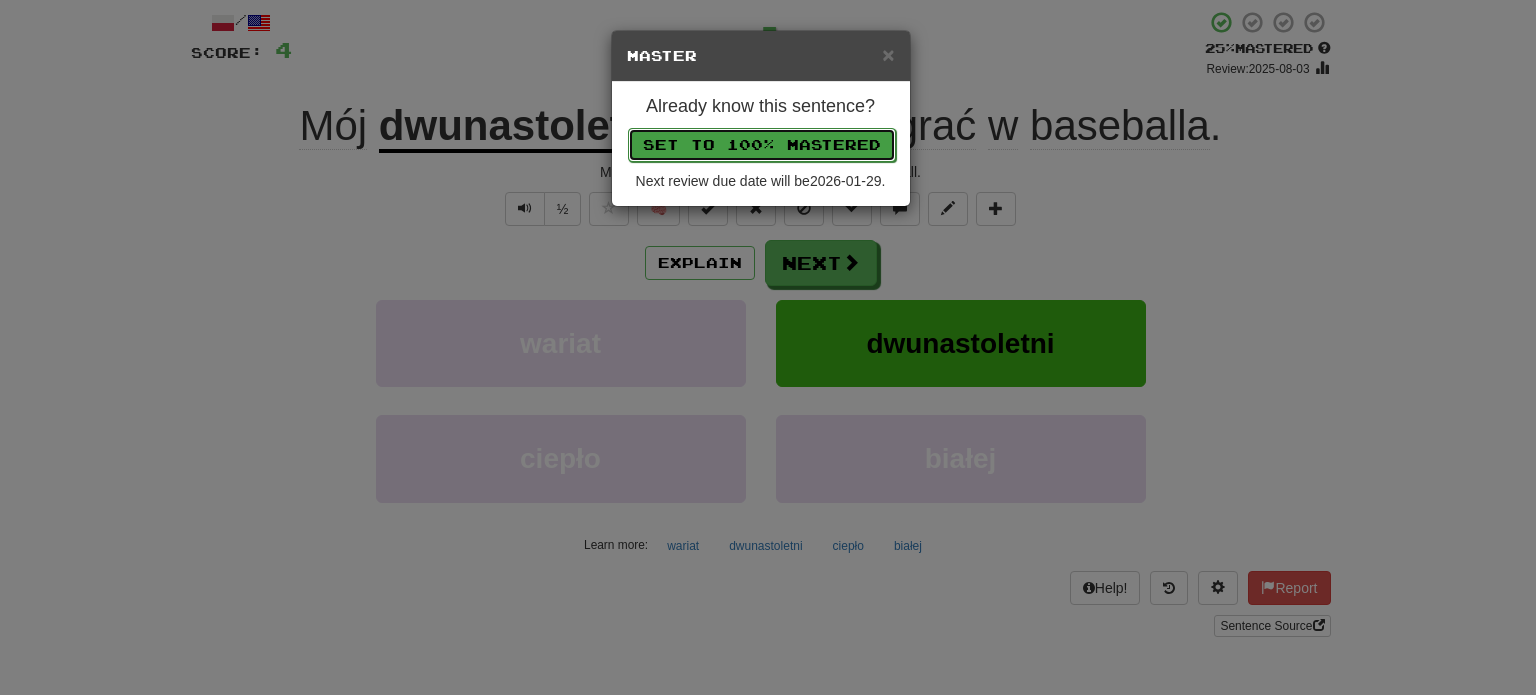 click on "Set to 100% Mastered" at bounding box center (762, 145) 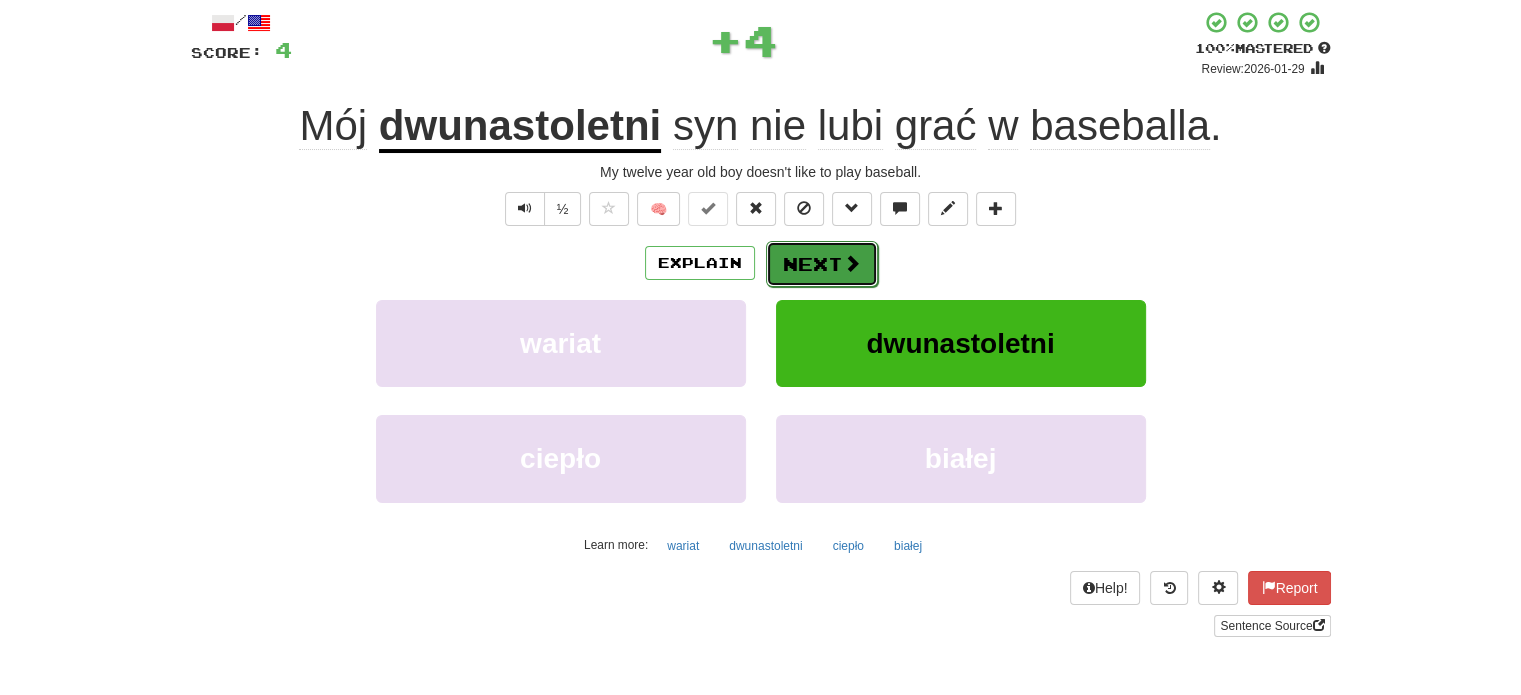 click on "Next" at bounding box center [822, 264] 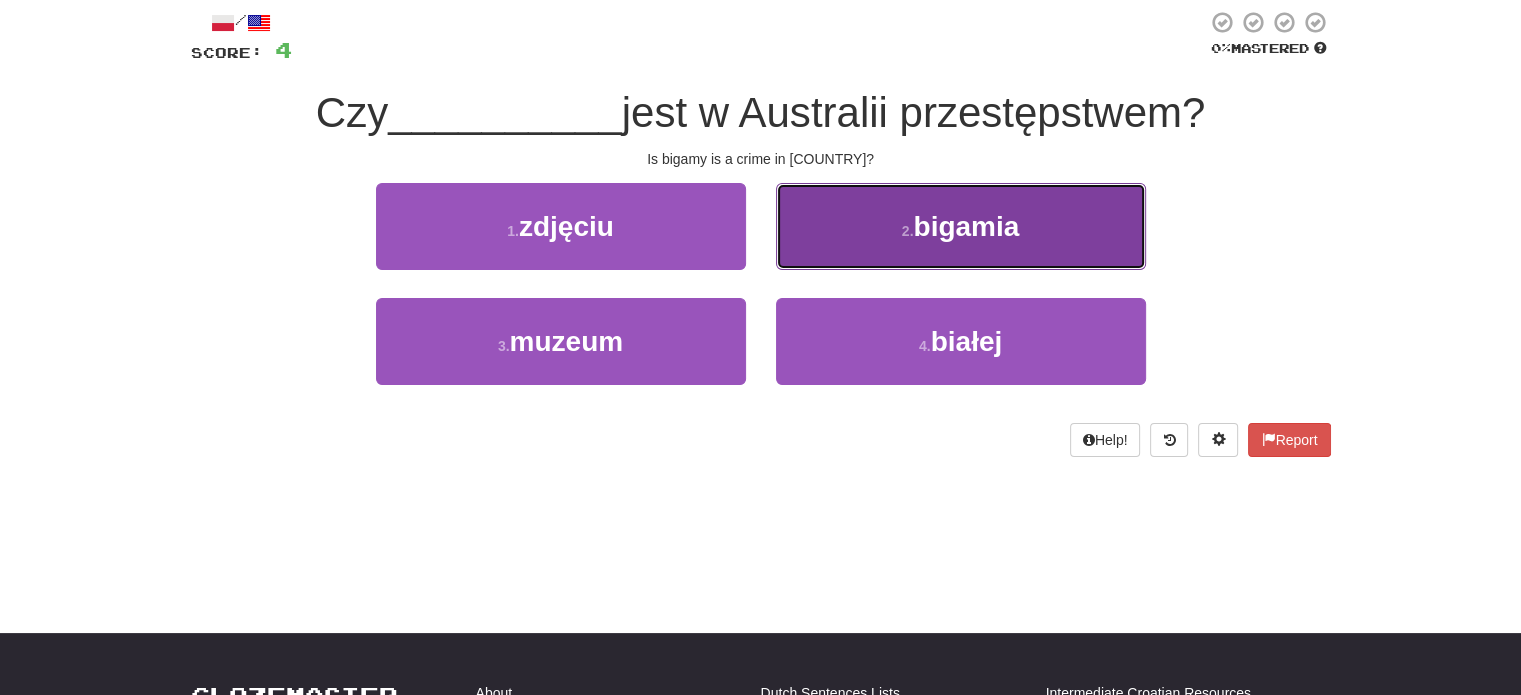 click on "2 .  bigamia" at bounding box center [961, 226] 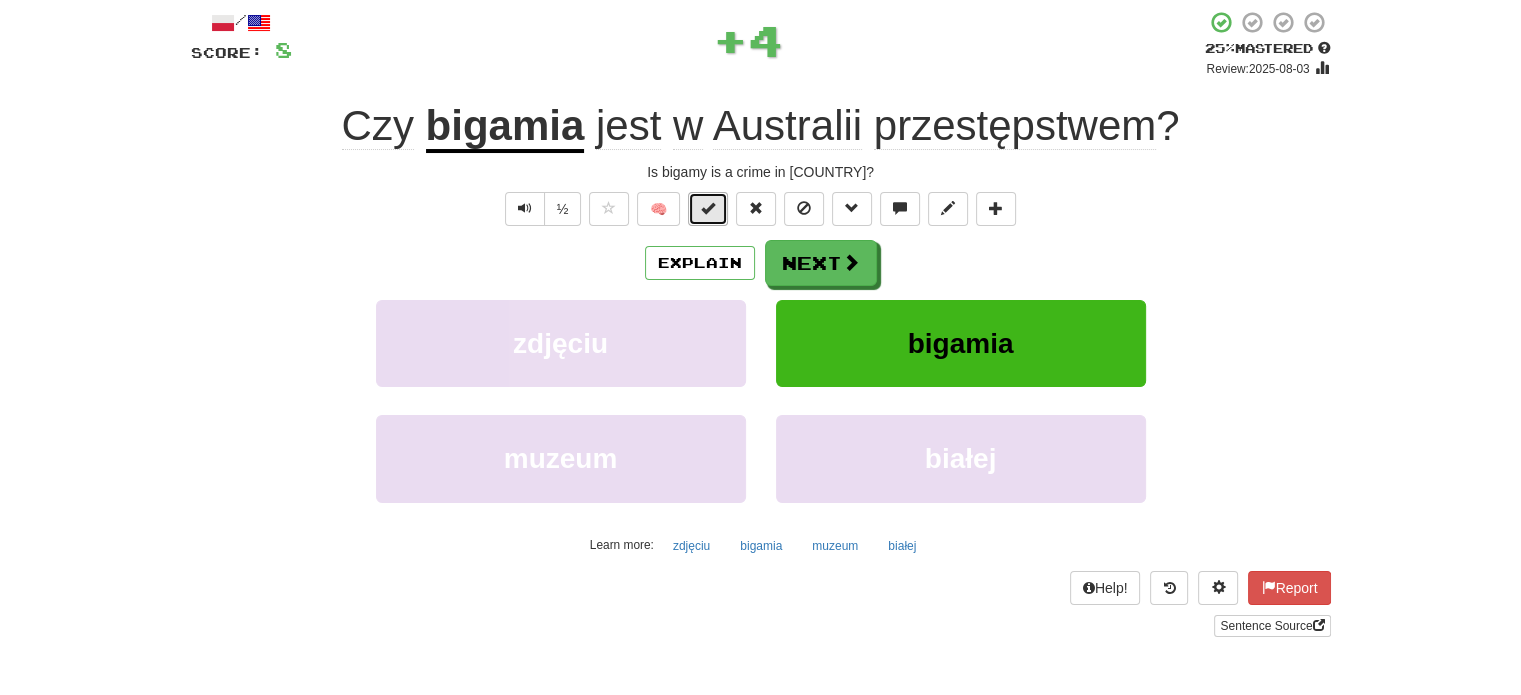 click at bounding box center [708, 208] 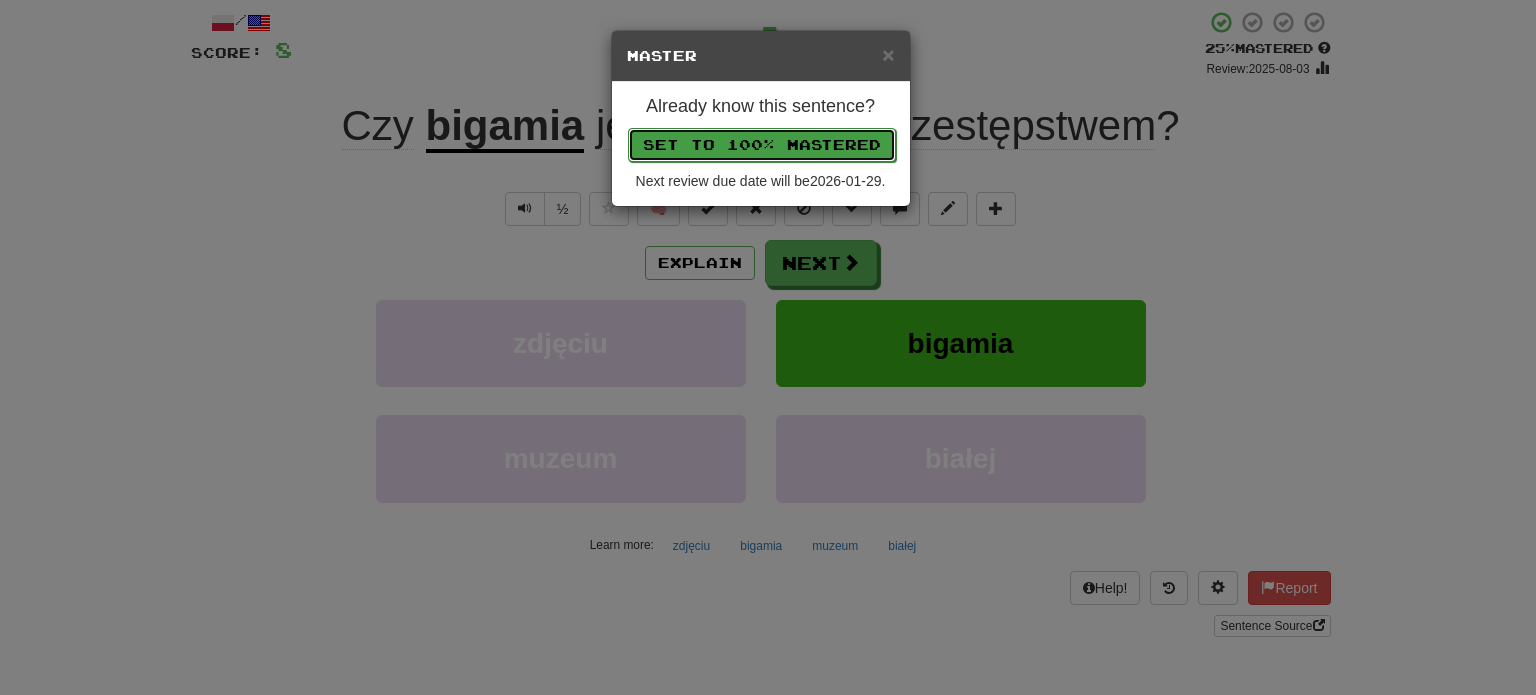 click on "Set to 100% Mastered" at bounding box center (762, 145) 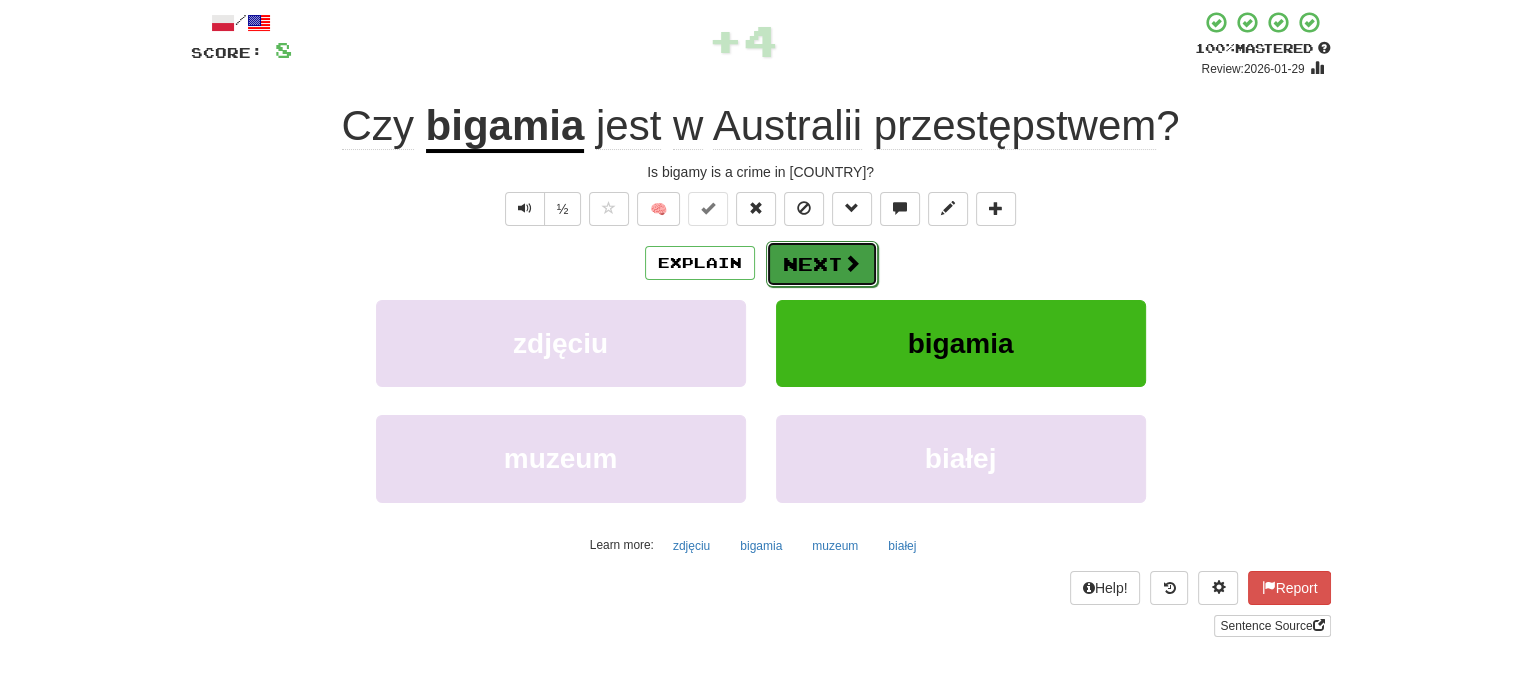 click on "Next" at bounding box center [822, 264] 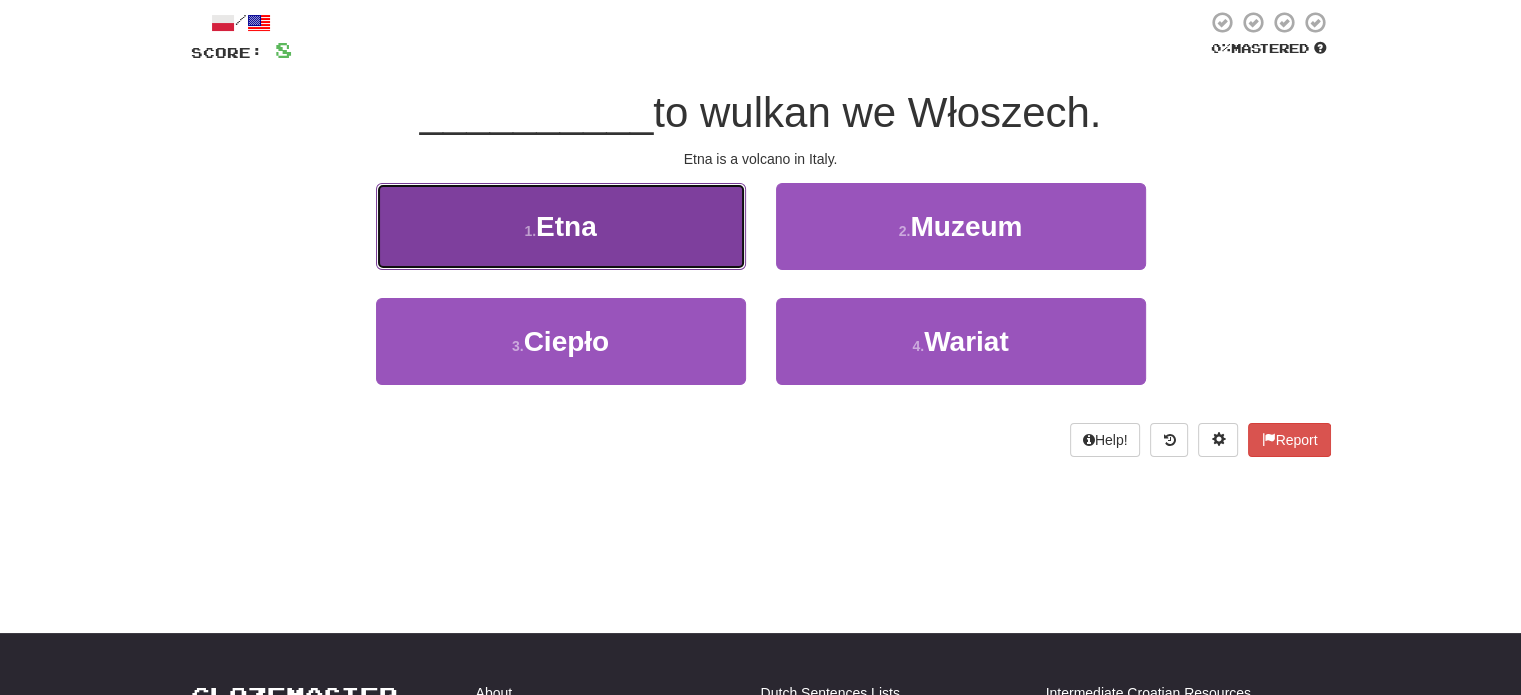 click on "1 .  Etna" at bounding box center (561, 226) 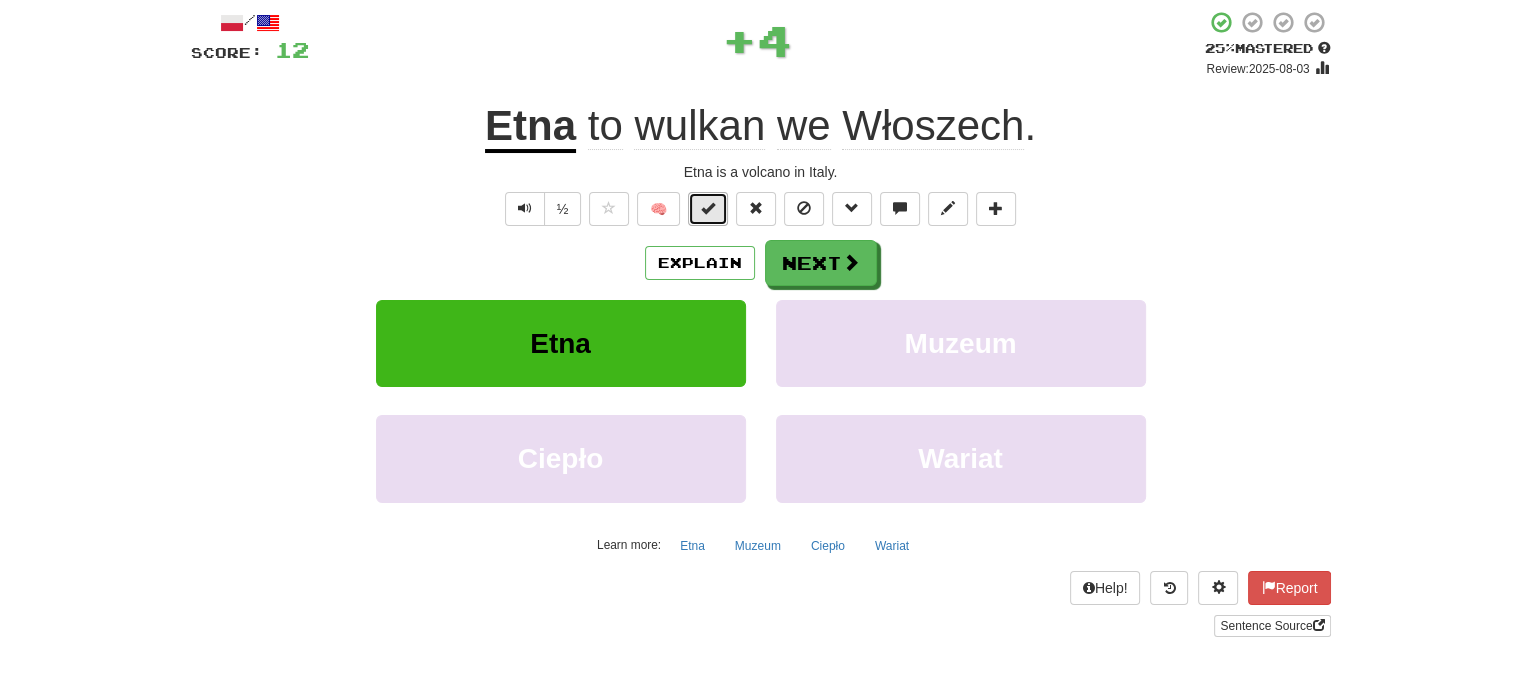 click at bounding box center (708, 208) 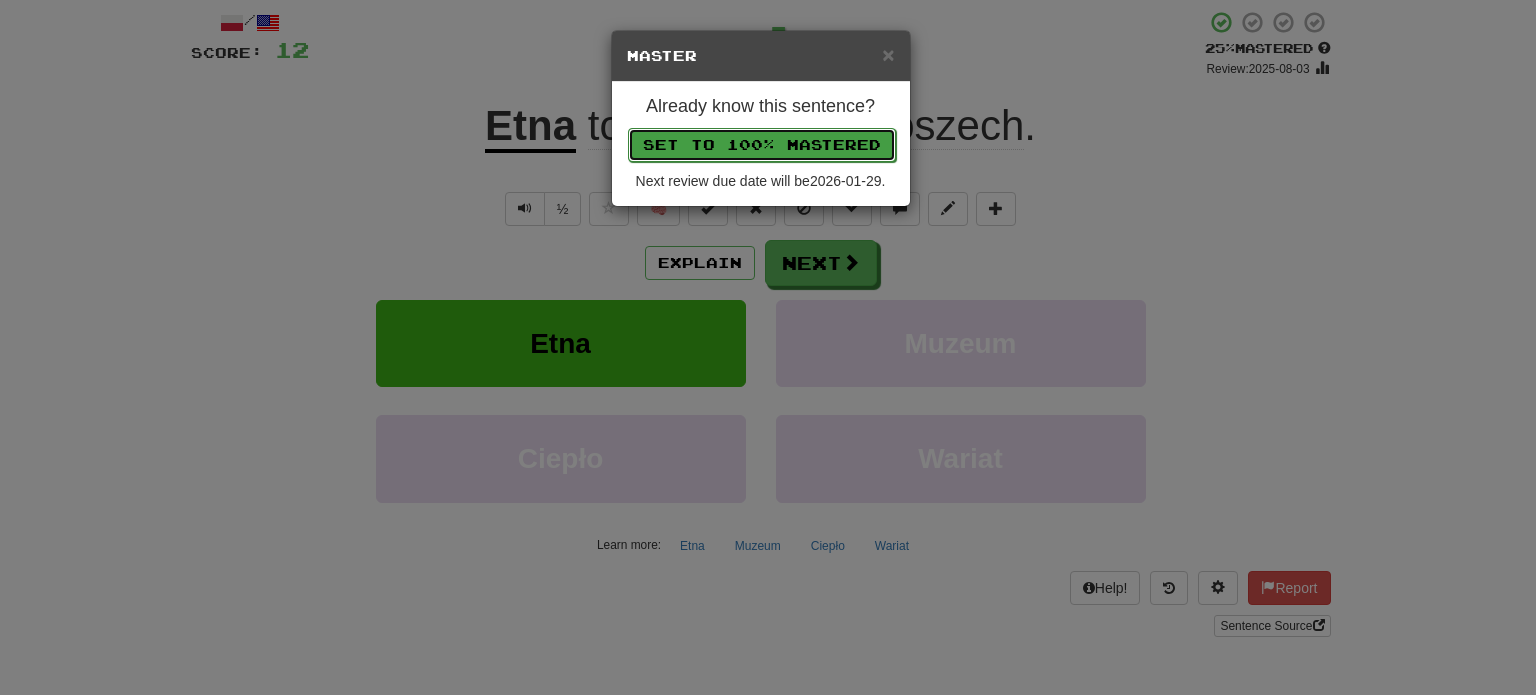 click on "Set to 100% Mastered" at bounding box center [762, 145] 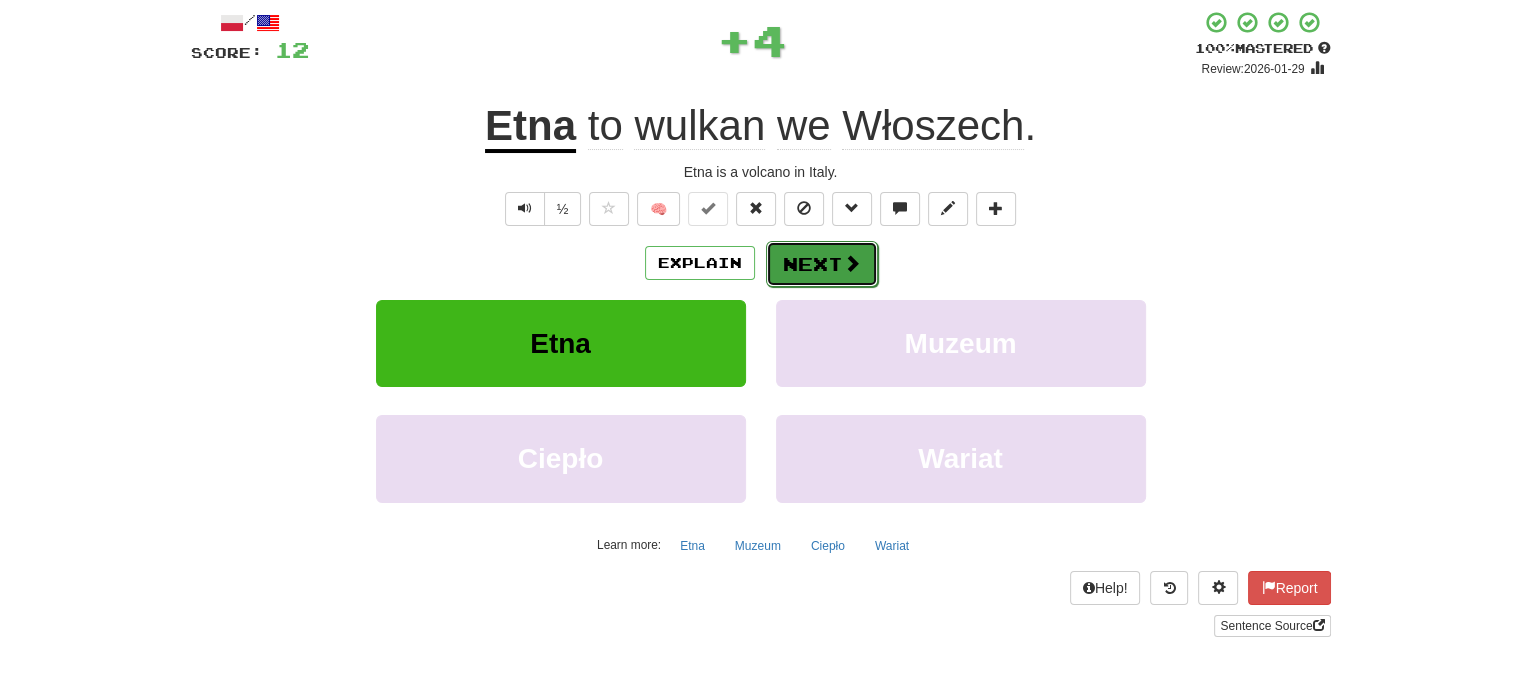 click on "Next" at bounding box center (822, 264) 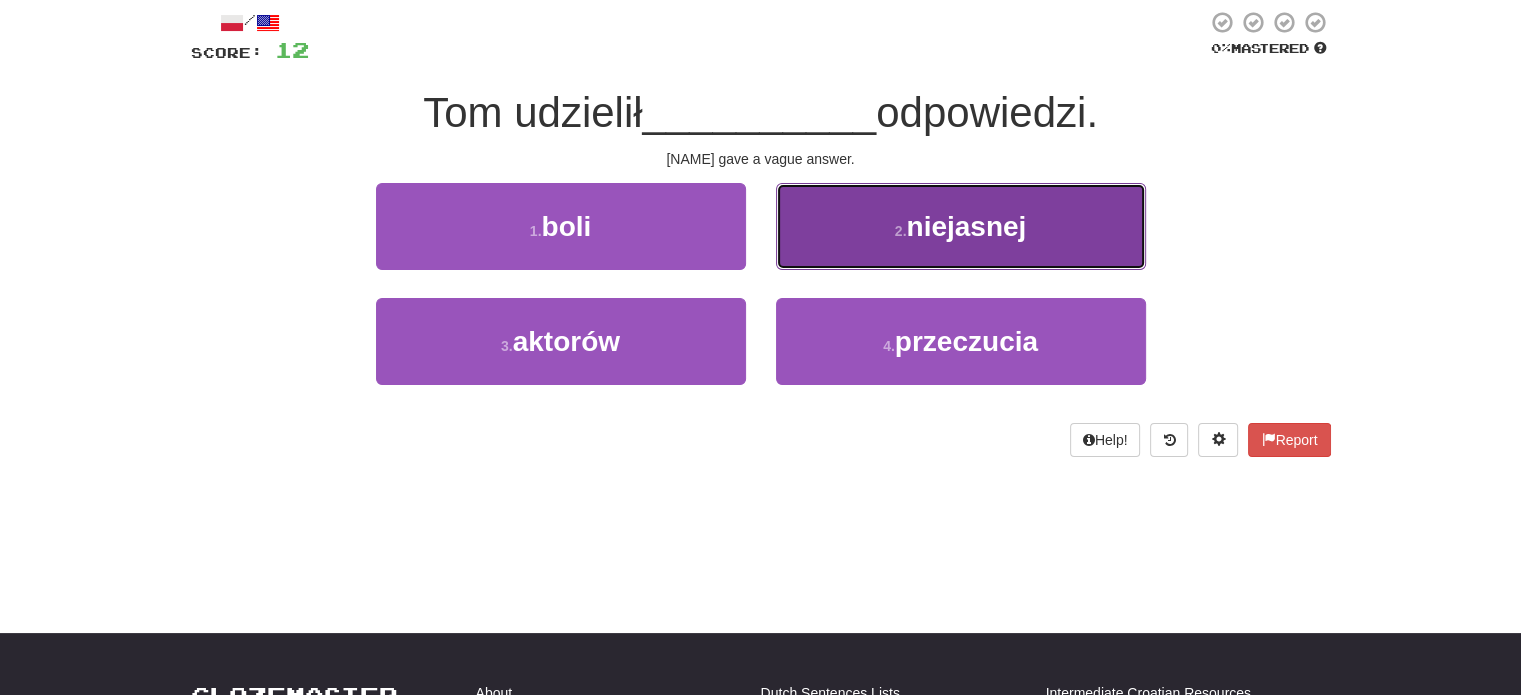 click on "2 .  niejasnej" at bounding box center (961, 226) 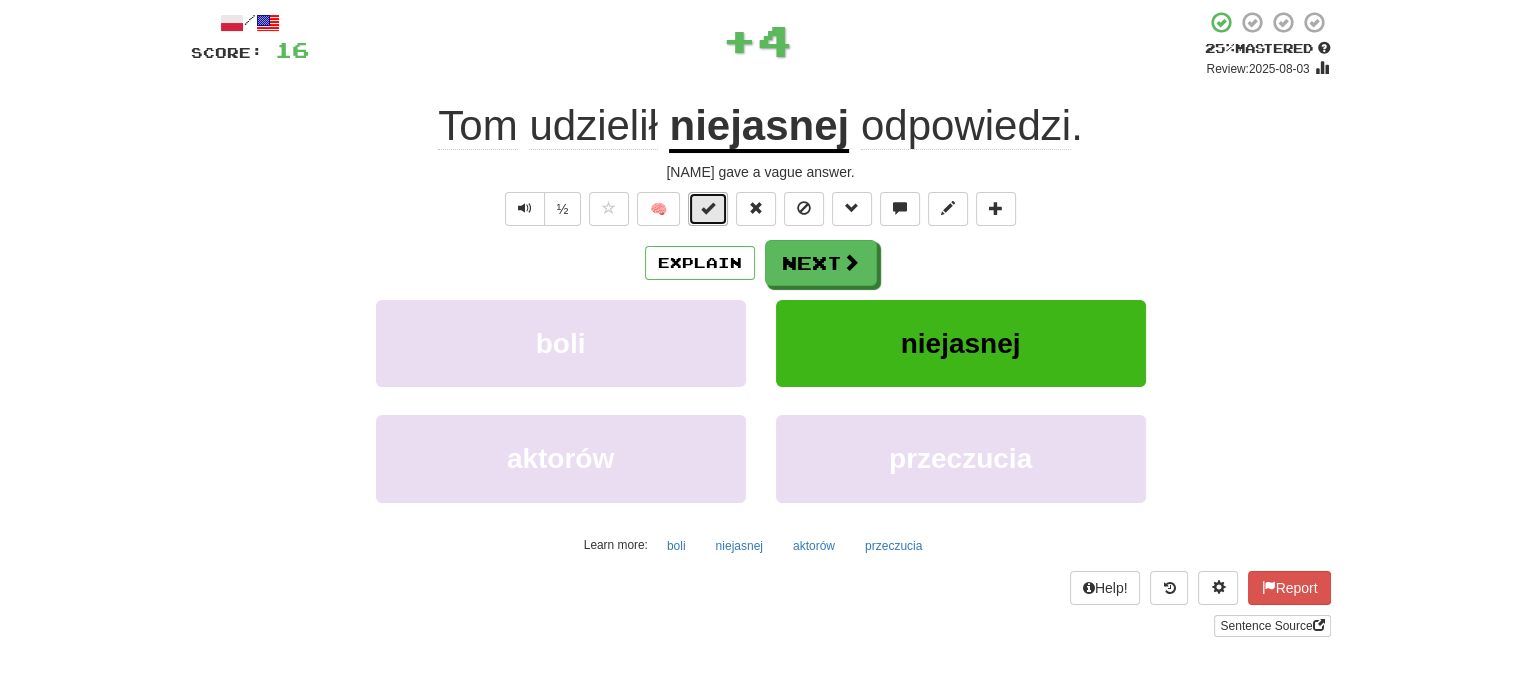 click at bounding box center (708, 208) 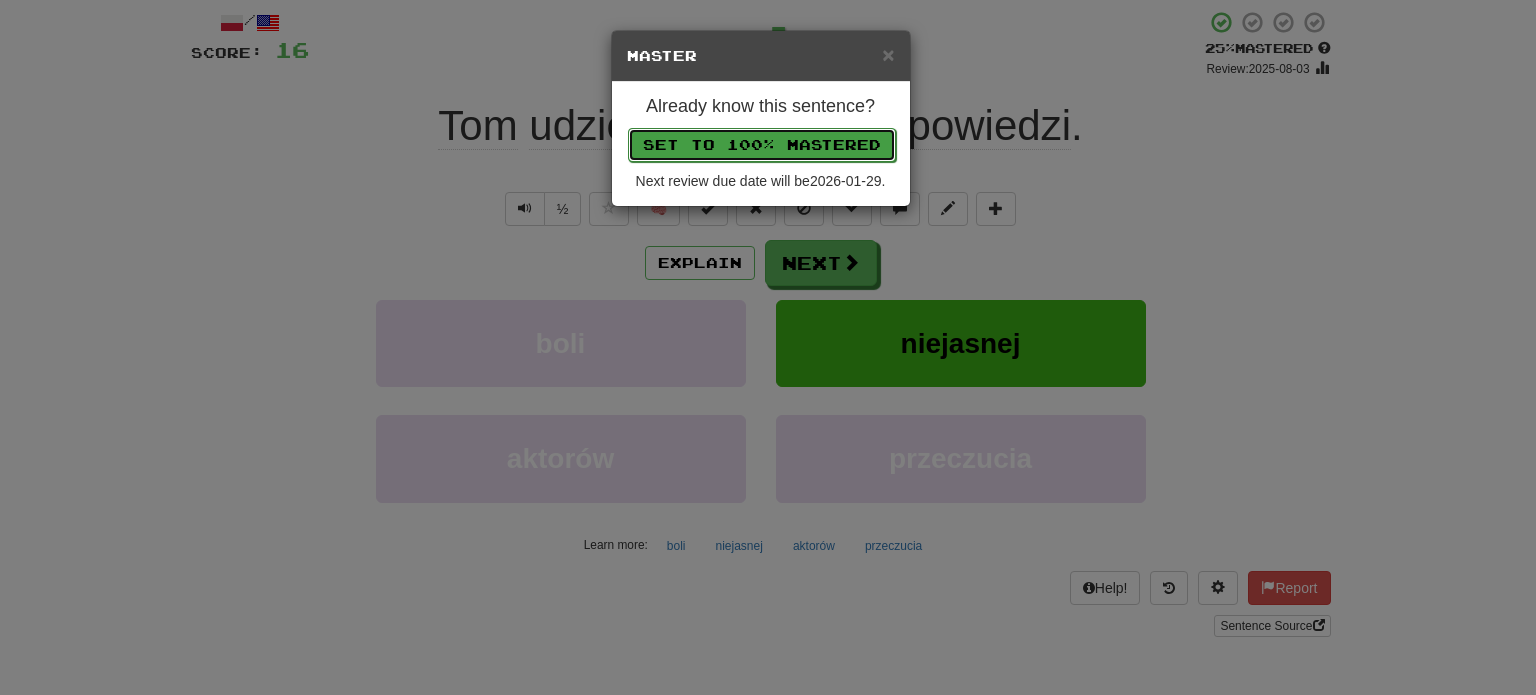 click on "Set to 100% Mastered" at bounding box center (762, 145) 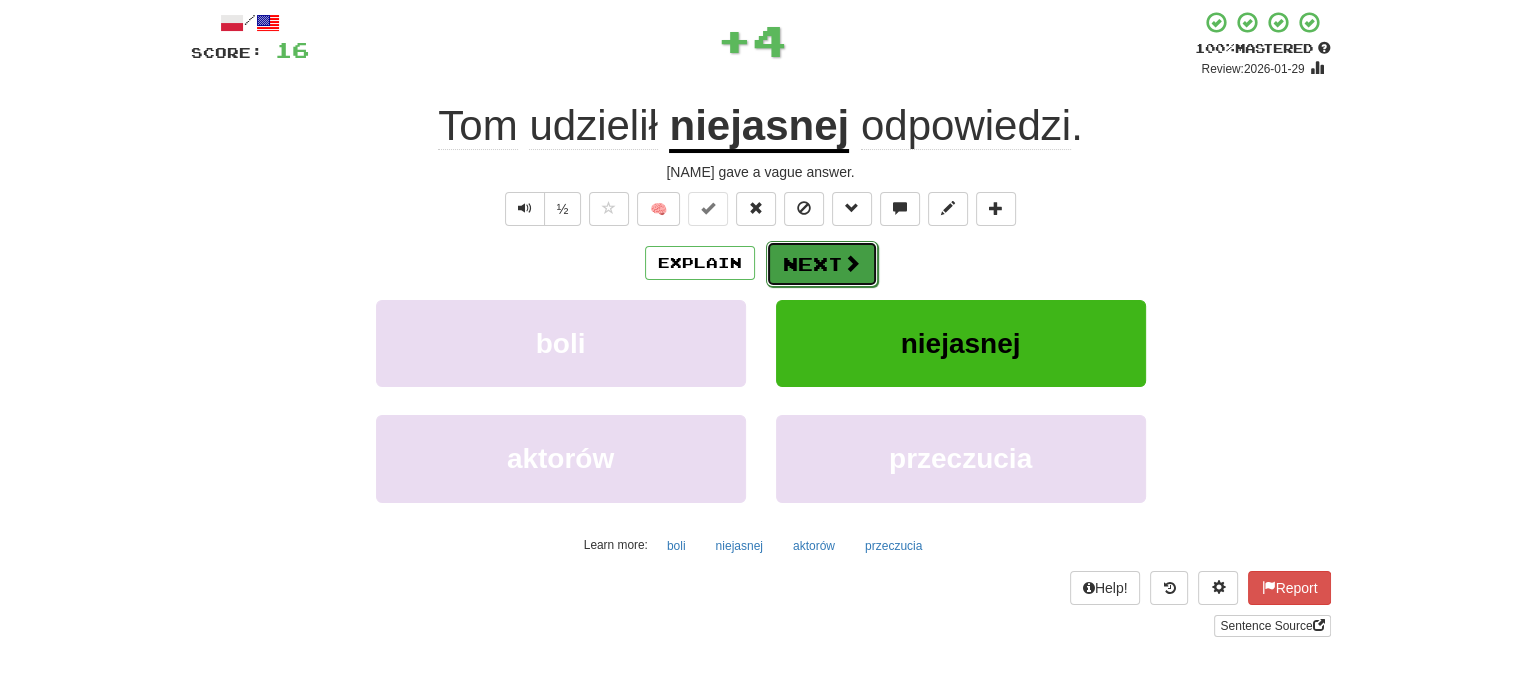 click on "Next" at bounding box center (822, 264) 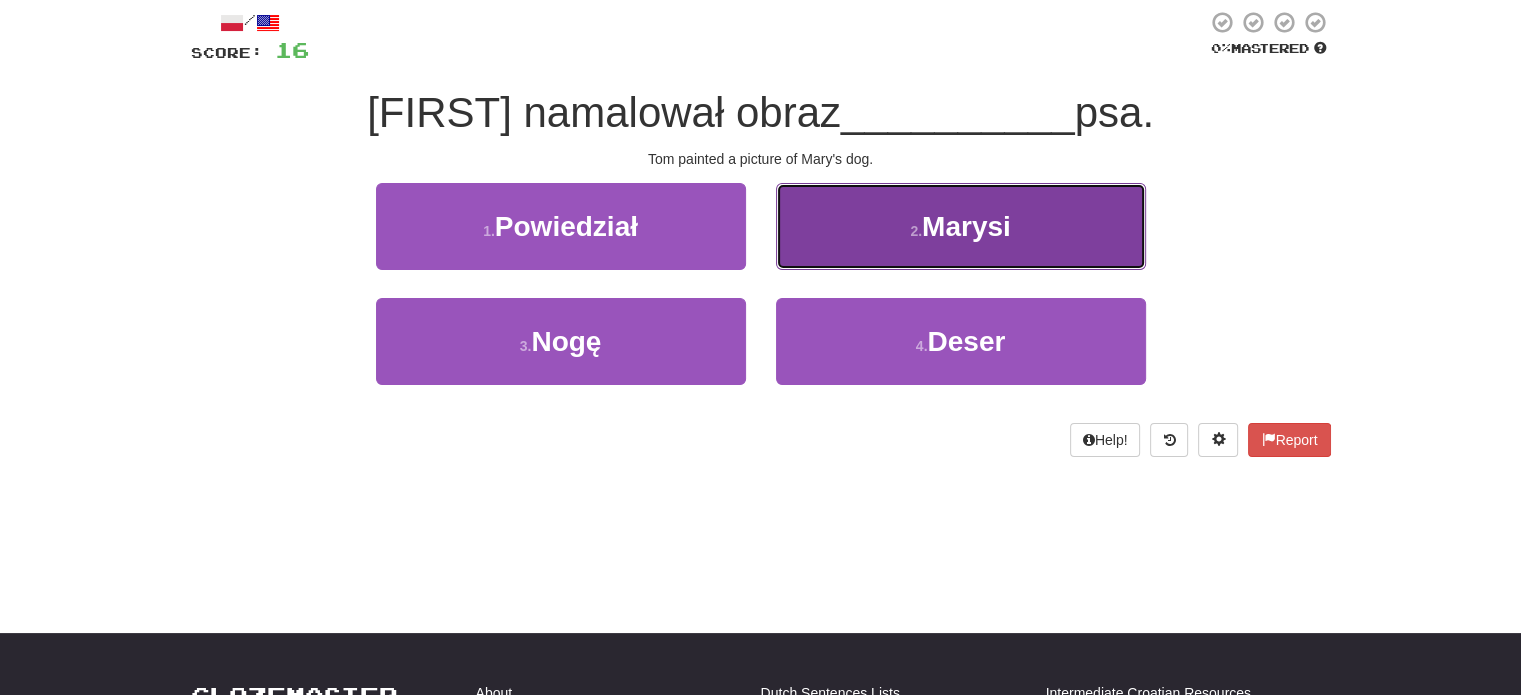 click on "2 .  Marysi" at bounding box center [961, 226] 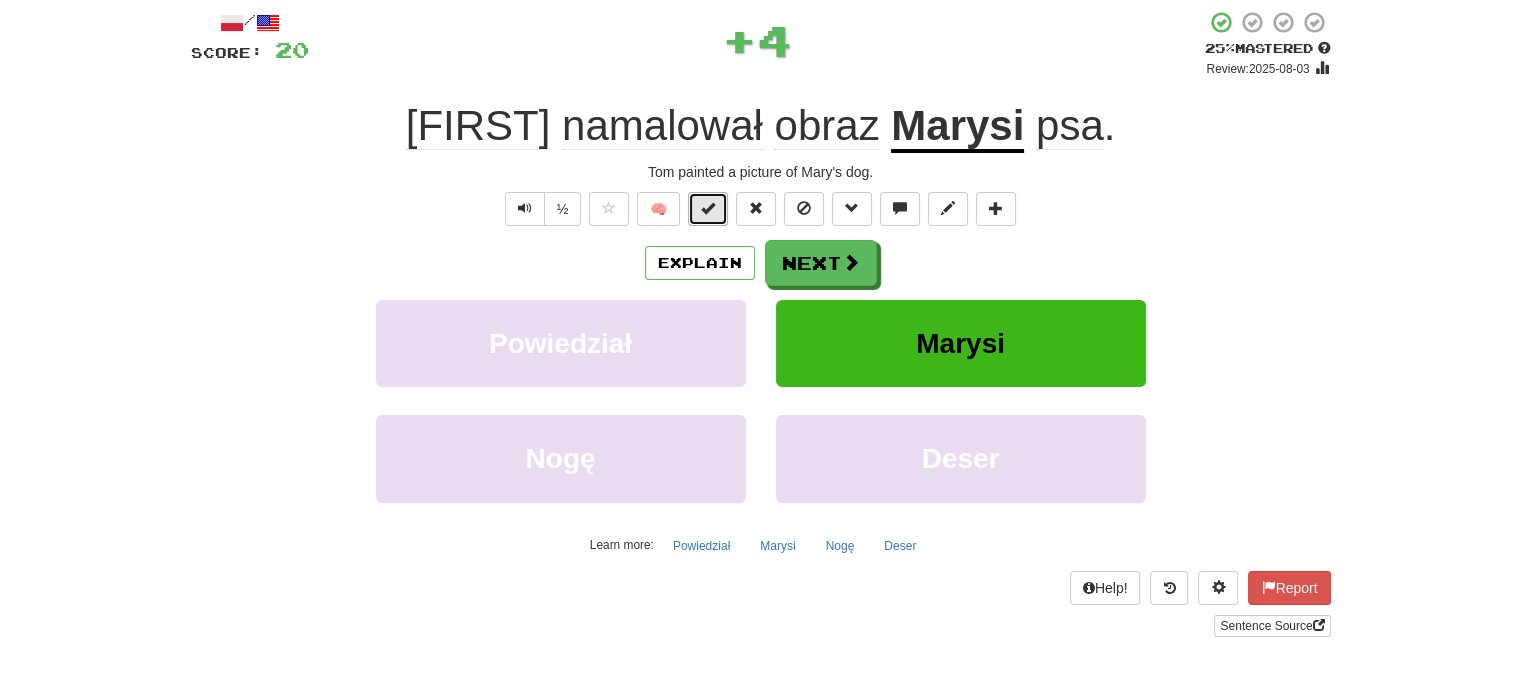 click at bounding box center [708, 209] 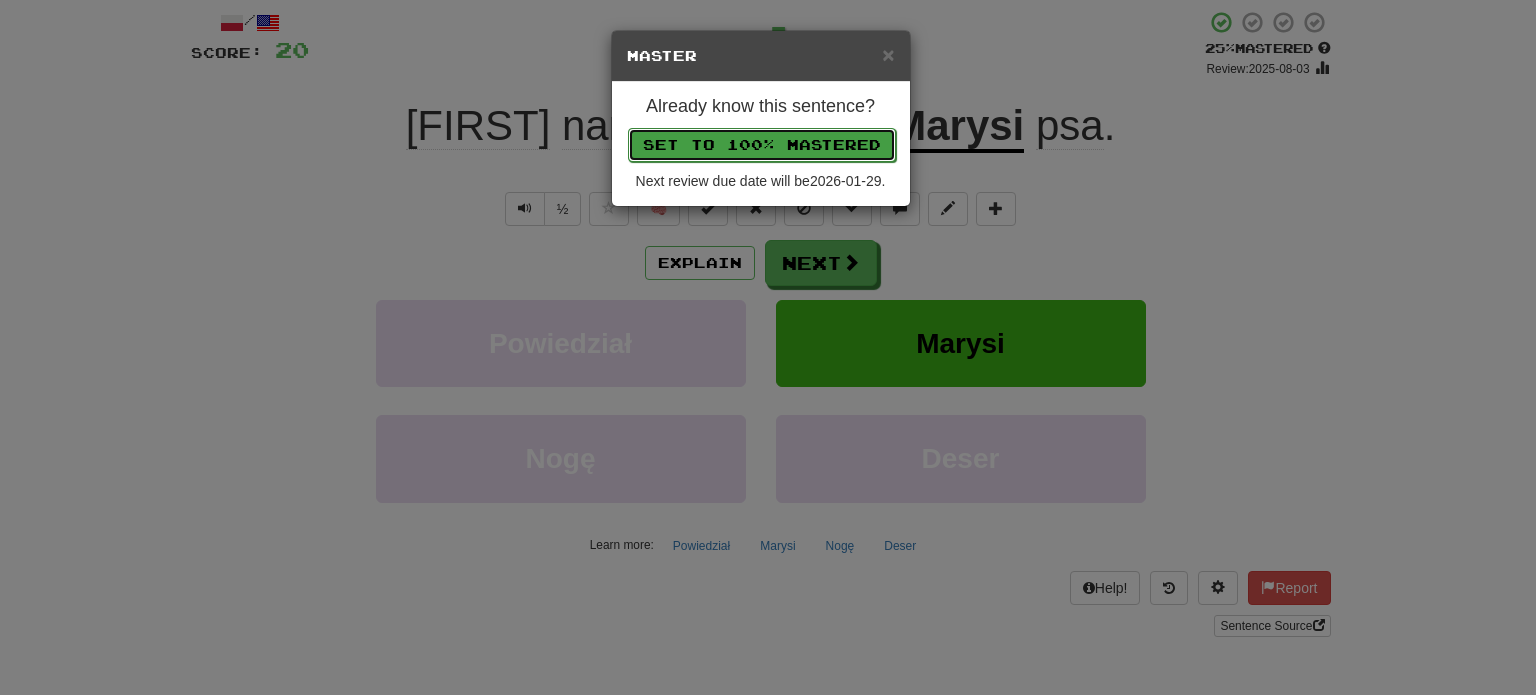click on "Set to 100% Mastered" at bounding box center [762, 145] 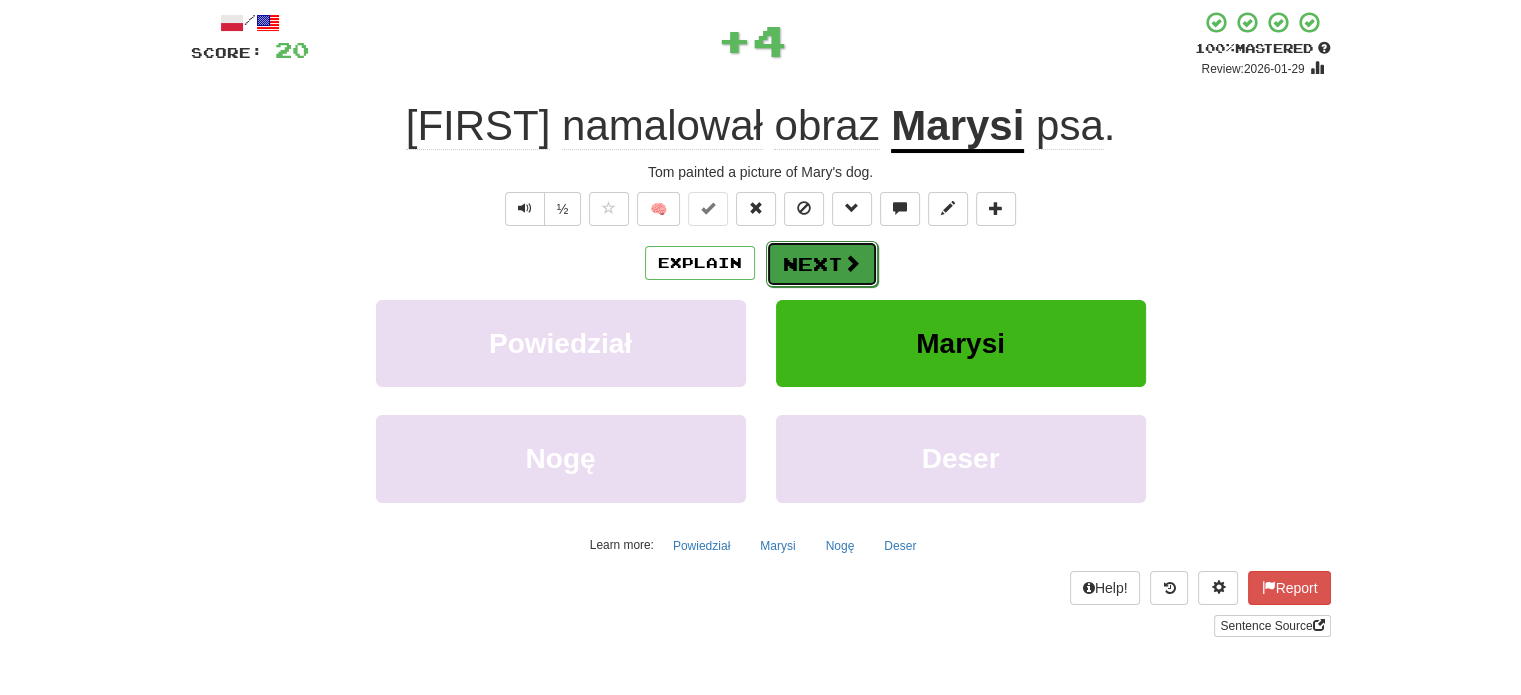 click on "Next" at bounding box center (822, 264) 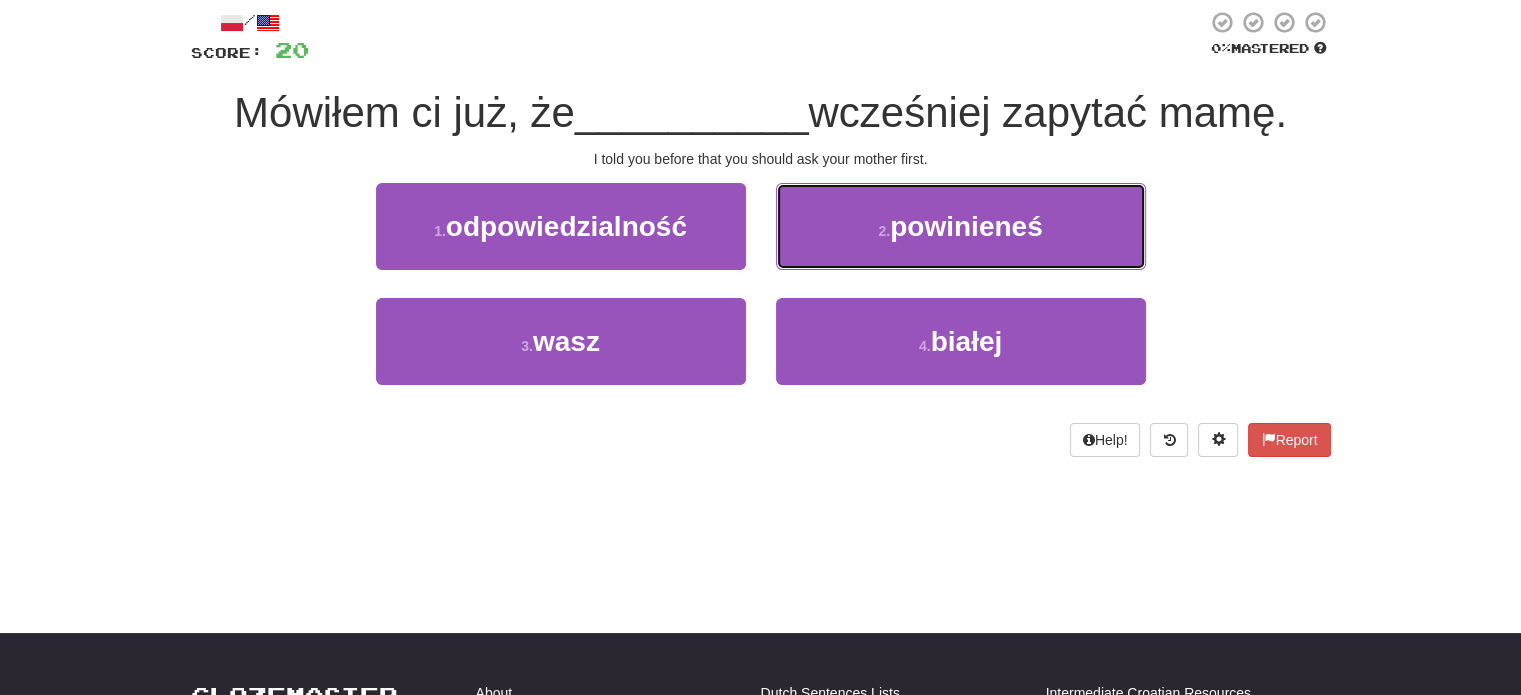 click on "2 ." at bounding box center (884, 231) 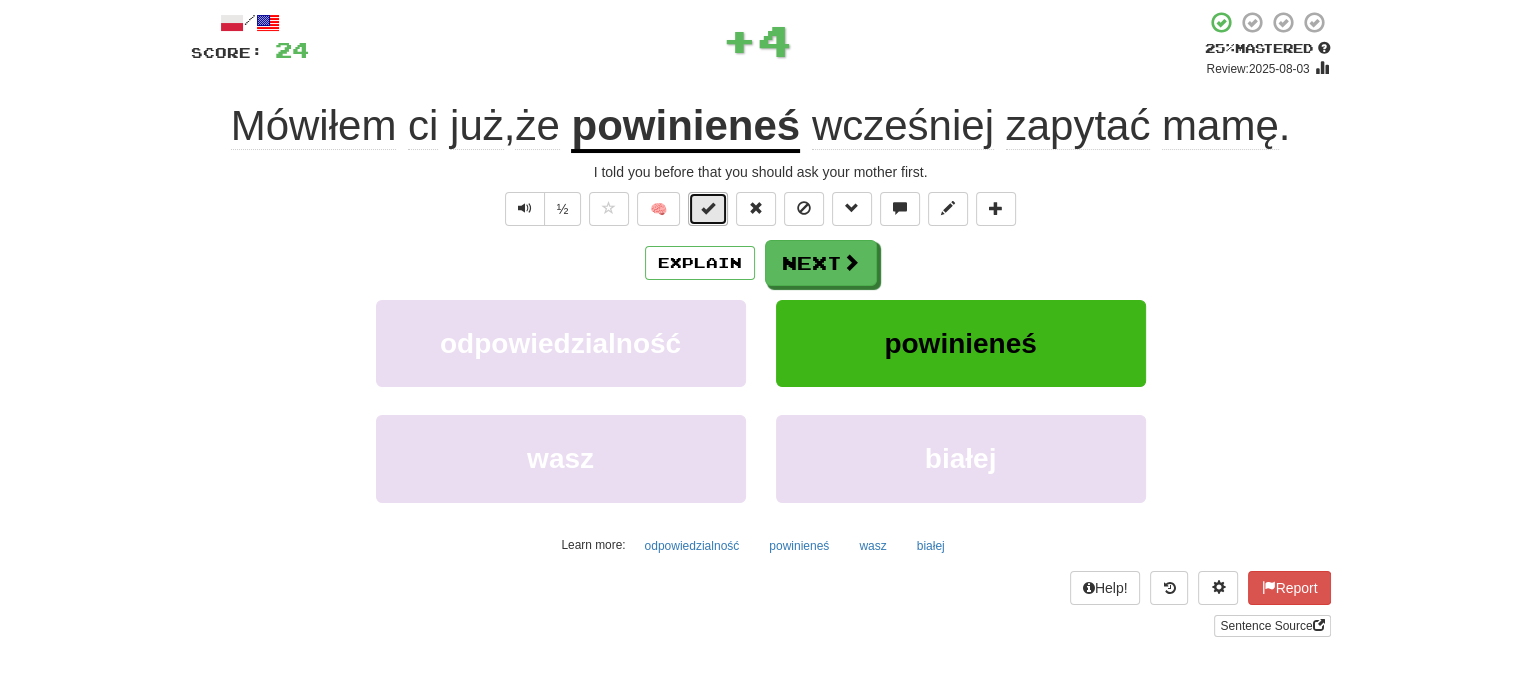 click at bounding box center (708, 208) 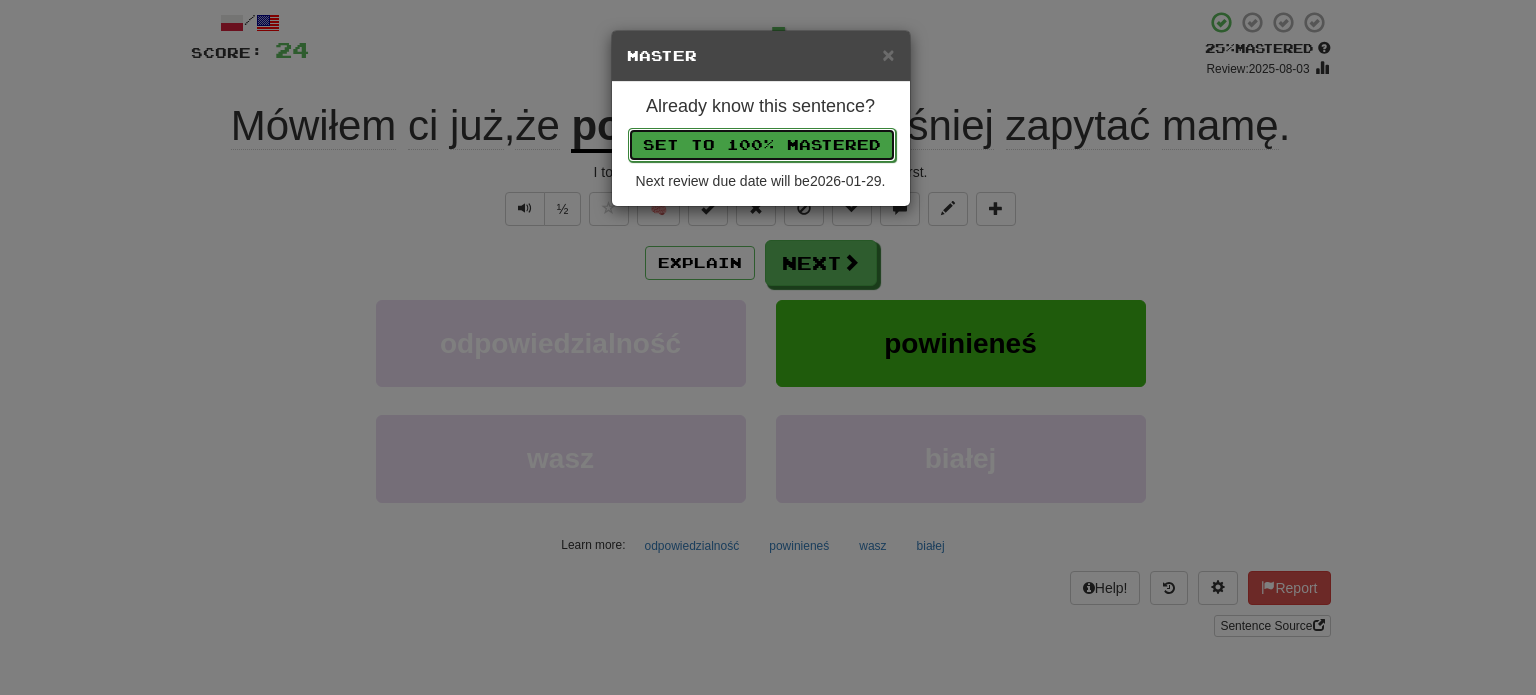 click on "Set to 100% Mastered" at bounding box center [762, 145] 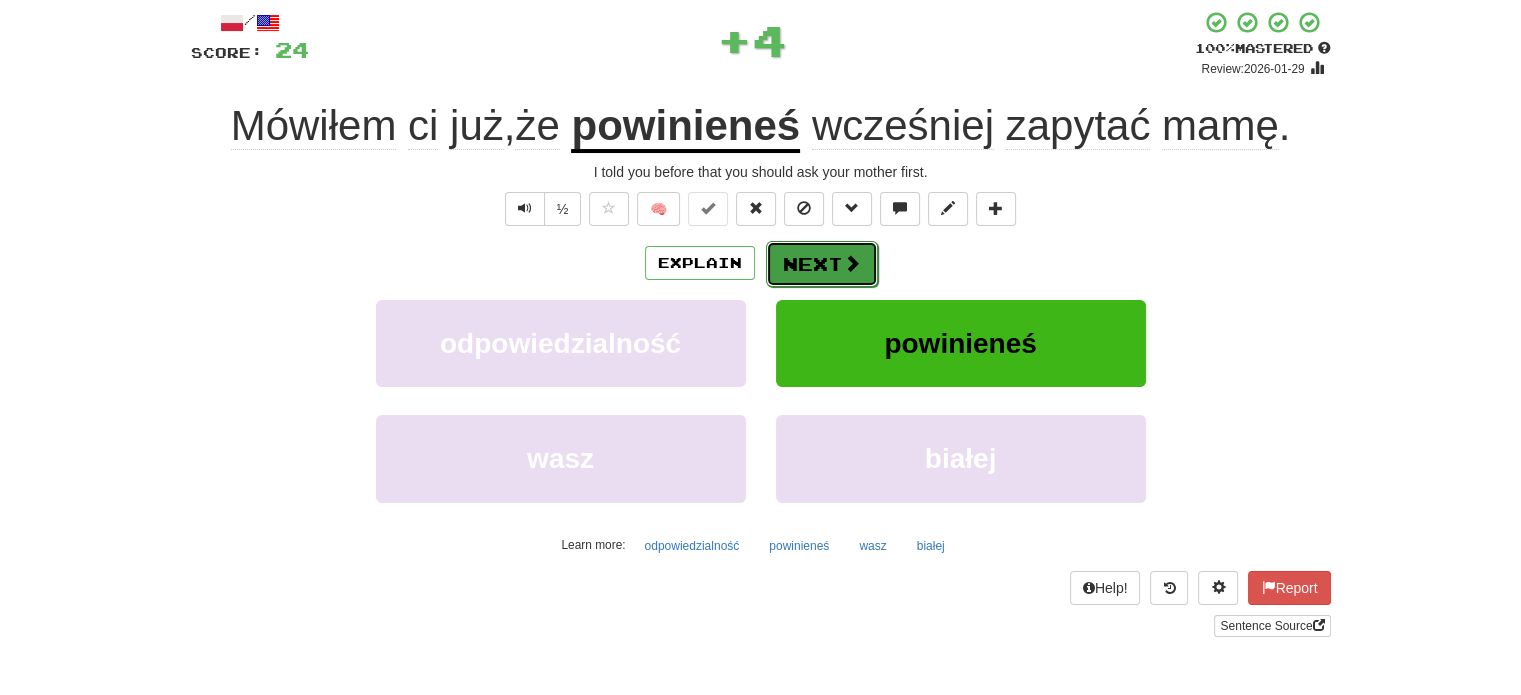 click on "Next" at bounding box center (822, 264) 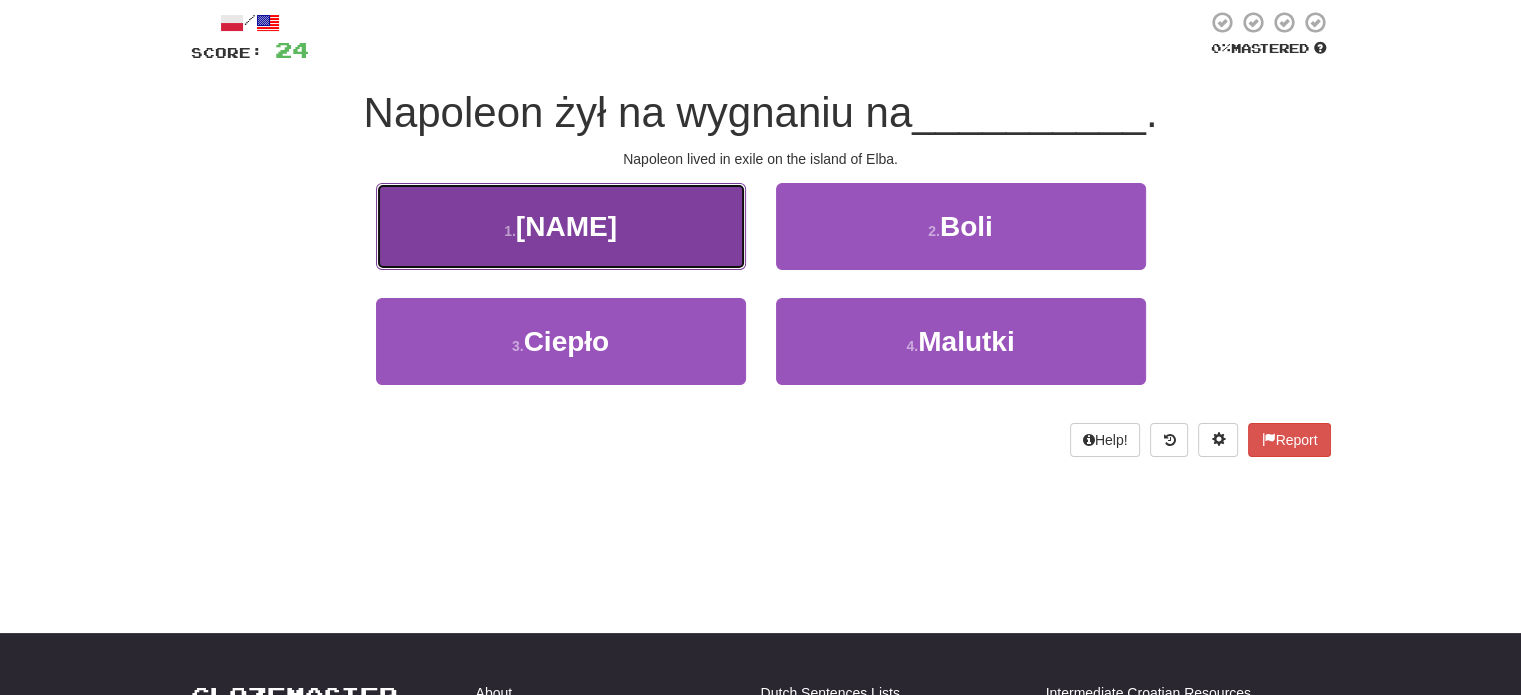 click on "1 .  Elbie" at bounding box center [561, 226] 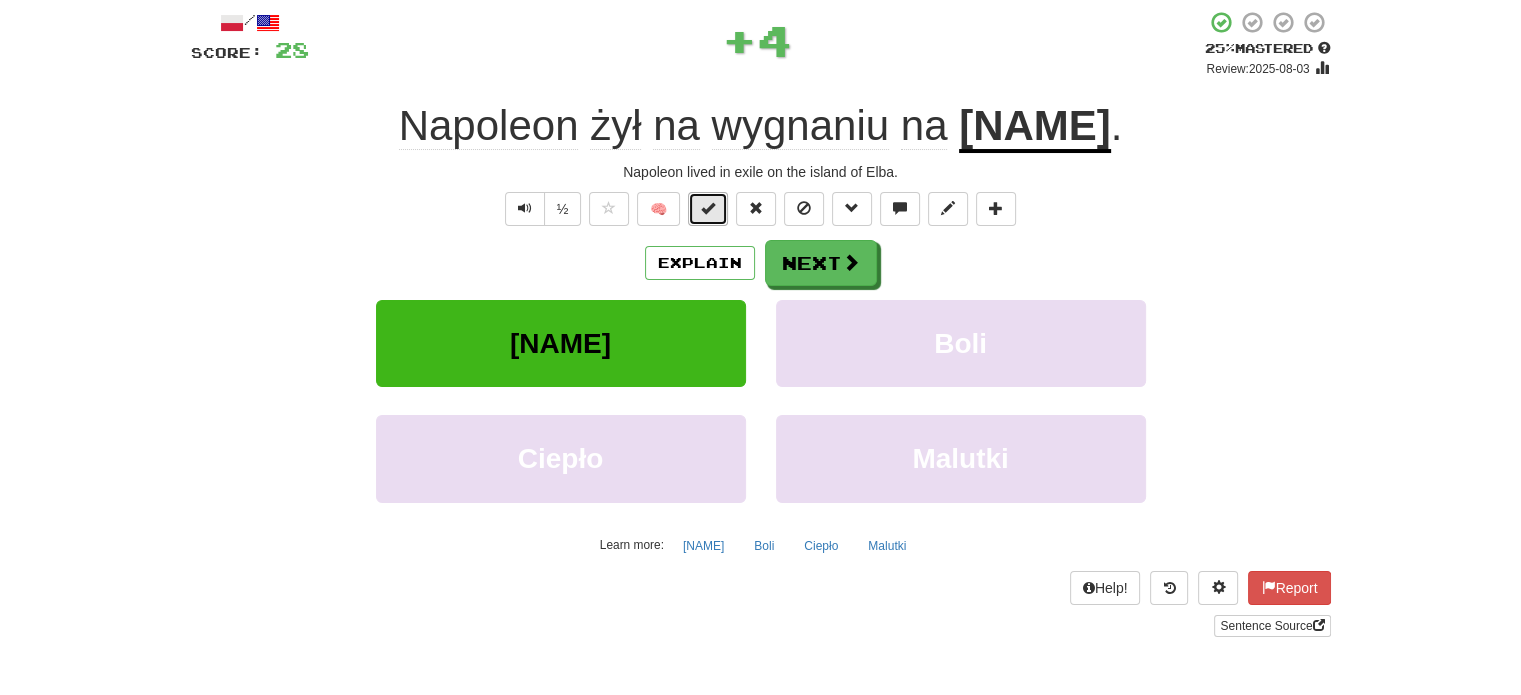 click at bounding box center [708, 209] 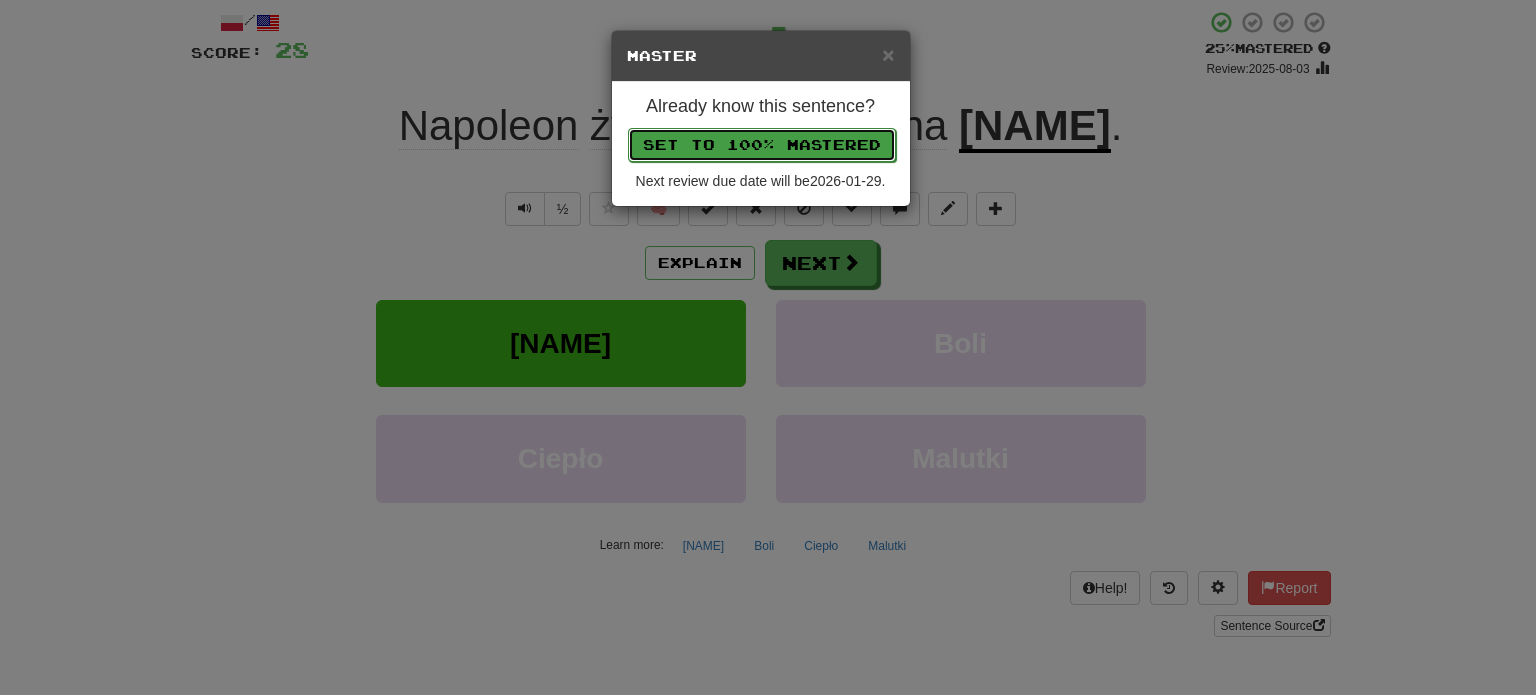 click on "Set to 100% Mastered" at bounding box center [762, 145] 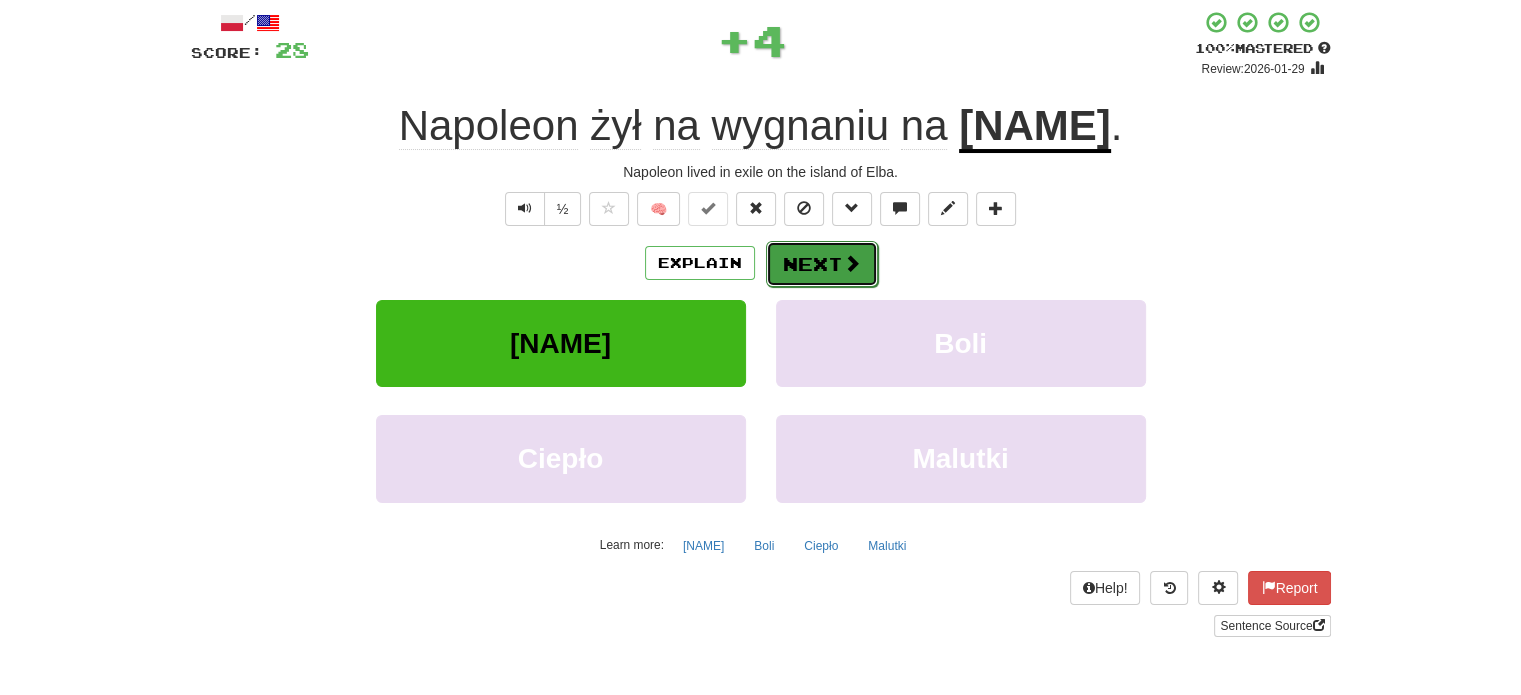 click on "Next" at bounding box center (822, 264) 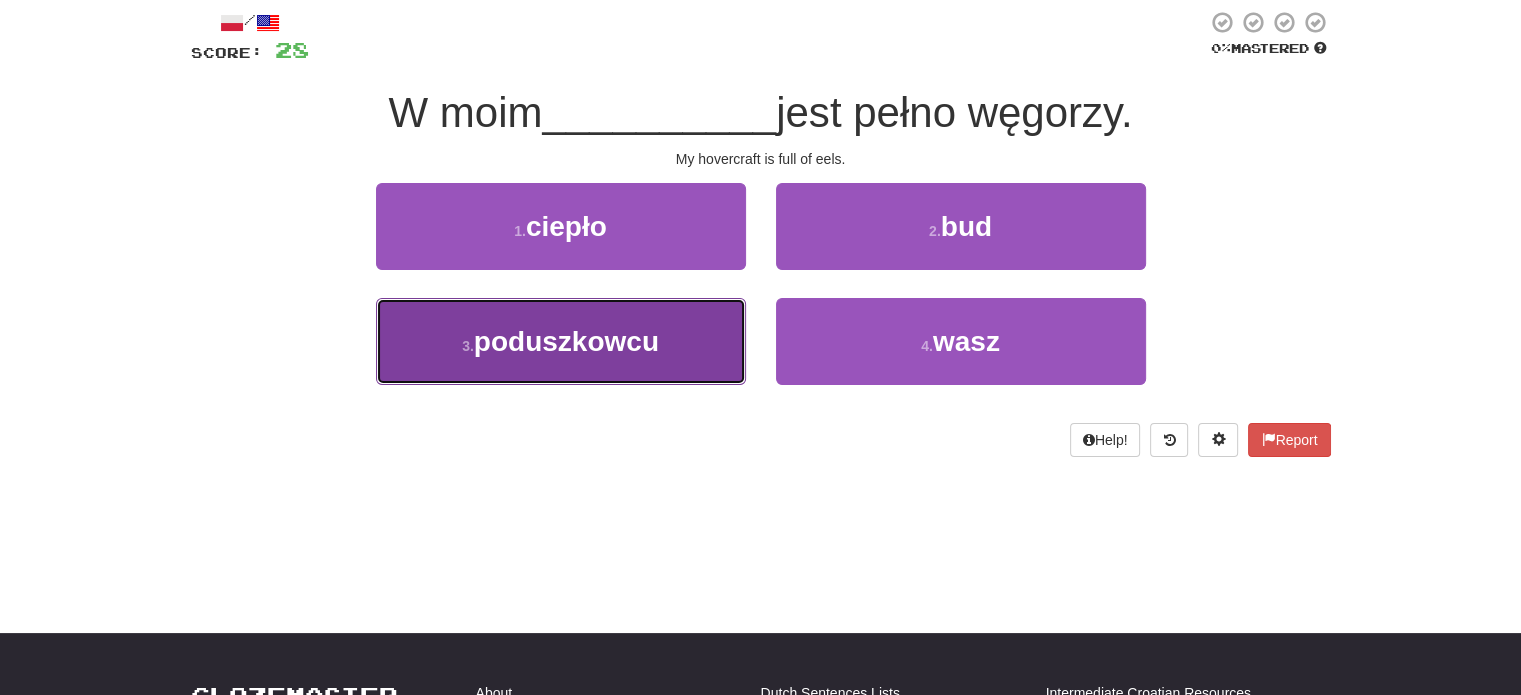 click on "poduszkowcu" at bounding box center [566, 341] 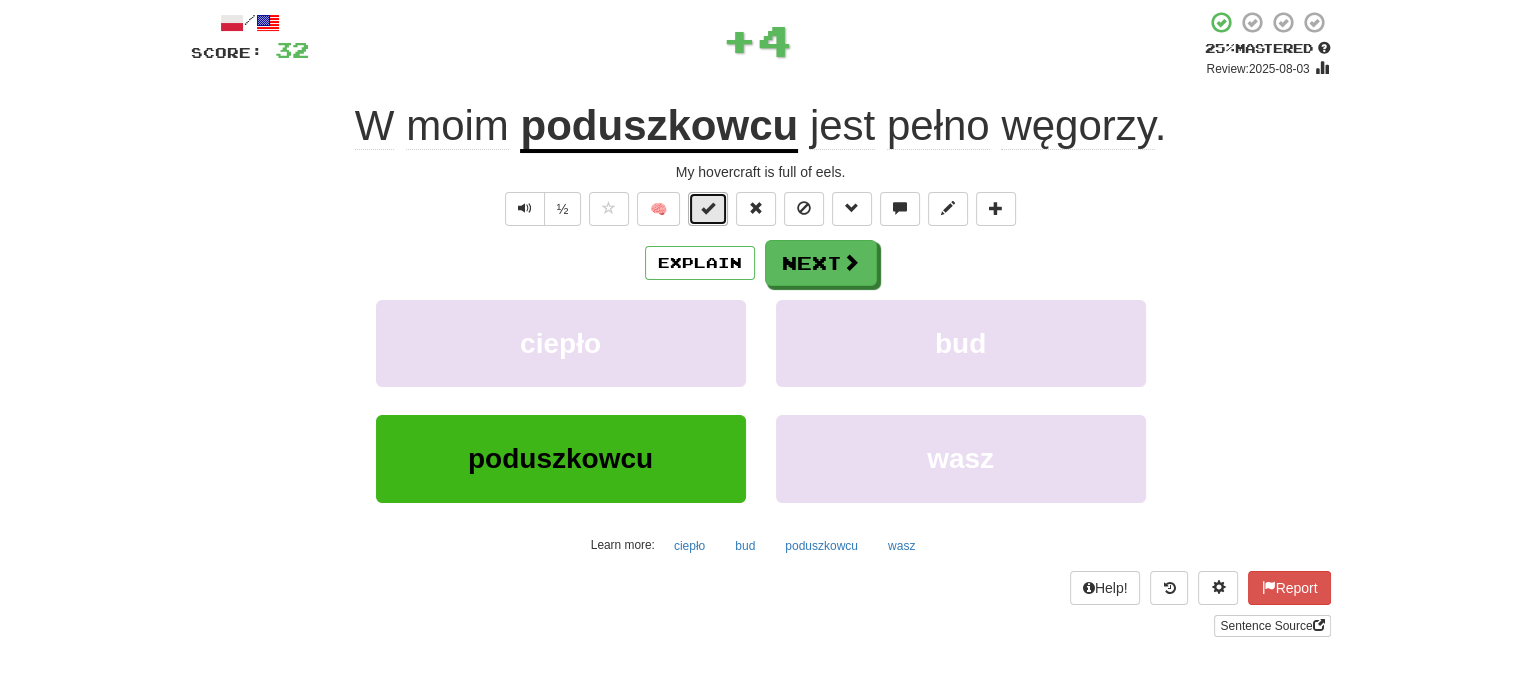 click at bounding box center (708, 208) 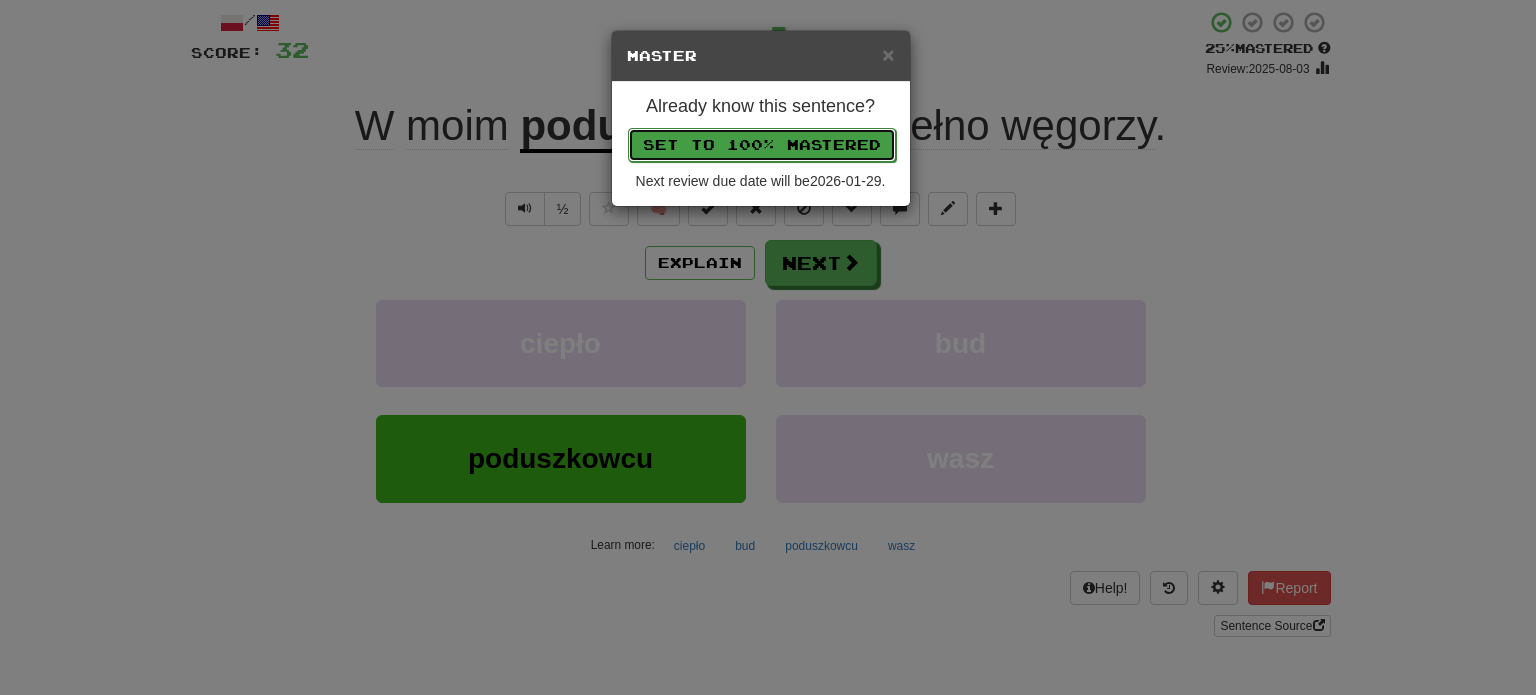 click on "Set to 100% Mastered" at bounding box center (762, 145) 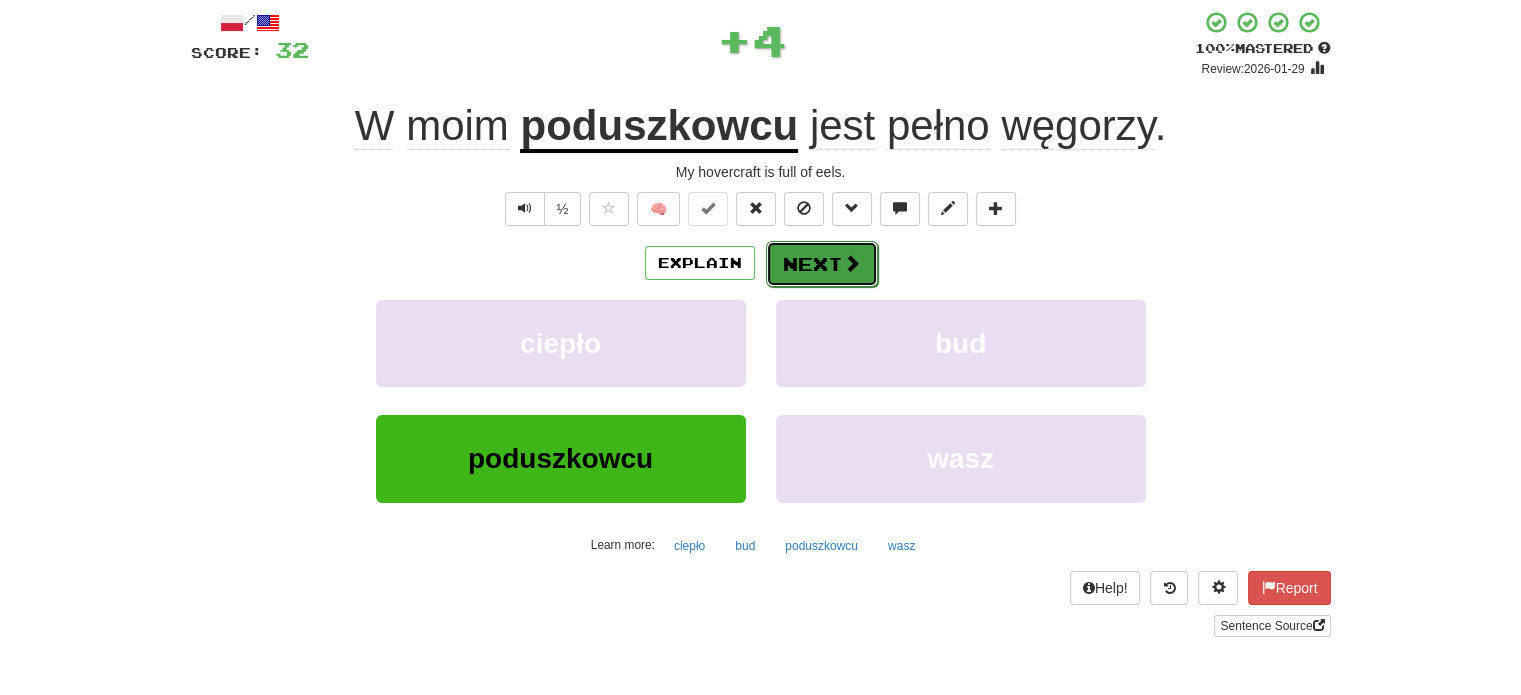 click on "Next" at bounding box center (822, 264) 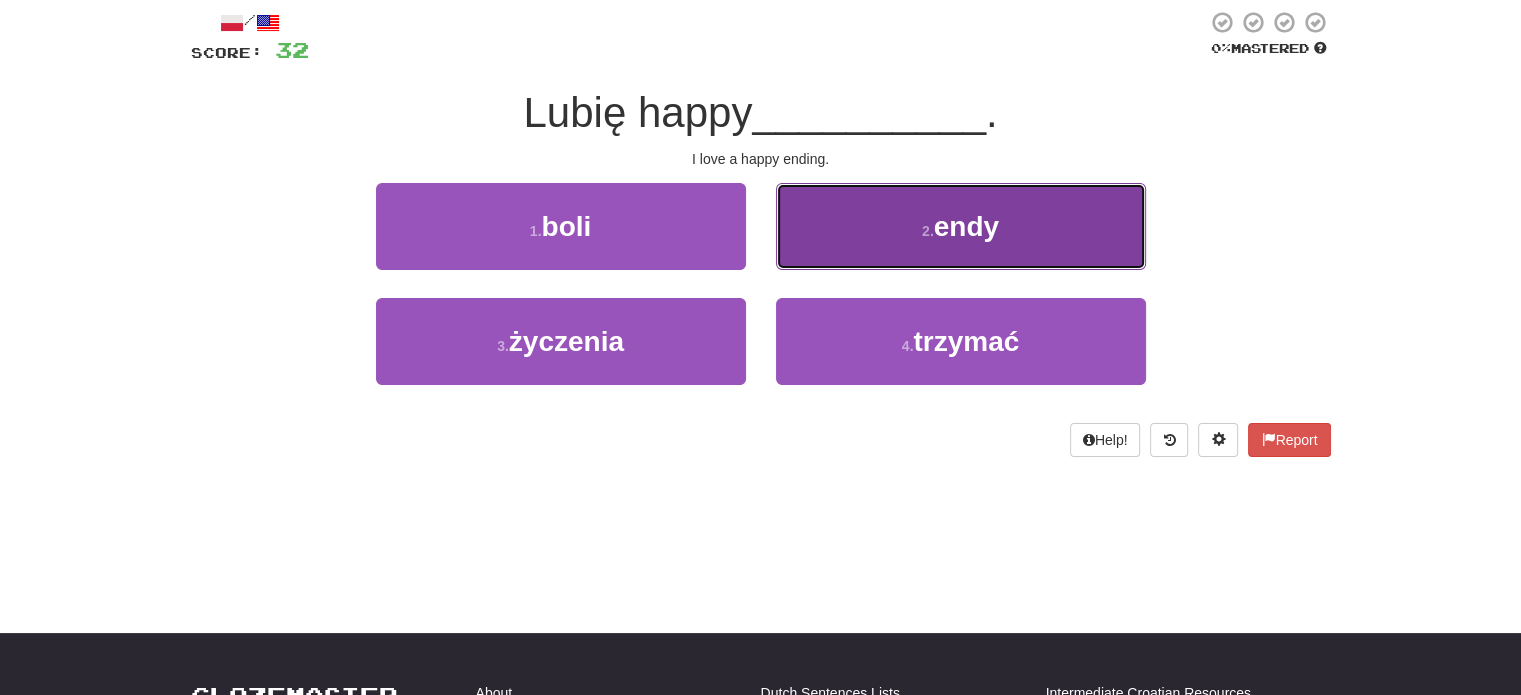 click on "2 .  endy" at bounding box center [961, 226] 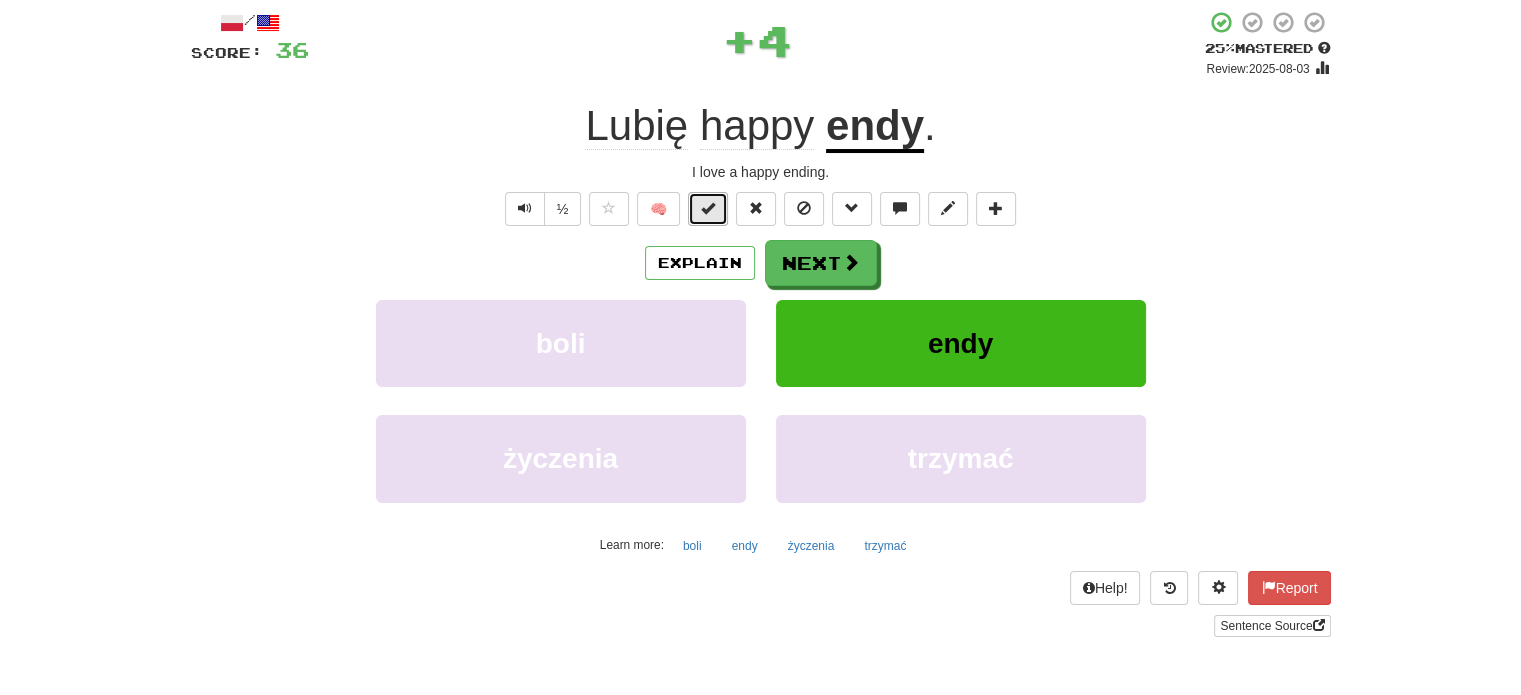 click at bounding box center [708, 209] 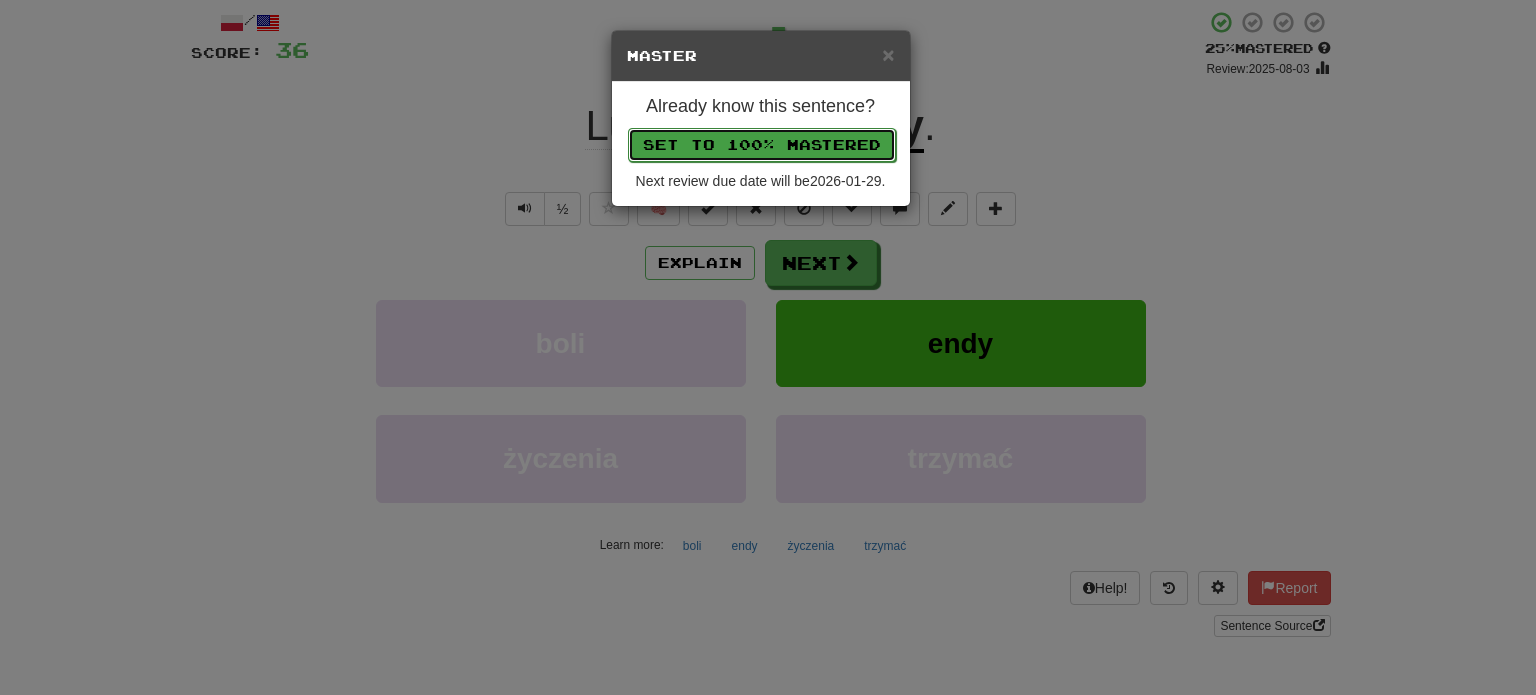 click on "Set to 100% Mastered" at bounding box center (762, 145) 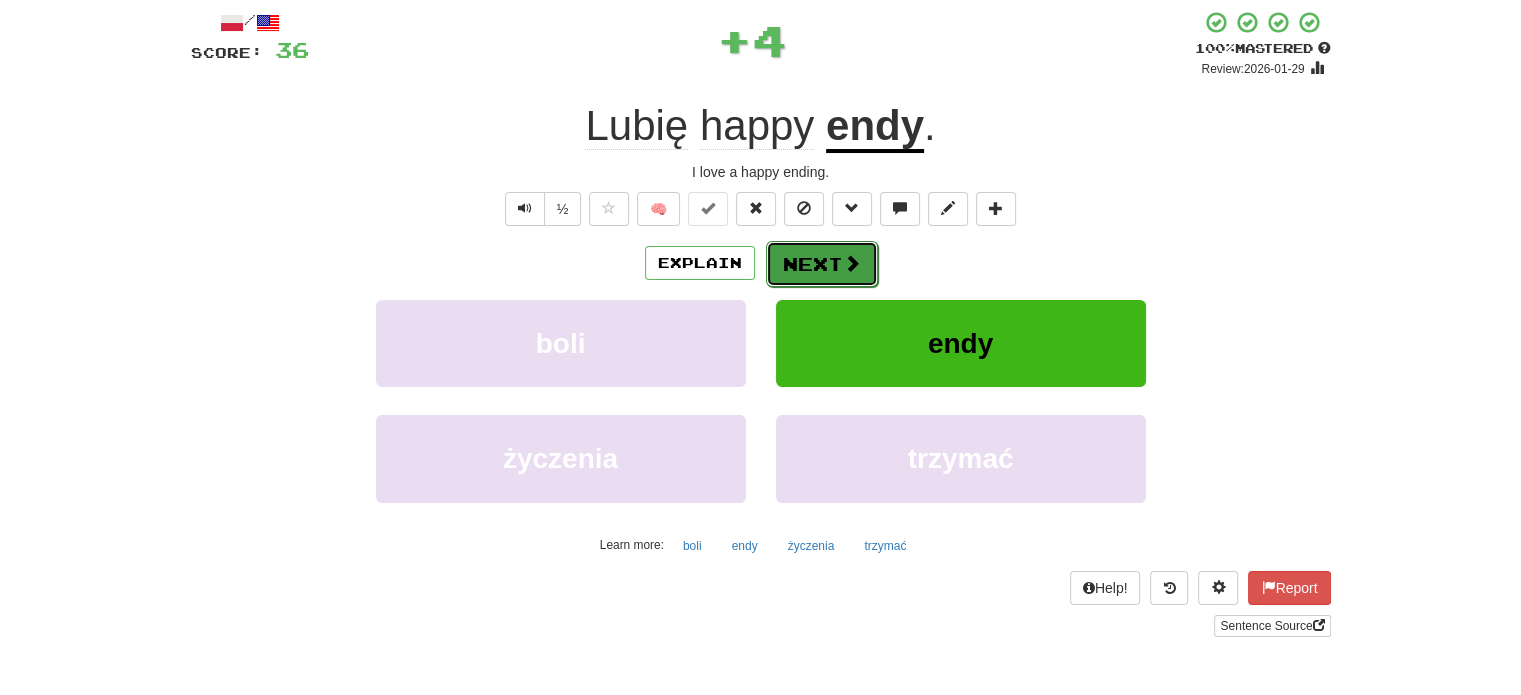 click on "Next" at bounding box center [822, 264] 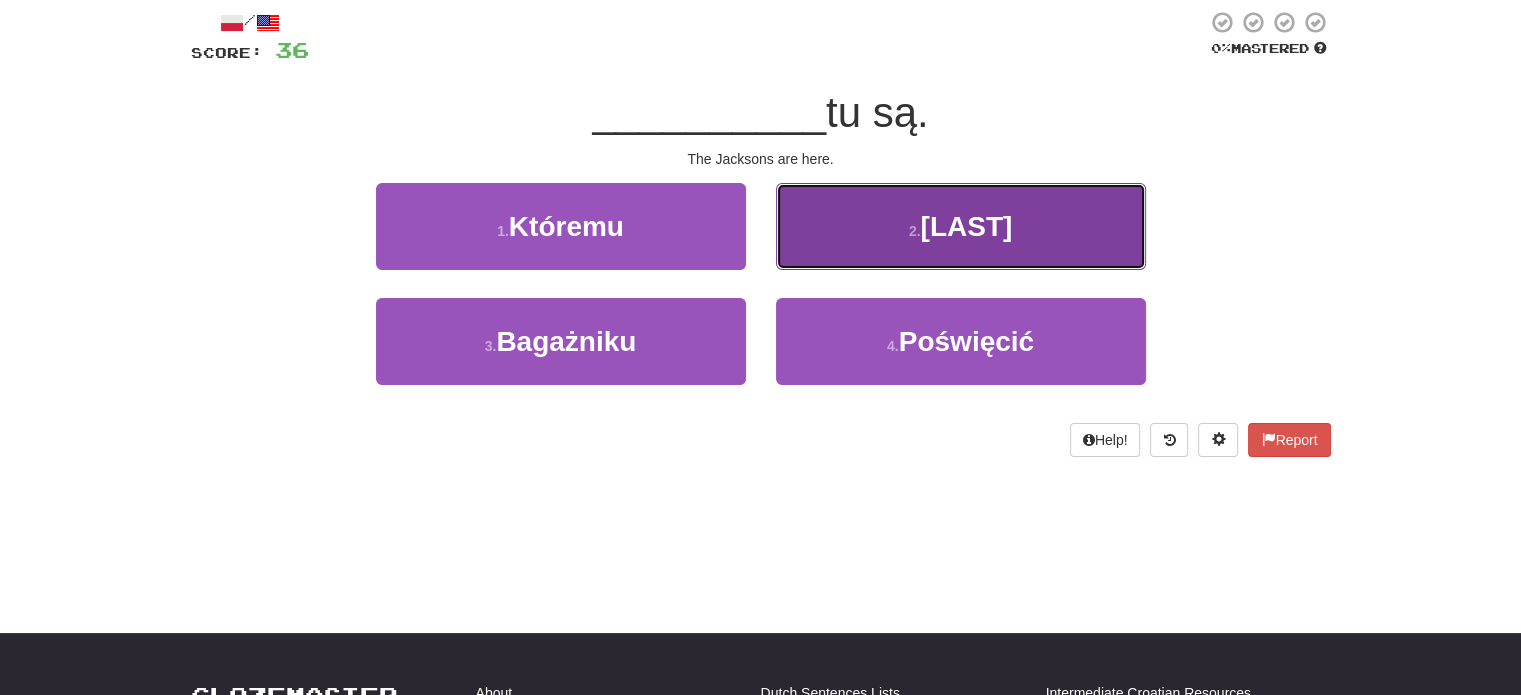 click on "2 . [LAST]" at bounding box center (961, 226) 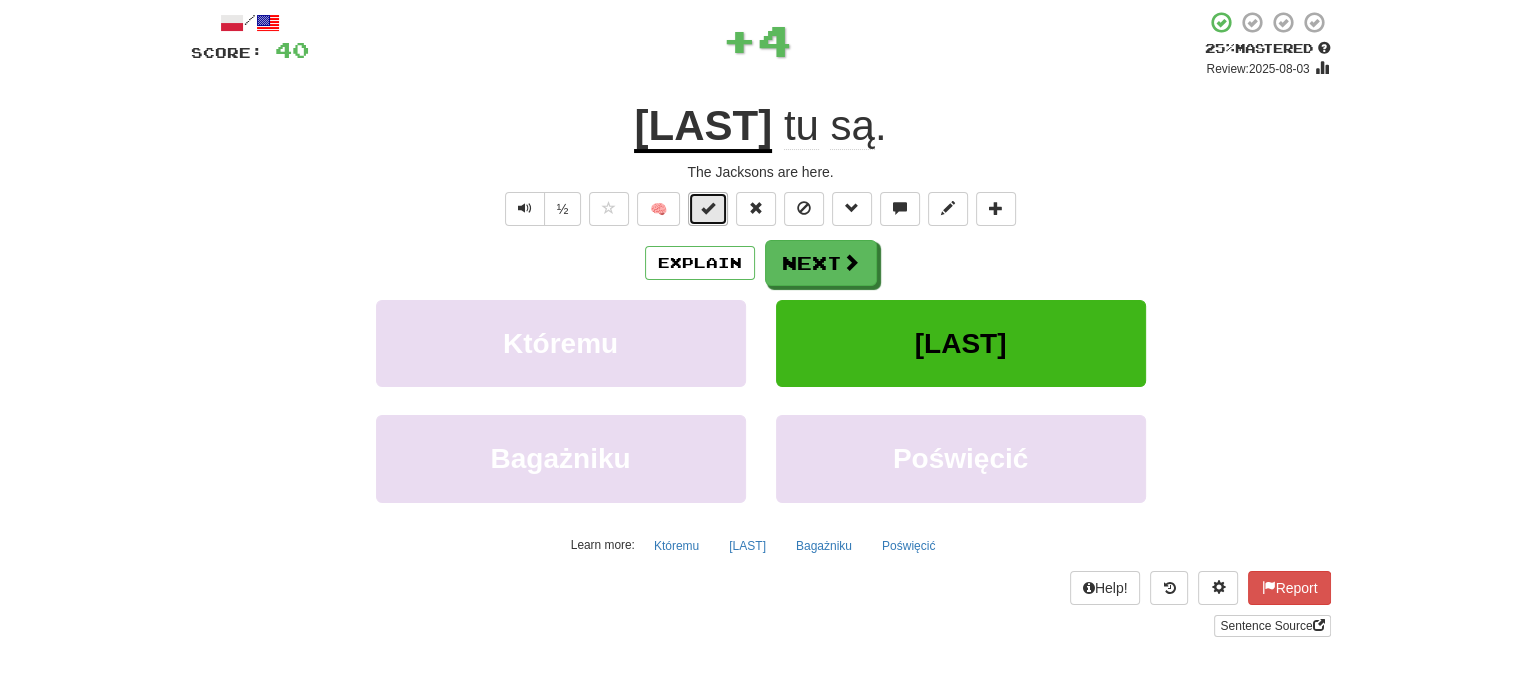 click at bounding box center (708, 209) 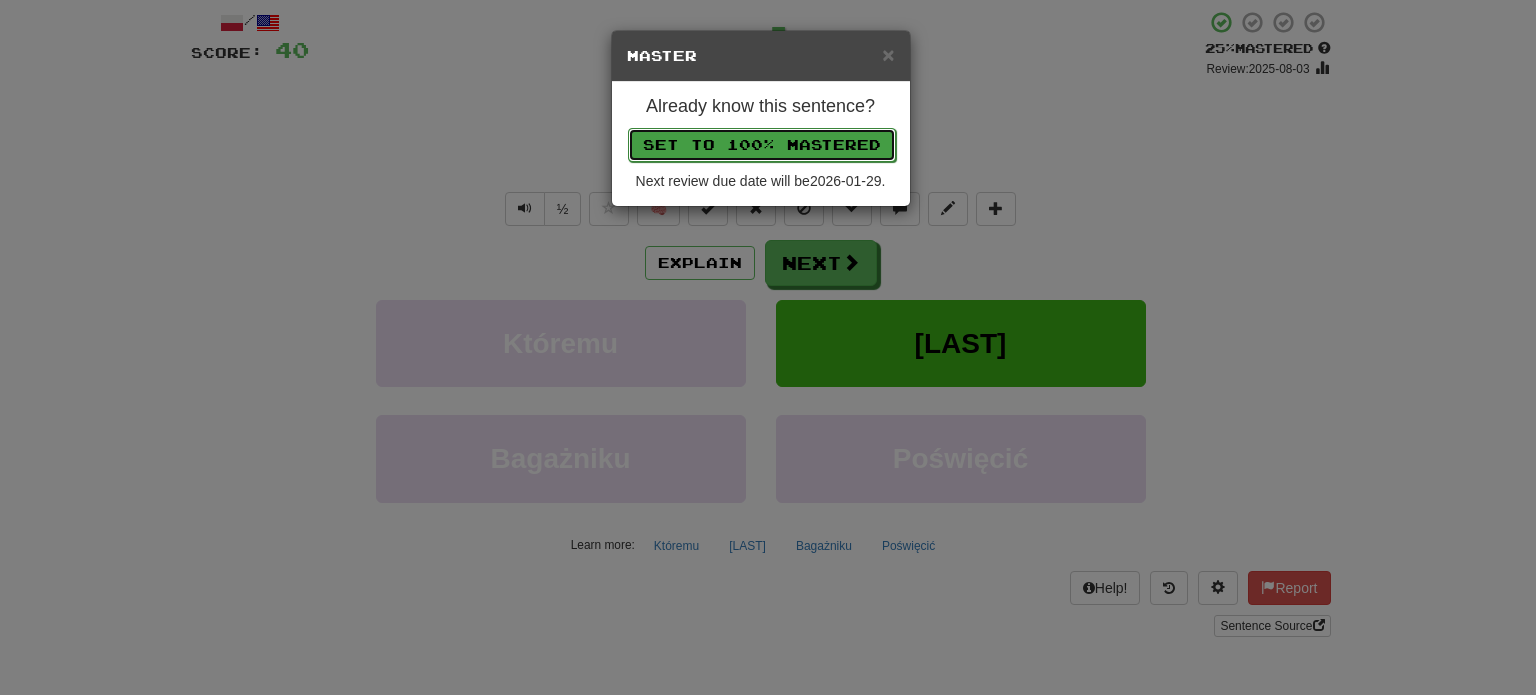 click on "Set to 100% Mastered" at bounding box center (762, 145) 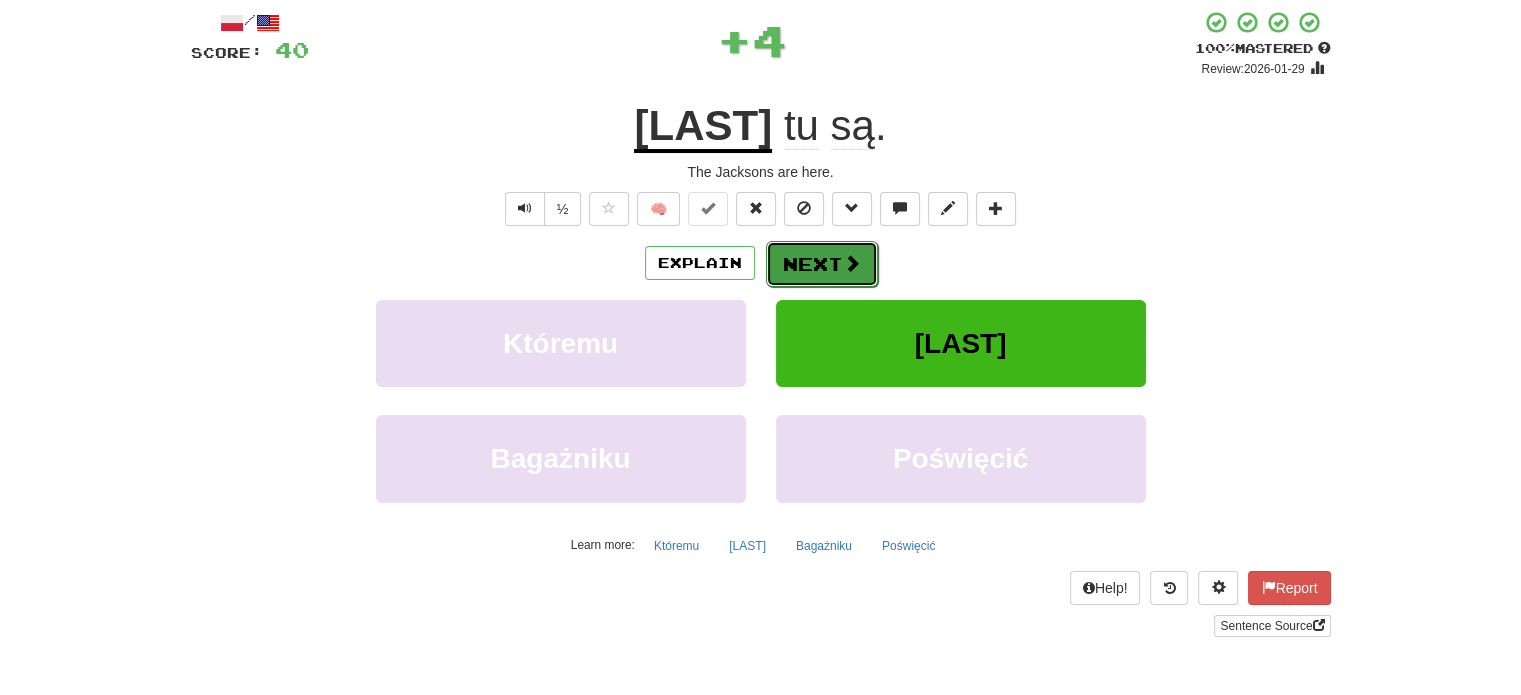 click on "Next" at bounding box center [822, 264] 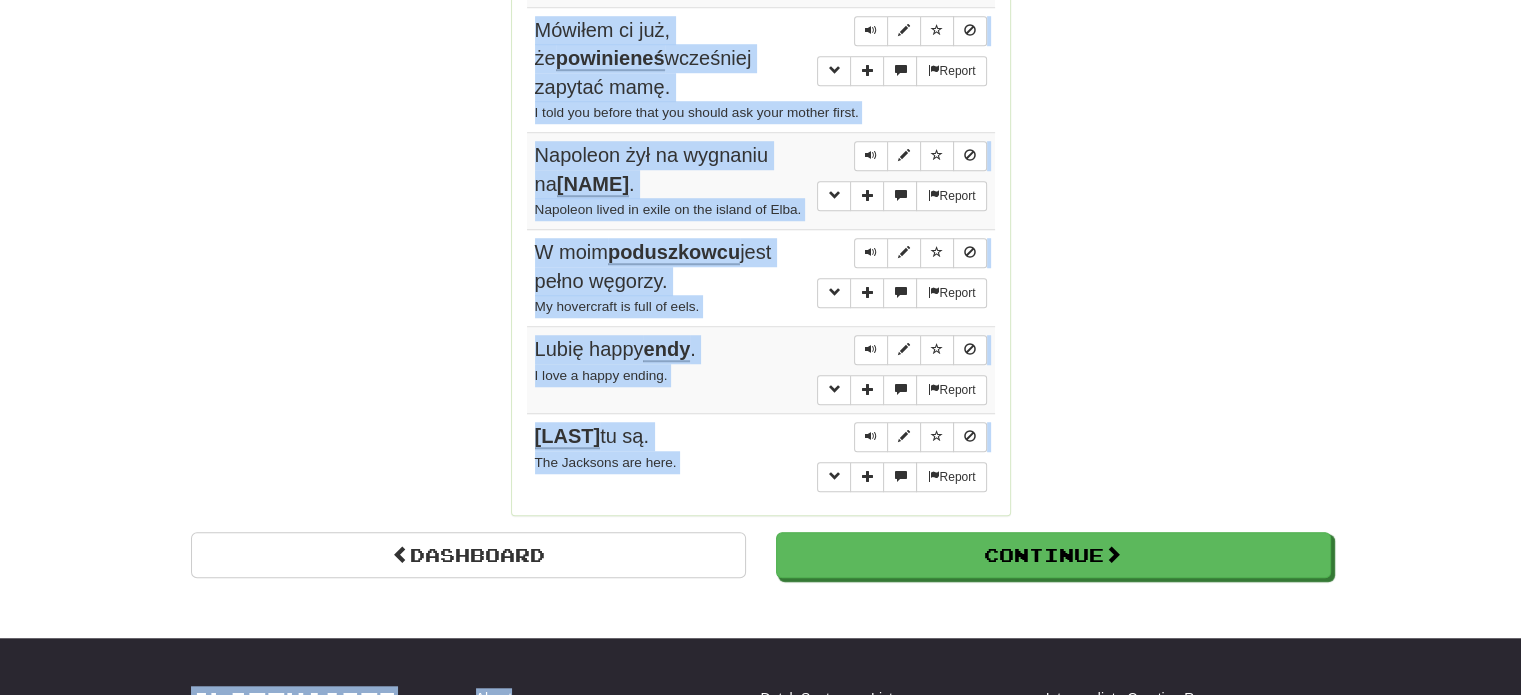 scroll, scrollTop: 1708, scrollLeft: 0, axis: vertical 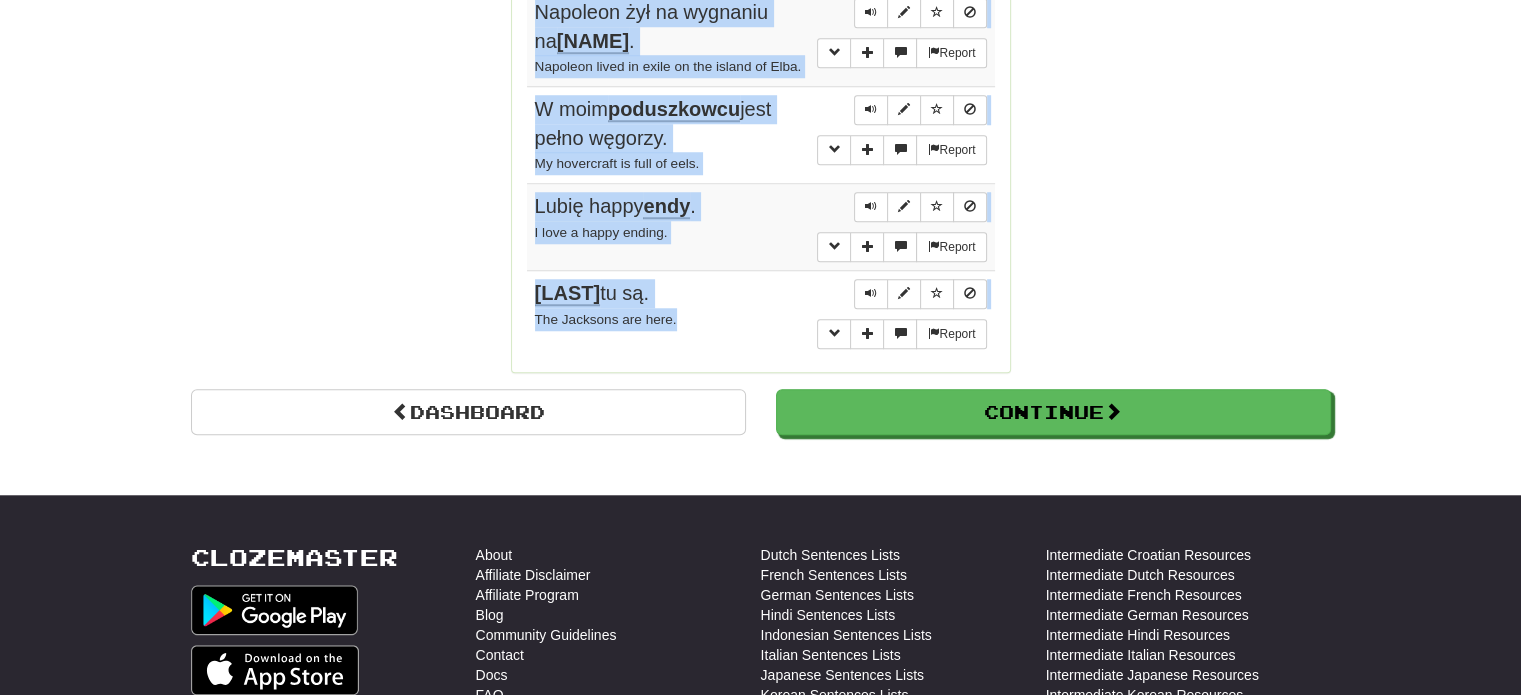 drag, startPoint x: 537, startPoint y: 183, endPoint x: 733, endPoint y: 315, distance: 236.30489 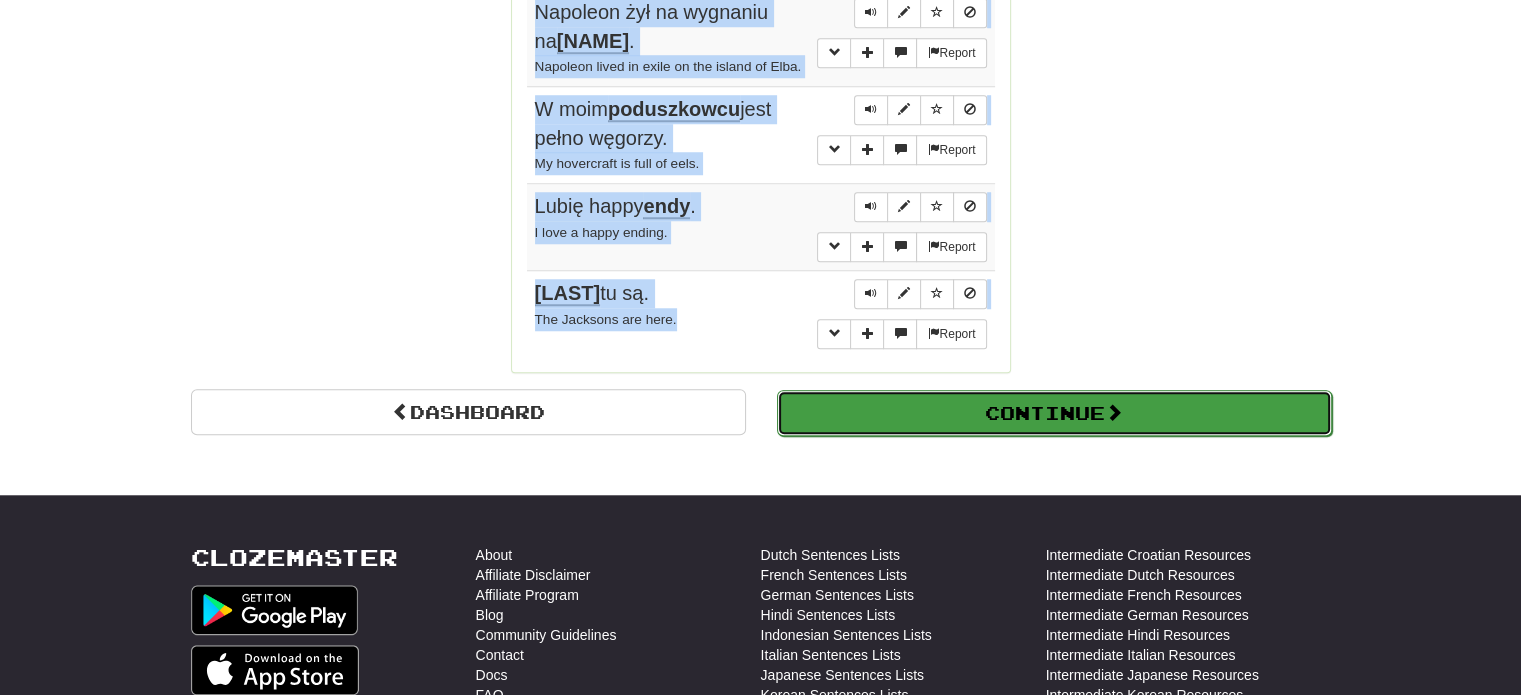 click on "Continue" at bounding box center (1054, 413) 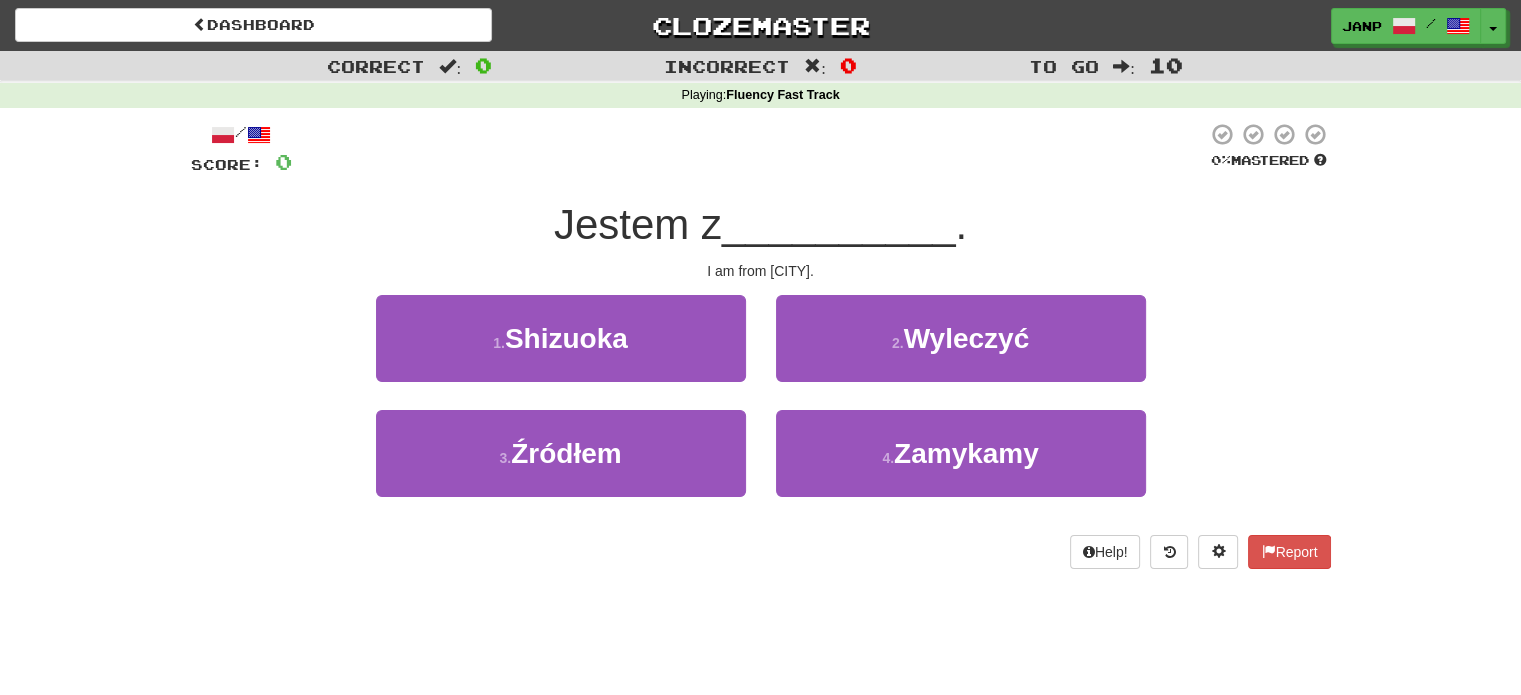 scroll, scrollTop: 0, scrollLeft: 0, axis: both 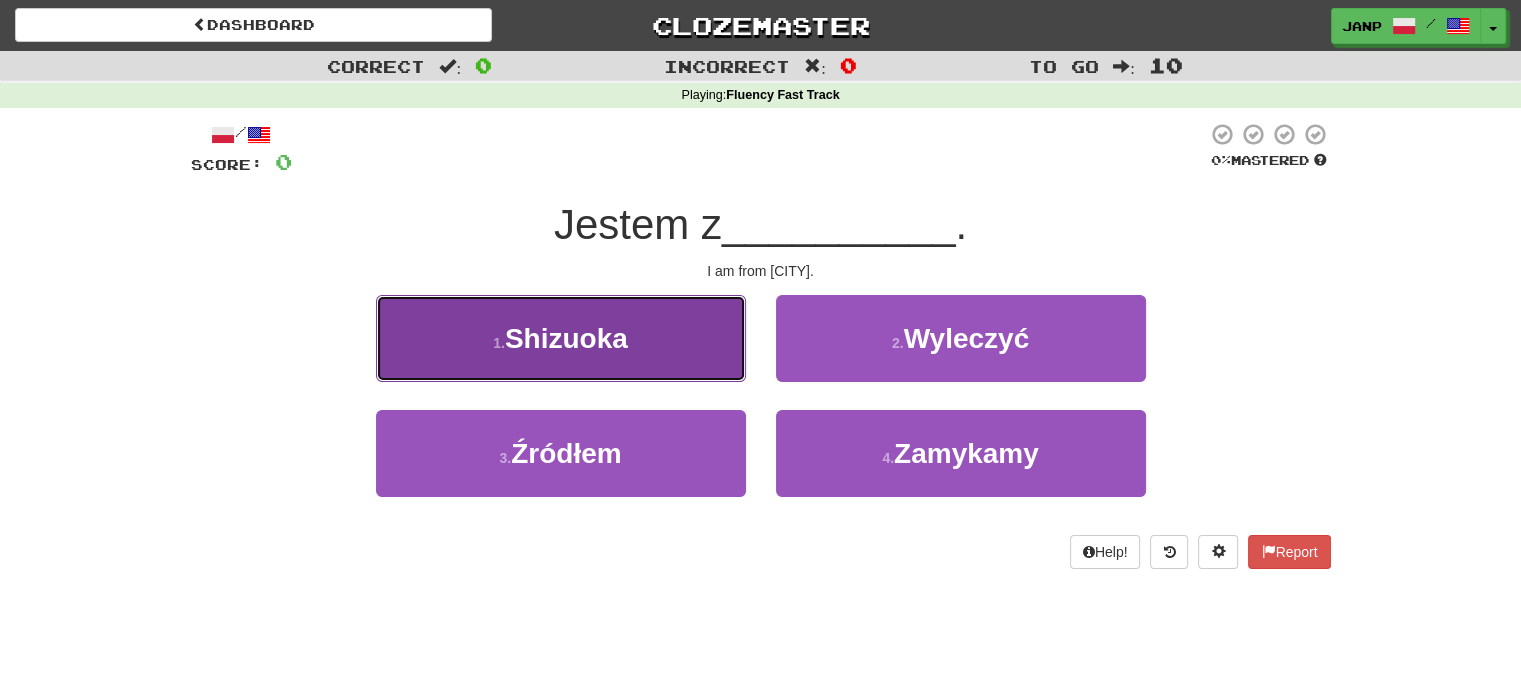 click on "1 .  [CITY]" at bounding box center [561, 338] 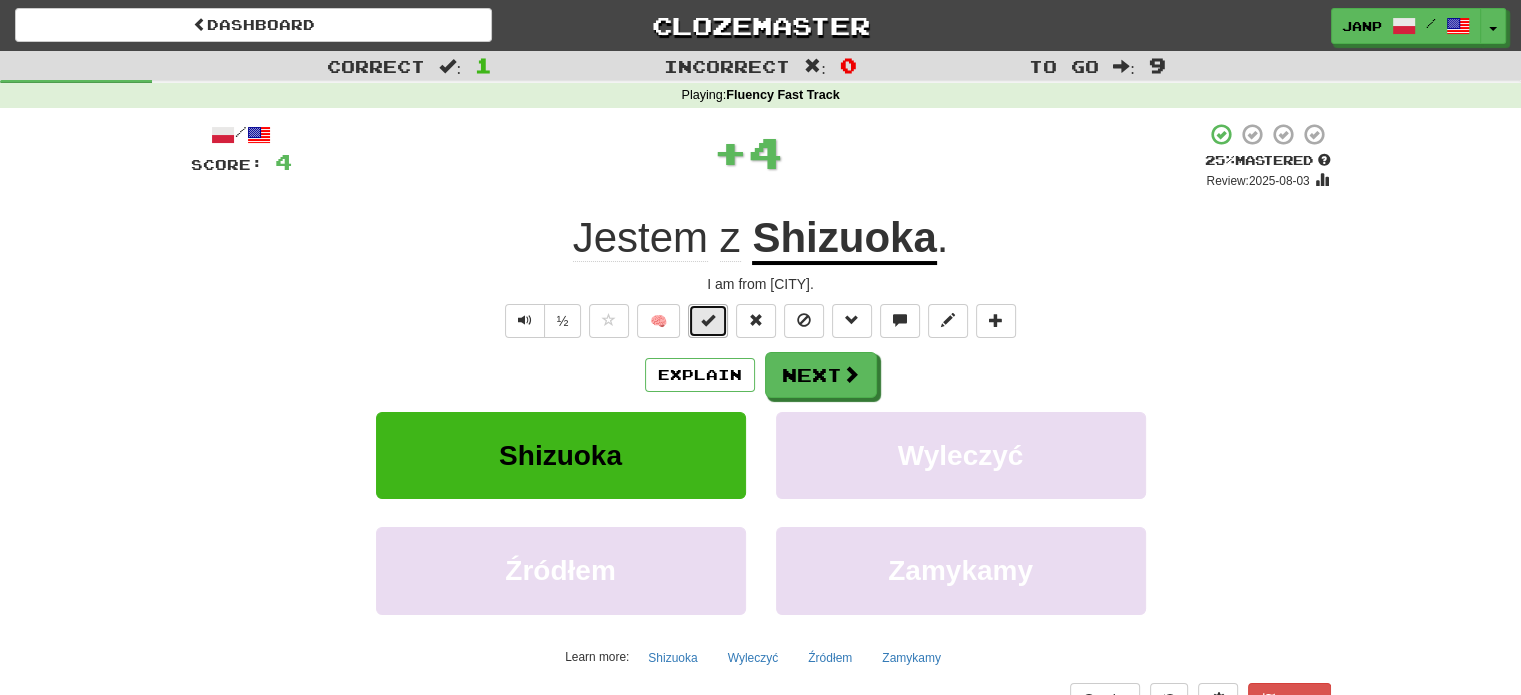 click at bounding box center (708, 320) 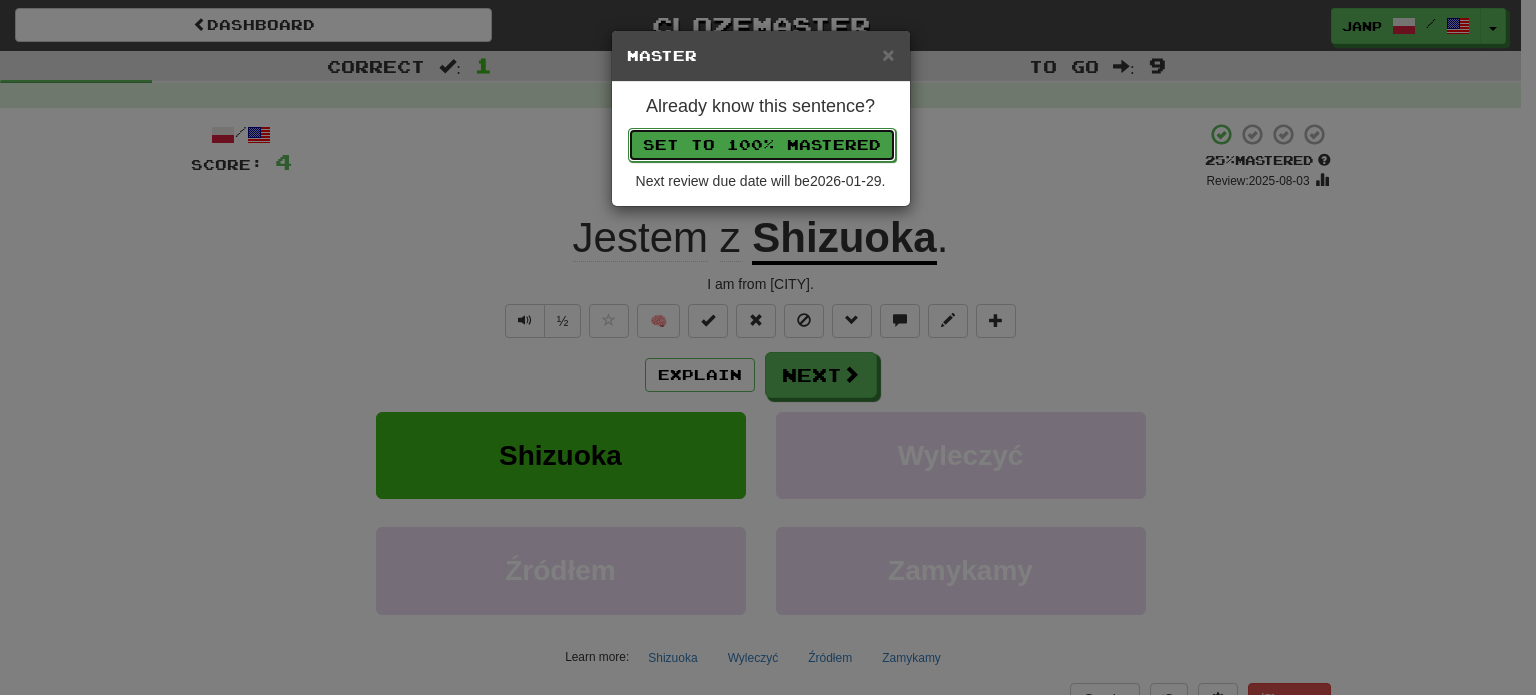 click on "Set to 100% Mastered" at bounding box center [762, 145] 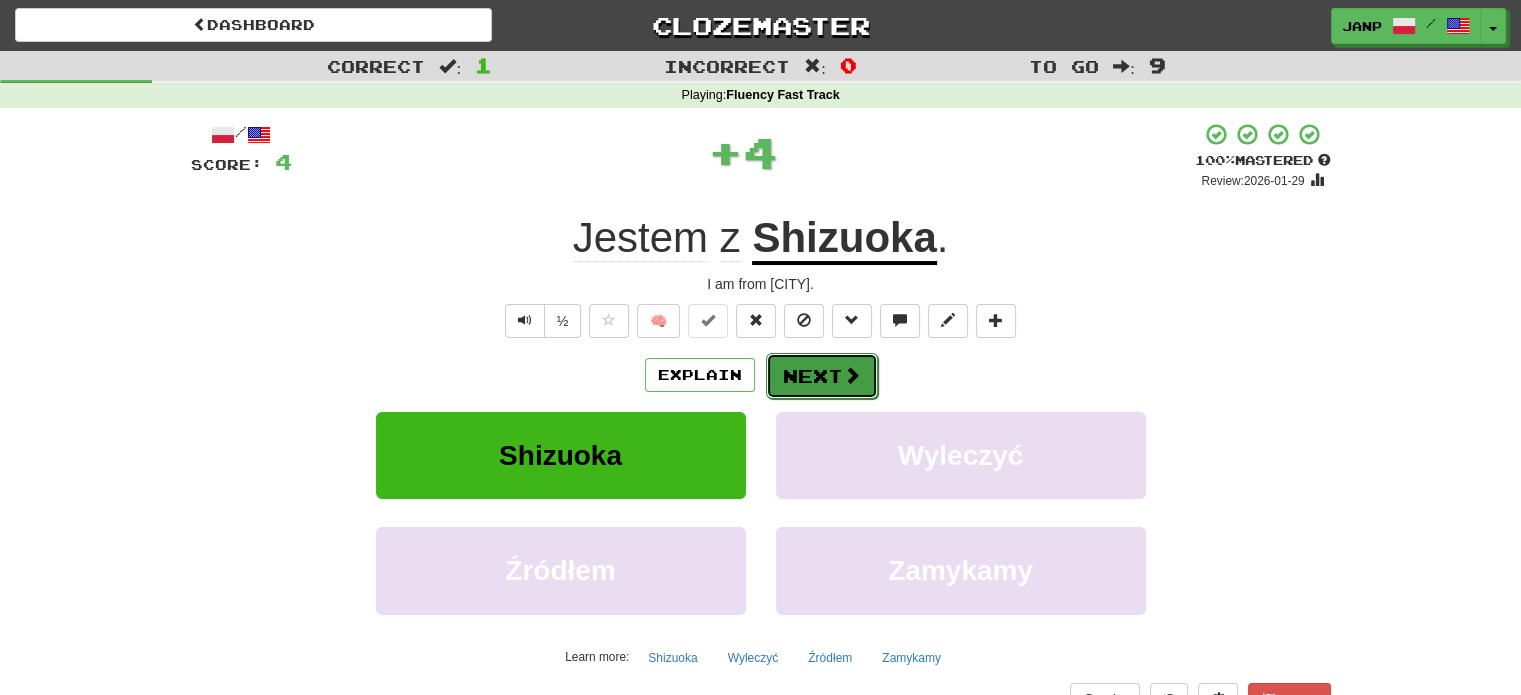 click on "Next" at bounding box center (822, 376) 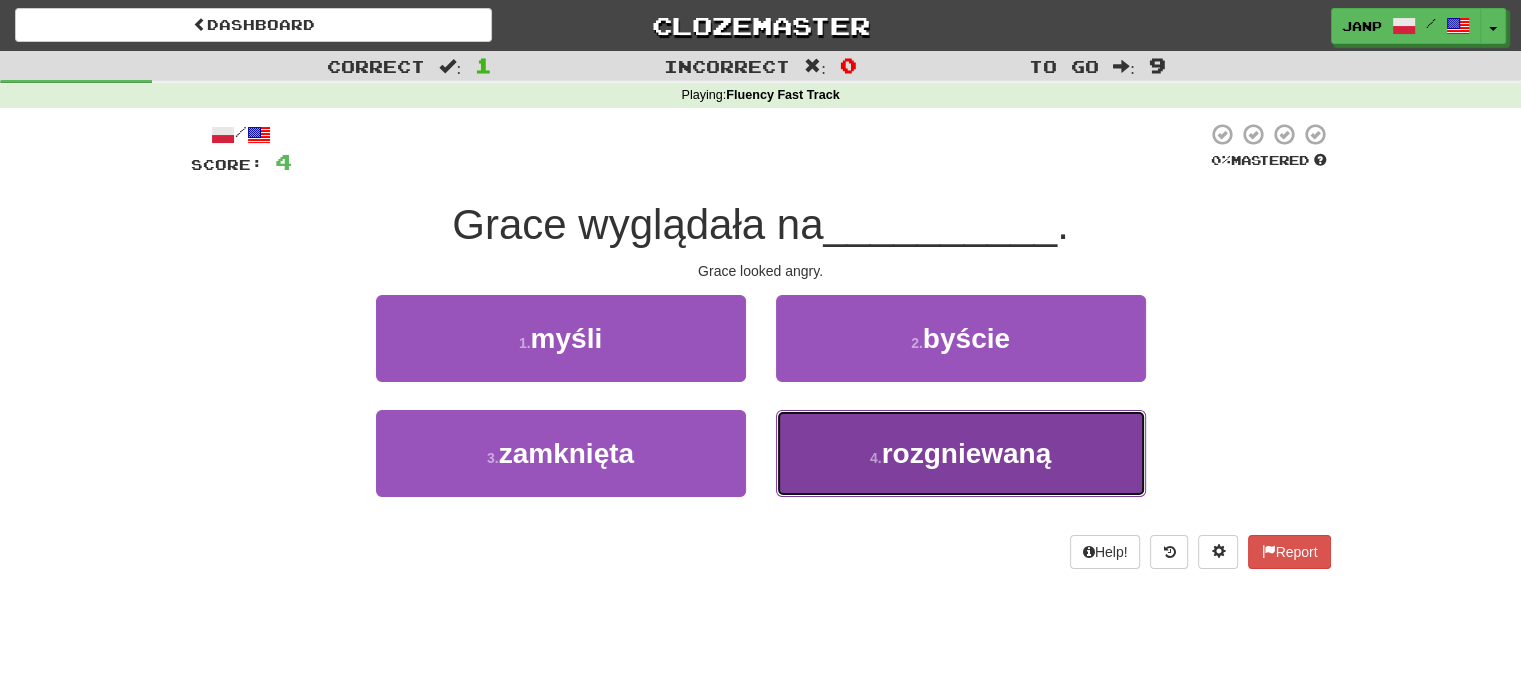 click on "4 ." at bounding box center [876, 458] 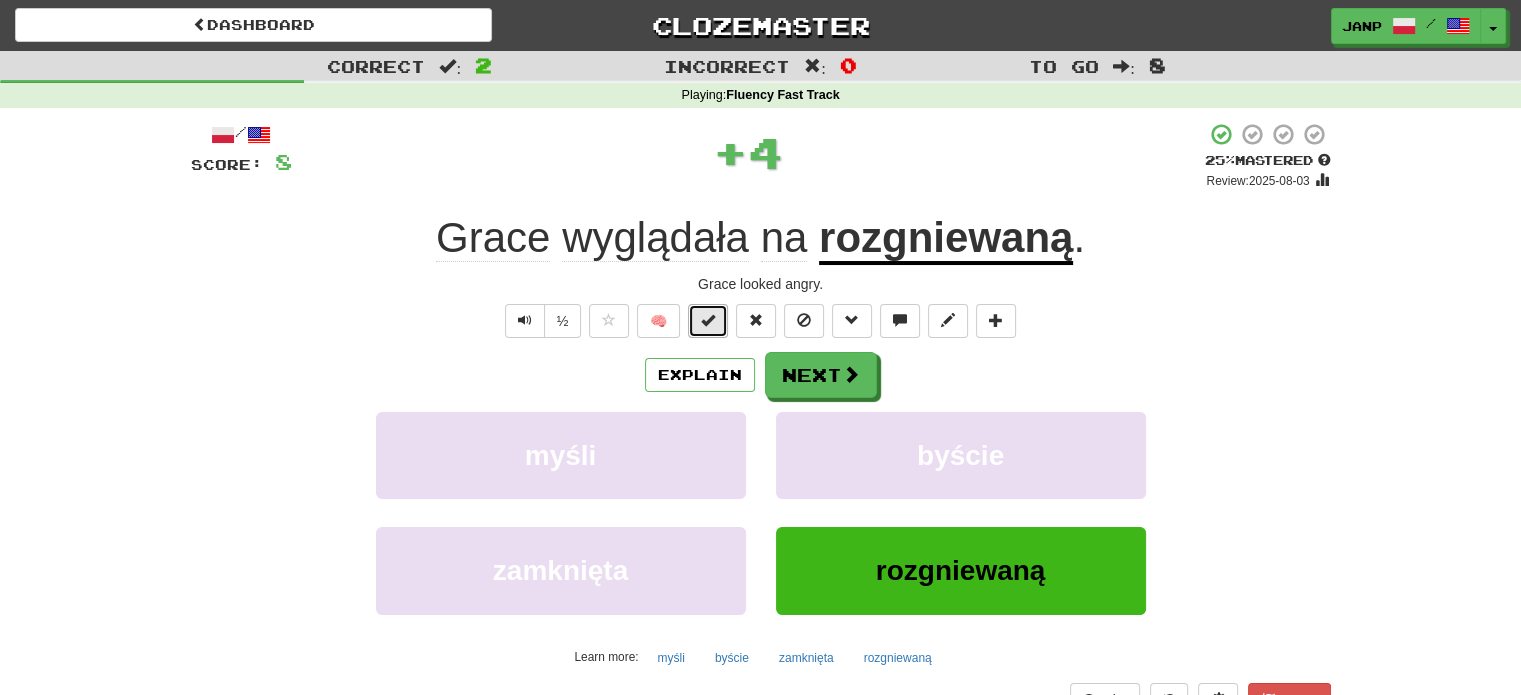 click at bounding box center (708, 321) 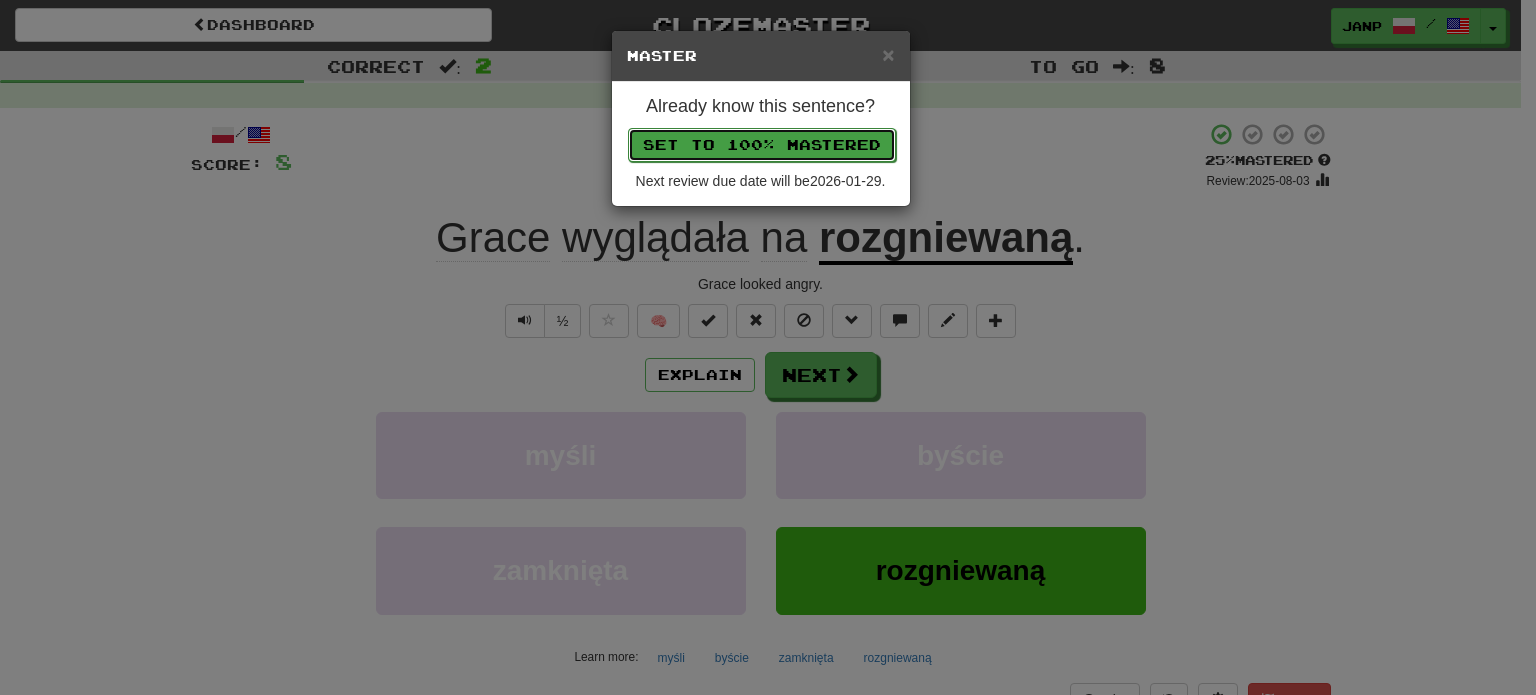 click on "Set to 100% Mastered" at bounding box center [762, 145] 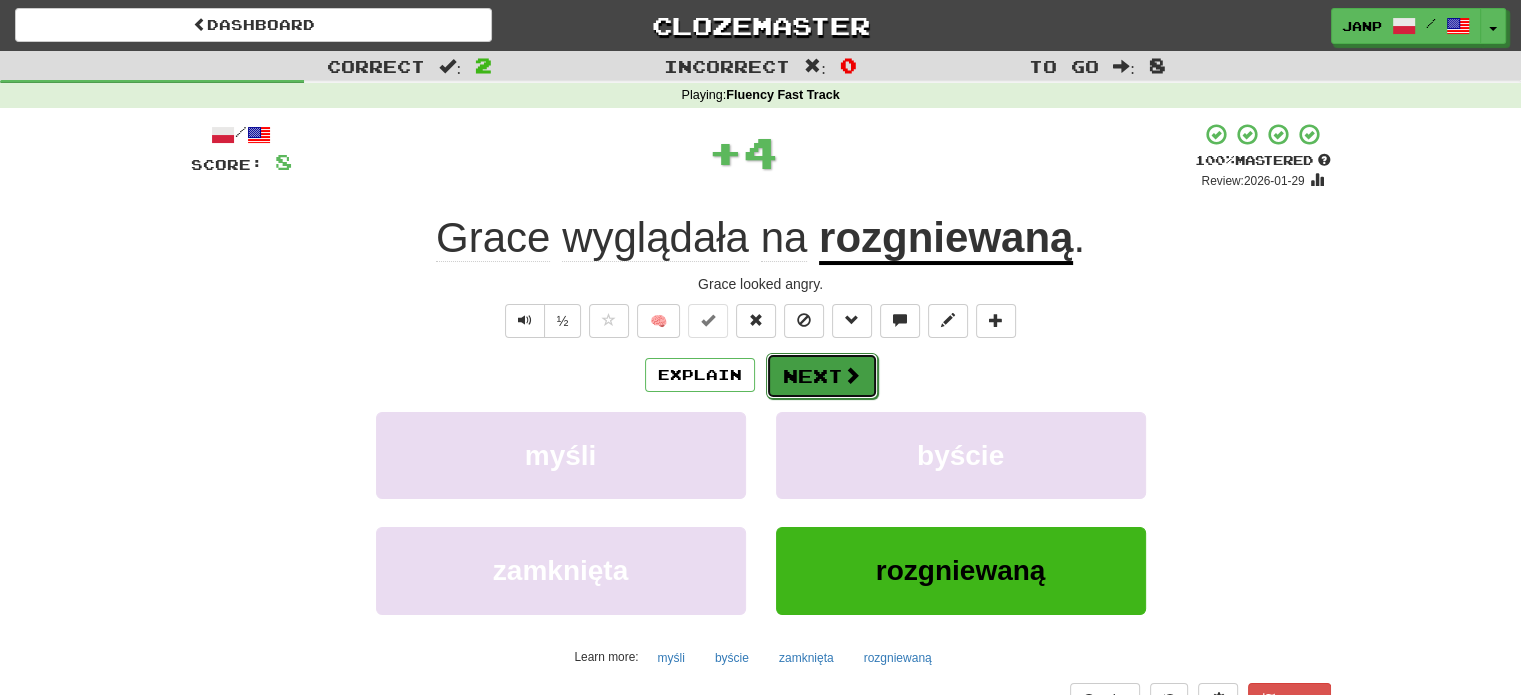 click on "Next" at bounding box center (822, 376) 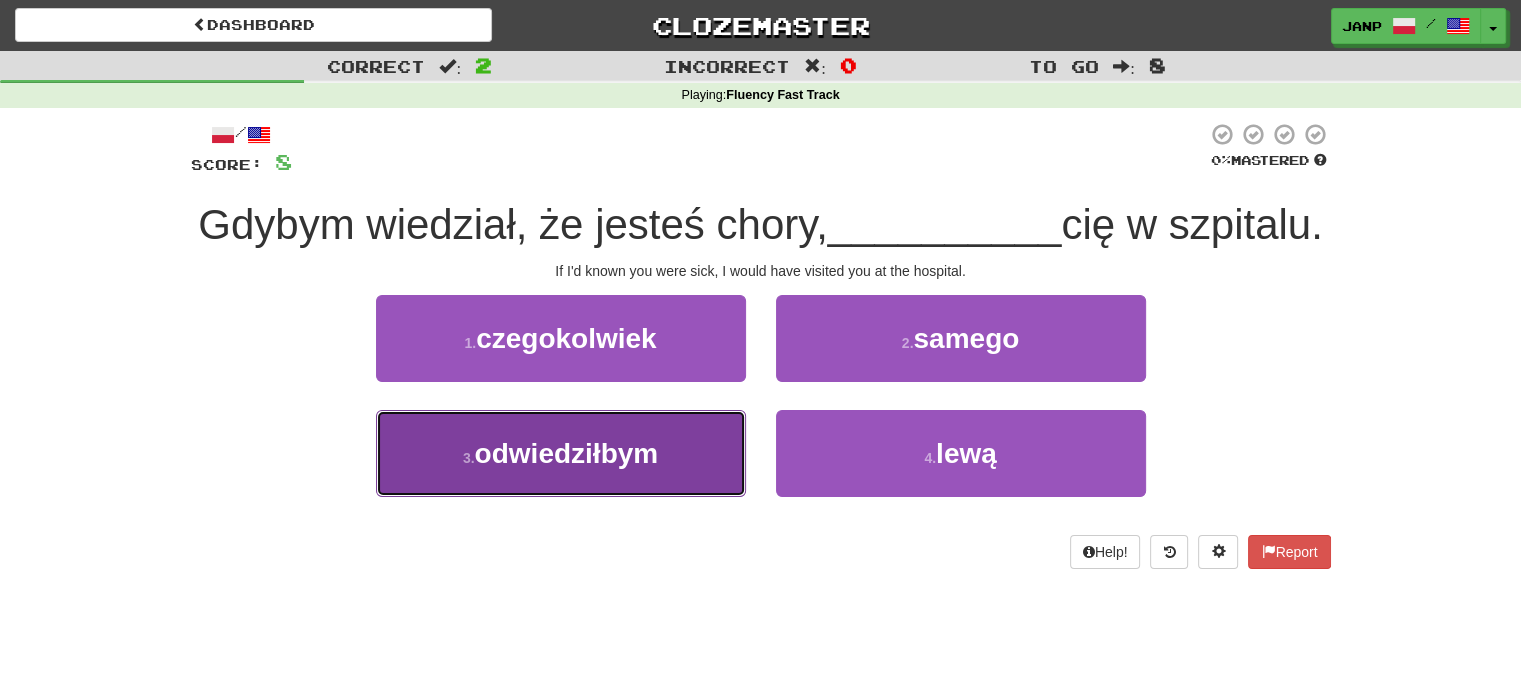 click on "odwiedziłbym" at bounding box center (567, 453) 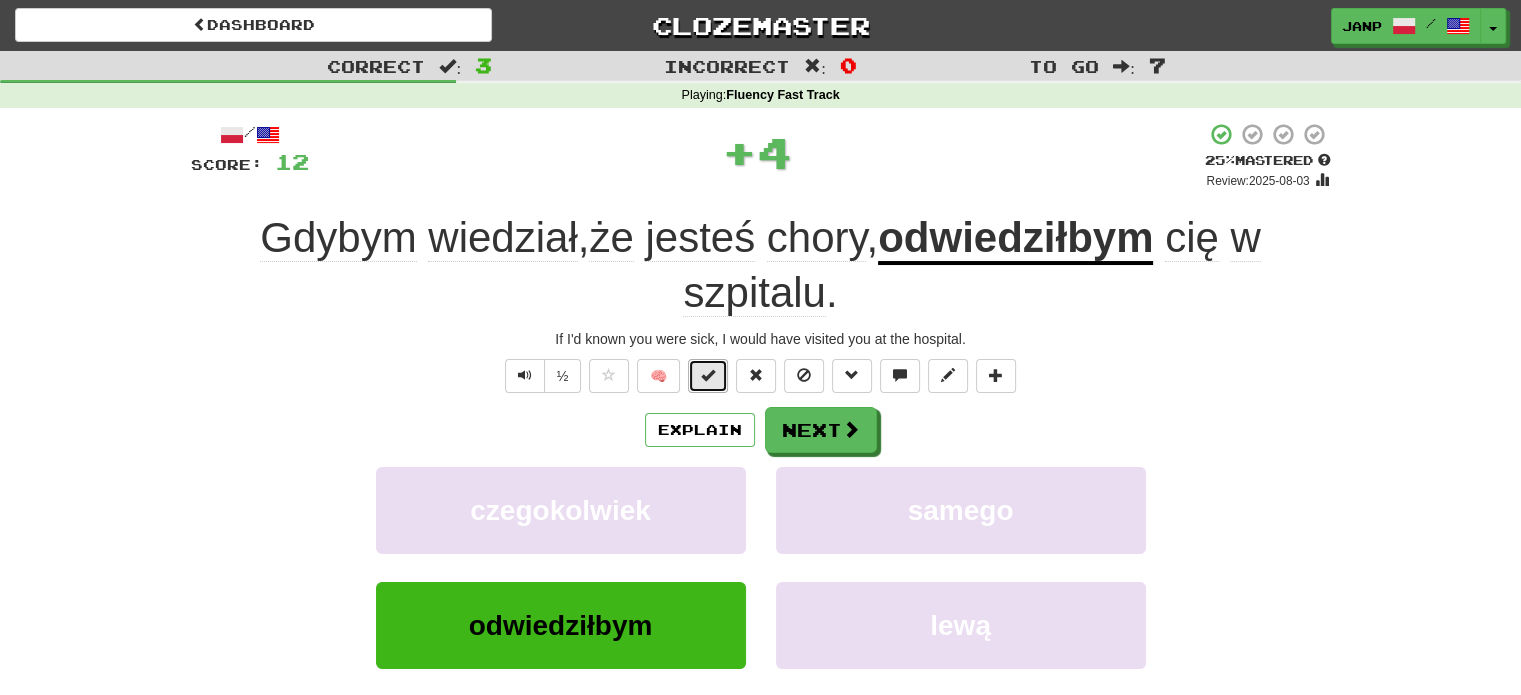 click at bounding box center (708, 376) 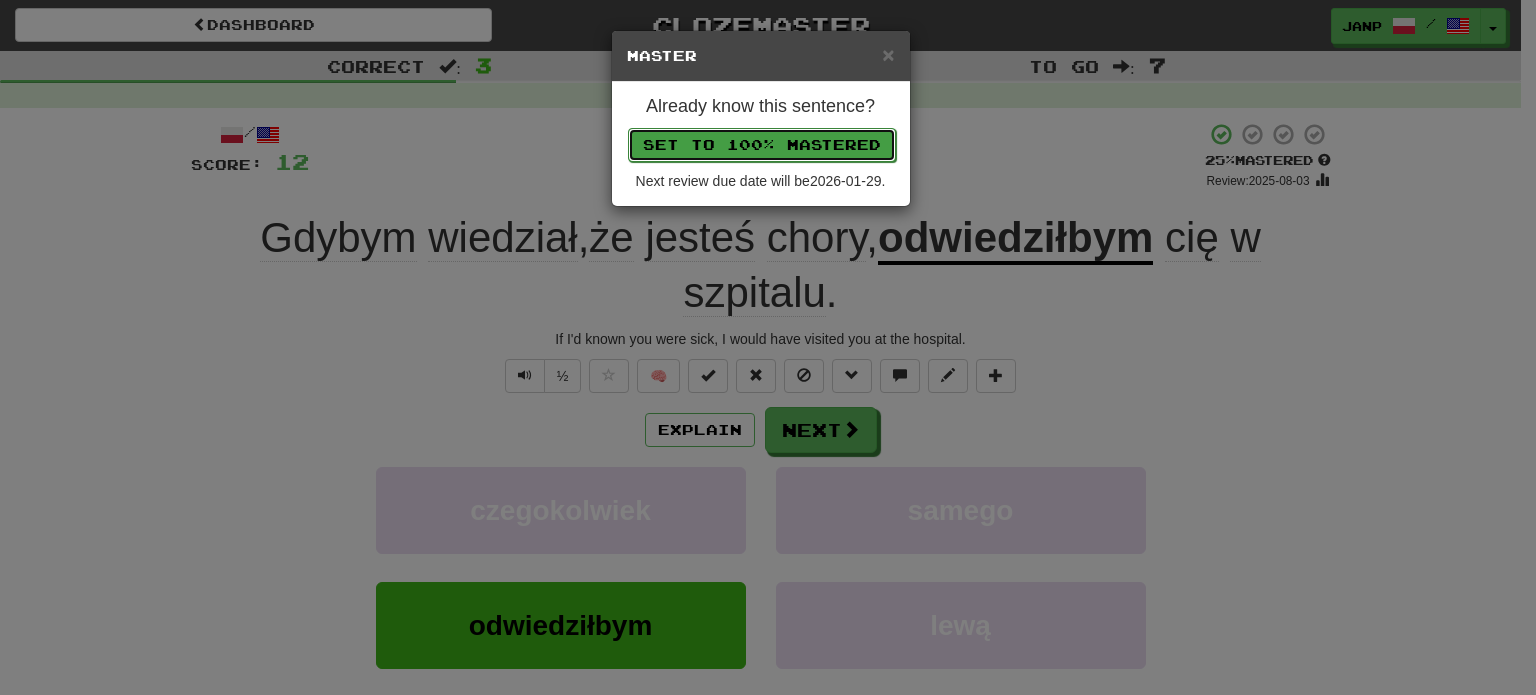 click on "Set to 100% Mastered" at bounding box center (762, 145) 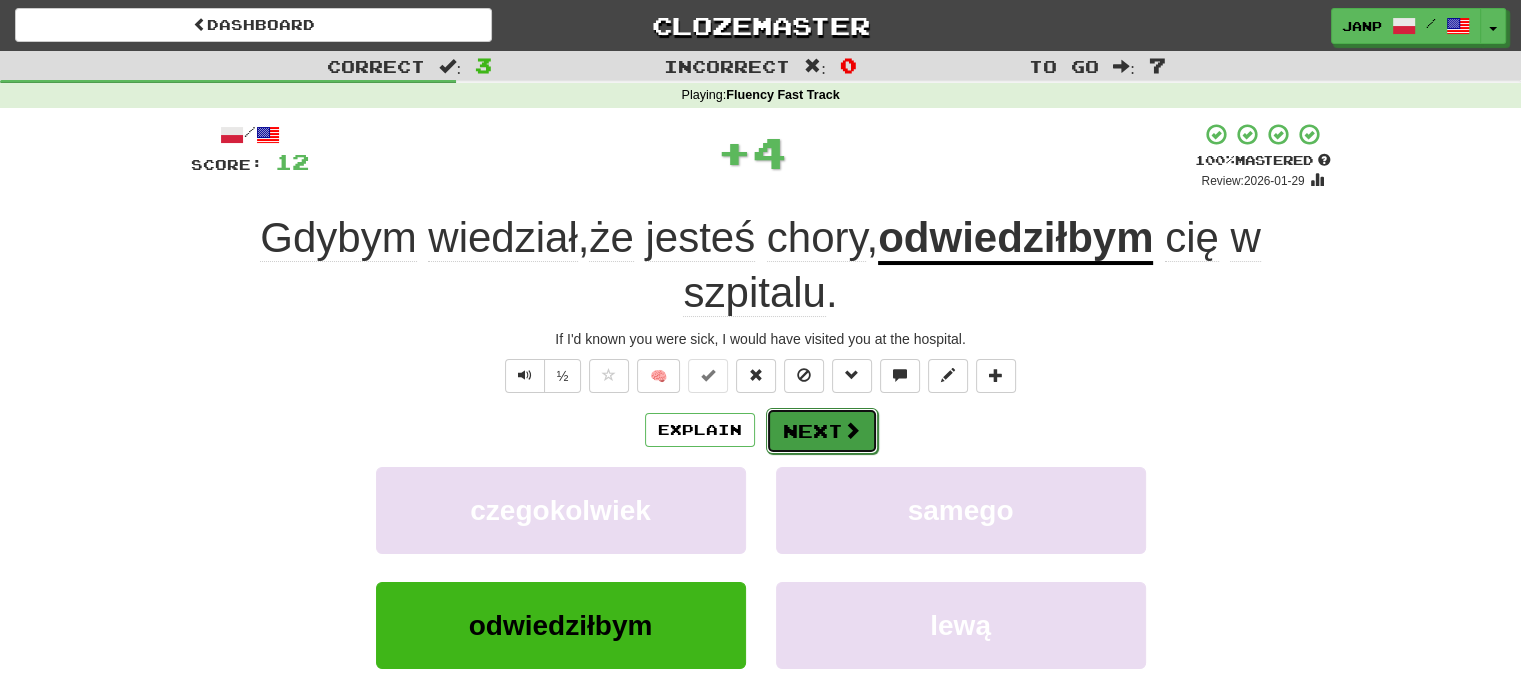 click on "Next" at bounding box center (822, 431) 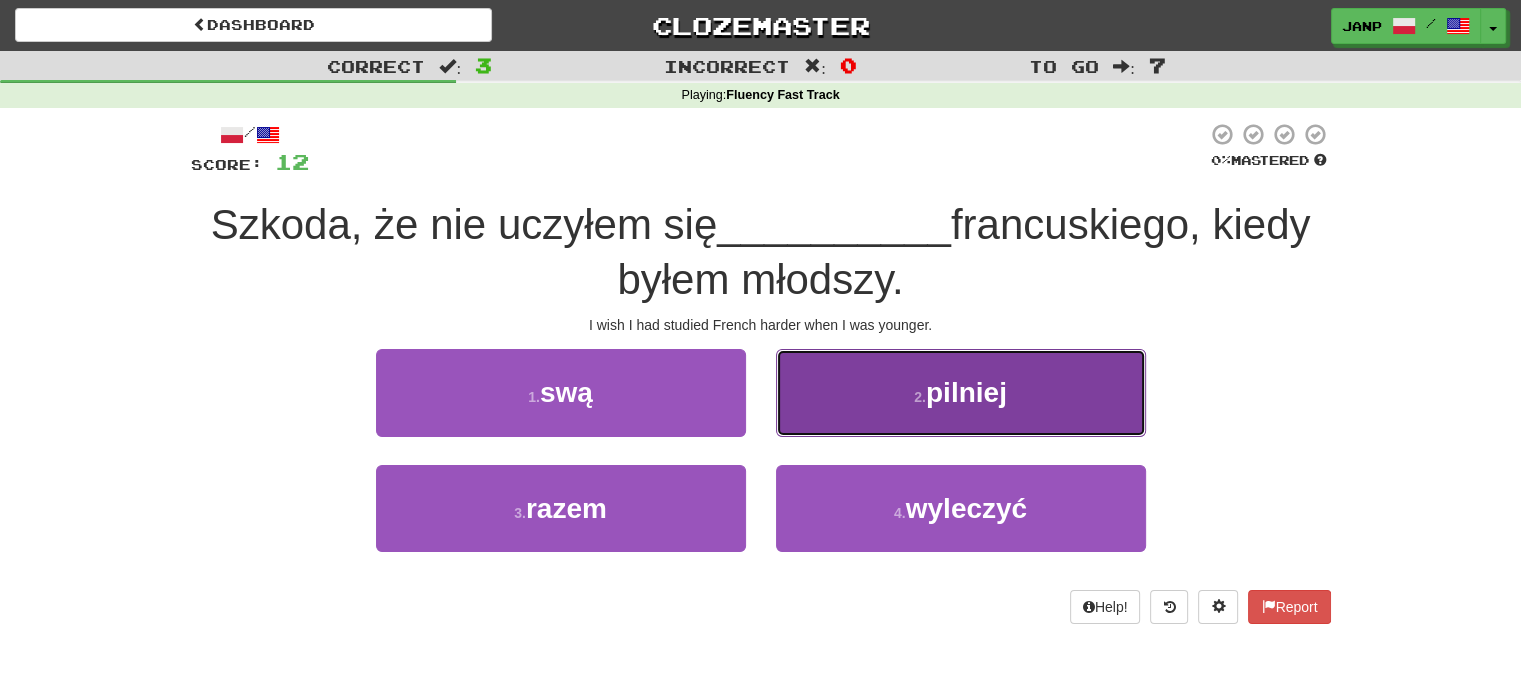 click on "2 .  pilniej" at bounding box center [961, 392] 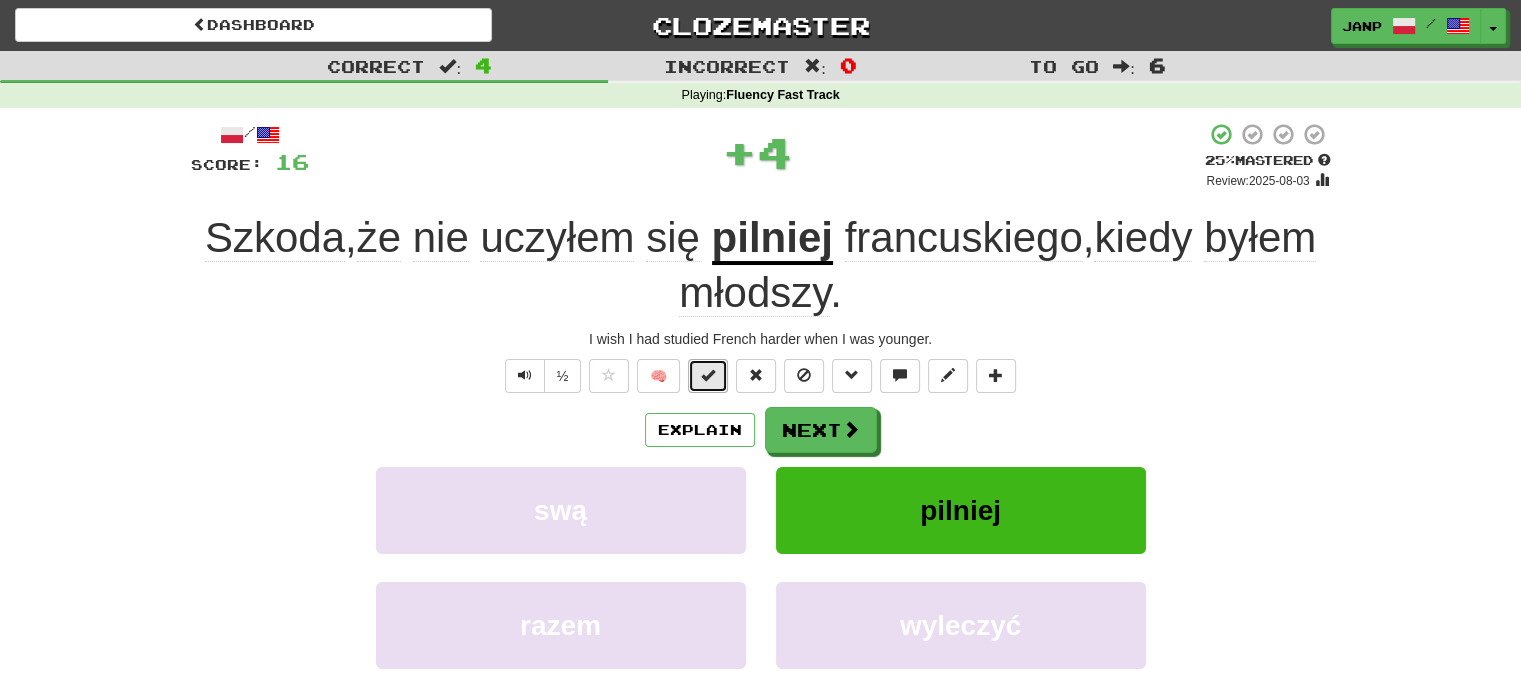 click at bounding box center [708, 375] 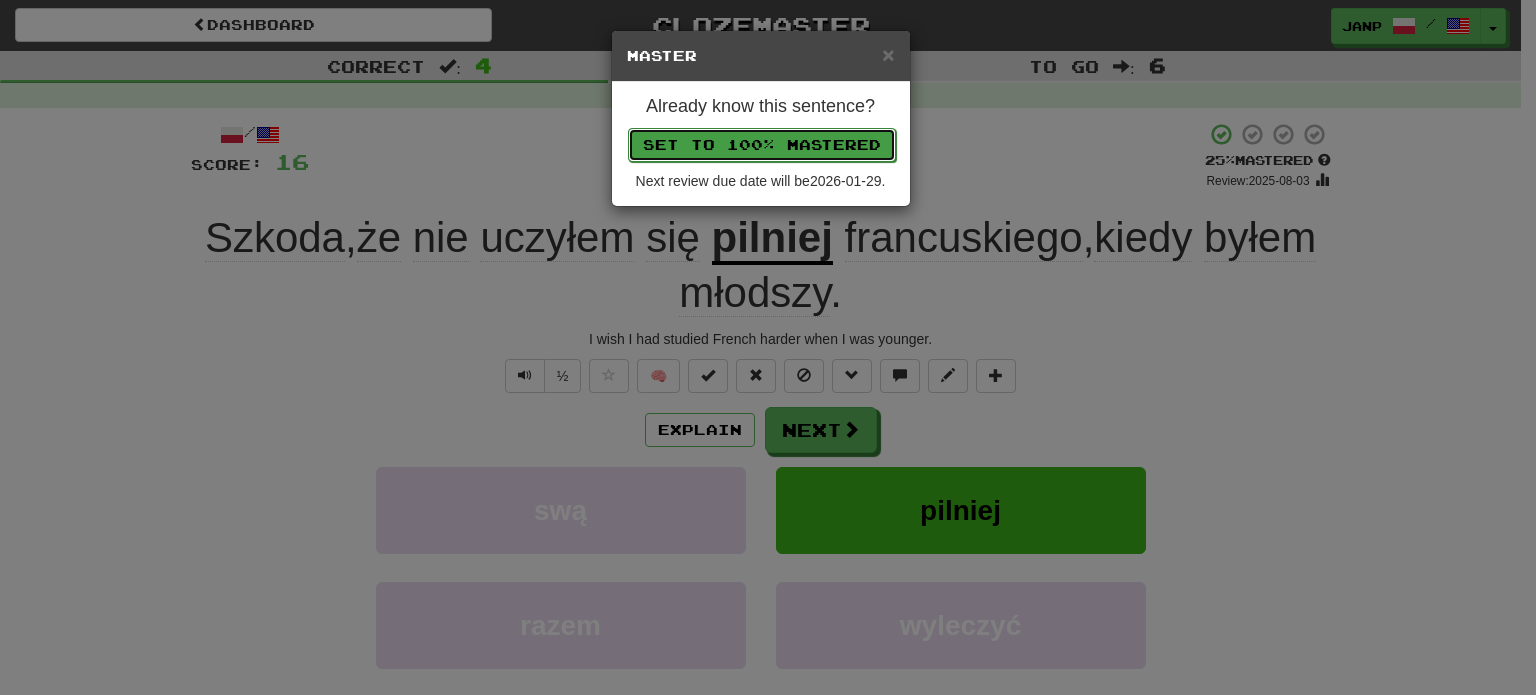 click on "Set to 100% Mastered" at bounding box center (762, 145) 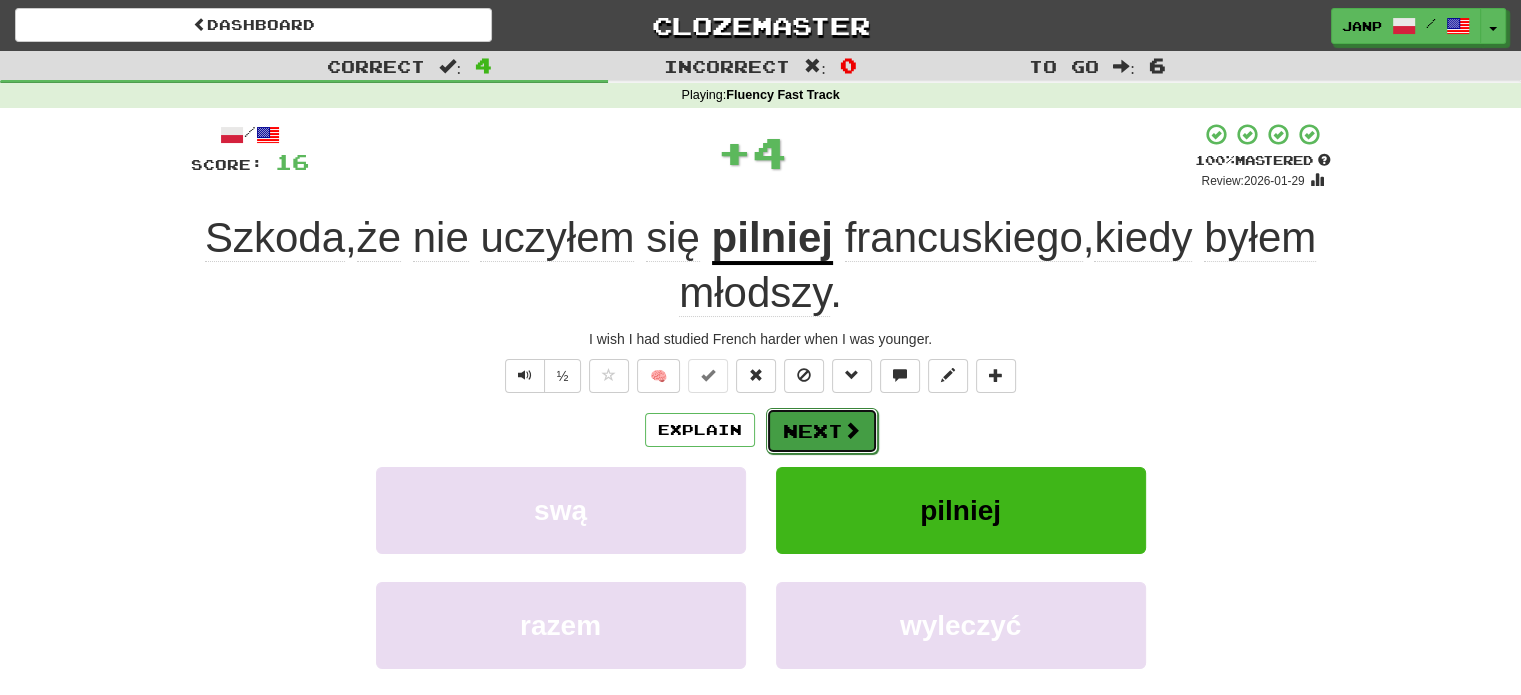 click on "Next" at bounding box center (822, 431) 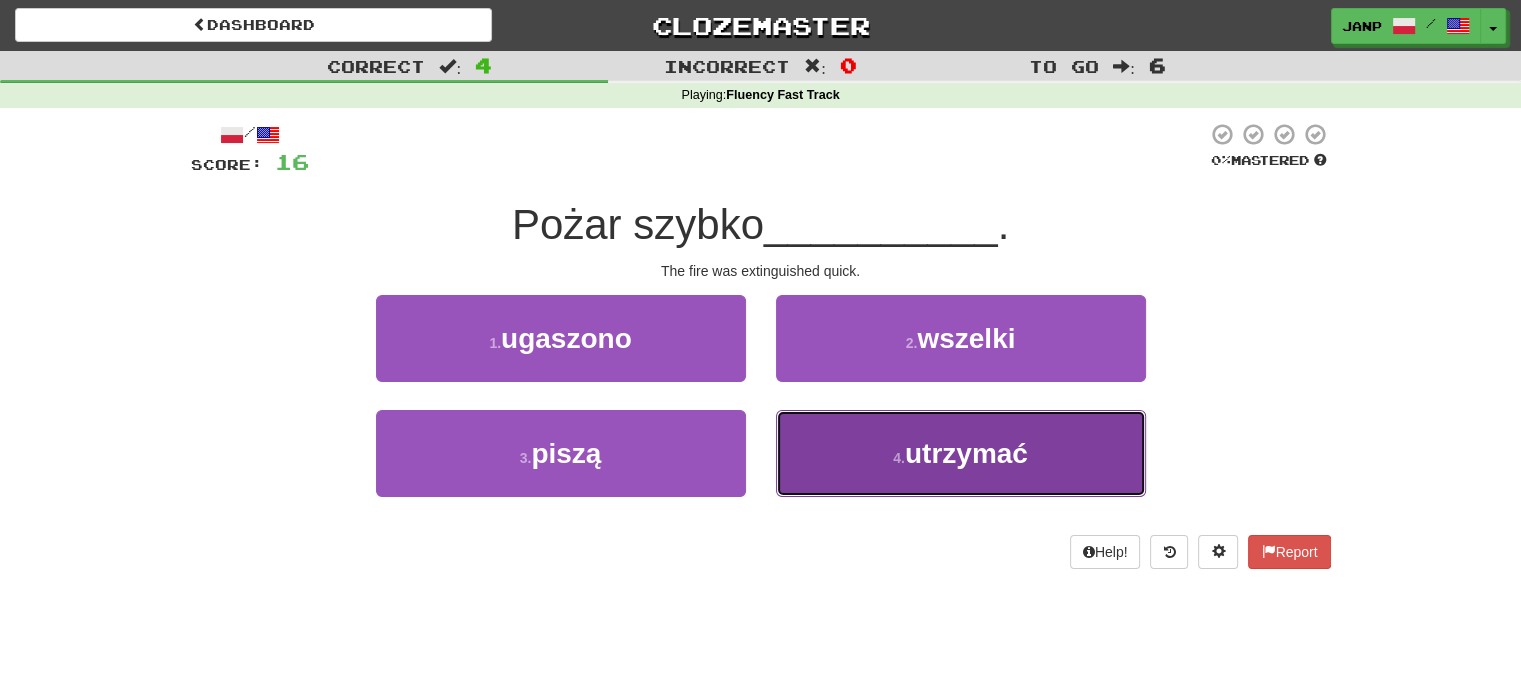 click on "4 .  utrzymać" at bounding box center (961, 453) 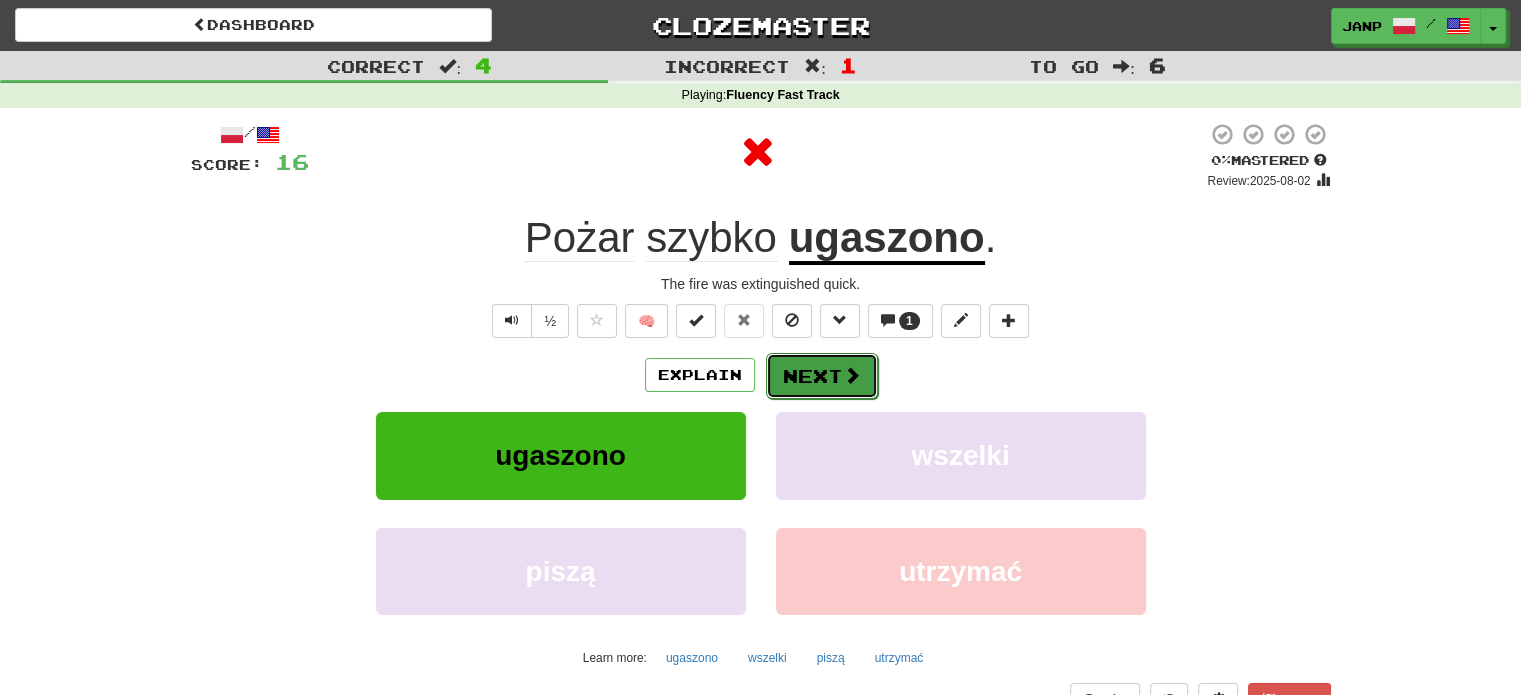 click on "Next" at bounding box center [822, 376] 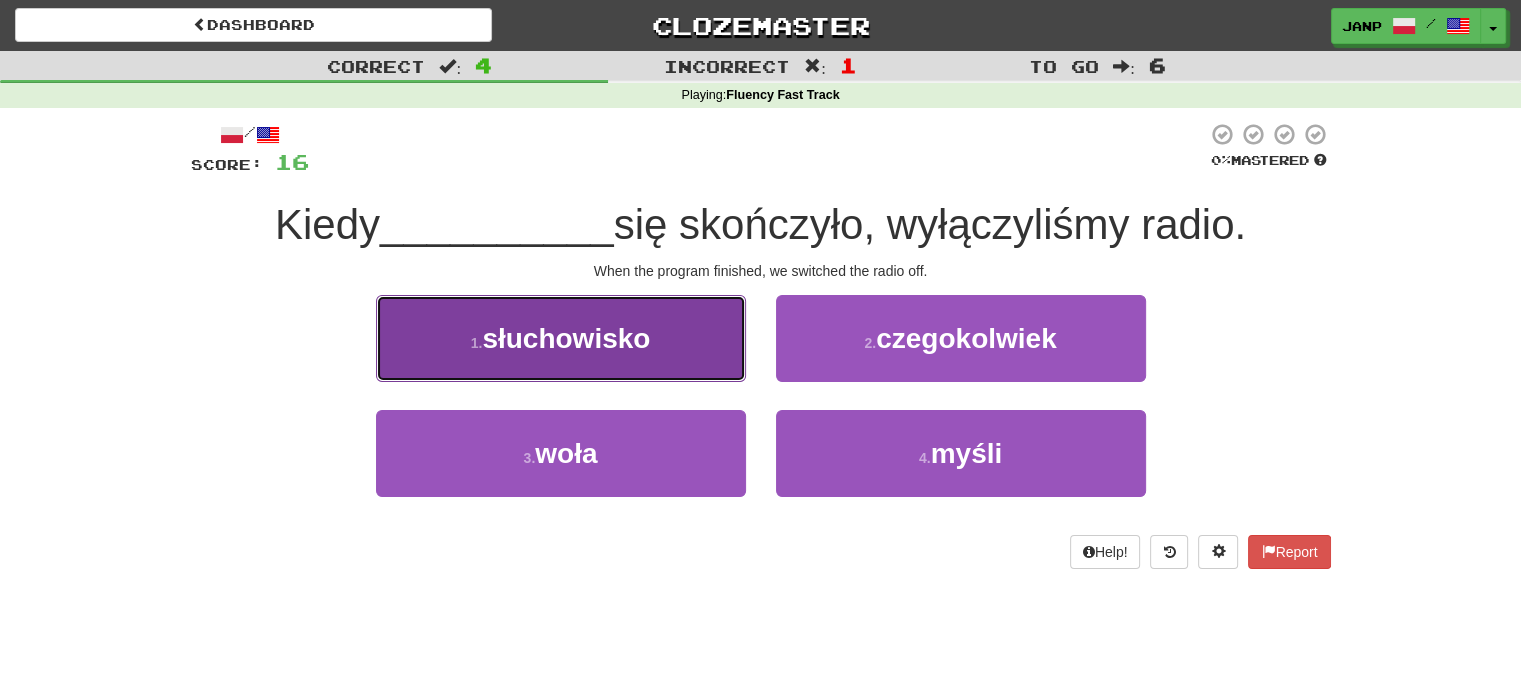 click on "słuchowisko" at bounding box center (566, 338) 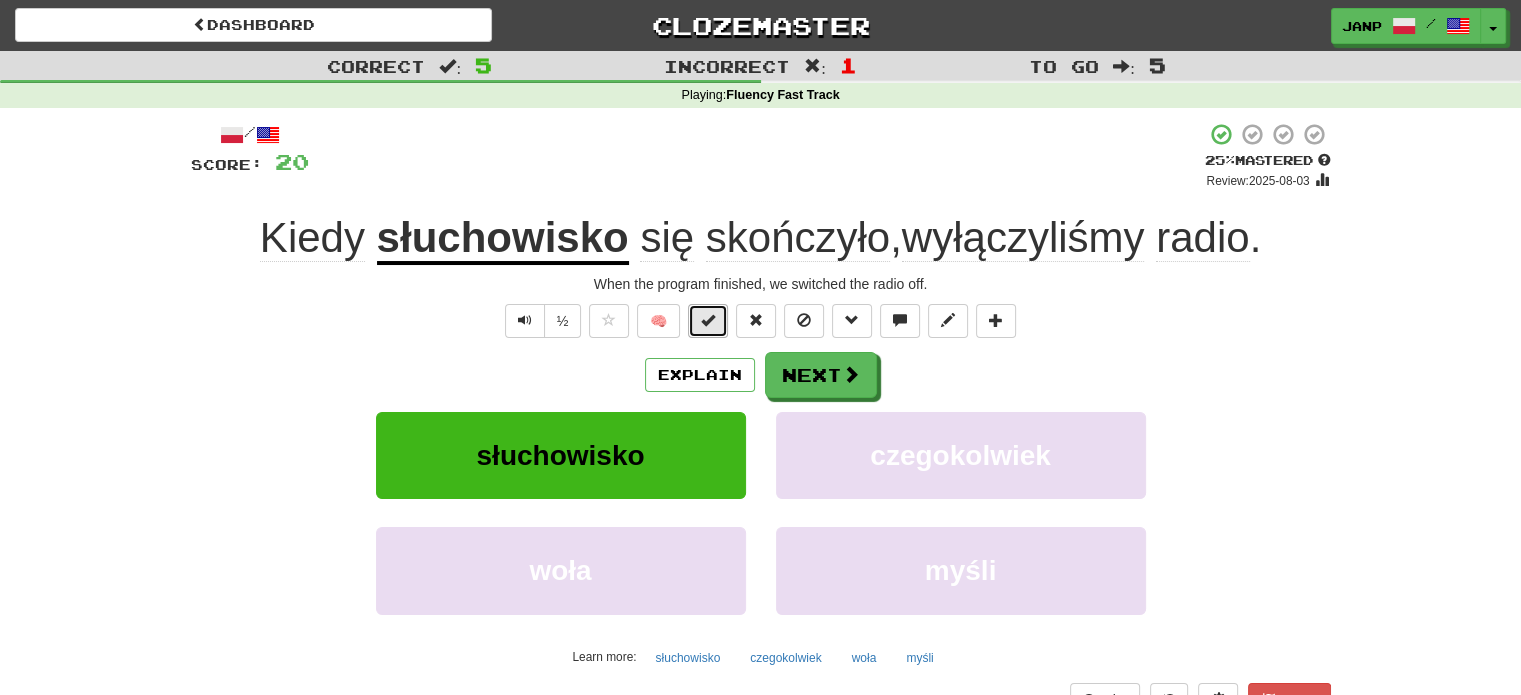 click at bounding box center [708, 320] 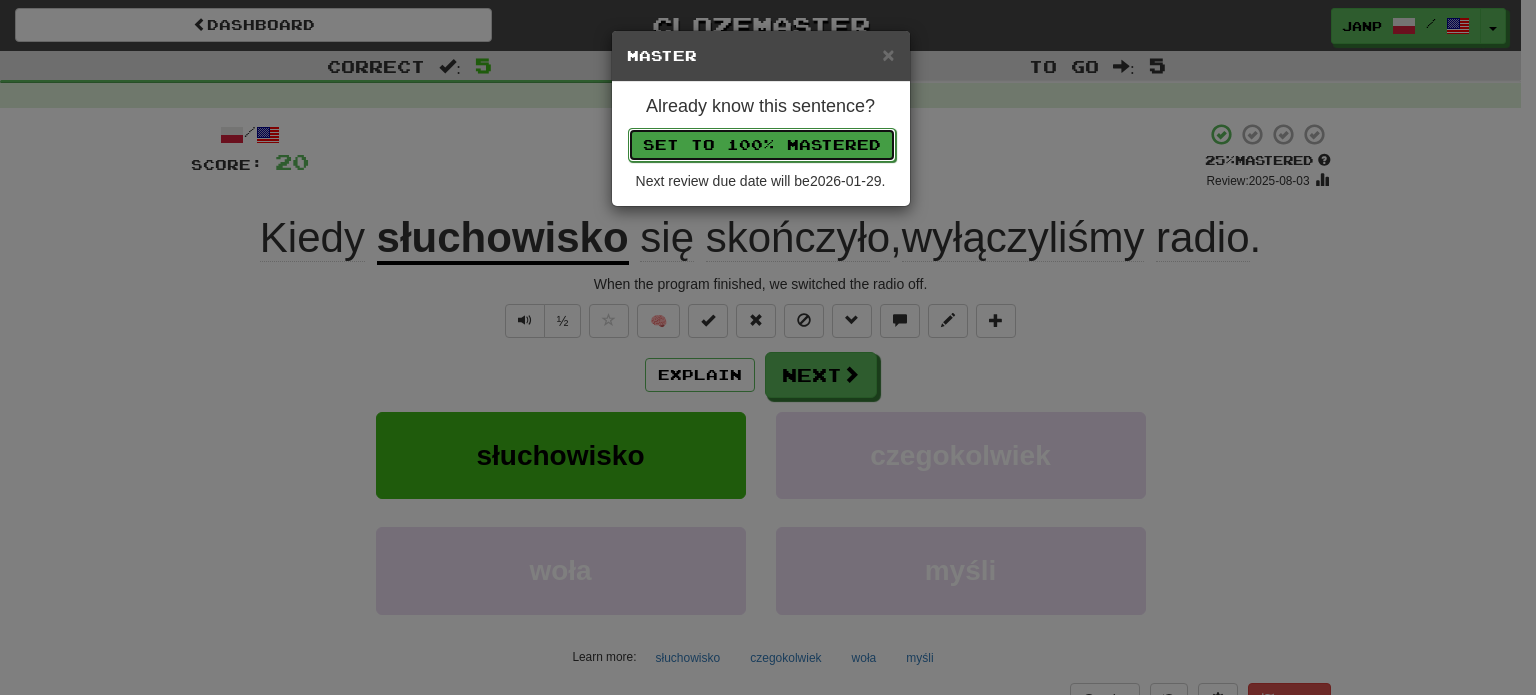 click on "Set to 100% Mastered" at bounding box center (762, 145) 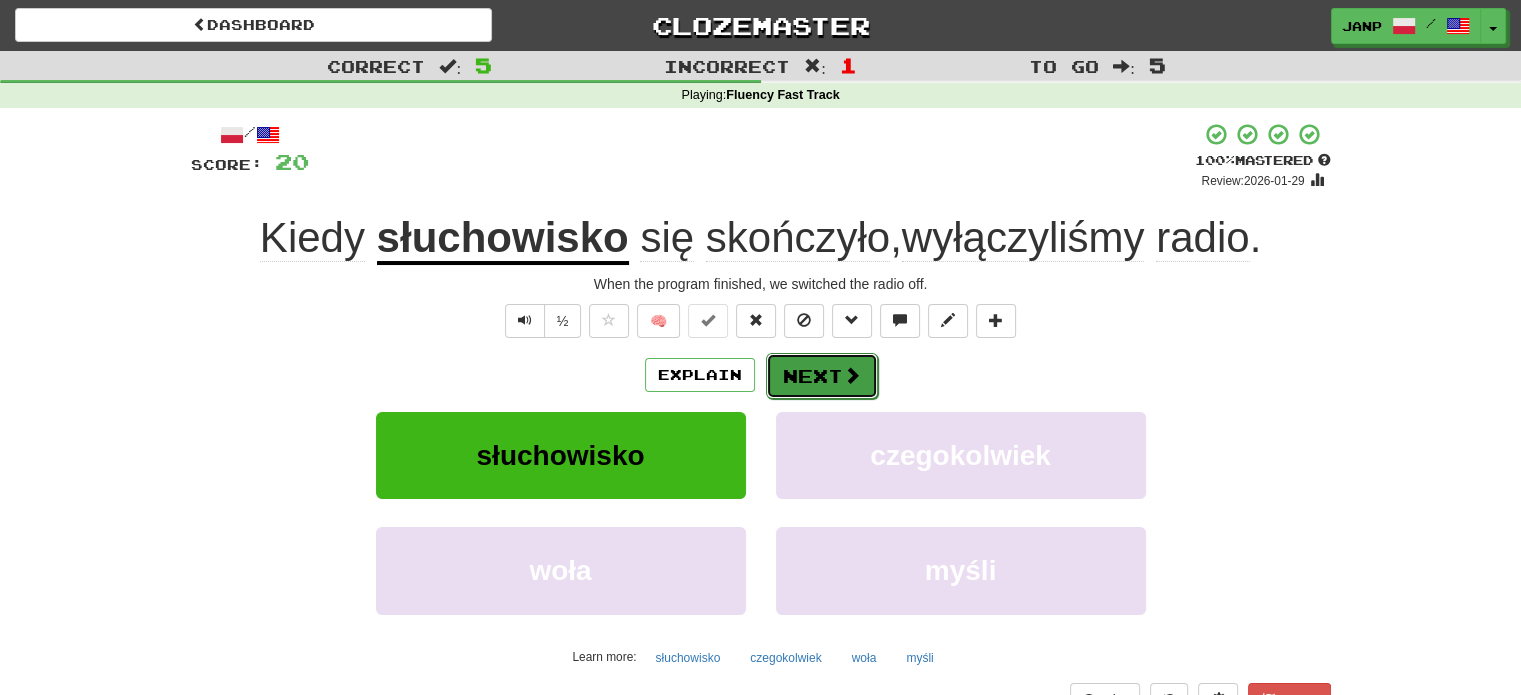 click on "Next" at bounding box center (822, 376) 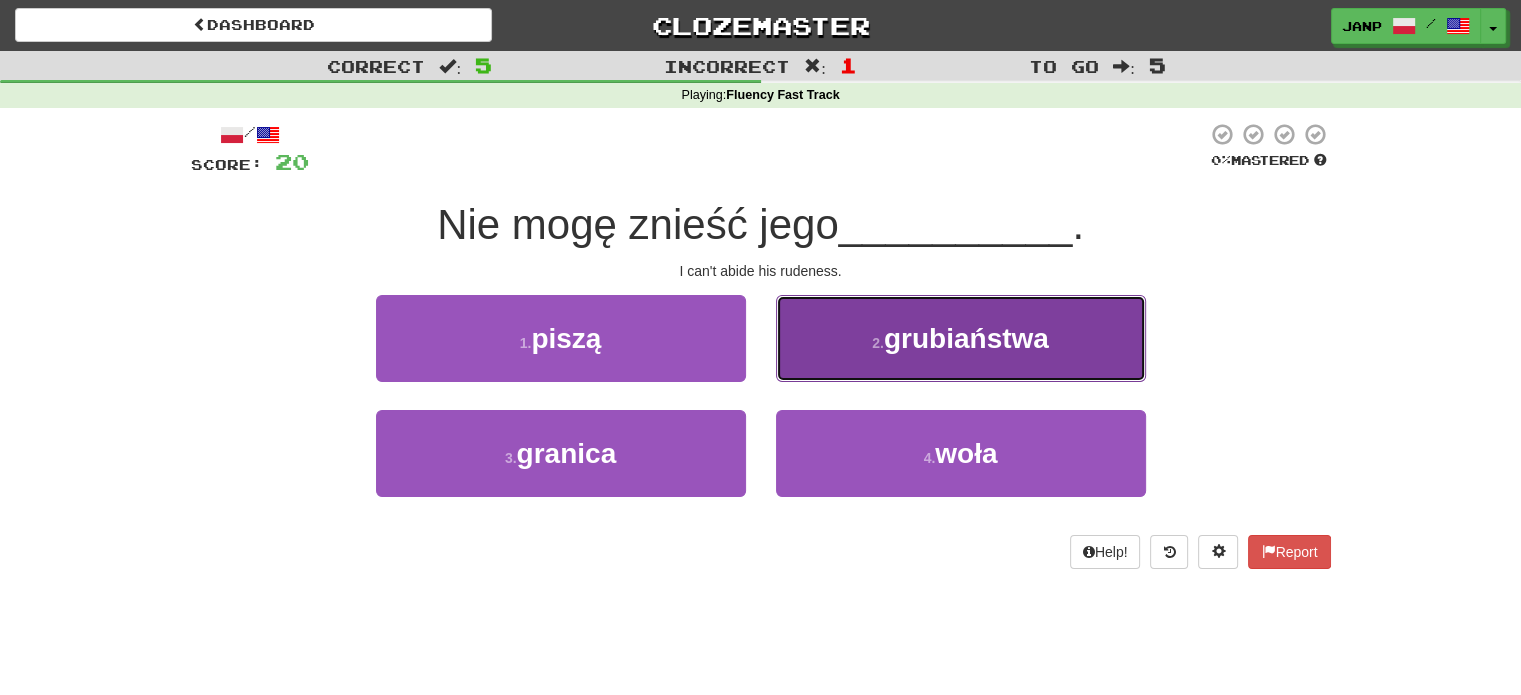 click on "2 .  grubiaństwa" at bounding box center (961, 338) 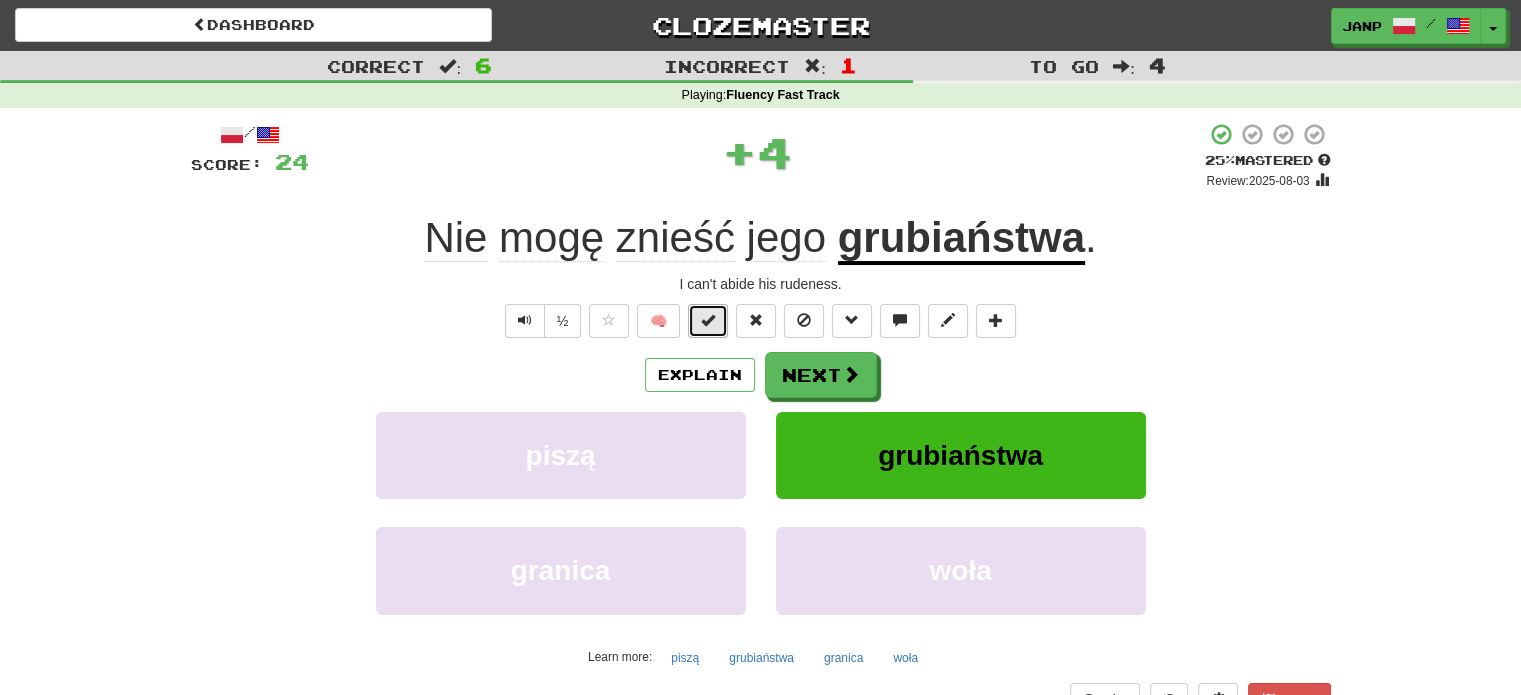 click at bounding box center [708, 320] 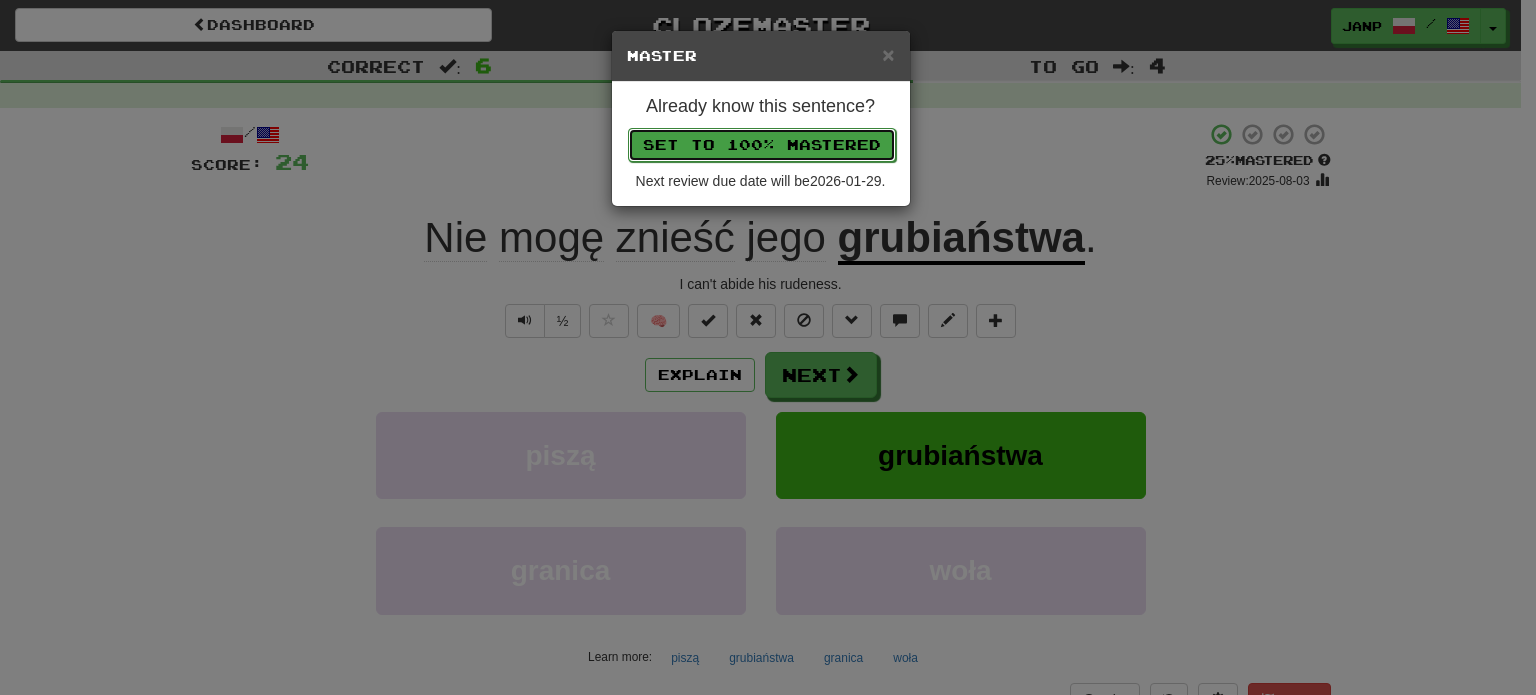 click on "Set to 100% Mastered" at bounding box center (762, 145) 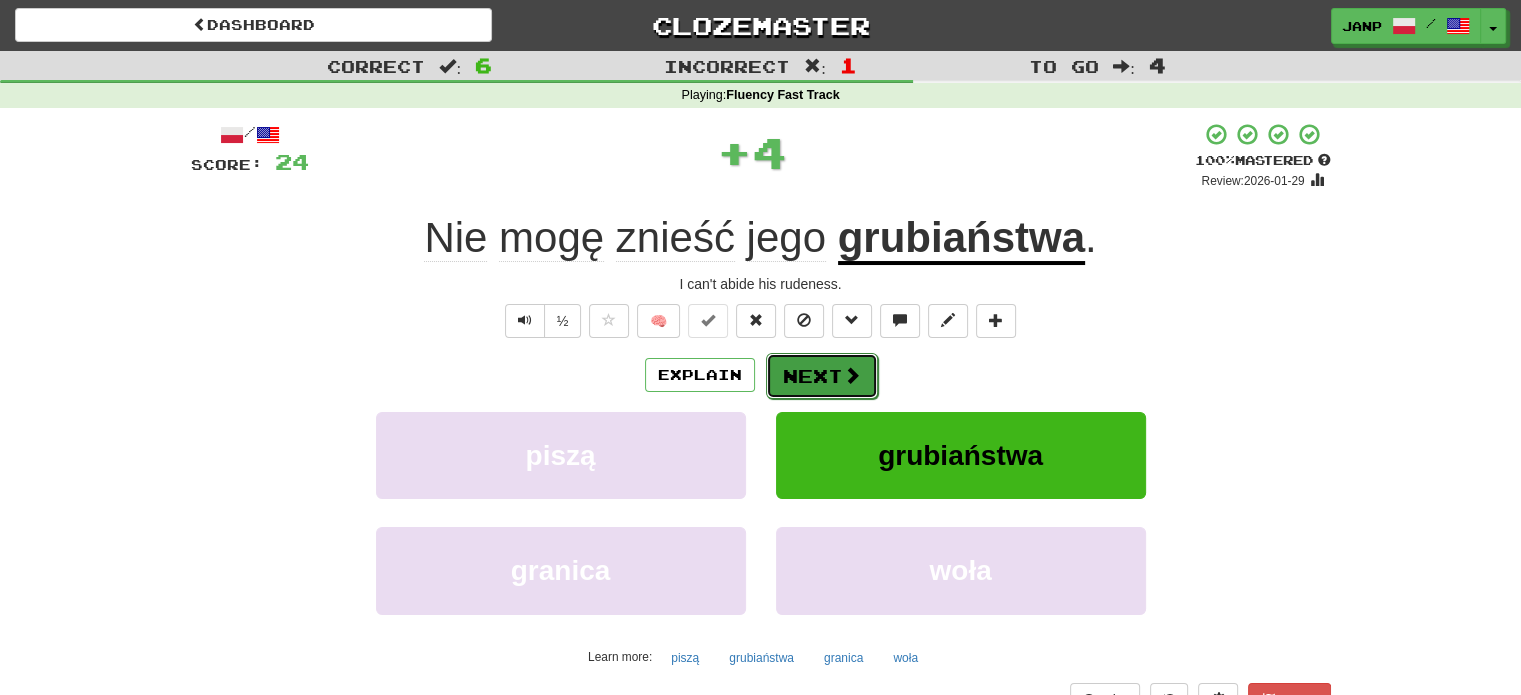 click on "Next" at bounding box center (822, 376) 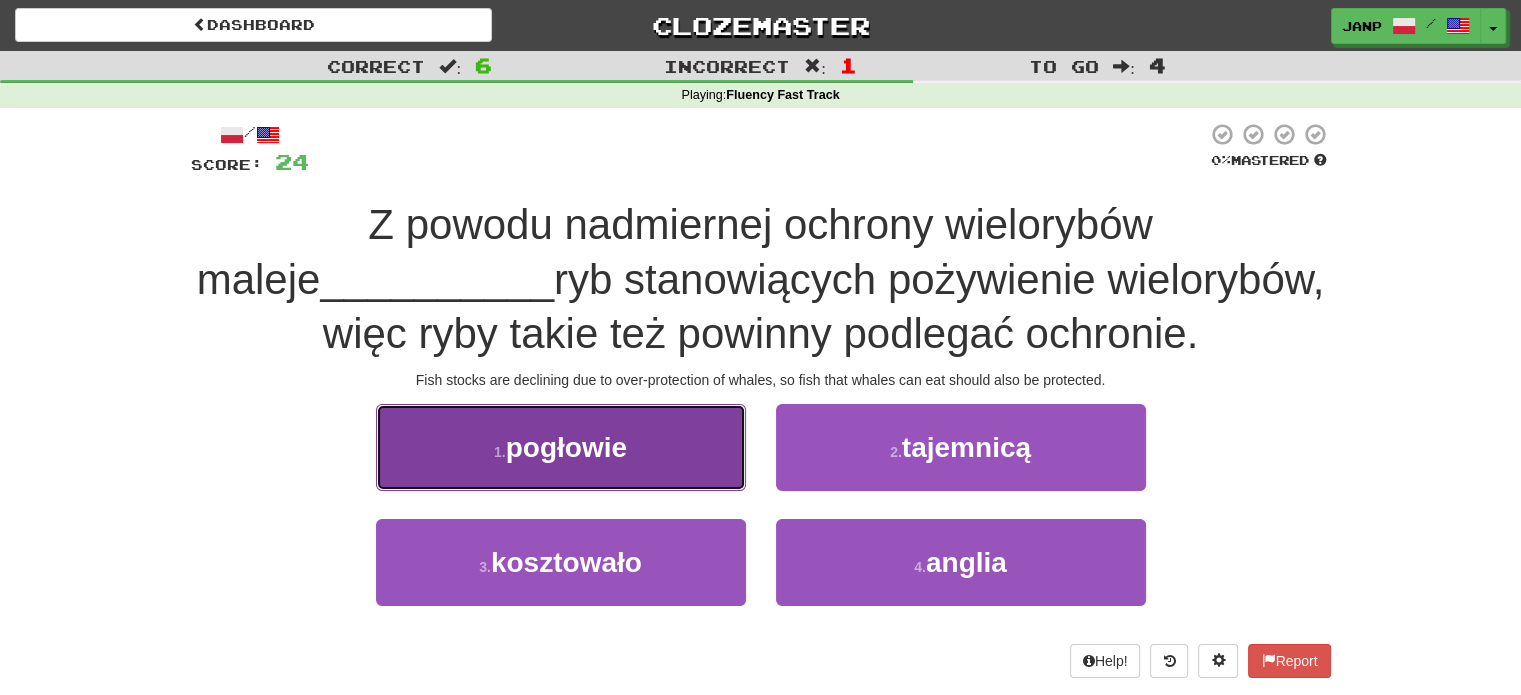click on "1 .  pogłowie" at bounding box center (561, 447) 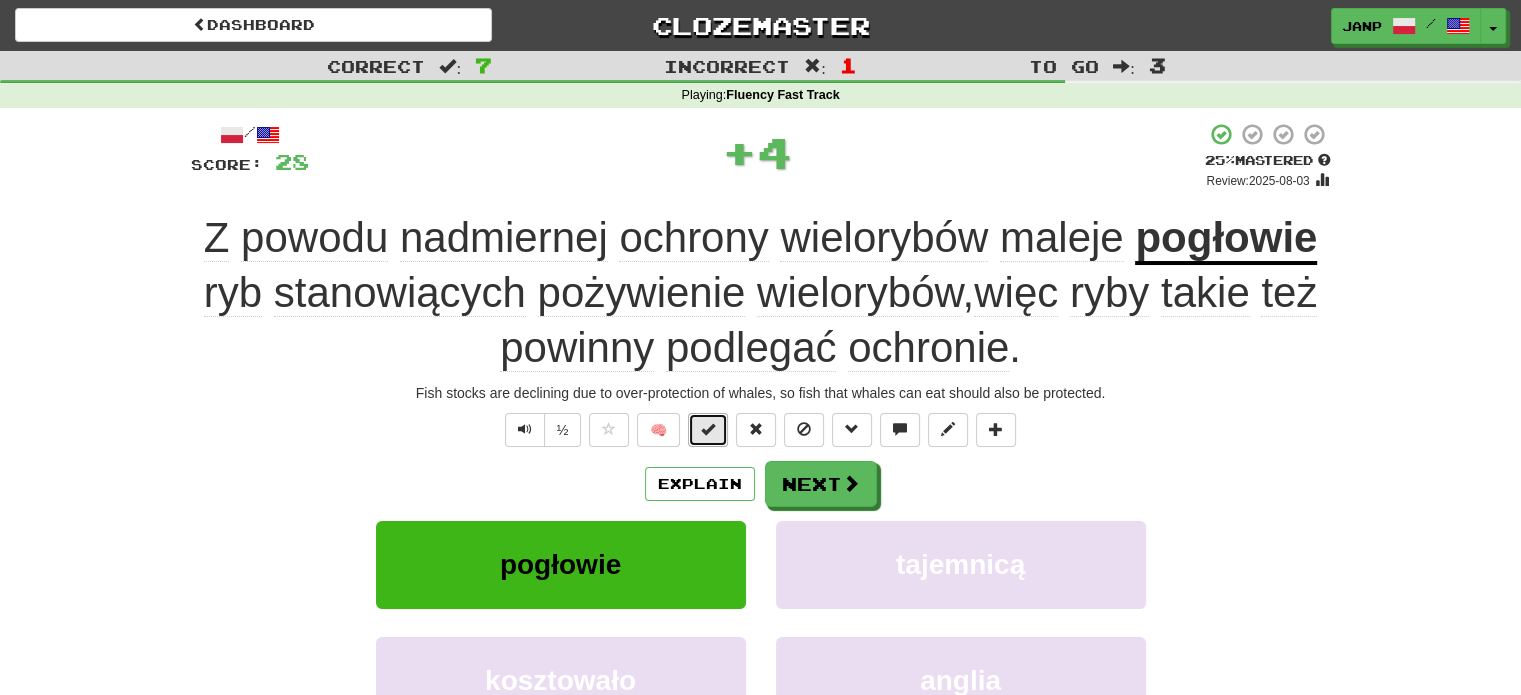 click at bounding box center [708, 429] 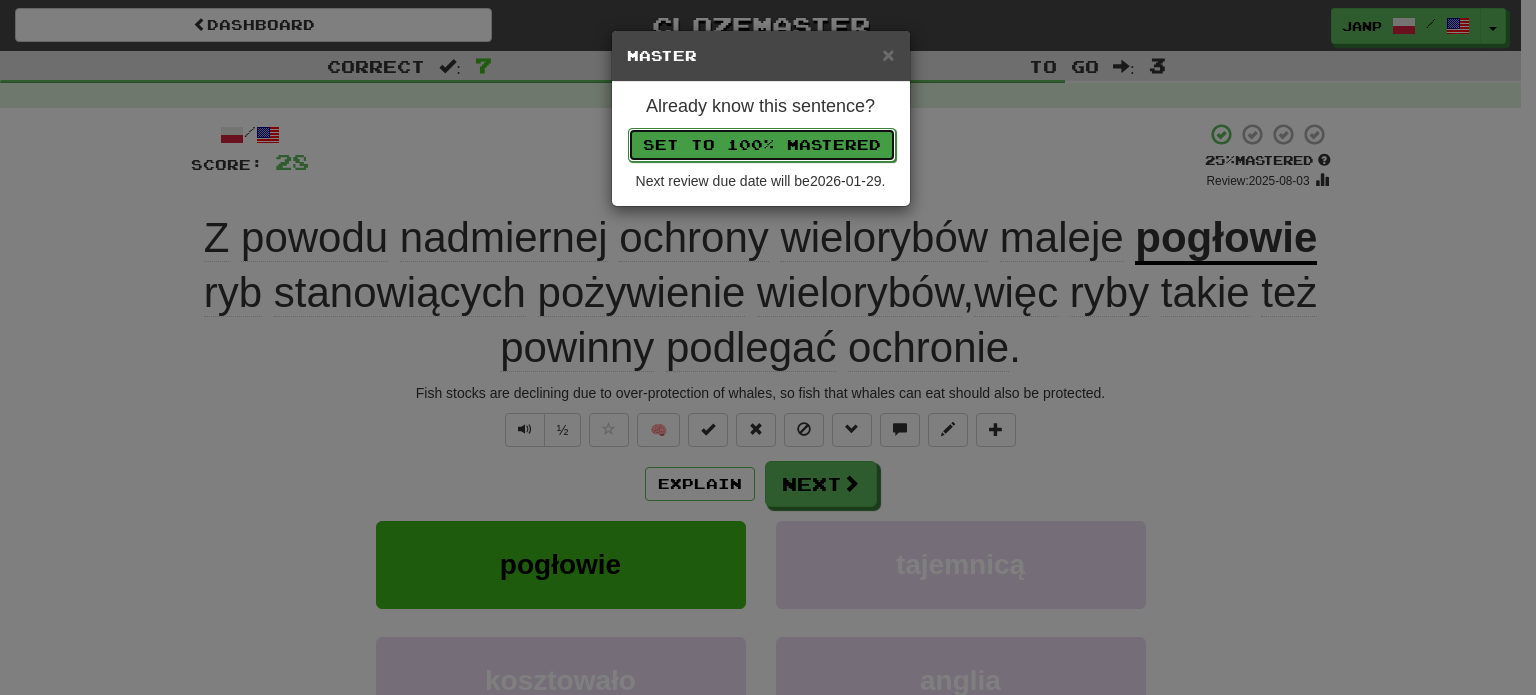 click on "Set to 100% Mastered" at bounding box center [762, 145] 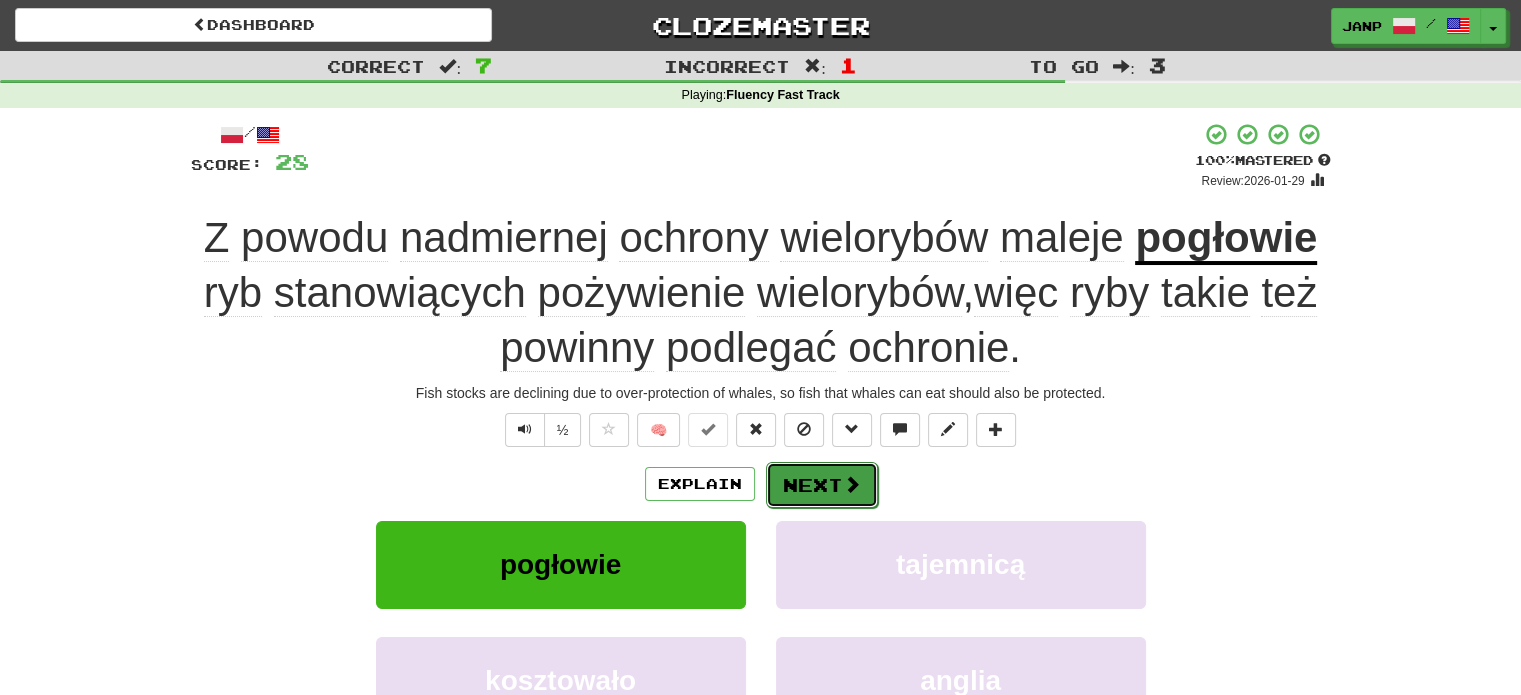 click on "Next" at bounding box center (822, 485) 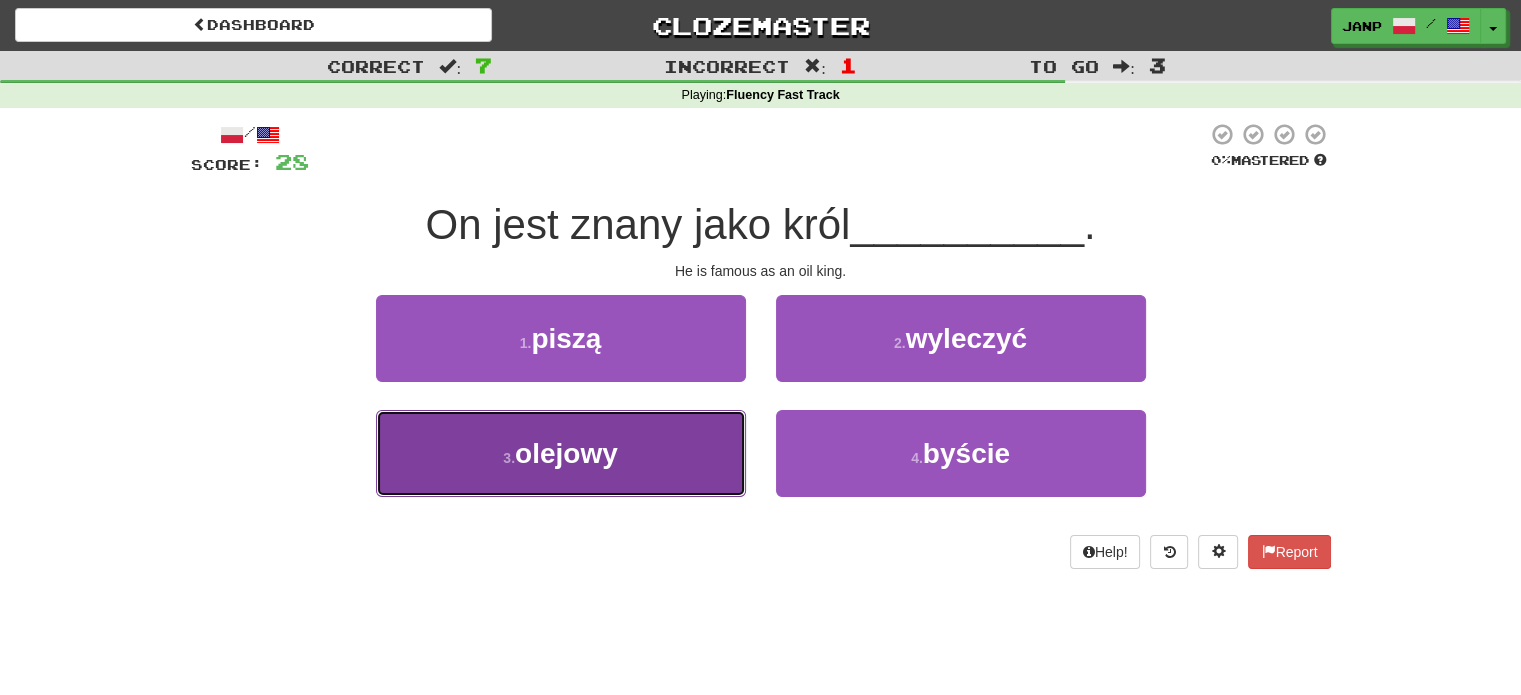 click on "3 .  olejowy" at bounding box center [561, 453] 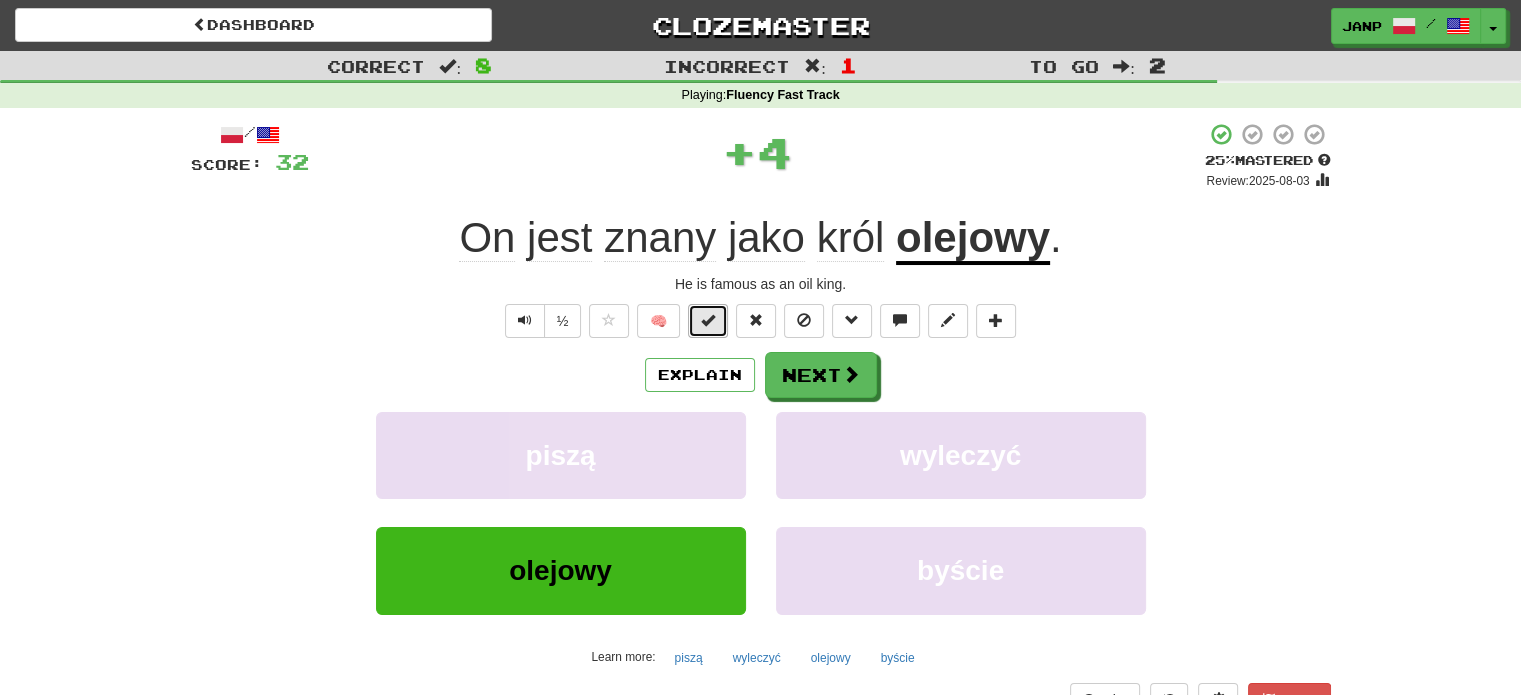 click at bounding box center [708, 320] 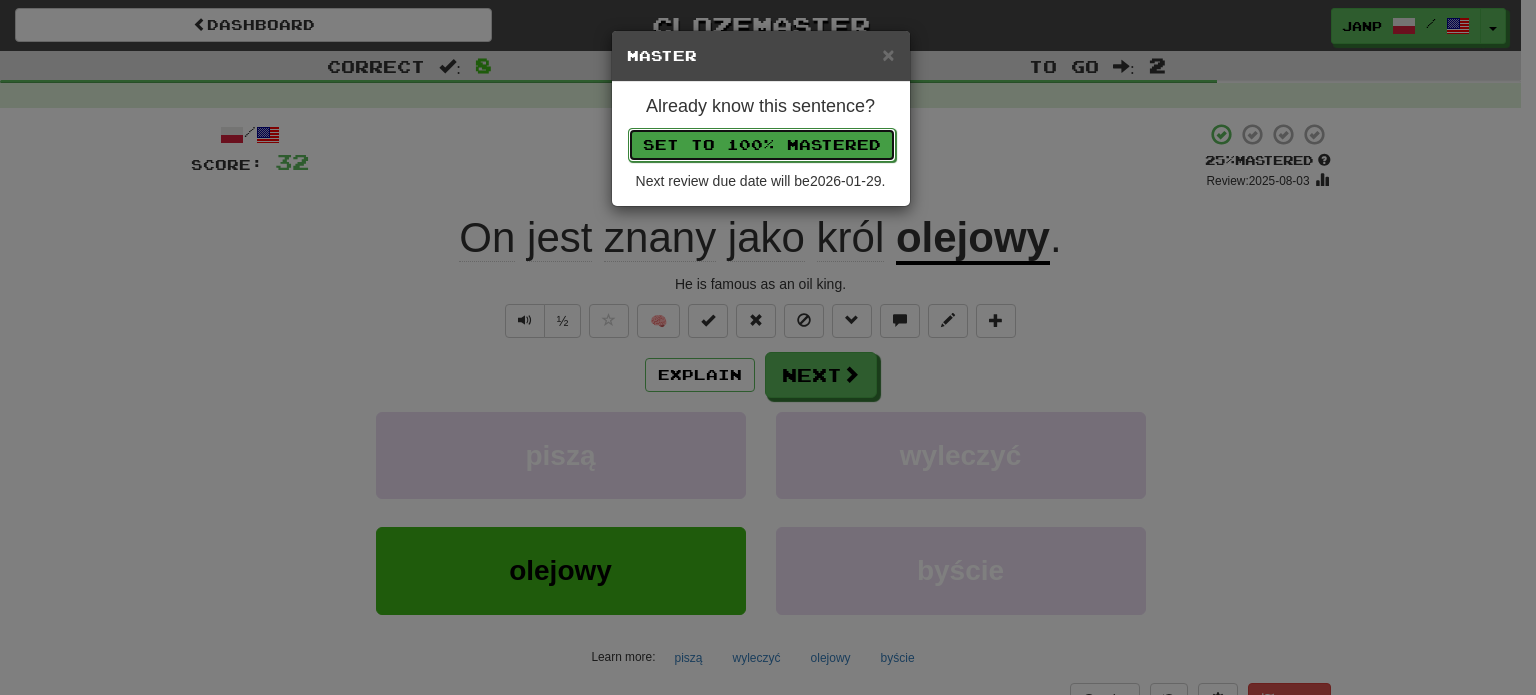 click on "Set to 100% Mastered" at bounding box center [762, 145] 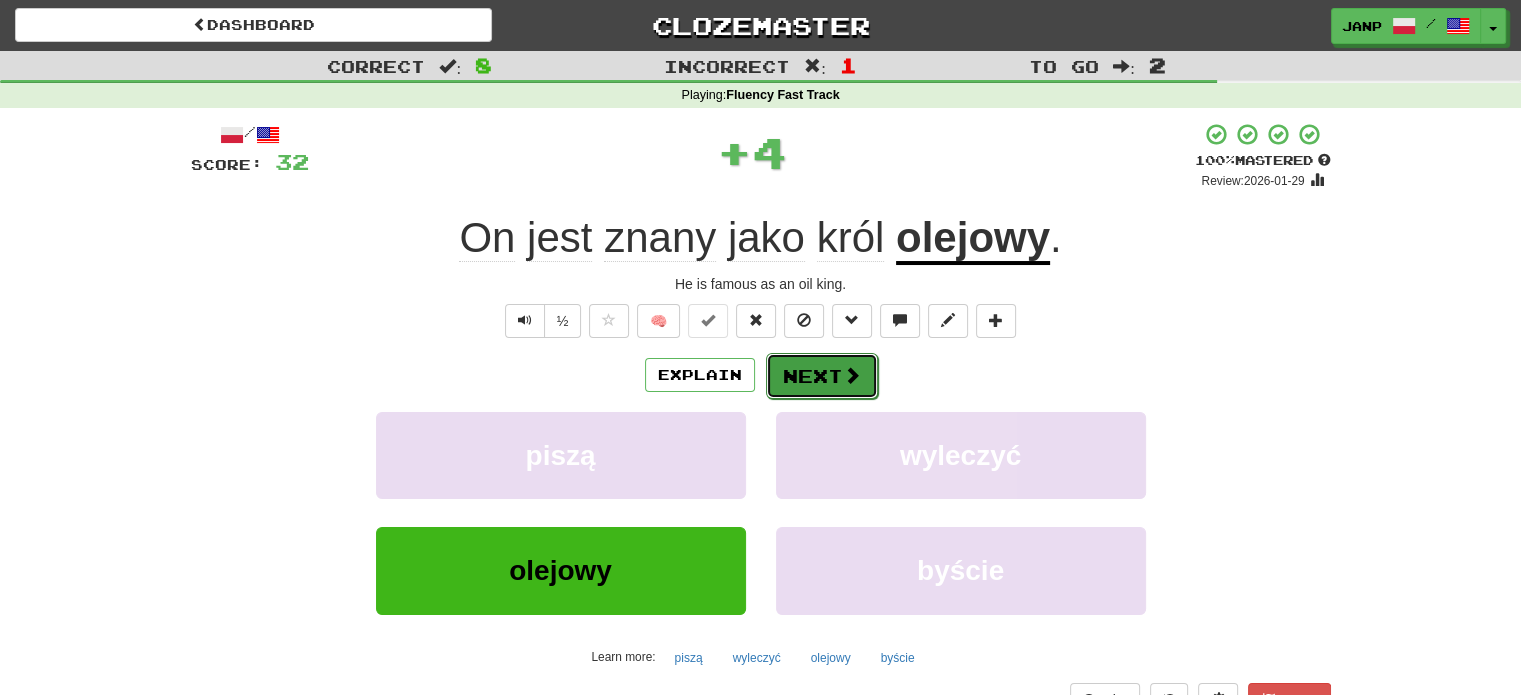 click on "Next" at bounding box center [822, 376] 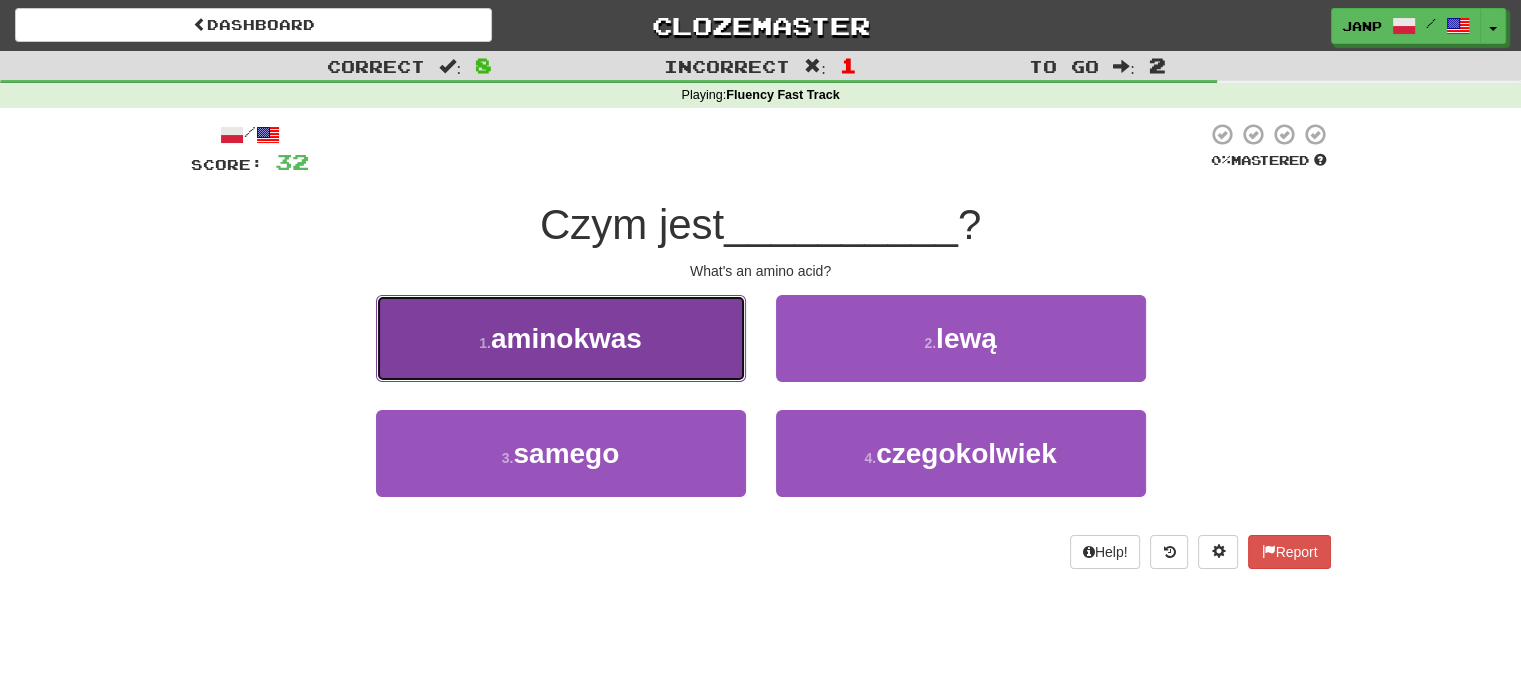 click on "1 .  aminokwas" at bounding box center (561, 338) 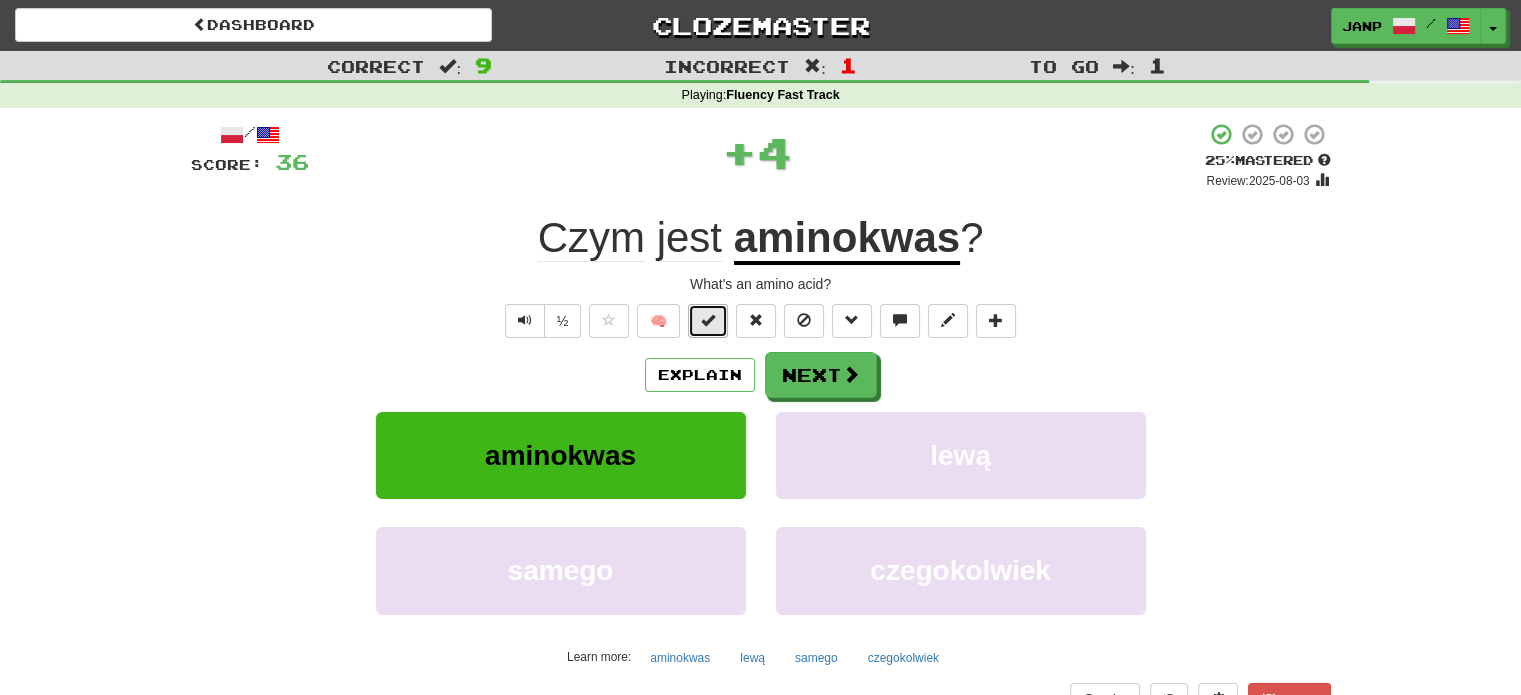 click at bounding box center [708, 321] 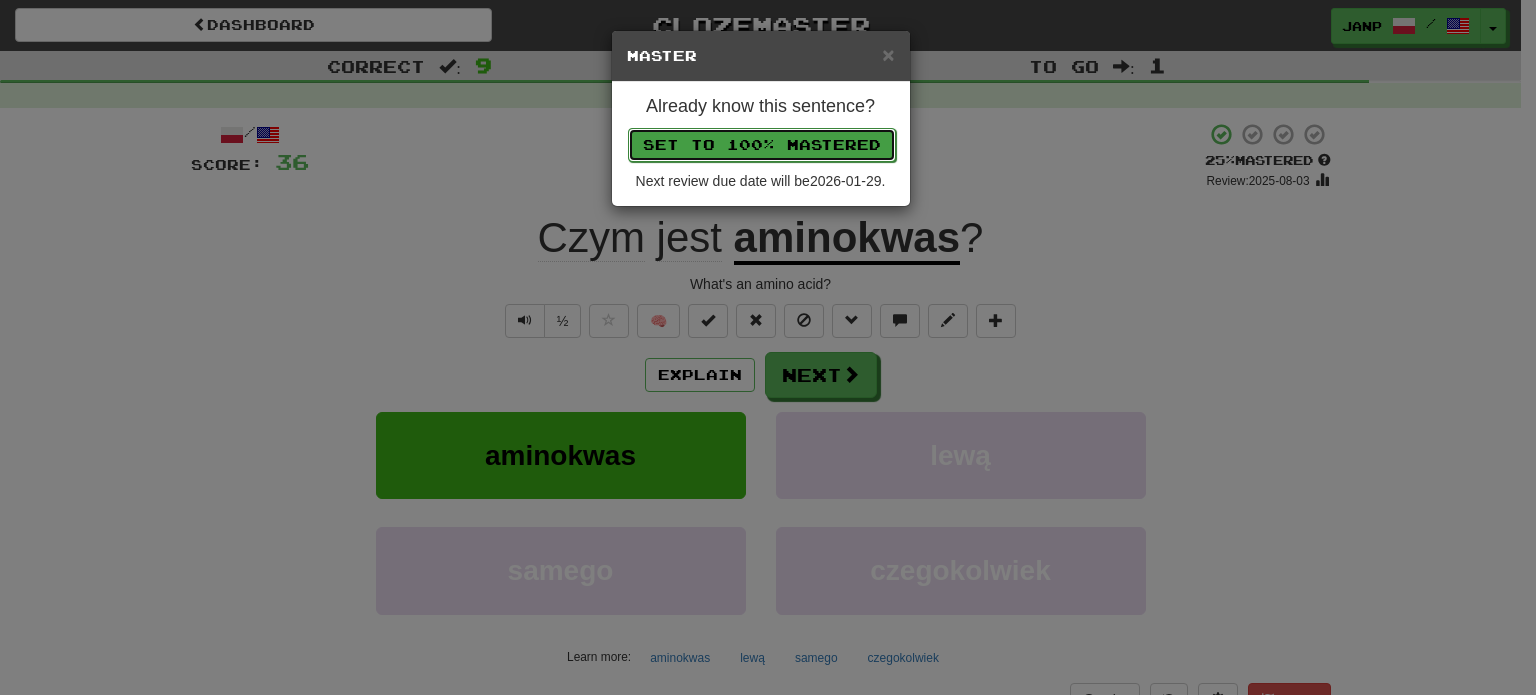 click on "Set to 100% Mastered" at bounding box center [762, 145] 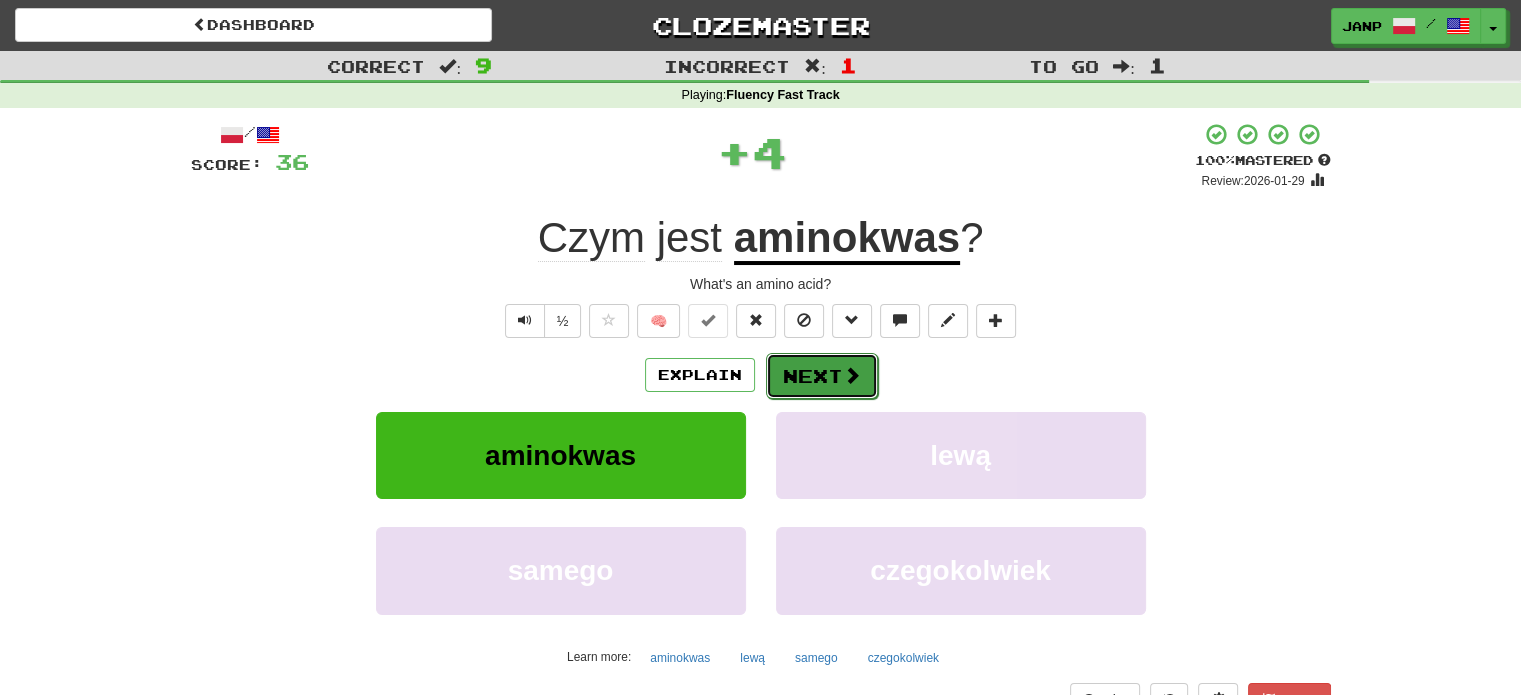 click on "Next" at bounding box center [822, 376] 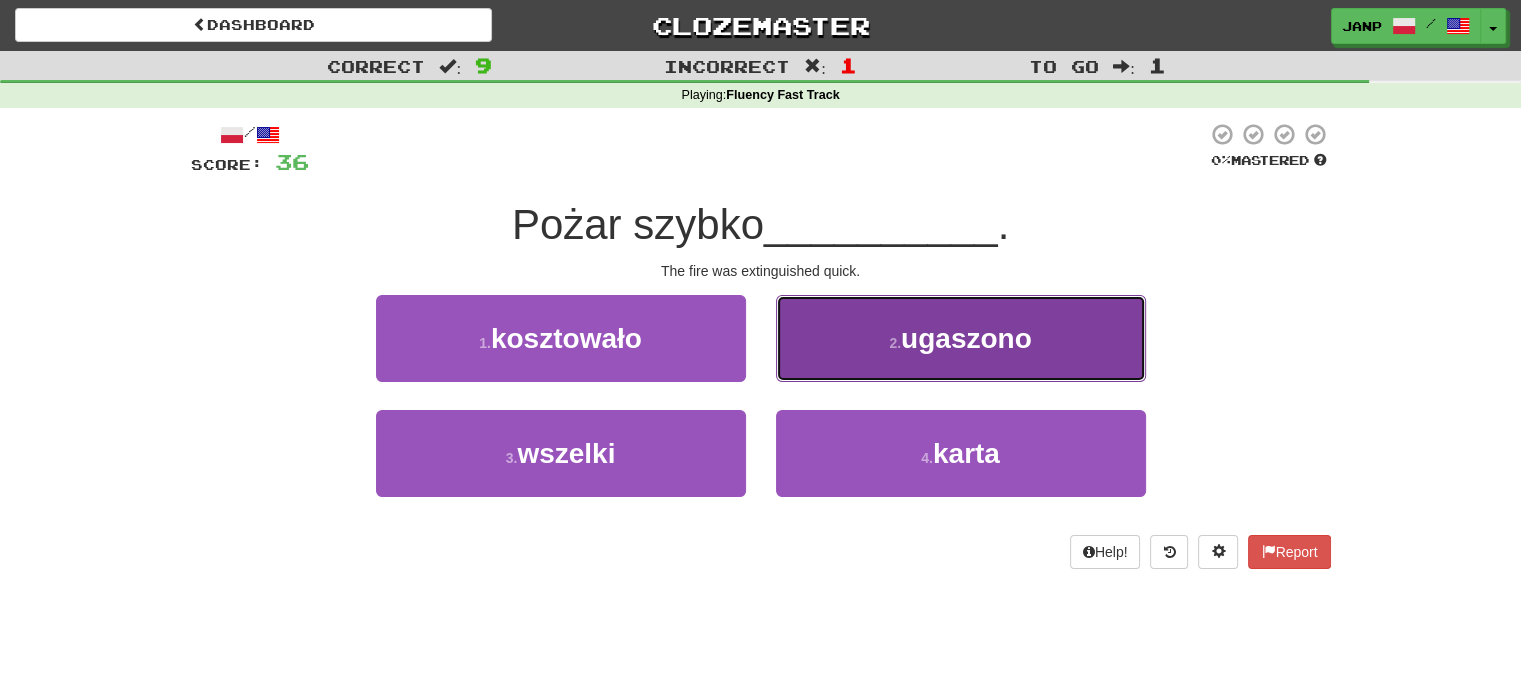 click on "2 .  ugaszono" at bounding box center [961, 338] 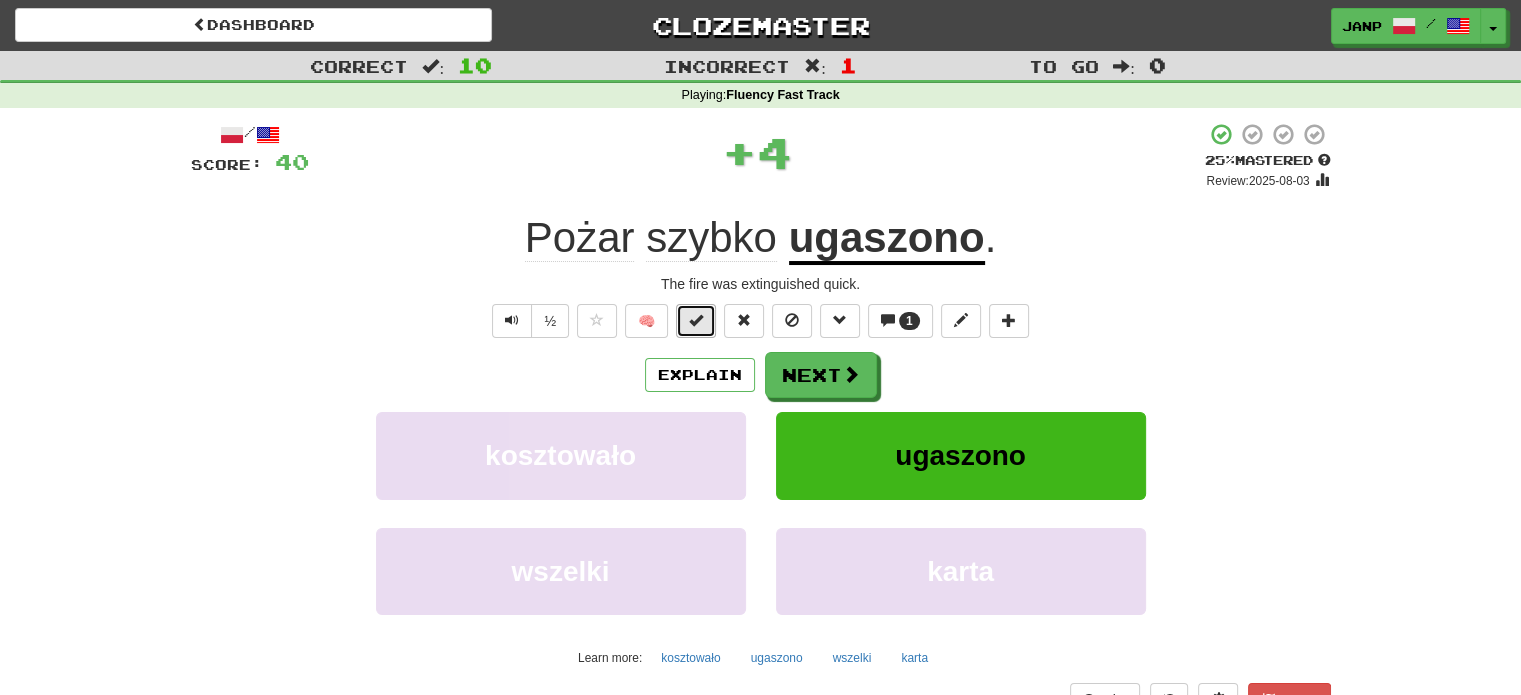 click at bounding box center (696, 320) 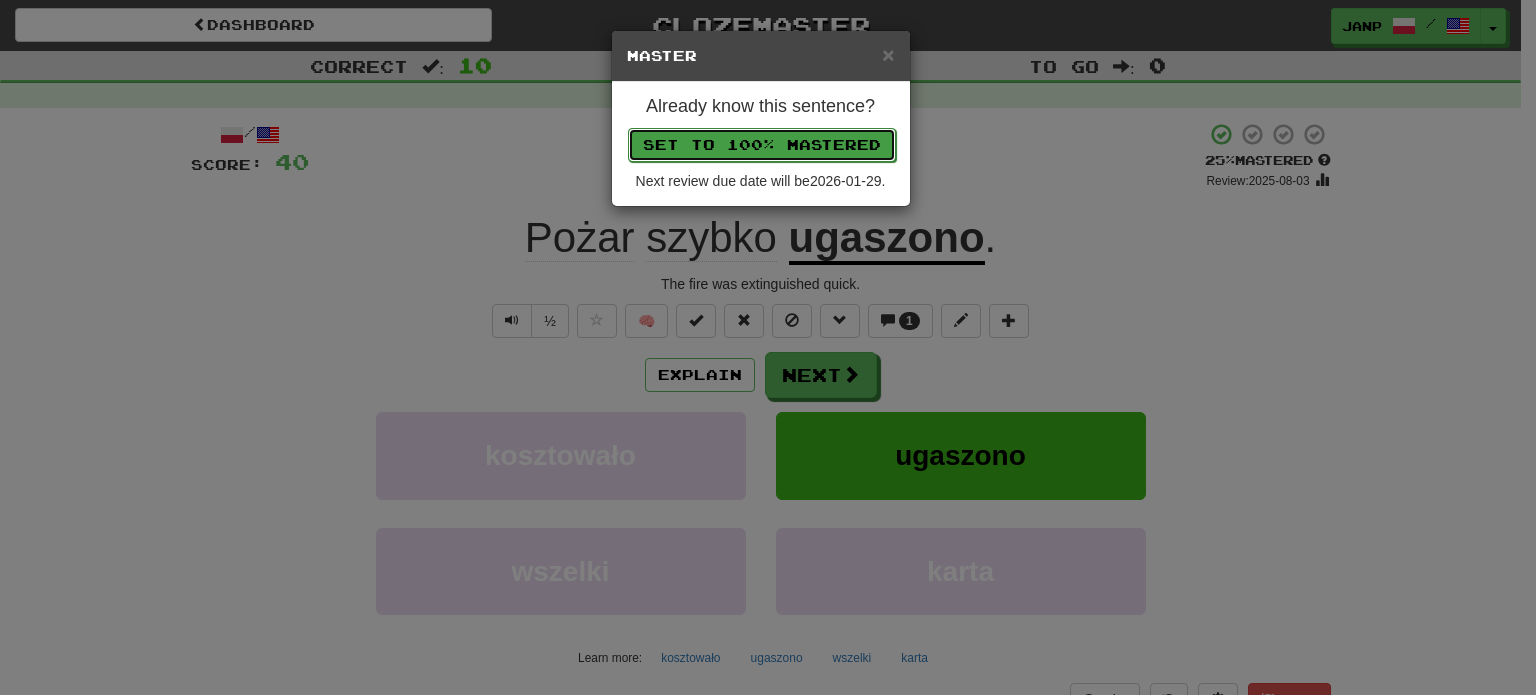 click on "Set to 100% Mastered" at bounding box center (762, 145) 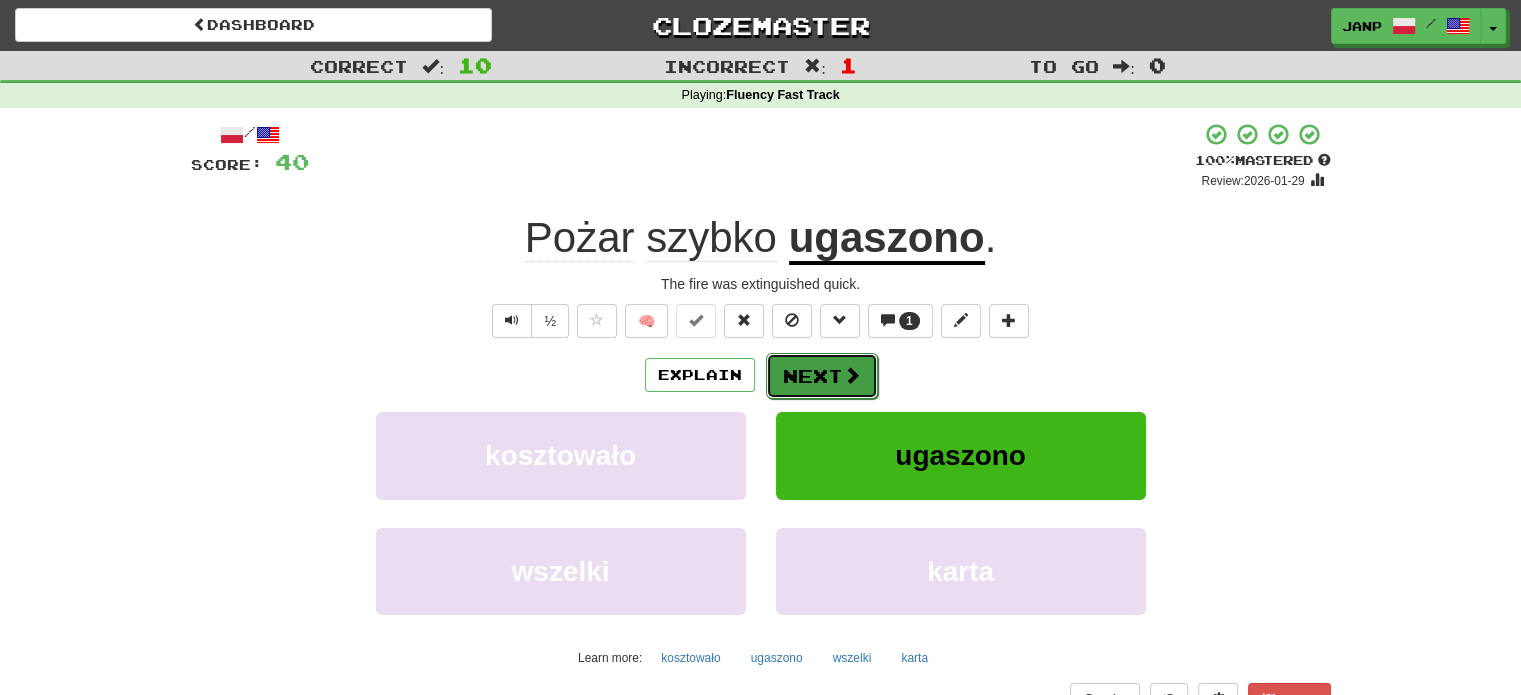 click on "Next" at bounding box center [822, 376] 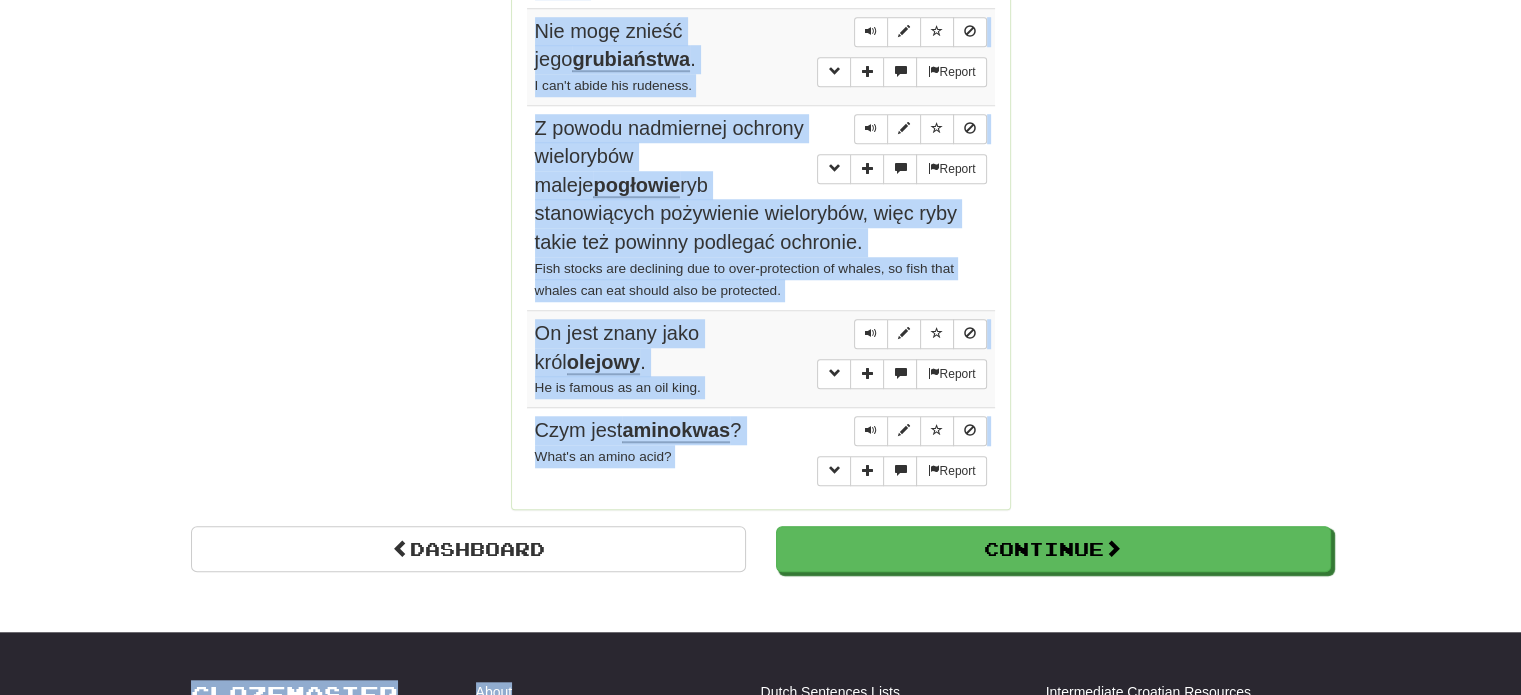 scroll, scrollTop: 1771, scrollLeft: 0, axis: vertical 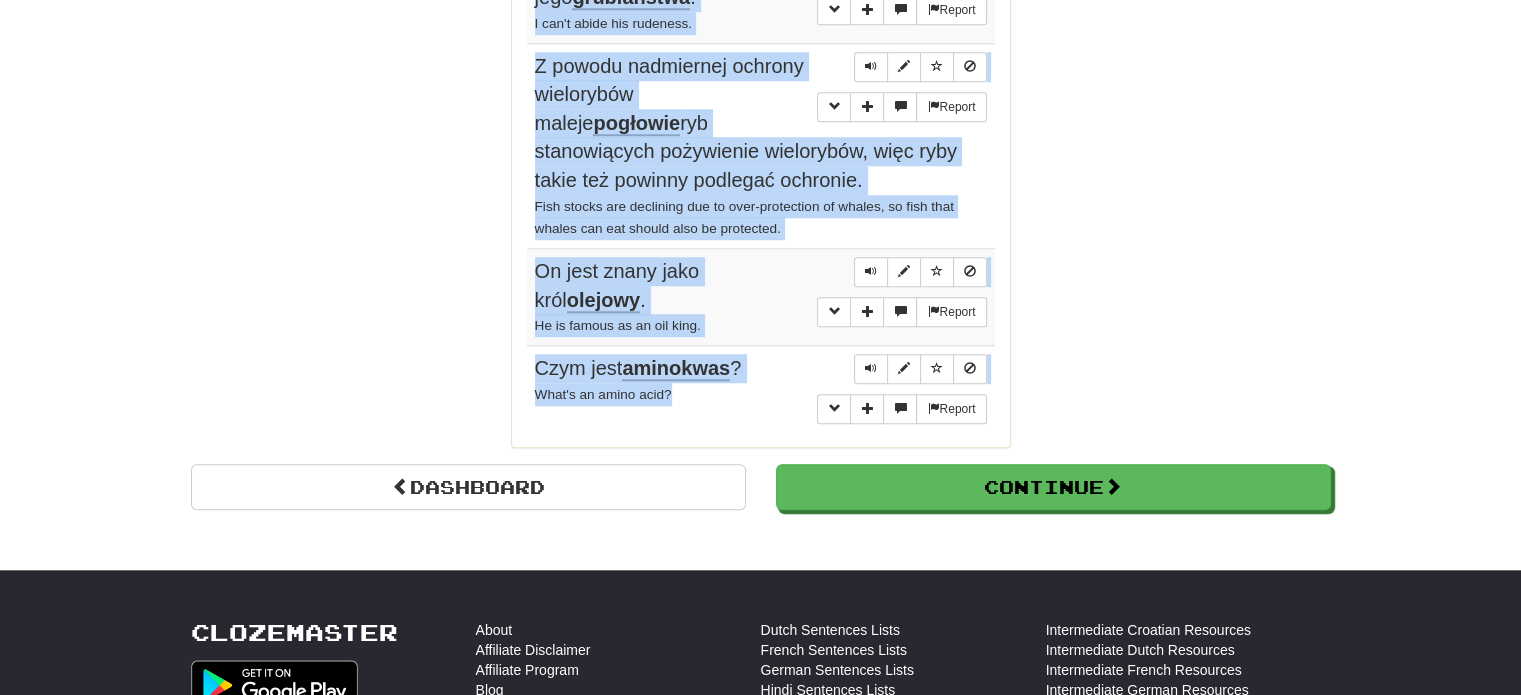drag, startPoint x: 533, startPoint y: 295, endPoint x: 732, endPoint y: 396, distance: 223.16362 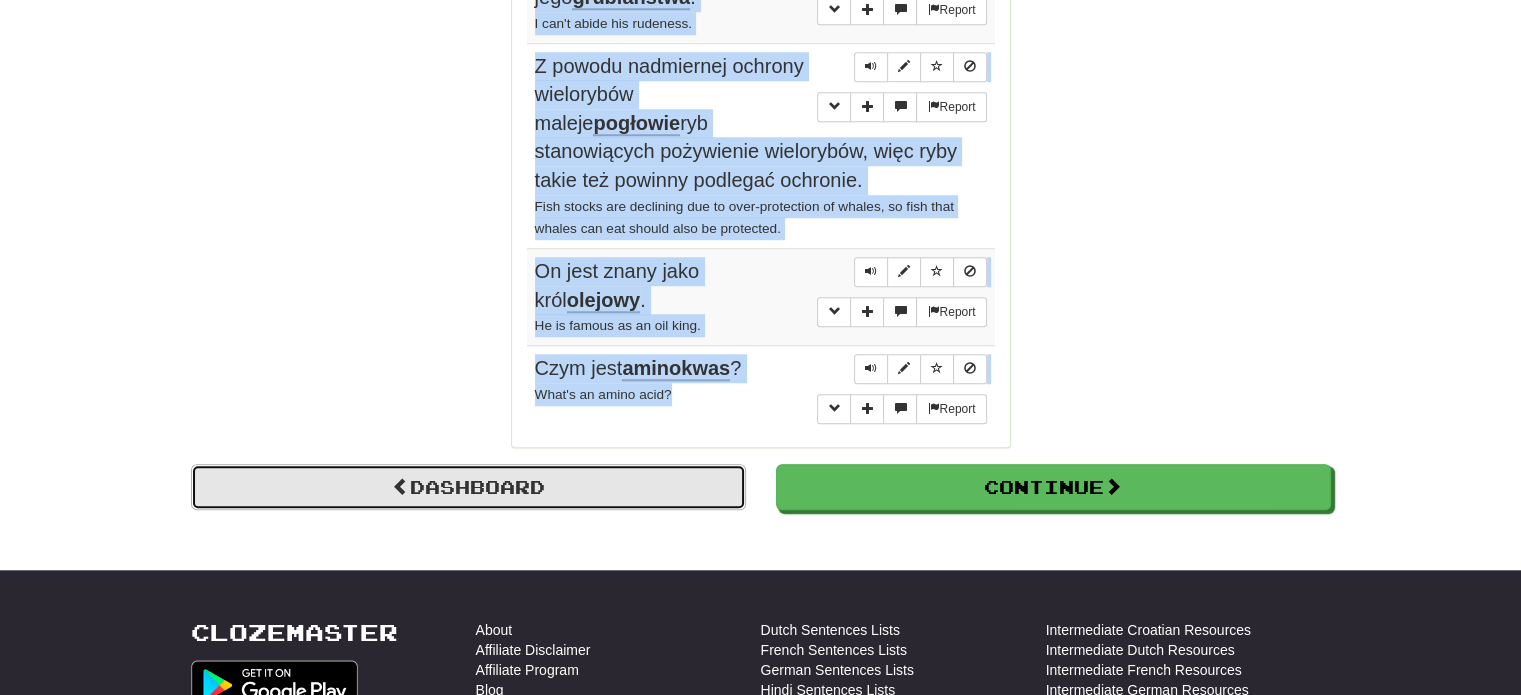 click on "Dashboard" at bounding box center [468, 487] 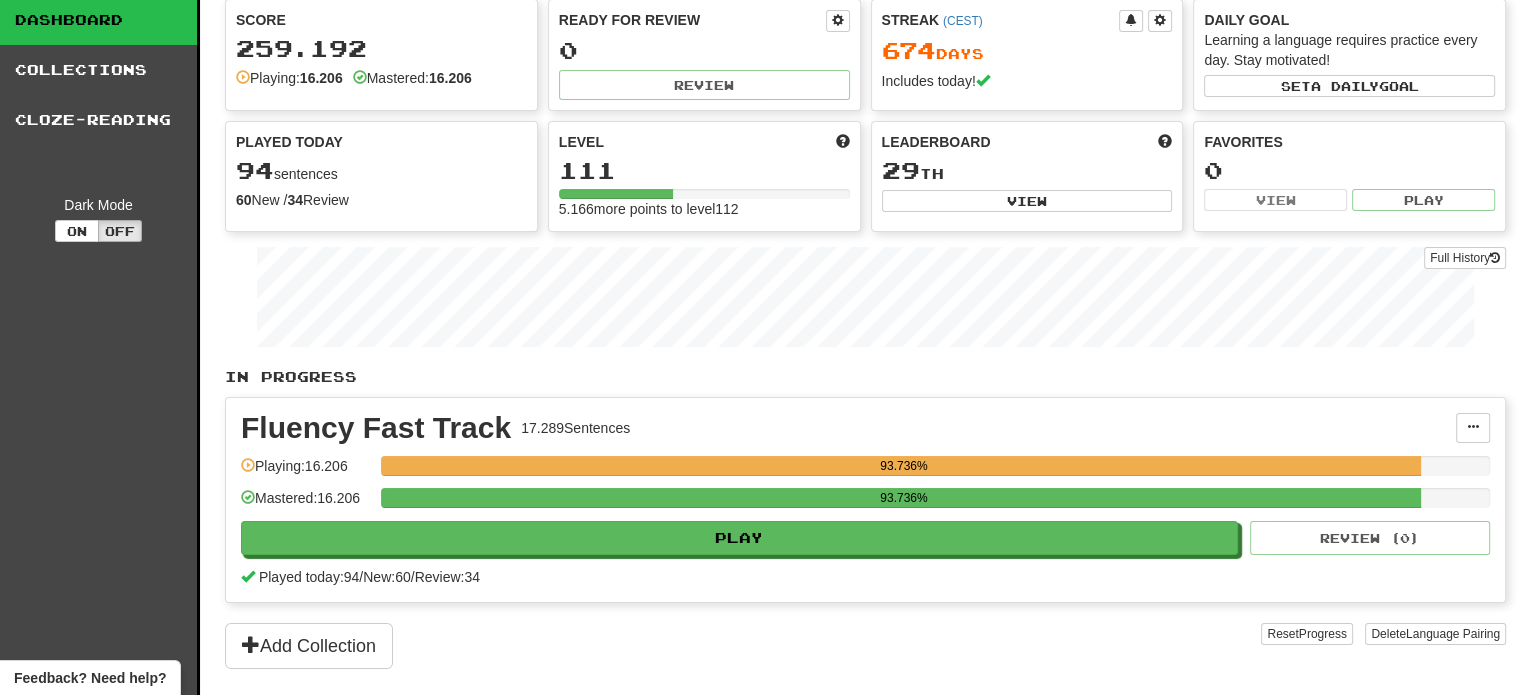 scroll, scrollTop: 200, scrollLeft: 0, axis: vertical 